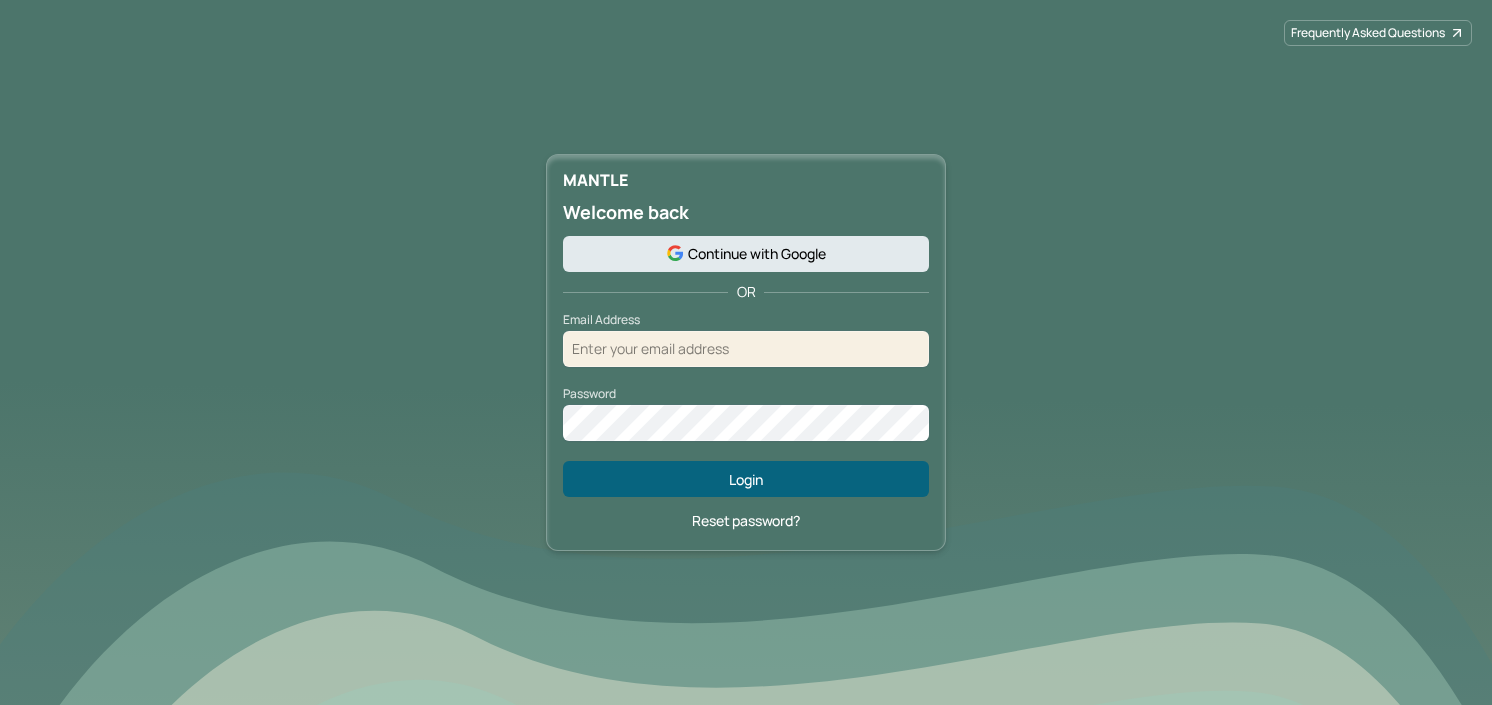 scroll, scrollTop: 0, scrollLeft: 0, axis: both 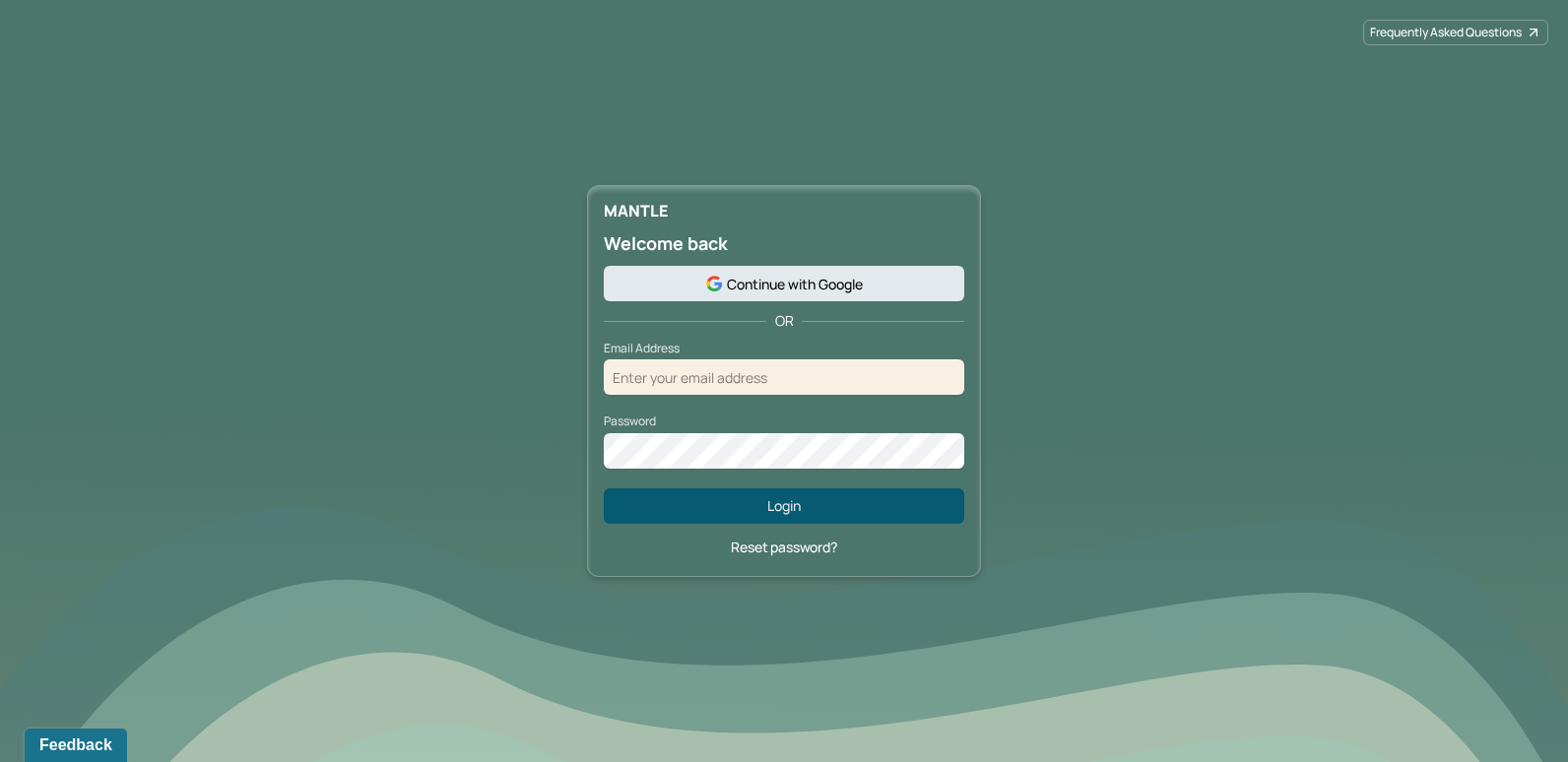 type on "[EMAIL]" 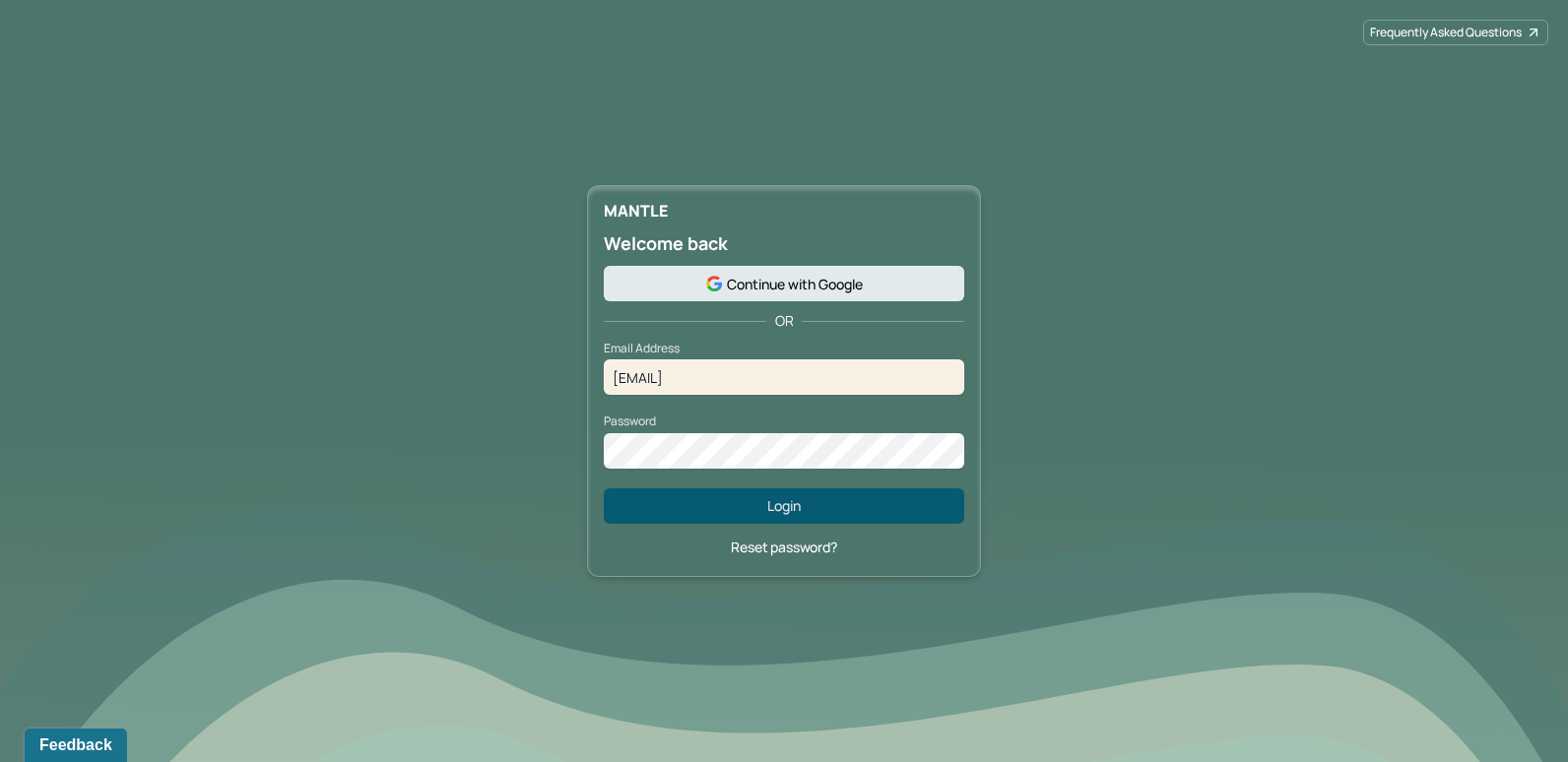 click on "Login" at bounding box center [784, 506] 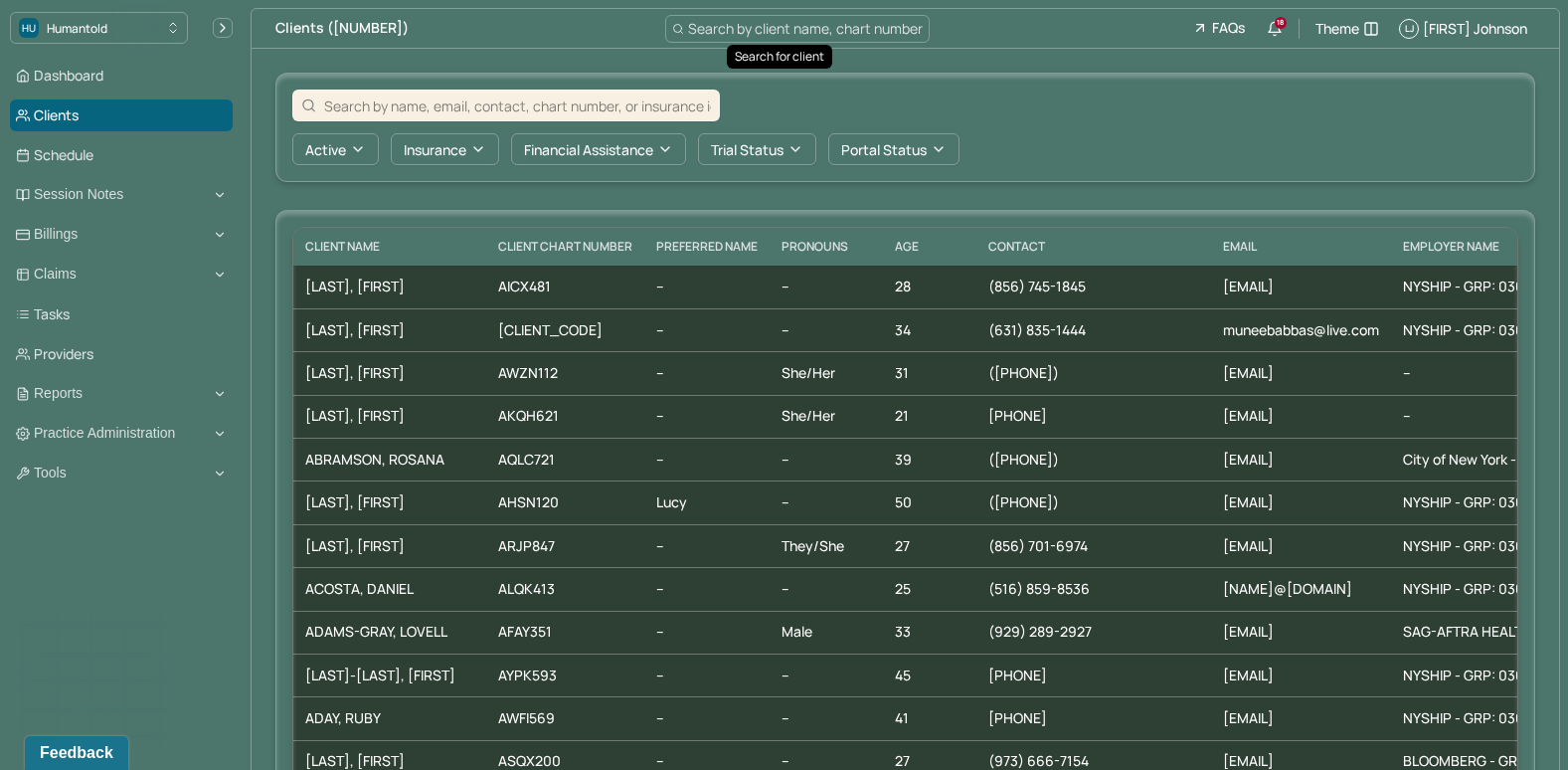 click on "Search by client name, chart number" at bounding box center [805, 28] 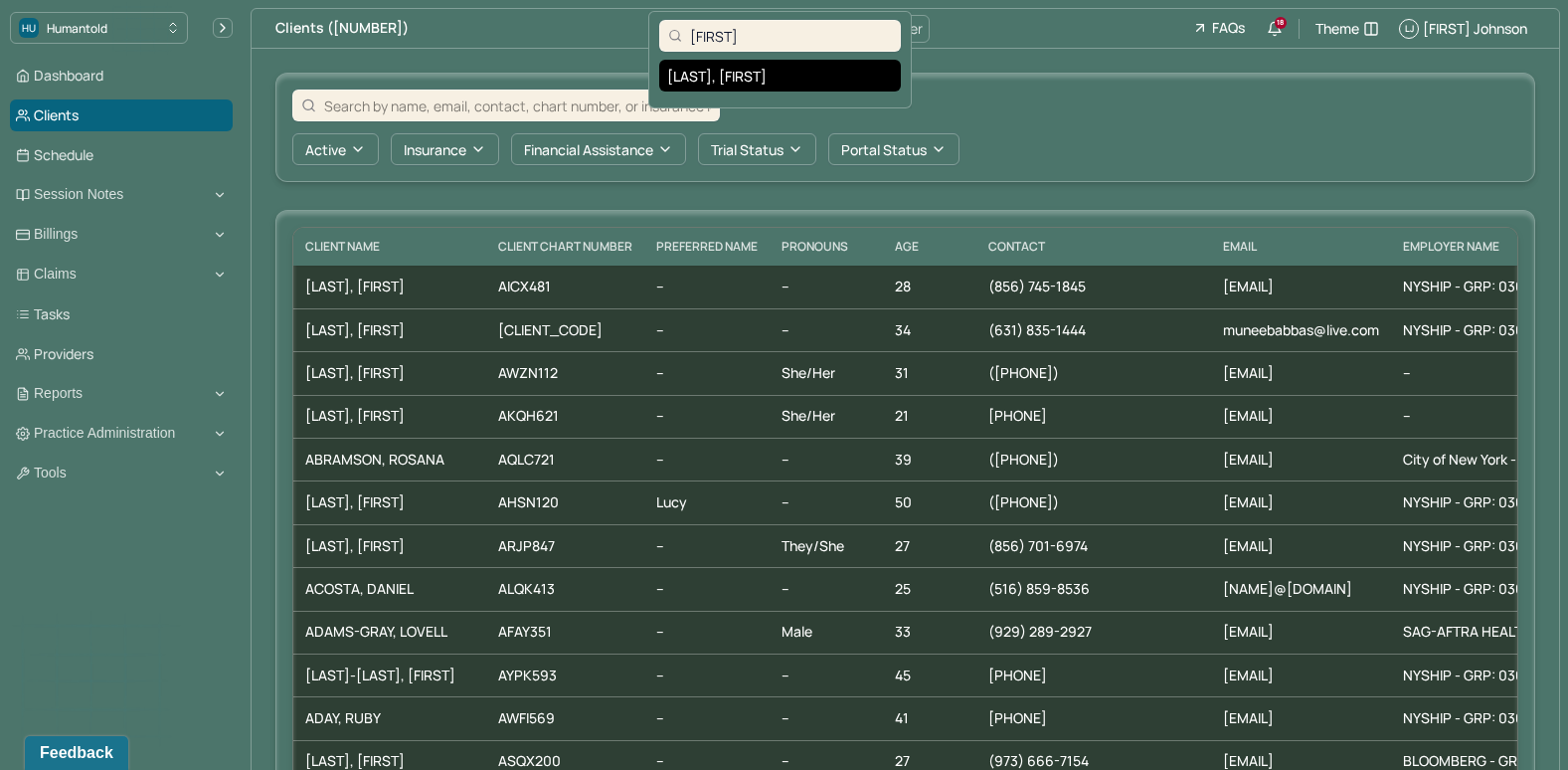 type on "[FIRST]" 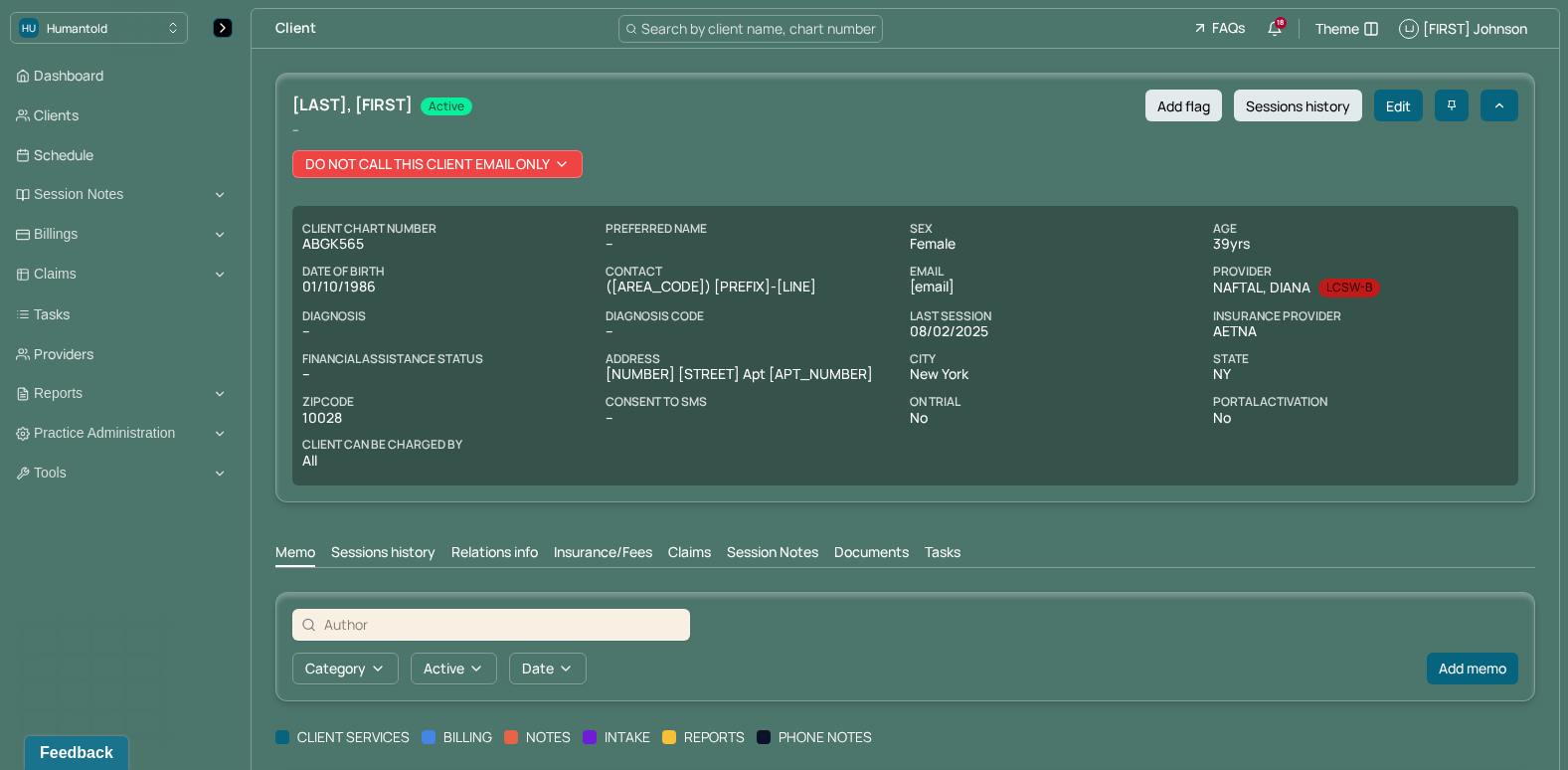 click 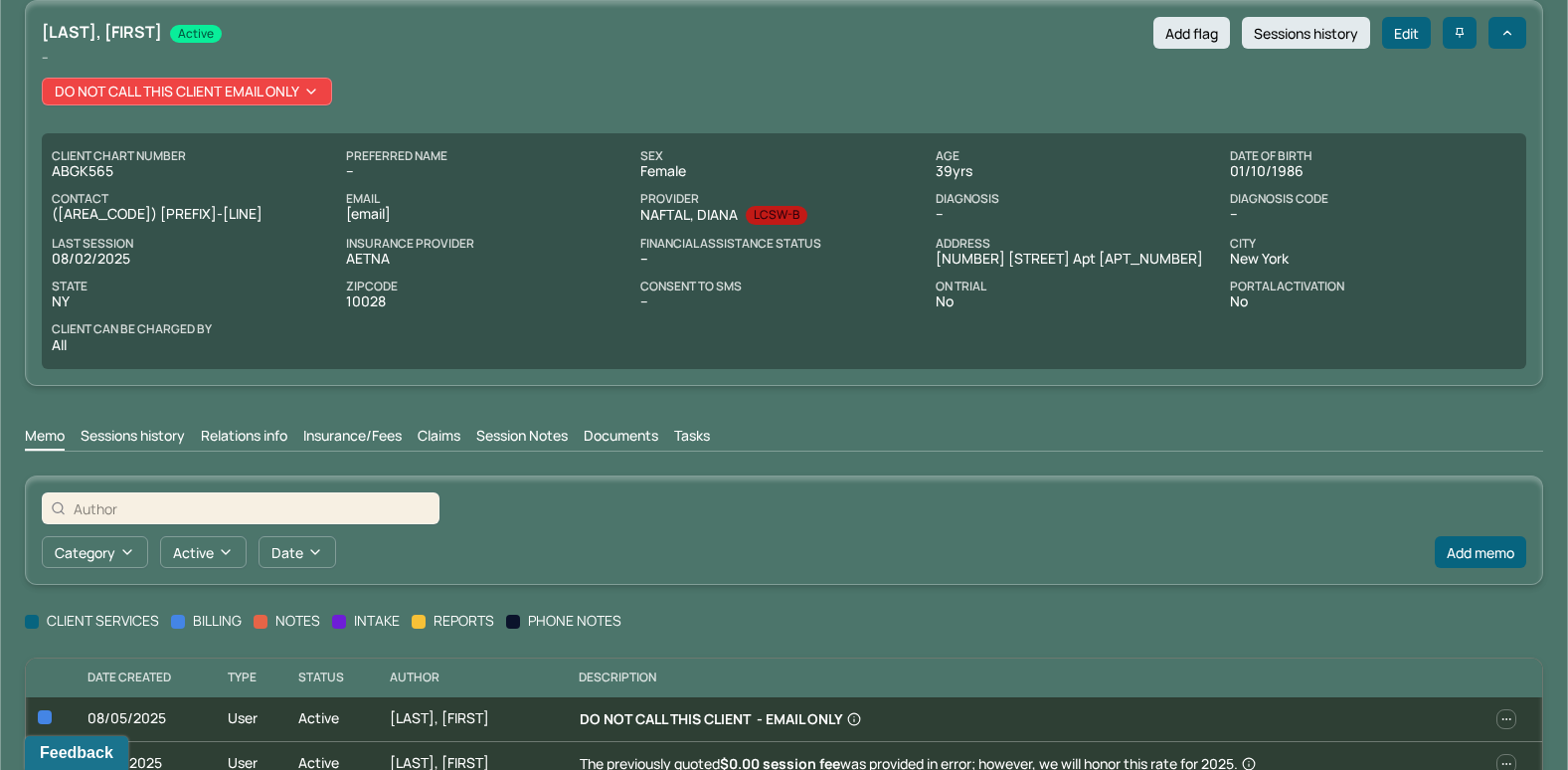 scroll, scrollTop: 99, scrollLeft: 0, axis: vertical 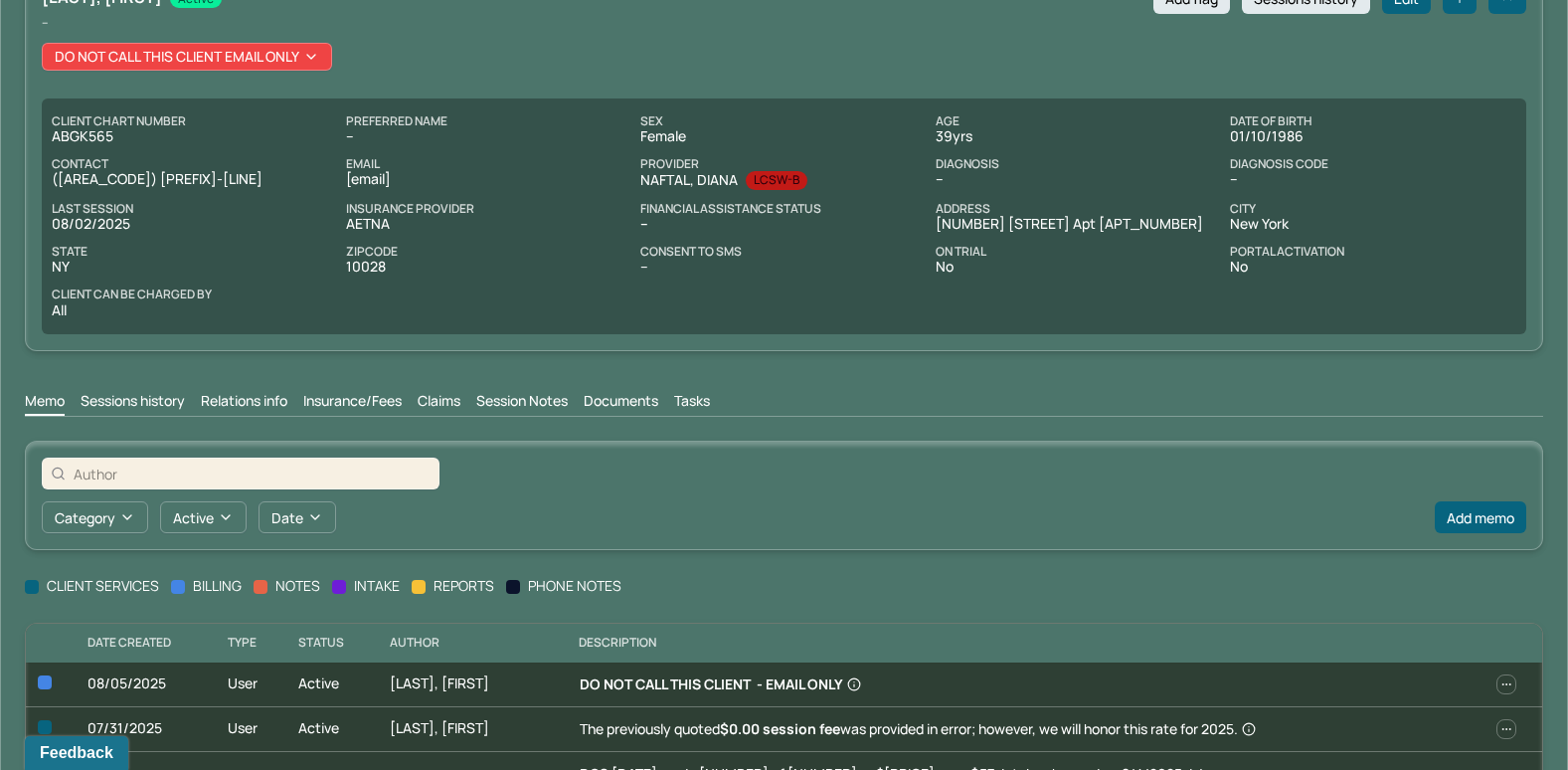 click on "Insurance/Fees" at bounding box center [352, 403] 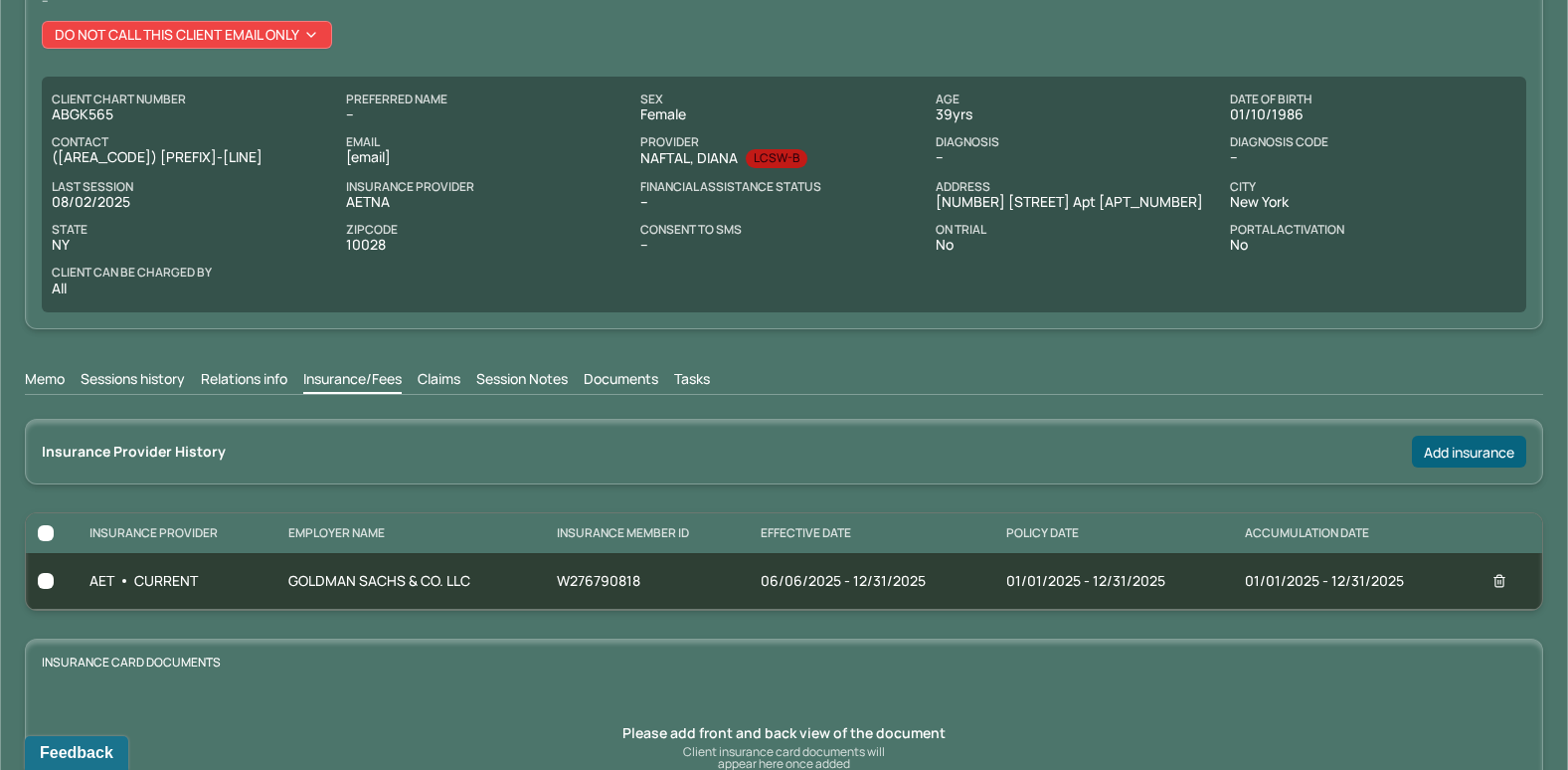 scroll, scrollTop: 99, scrollLeft: 0, axis: vertical 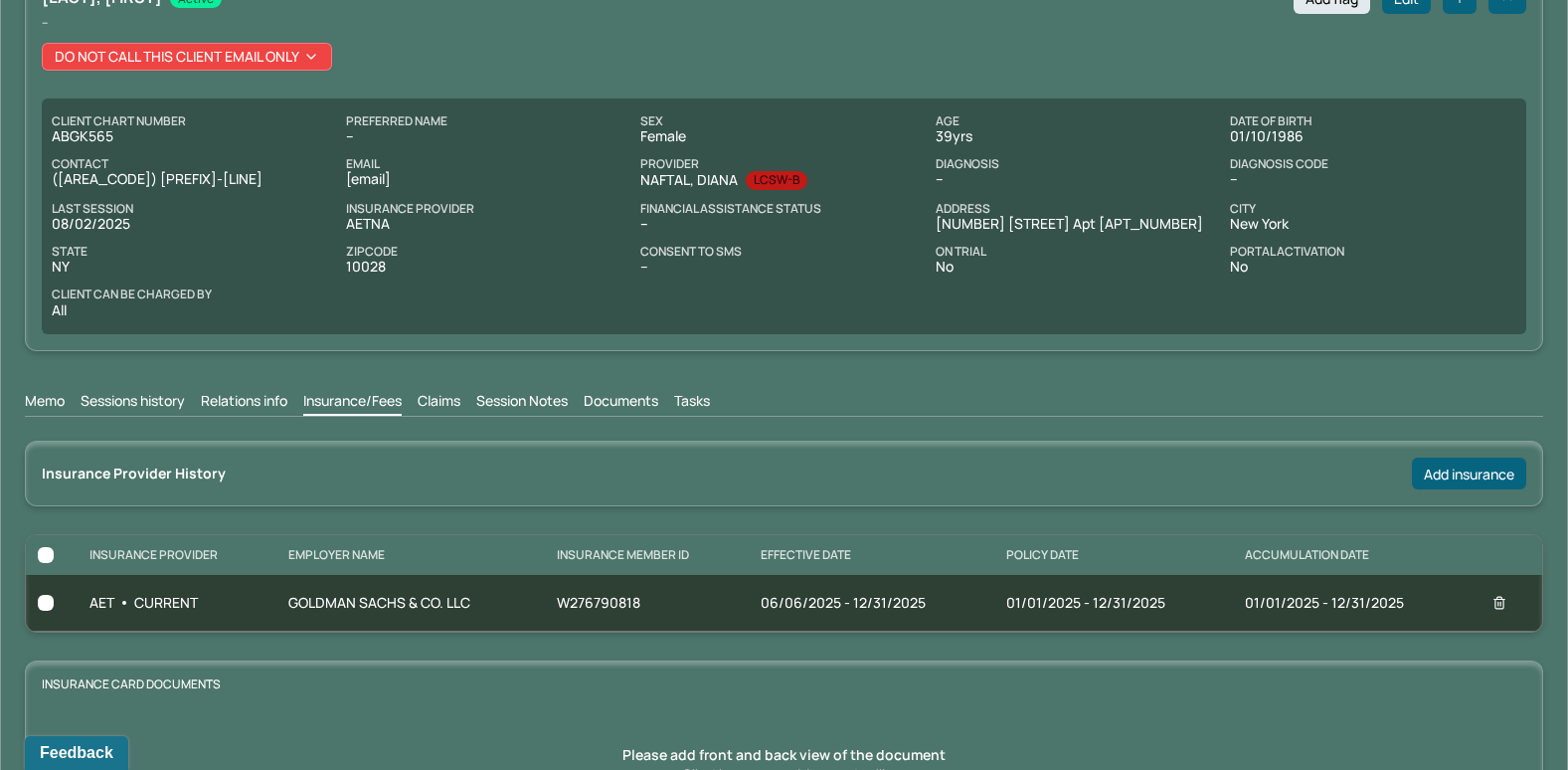 click on "Memo" at bounding box center (45, 403) 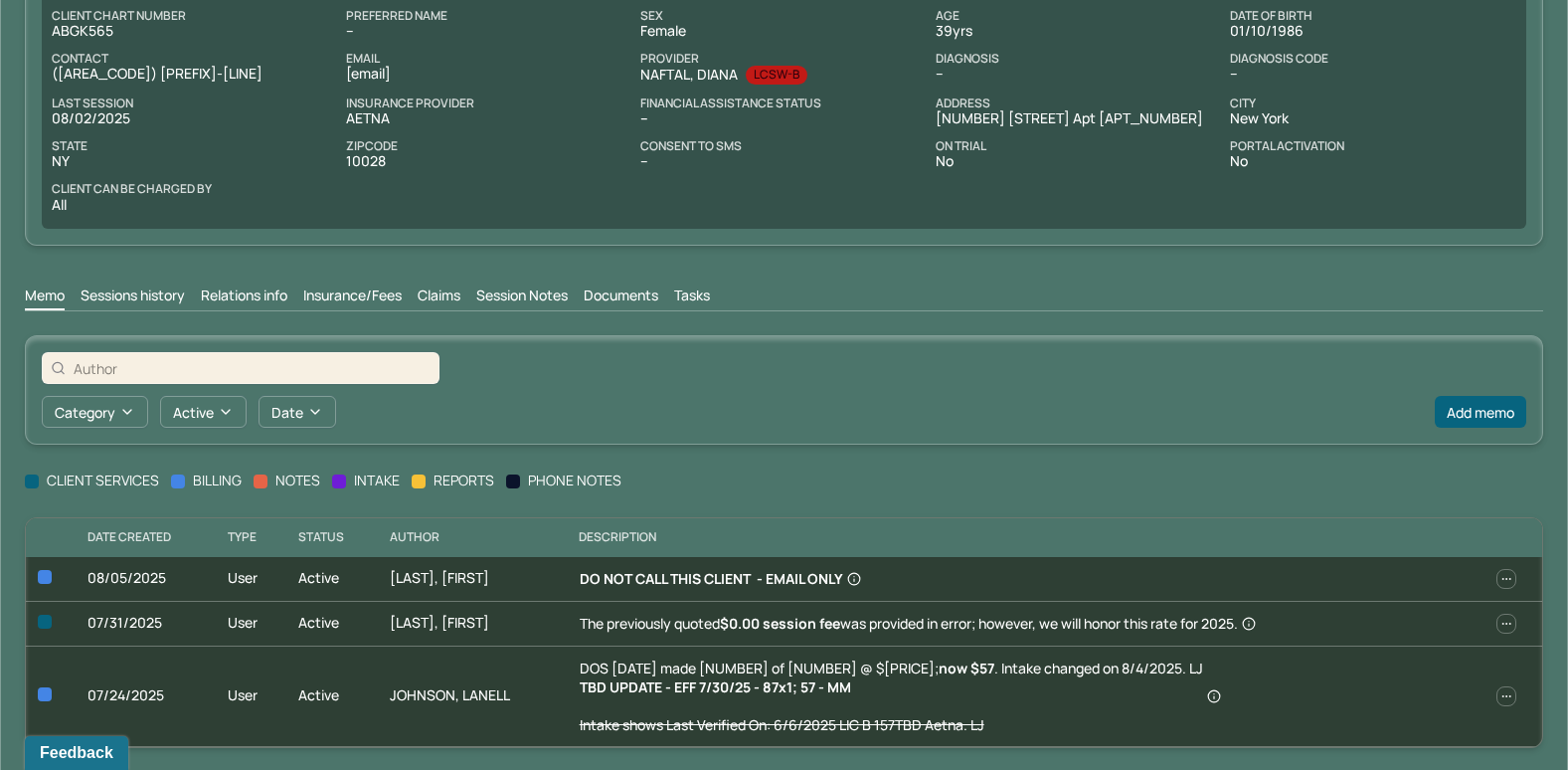 scroll, scrollTop: 208, scrollLeft: 0, axis: vertical 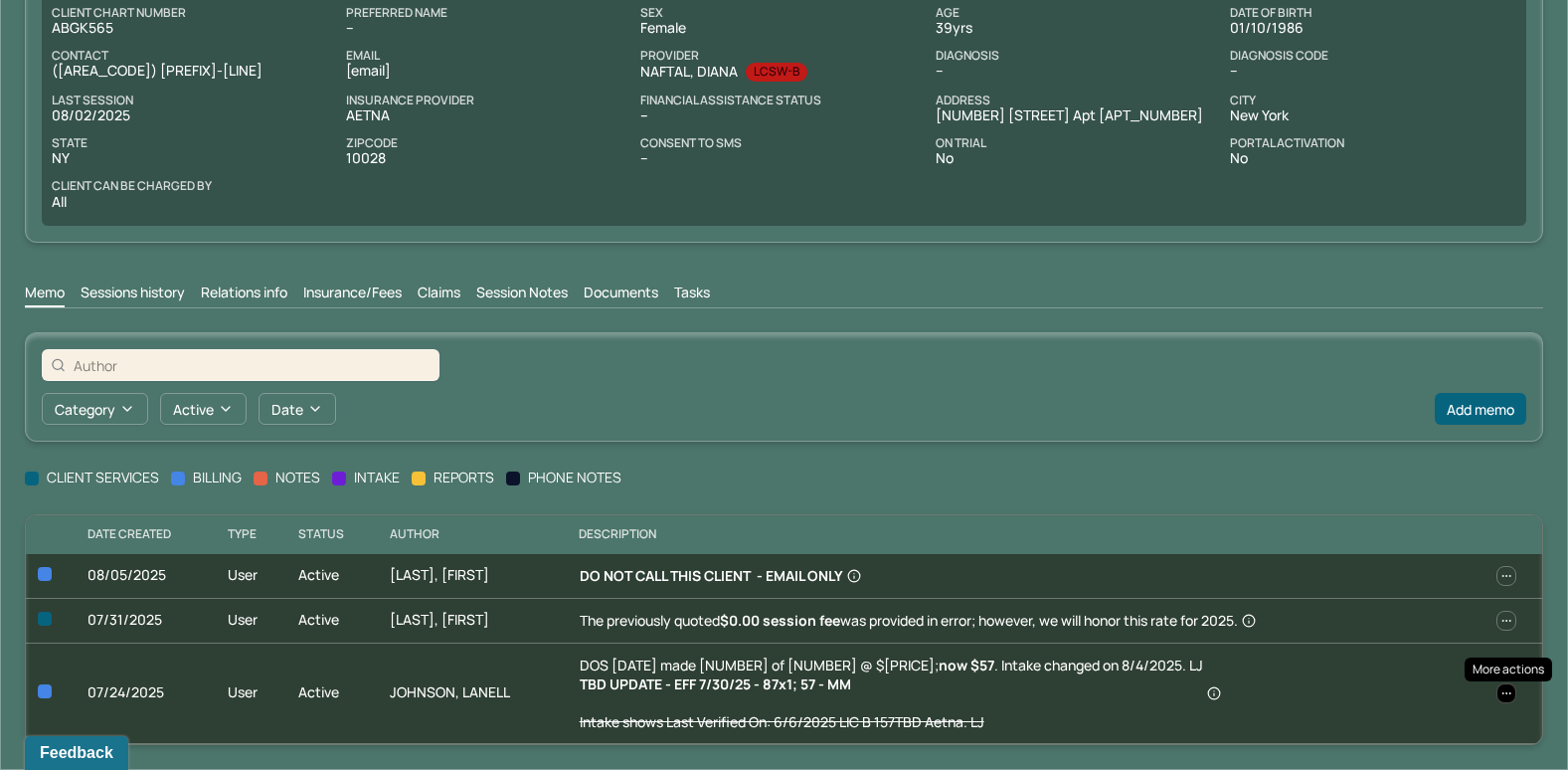 click 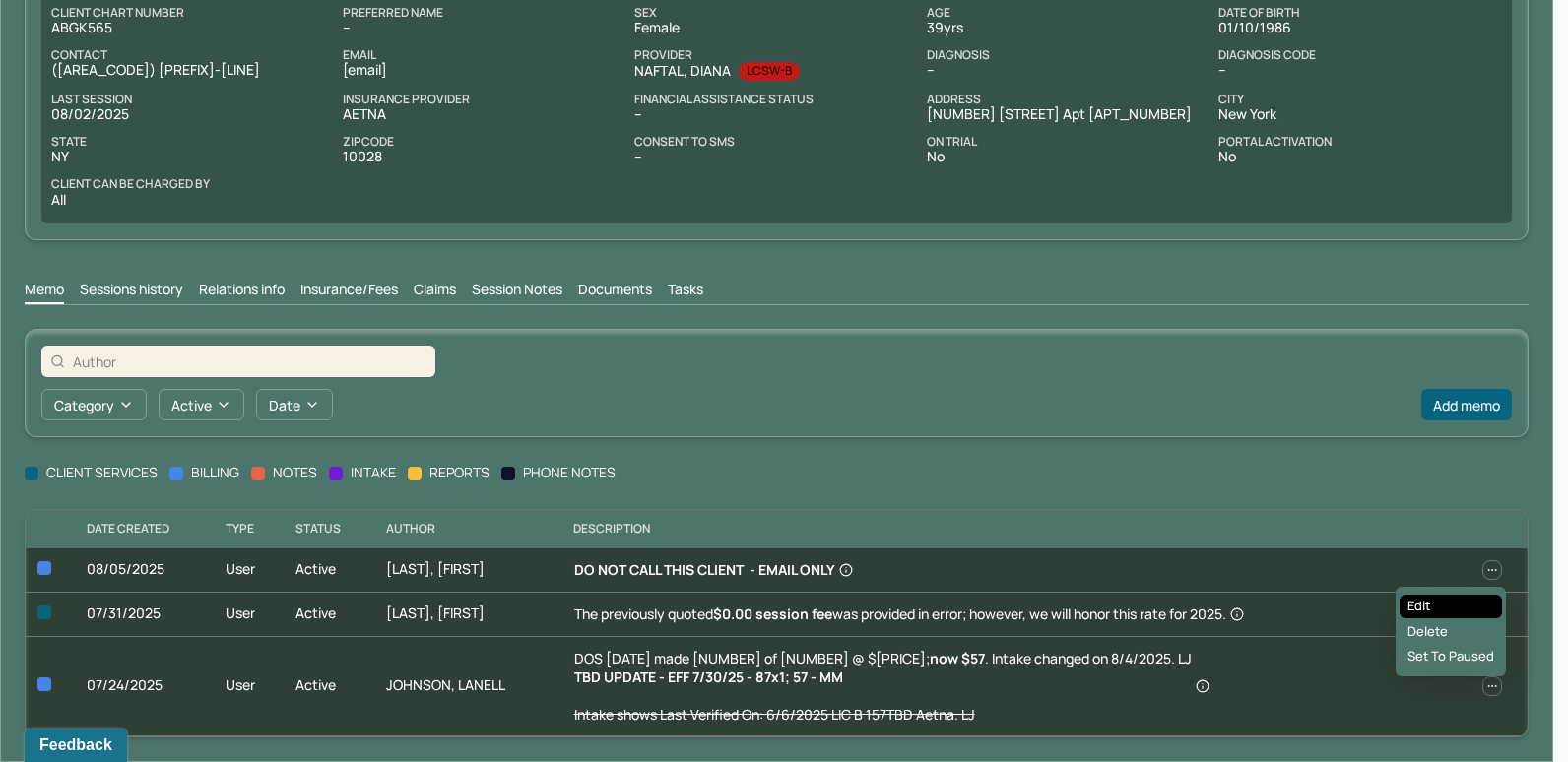 click on "Edit" at bounding box center [1451, 606] 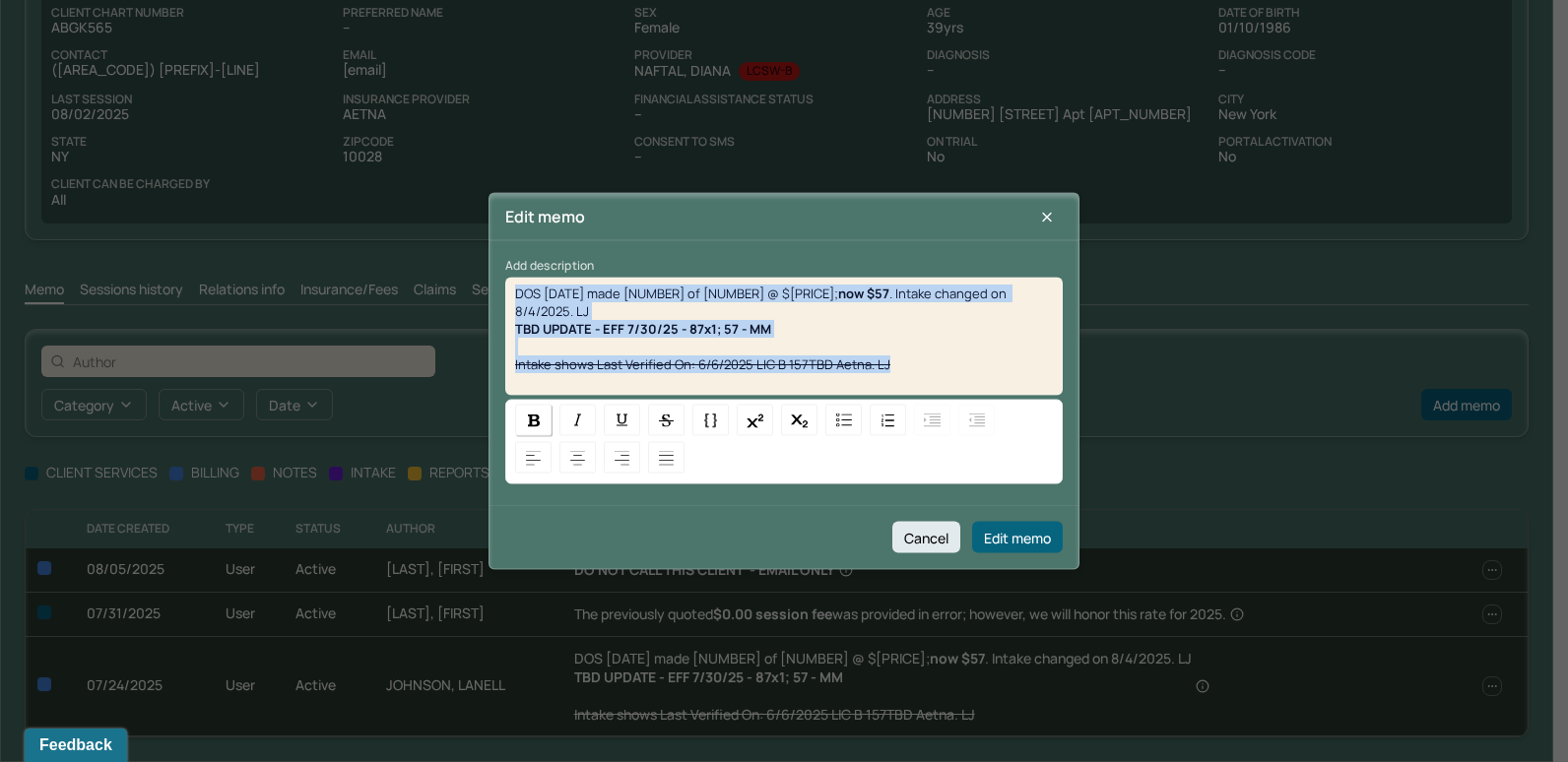 click at bounding box center (533, 420) 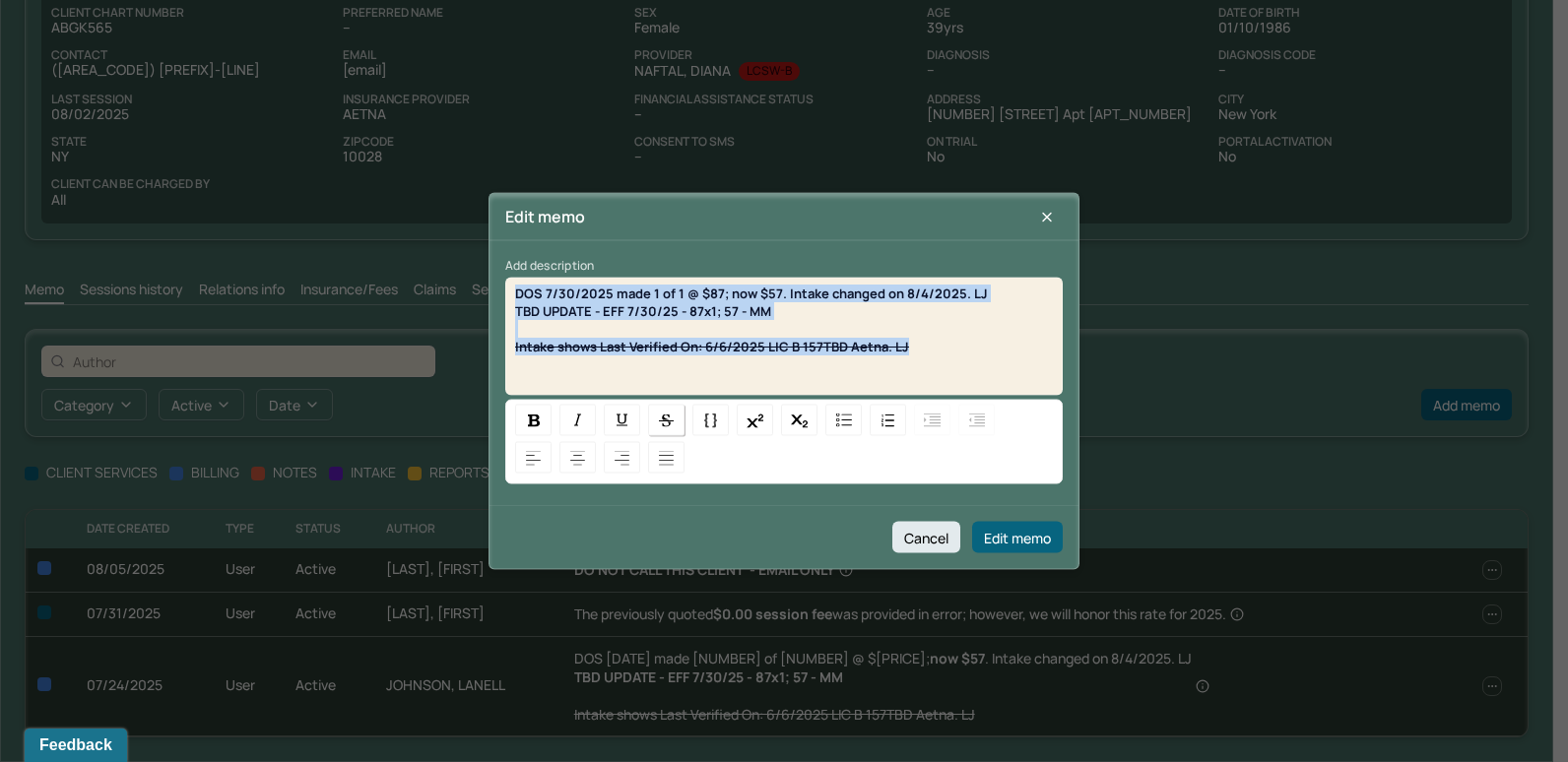 click at bounding box center (666, 419) 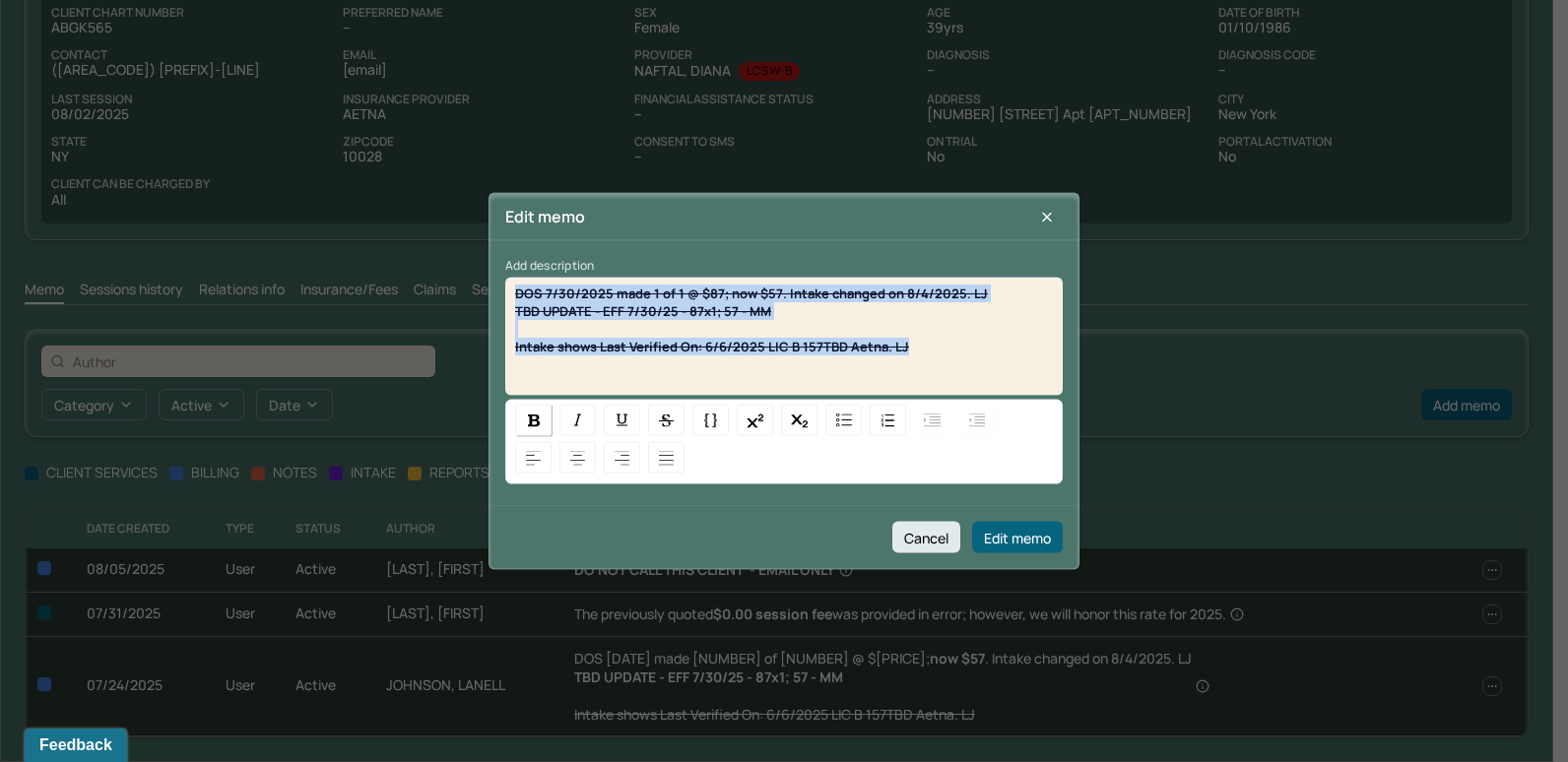 click at bounding box center (534, 419) 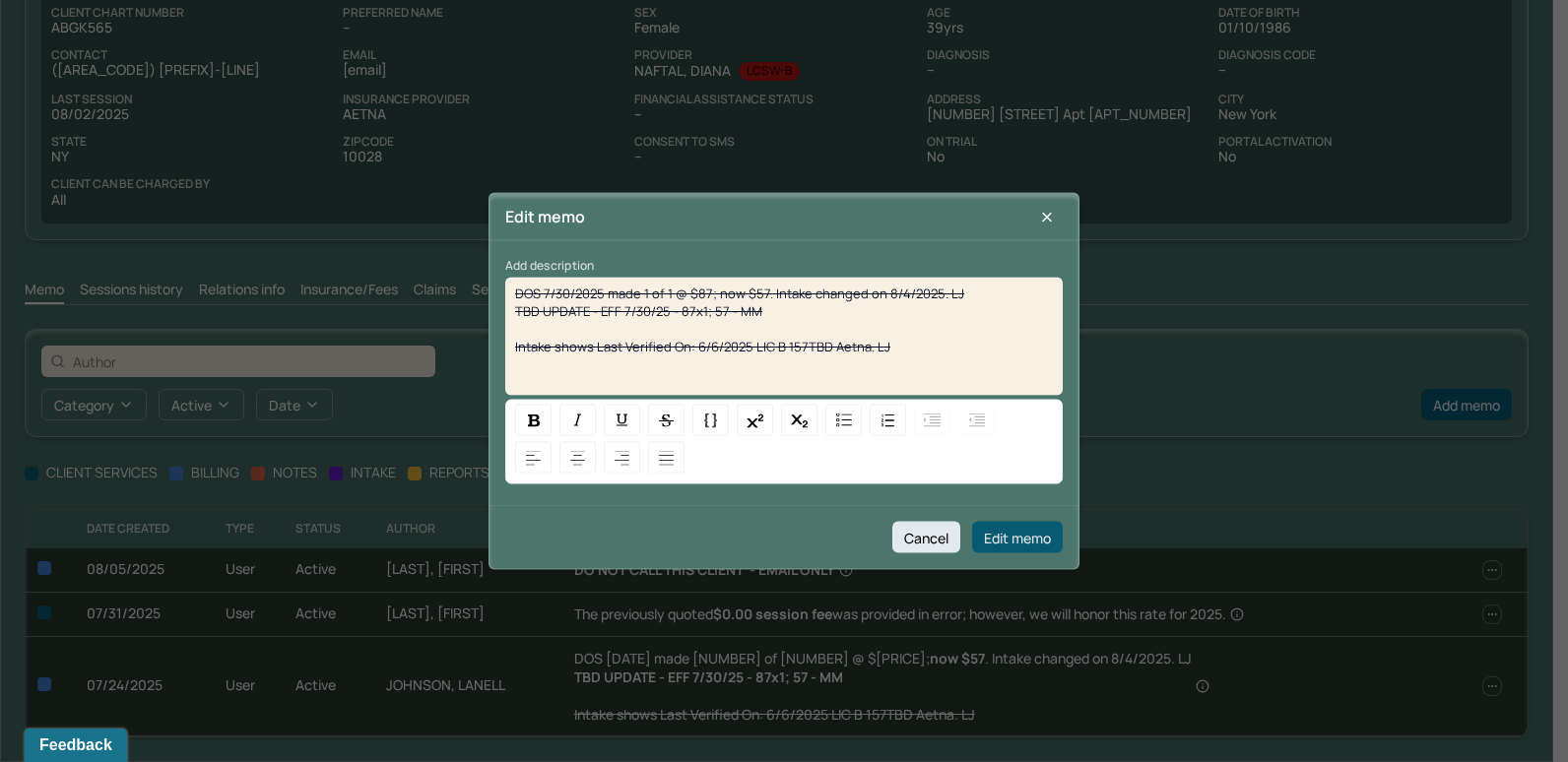 click on "Edit memo" at bounding box center [1017, 538] 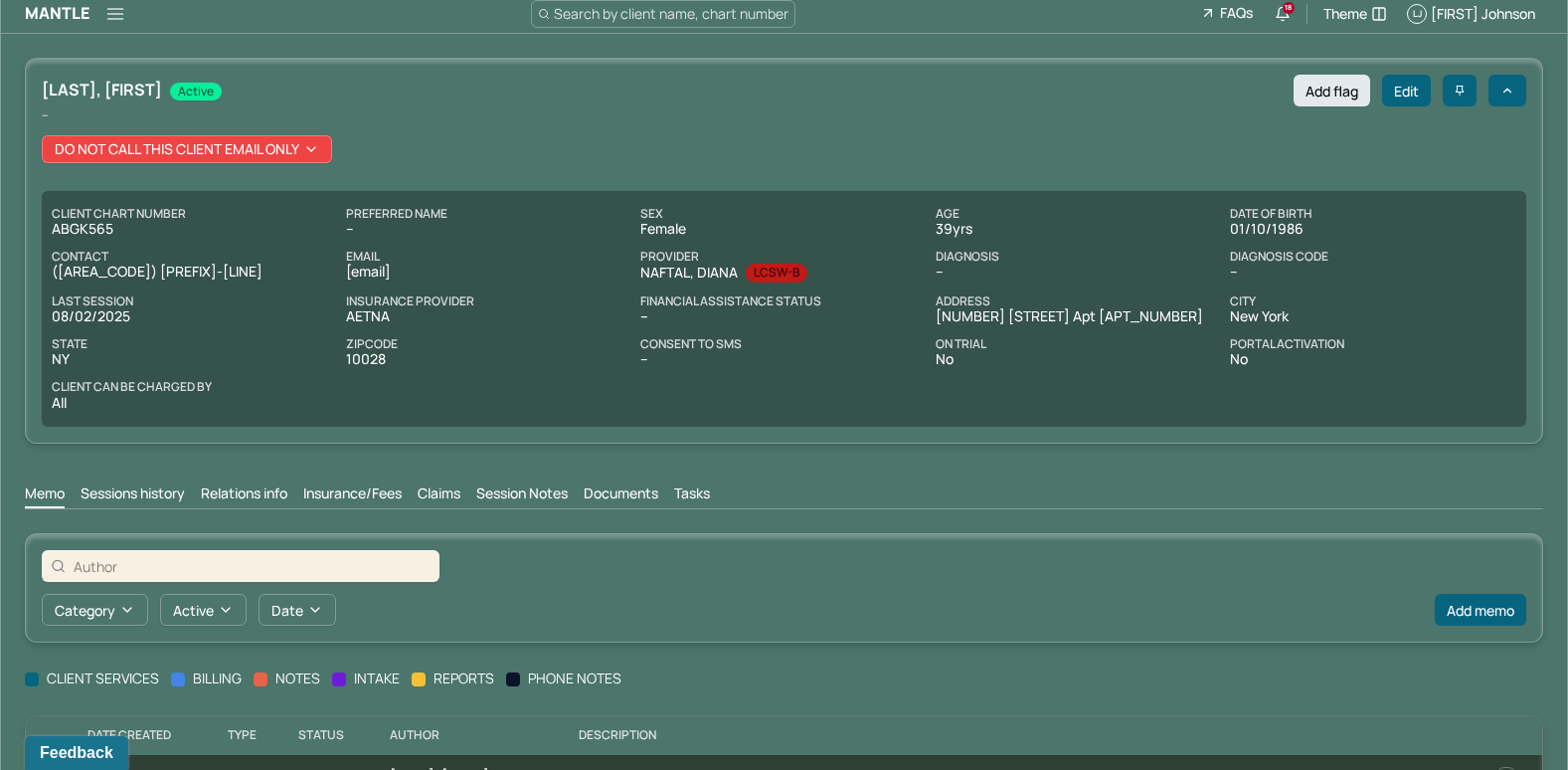 scroll, scrollTop: 0, scrollLeft: 0, axis: both 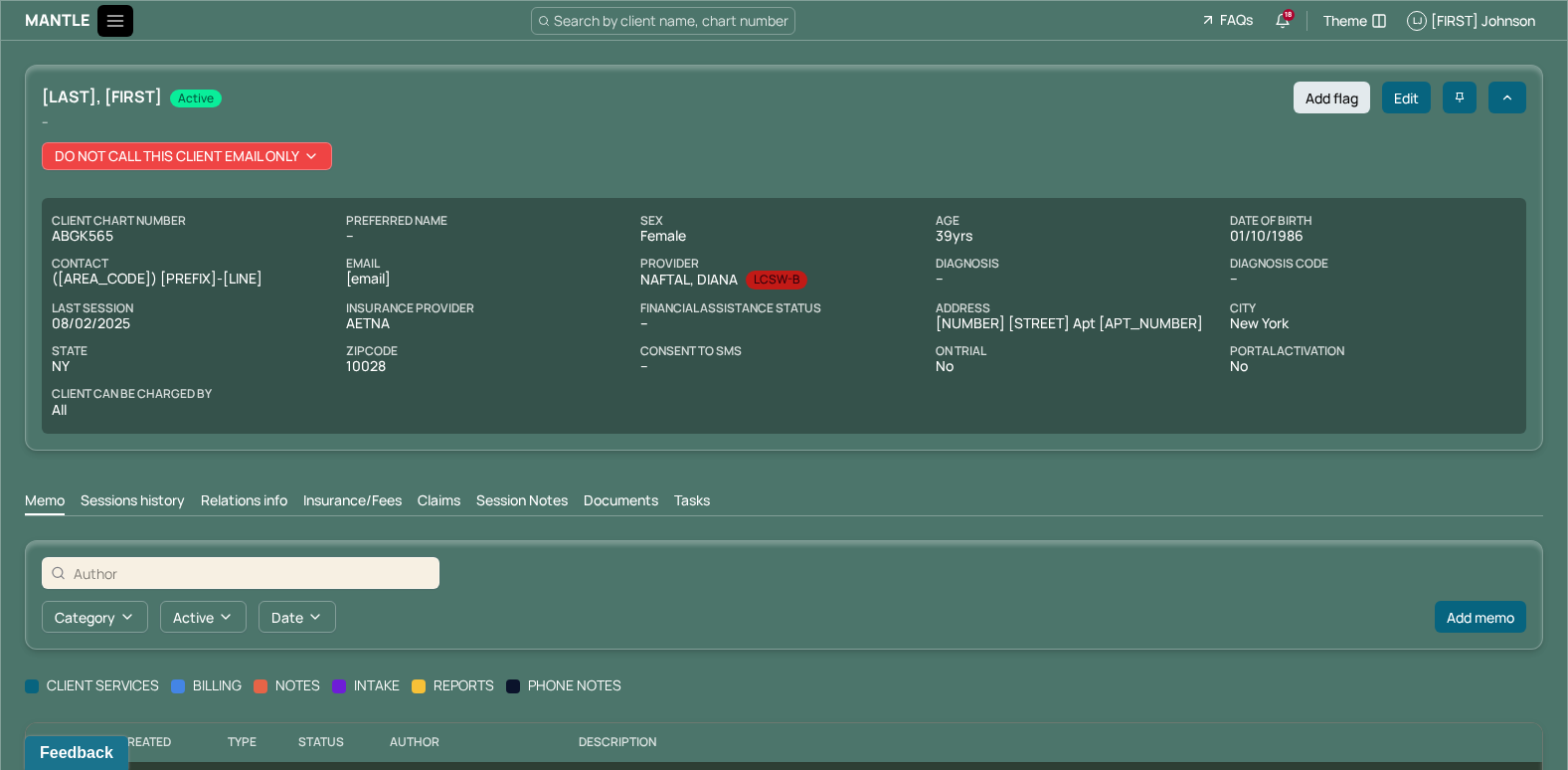click 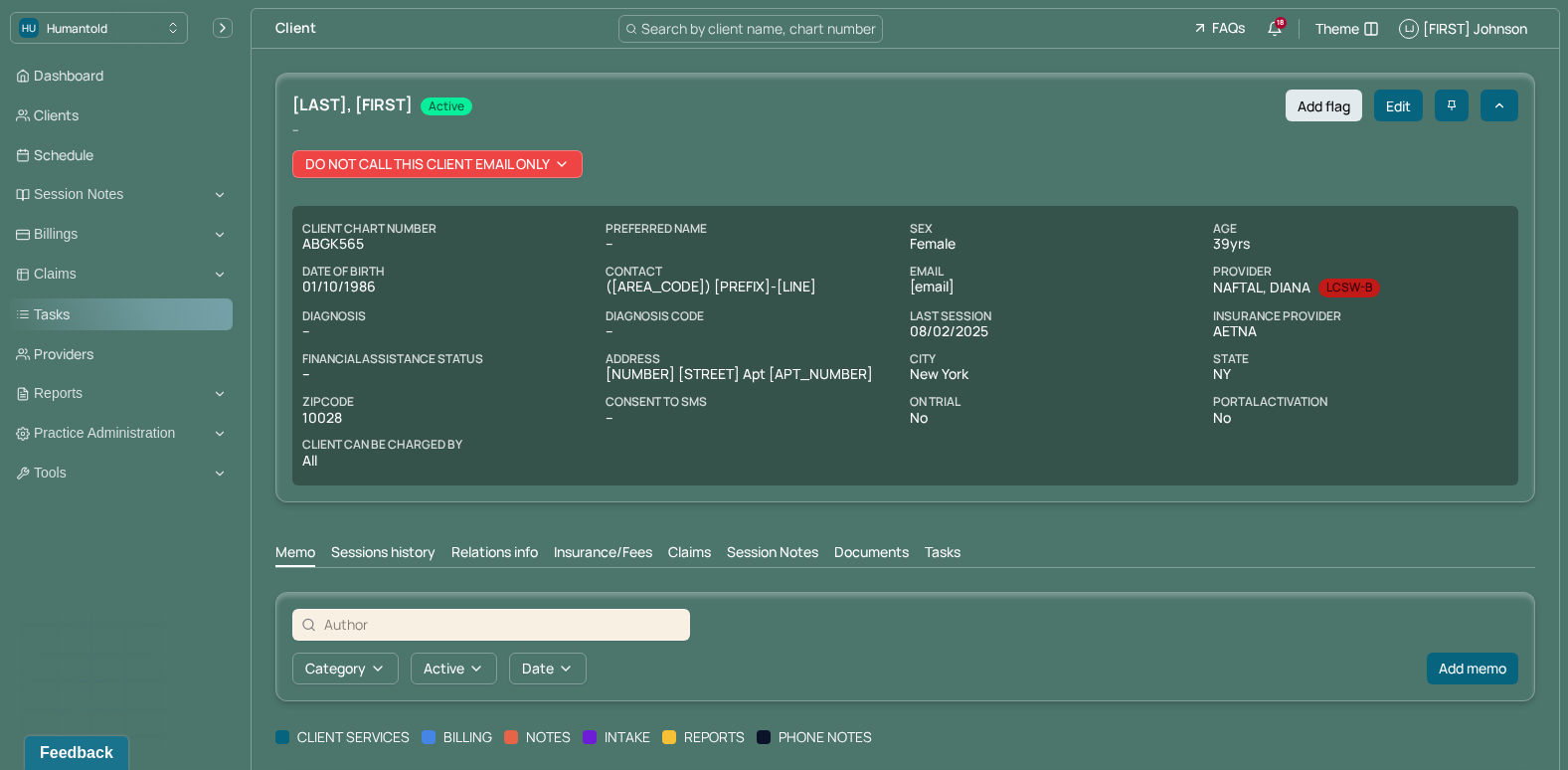click on "Tasks" at bounding box center (121, 314) 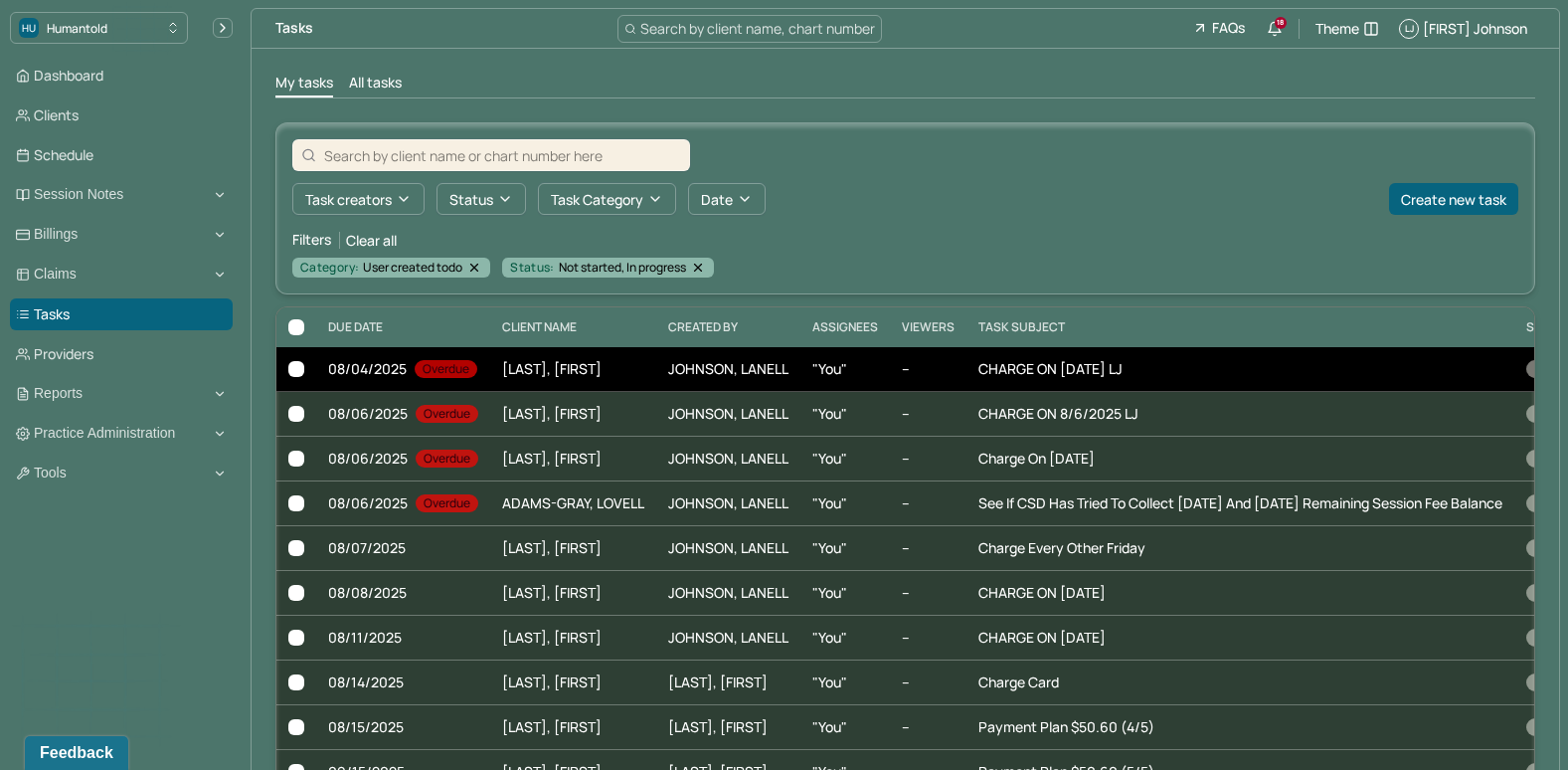 click on "[LAST], [FIRST]" at bounding box center (573, 369) 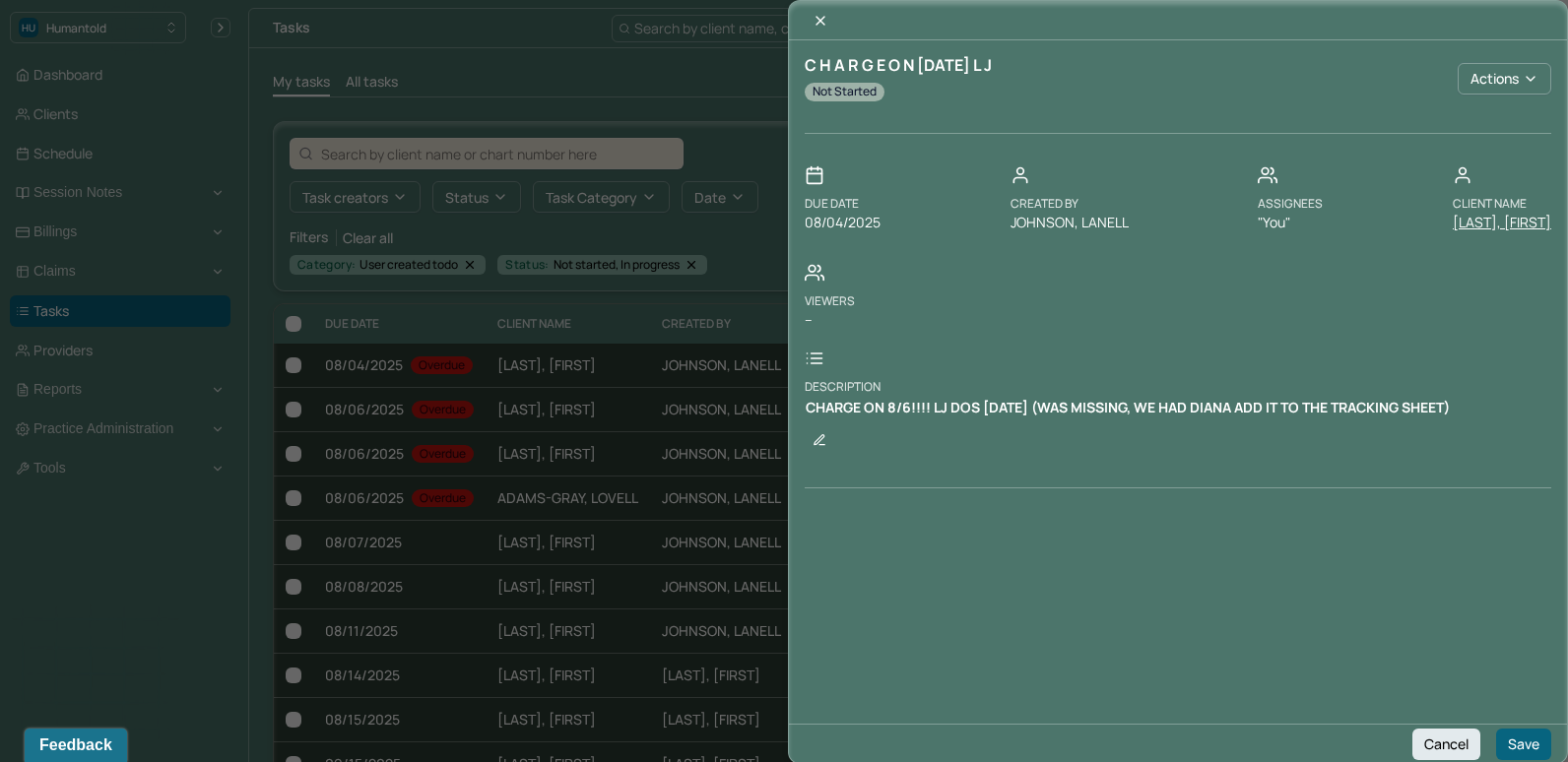 click on "[LAST], [FIRST]" at bounding box center [1502, 222] 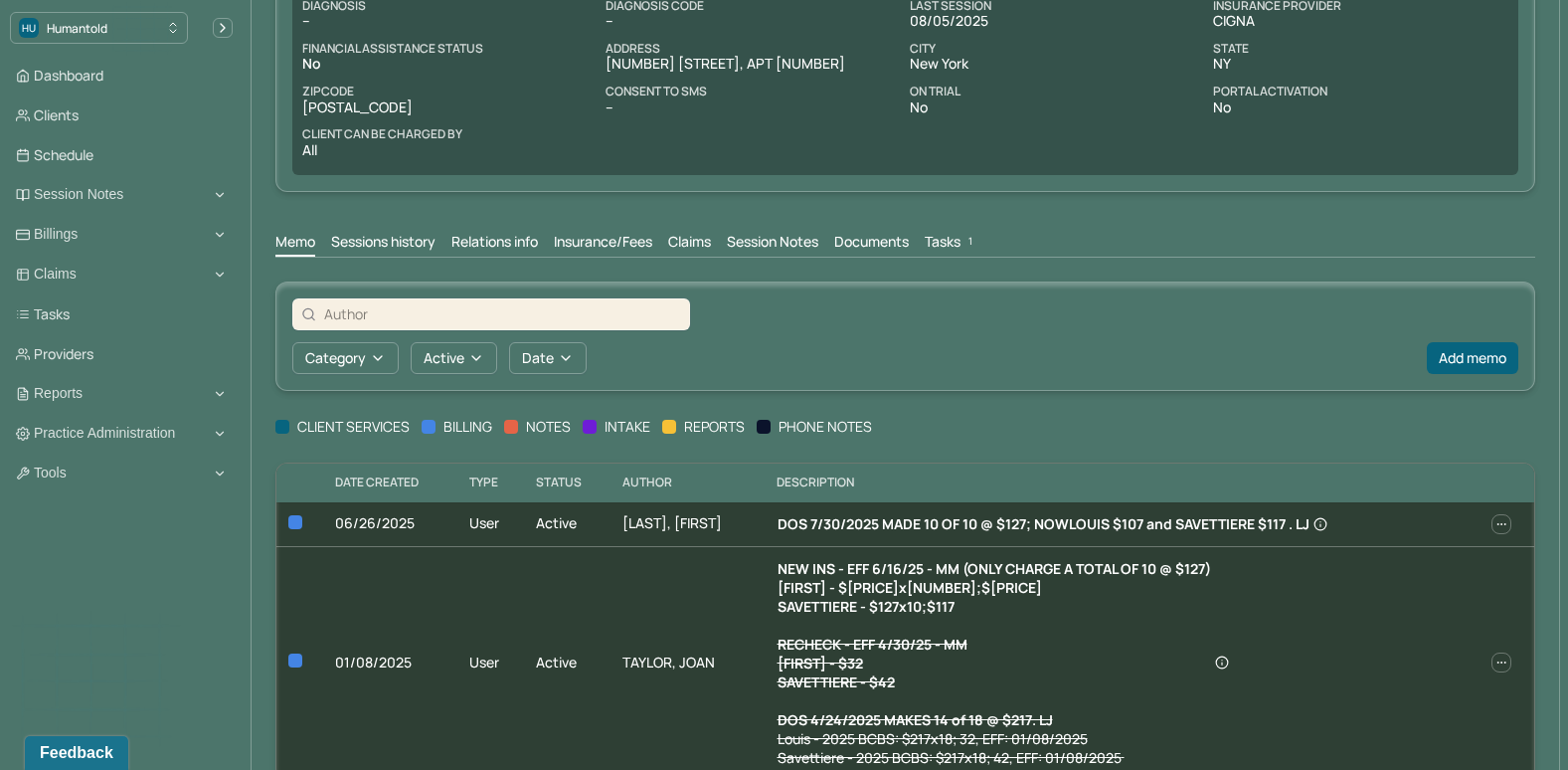scroll, scrollTop: 298, scrollLeft: 0, axis: vertical 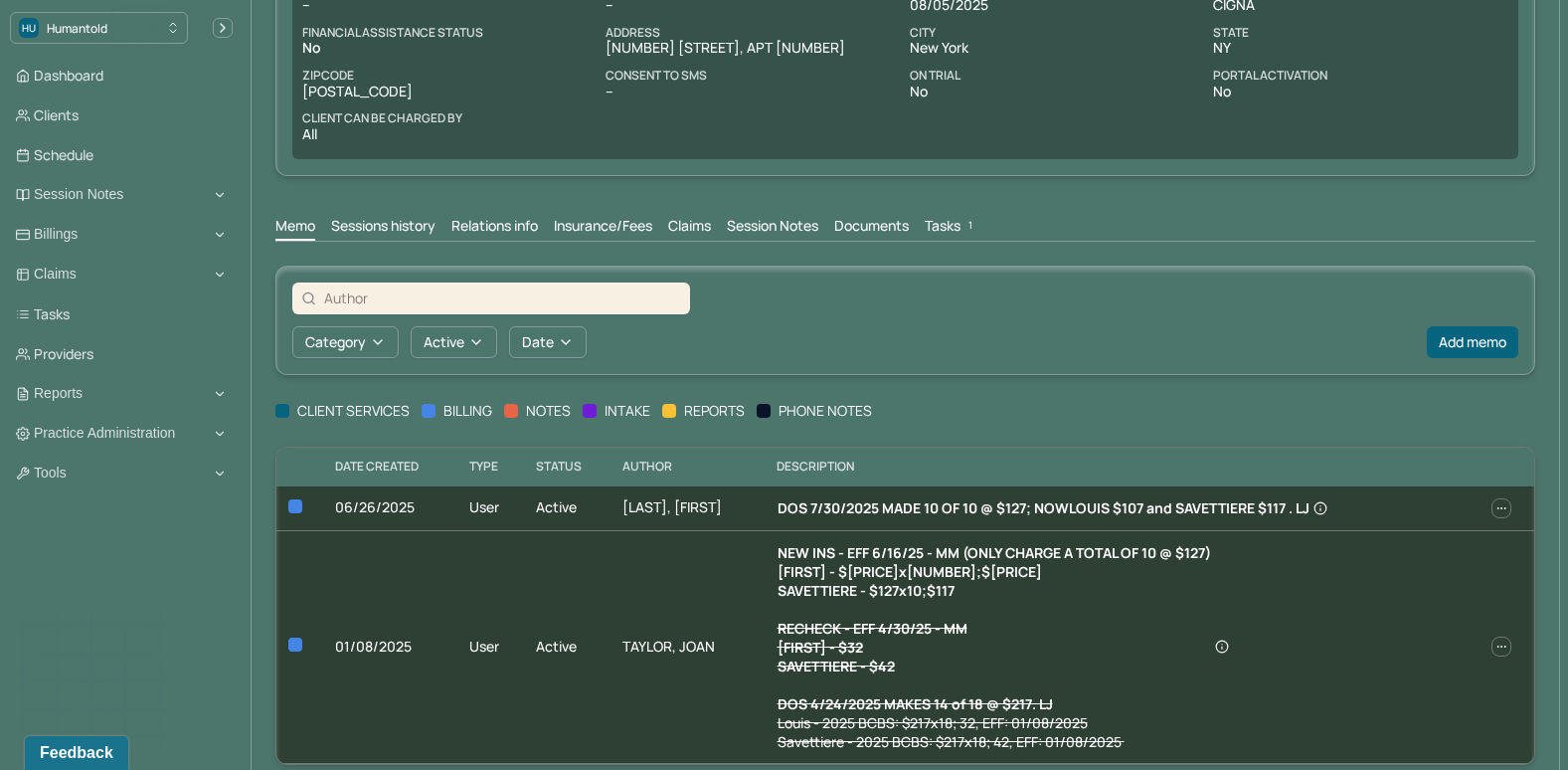 click on "Insurance/Fees" at bounding box center (603, 228) 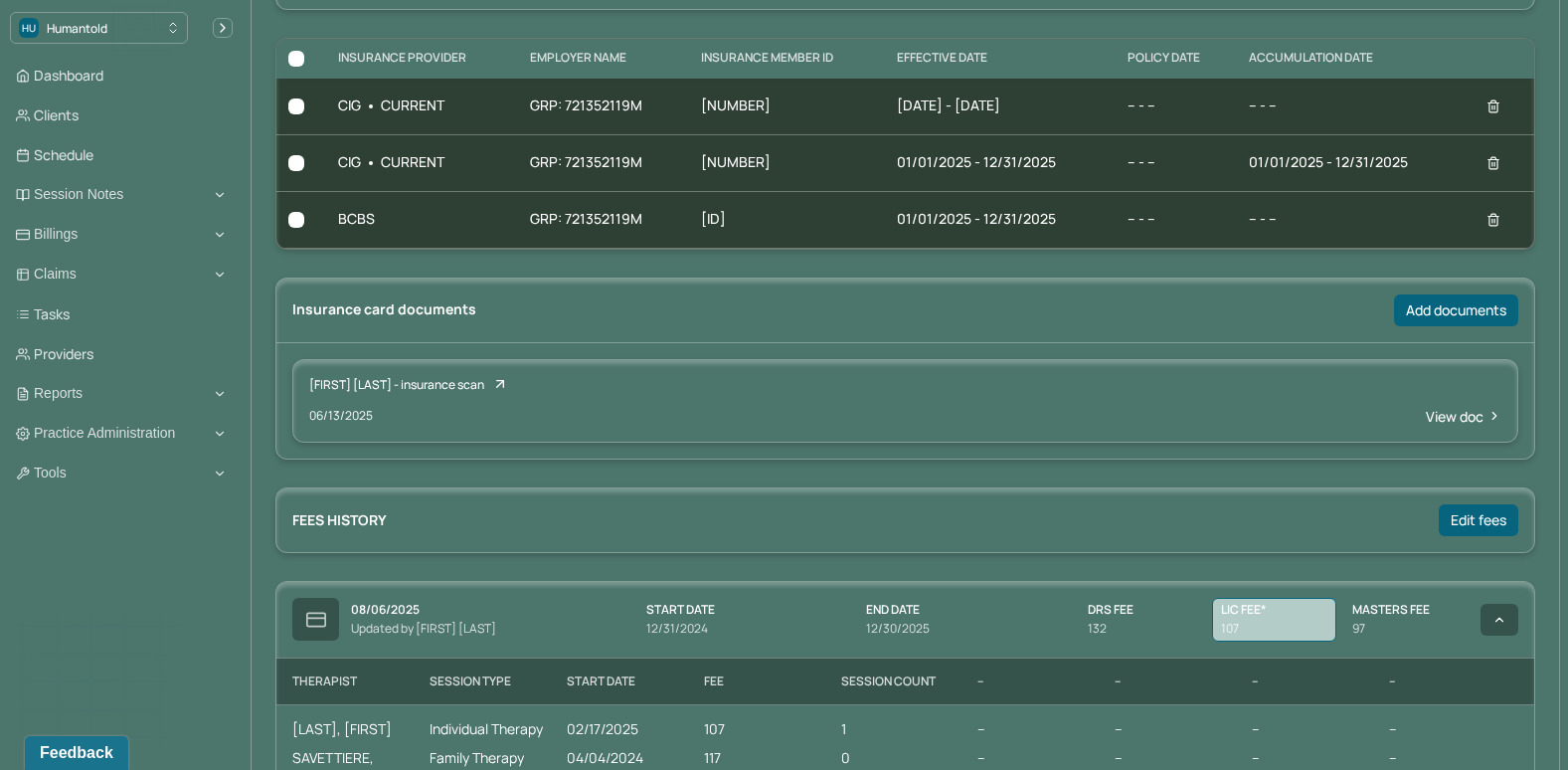 scroll, scrollTop: 497, scrollLeft: 0, axis: vertical 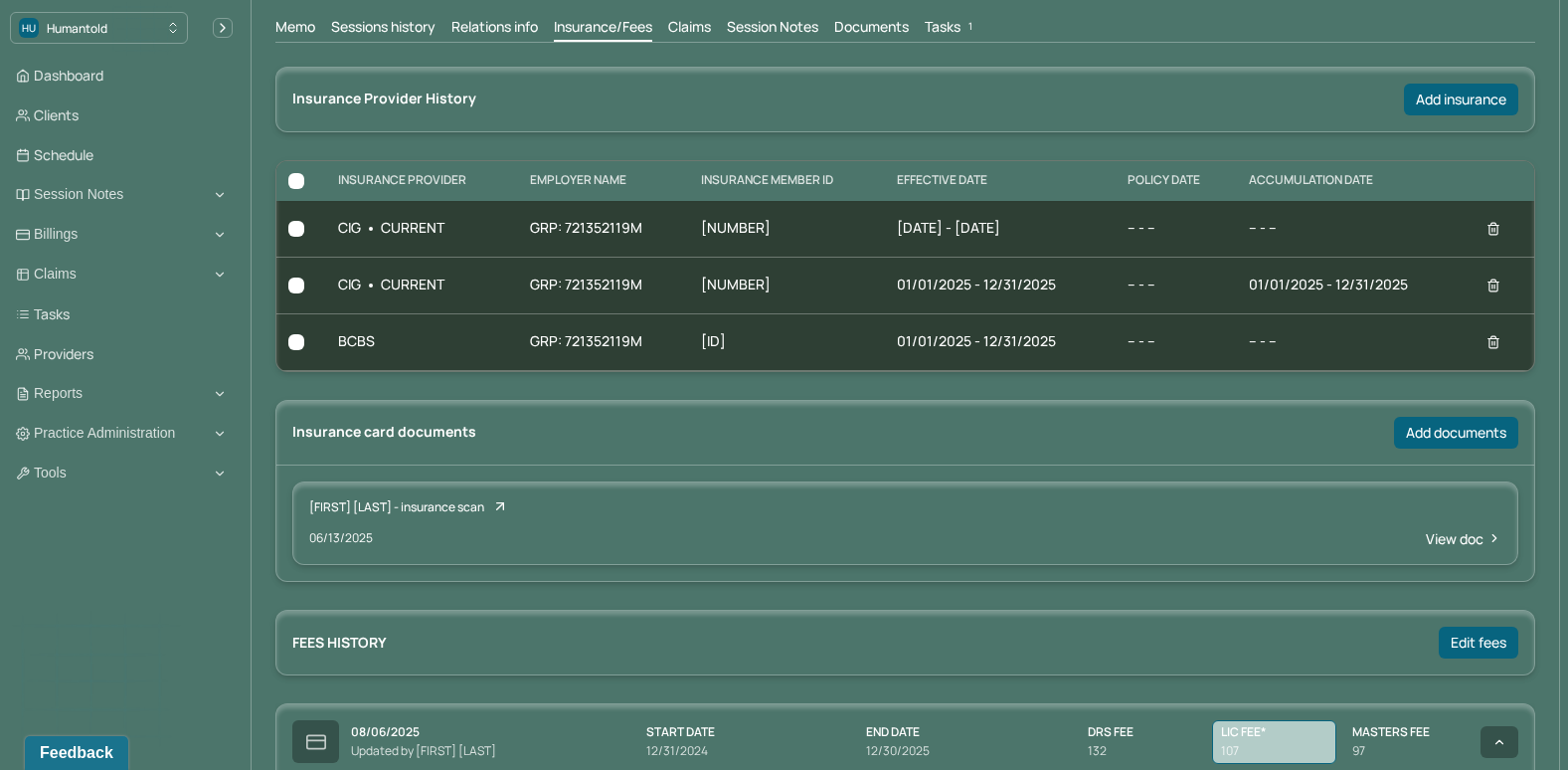 click on "Claims" at bounding box center (689, 29) 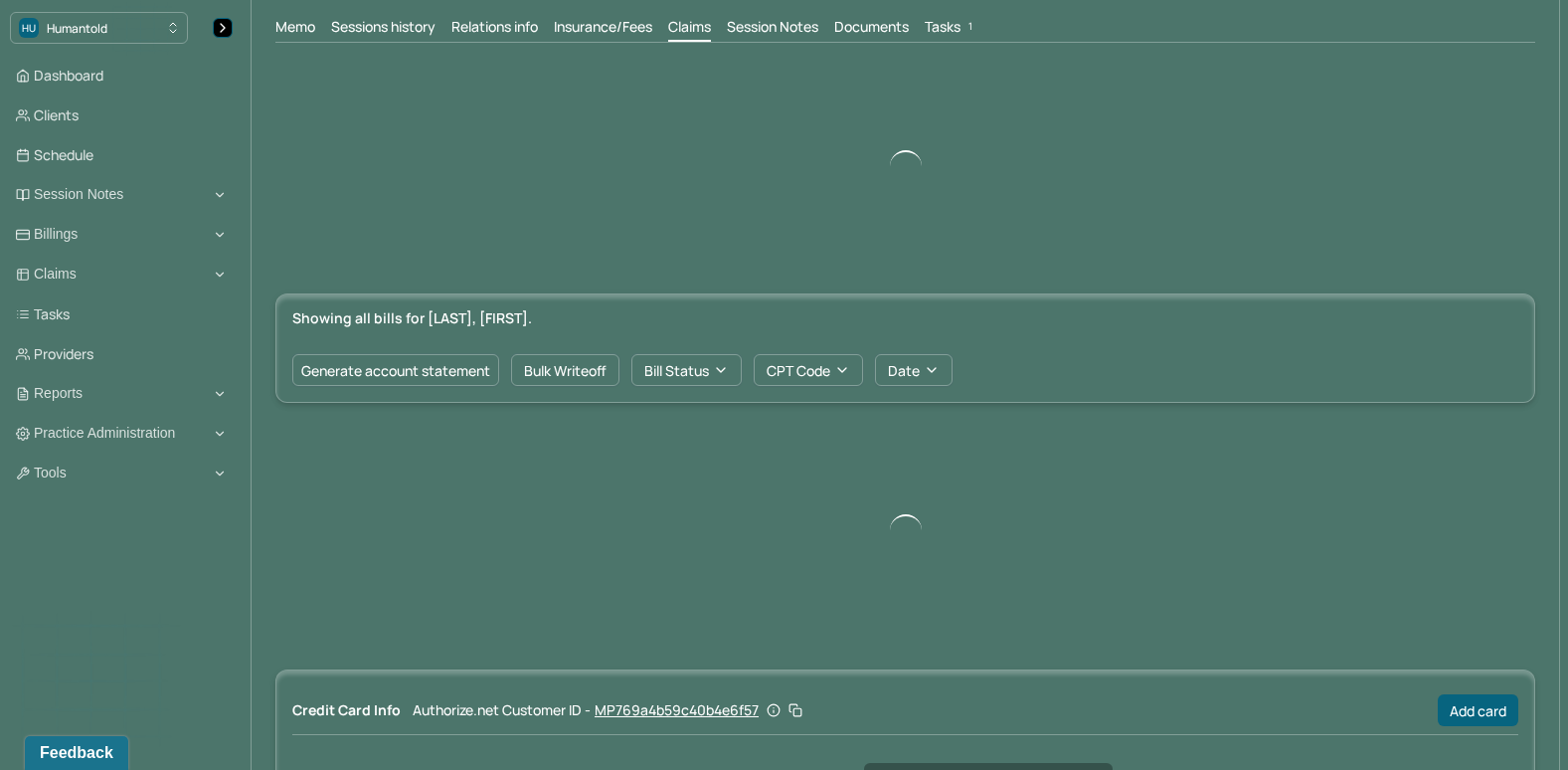 click 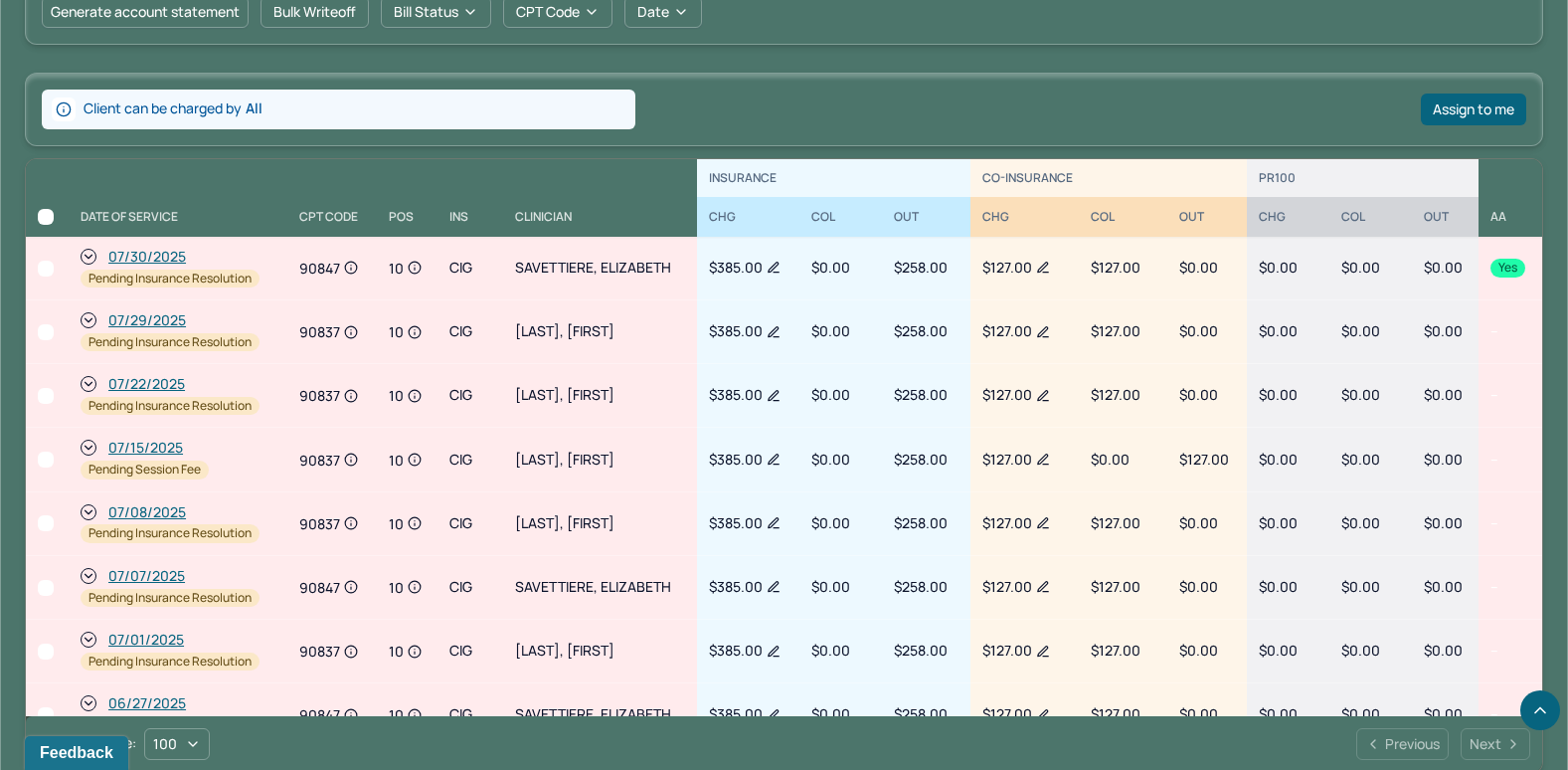 scroll, scrollTop: 807, scrollLeft: 0, axis: vertical 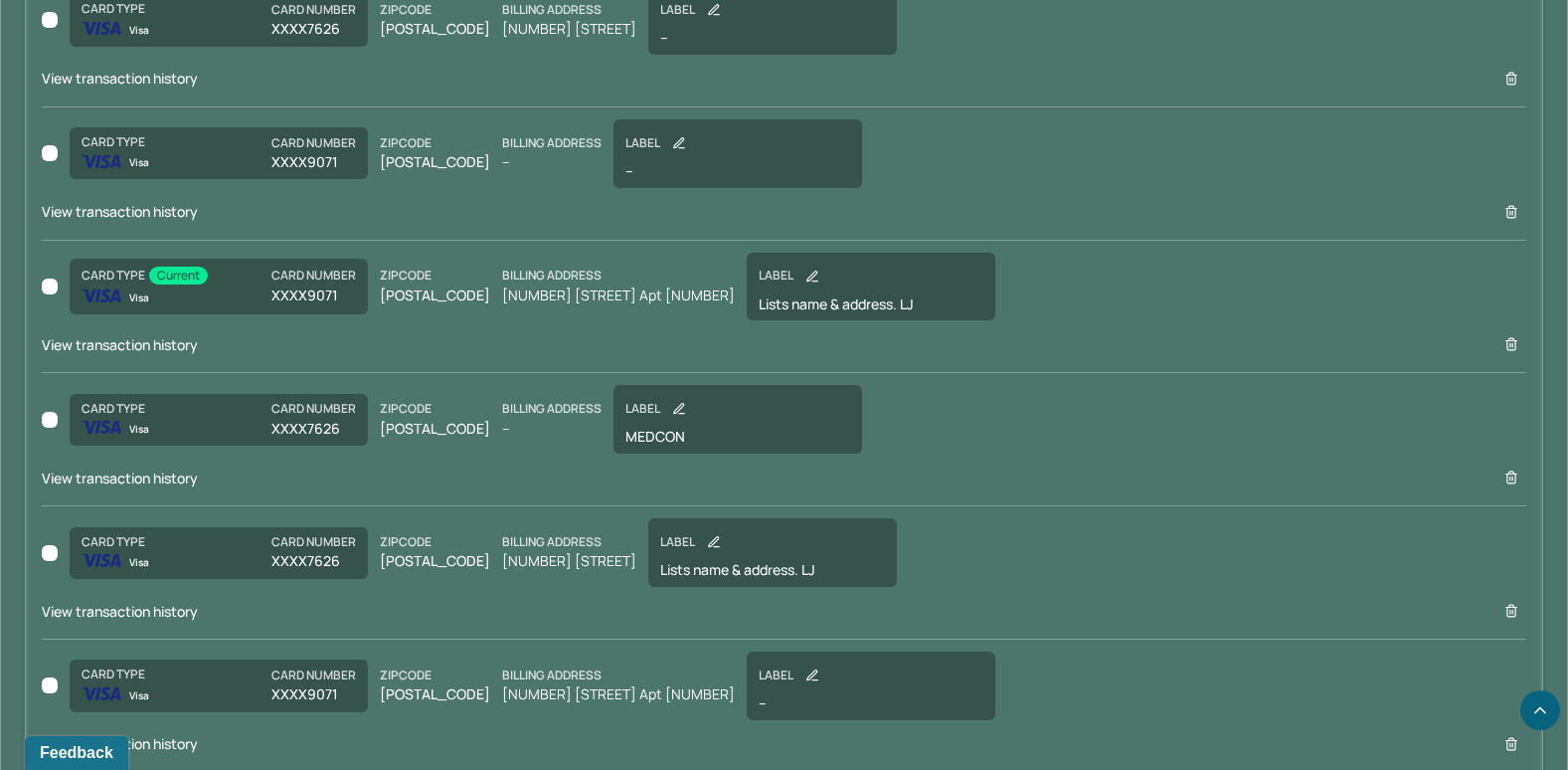 click on "View transaction history" at bounding box center (119, 344) 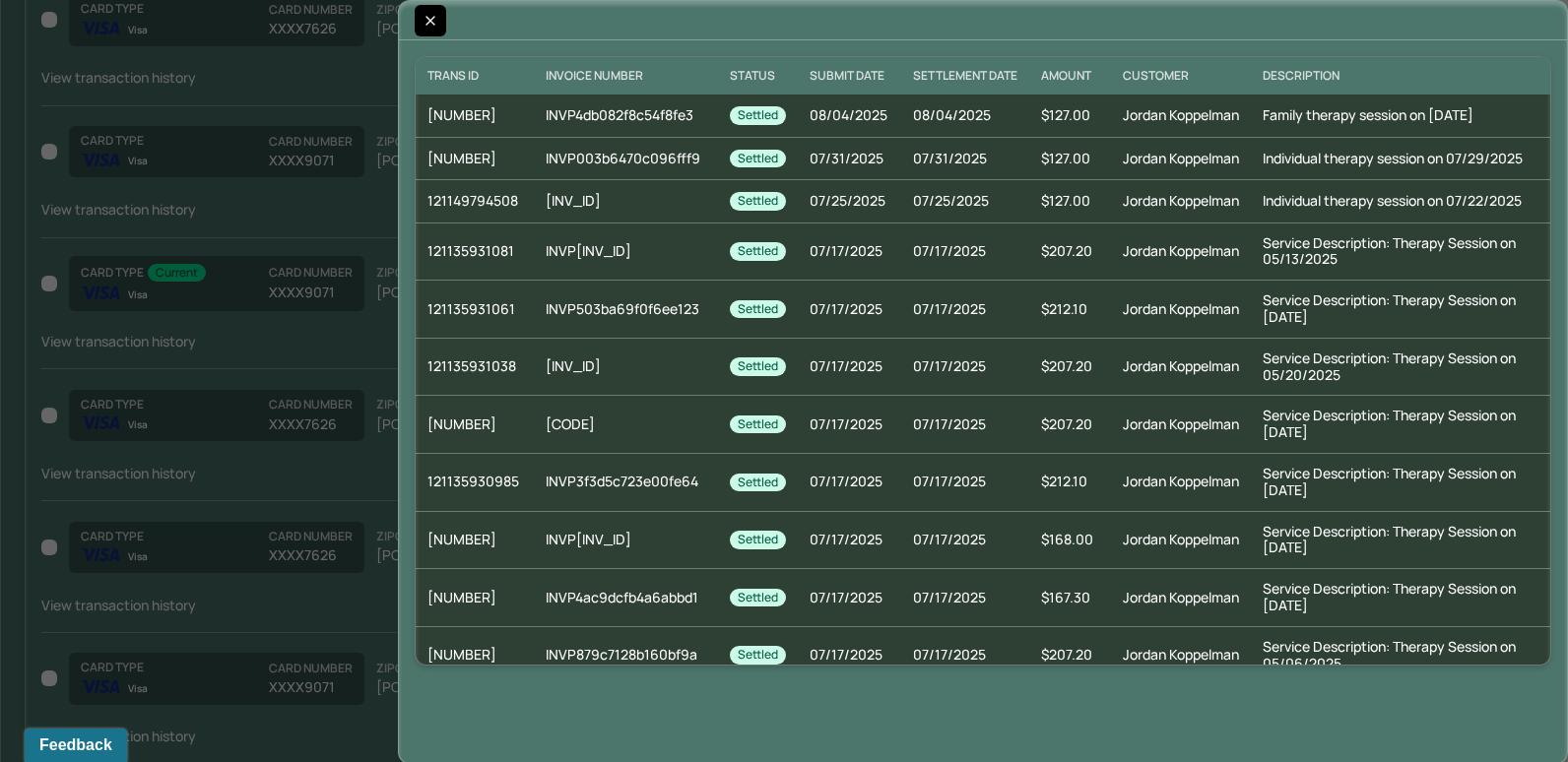 click 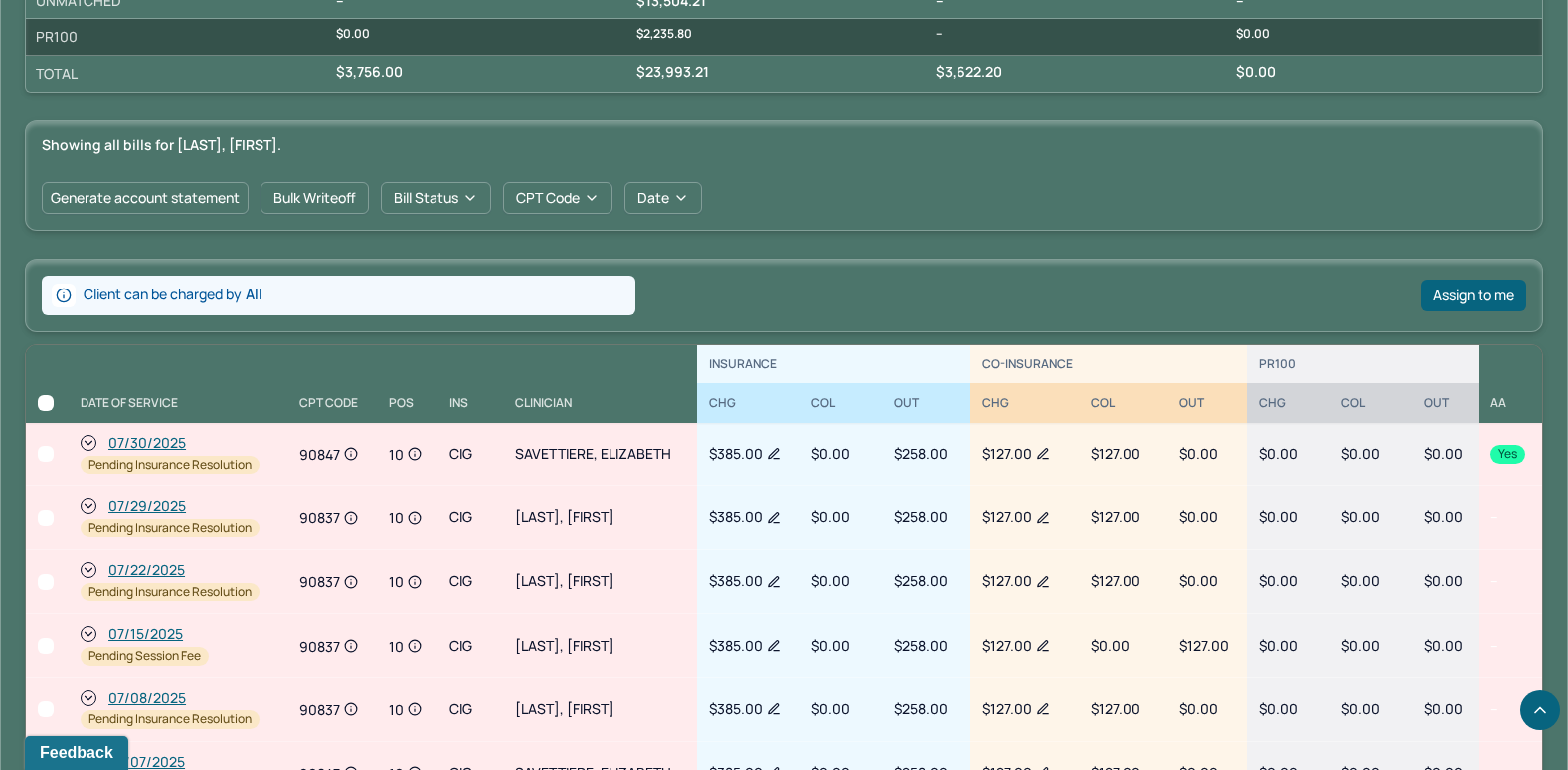 scroll, scrollTop: 608, scrollLeft: 0, axis: vertical 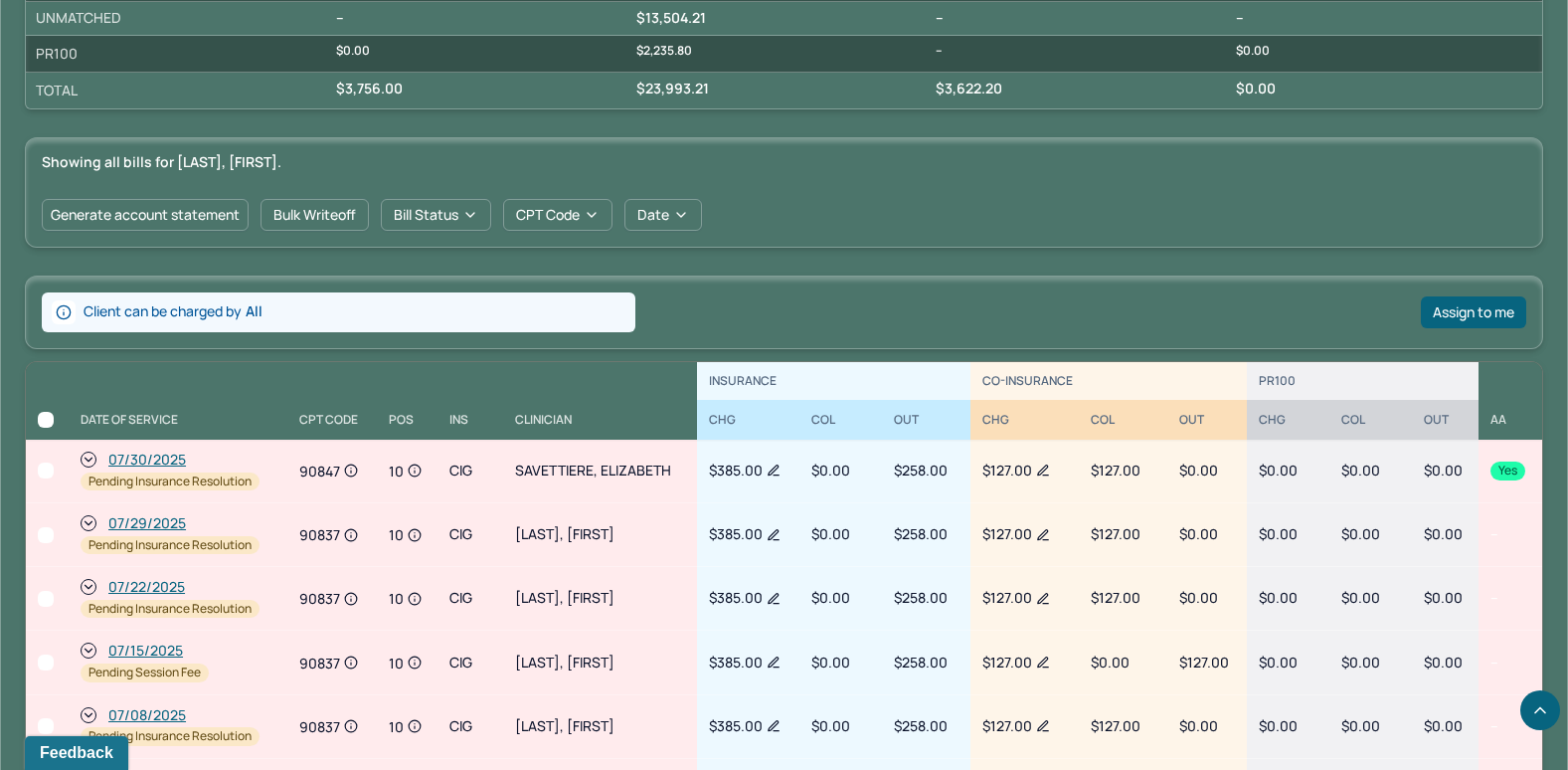 click on "07/15/2025" at bounding box center [145, 651] 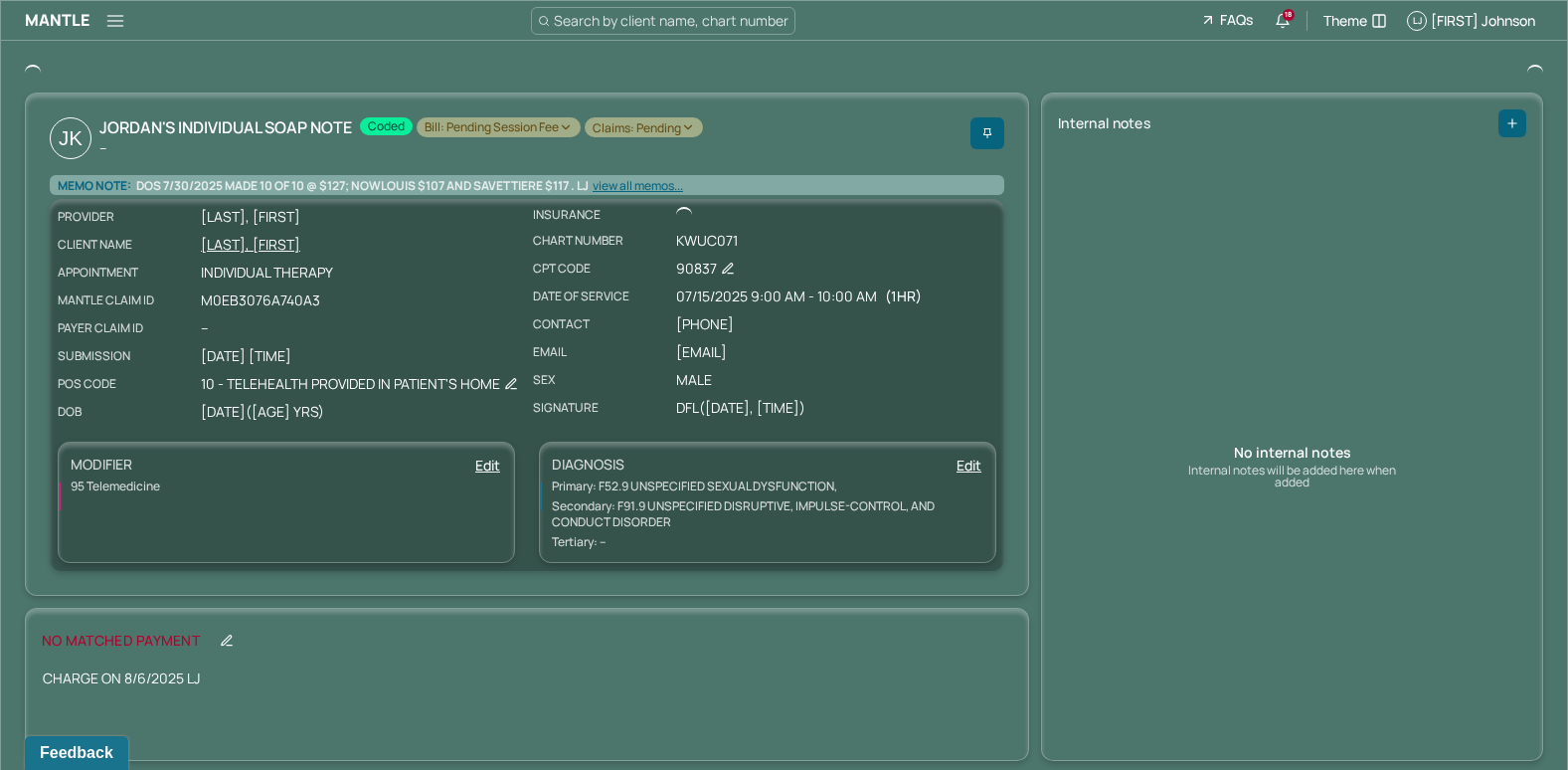 click on "Bill: Pending Session Fee" at bounding box center (498, 127) 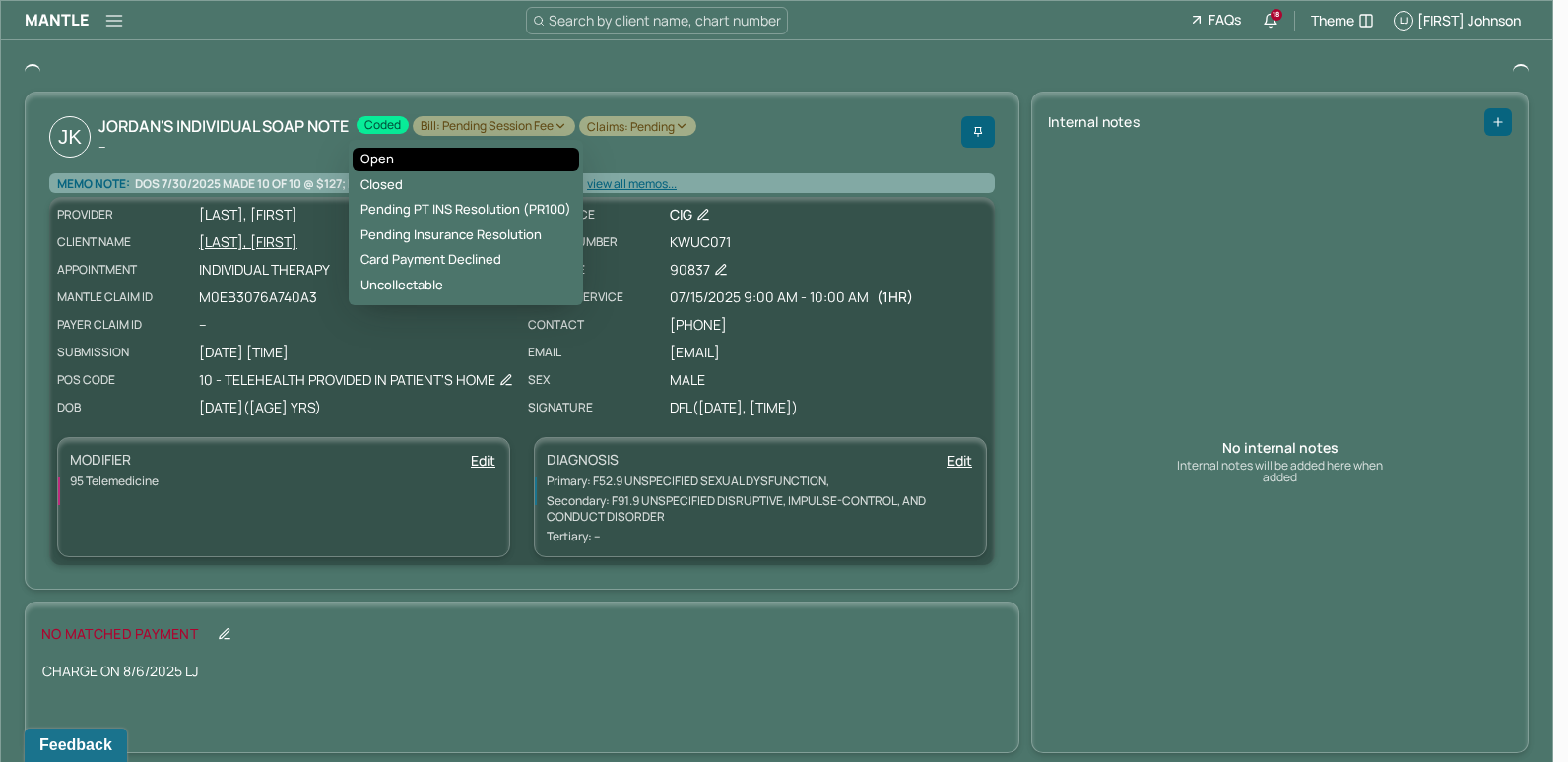 click on "Open" at bounding box center [466, 159] 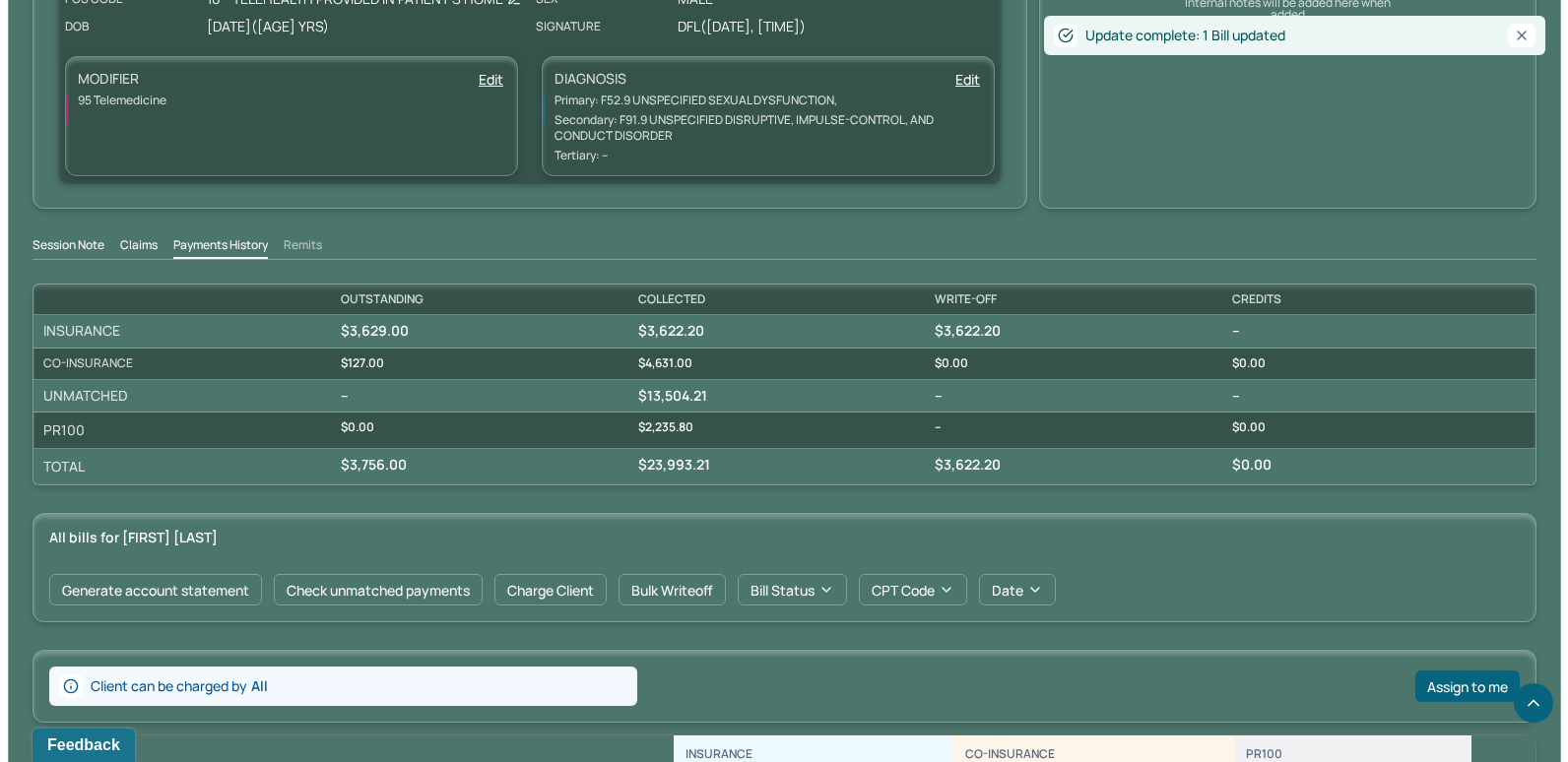 scroll, scrollTop: 606, scrollLeft: 0, axis: vertical 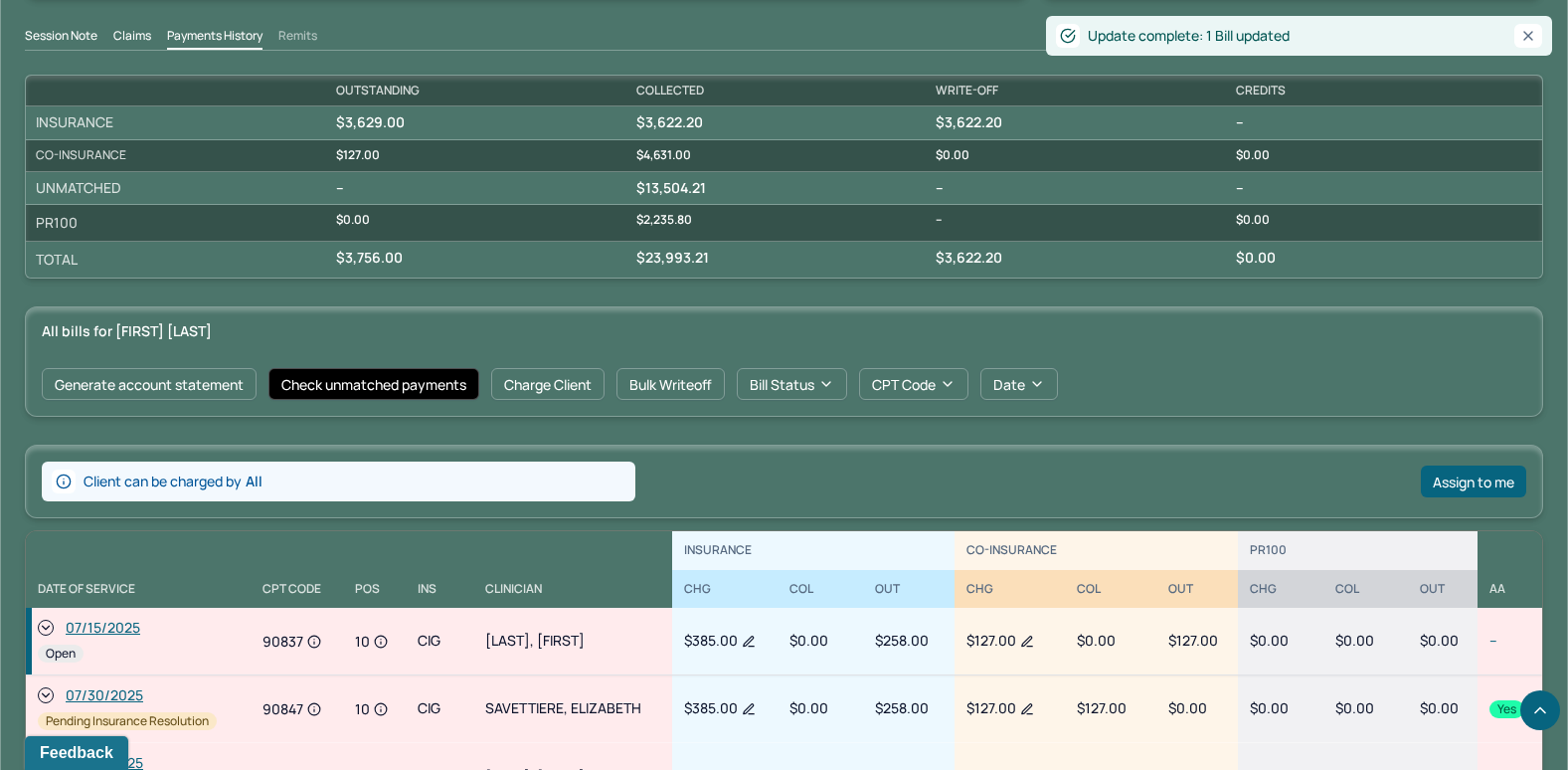 click on "Check unmatched payments" at bounding box center [374, 384] 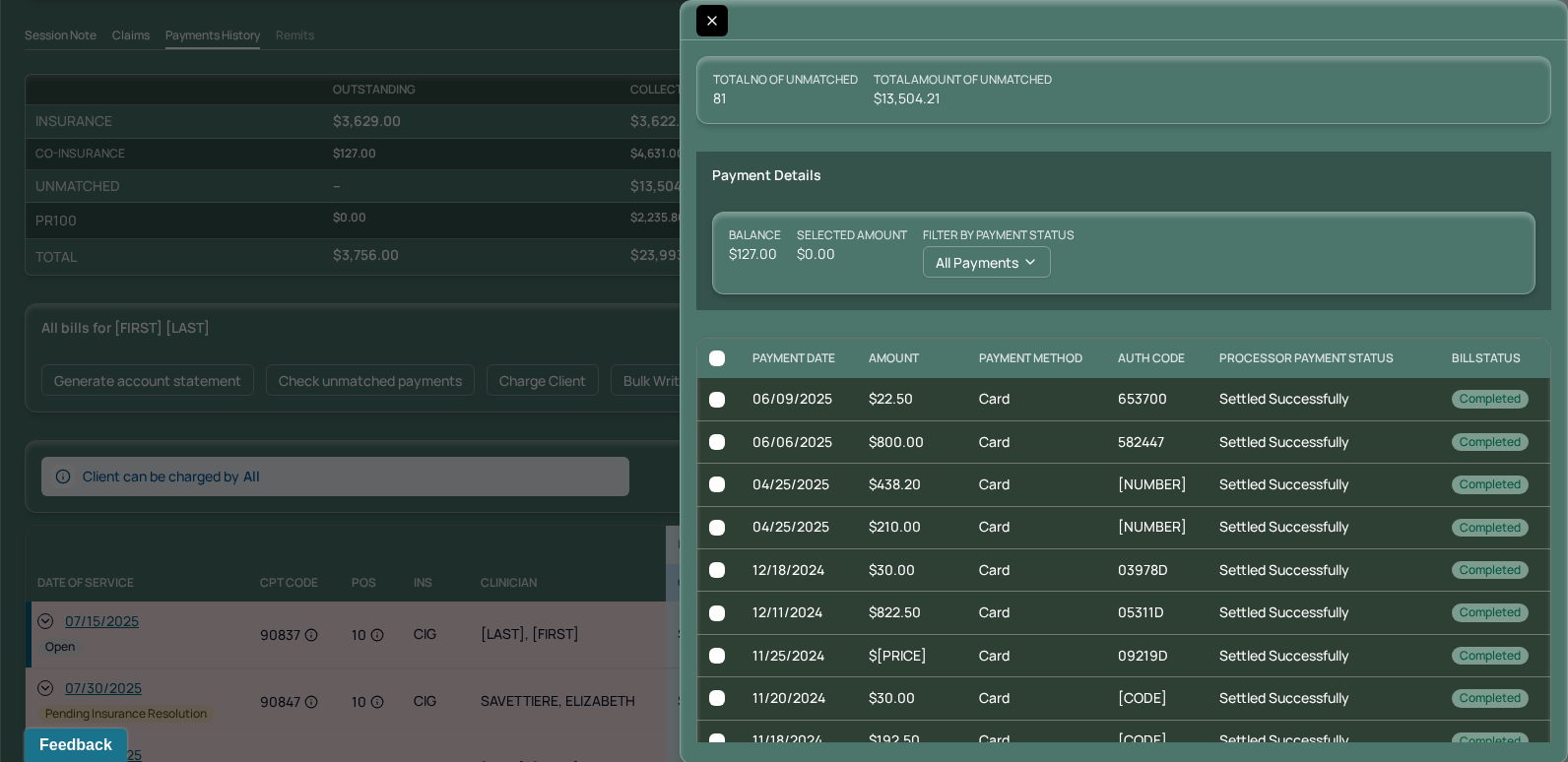 click 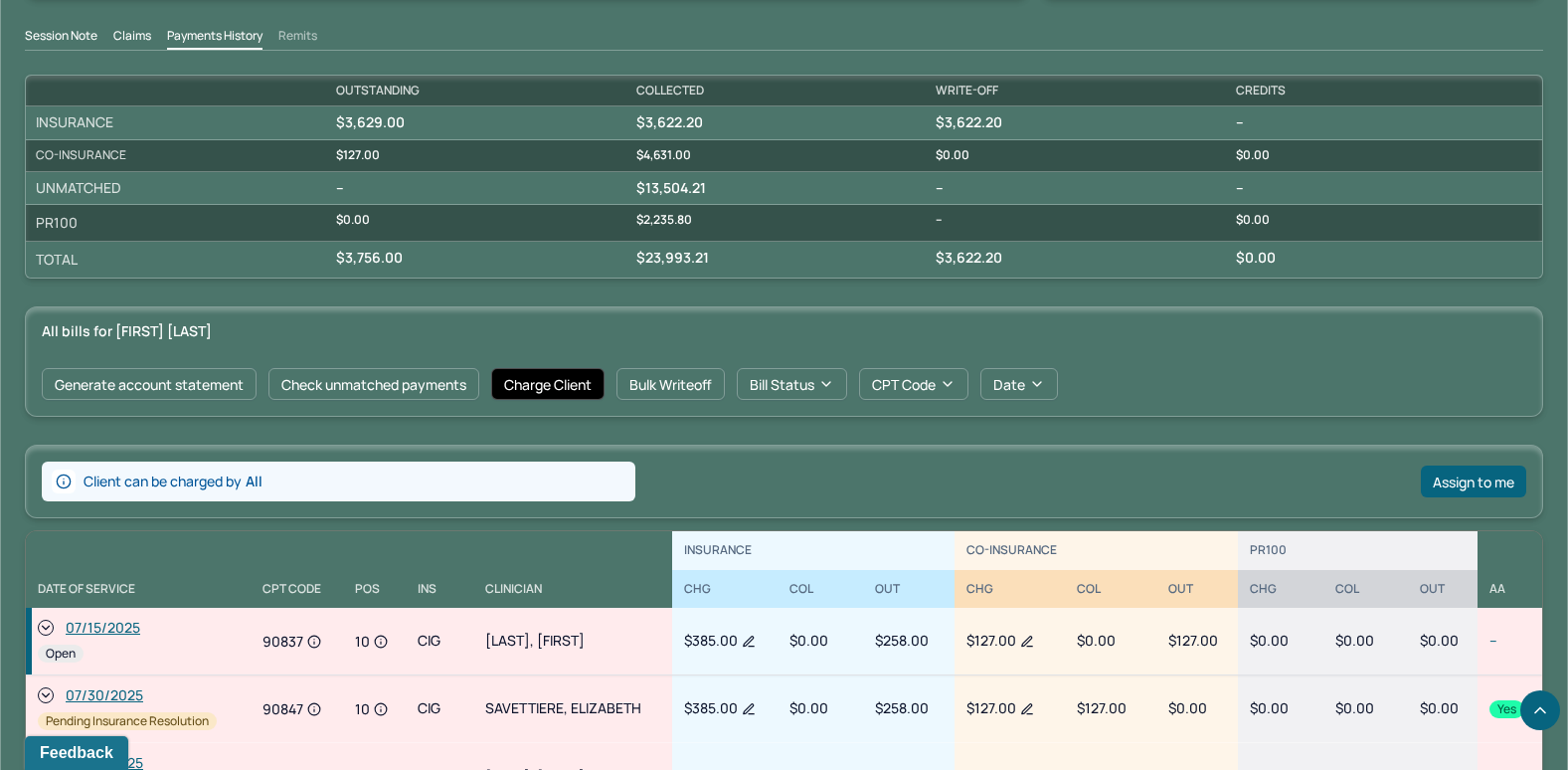 click on "Charge Client" at bounding box center [548, 384] 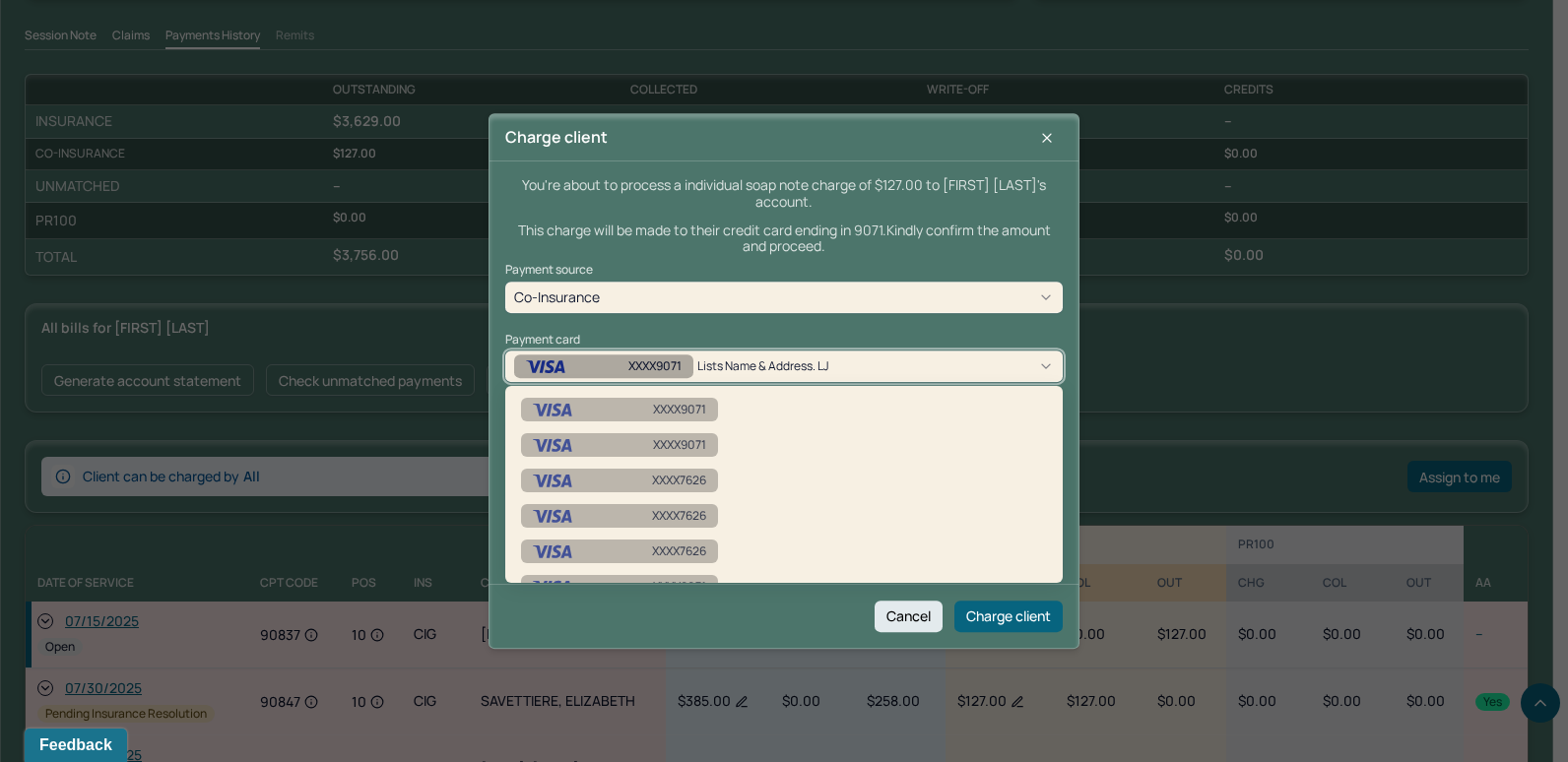 click on "XXXX[CARD_LAST_4] Lists name & address. LJ" at bounding box center (784, 366) 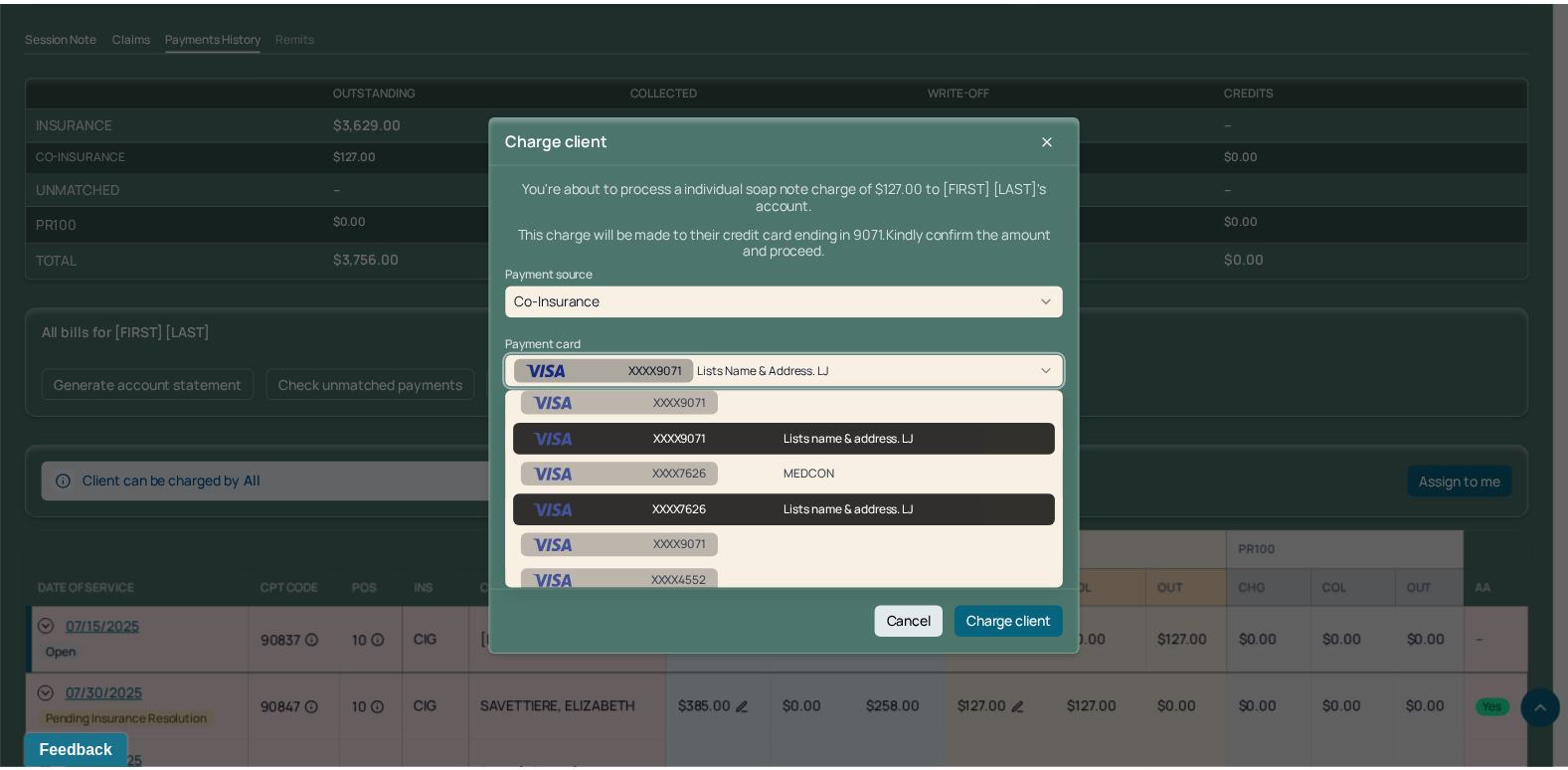 scroll, scrollTop: 287, scrollLeft: 0, axis: vertical 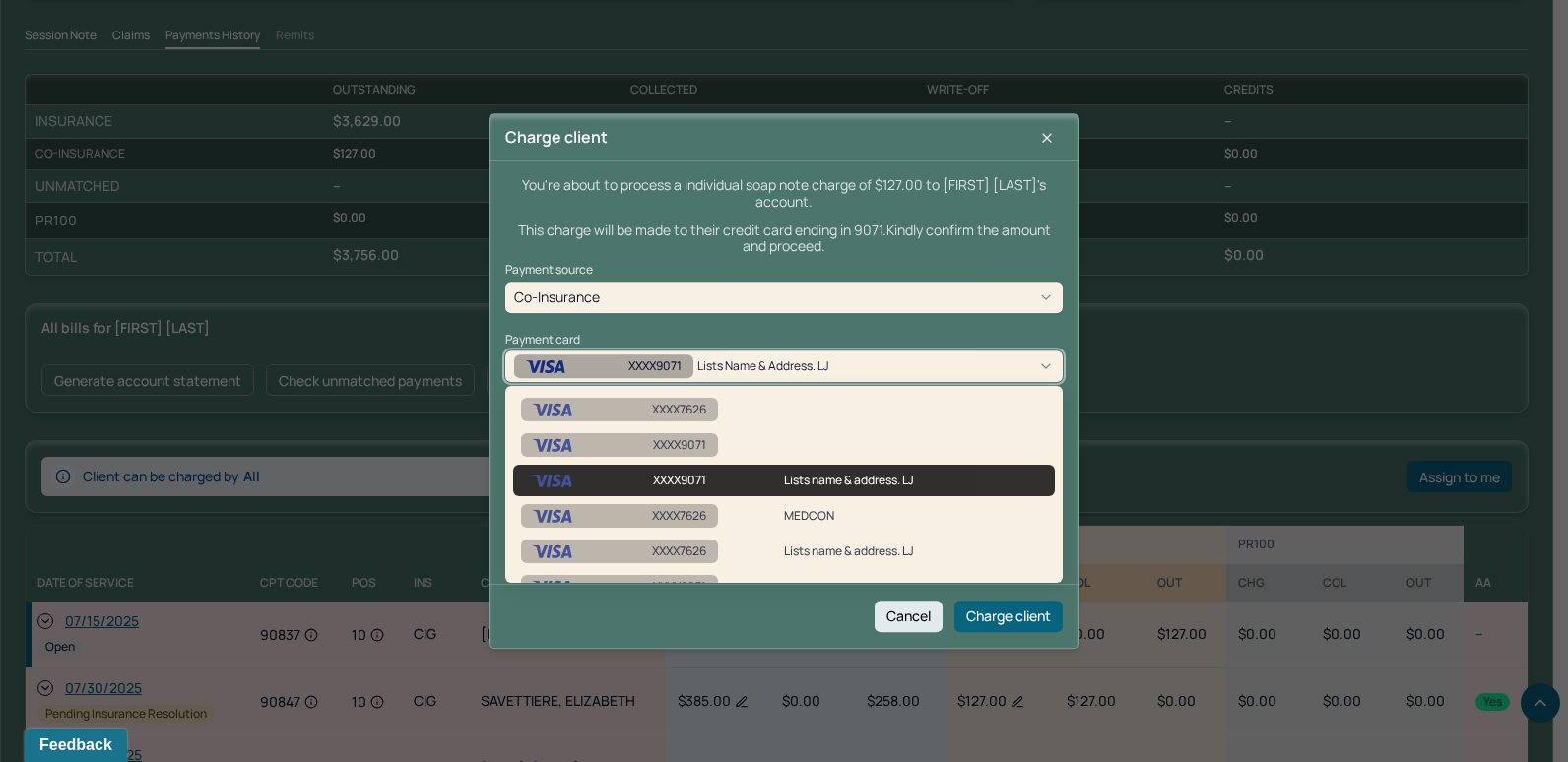 click on "Lists name & address. LJ" at bounding box center [915, 480] 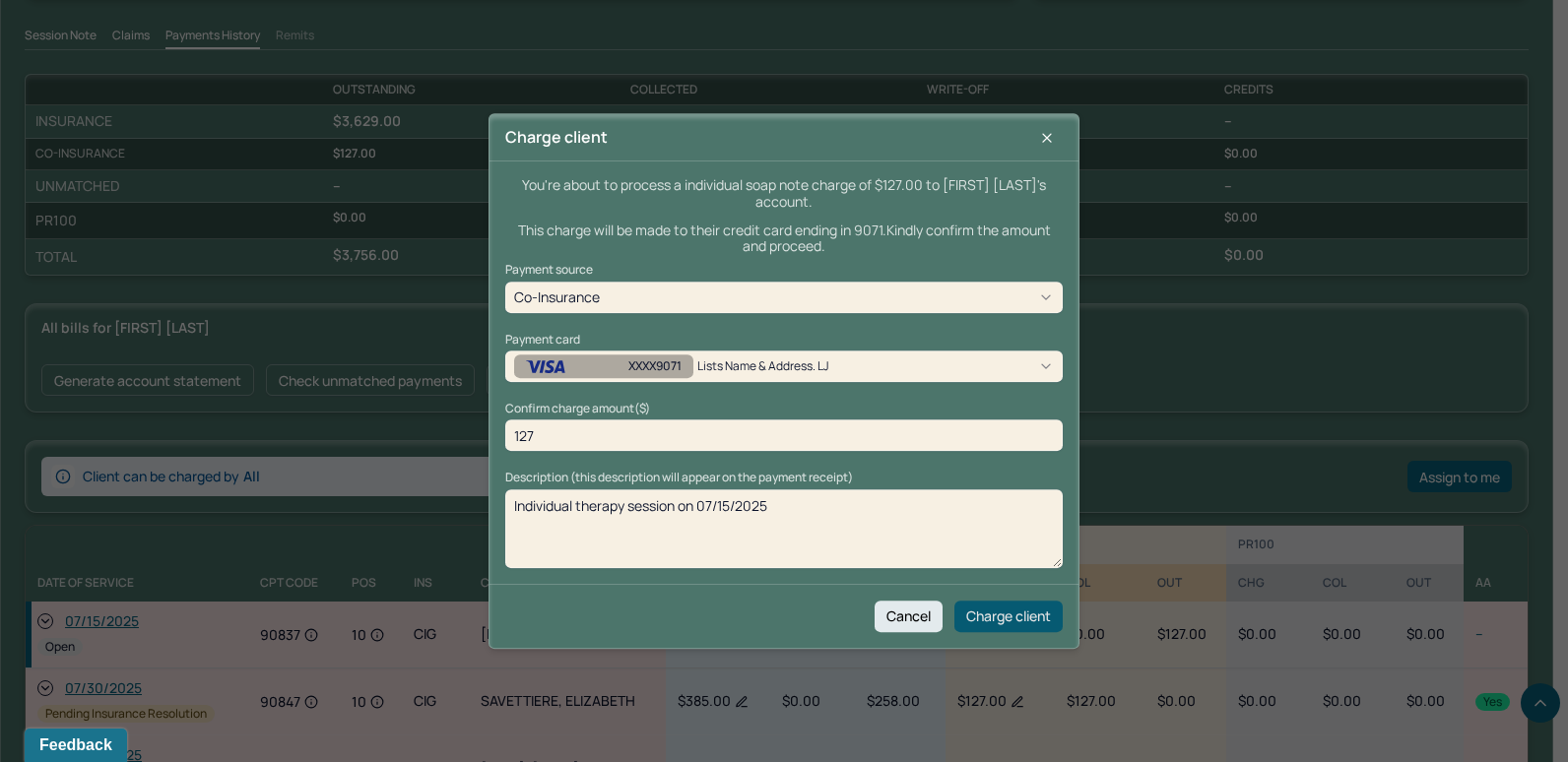 click on "Charge client" at bounding box center (1009, 616) 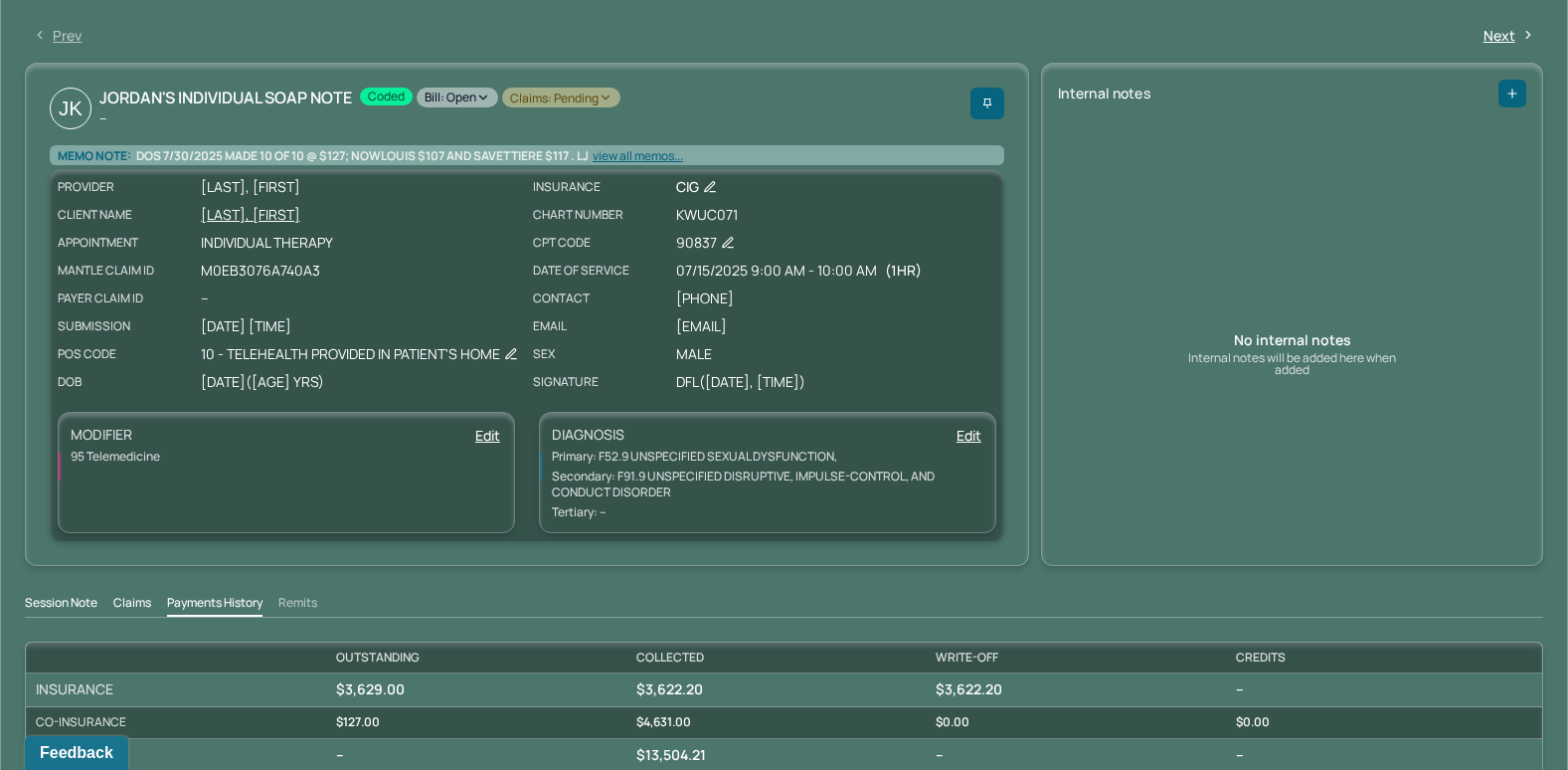 scroll, scrollTop: 0, scrollLeft: 0, axis: both 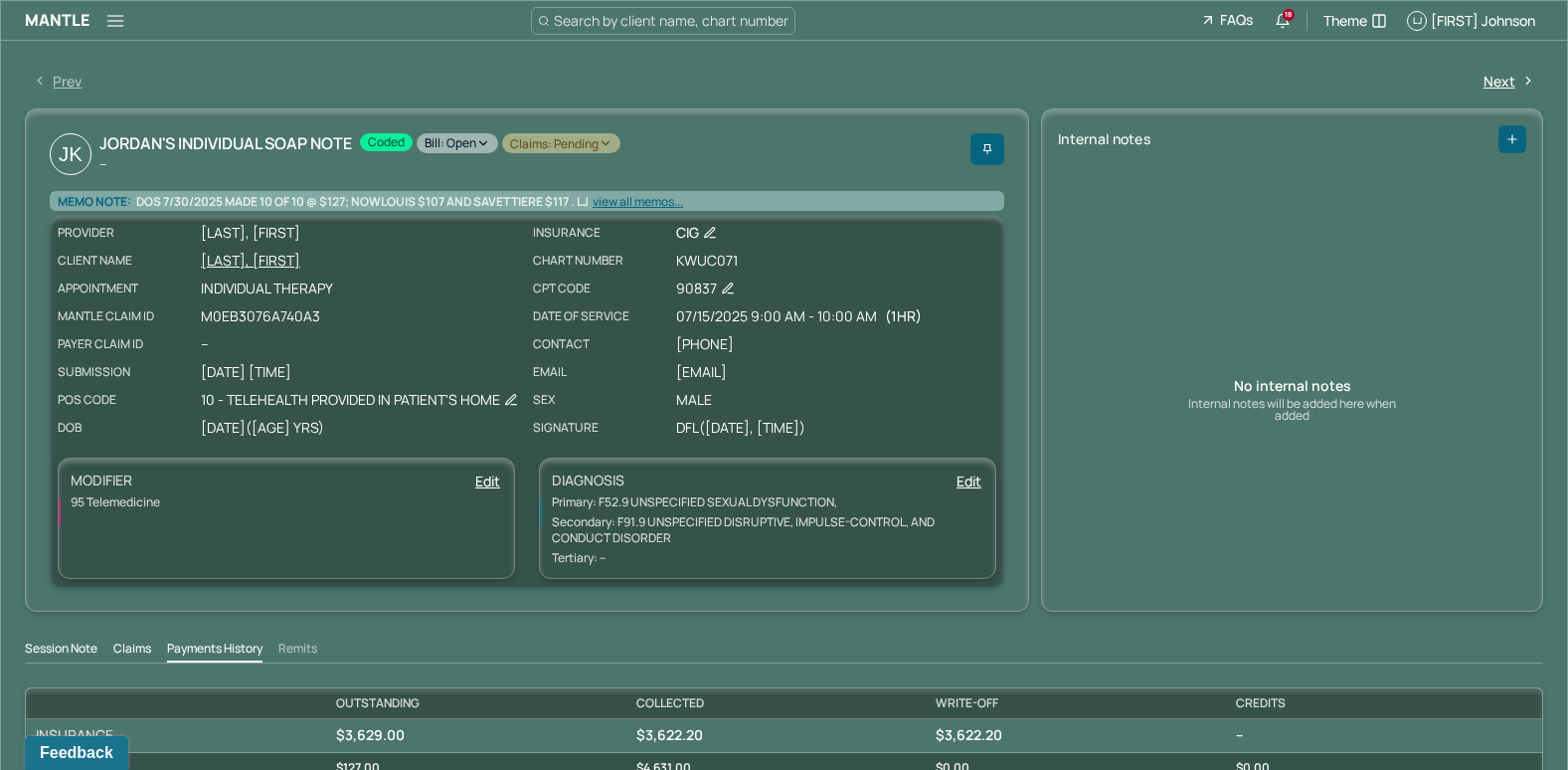 click on "Bill: Open" at bounding box center (457, 143) 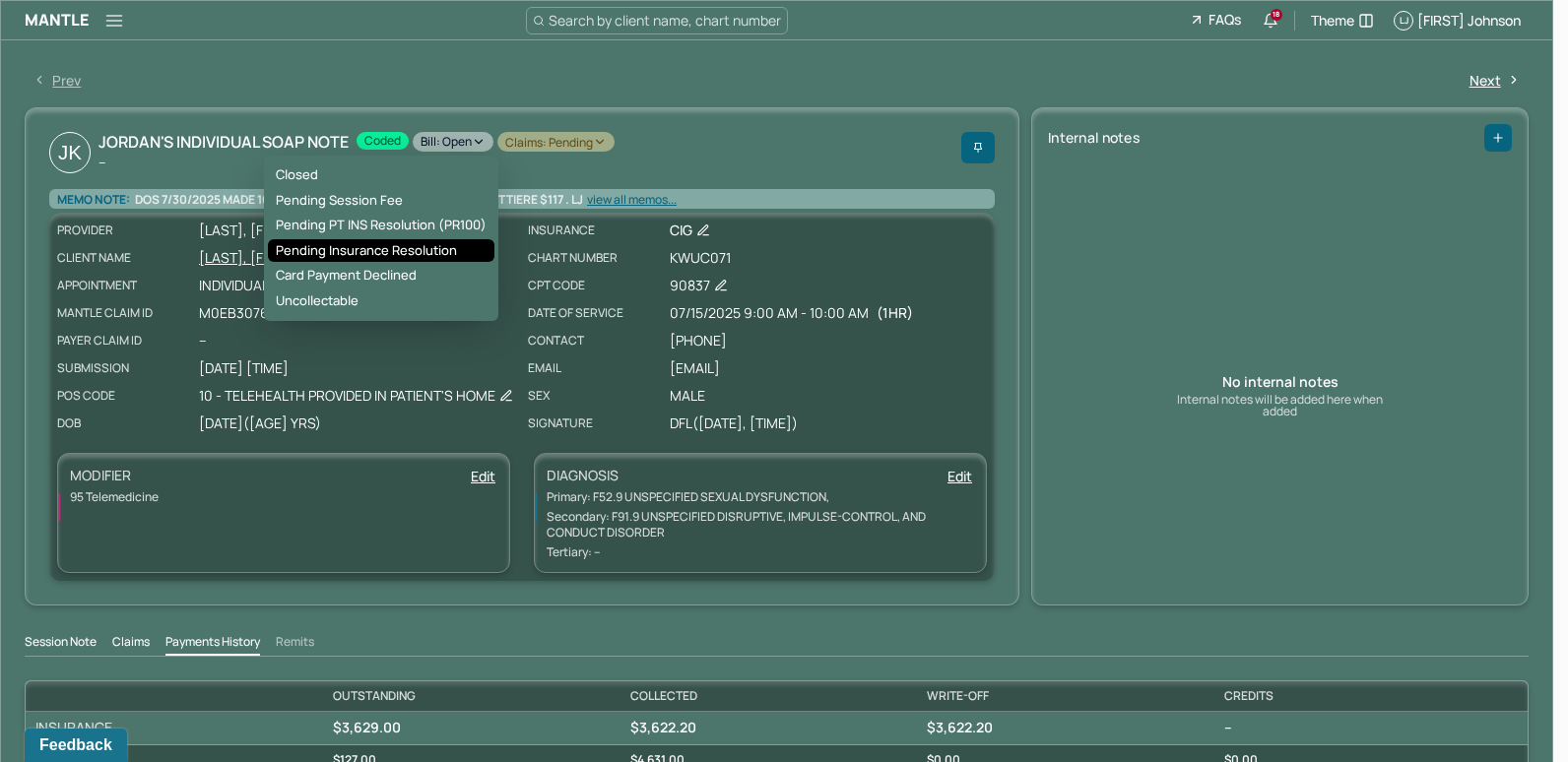 click on "Pending Insurance Resolution" at bounding box center [381, 251] 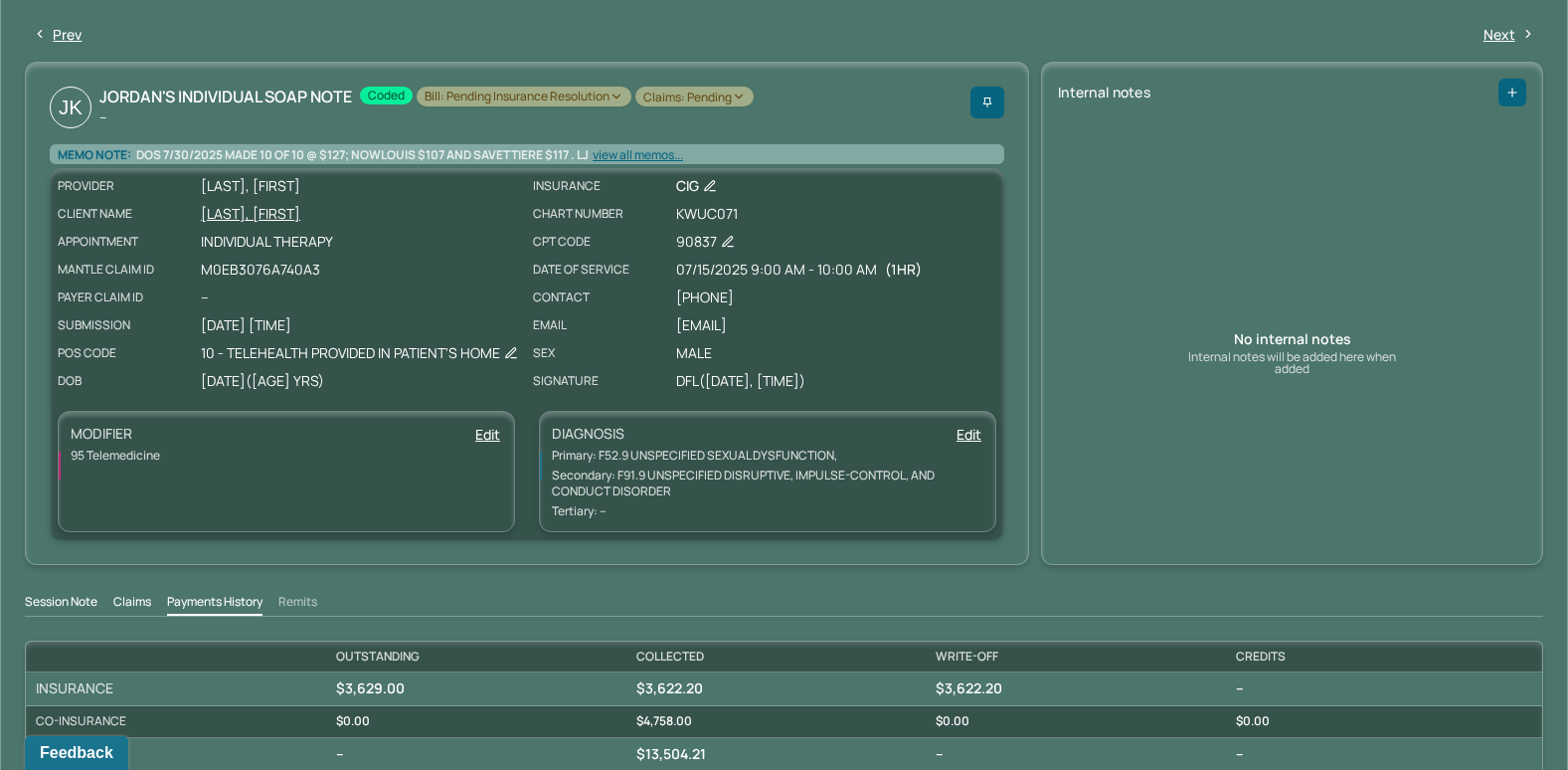 scroll, scrollTop: 0, scrollLeft: 0, axis: both 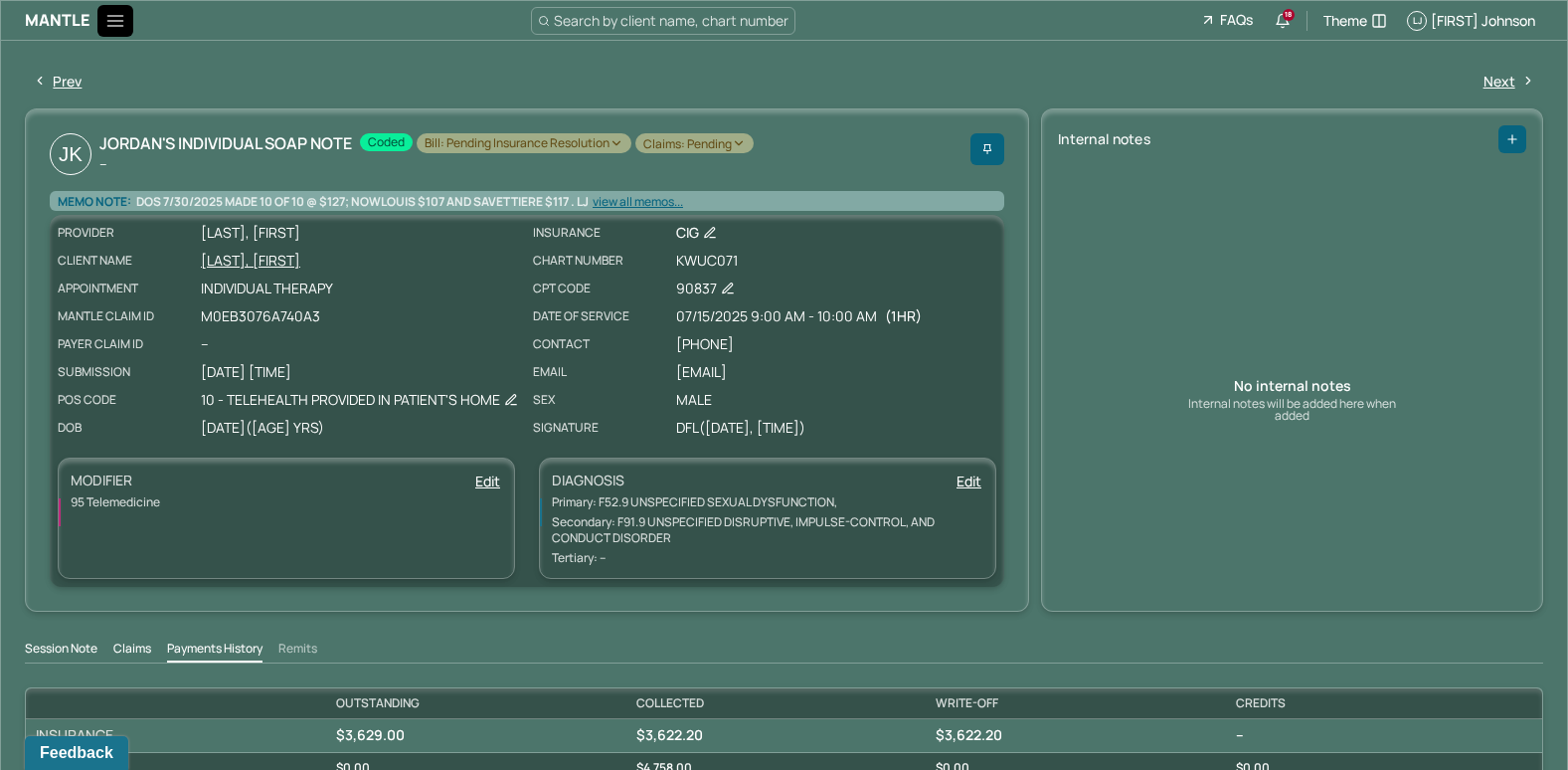 click 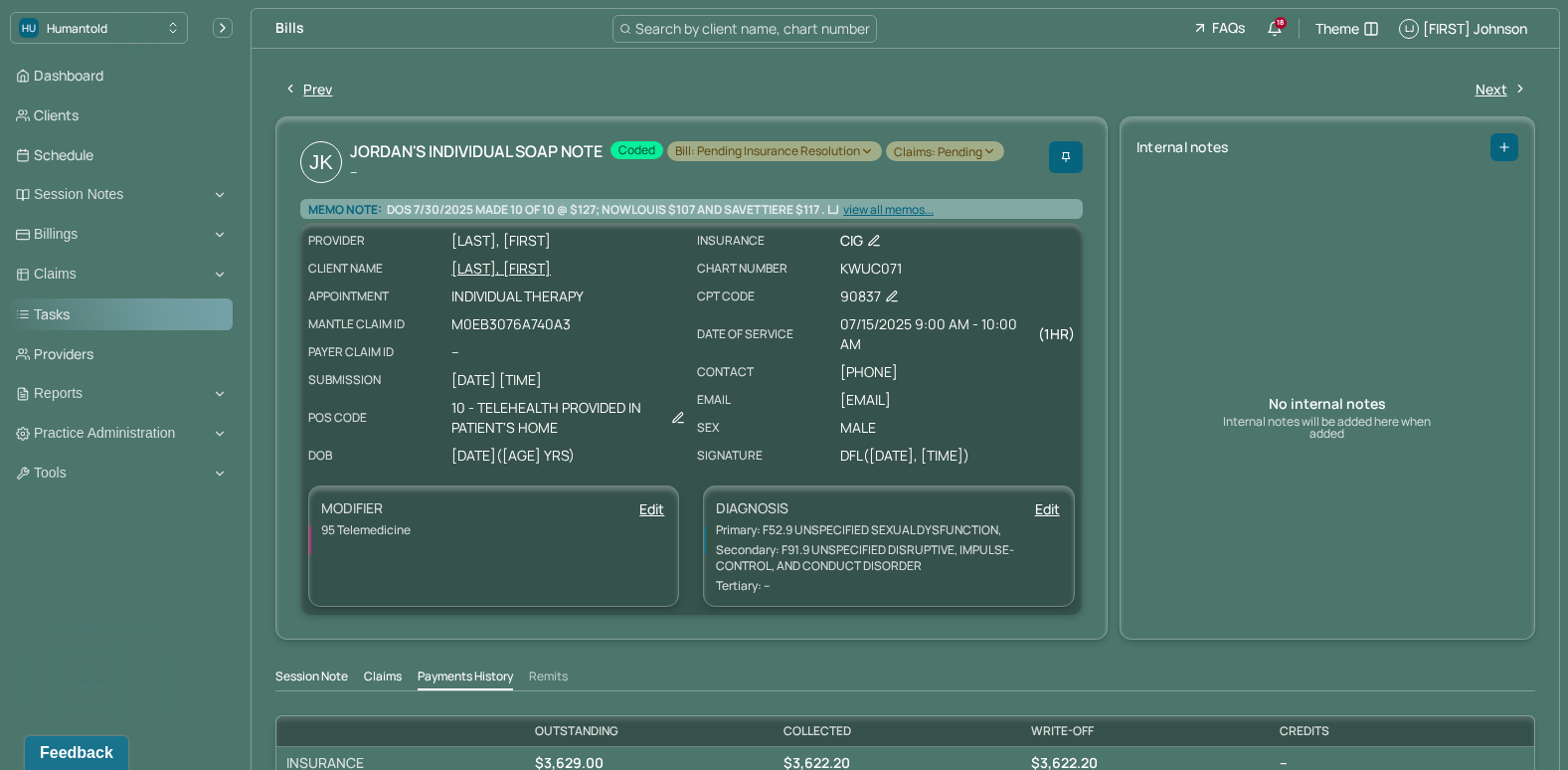 click on "Tasks" at bounding box center [121, 314] 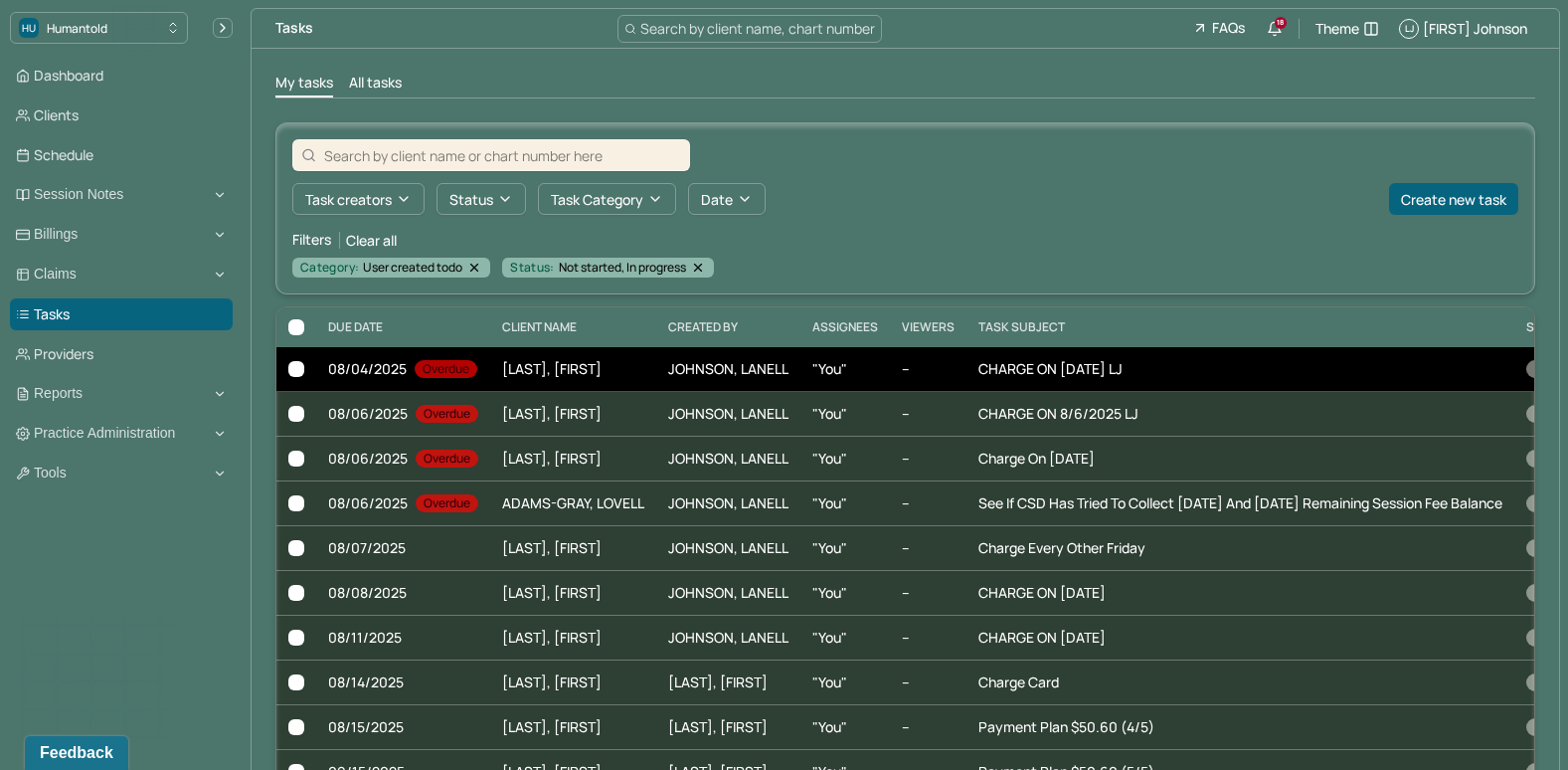 click on "CHARGE ON [DATE] LJ" at bounding box center [1240, 369] 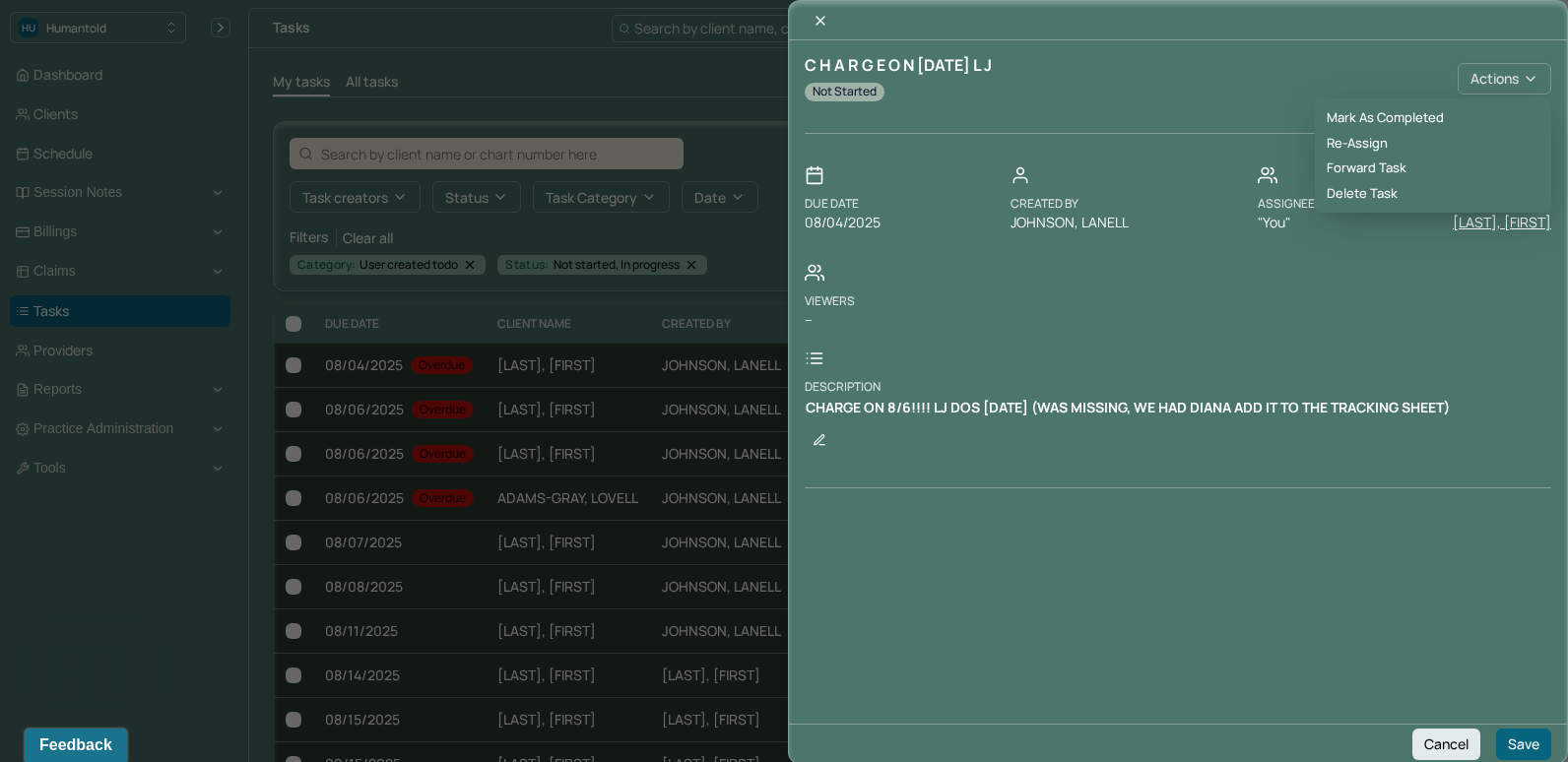 click on "Actions" at bounding box center (1504, 79) 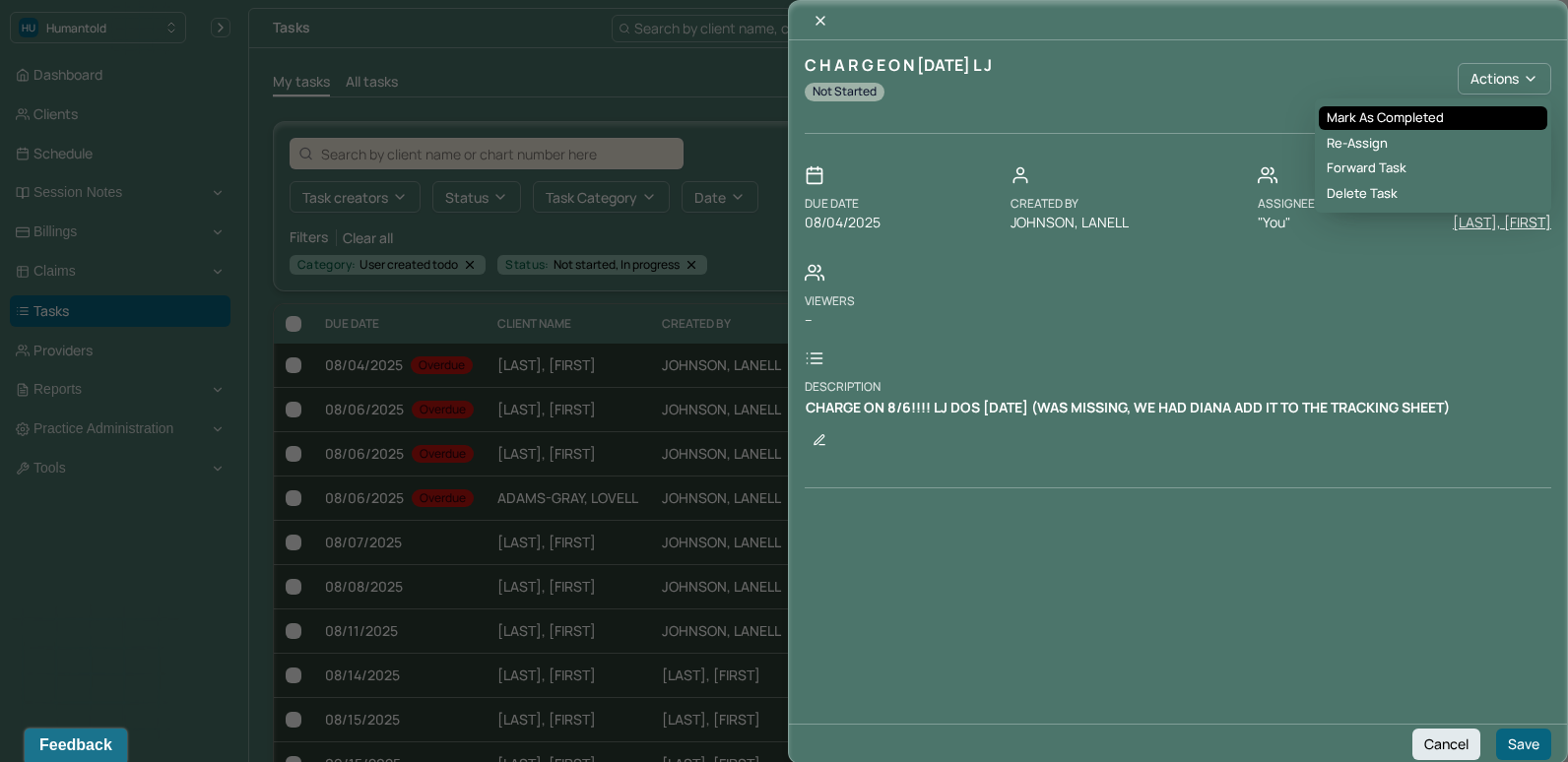 click on "Mark as Completed" at bounding box center (1433, 118) 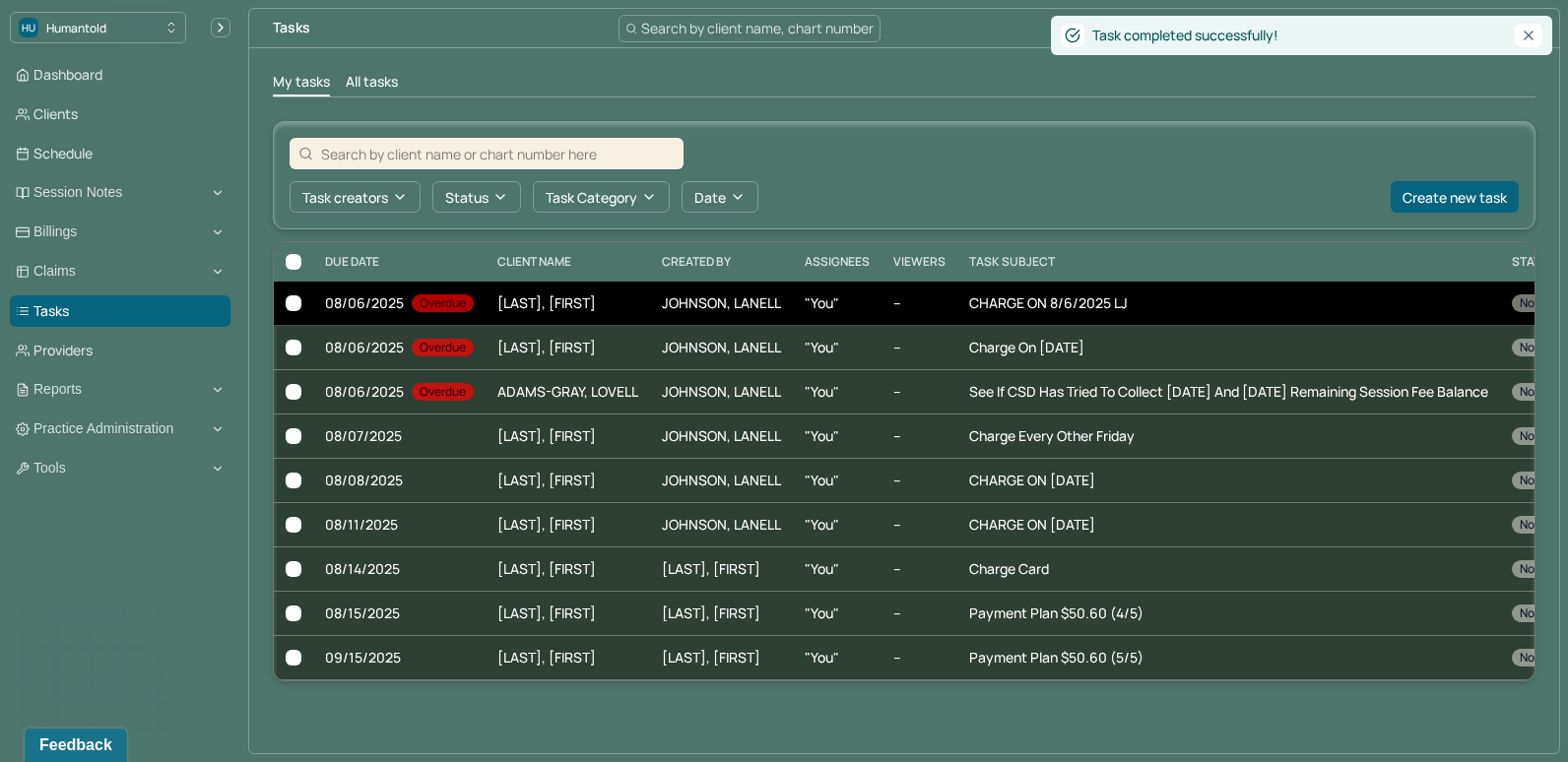 click on "[LAST], [FIRST]" at bounding box center [567, 303] 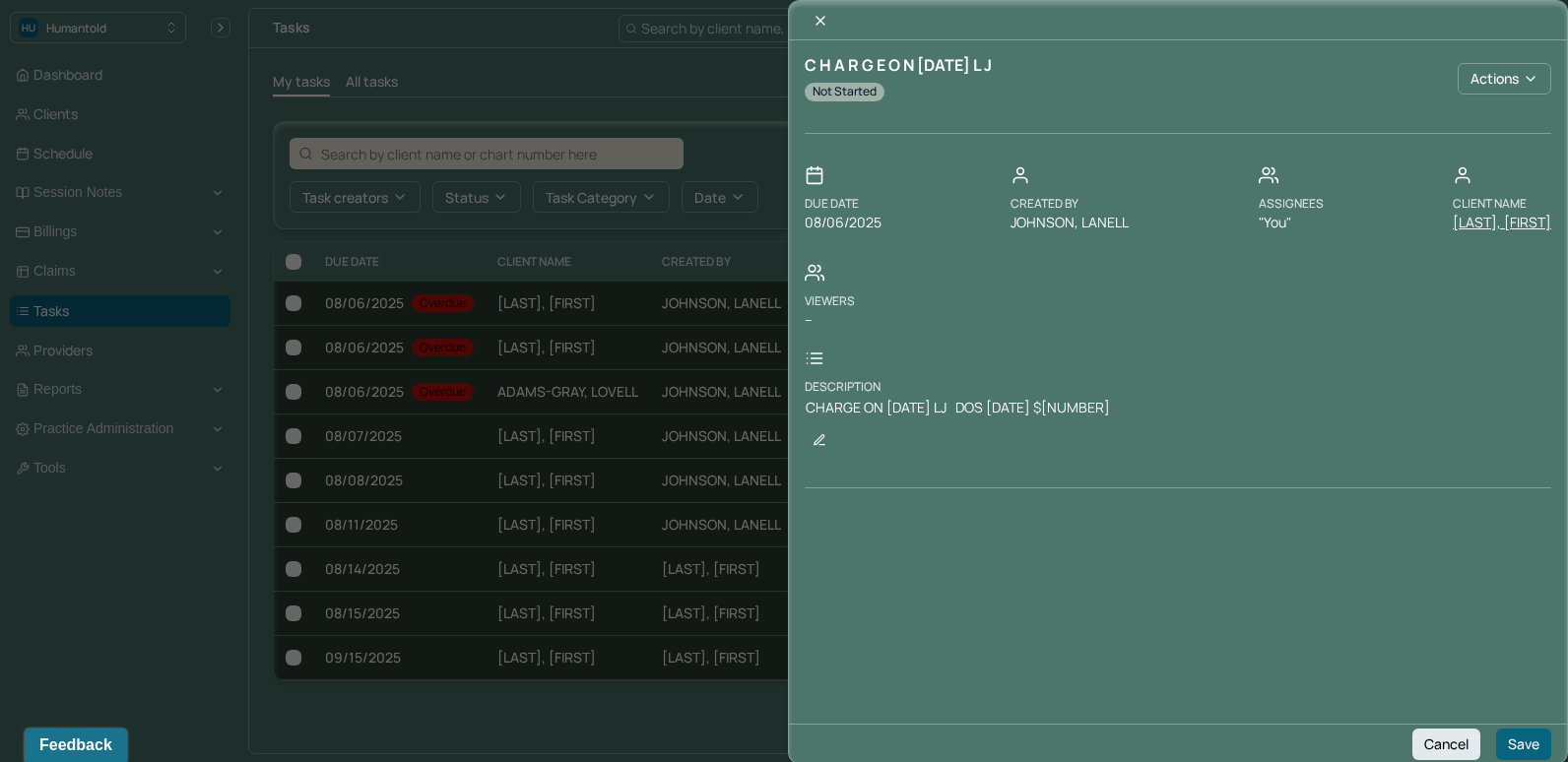 click on "[LAST], [FIRST]" at bounding box center [1502, 222] 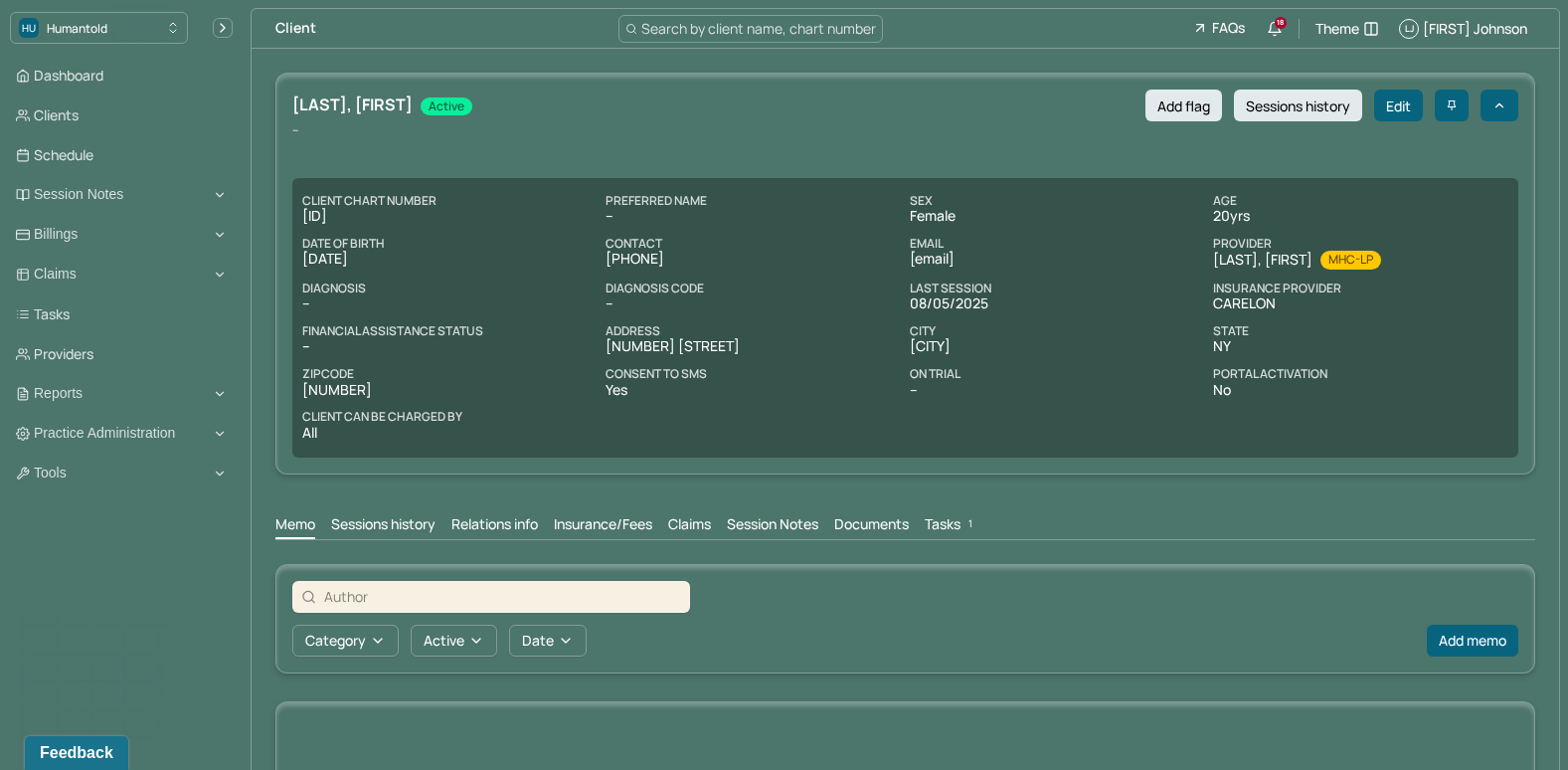 drag, startPoint x: 912, startPoint y: 261, endPoint x: 1063, endPoint y: 271, distance: 151.3308 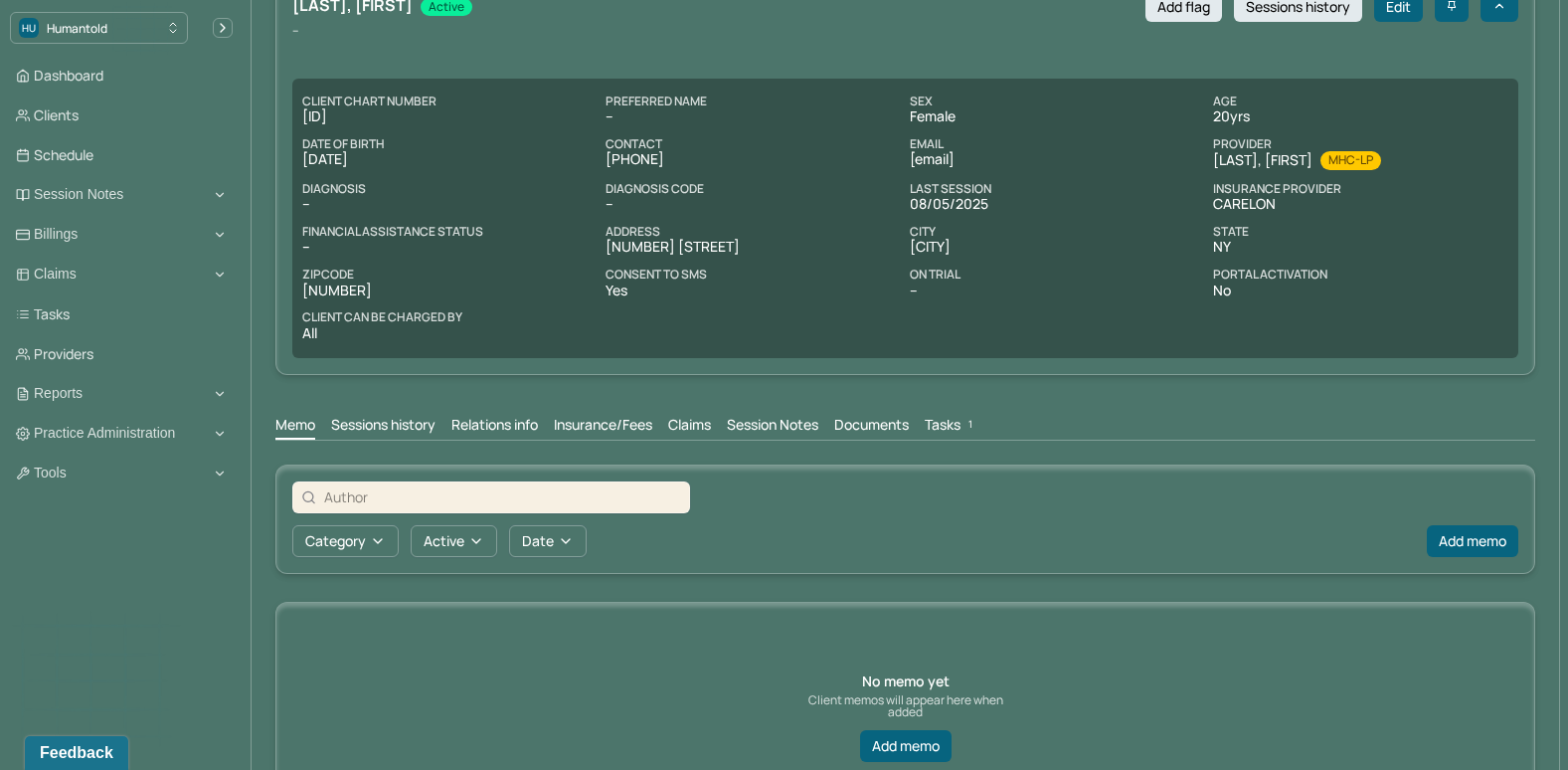 scroll, scrollTop: 197, scrollLeft: 0, axis: vertical 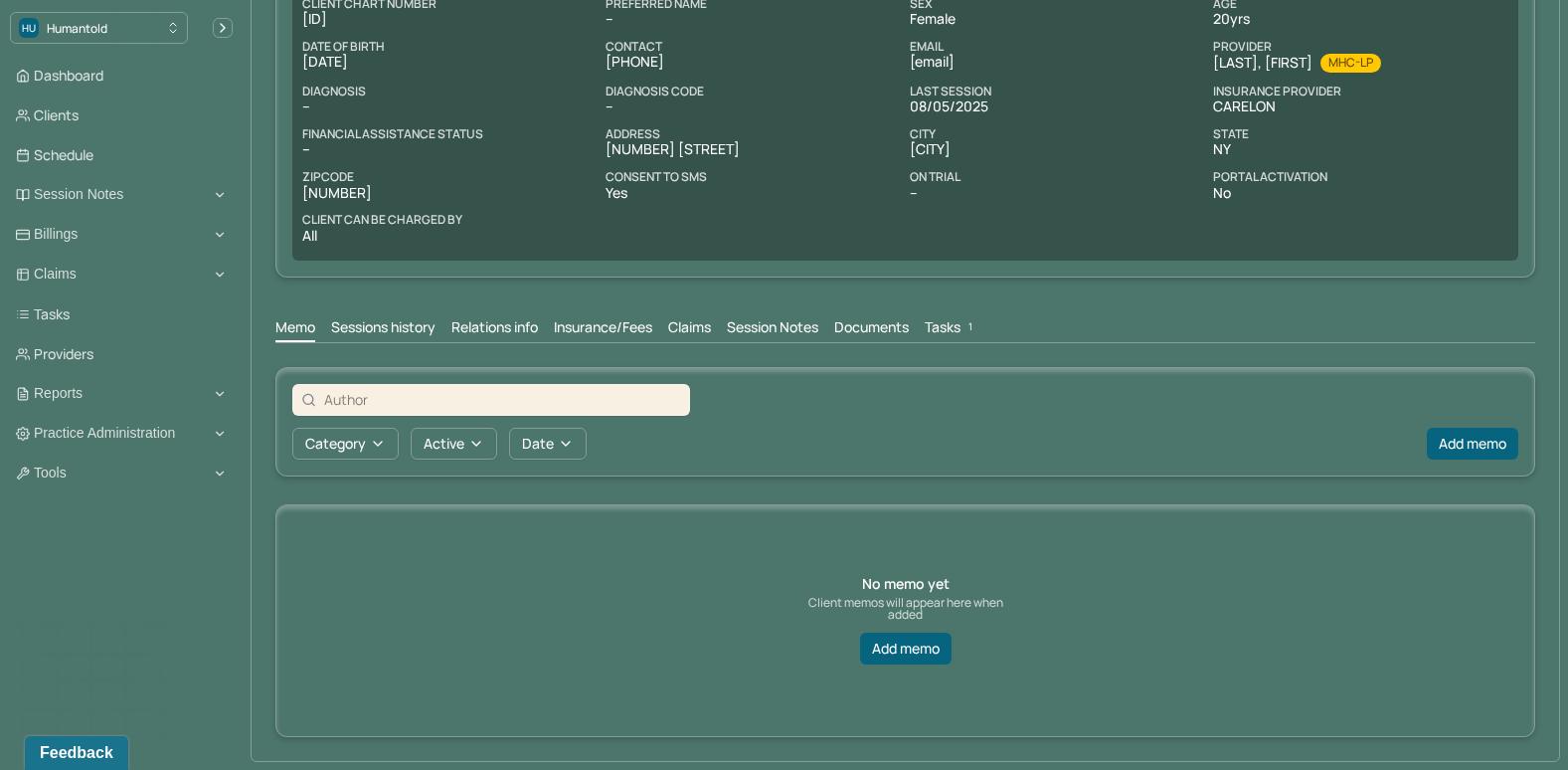 click on "Insurance/Fees" at bounding box center (603, 329) 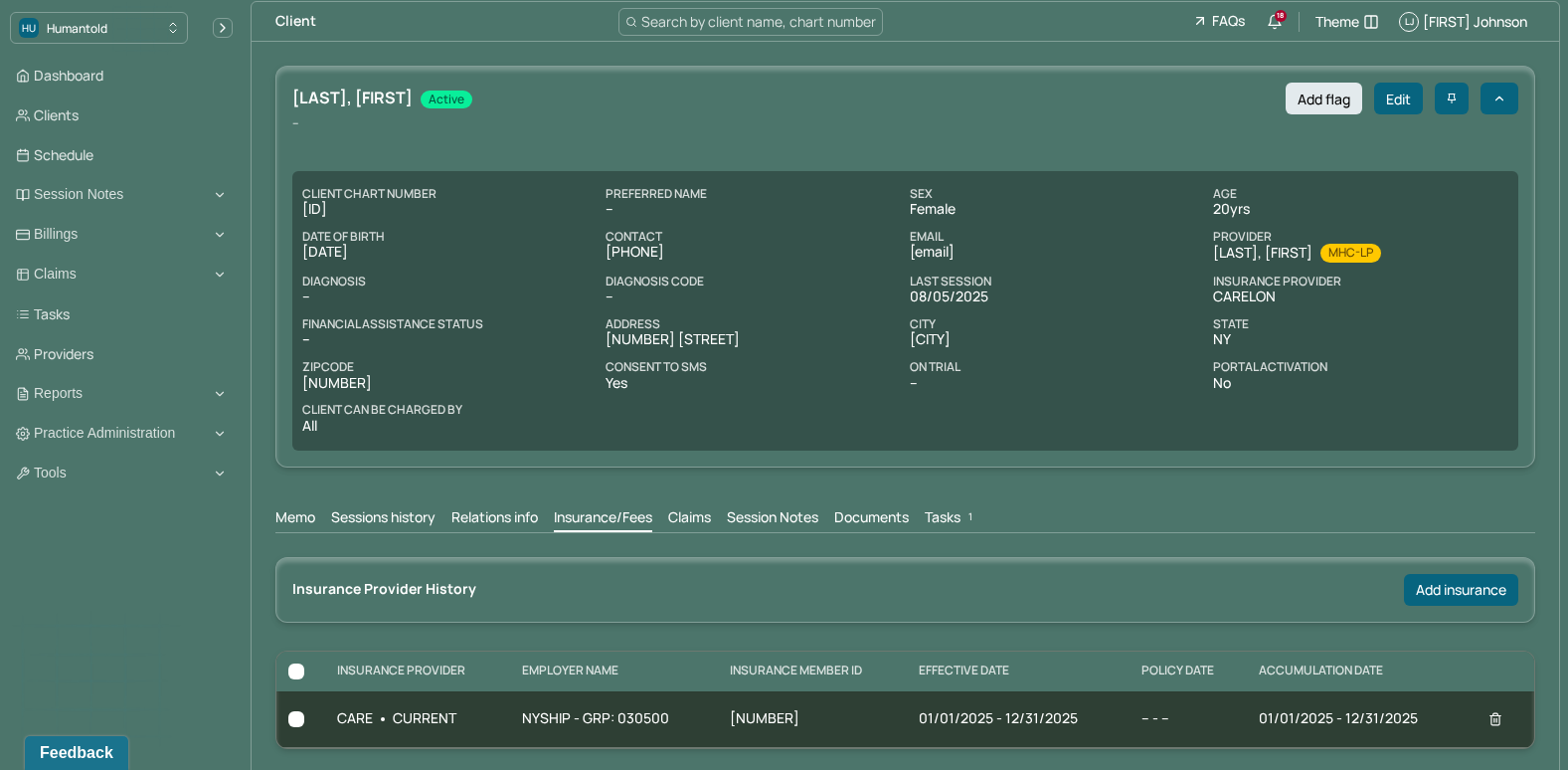 scroll, scrollTop: 0, scrollLeft: 0, axis: both 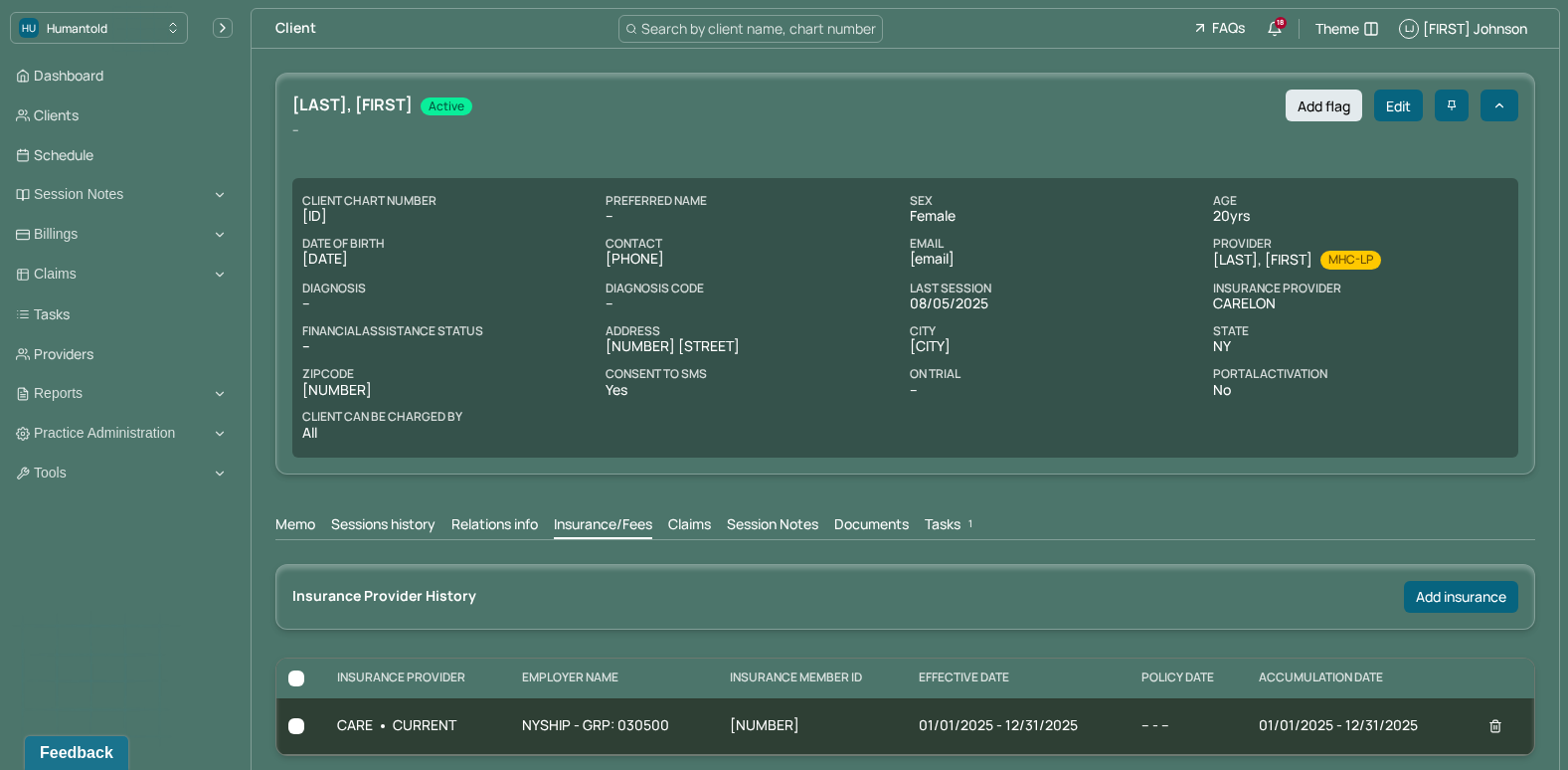 click on "Claims" at bounding box center [689, 526] 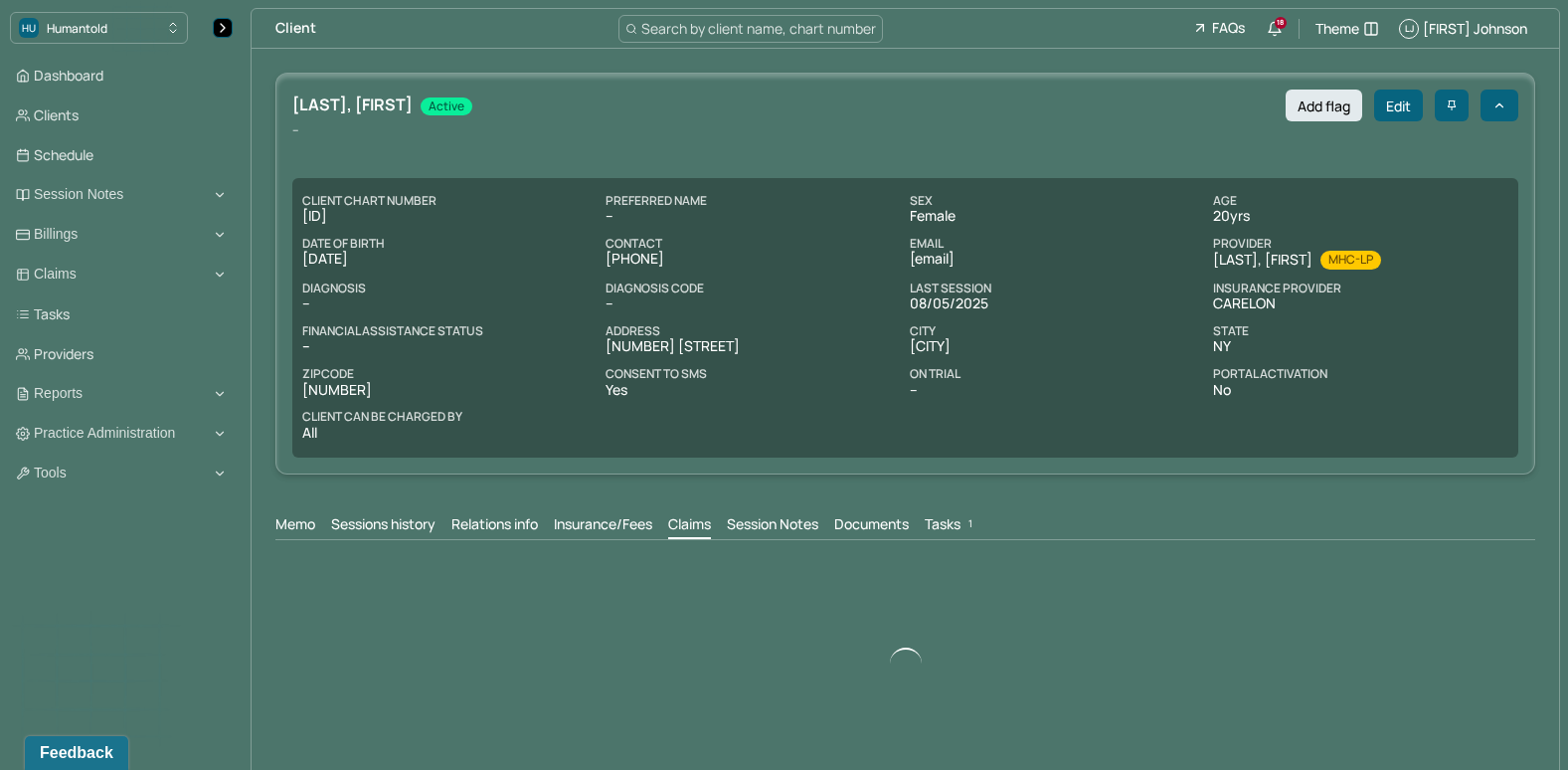 click 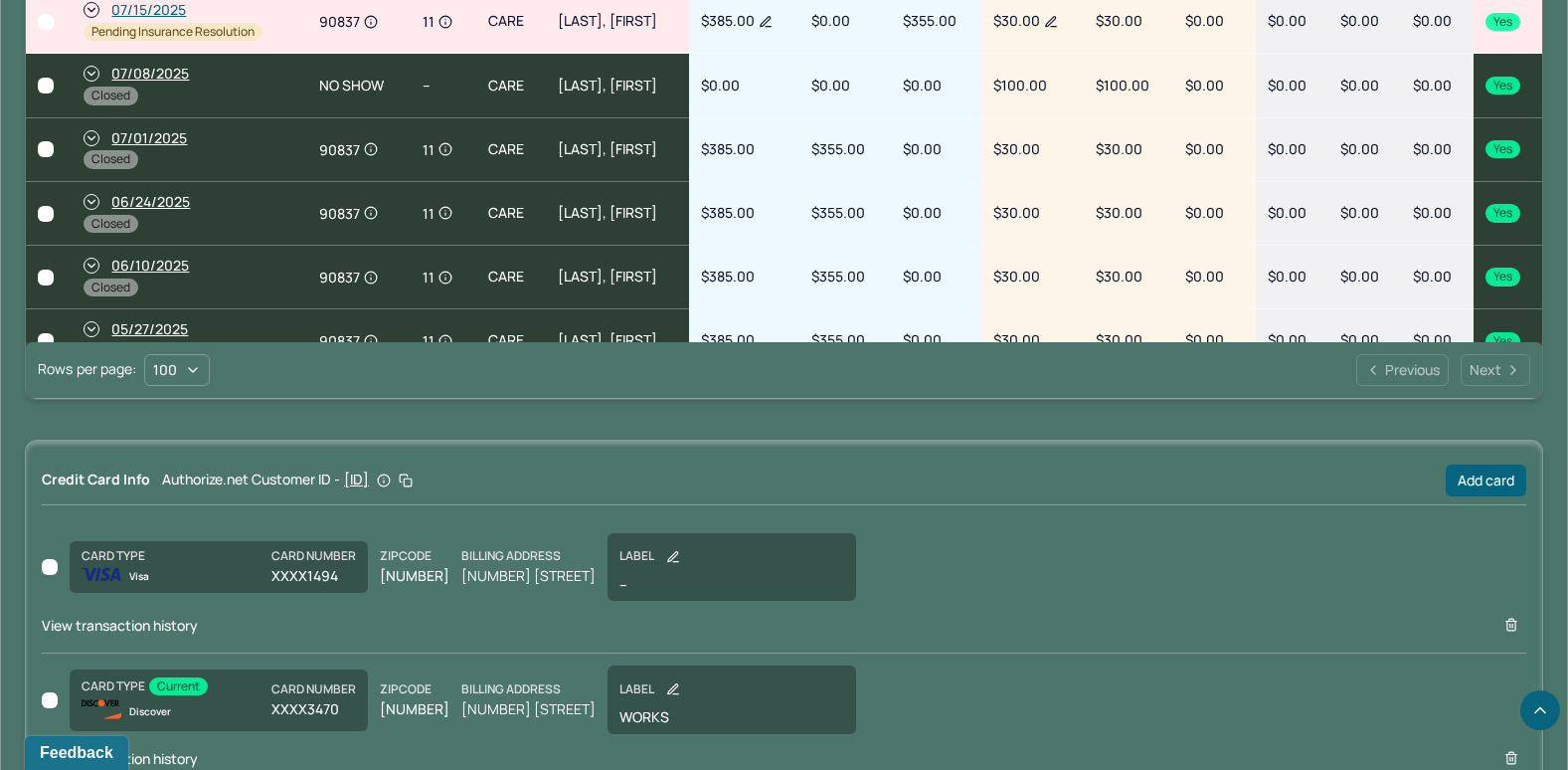 scroll, scrollTop: 1255, scrollLeft: 0, axis: vertical 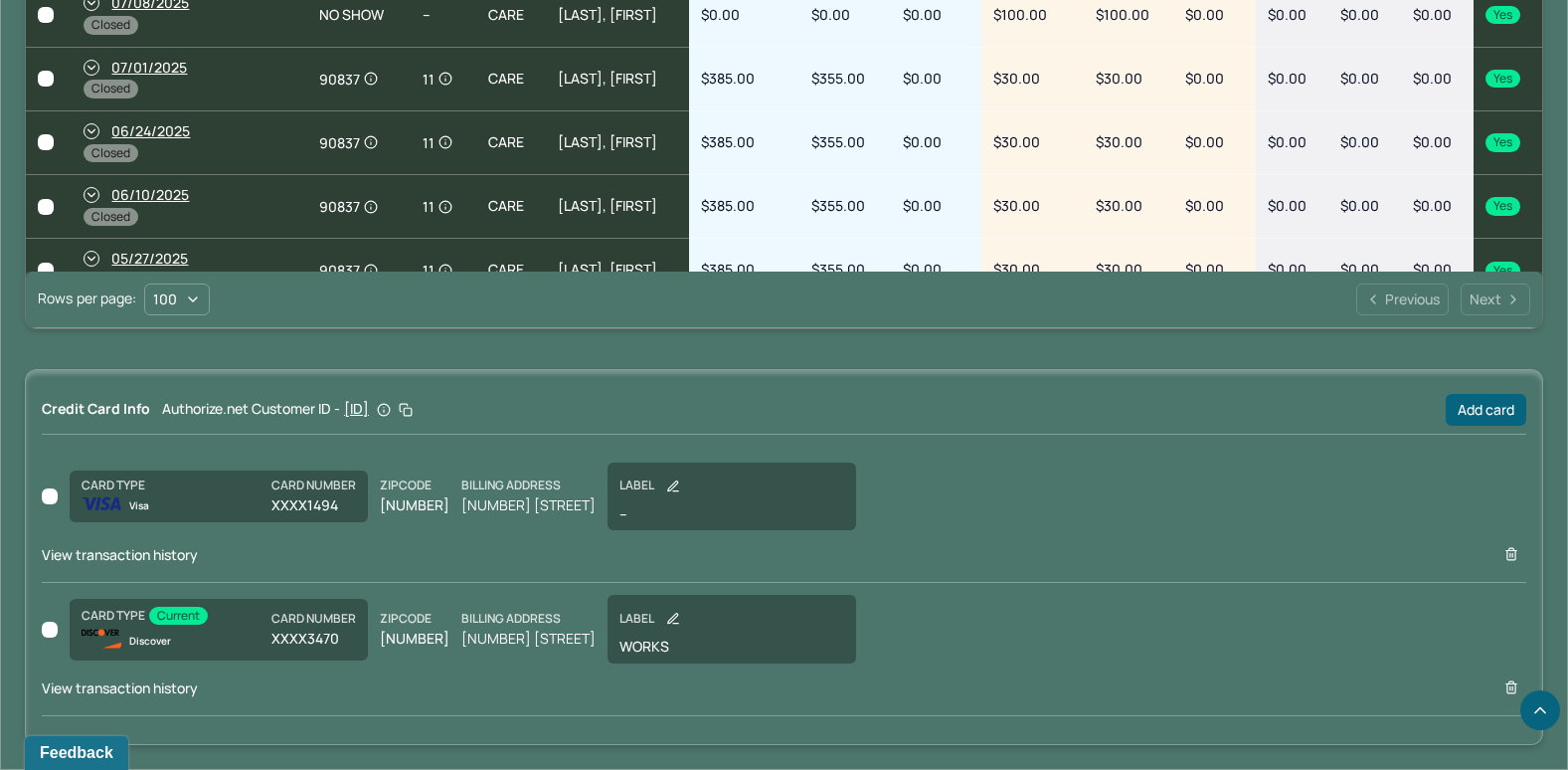 click on "View transaction history" at bounding box center [119, 687] 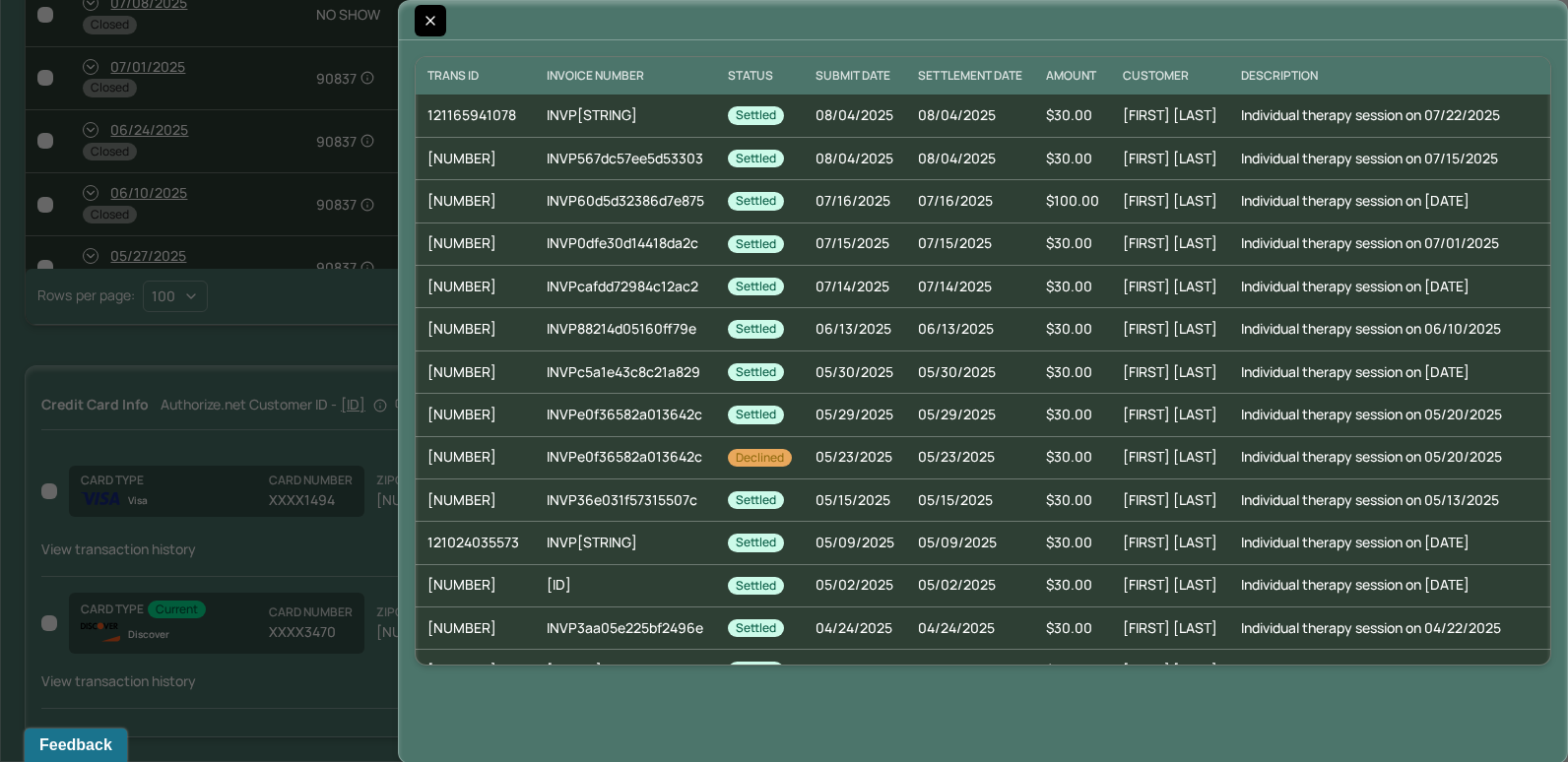 click at bounding box center [430, 21] 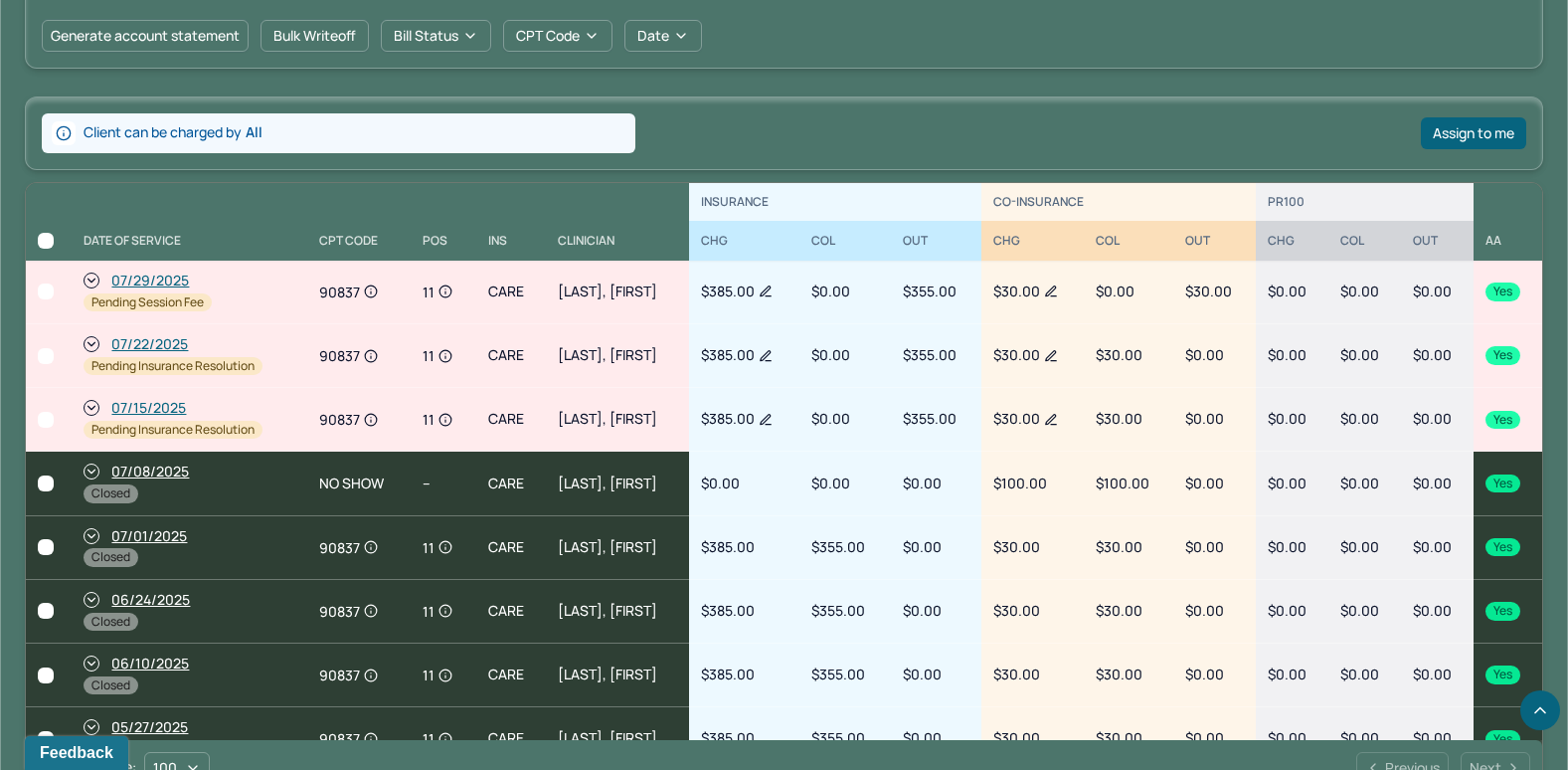 scroll, scrollTop: 758, scrollLeft: 0, axis: vertical 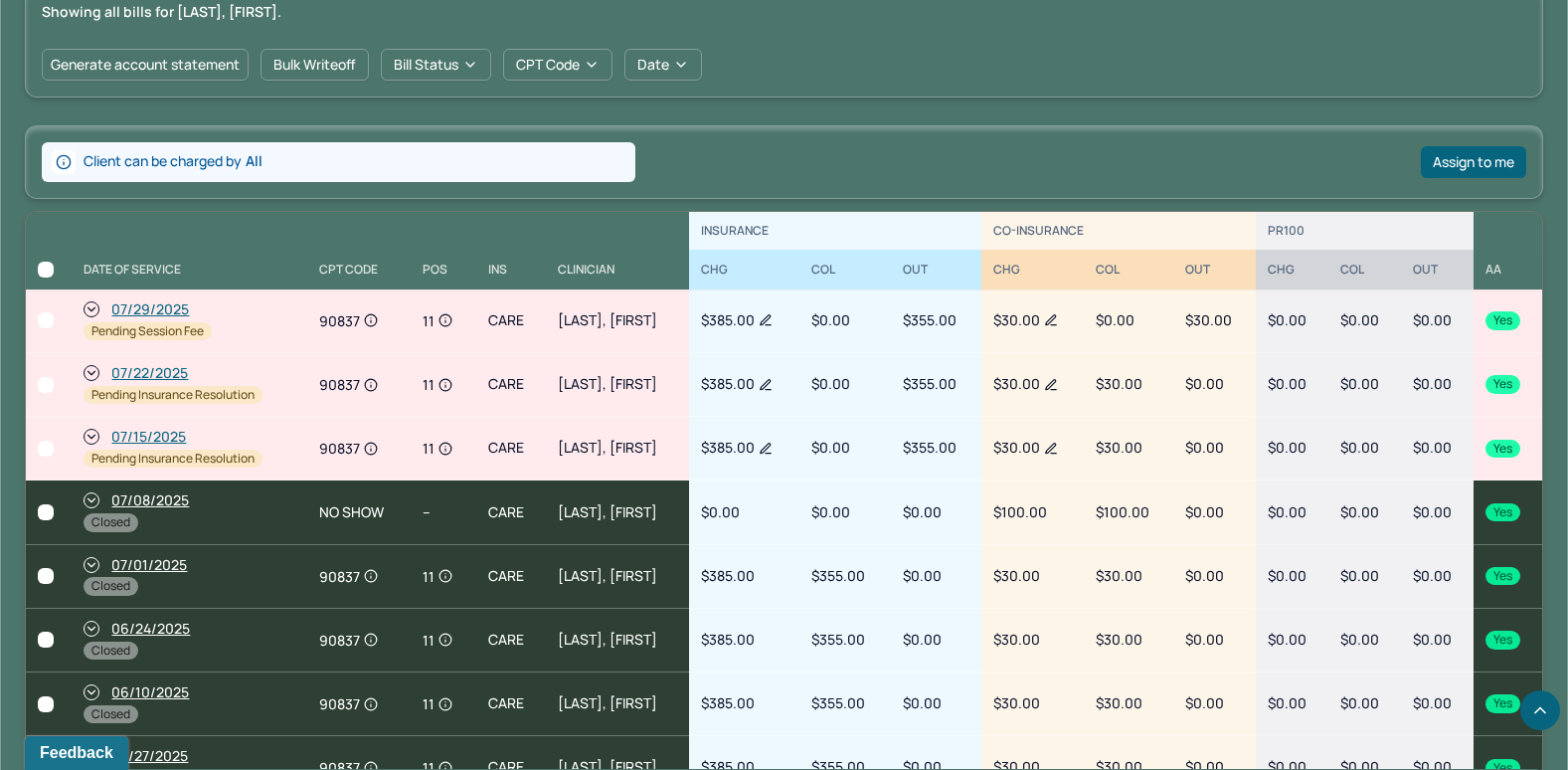 click on "07/29/2025" at bounding box center [150, 309] 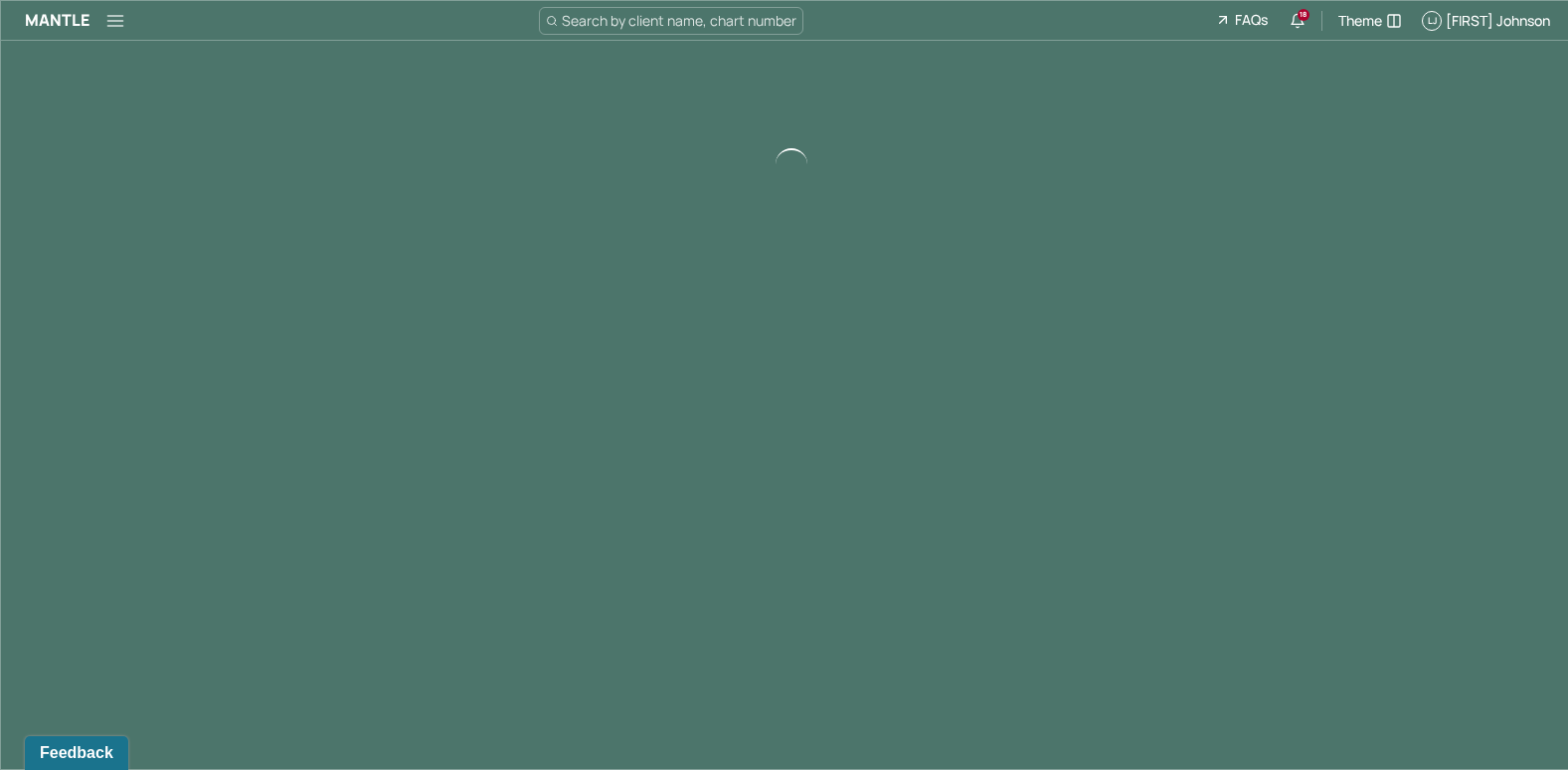 scroll, scrollTop: 0, scrollLeft: 0, axis: both 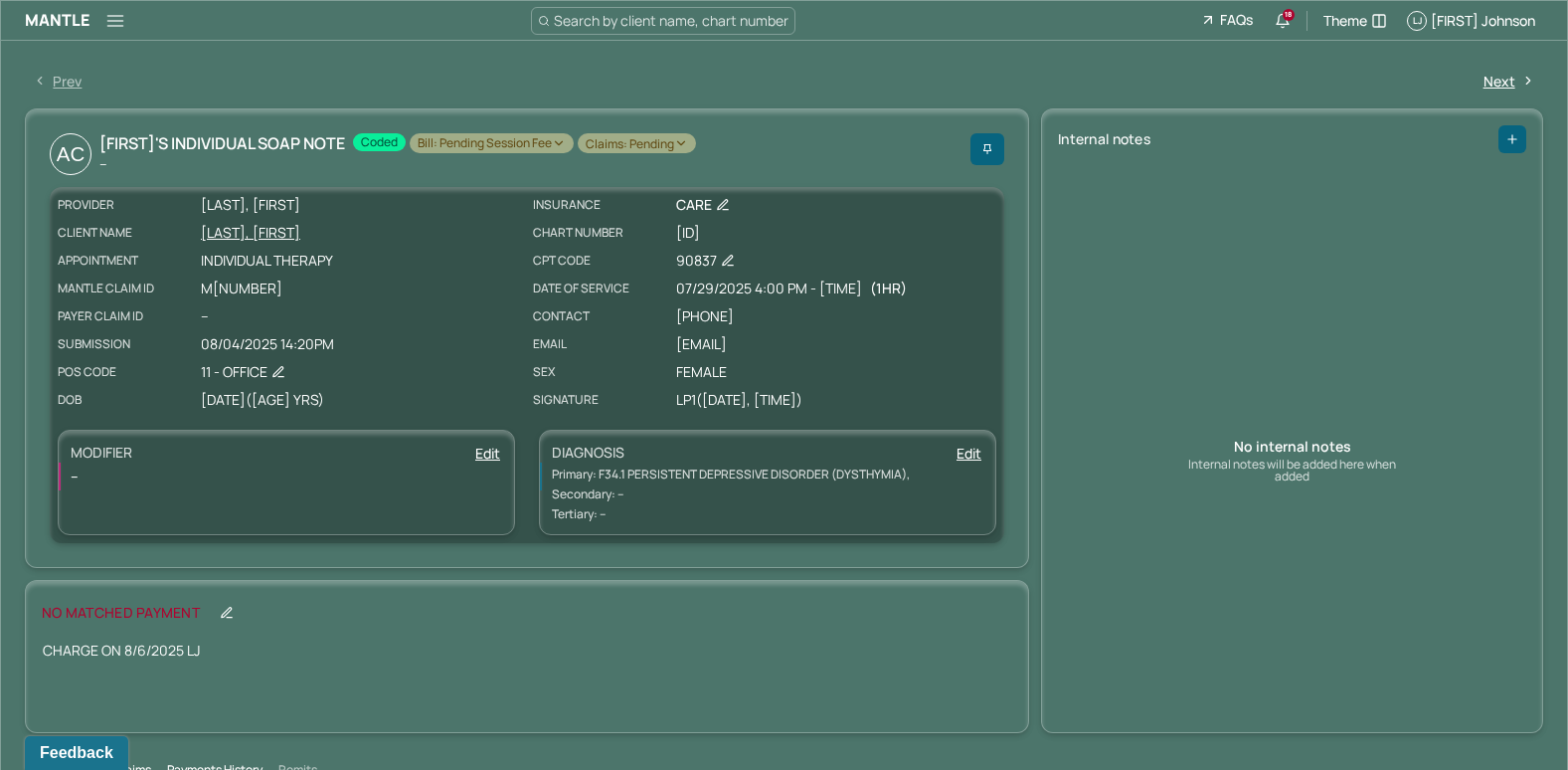 click on "Bill: Pending Session Fee" at bounding box center [491, 143] 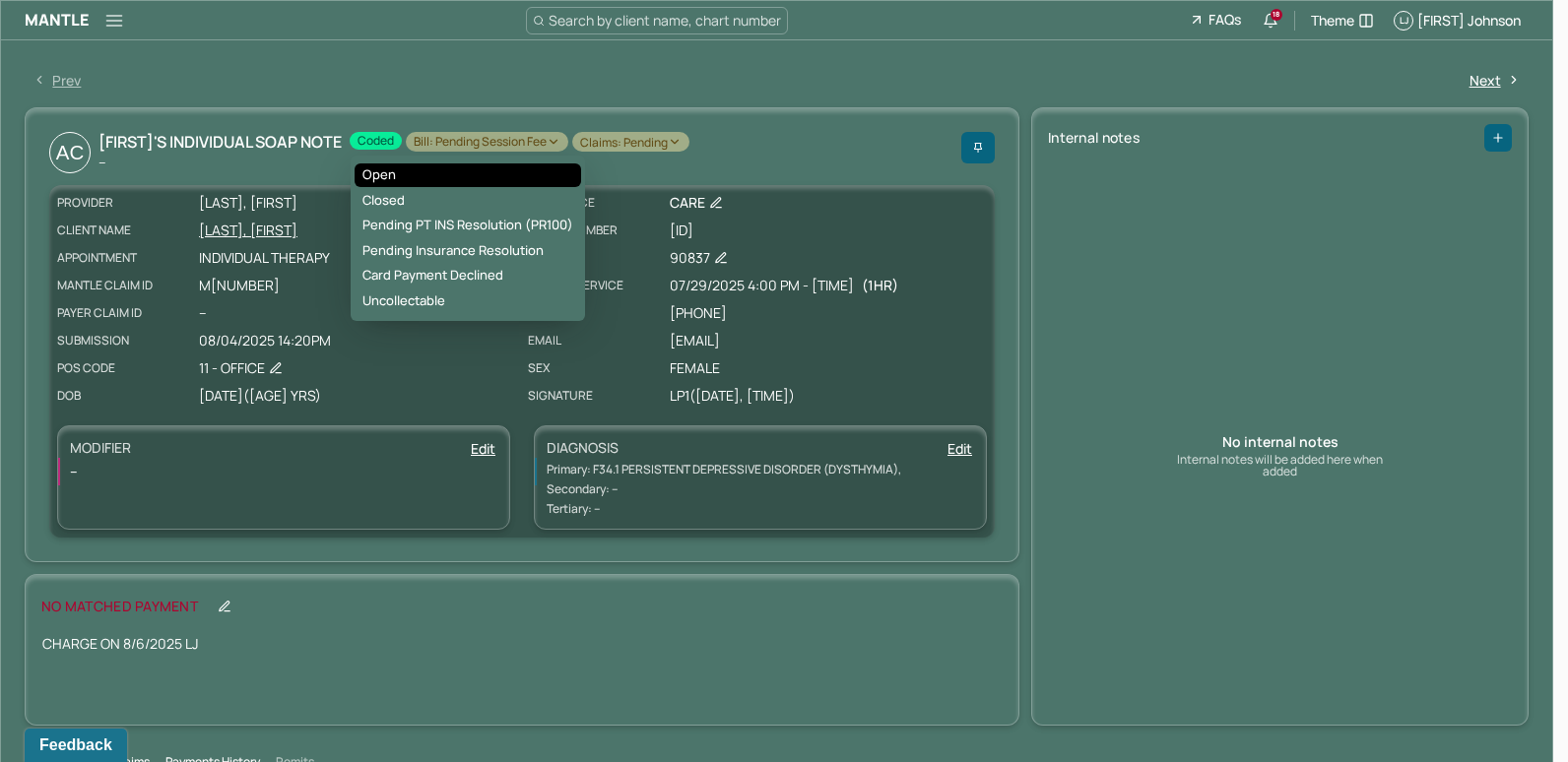 click on "Open" at bounding box center [468, 175] 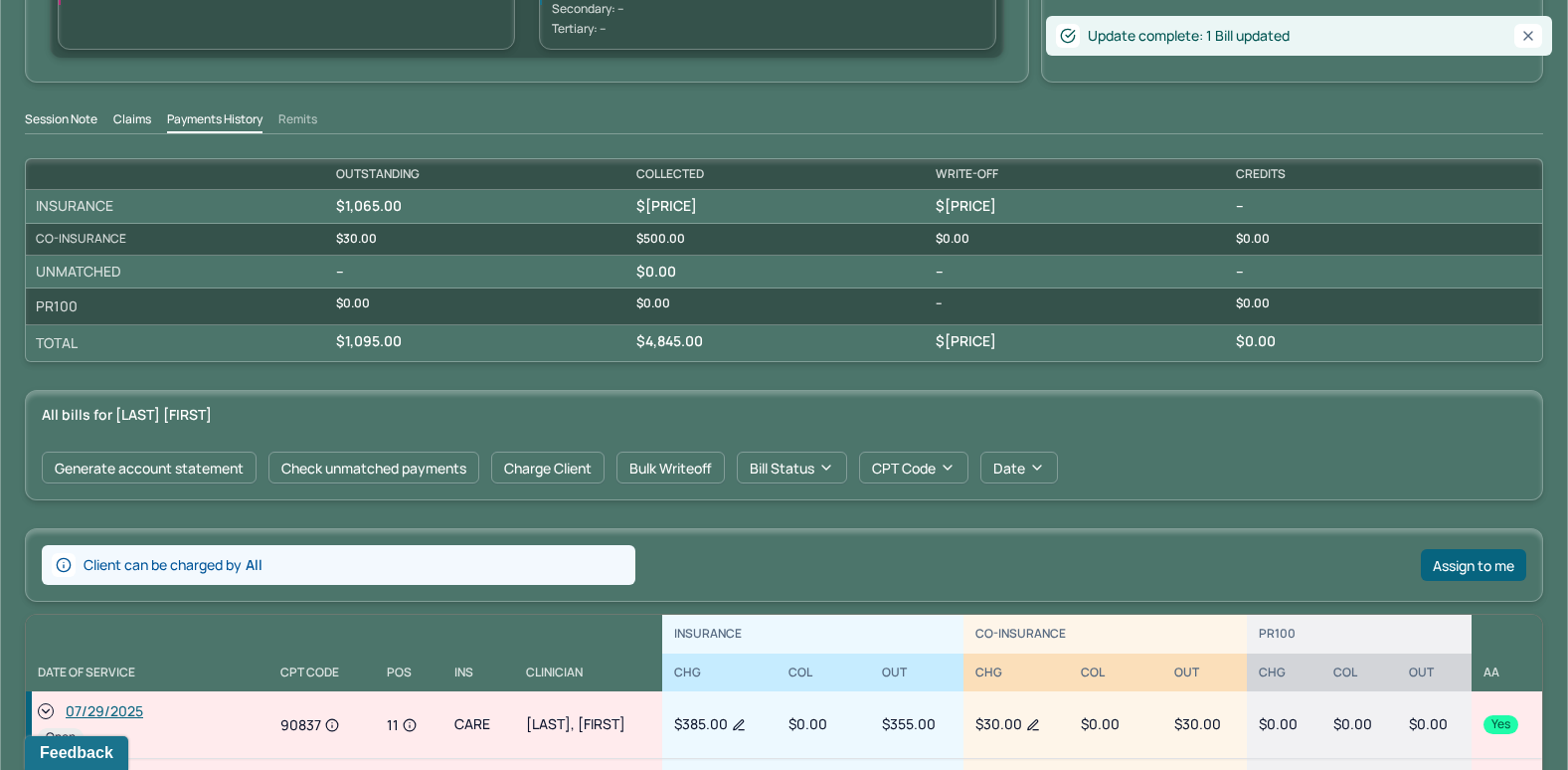 scroll, scrollTop: 497, scrollLeft: 0, axis: vertical 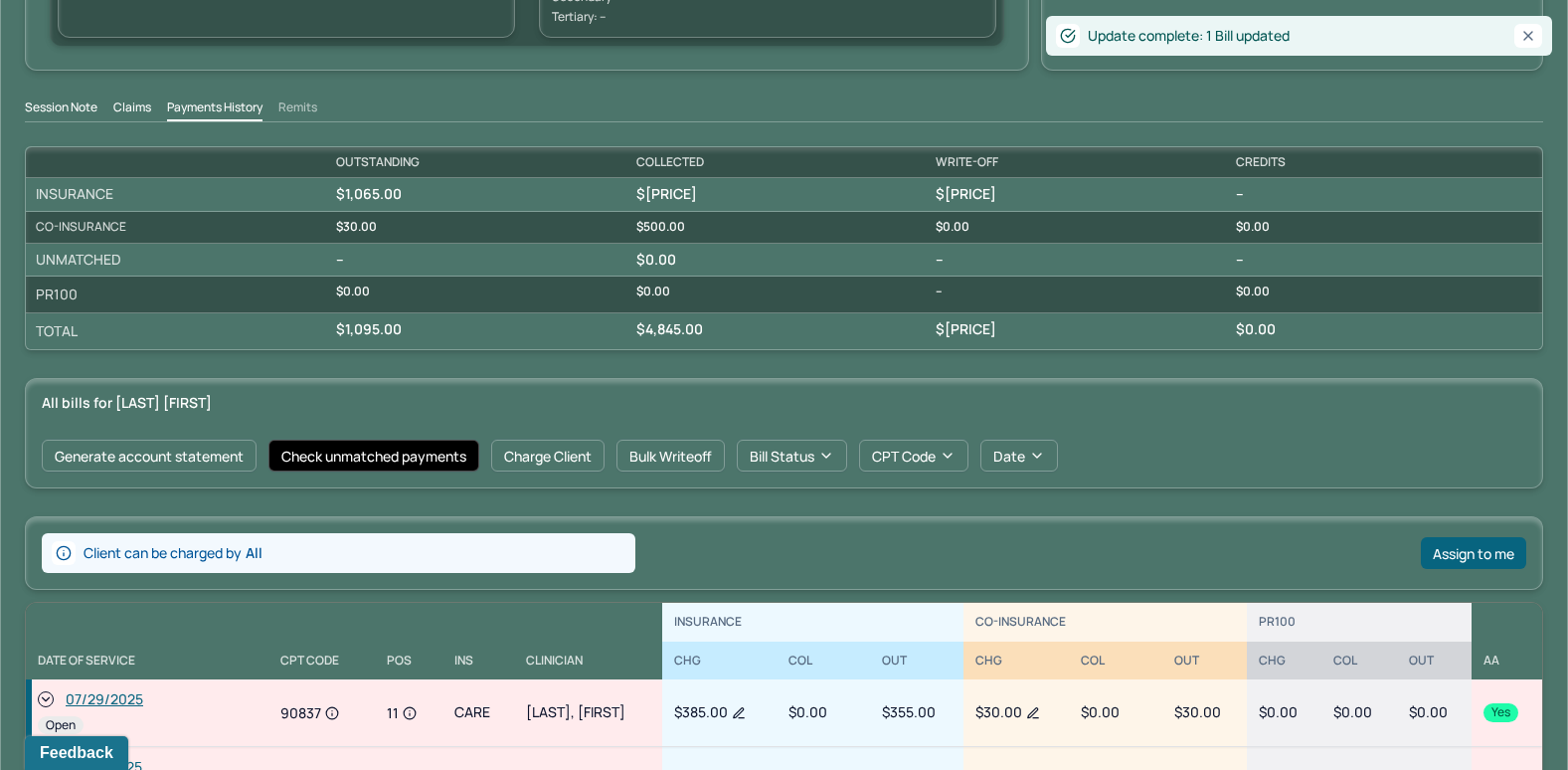 click on "Check unmatched payments" at bounding box center [374, 456] 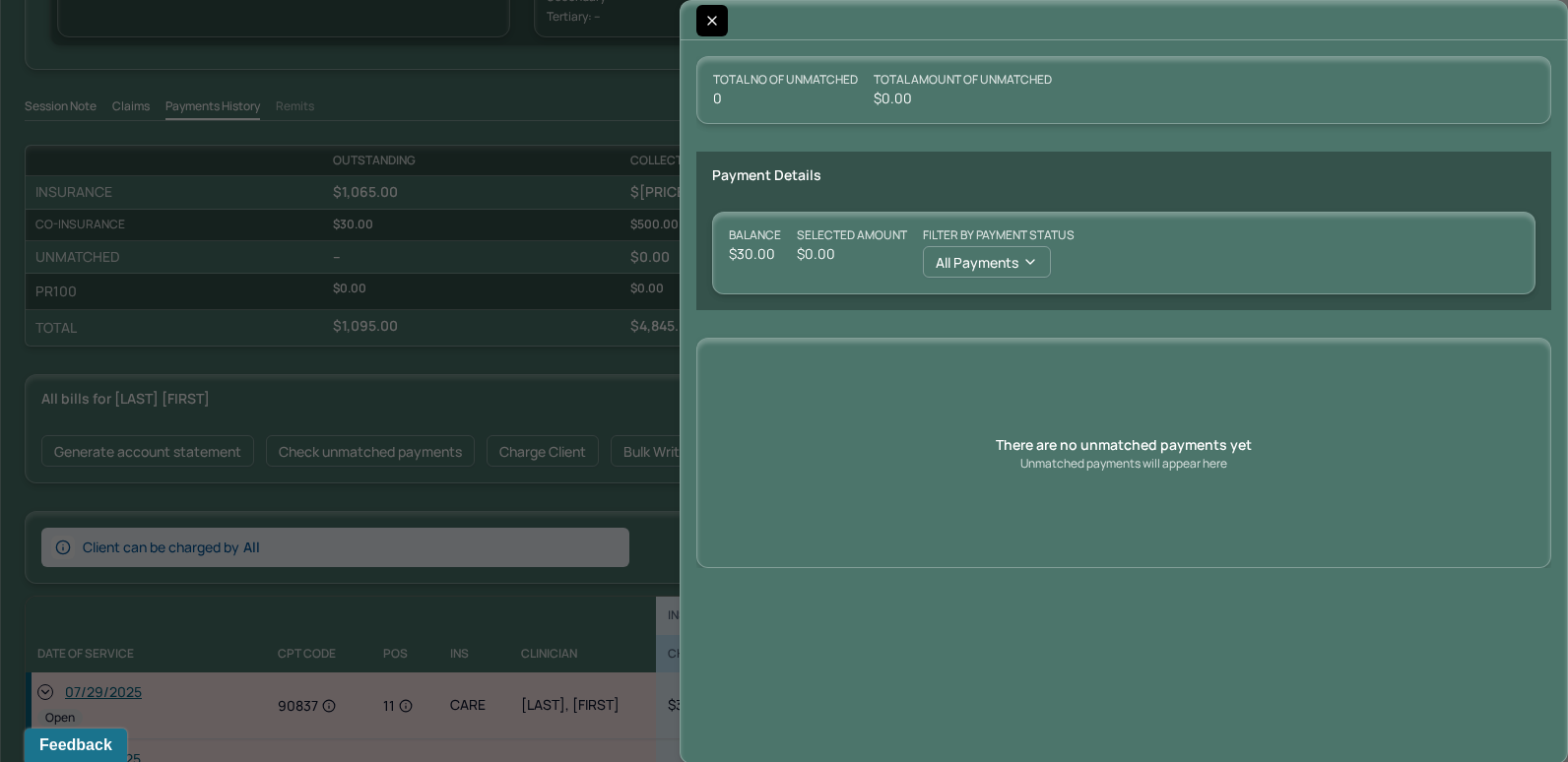 click 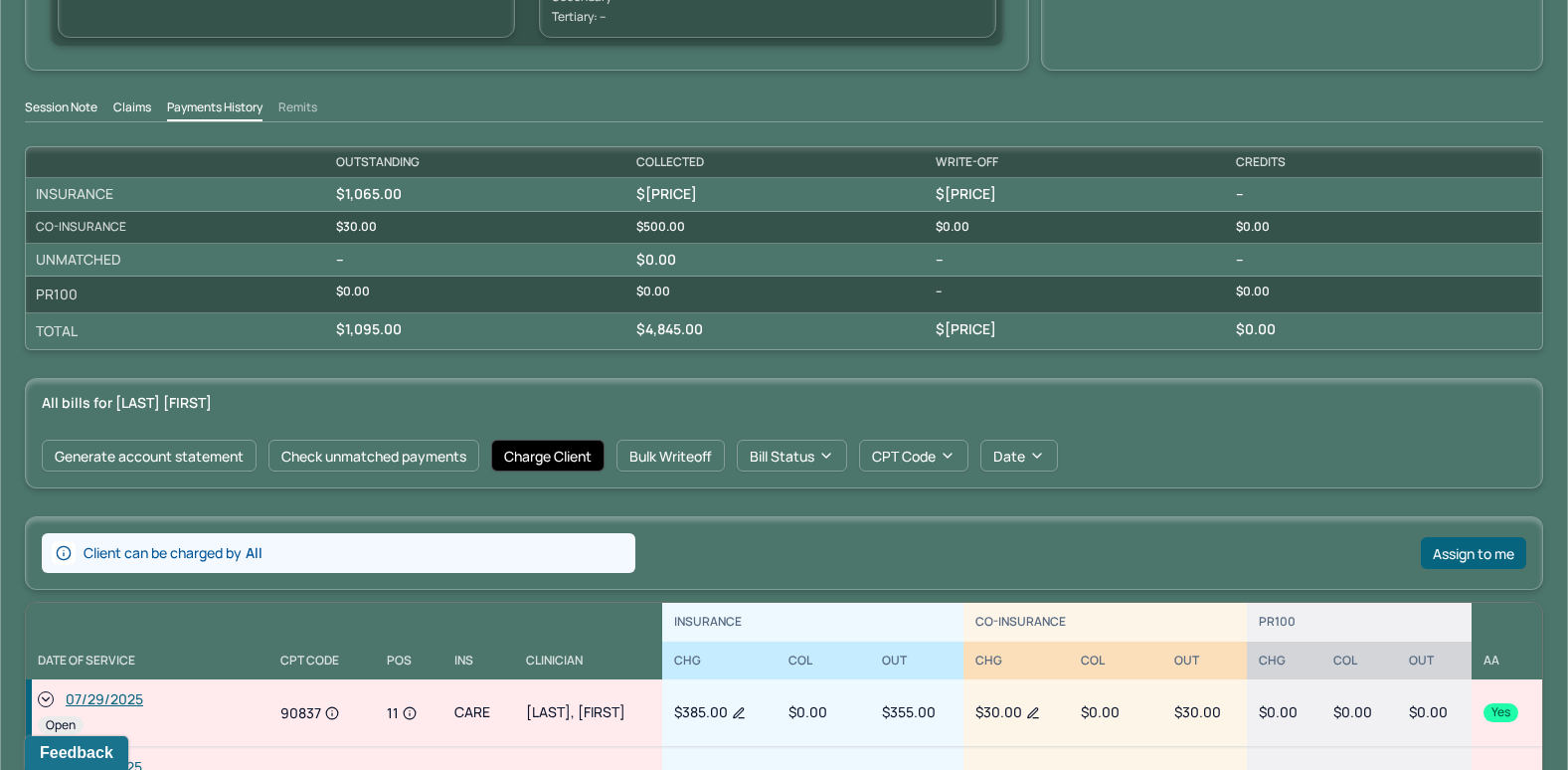 click on "Charge Client" at bounding box center [548, 456] 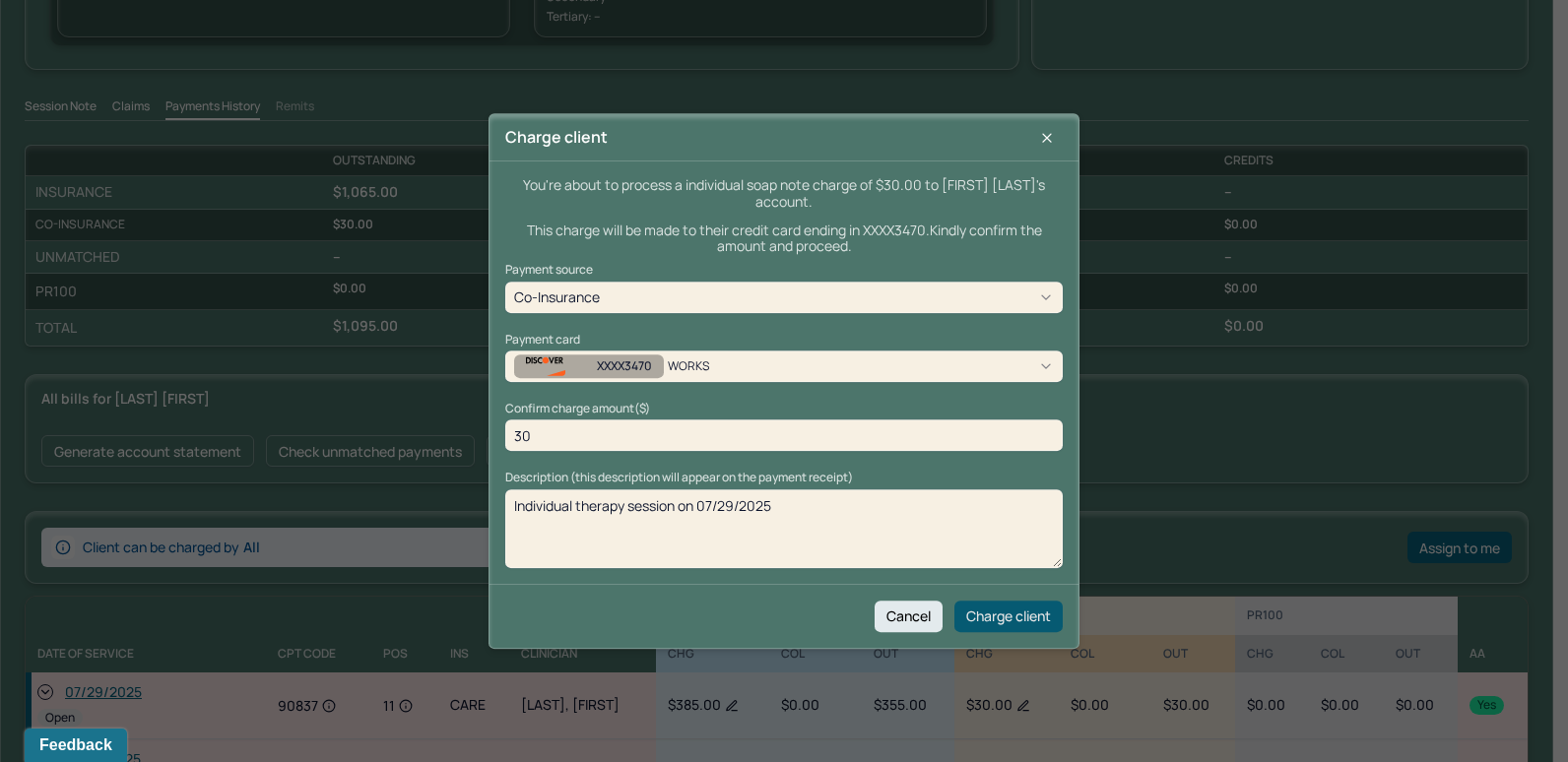 click on "Charge client" at bounding box center (1009, 616) 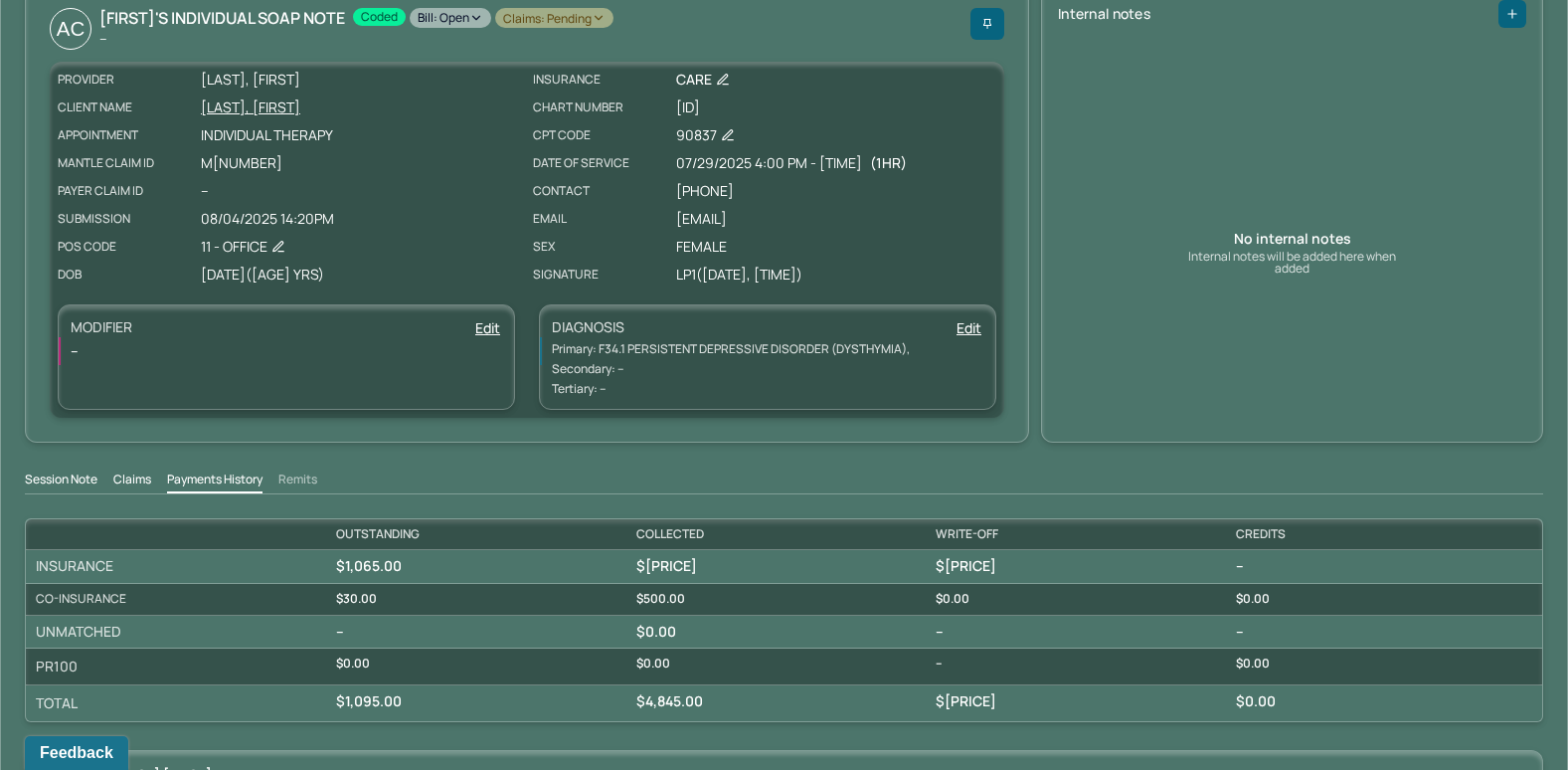 scroll, scrollTop: 0, scrollLeft: 0, axis: both 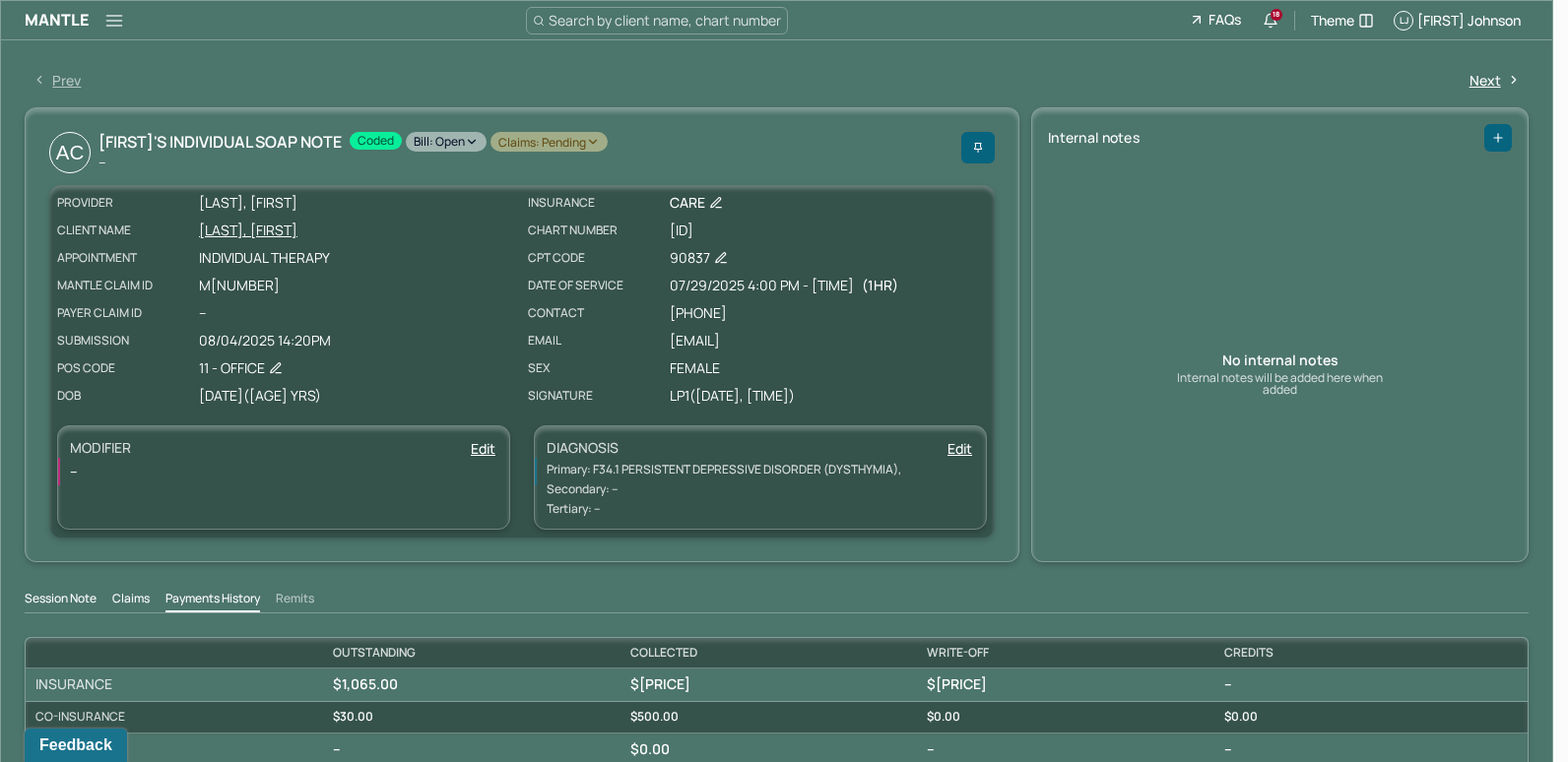 click on "Bill: Open" at bounding box center [446, 142] 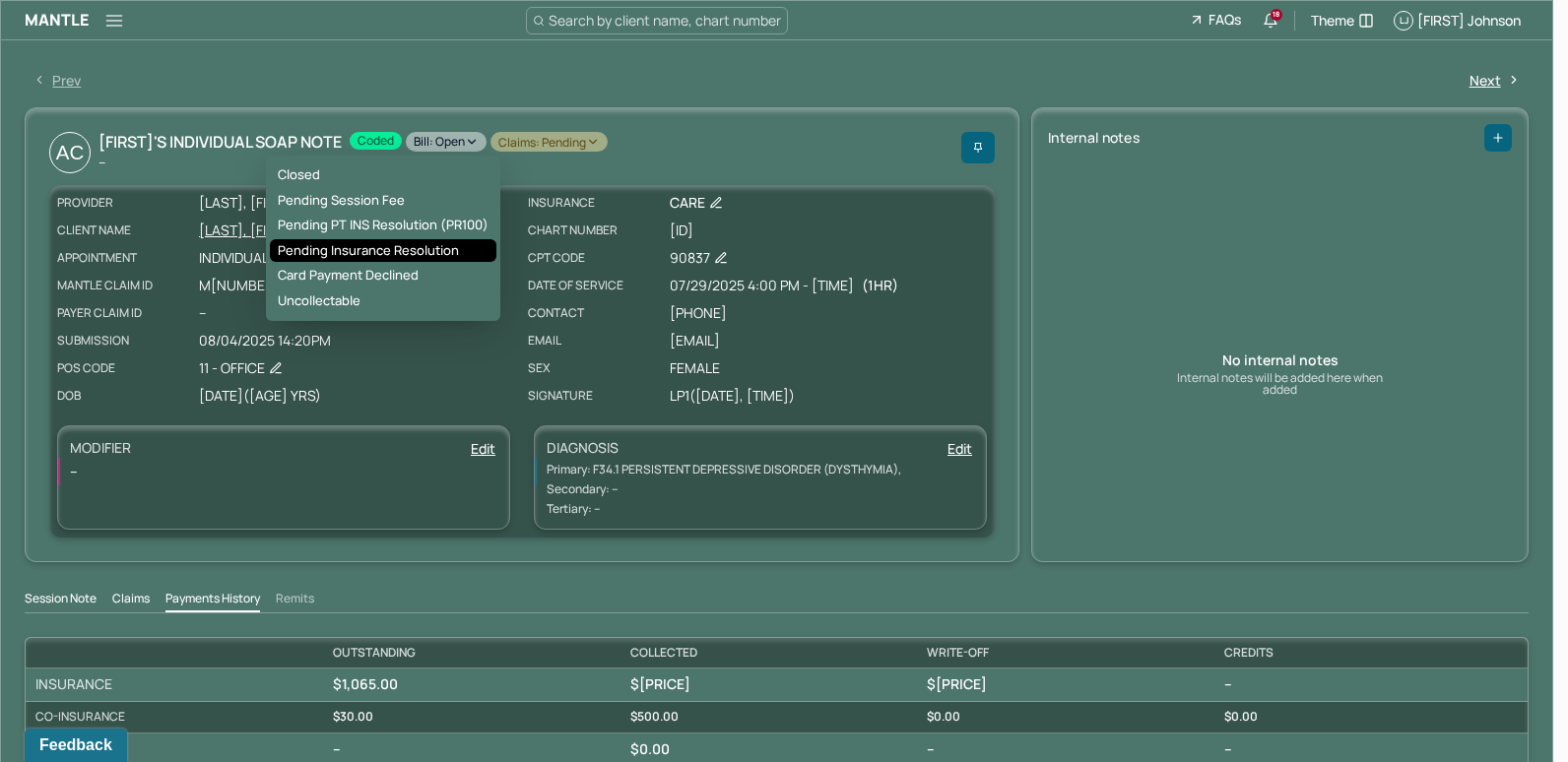click on "Pending Insurance Resolution" at bounding box center [383, 251] 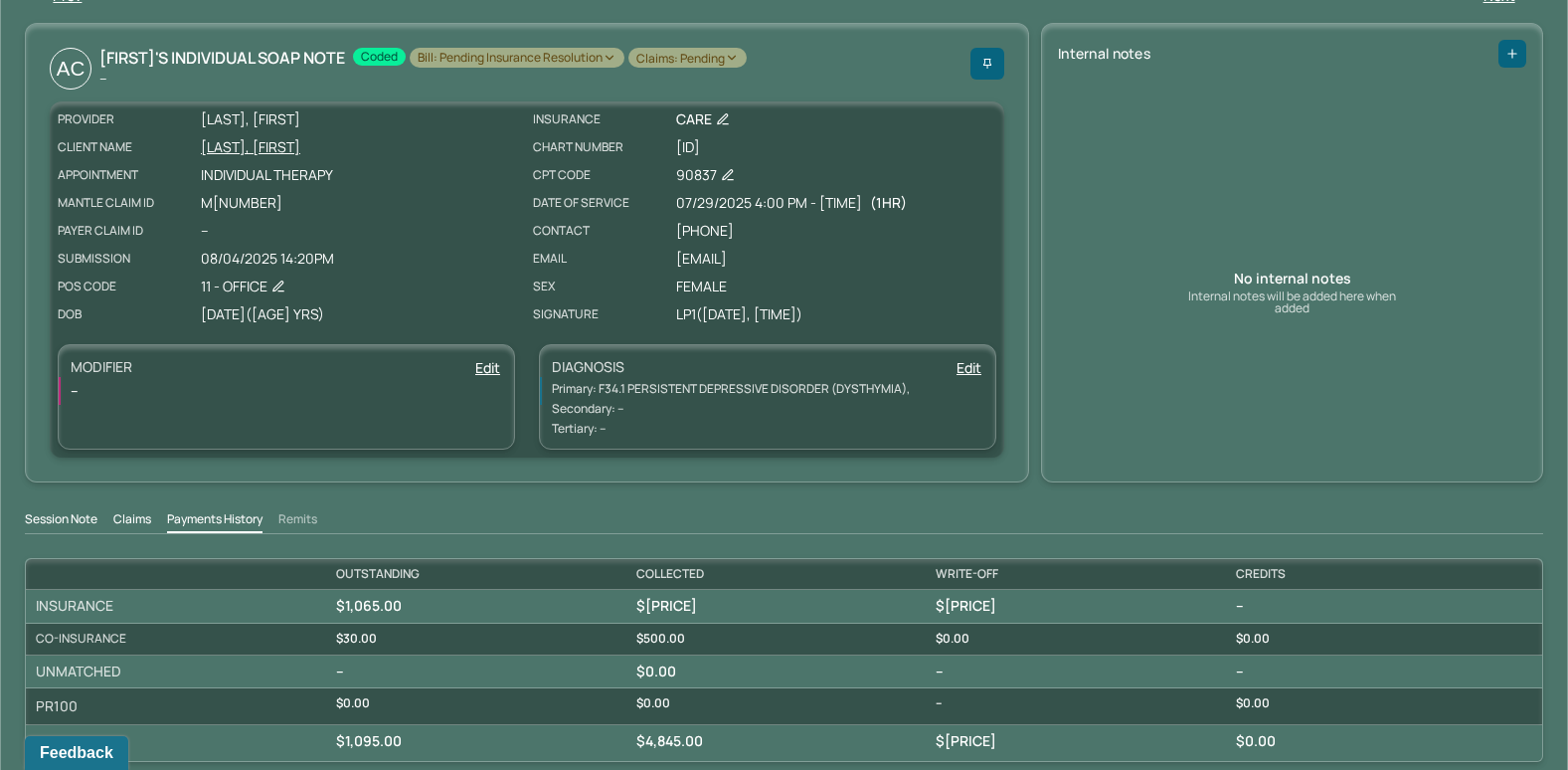 scroll, scrollTop: 0, scrollLeft: 0, axis: both 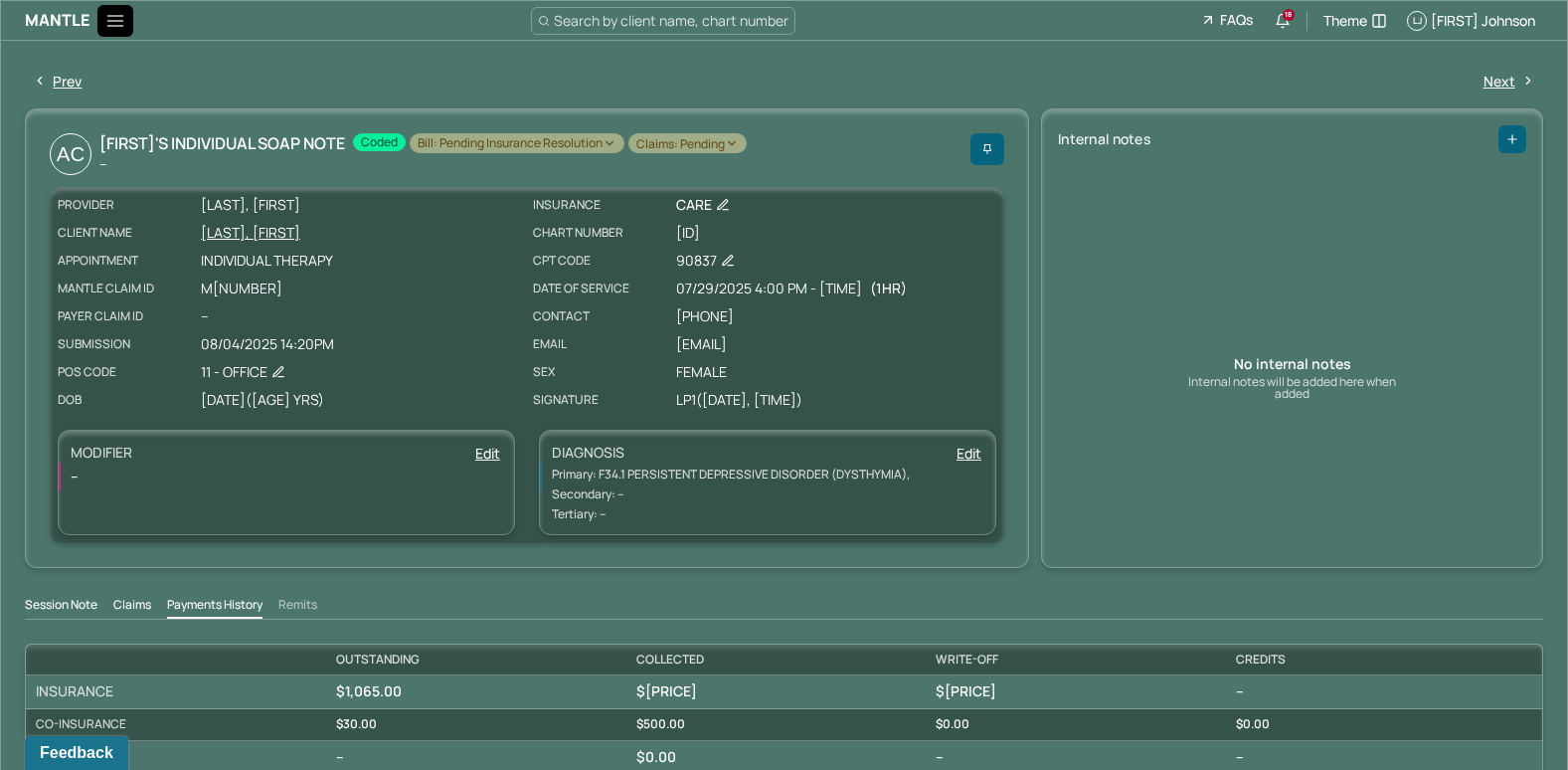 click 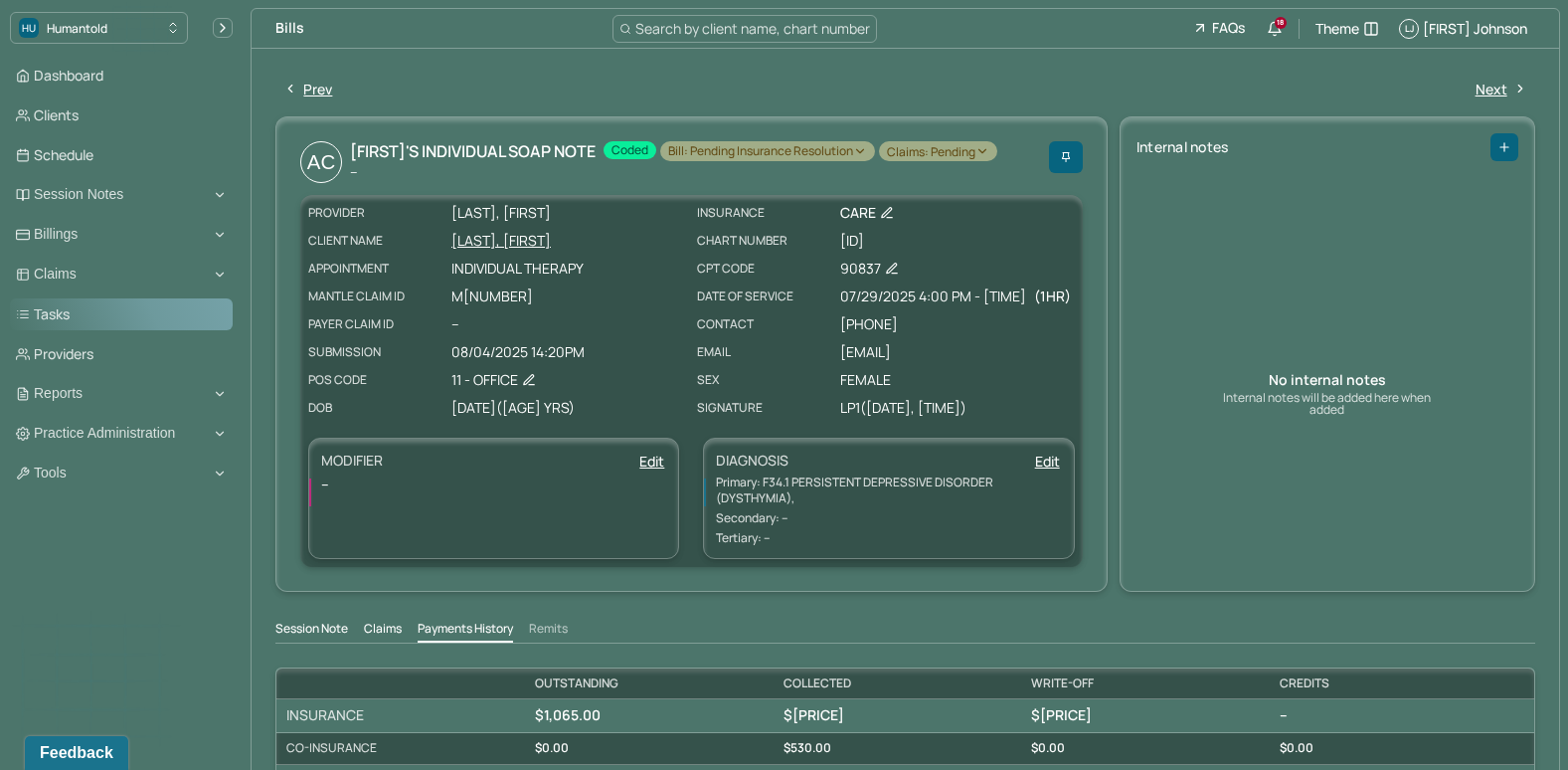 click 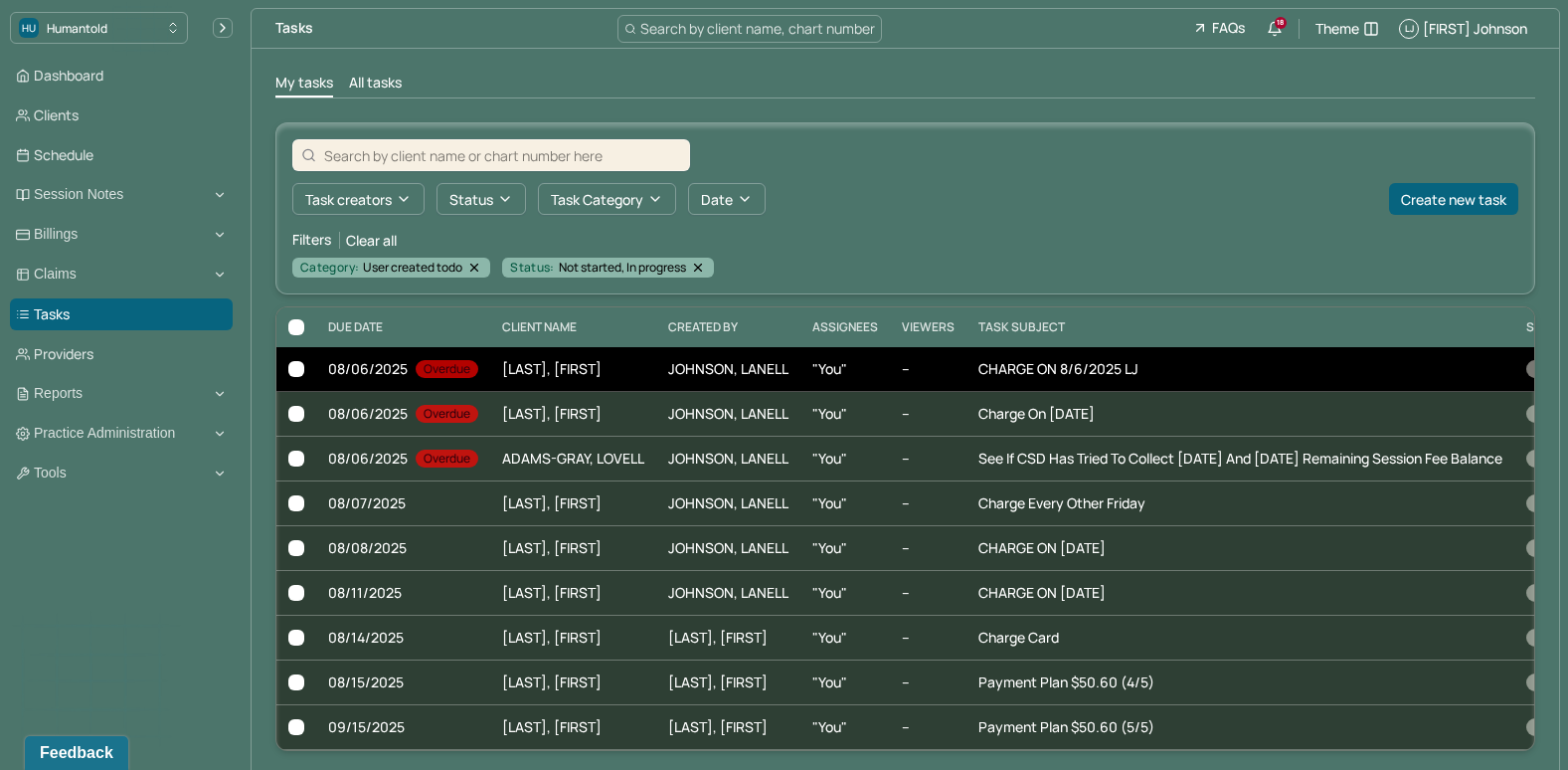 click on "--" at bounding box center (928, 369) 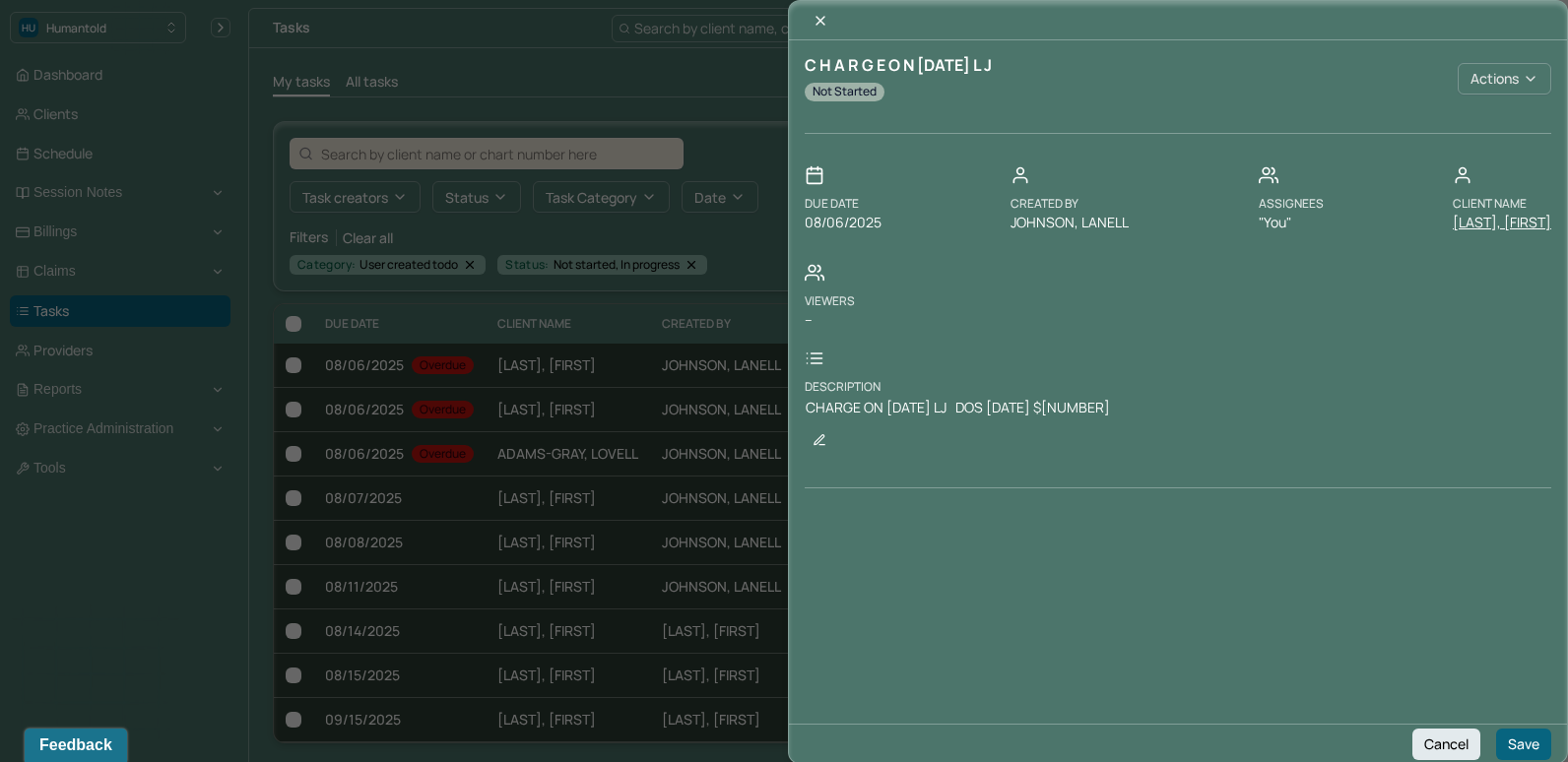 click on "Actions" at bounding box center (1504, 79) 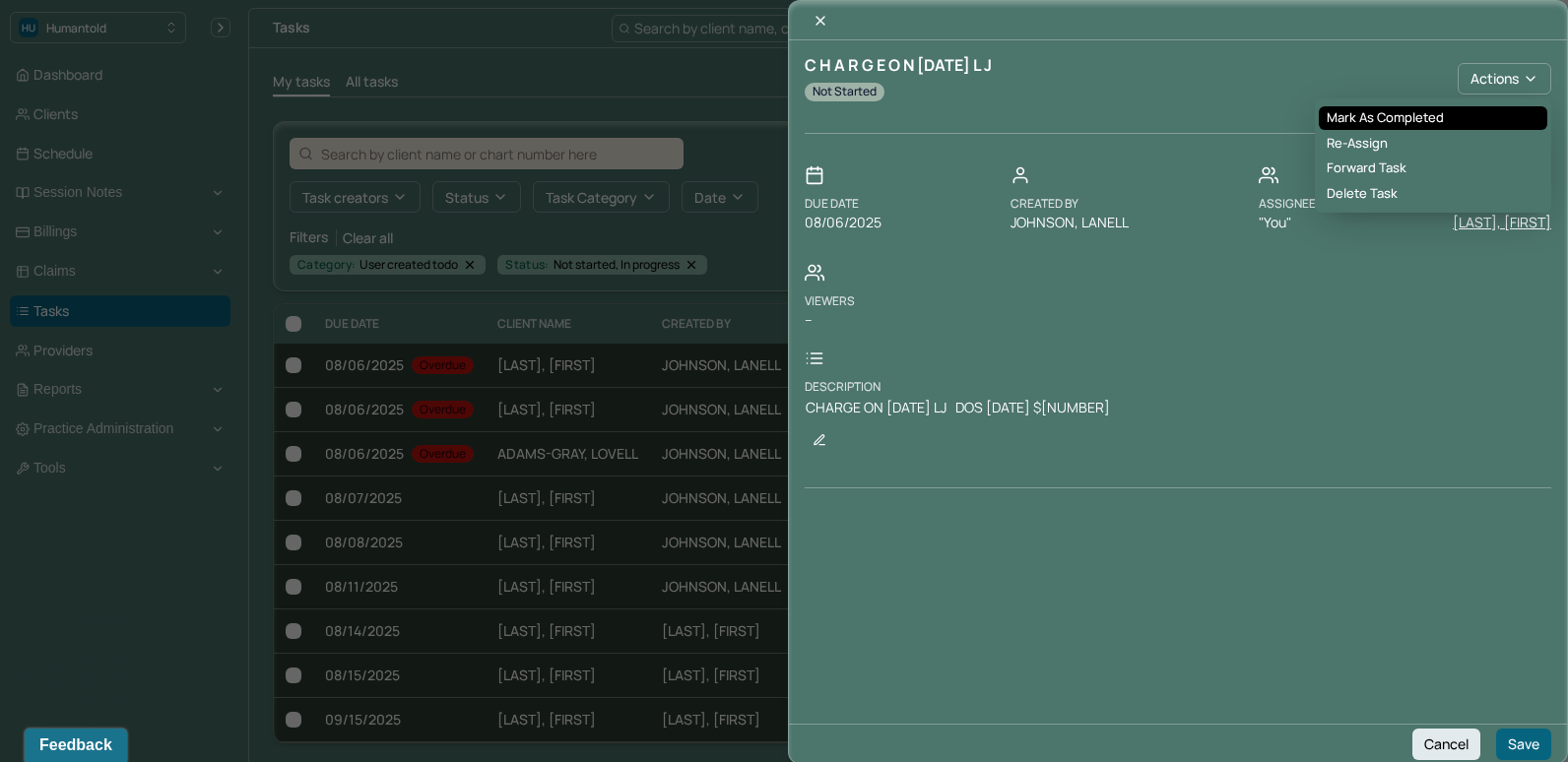 click on "Mark as Completed" at bounding box center [1433, 118] 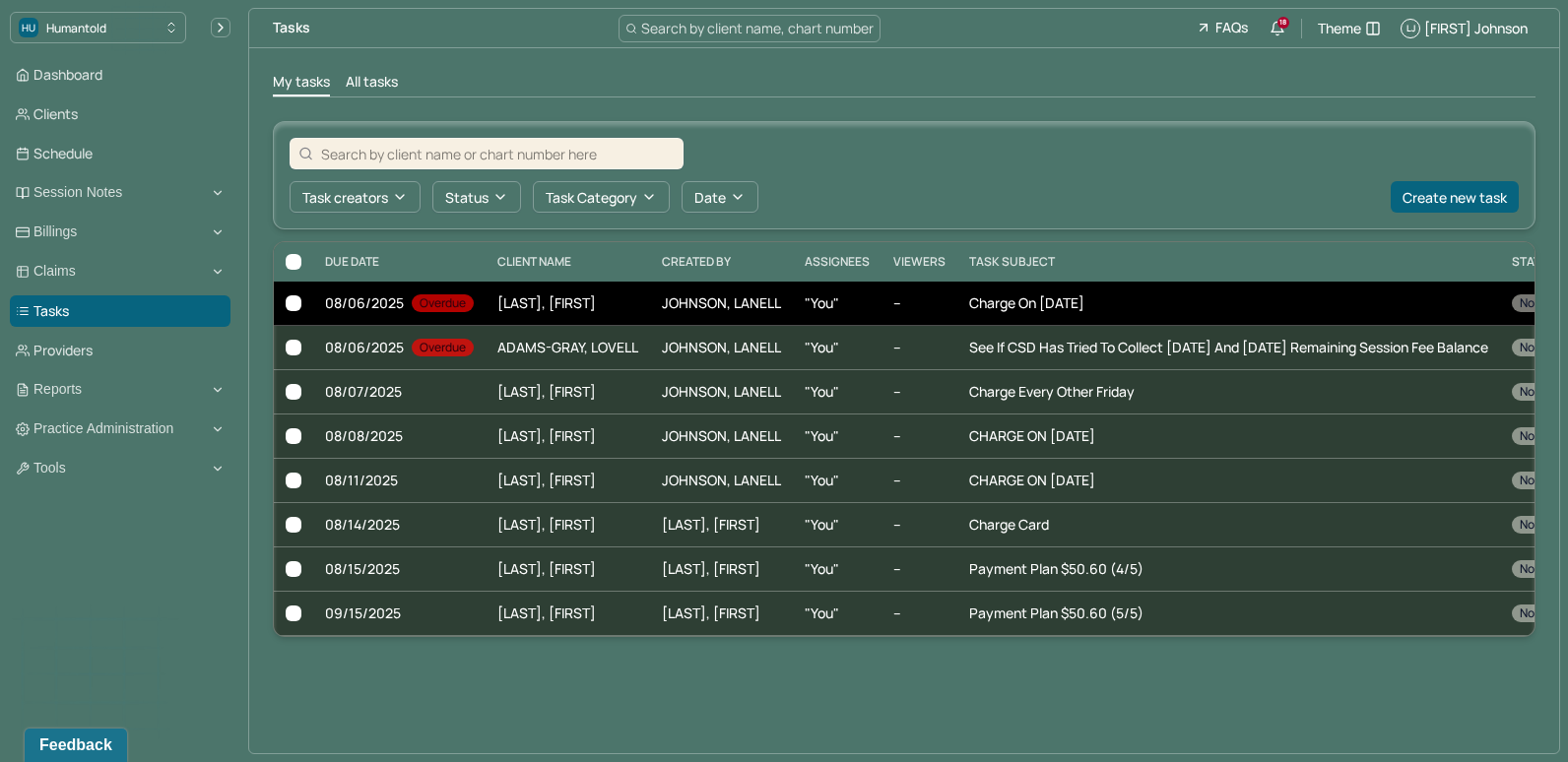 click on "[LAST], [FIRST]" at bounding box center [567, 303] 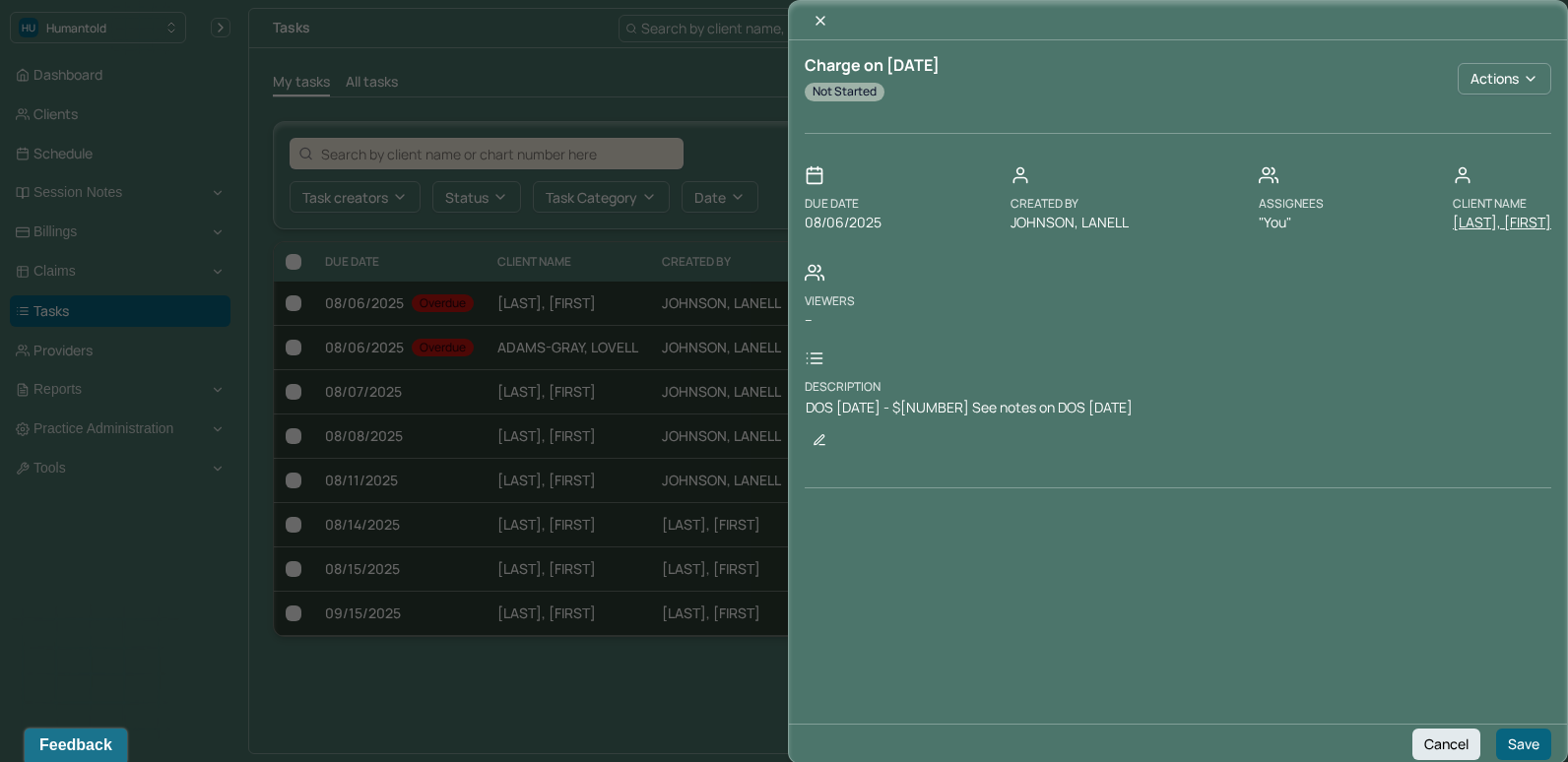 click on "[LAST], [FIRST]" at bounding box center (1502, 222) 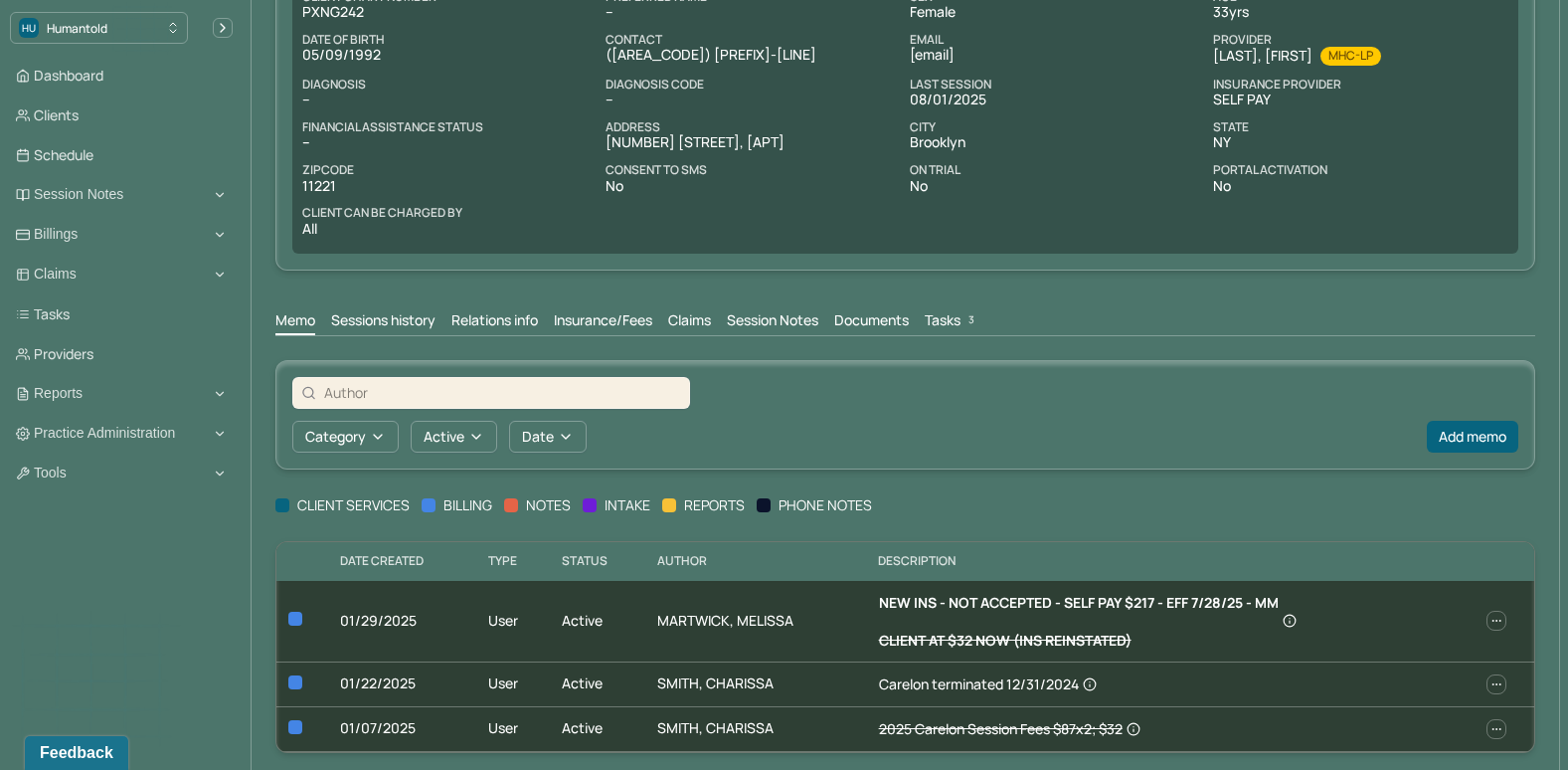 scroll, scrollTop: 220, scrollLeft: 0, axis: vertical 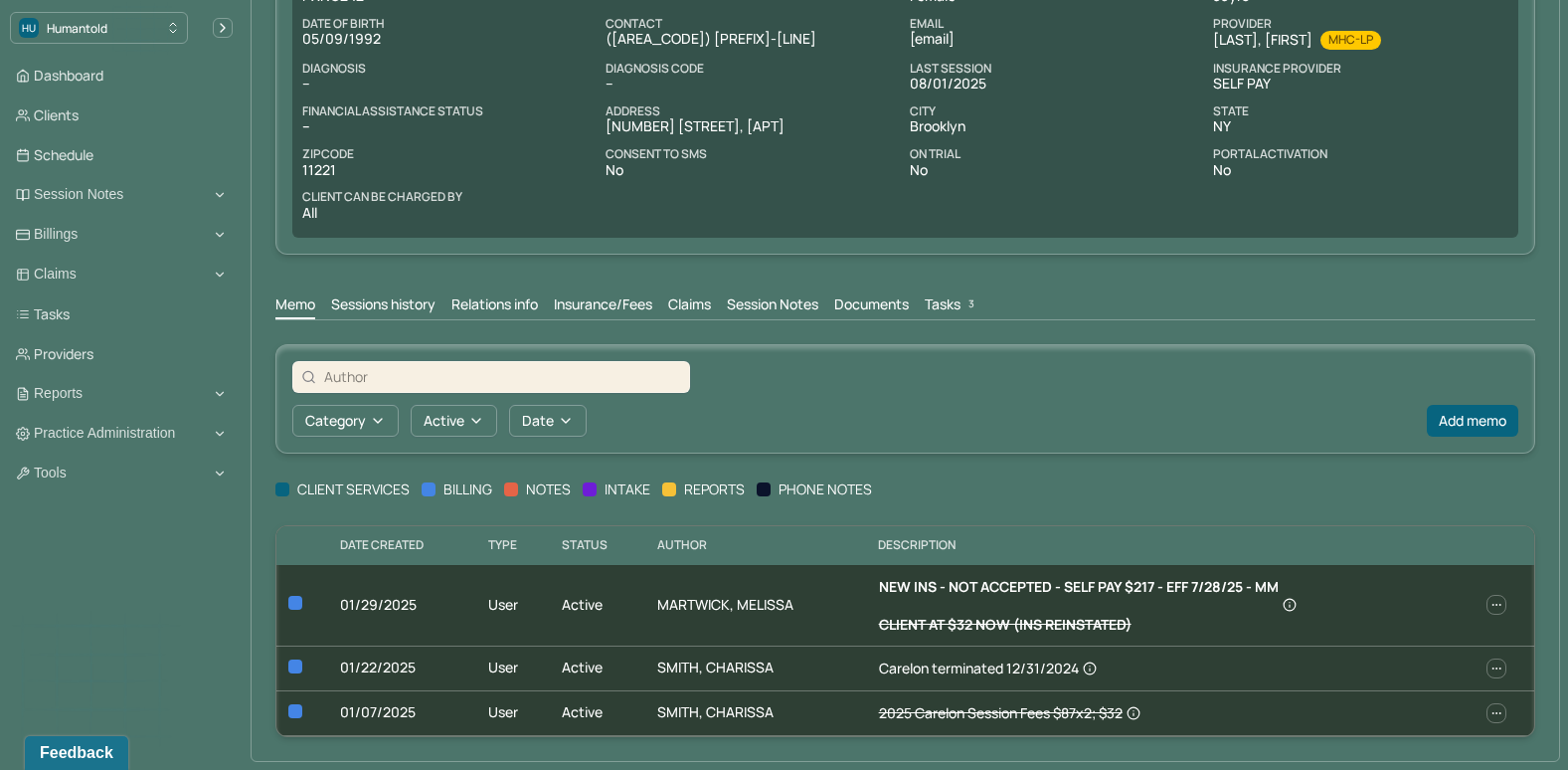 click on "Insurance/Fees" at bounding box center (603, 306) 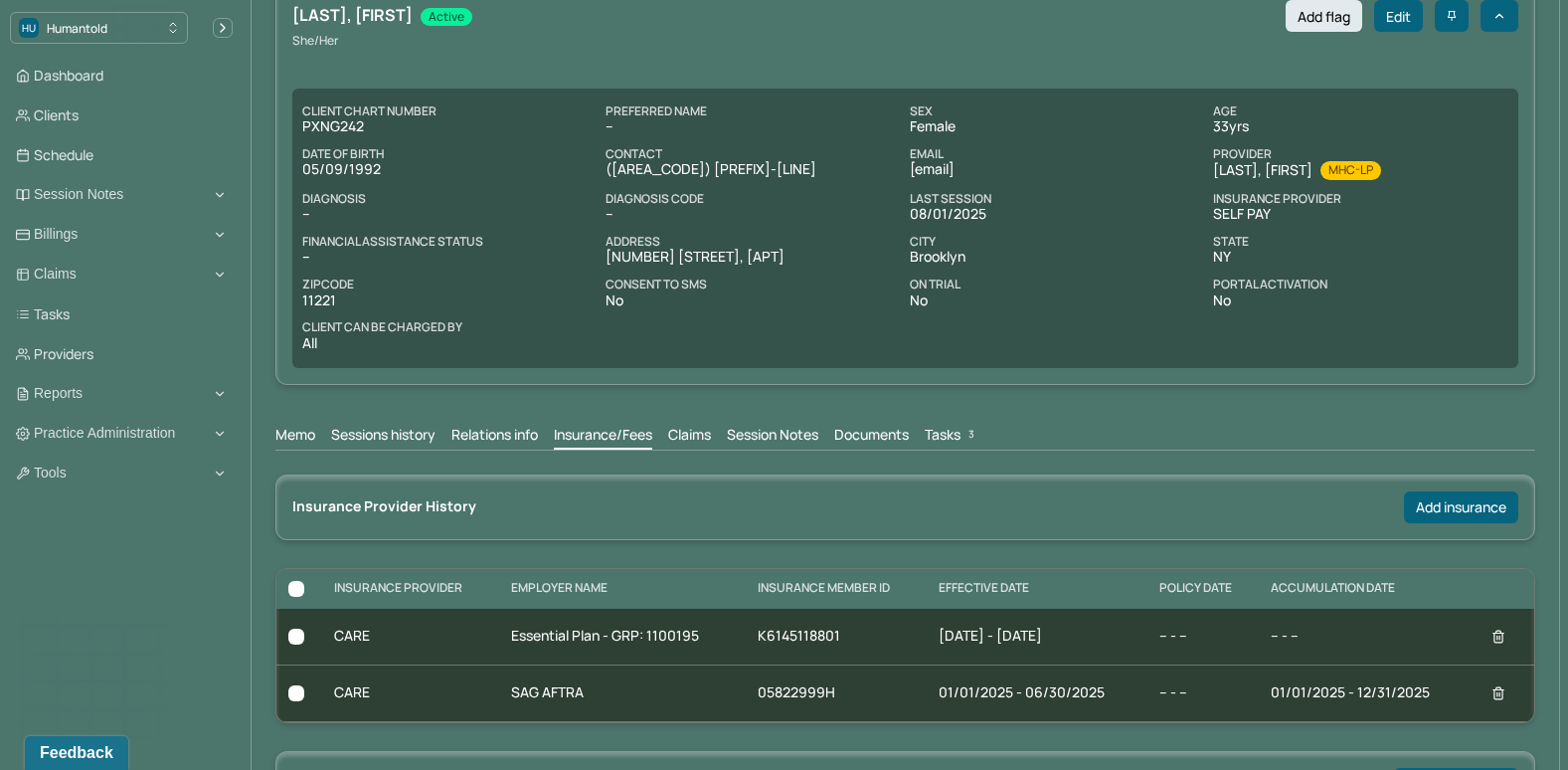 scroll, scrollTop: 21, scrollLeft: 0, axis: vertical 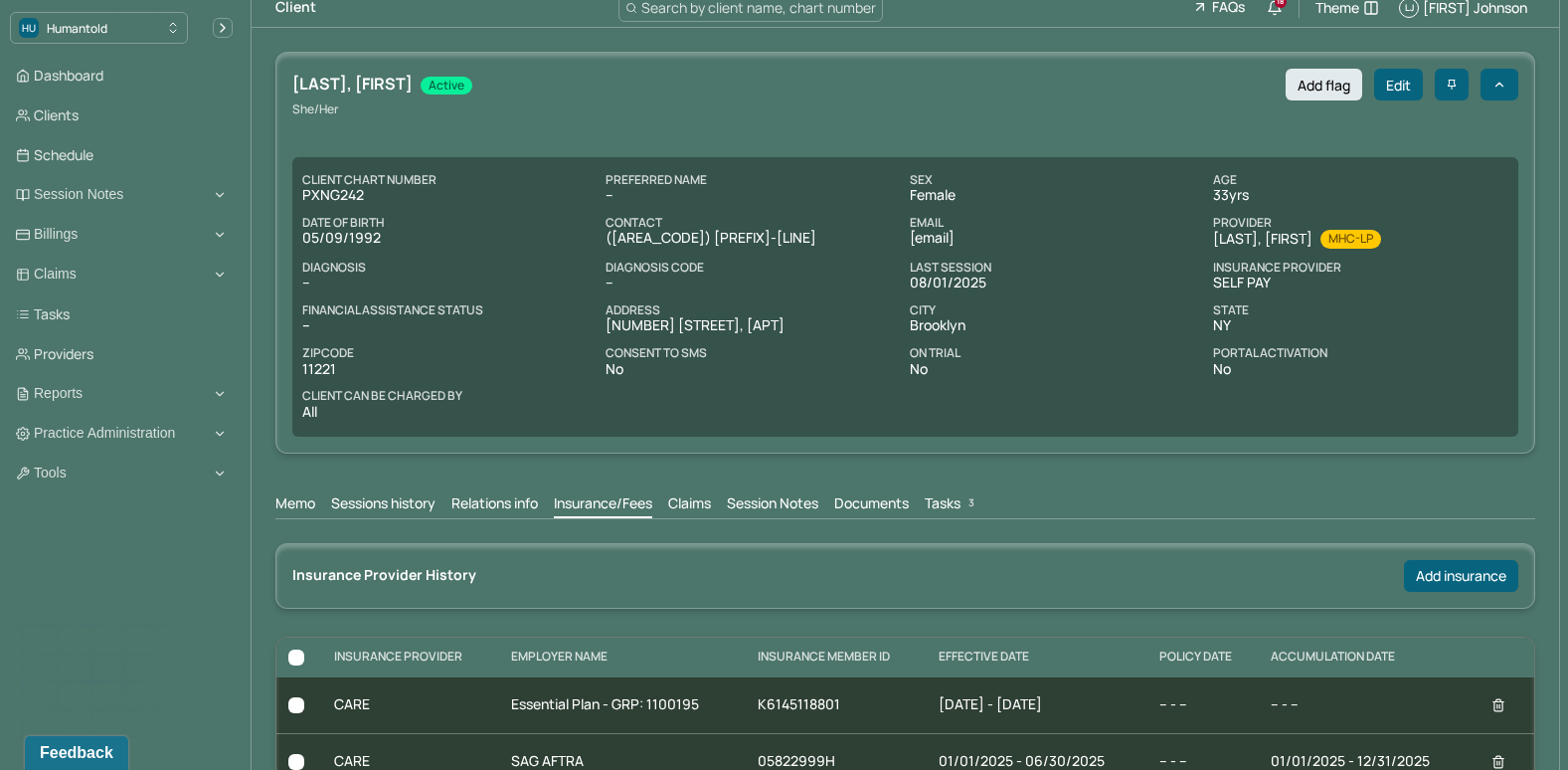click on "Claims" at bounding box center [689, 505] 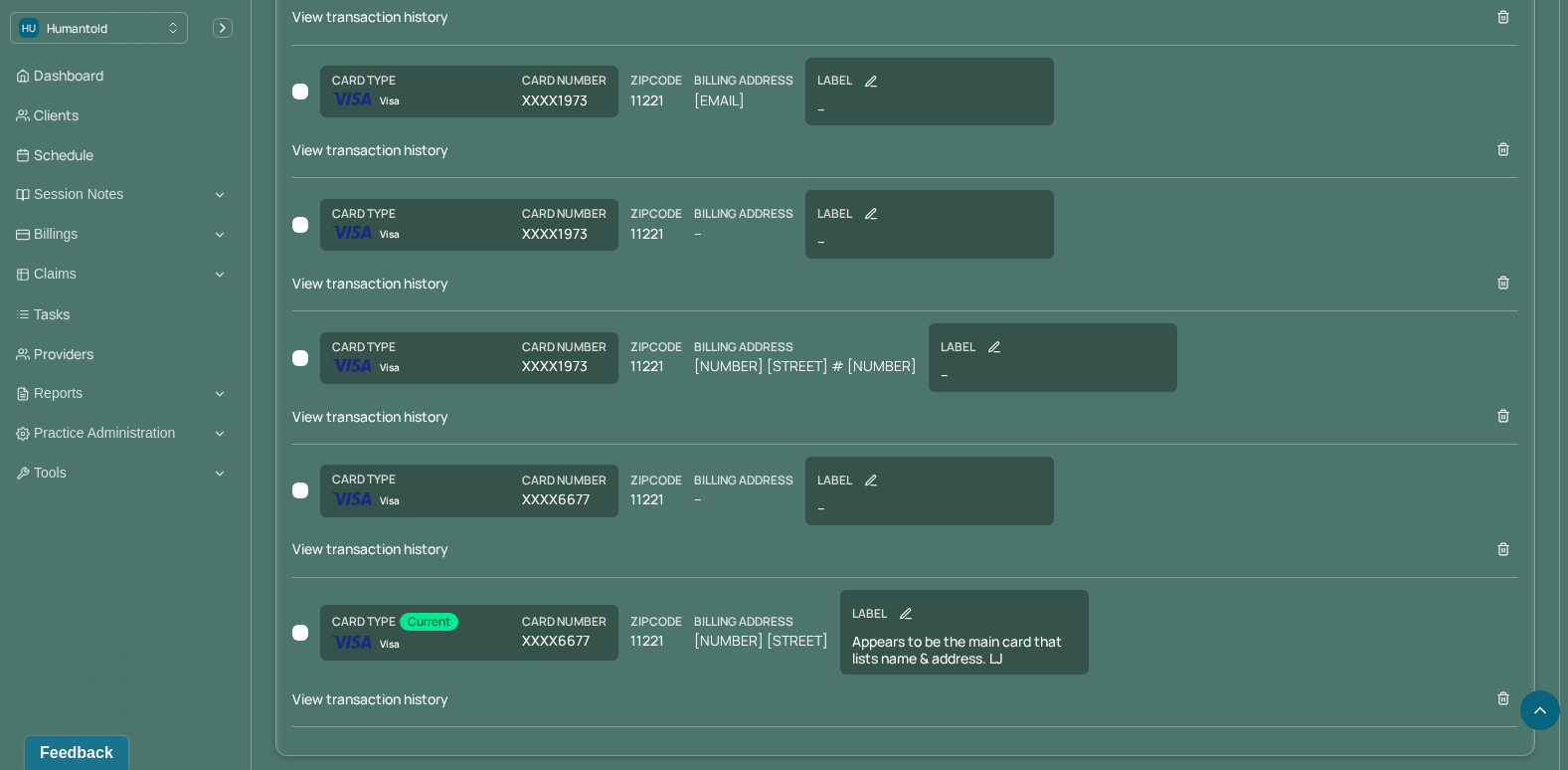 scroll, scrollTop: 1863, scrollLeft: 0, axis: vertical 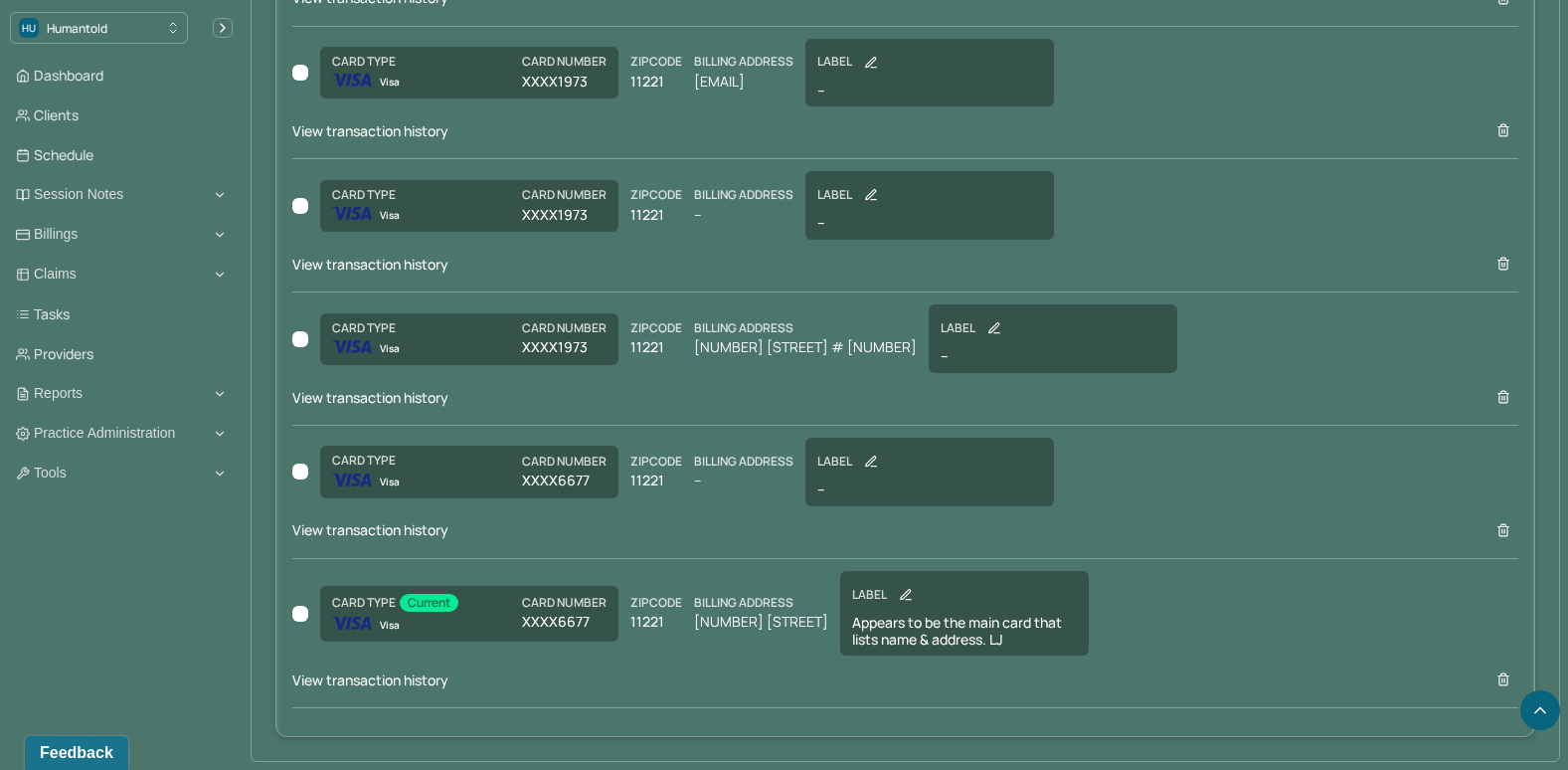 click on "View transaction history" at bounding box center [370, 679] 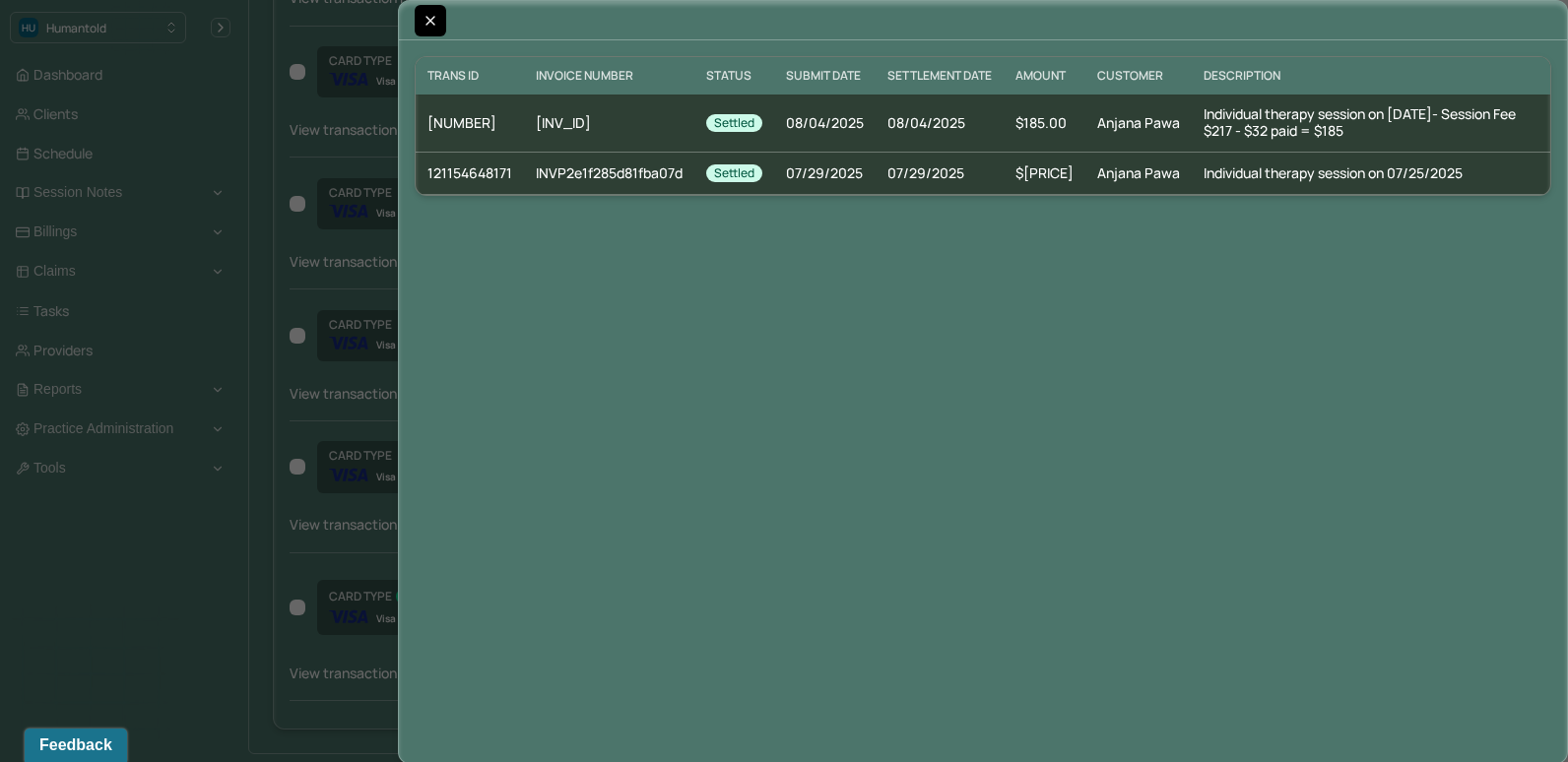 click 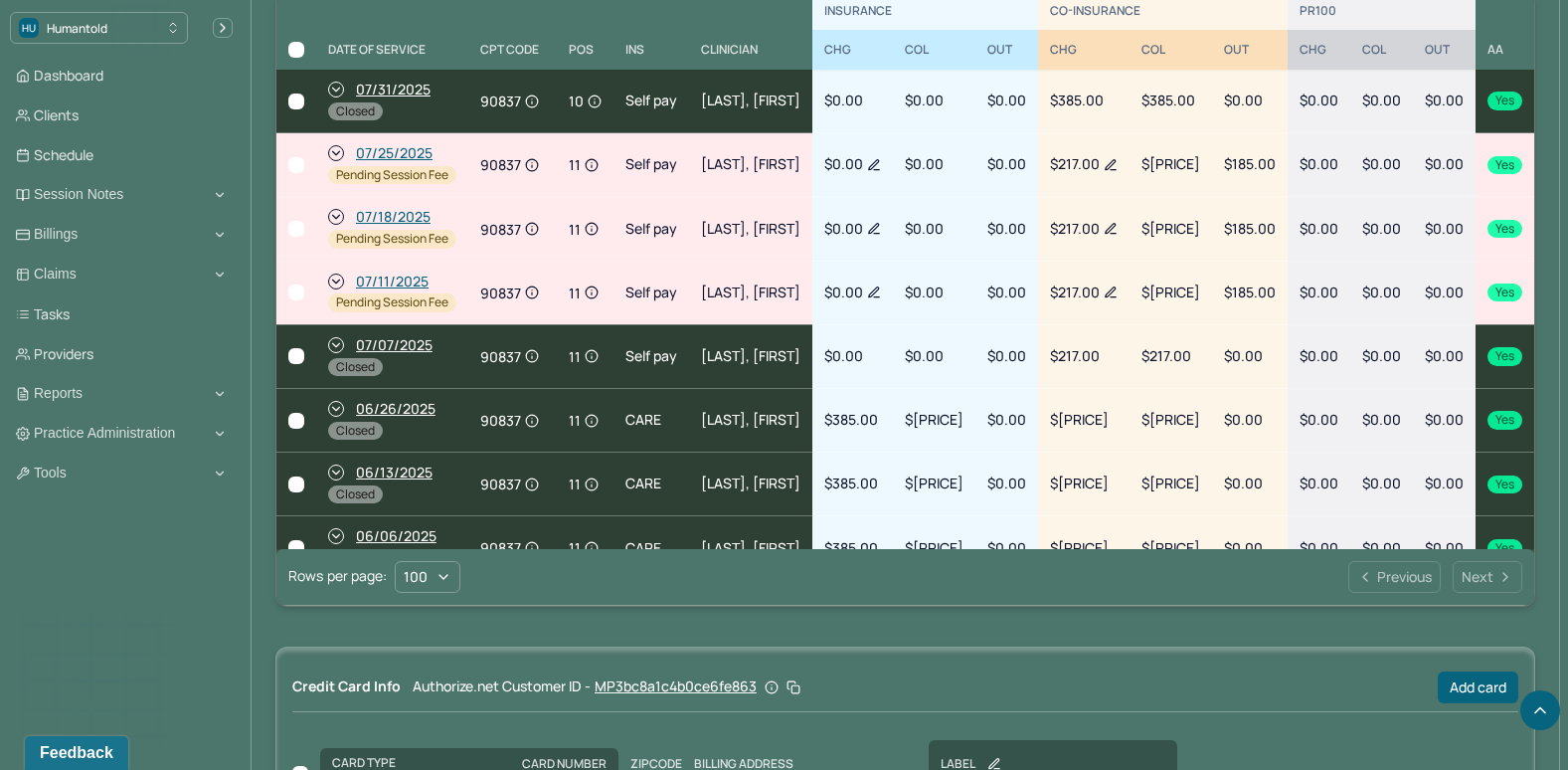 scroll, scrollTop: 670, scrollLeft: 0, axis: vertical 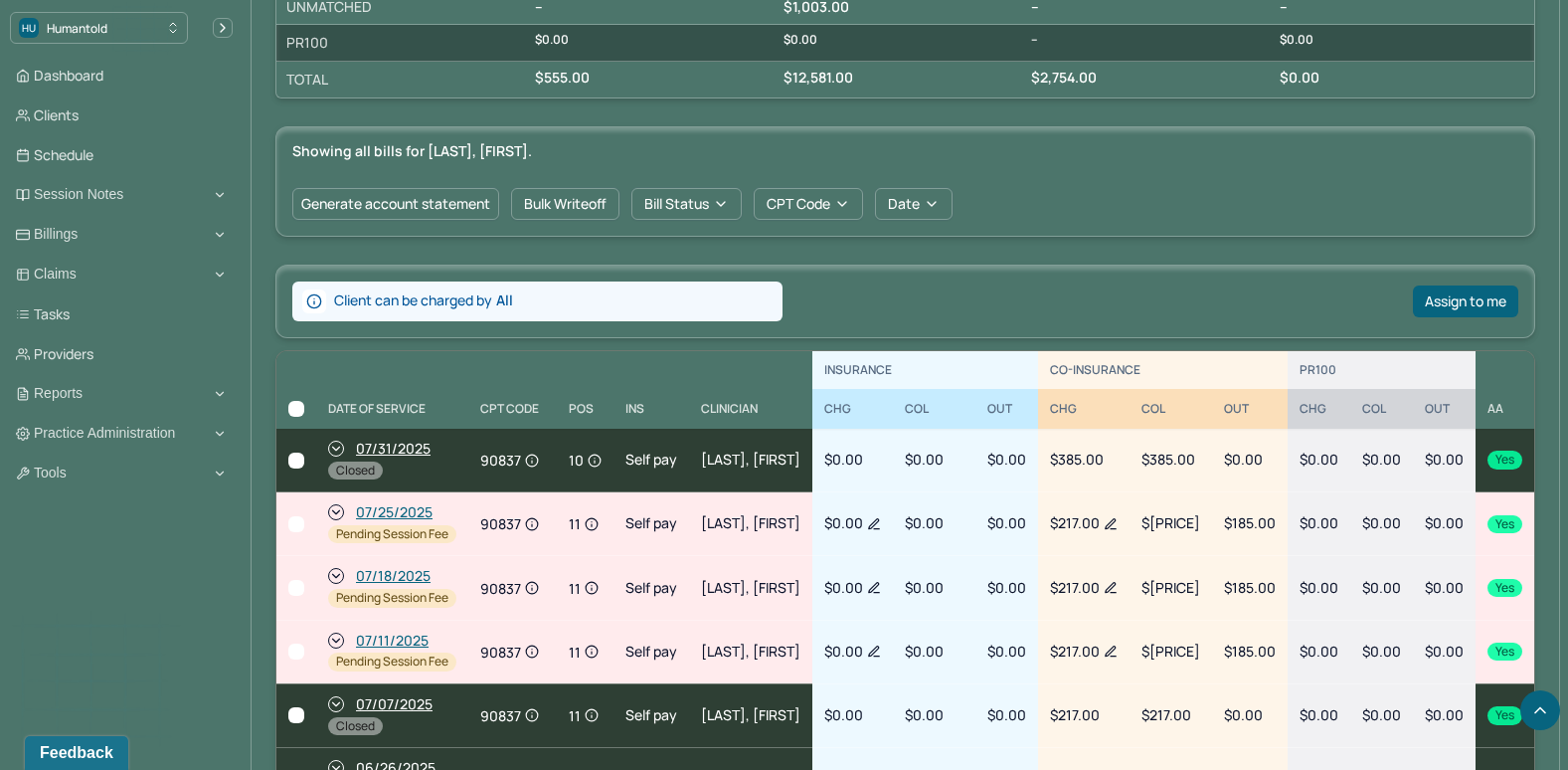 click on "07/11/2025" at bounding box center (392, 641) 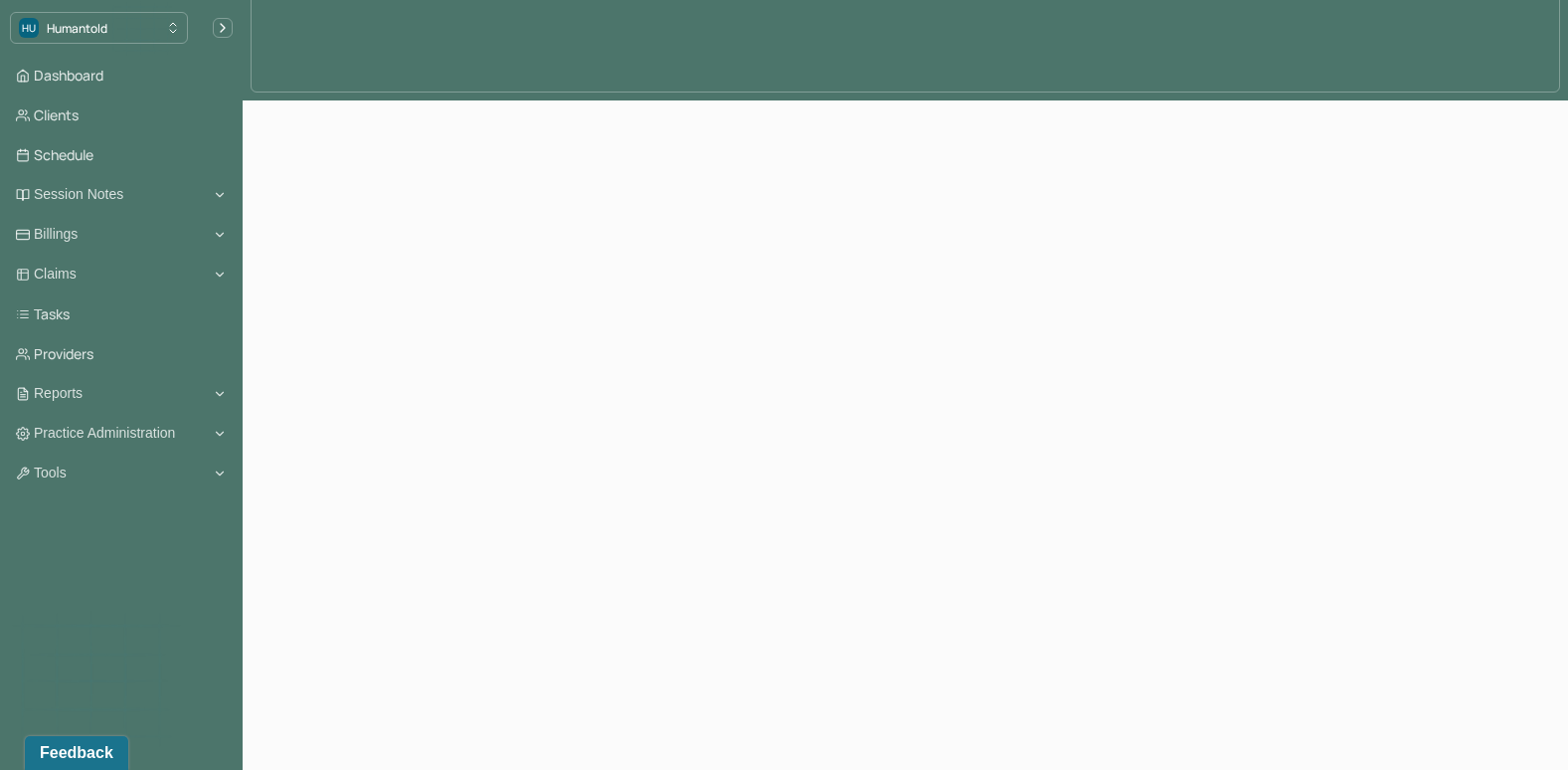 scroll, scrollTop: 0, scrollLeft: 0, axis: both 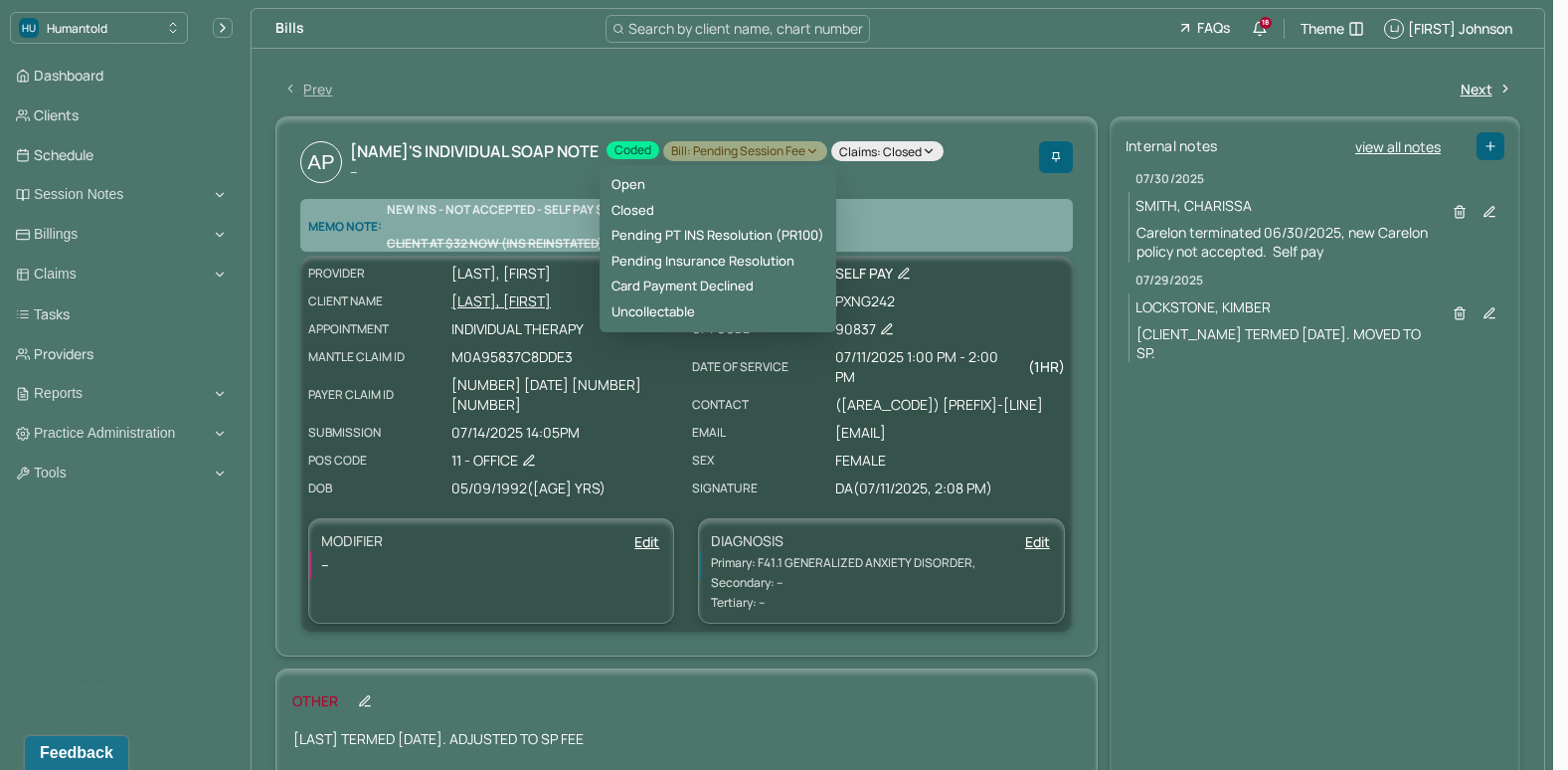 click on "Bill: Pending Session Fee" at bounding box center (745, 151) 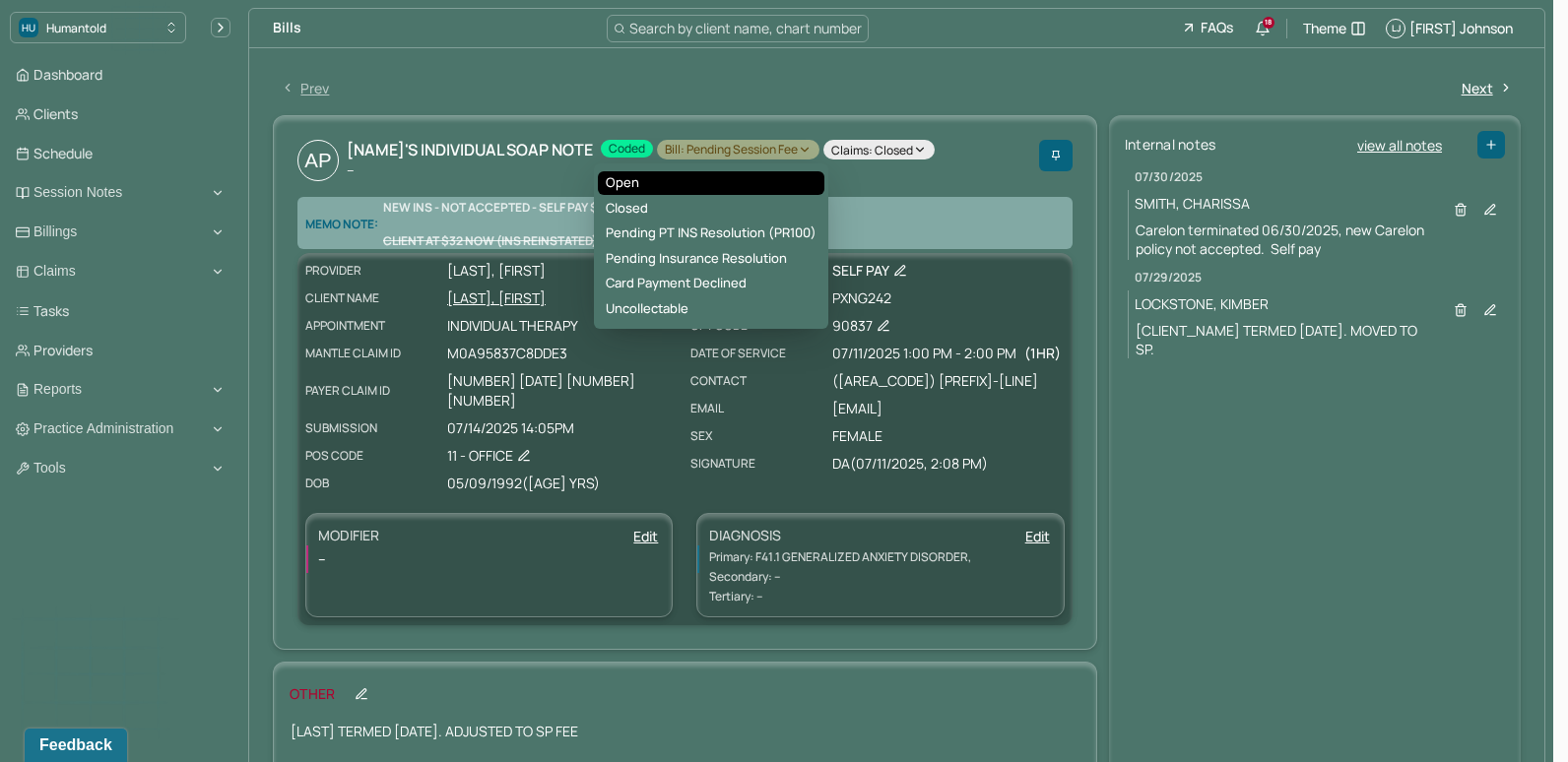 click on "Open" at bounding box center [711, 183] 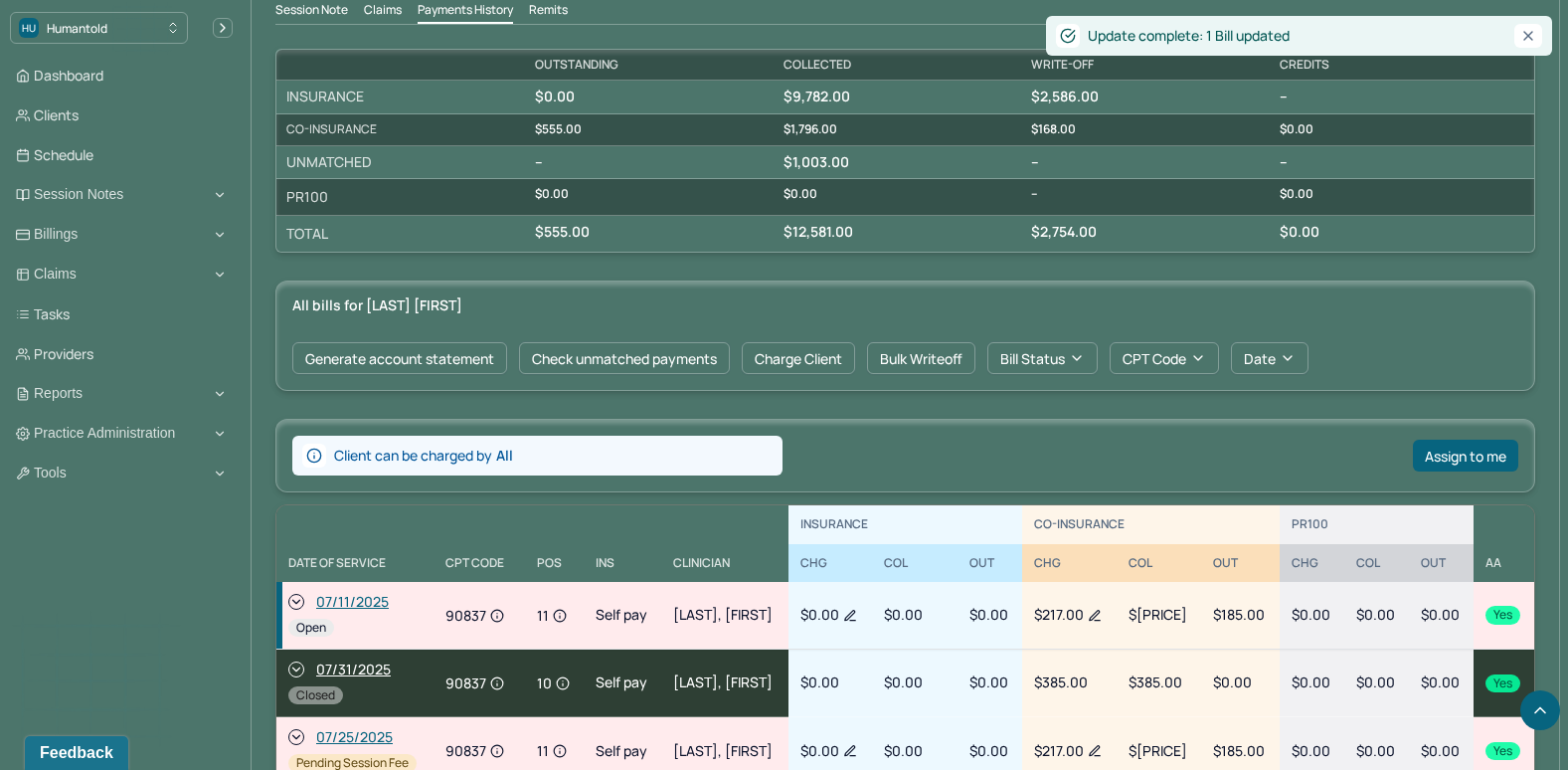 scroll, scrollTop: 696, scrollLeft: 0, axis: vertical 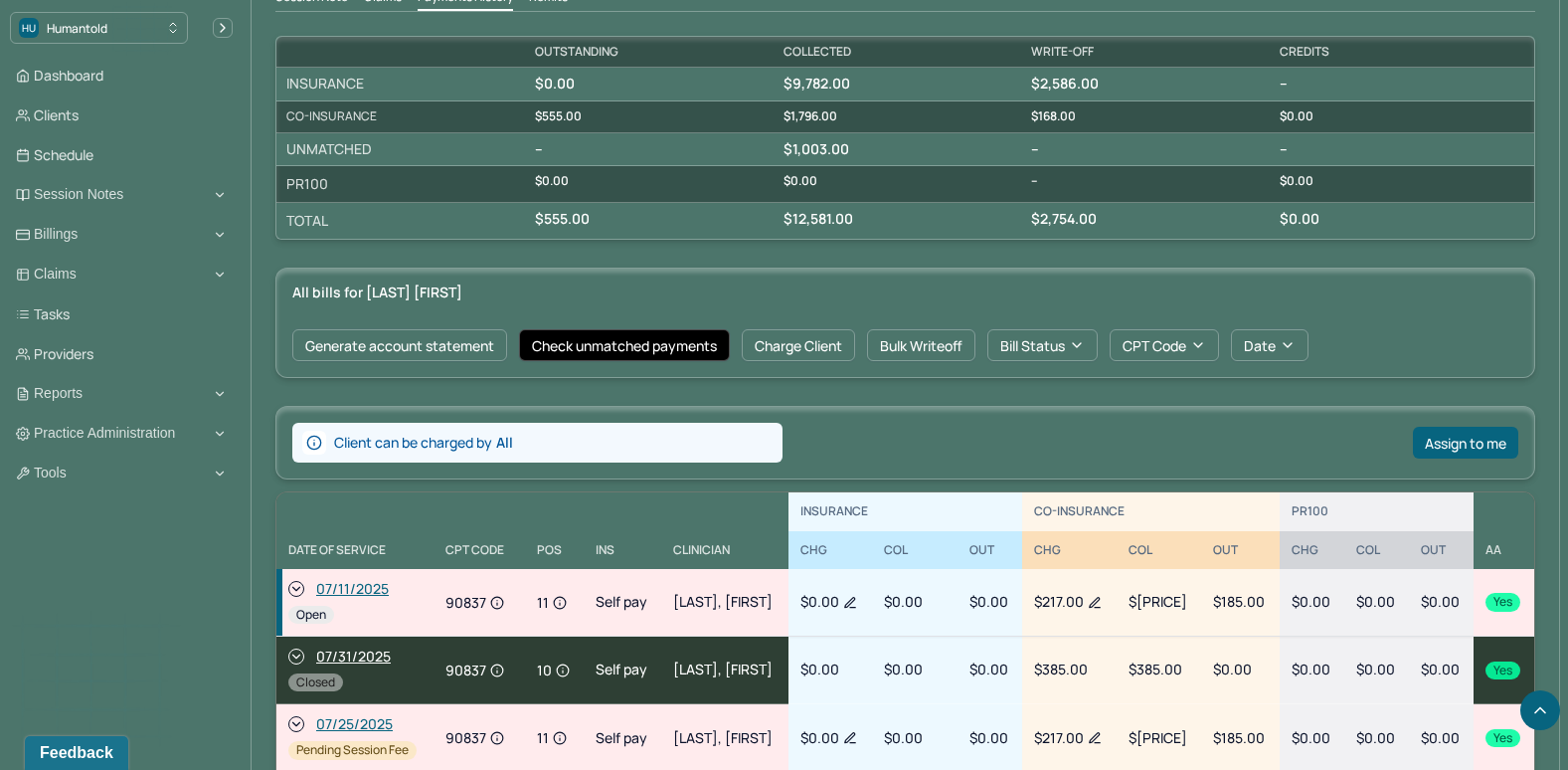 click on "Check unmatched payments" at bounding box center (624, 345) 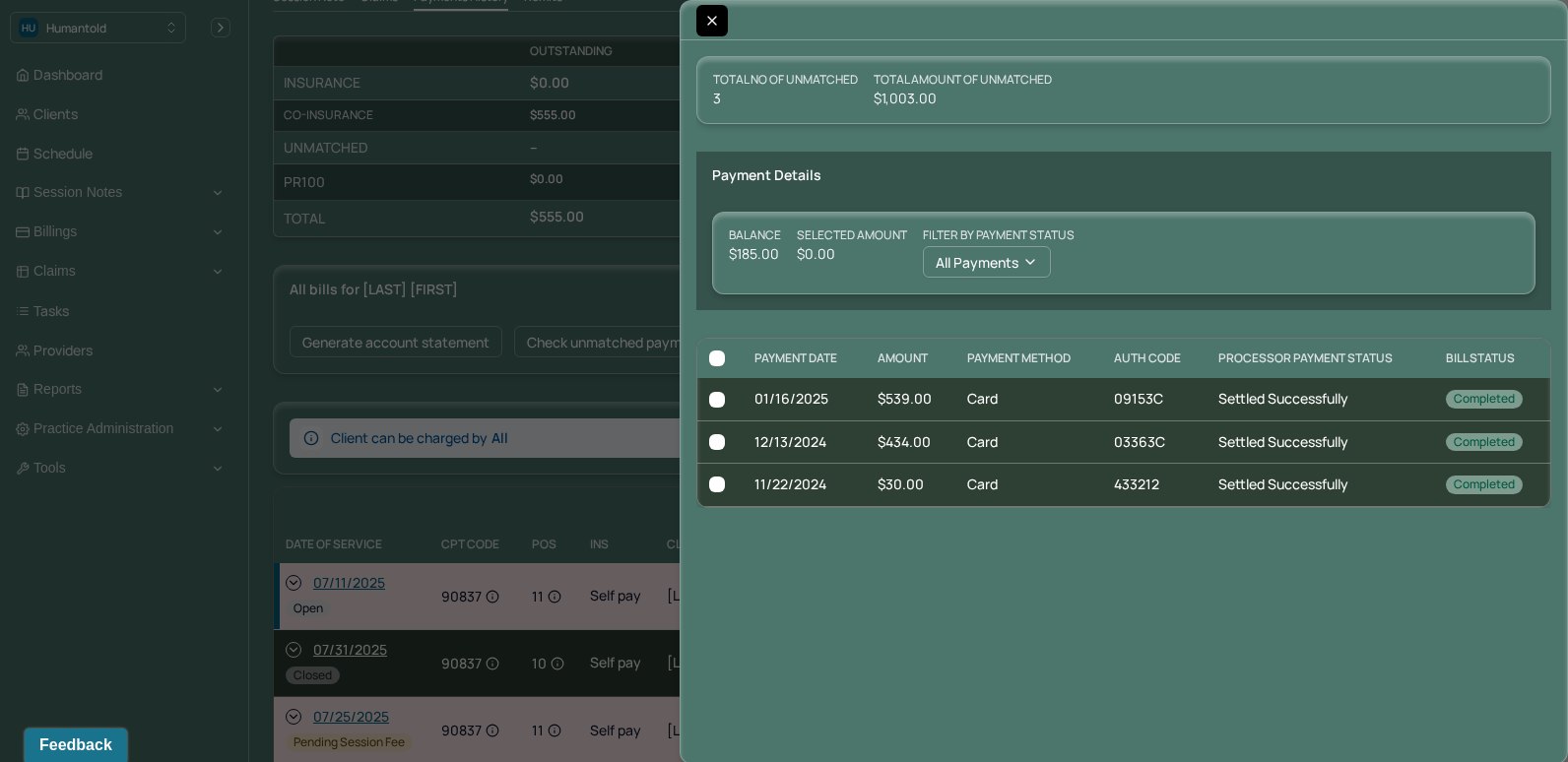 click 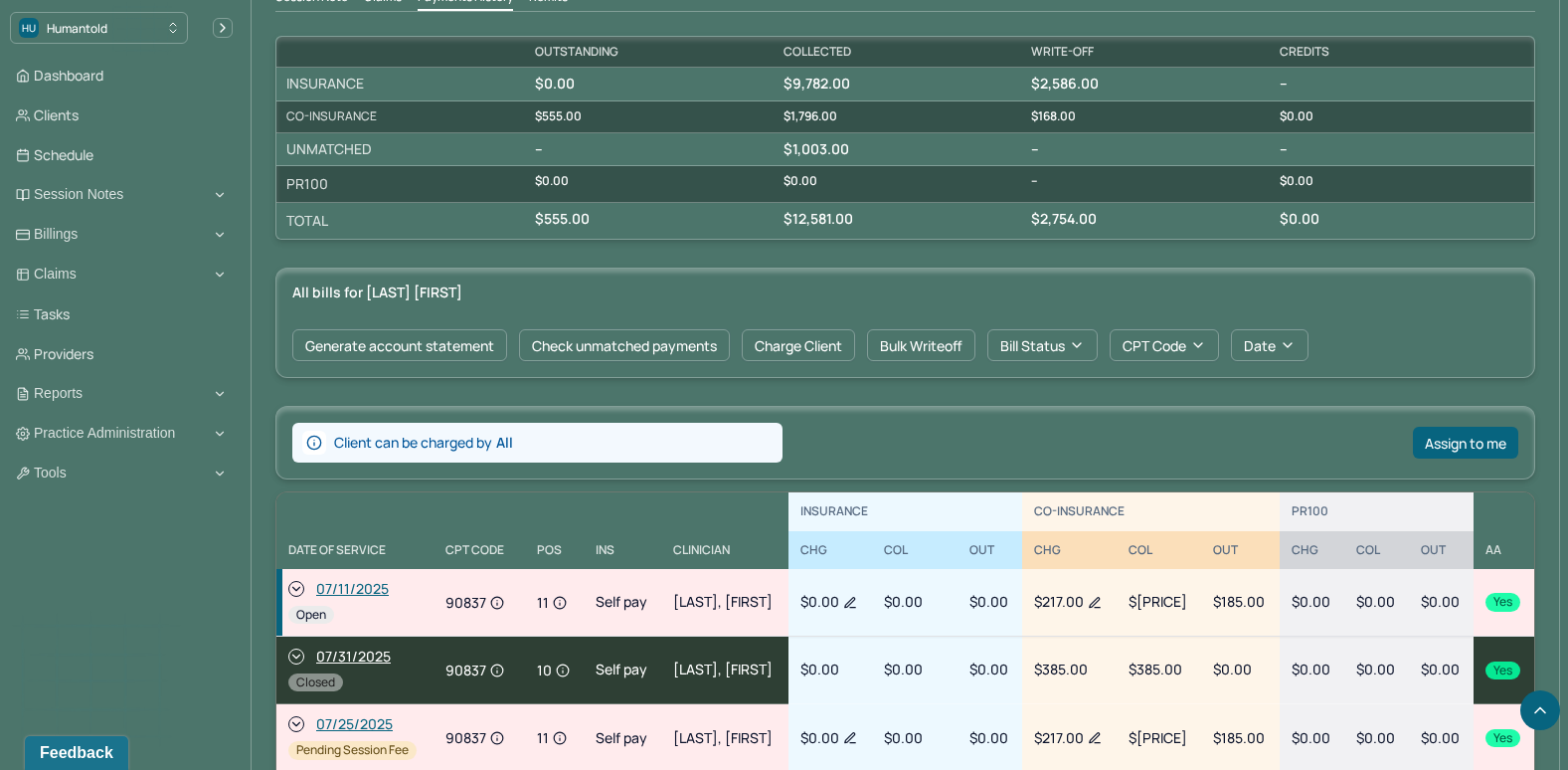 click on "07/11/2025" at bounding box center [352, 589] 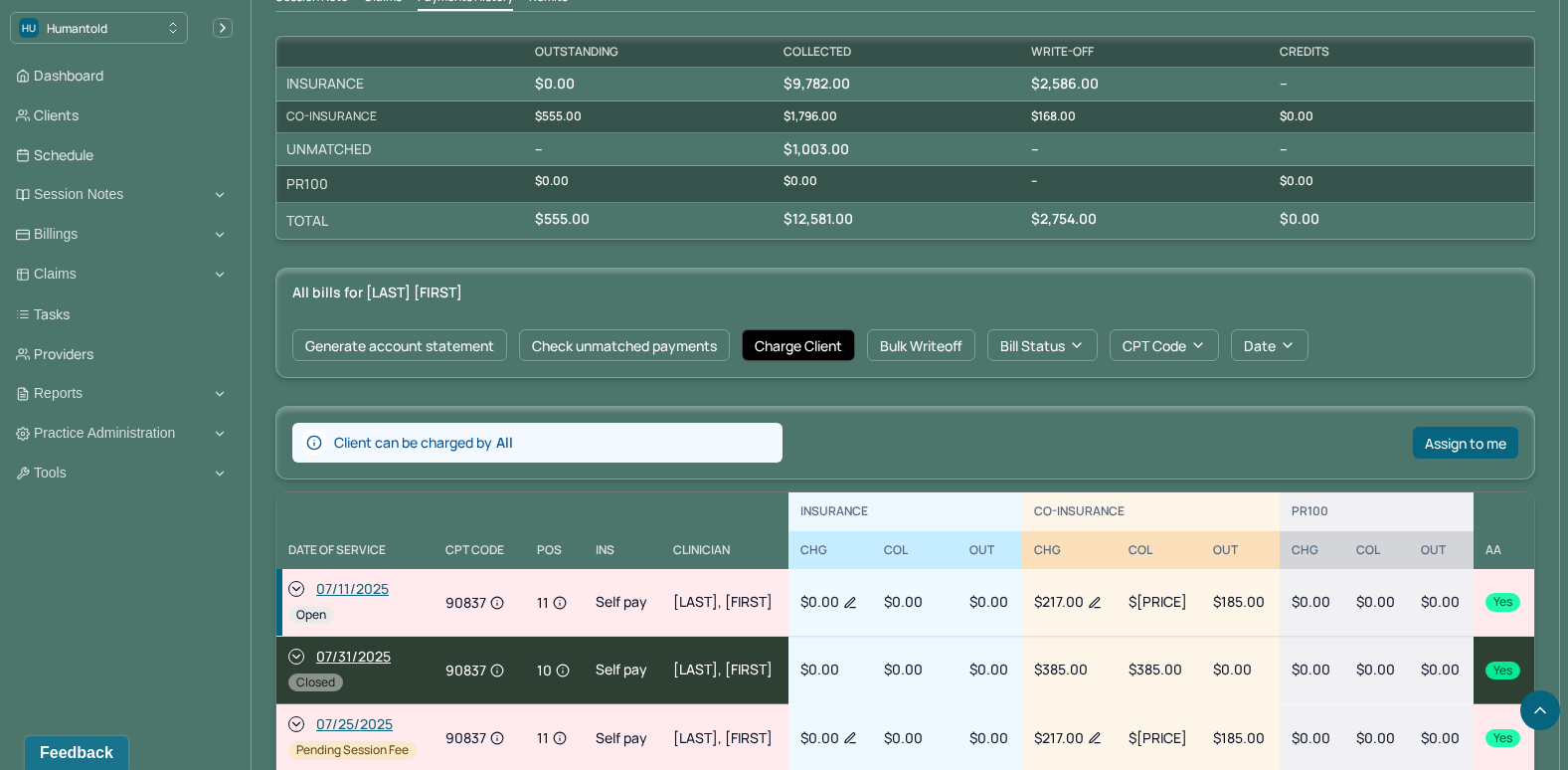 click on "Charge Client" at bounding box center (798, 345) 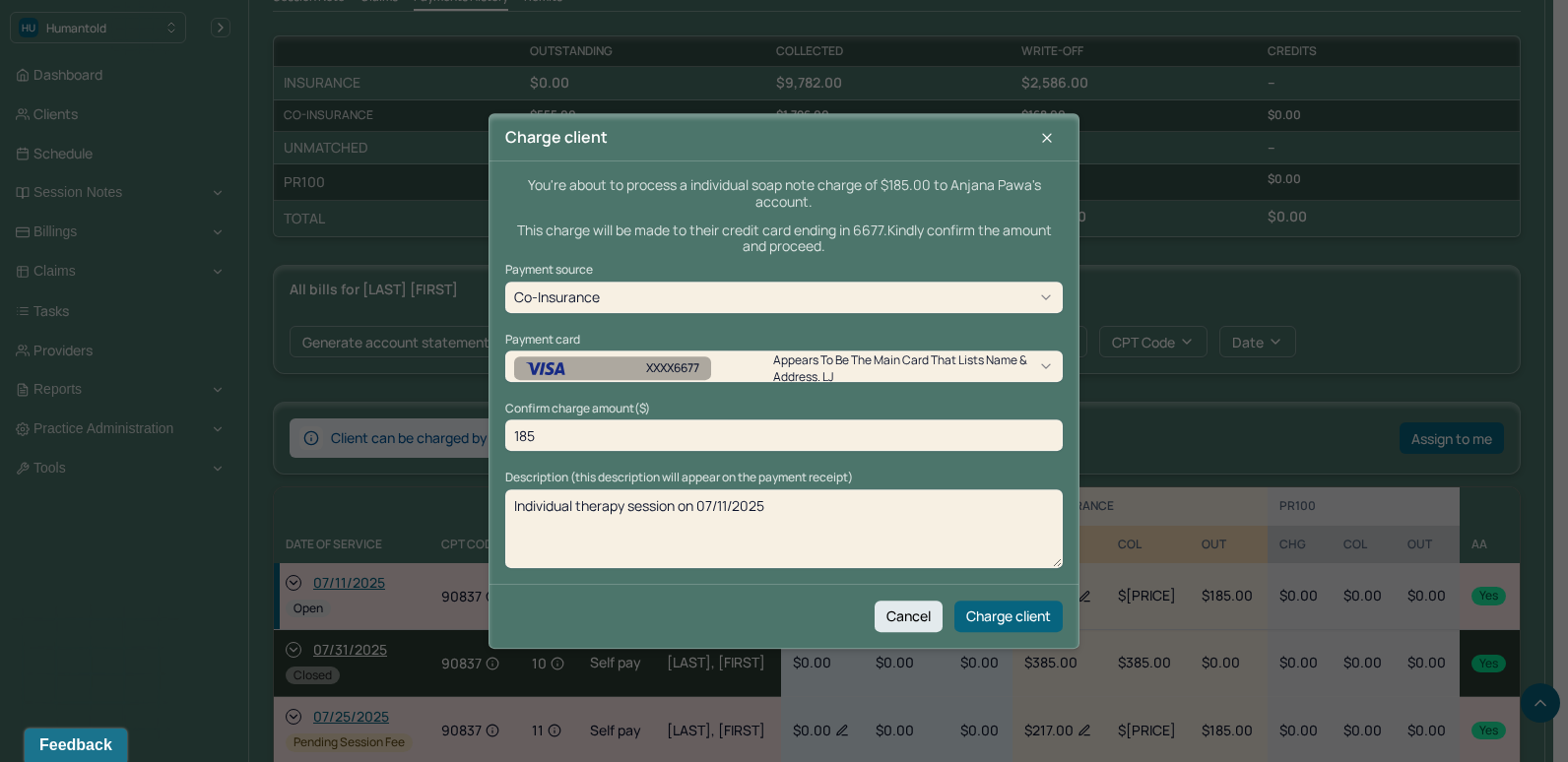 click on "Individual therapy session on 07/11/2025" at bounding box center [784, 529] 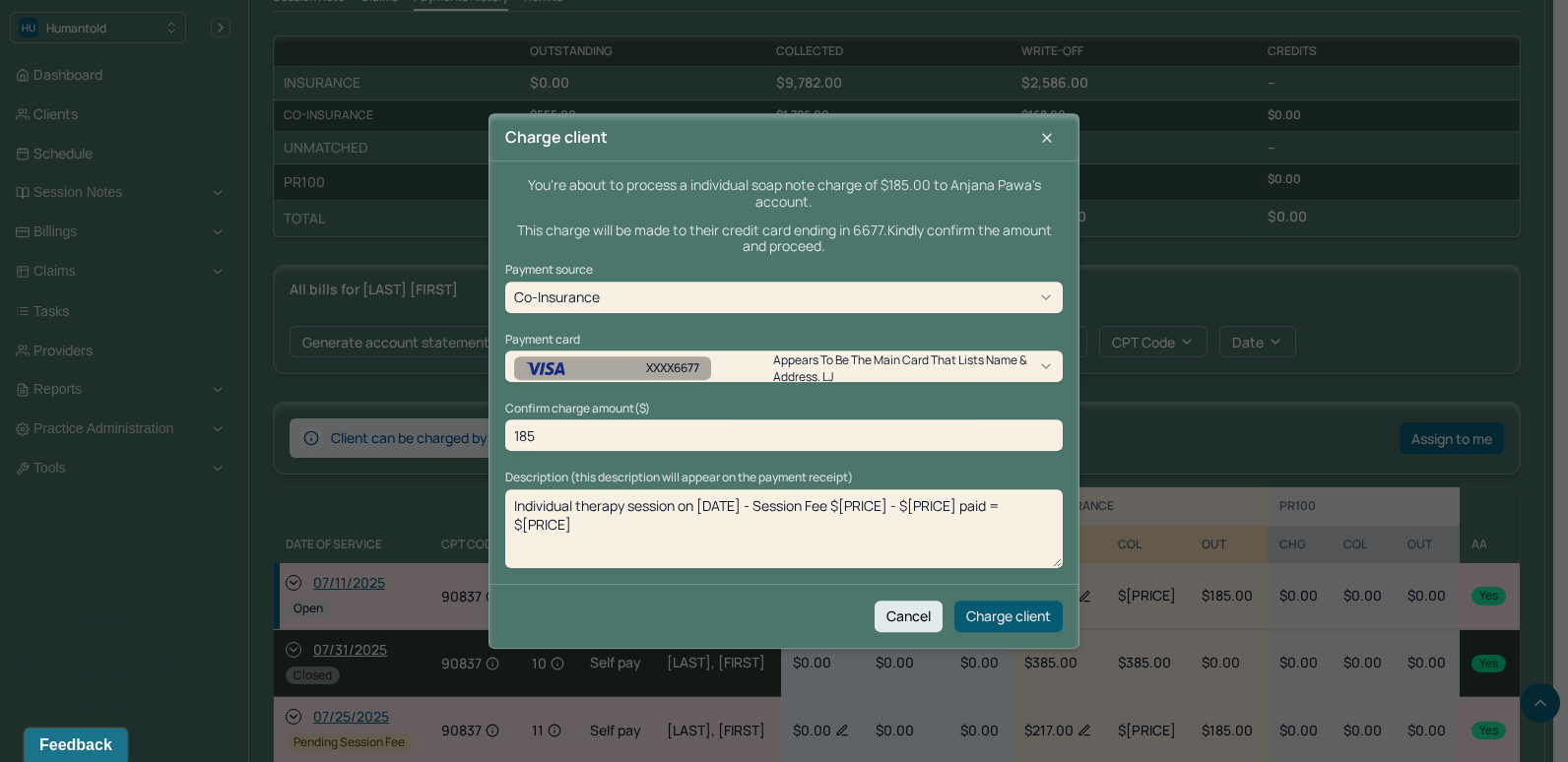 type on "Individual therapy session on [DATE] - Session Fee $[PRICE] - $[PRICE] paid = $[PRICE]" 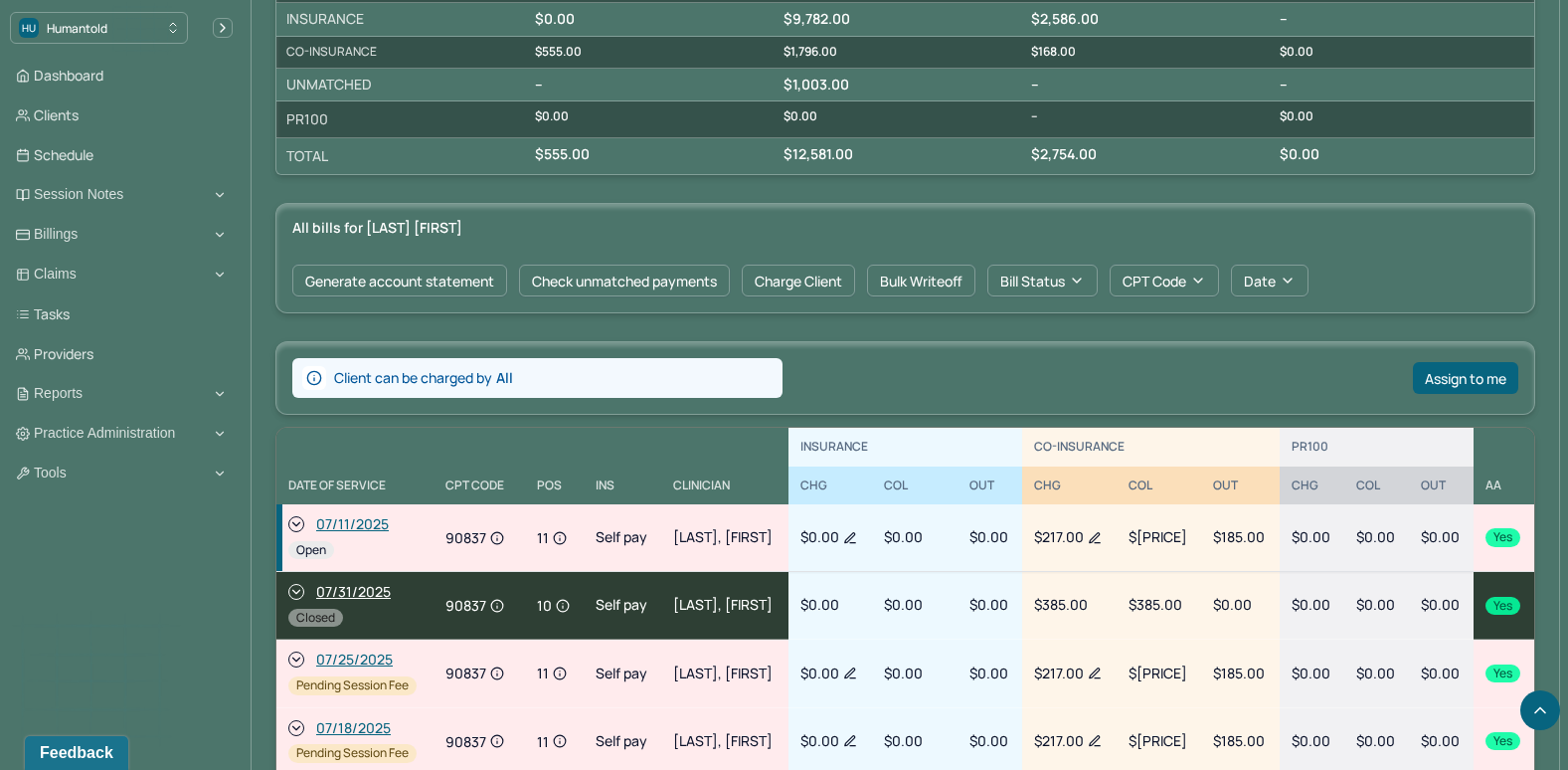 scroll, scrollTop: 796, scrollLeft: 0, axis: vertical 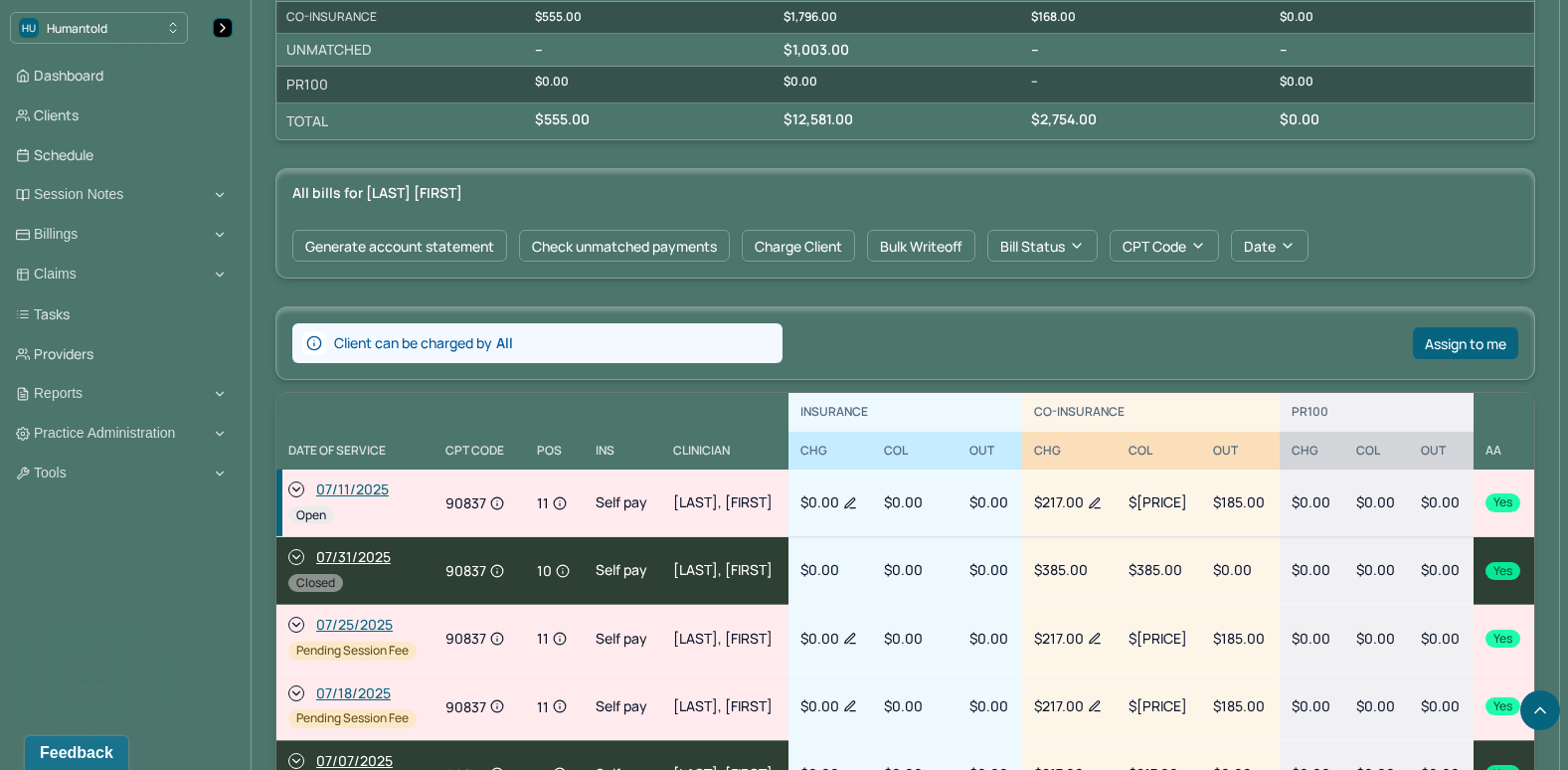 click 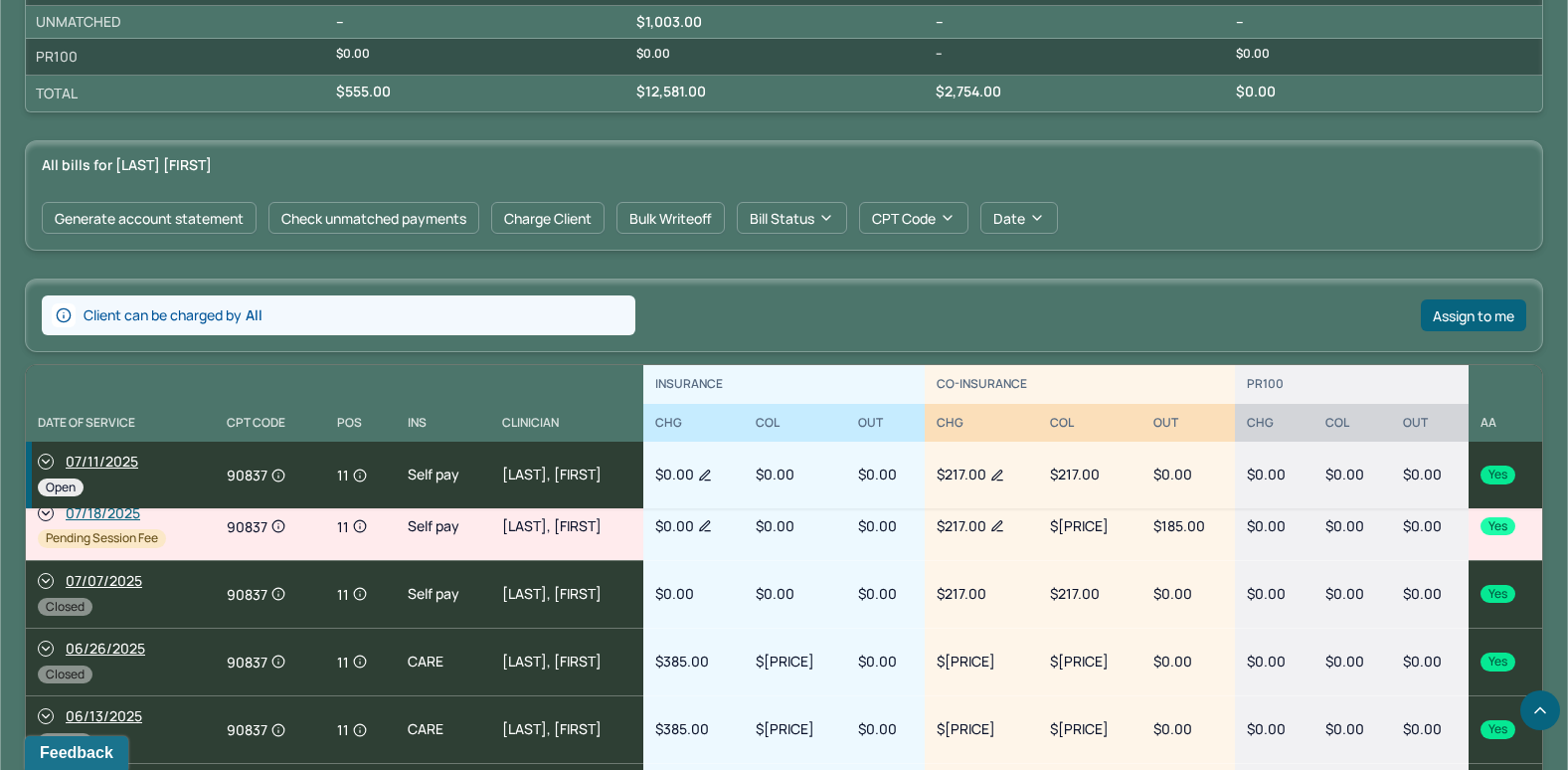 scroll, scrollTop: 199, scrollLeft: 0, axis: vertical 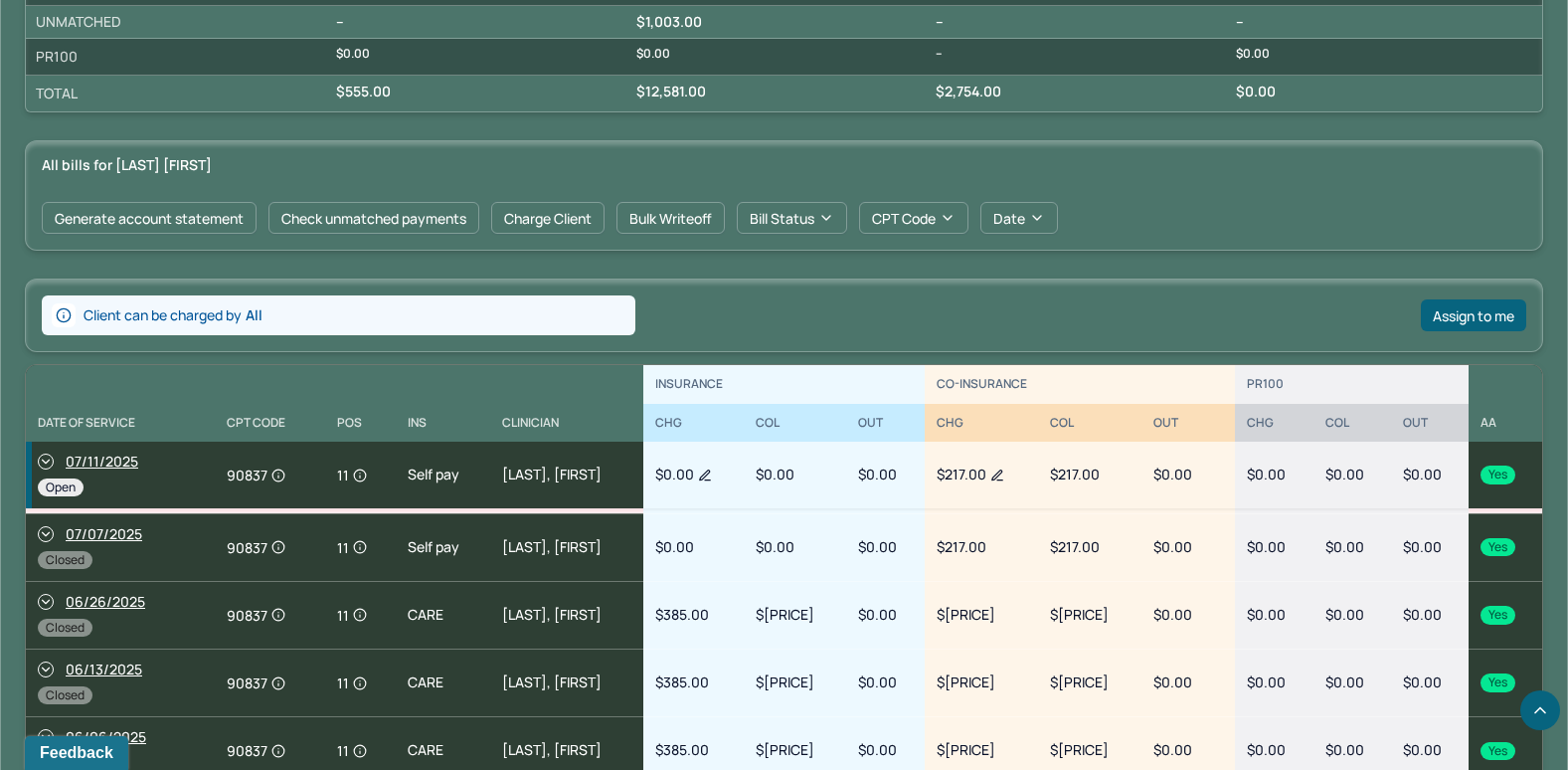 click 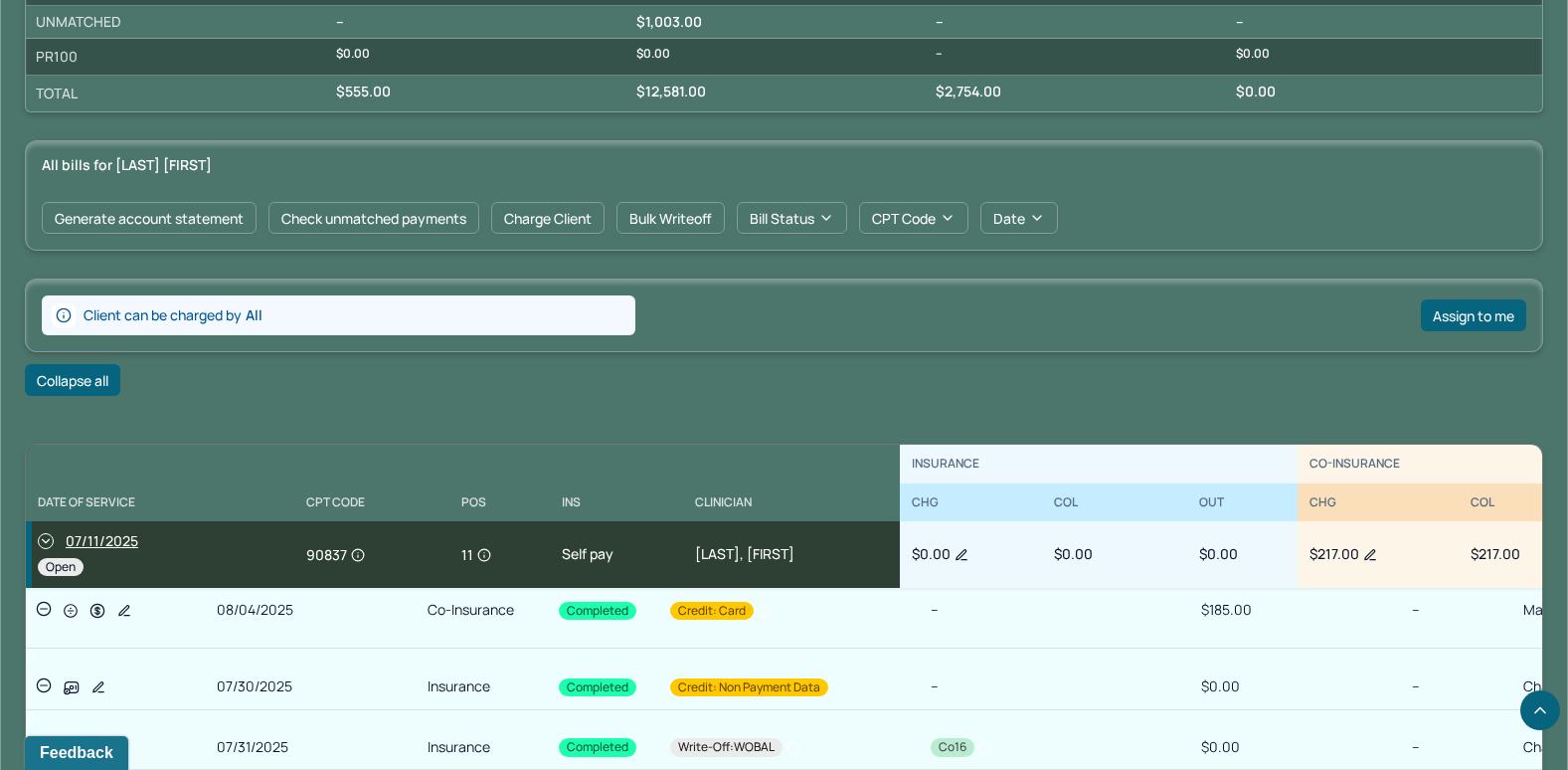 scroll, scrollTop: 398, scrollLeft: 0, axis: vertical 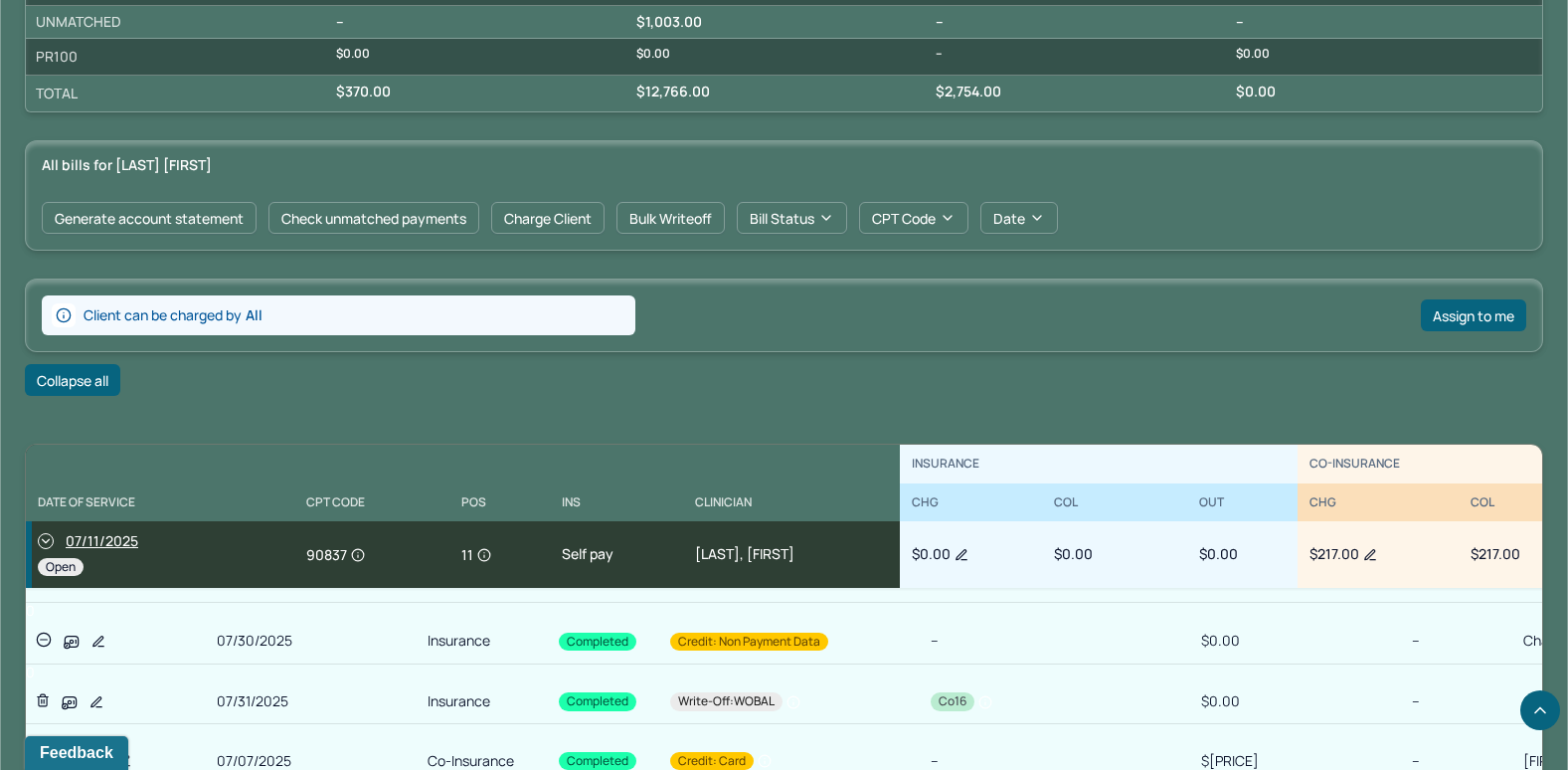 click on "--" at bounding box center [1060, 641] 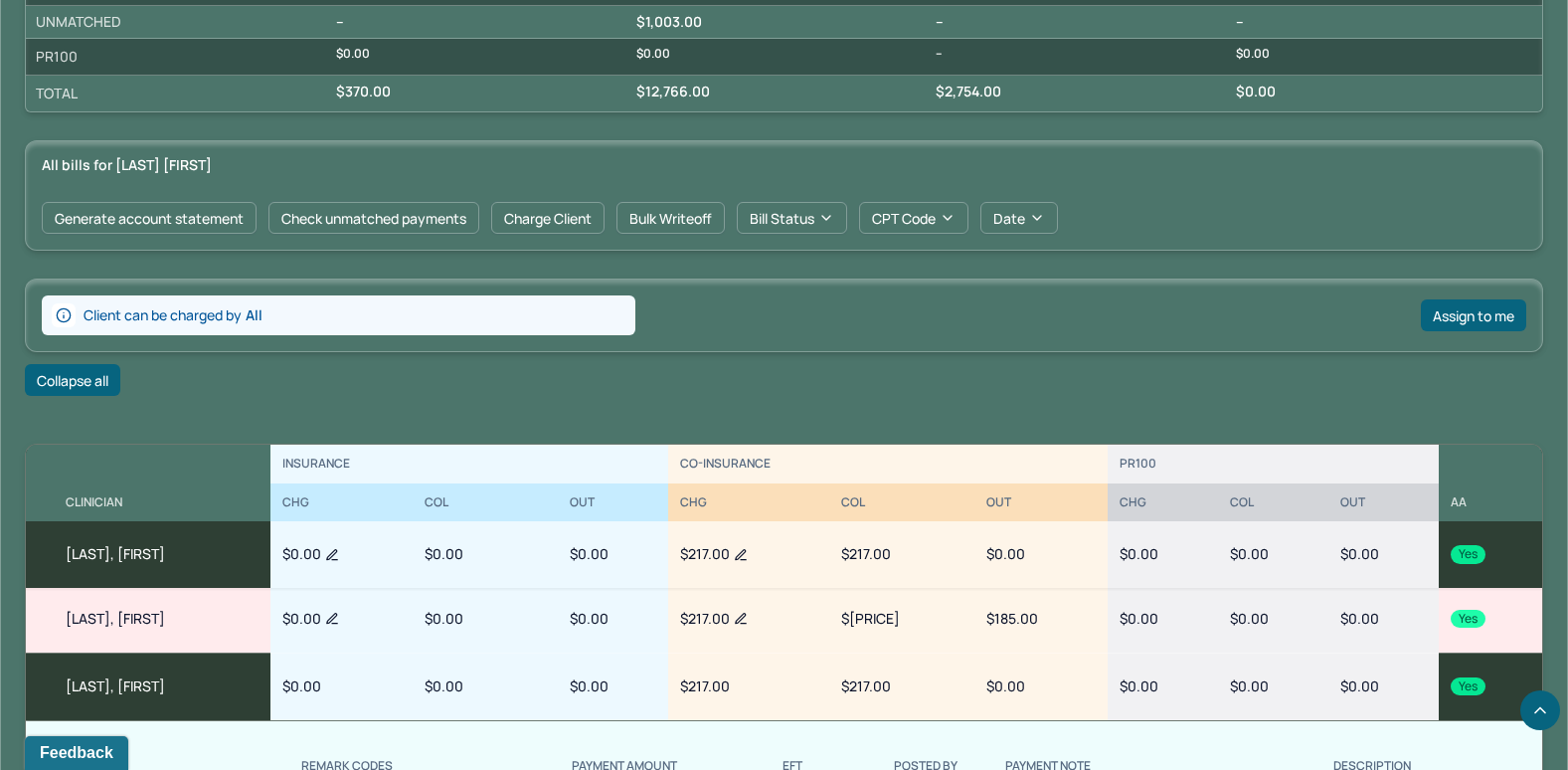 scroll, scrollTop: 40, scrollLeft: 644, axis: both 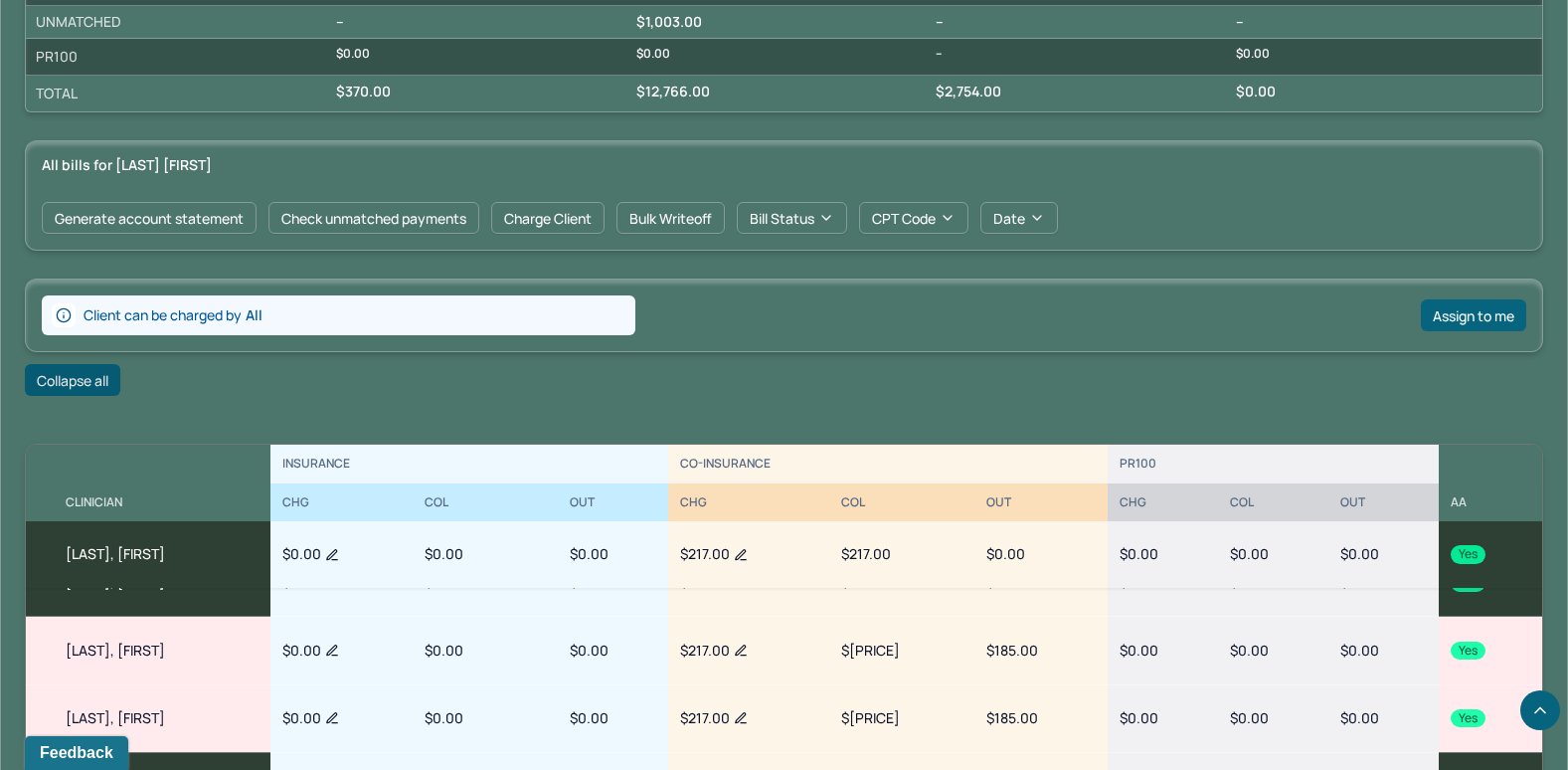 click on "Collapse all" at bounding box center (73, 380) 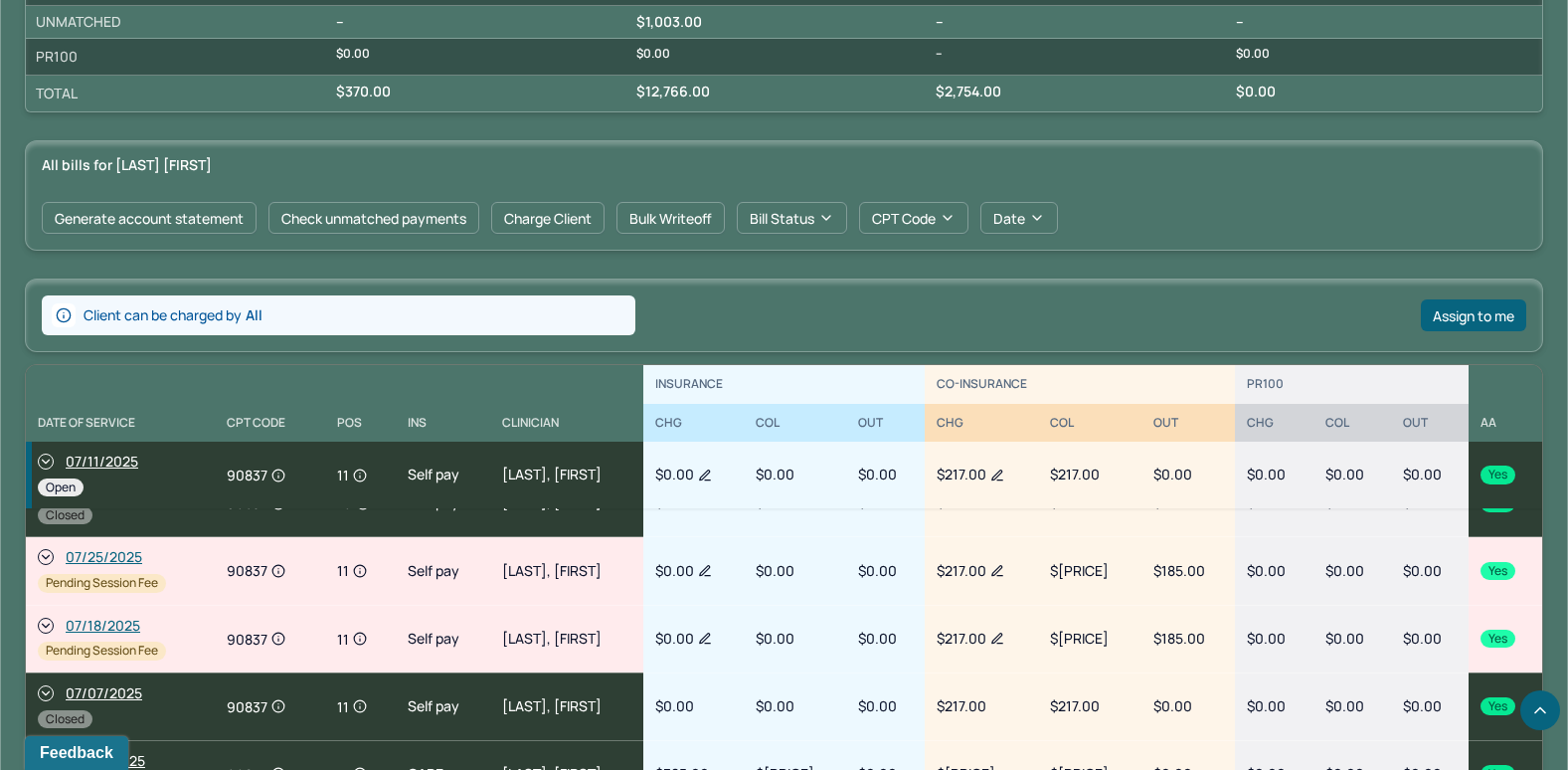 scroll, scrollTop: 40, scrollLeft: 0, axis: vertical 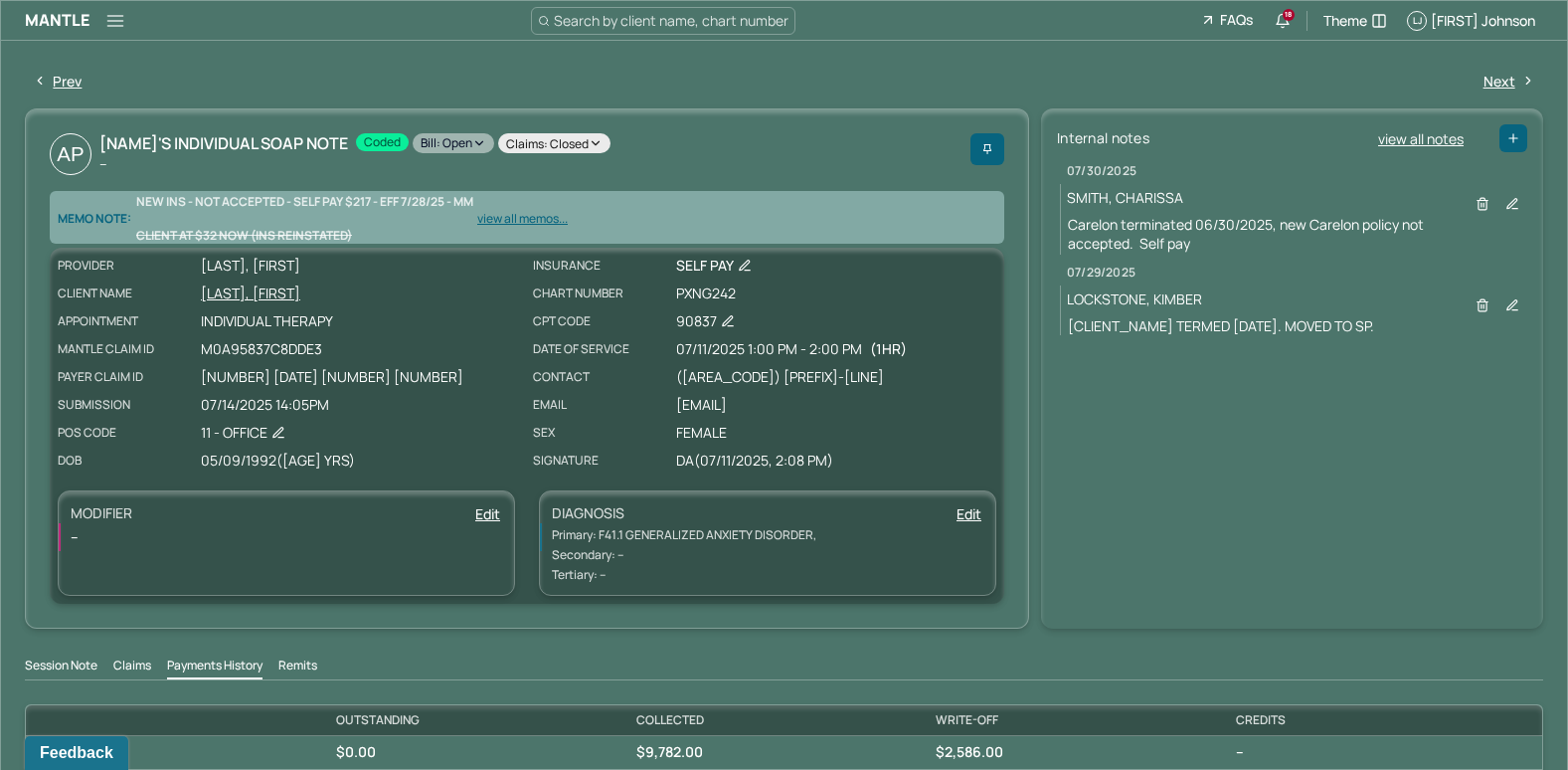 click on "Bill: Open" at bounding box center (453, 143) 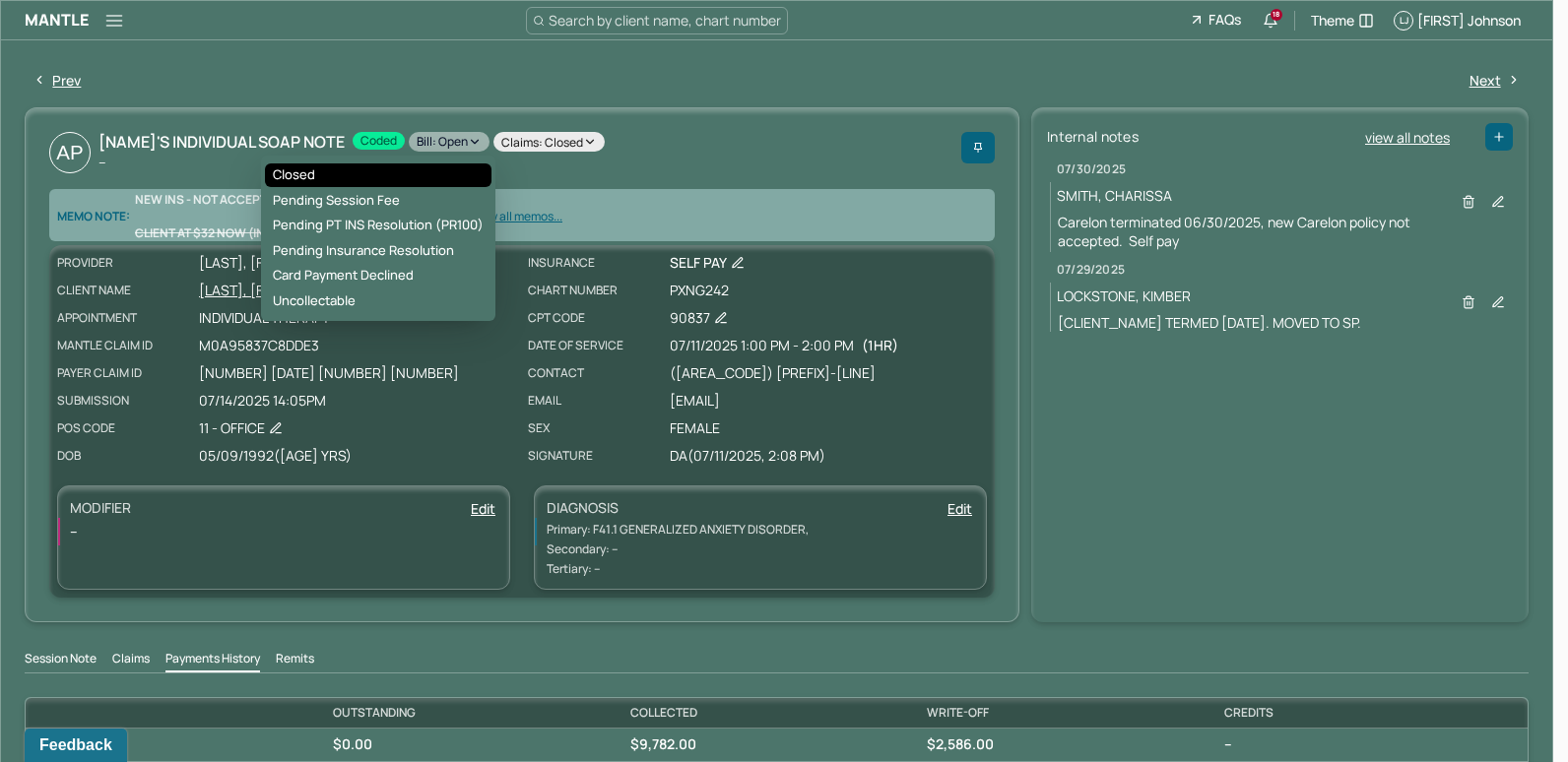 click on "Closed" at bounding box center [378, 175] 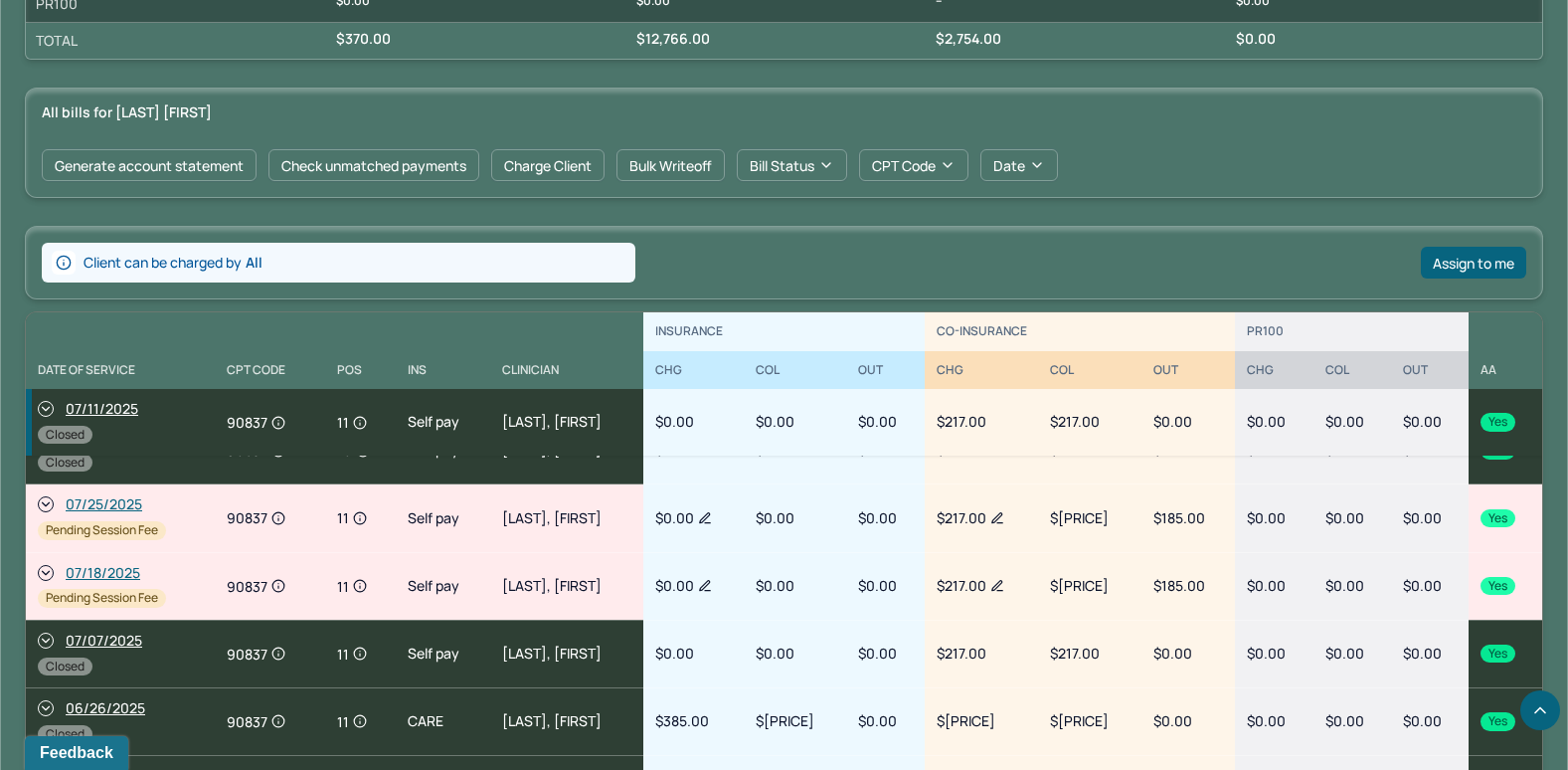 scroll, scrollTop: 895, scrollLeft: 0, axis: vertical 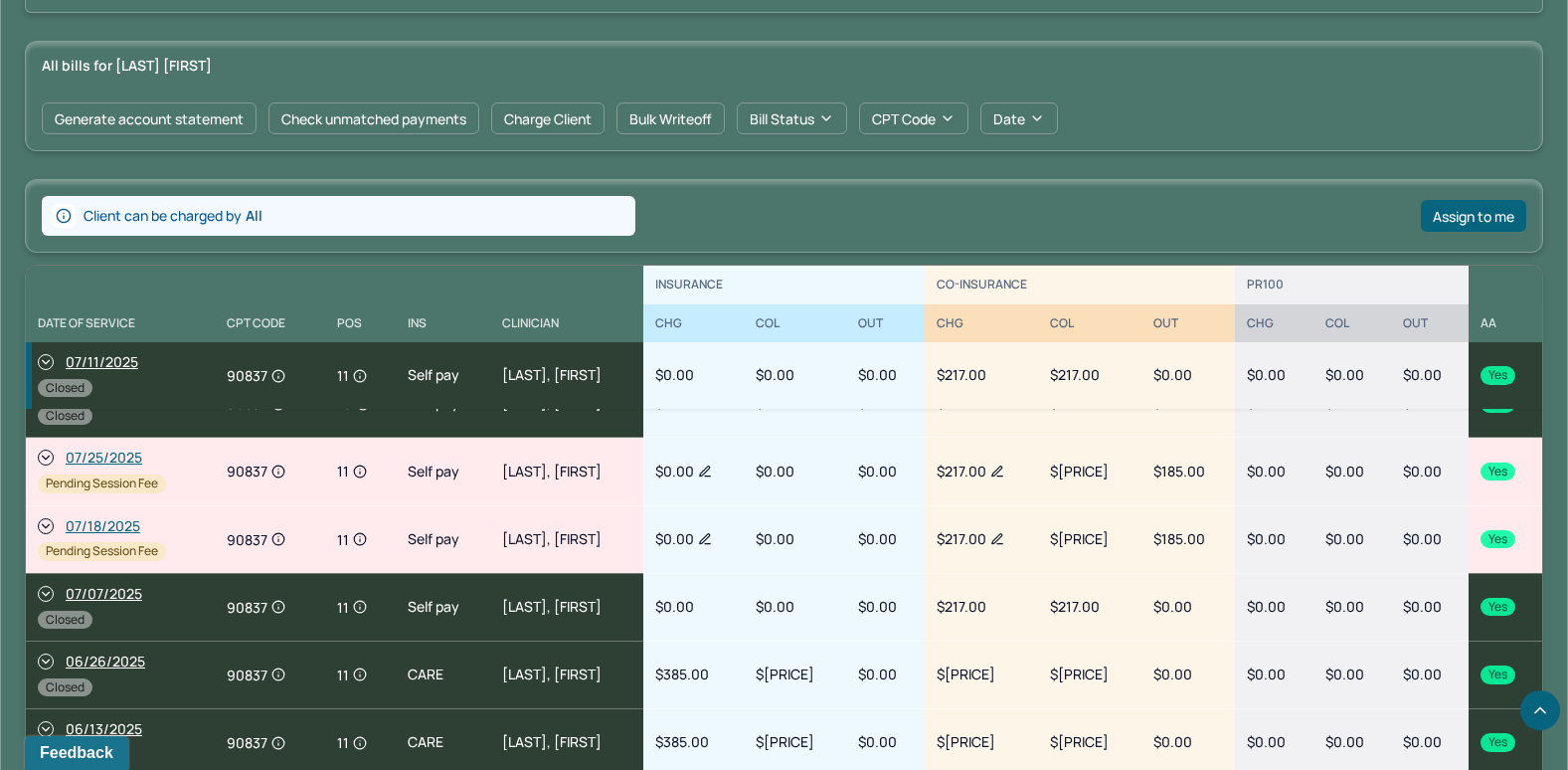 click 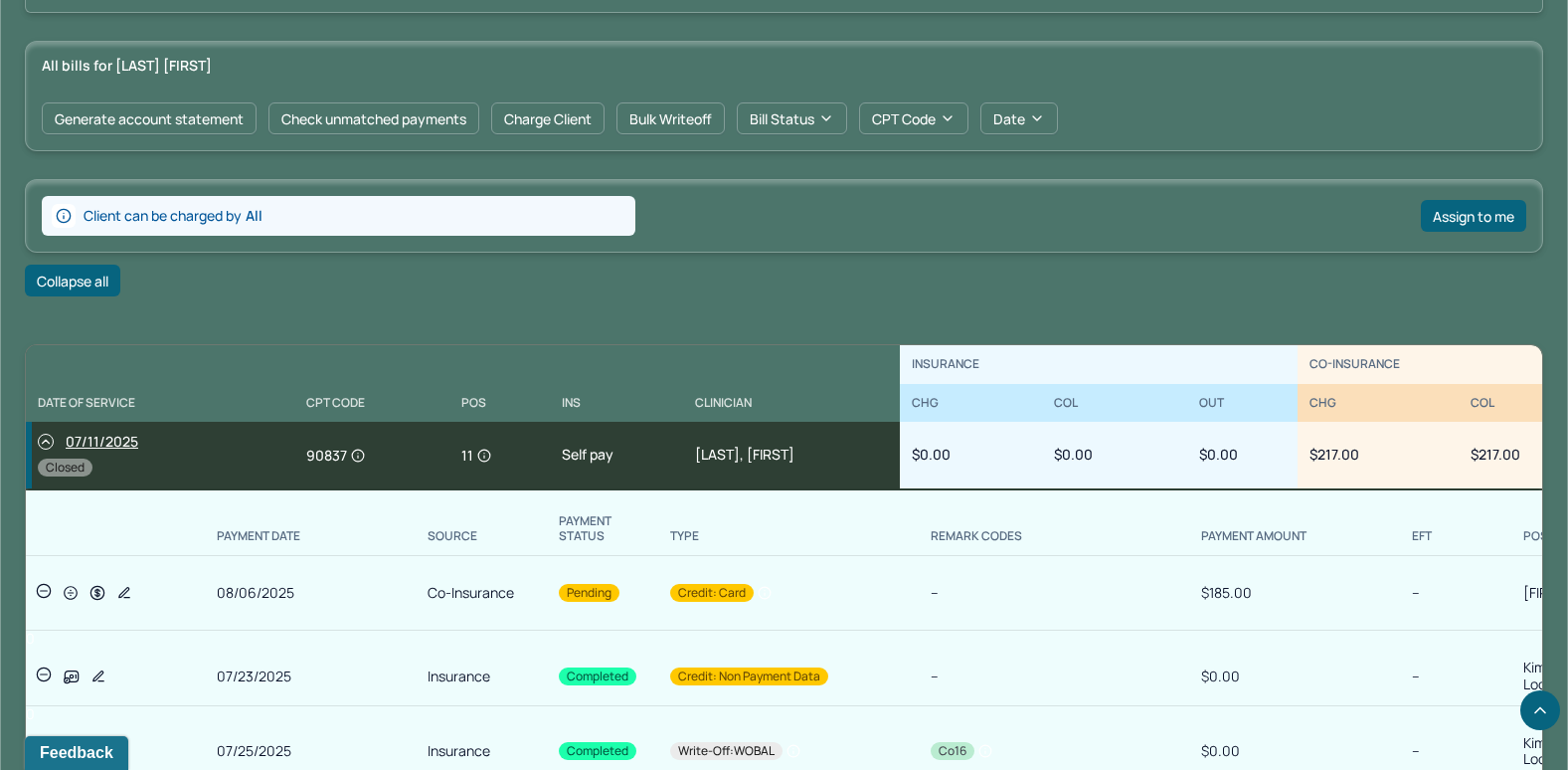 scroll, scrollTop: 486, scrollLeft: 0, axis: vertical 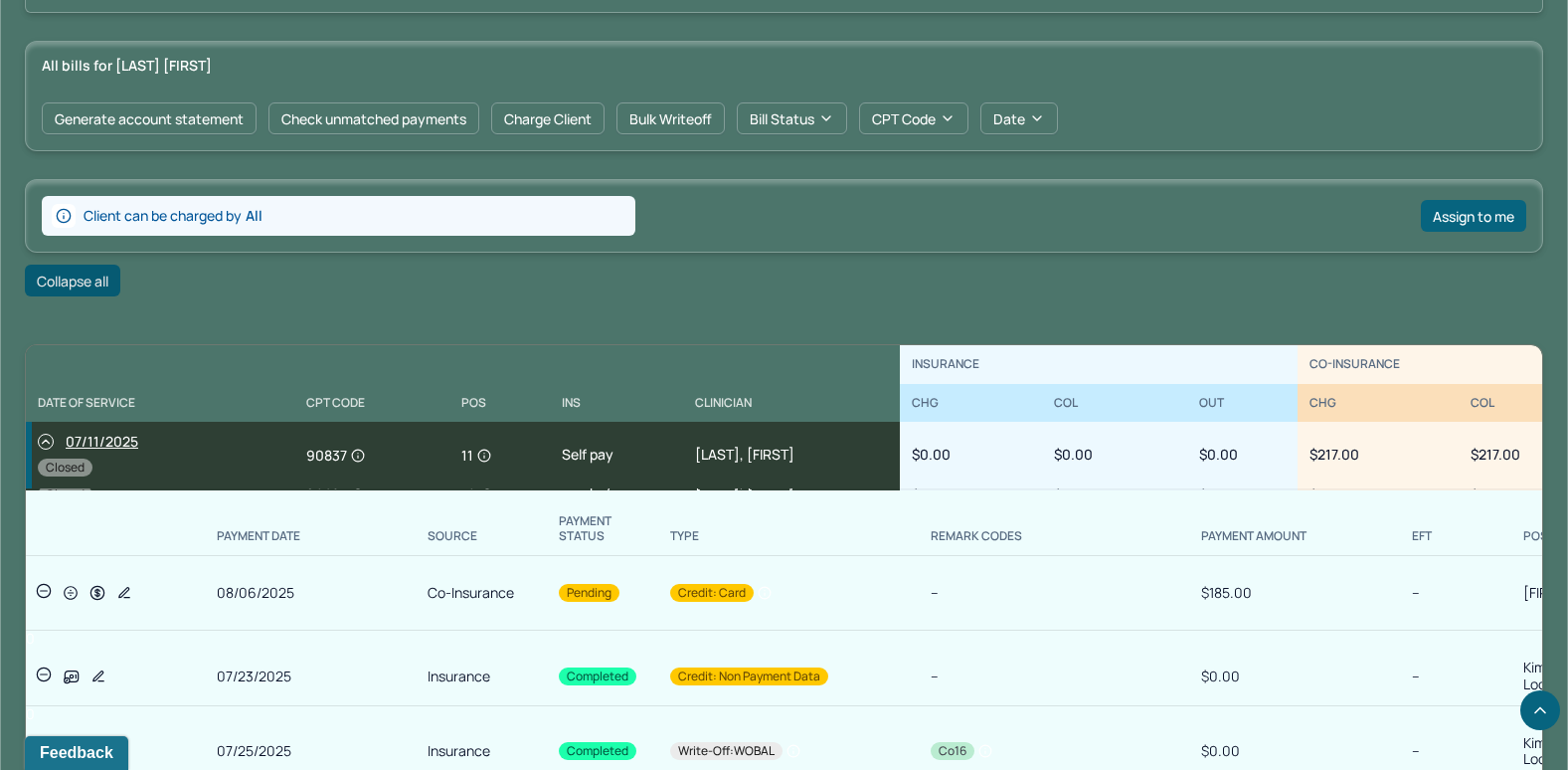 click on "Collapse all" at bounding box center [73, 281] 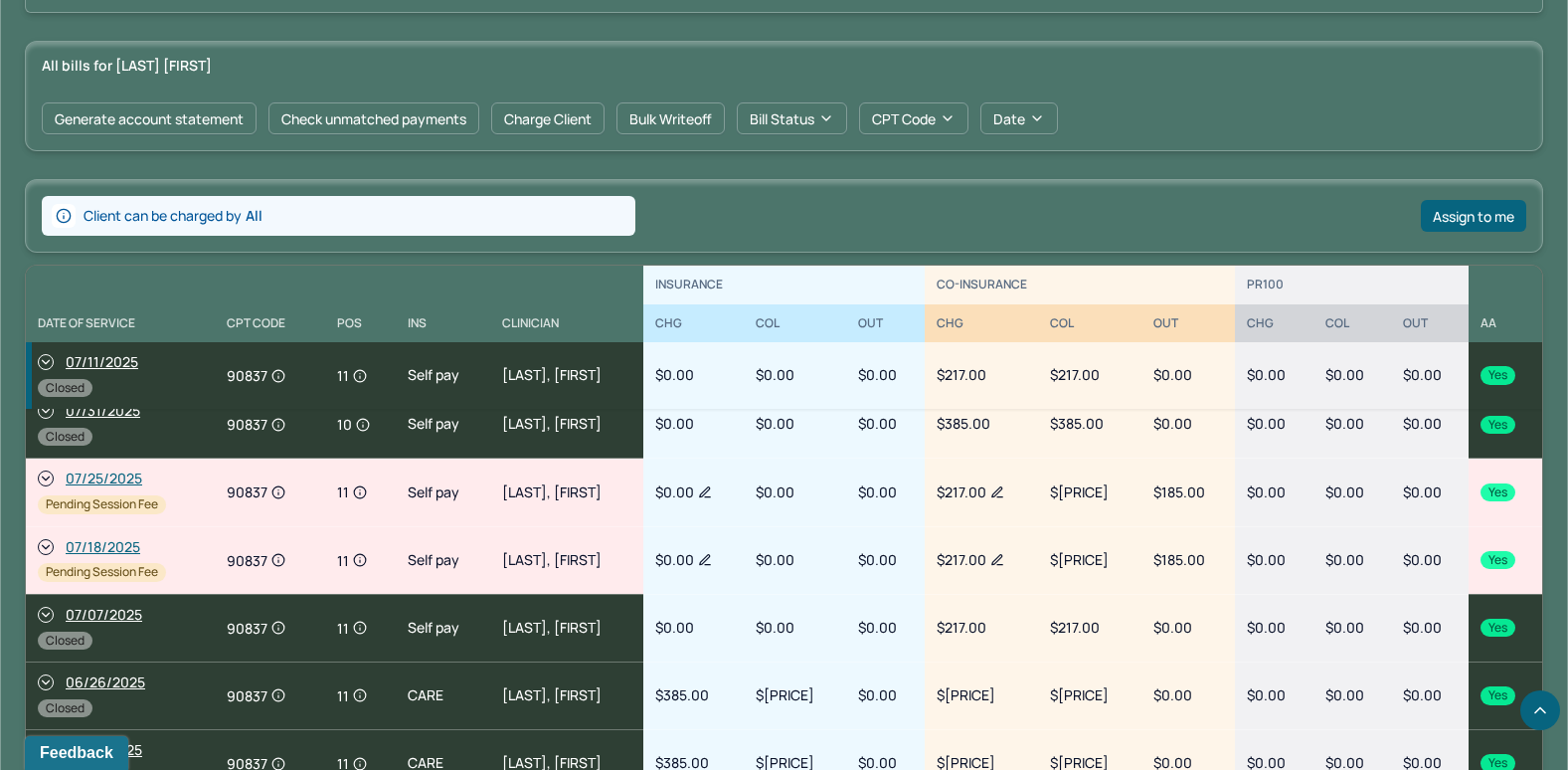 scroll, scrollTop: 0, scrollLeft: 0, axis: both 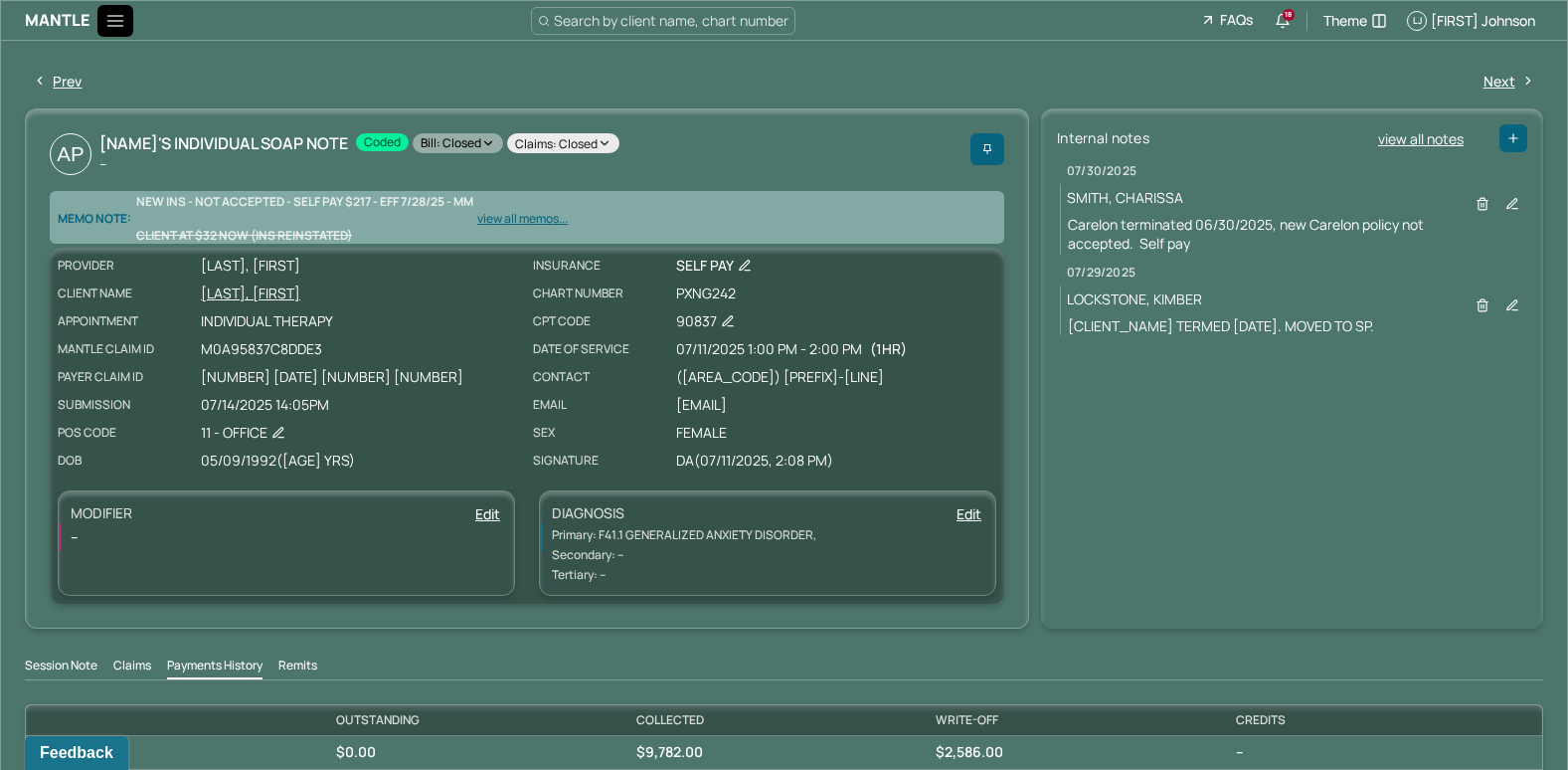 click 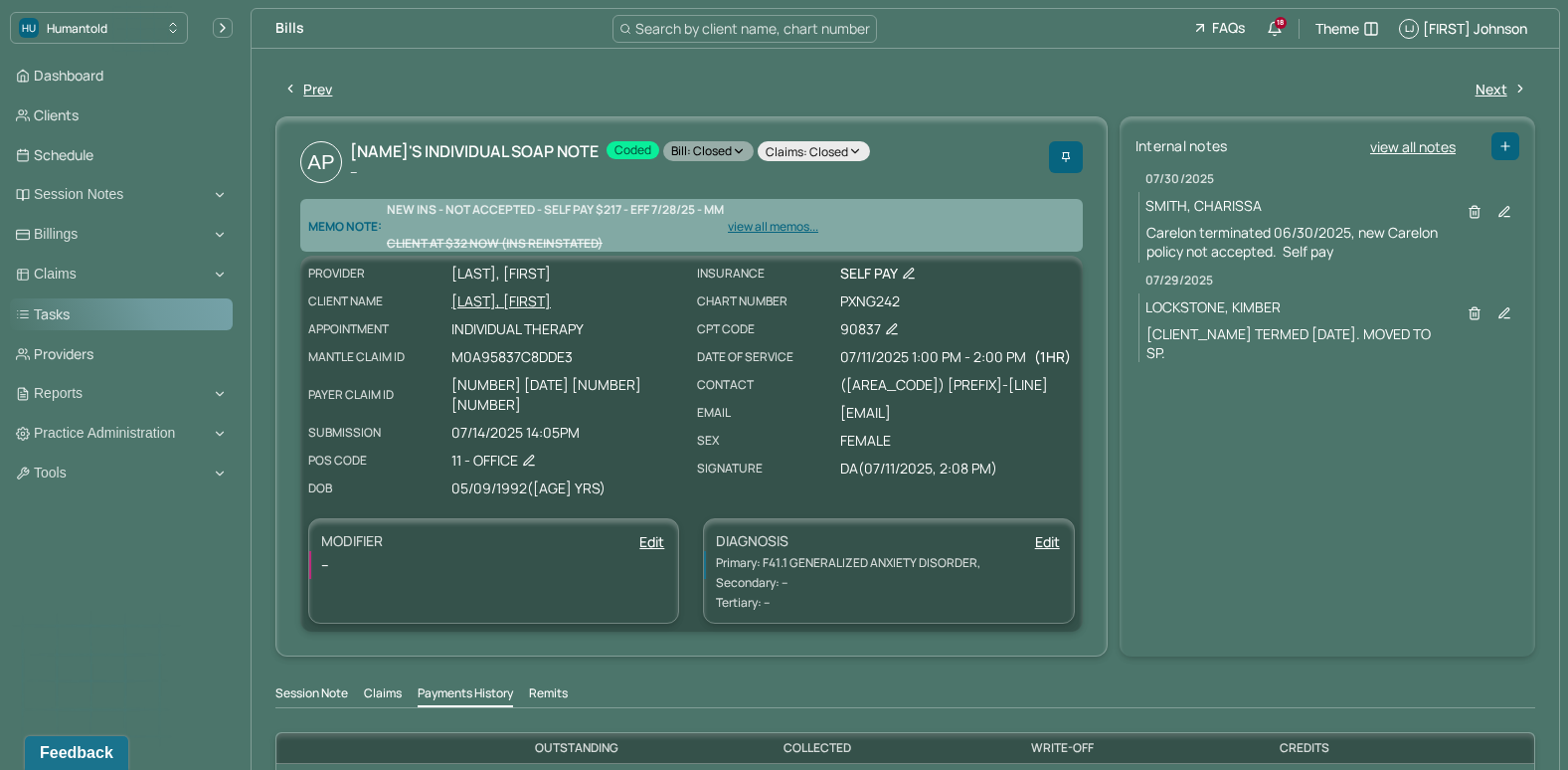 click on "Tasks" at bounding box center (121, 314) 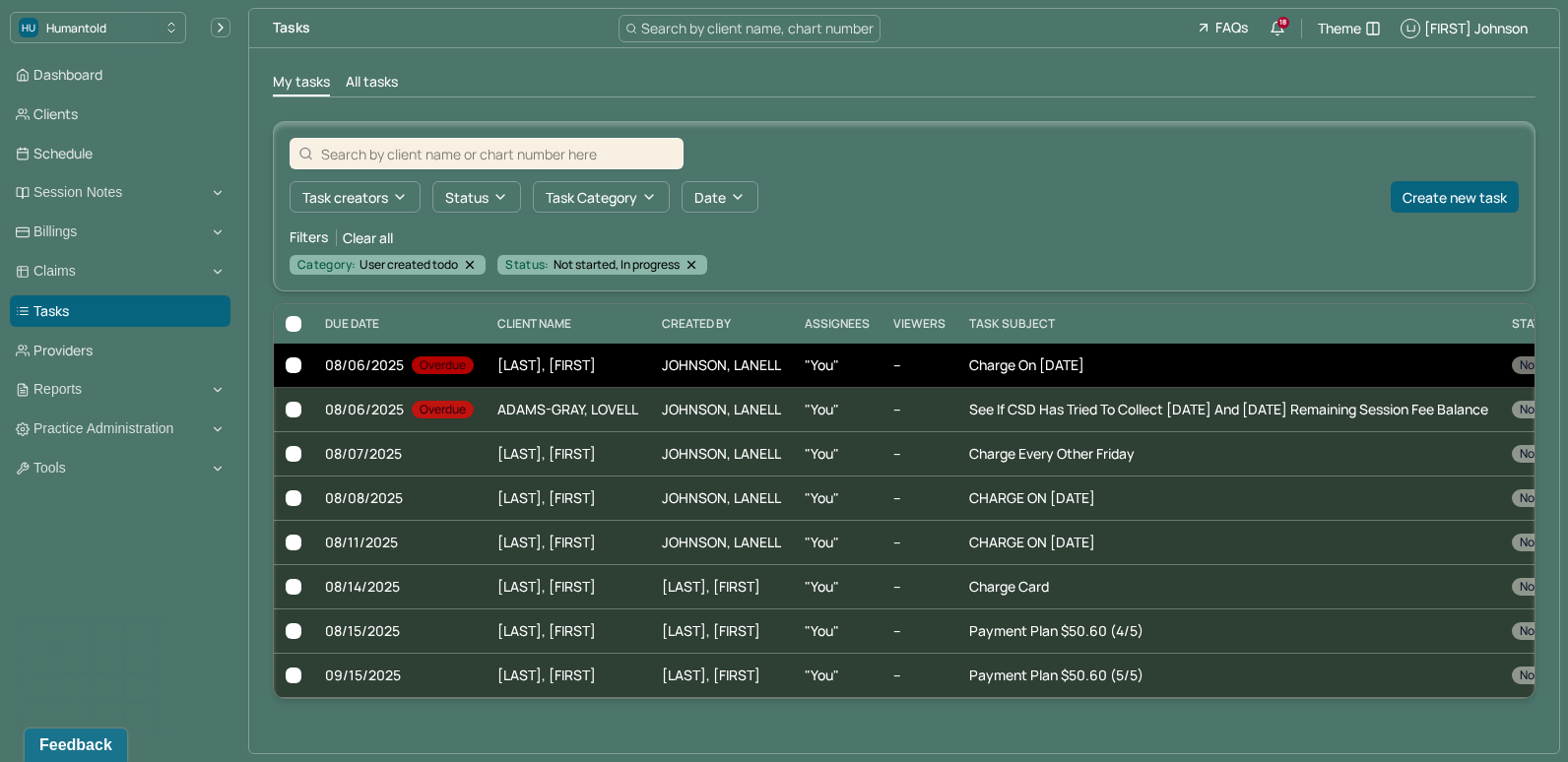 click on "Charge on [DATE]" at bounding box center [1228, 365] 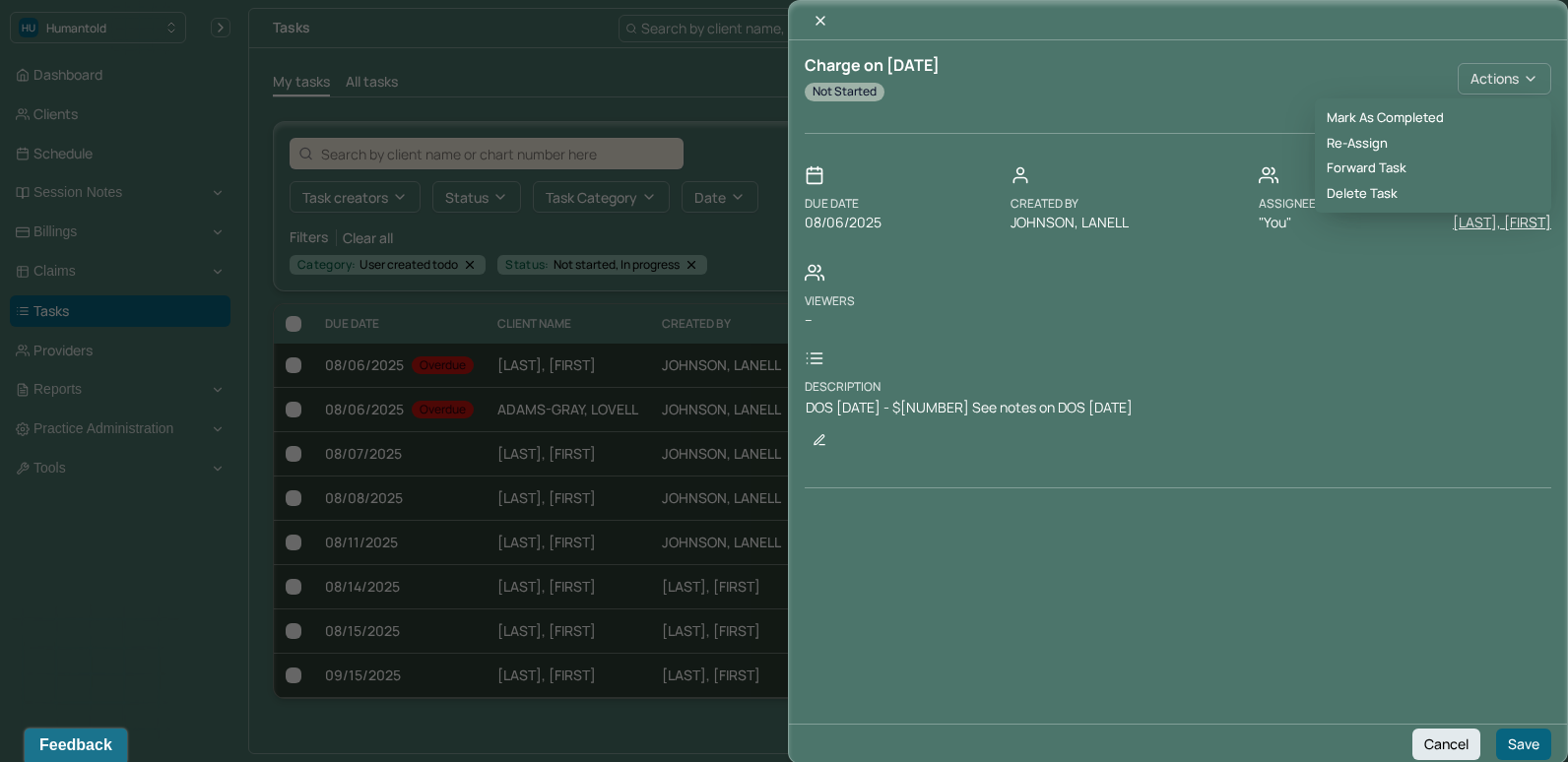 click on "Actions" at bounding box center [1504, 79] 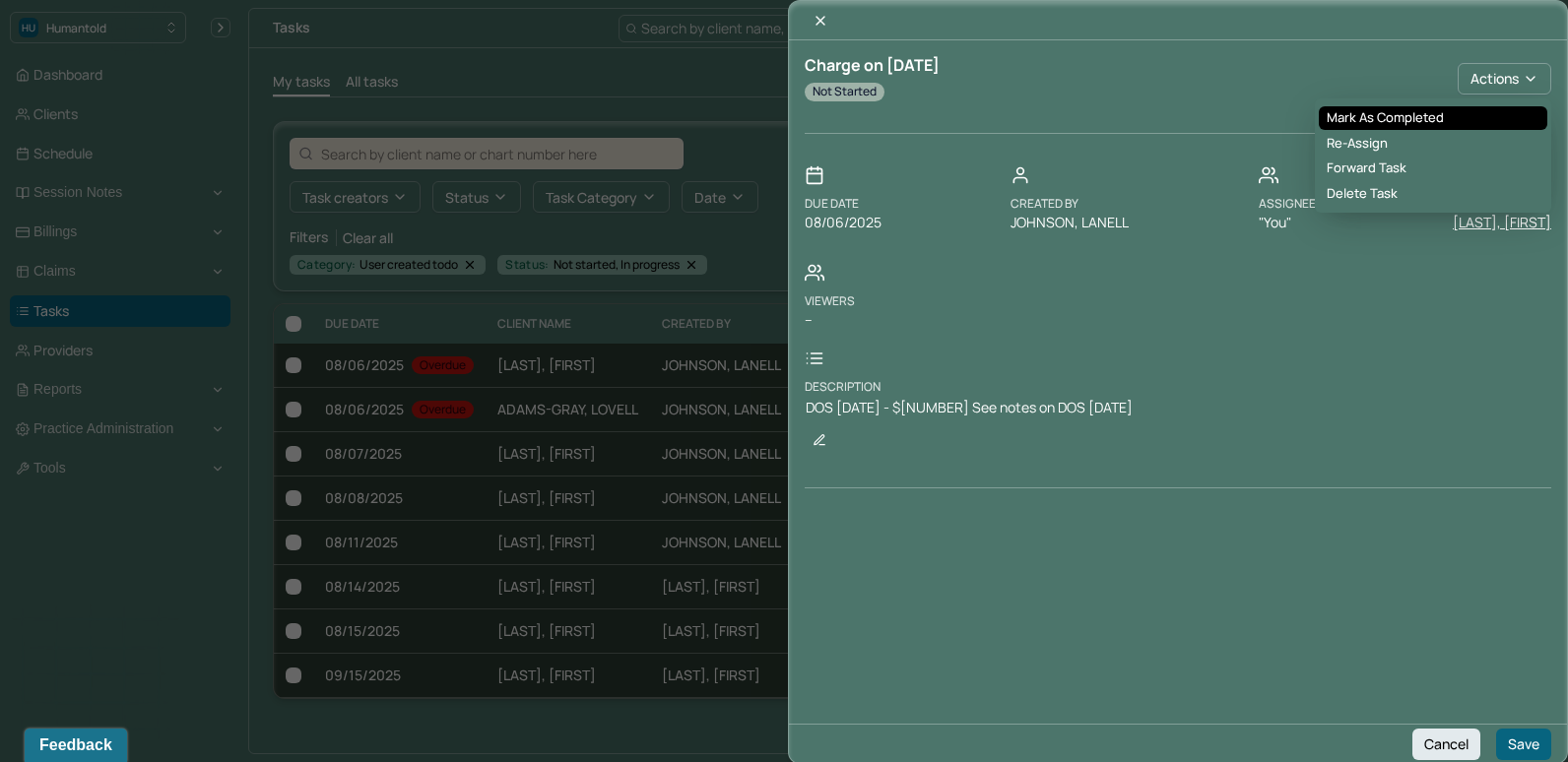 click on "Mark as Completed" at bounding box center [1433, 118] 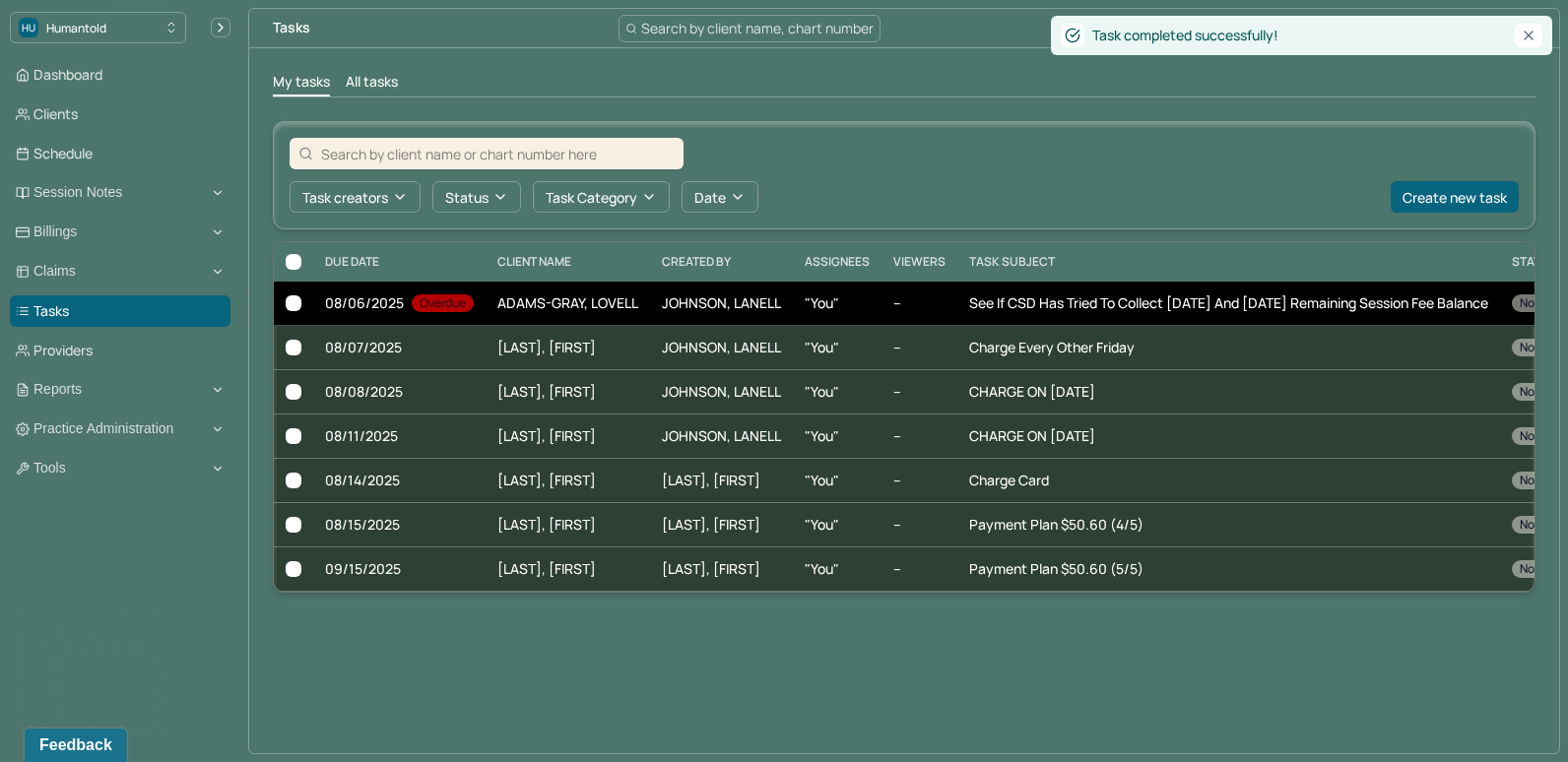 click on "ADAMS-GRAY, LOVELL" at bounding box center (567, 303) 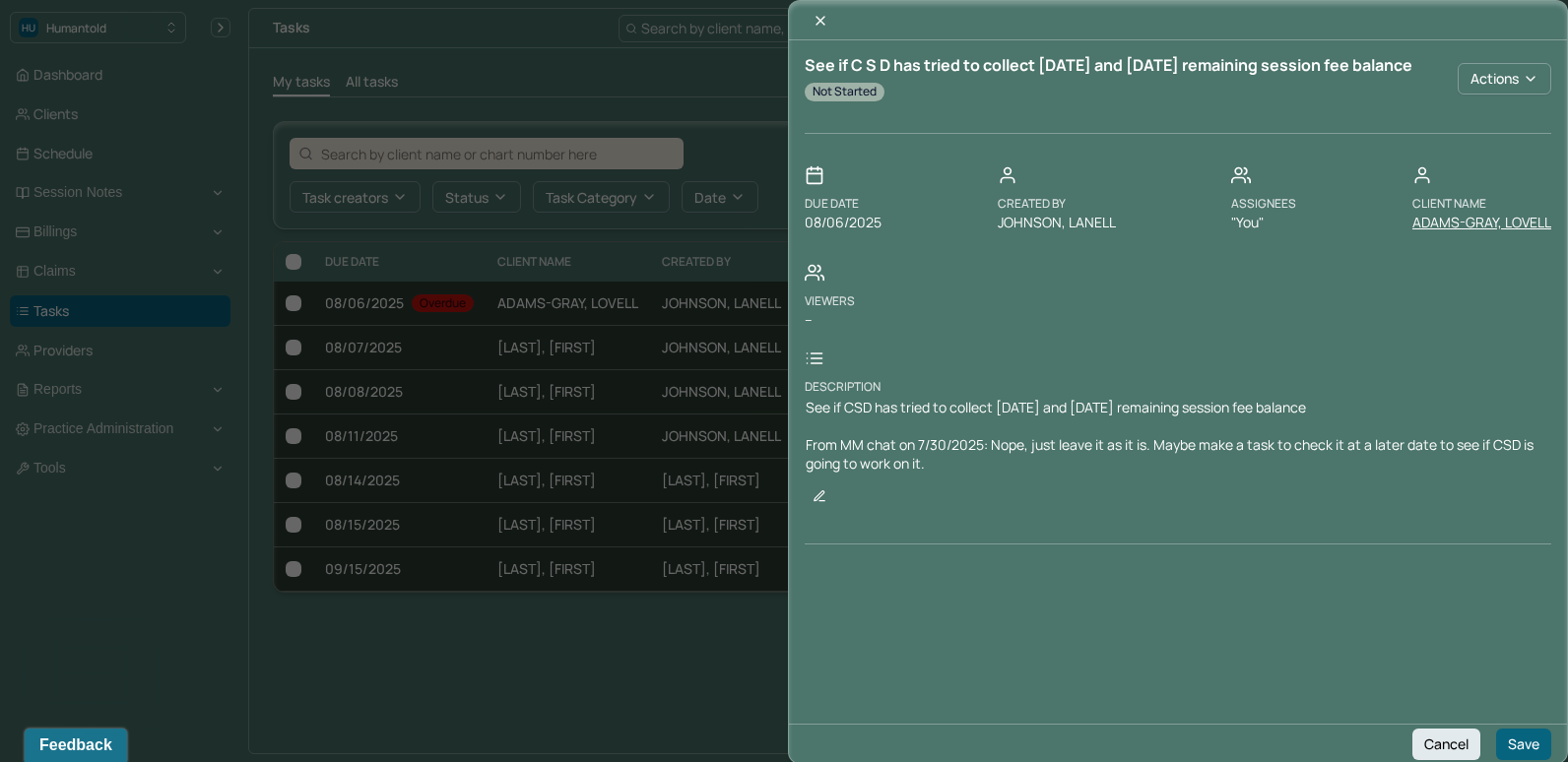 click on "ADAMS-GRAY, LOVELL" at bounding box center (1481, 222) 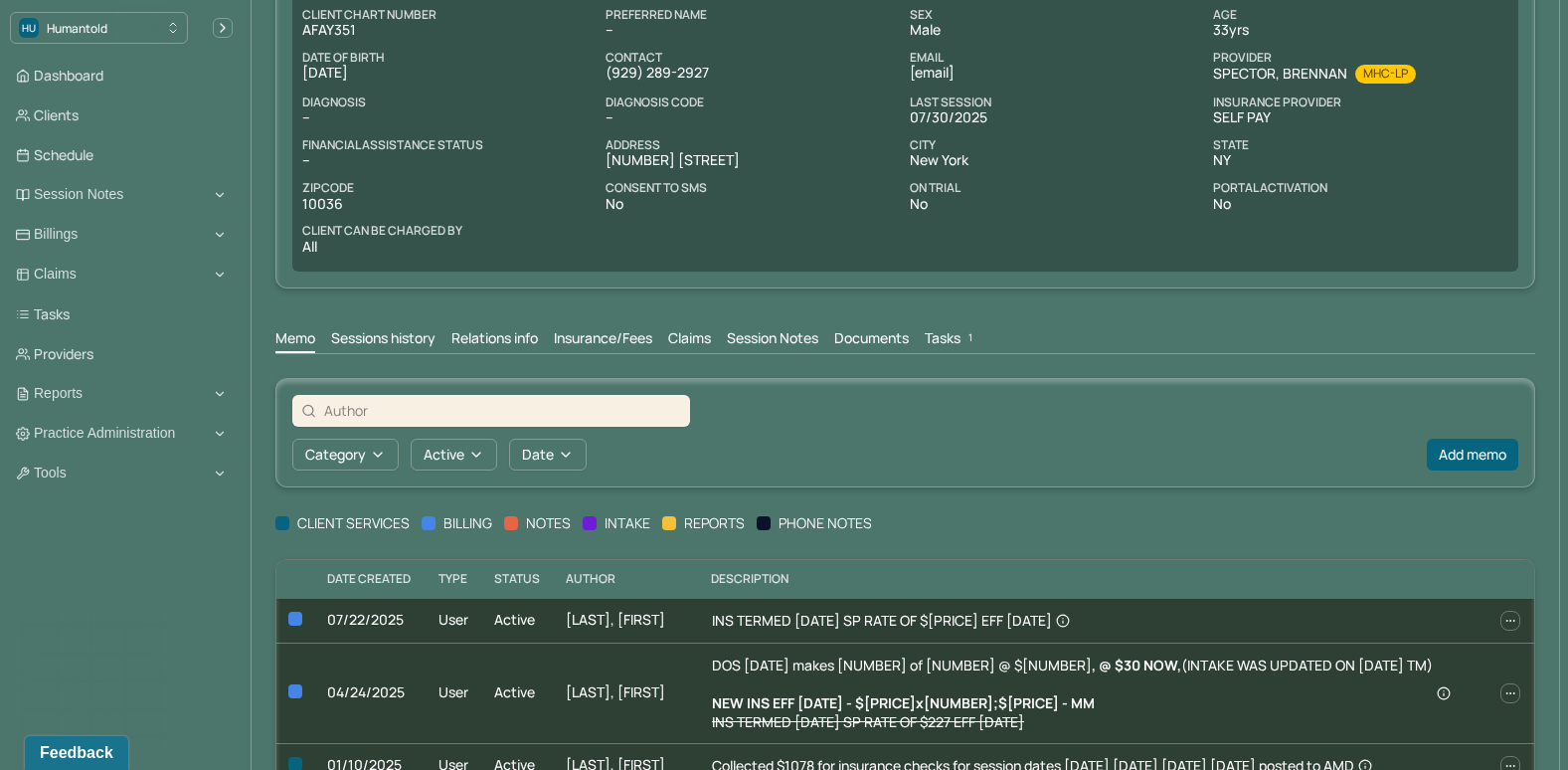 scroll, scrollTop: 298, scrollLeft: 0, axis: vertical 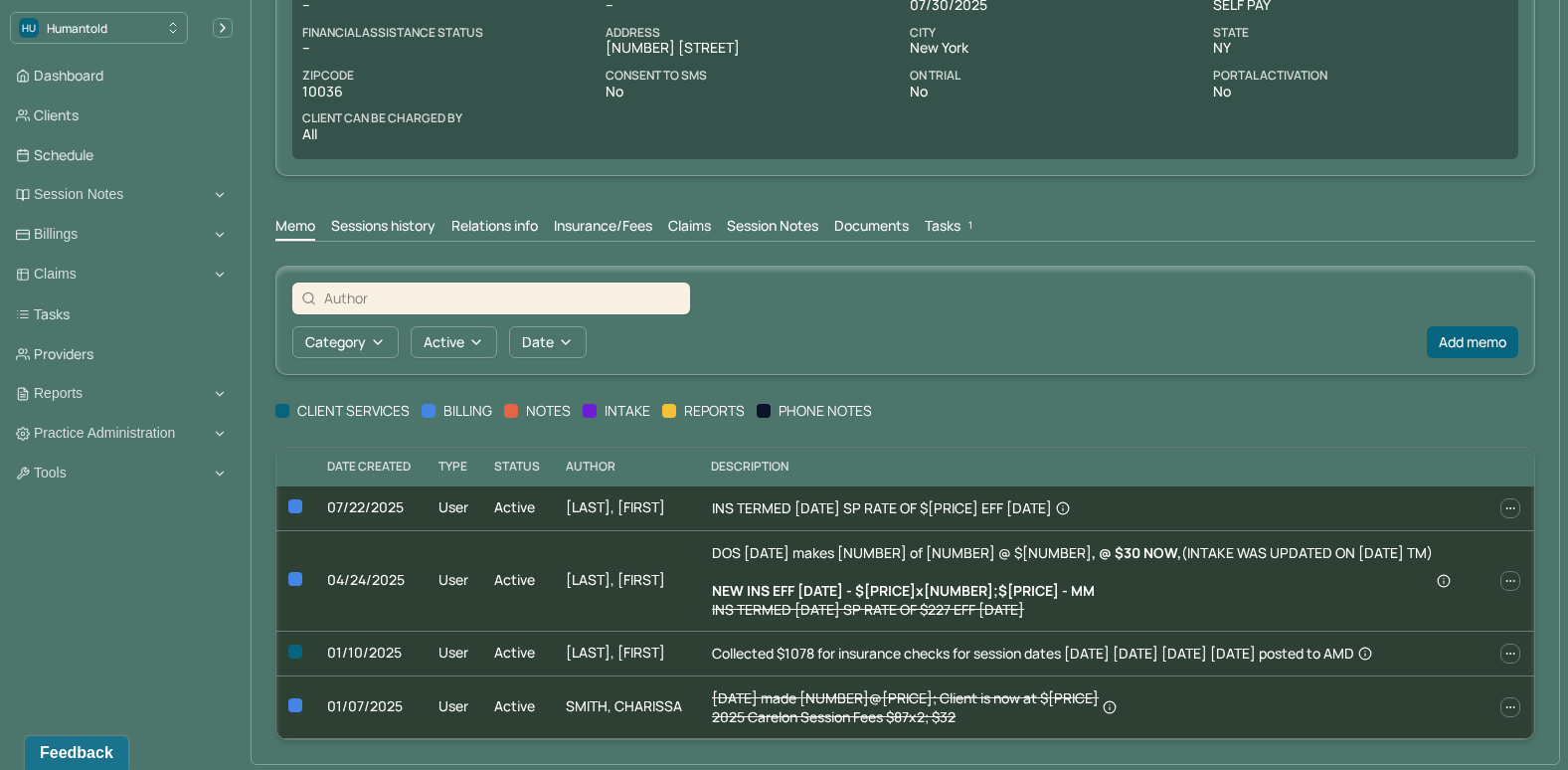 click on "Insurance/Fees" at bounding box center (603, 228) 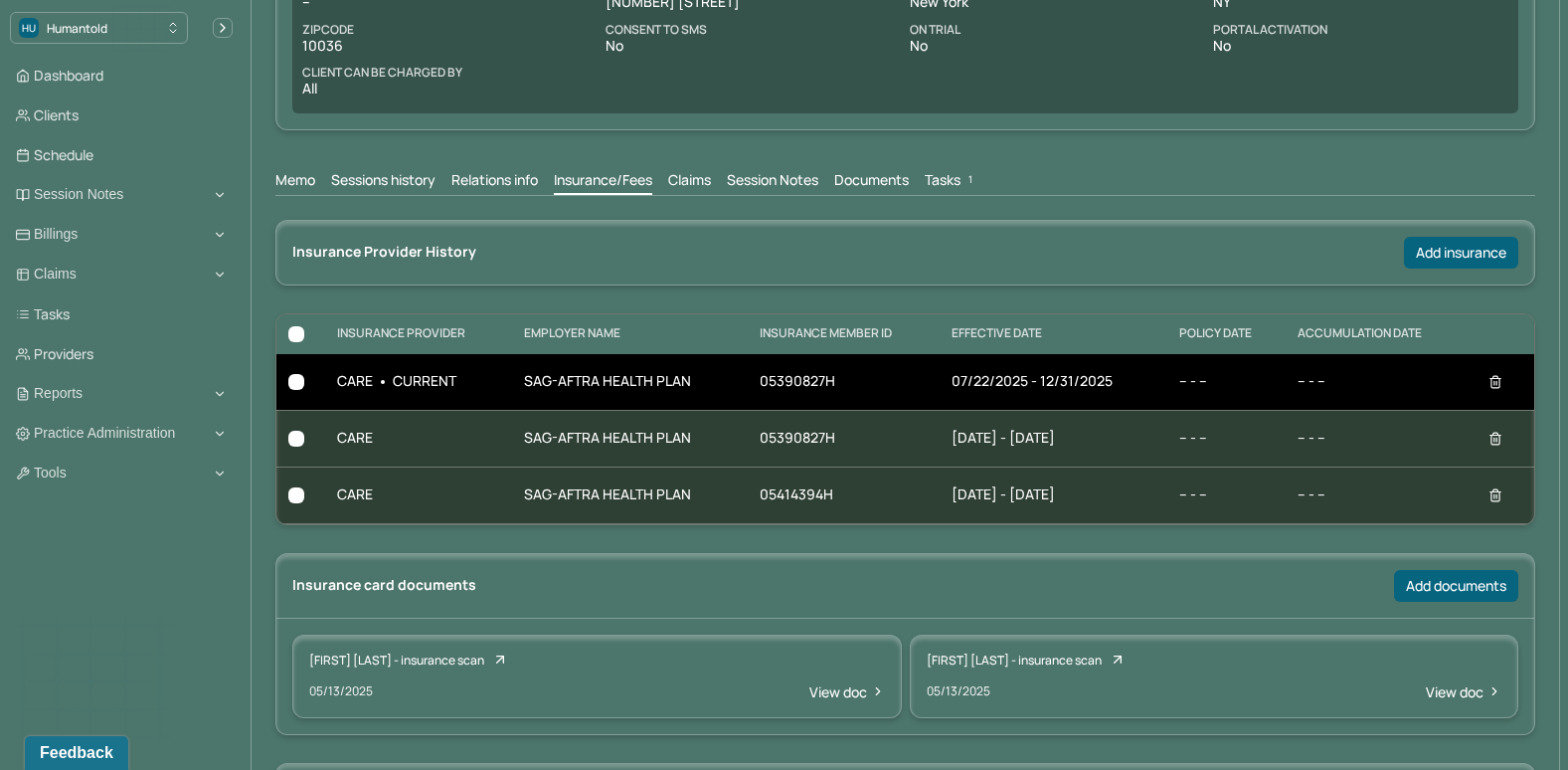 scroll, scrollTop: 298, scrollLeft: 0, axis: vertical 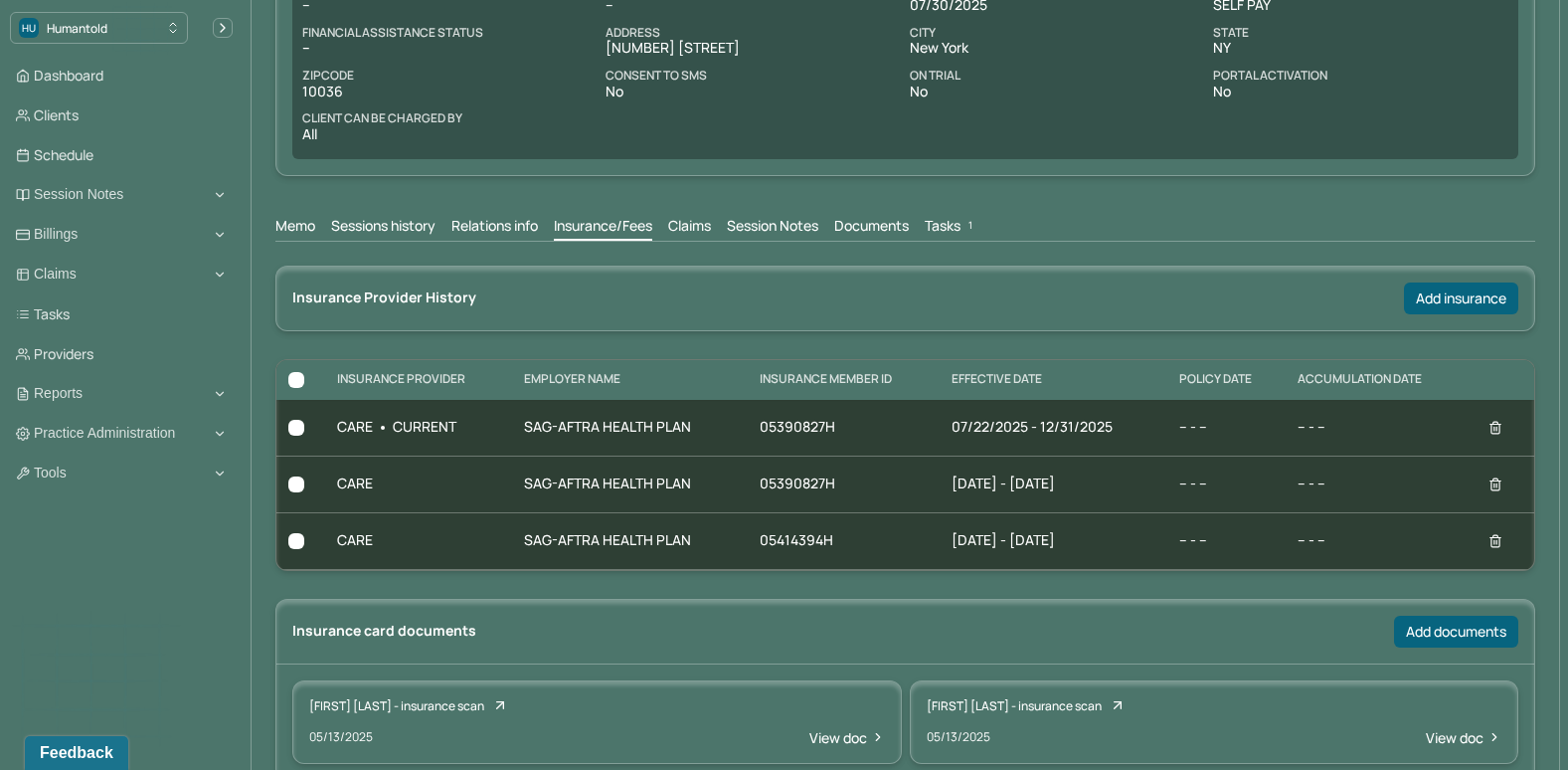 click on "Claims" at bounding box center (689, 228) 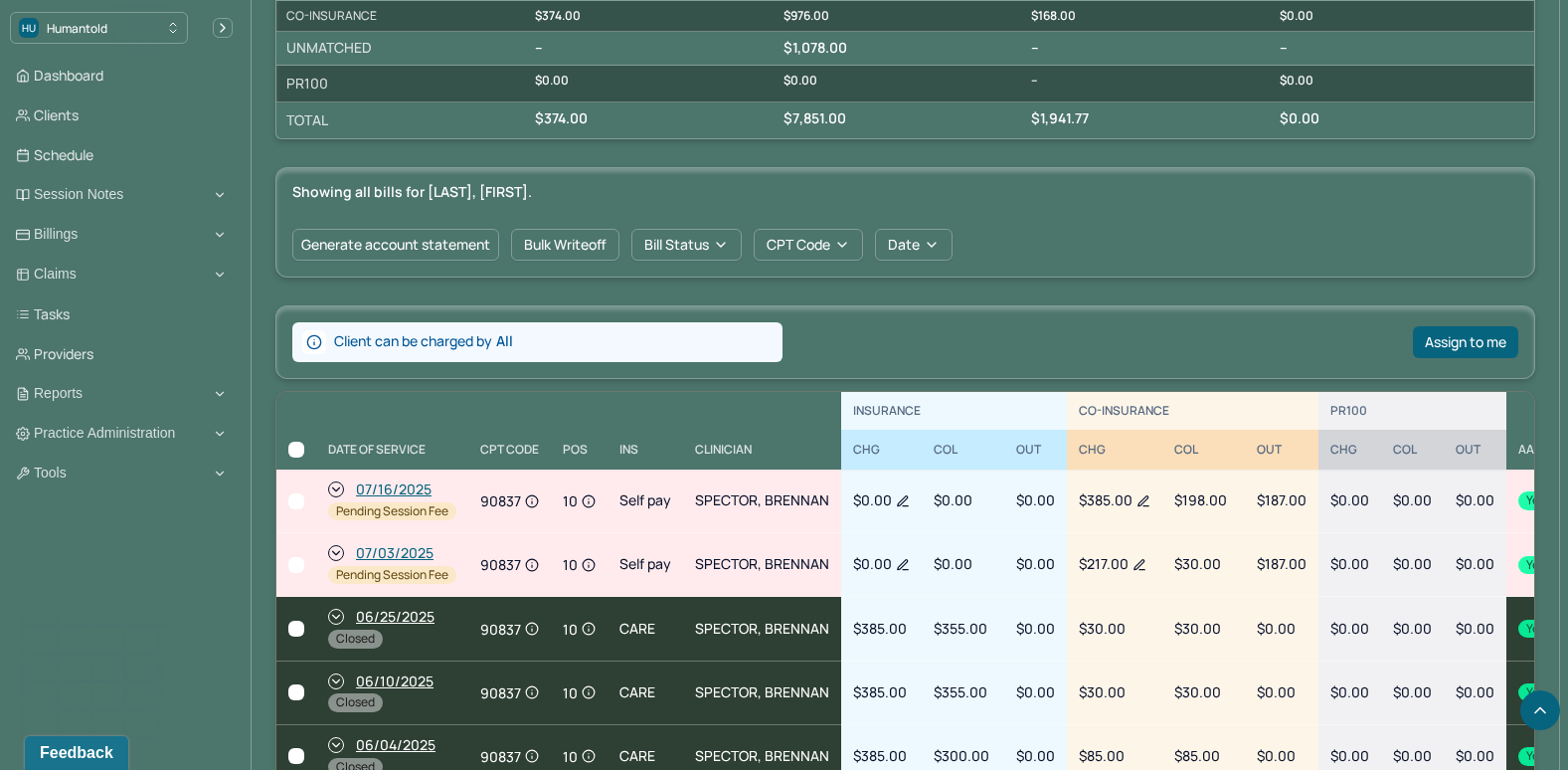scroll, scrollTop: 728, scrollLeft: 0, axis: vertical 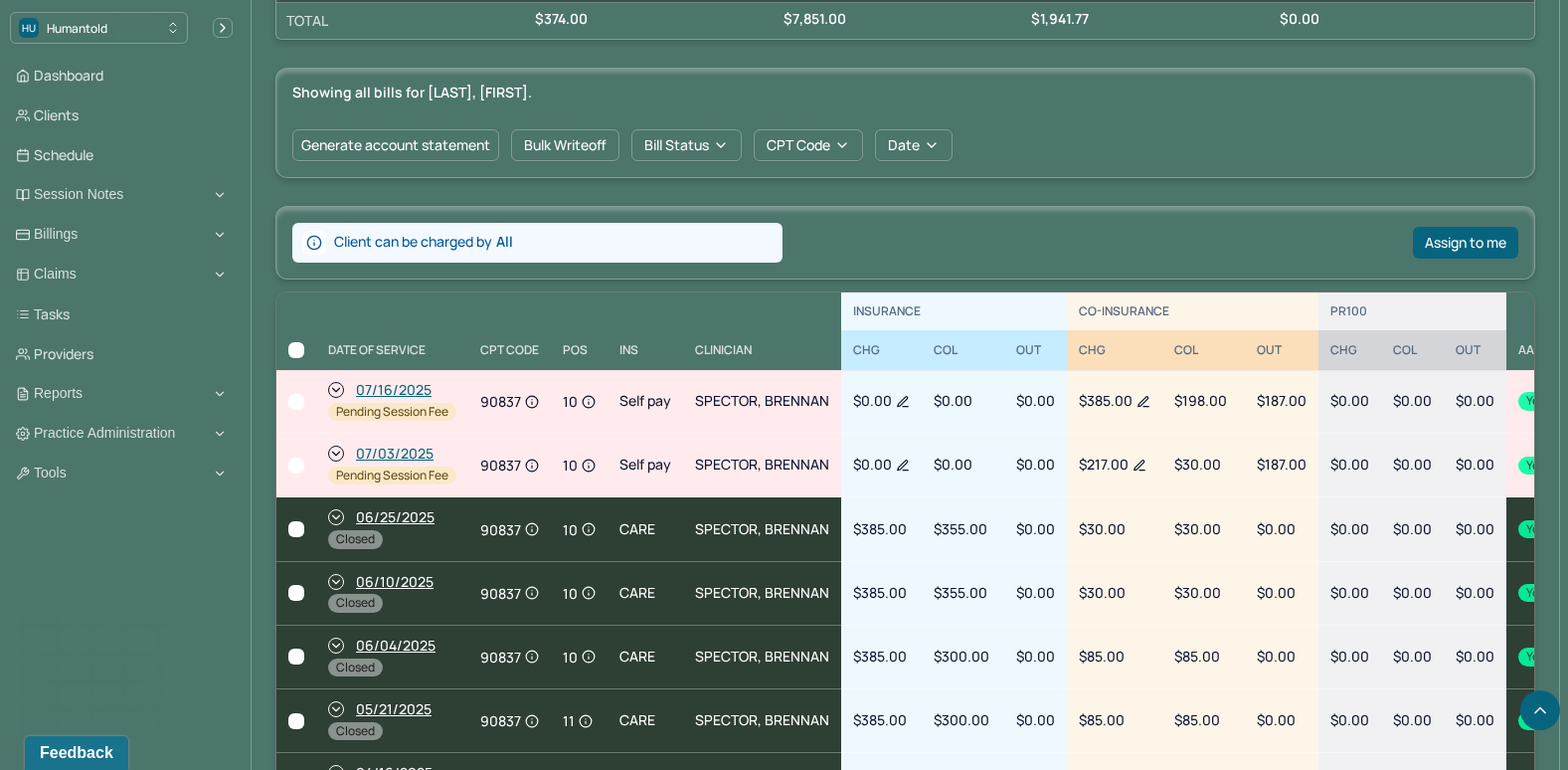 click 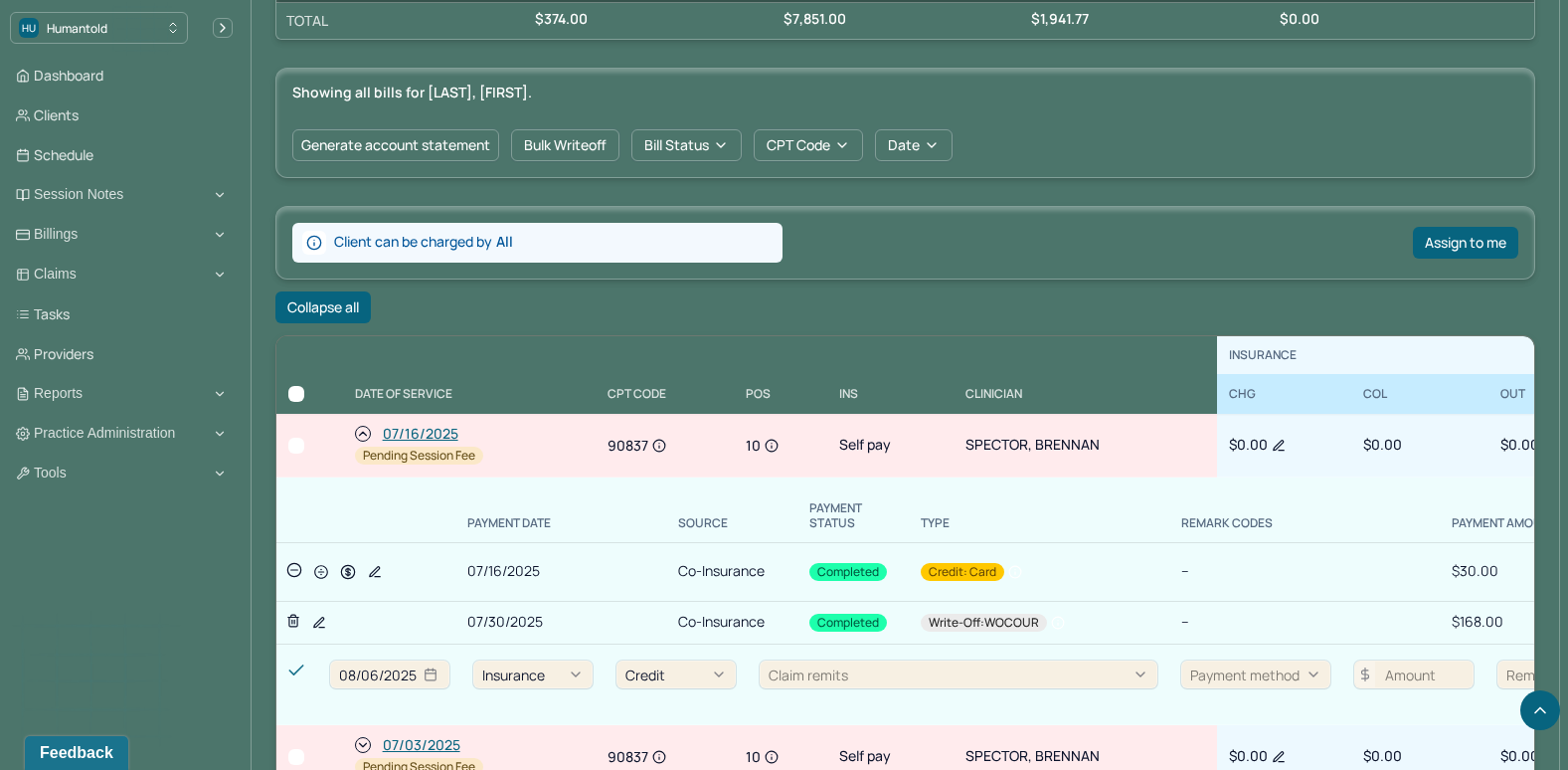 click 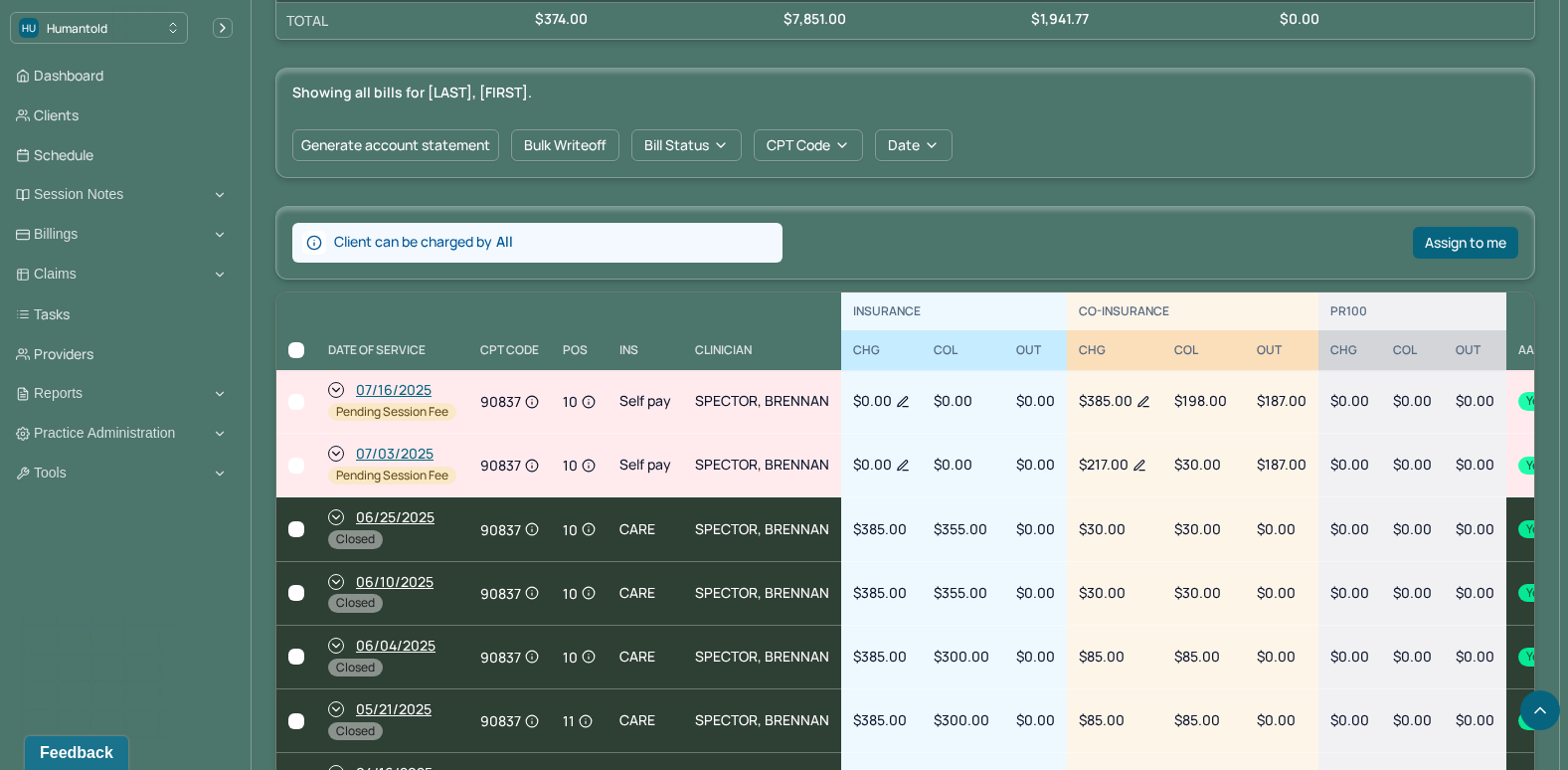 click 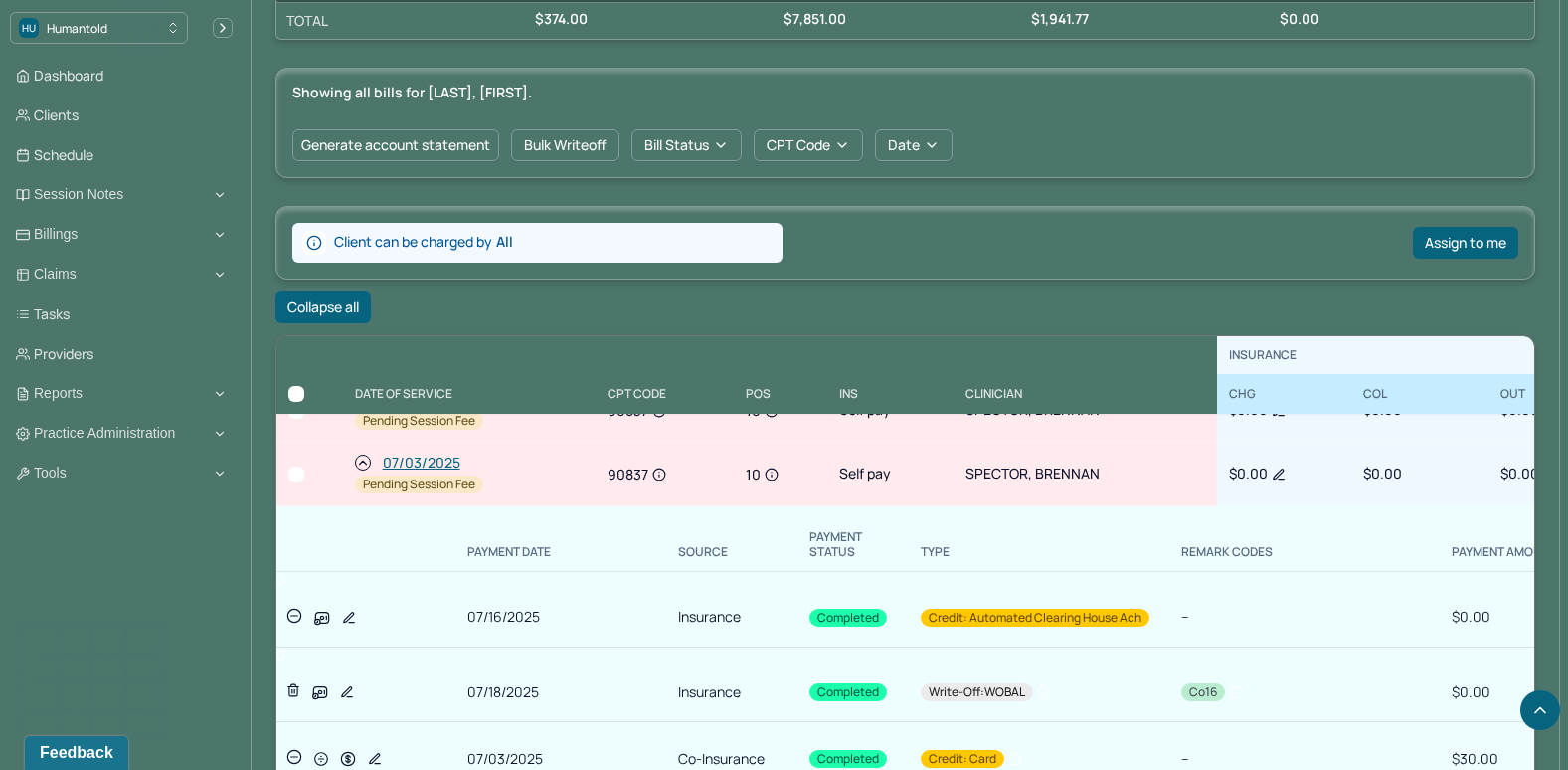 scroll, scrollTop: 0, scrollLeft: 0, axis: both 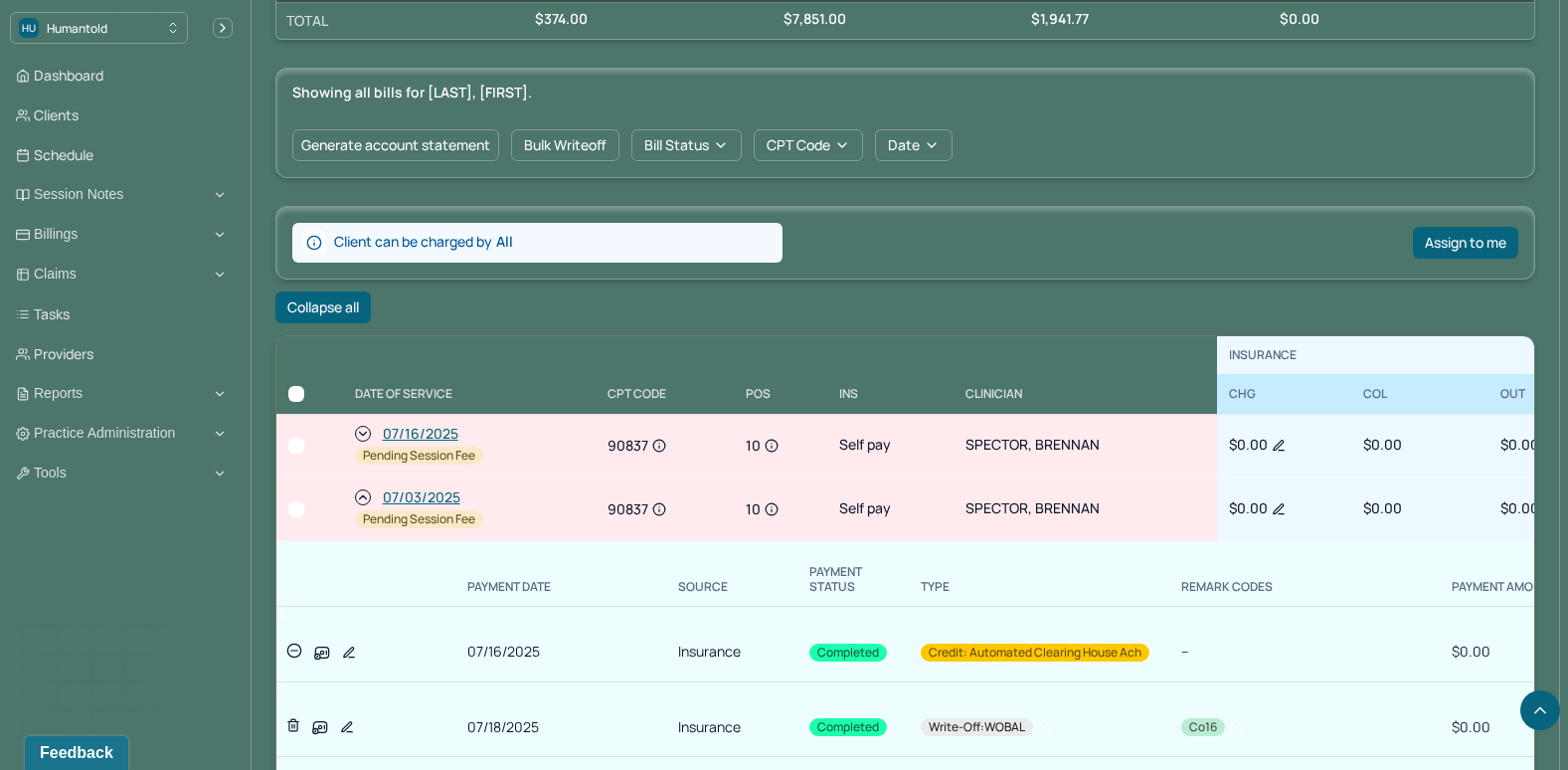 click 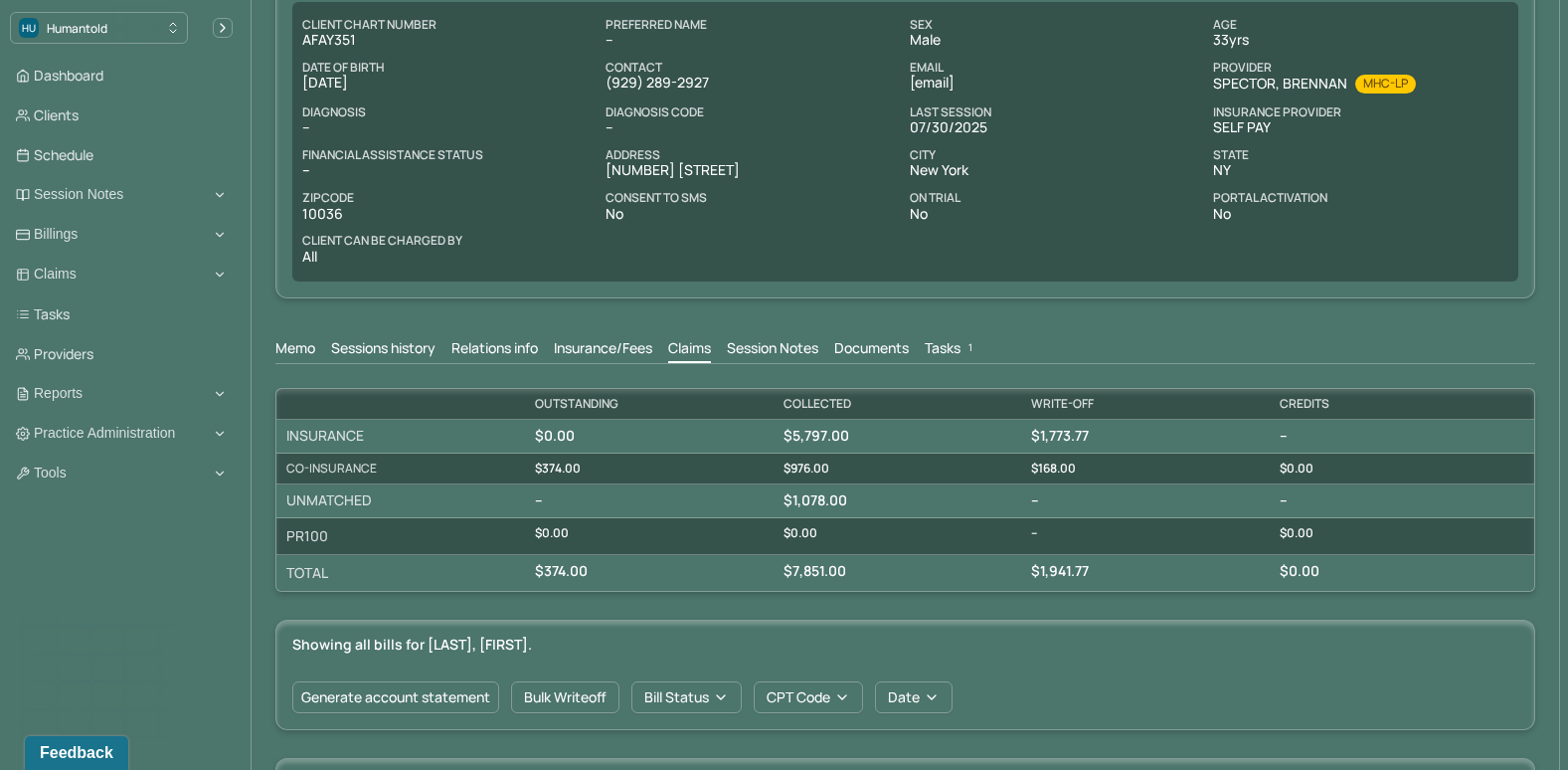scroll, scrollTop: 131, scrollLeft: 0, axis: vertical 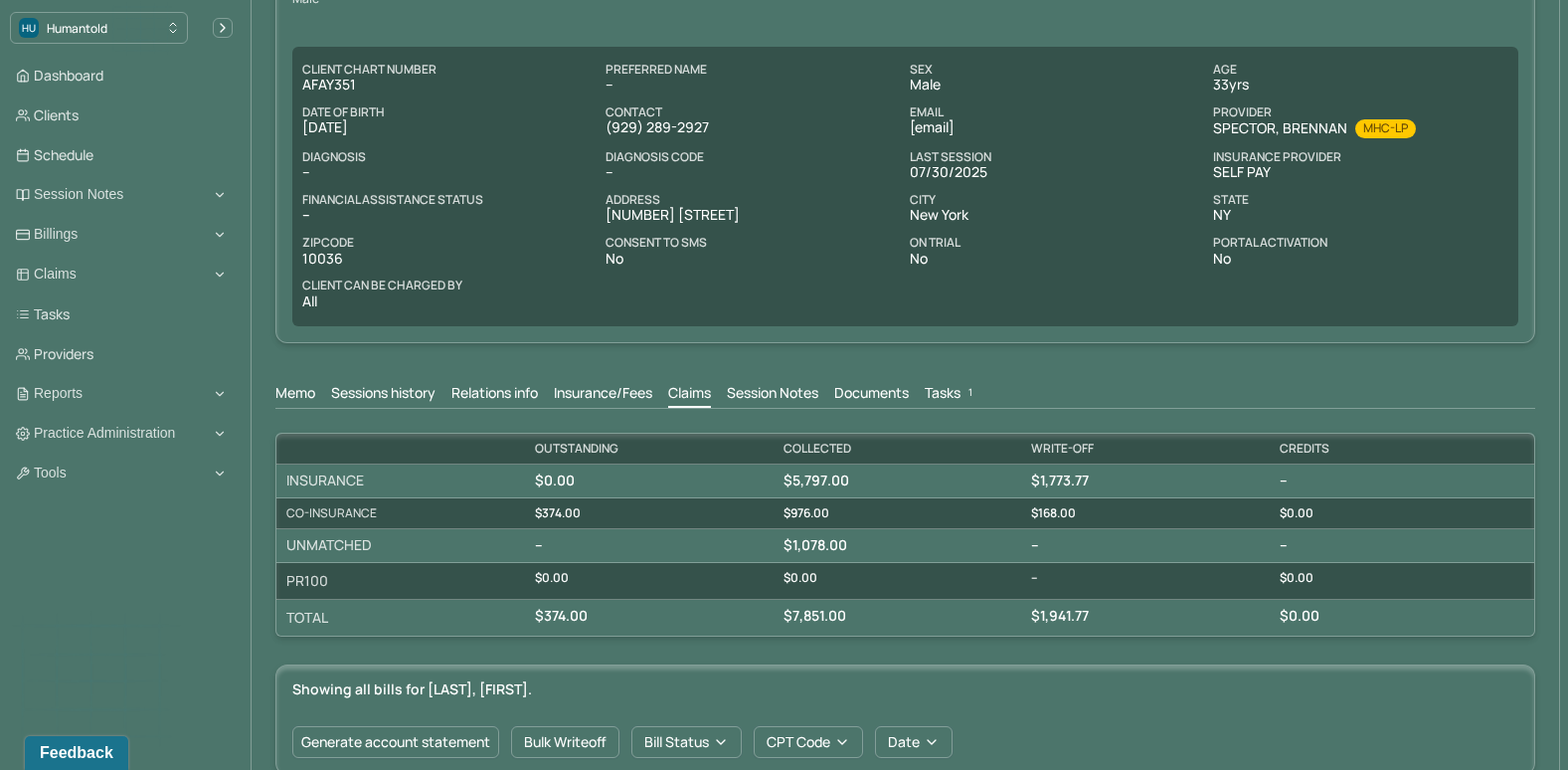 click on "Memo" at bounding box center (295, 395) 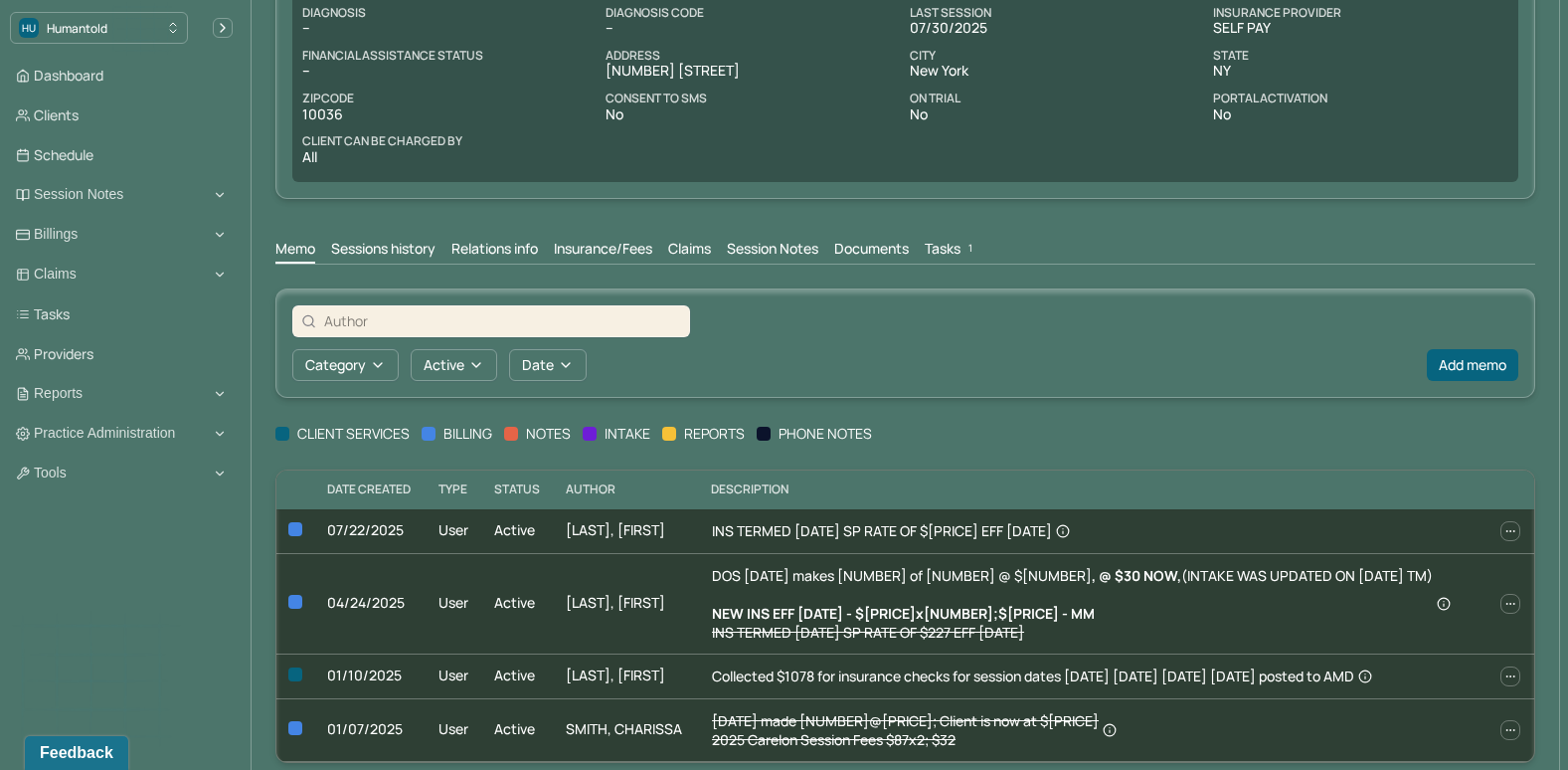 scroll, scrollTop: 298, scrollLeft: 0, axis: vertical 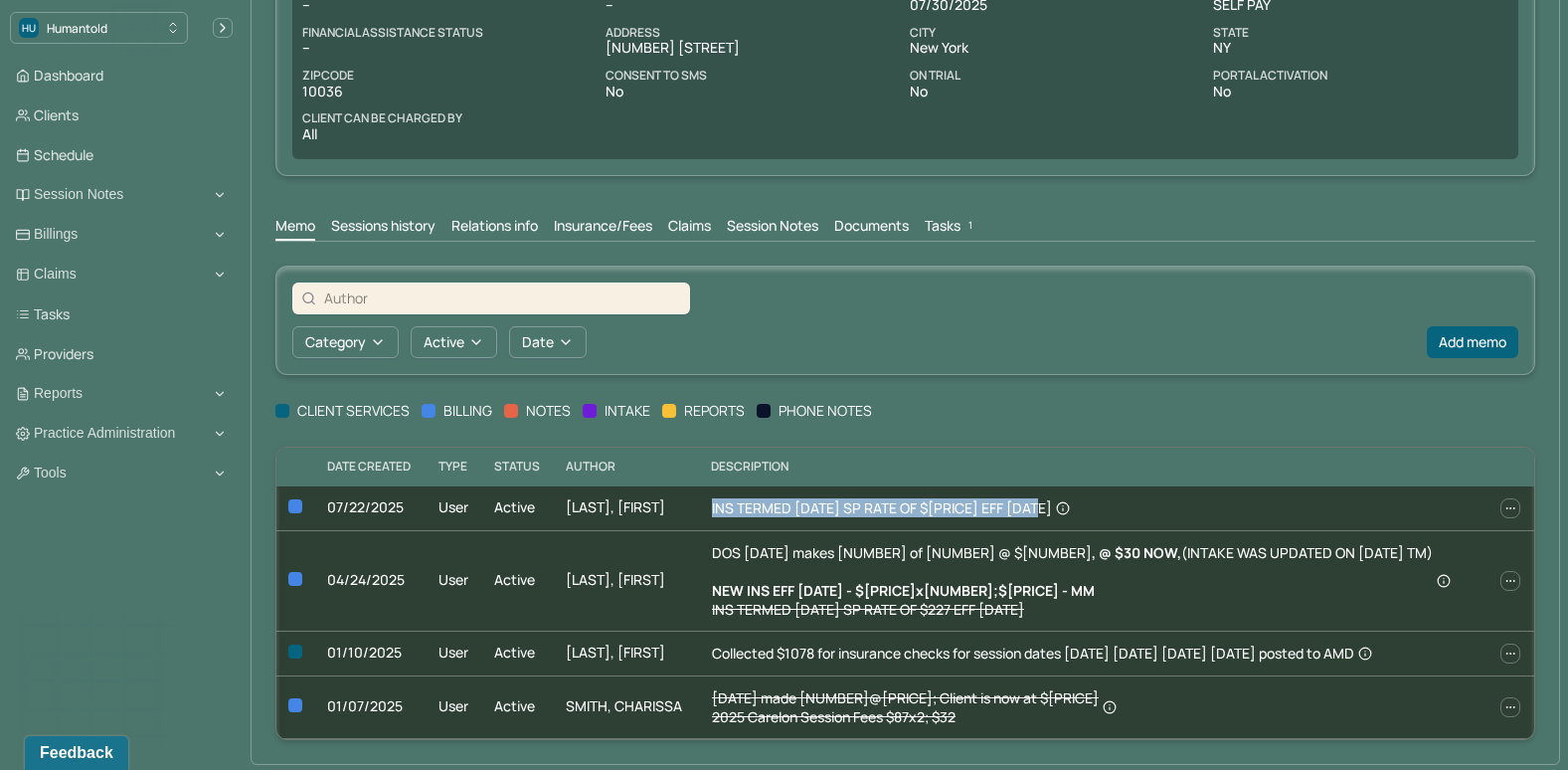 drag, startPoint x: 728, startPoint y: 506, endPoint x: 1045, endPoint y: 507, distance: 317.00158 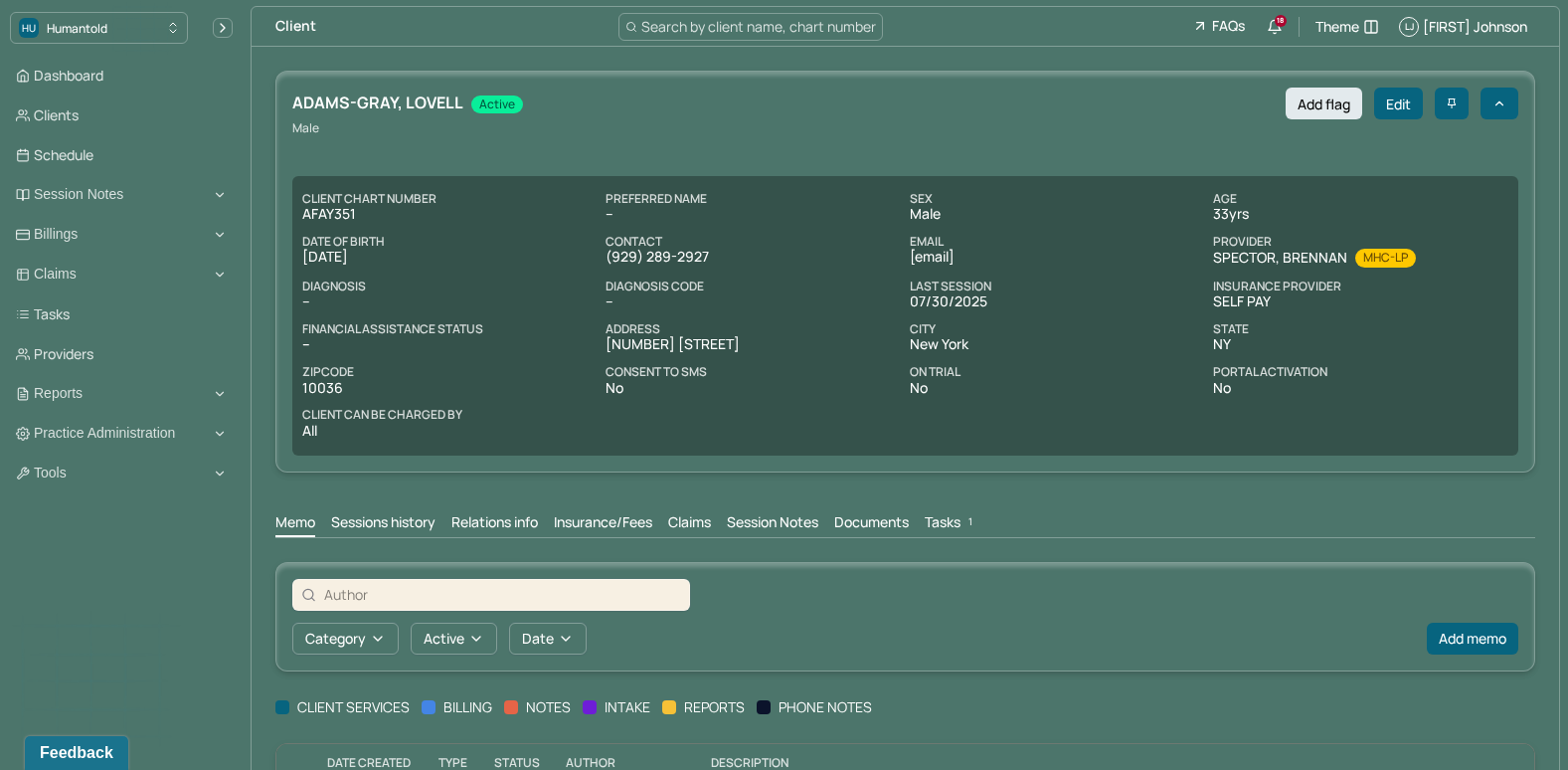 scroll, scrollTop: 0, scrollLeft: 0, axis: both 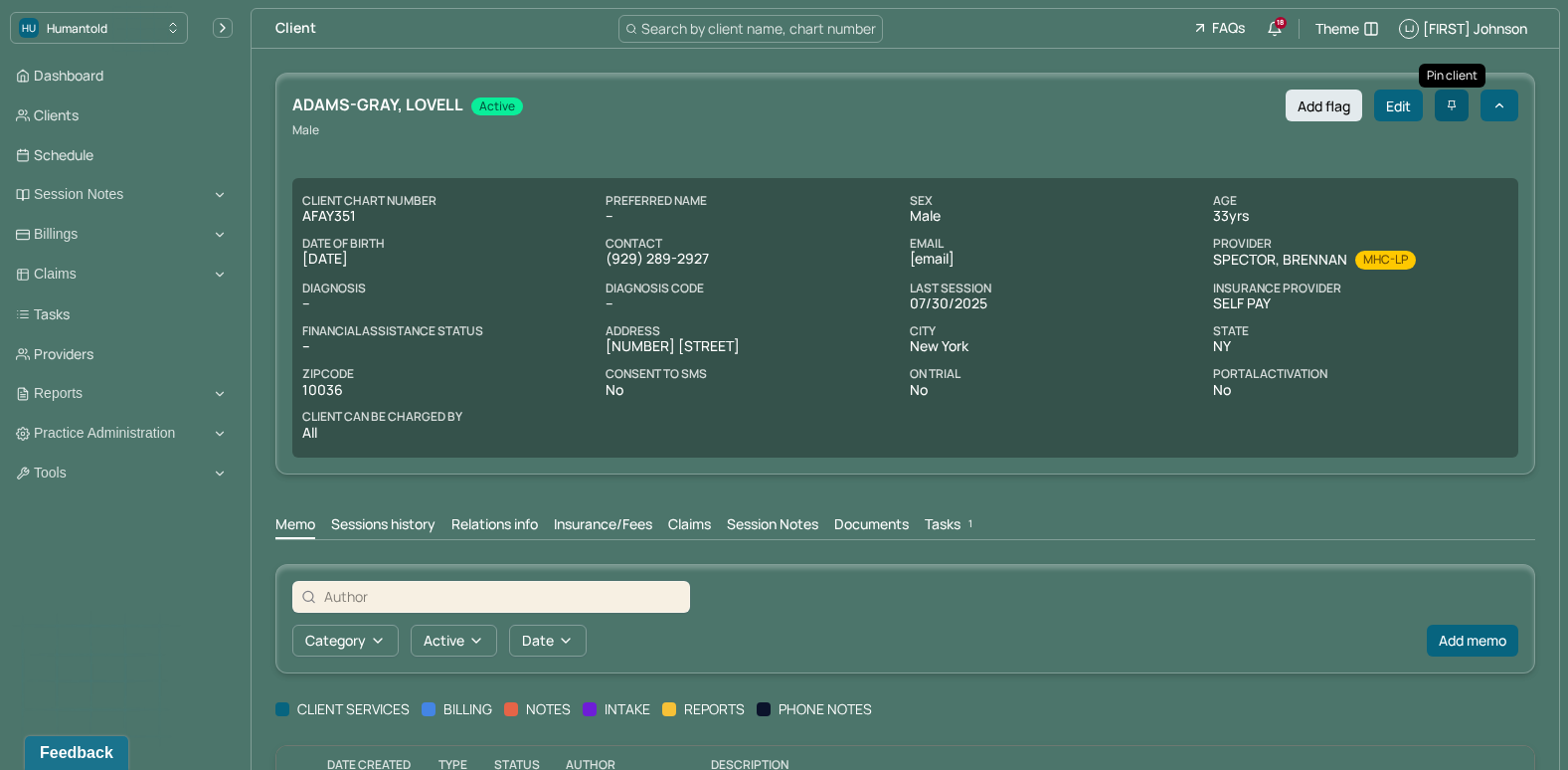 click 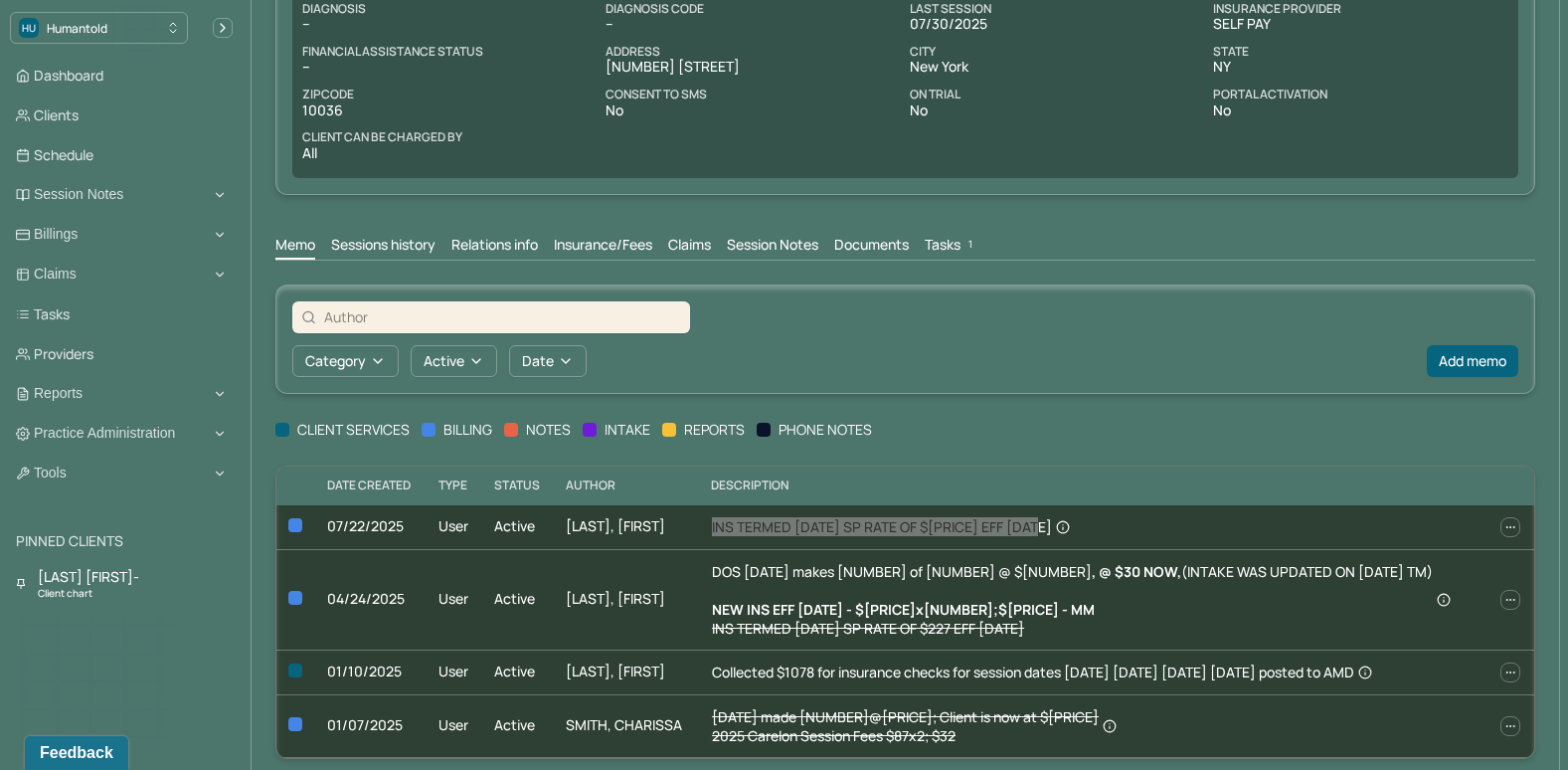 scroll, scrollTop: 301, scrollLeft: 0, axis: vertical 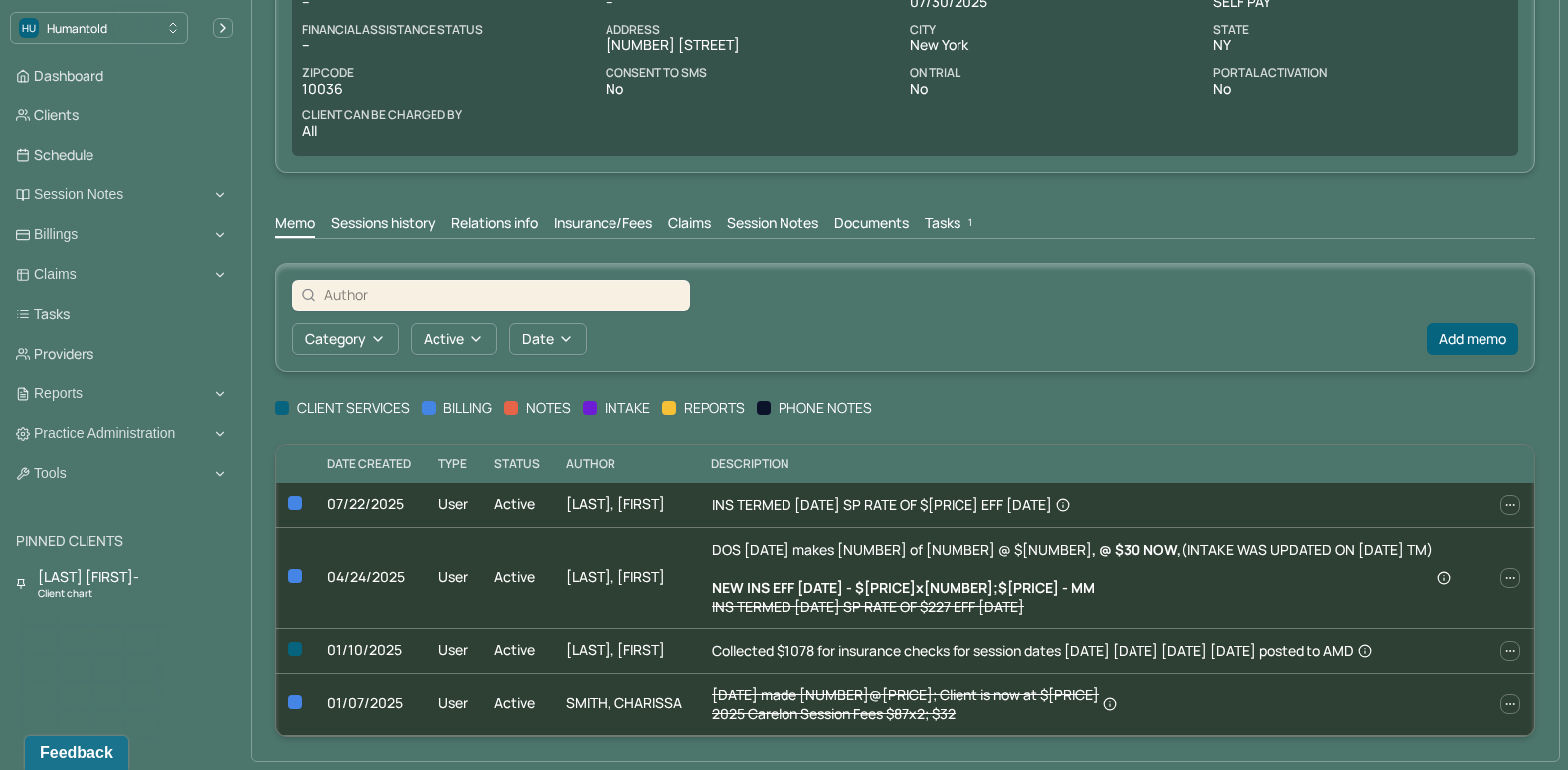 click on "Memo Sessions history Relations info Insurance/Fees Claims Session Notes Documents Tasks 1" at bounding box center [905, 218] 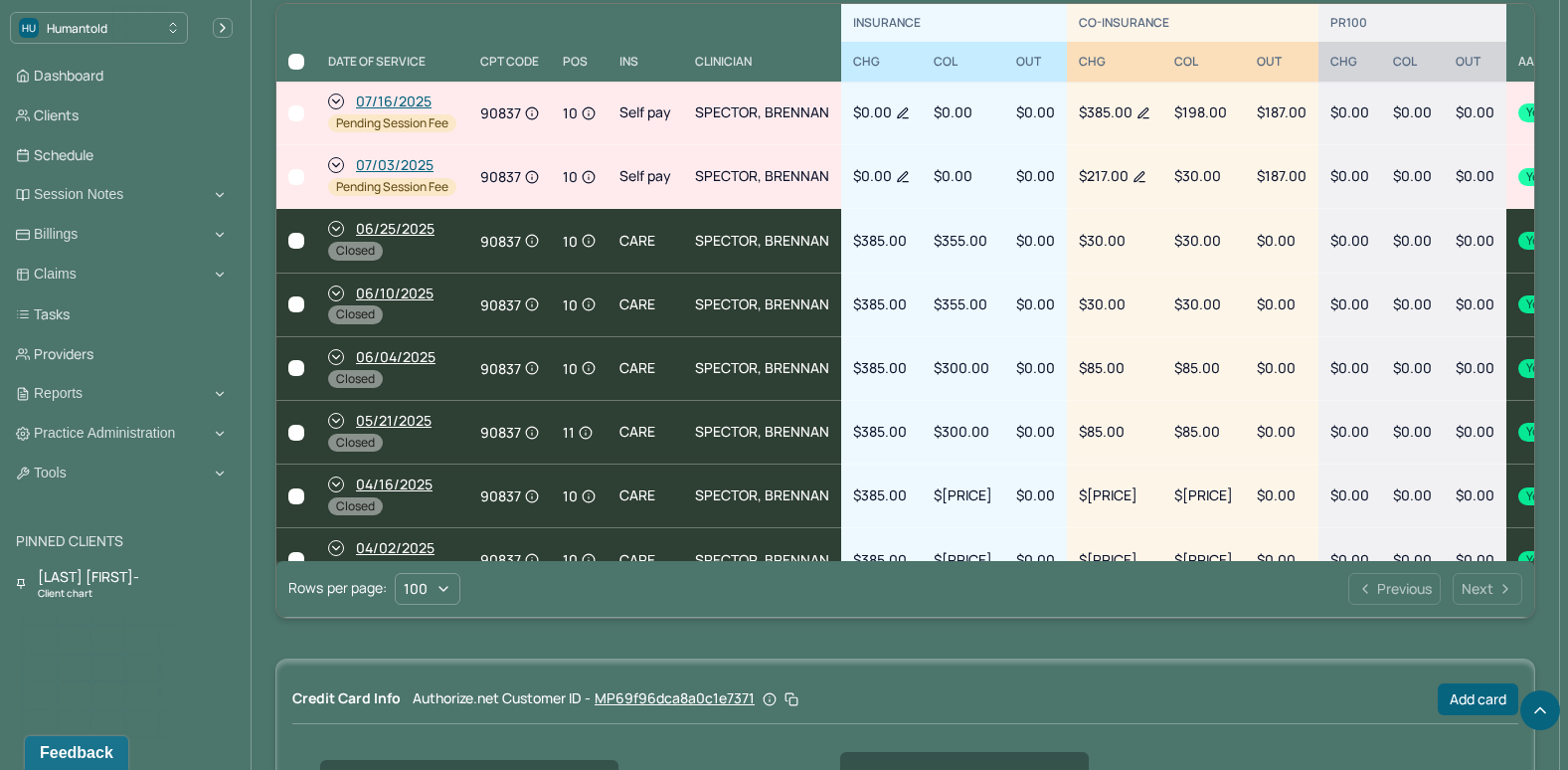 scroll, scrollTop: 909, scrollLeft: 0, axis: vertical 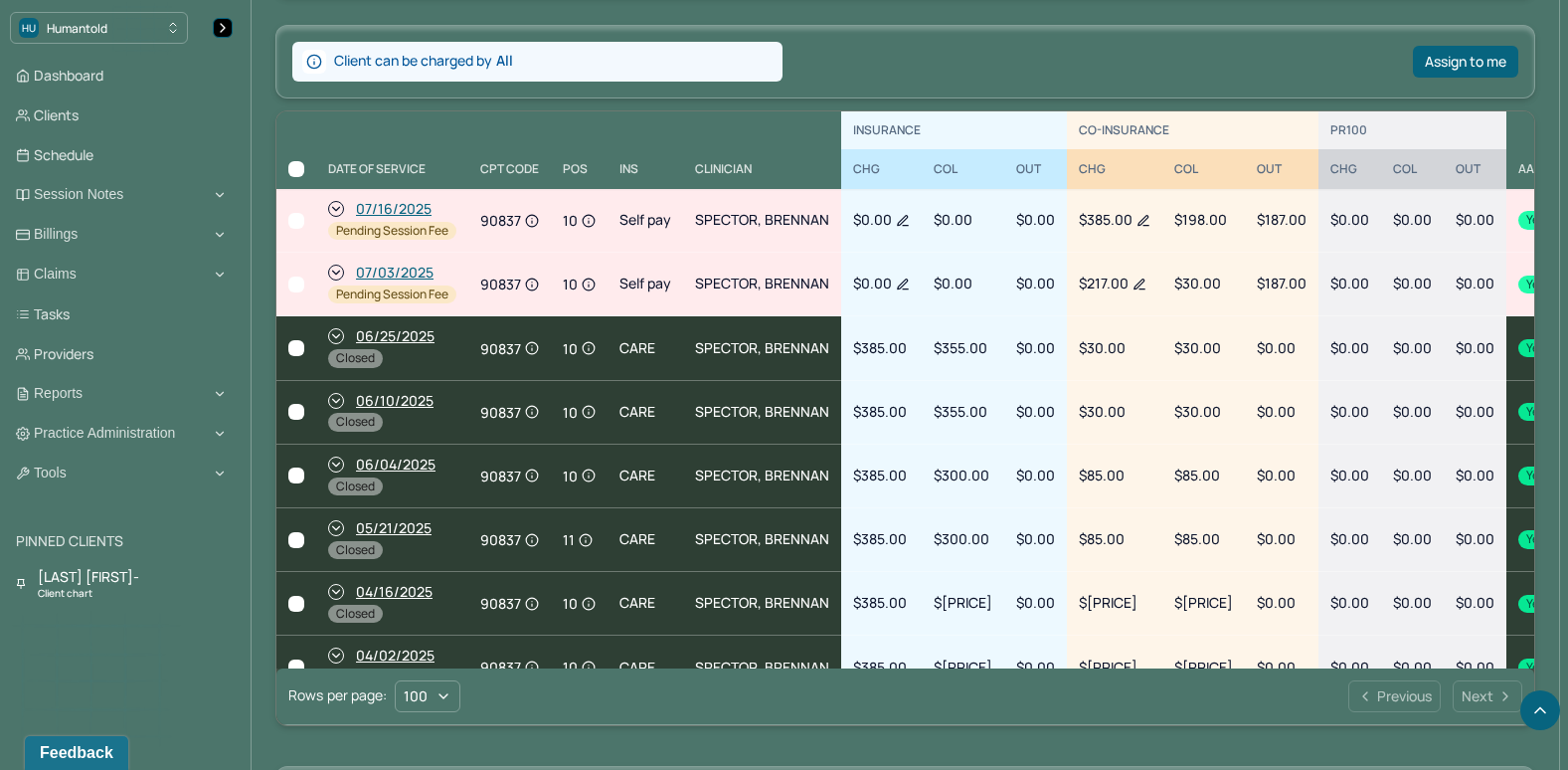 click 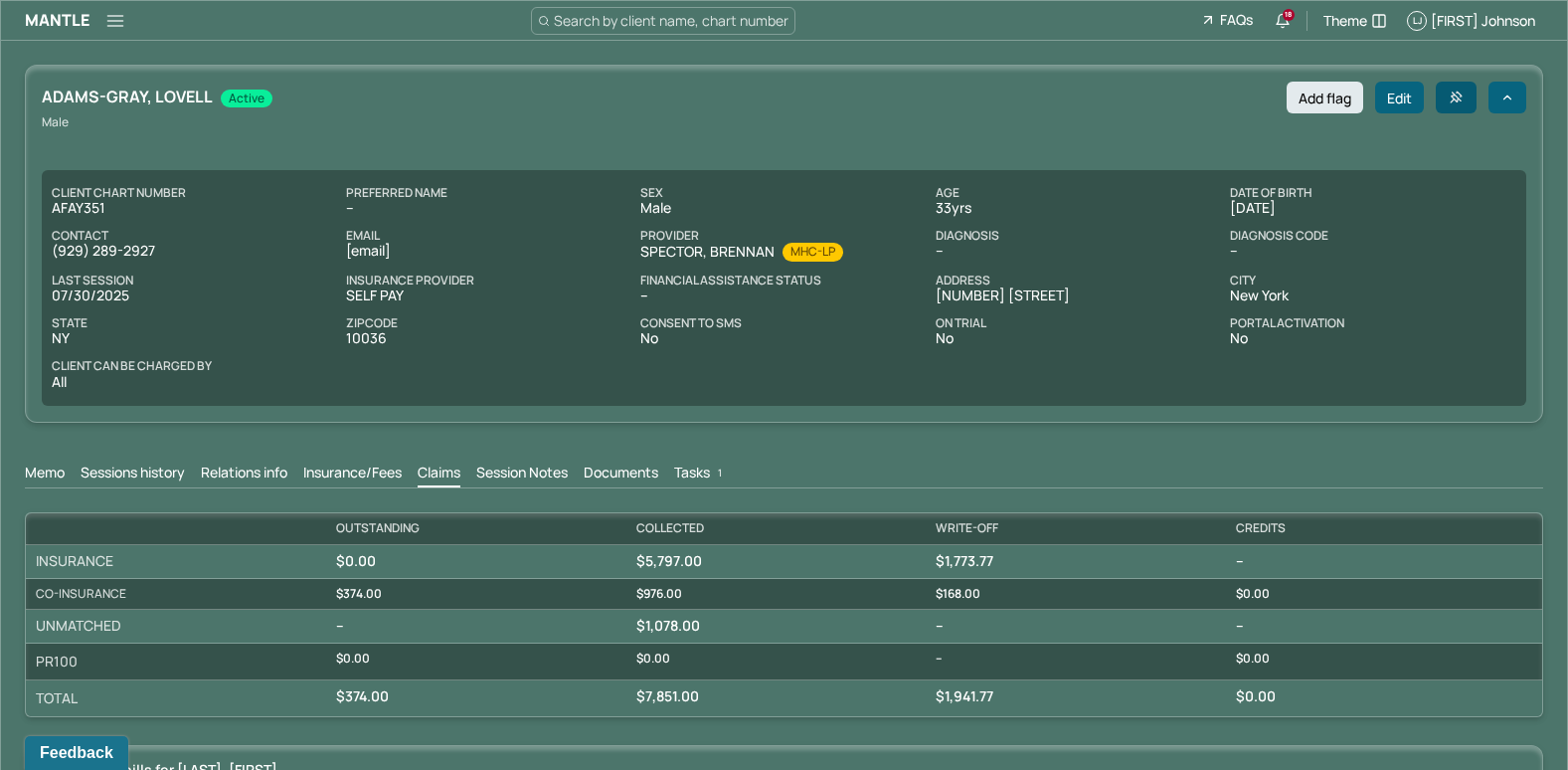 scroll, scrollTop: 0, scrollLeft: 0, axis: both 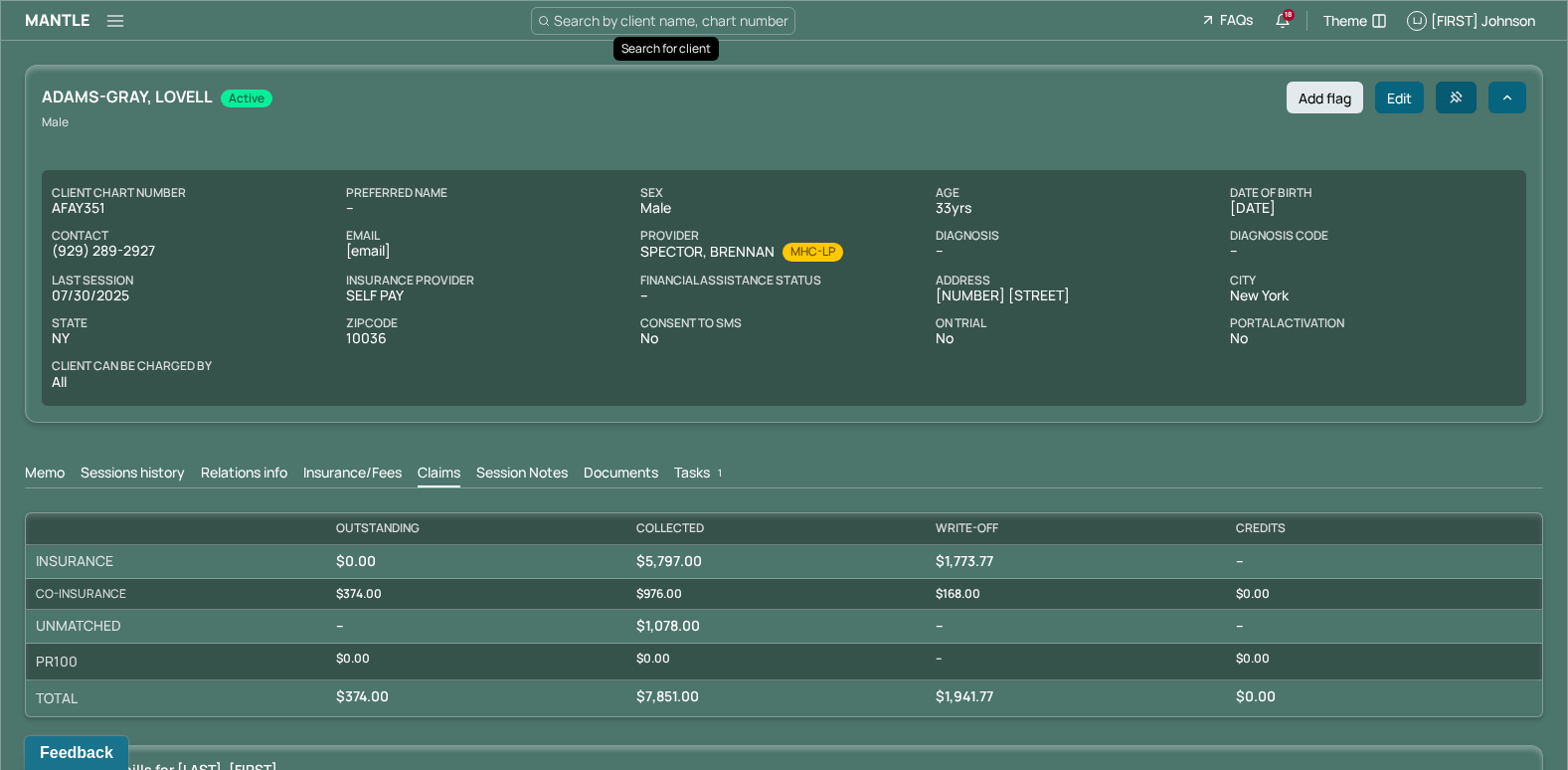 click on "Search by client name, chart number" at bounding box center (671, 20) 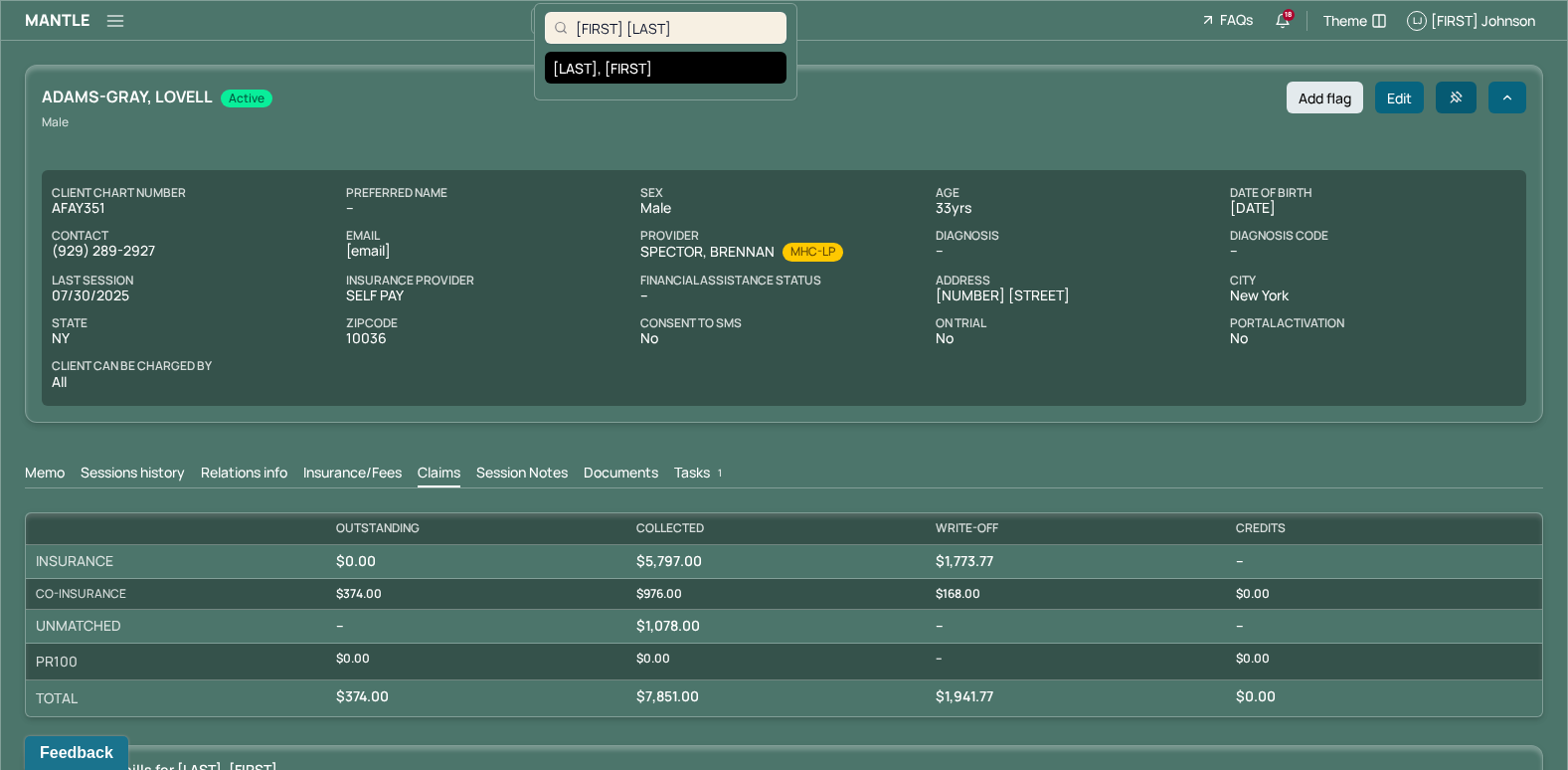 type on "[FIRST] [LAST]" 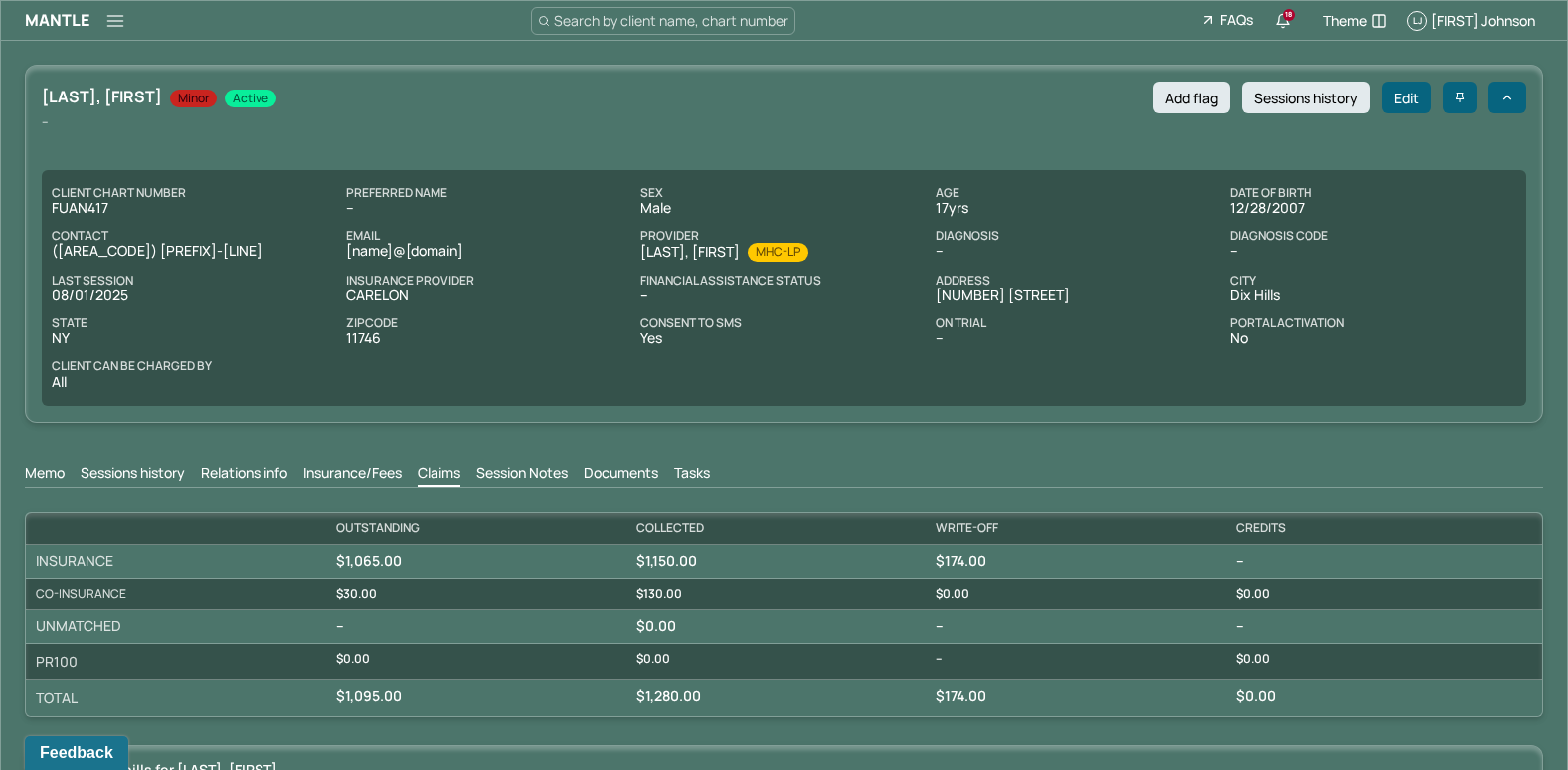 click on "Memo" at bounding box center [45, 475] 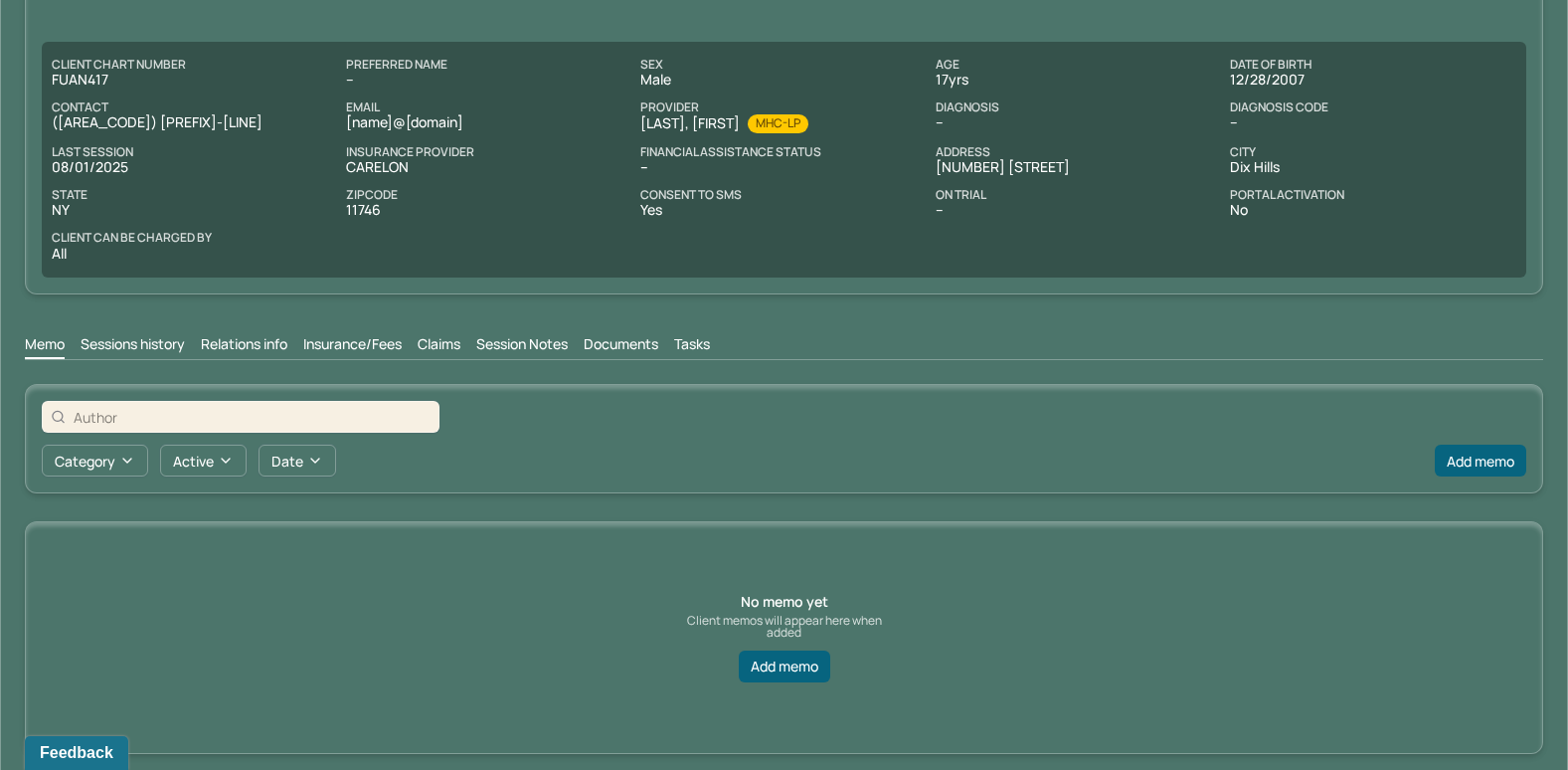 scroll, scrollTop: 137, scrollLeft: 0, axis: vertical 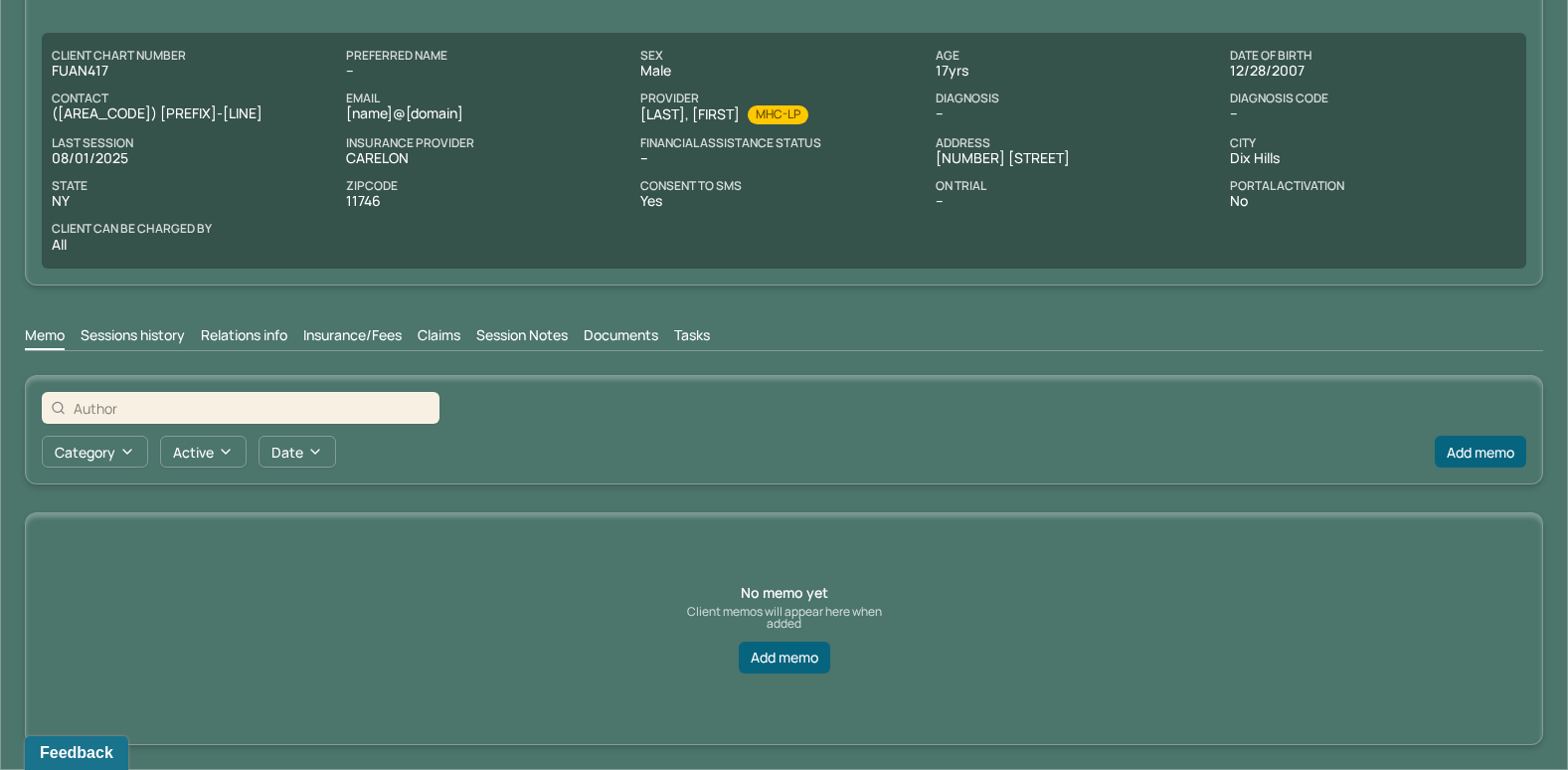 click on "Insurance/Fees" at bounding box center (352, 337) 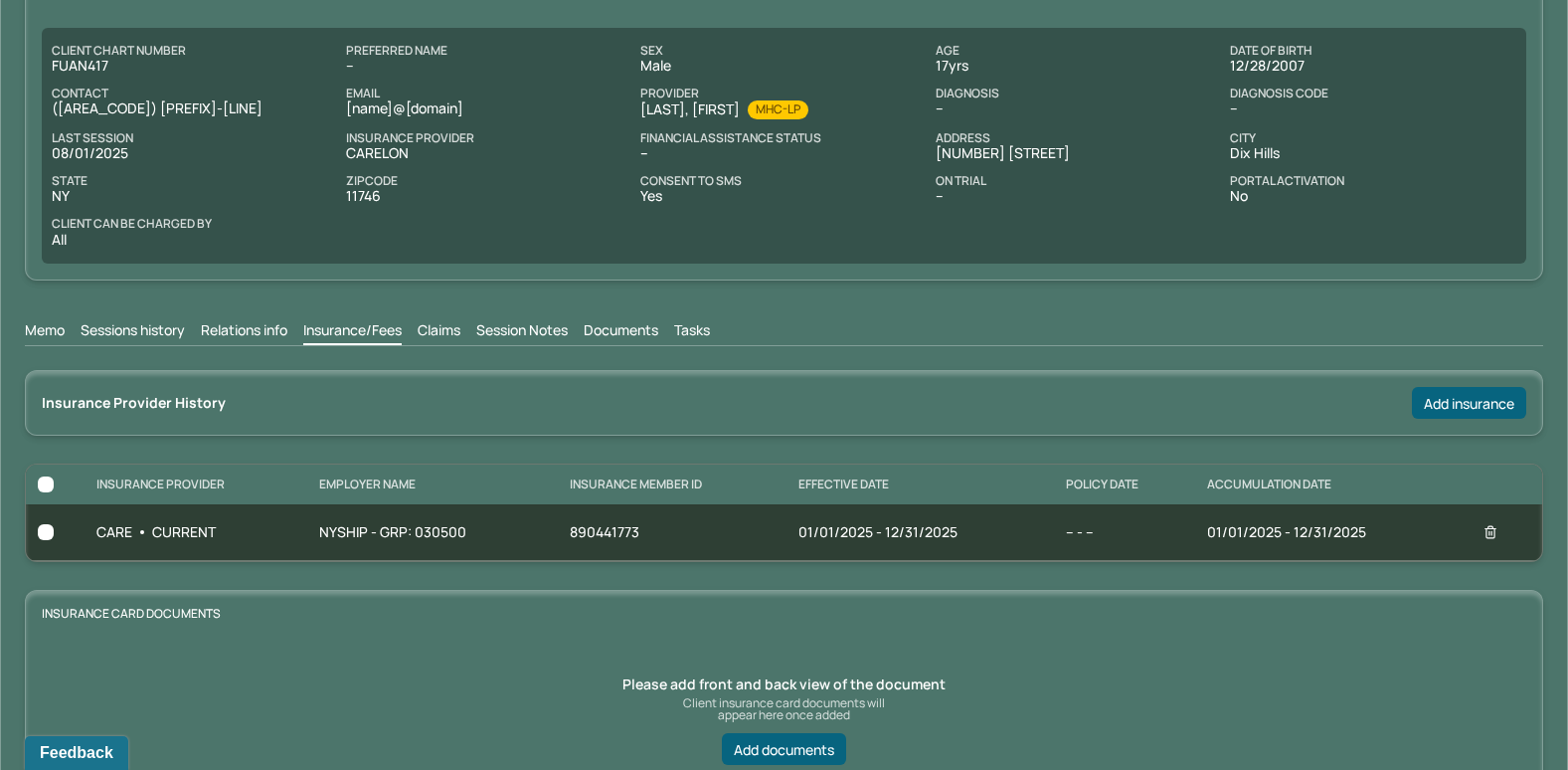 scroll, scrollTop: 136, scrollLeft: 0, axis: vertical 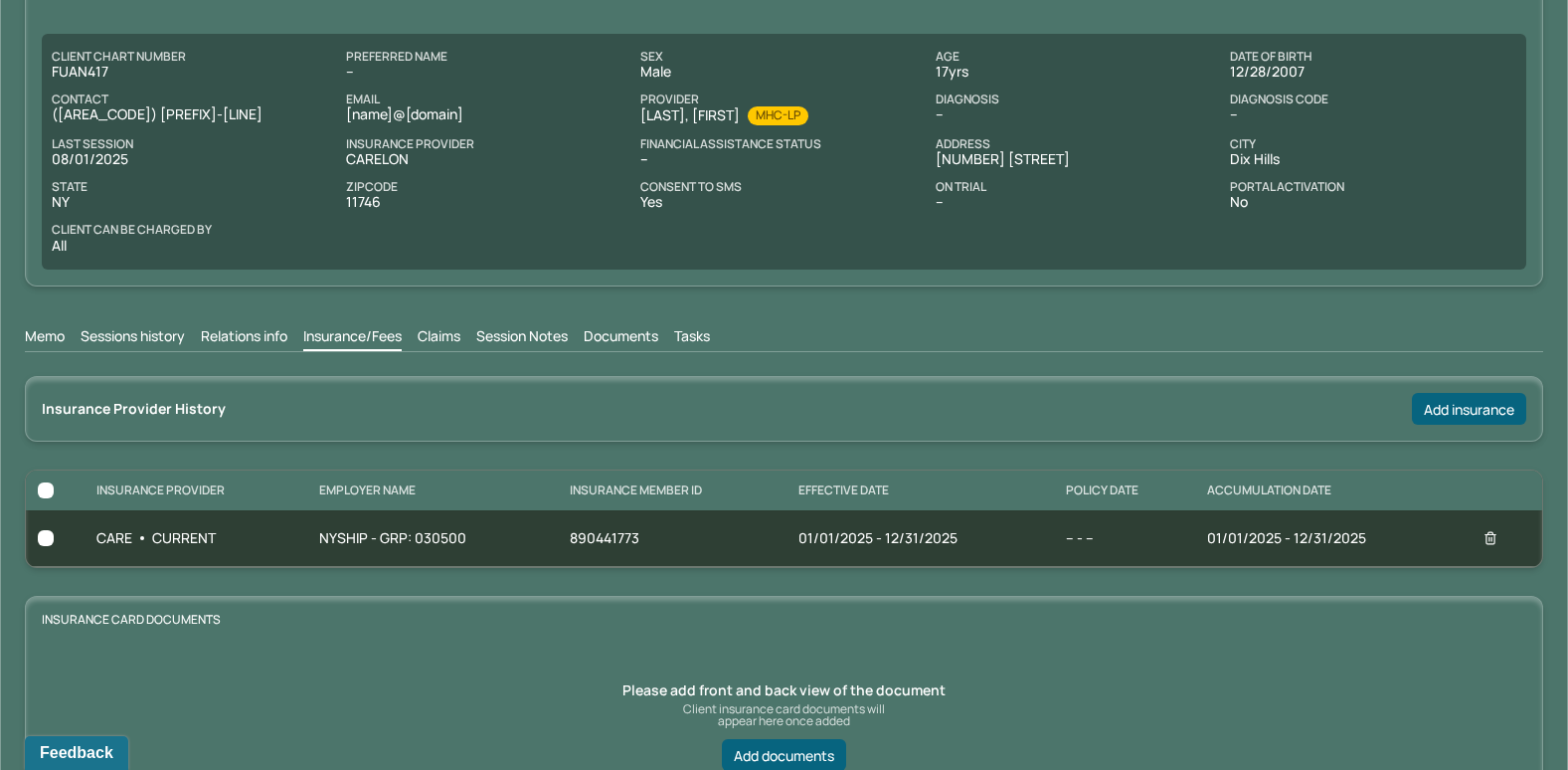 click on "Claims" at bounding box center (438, 338) 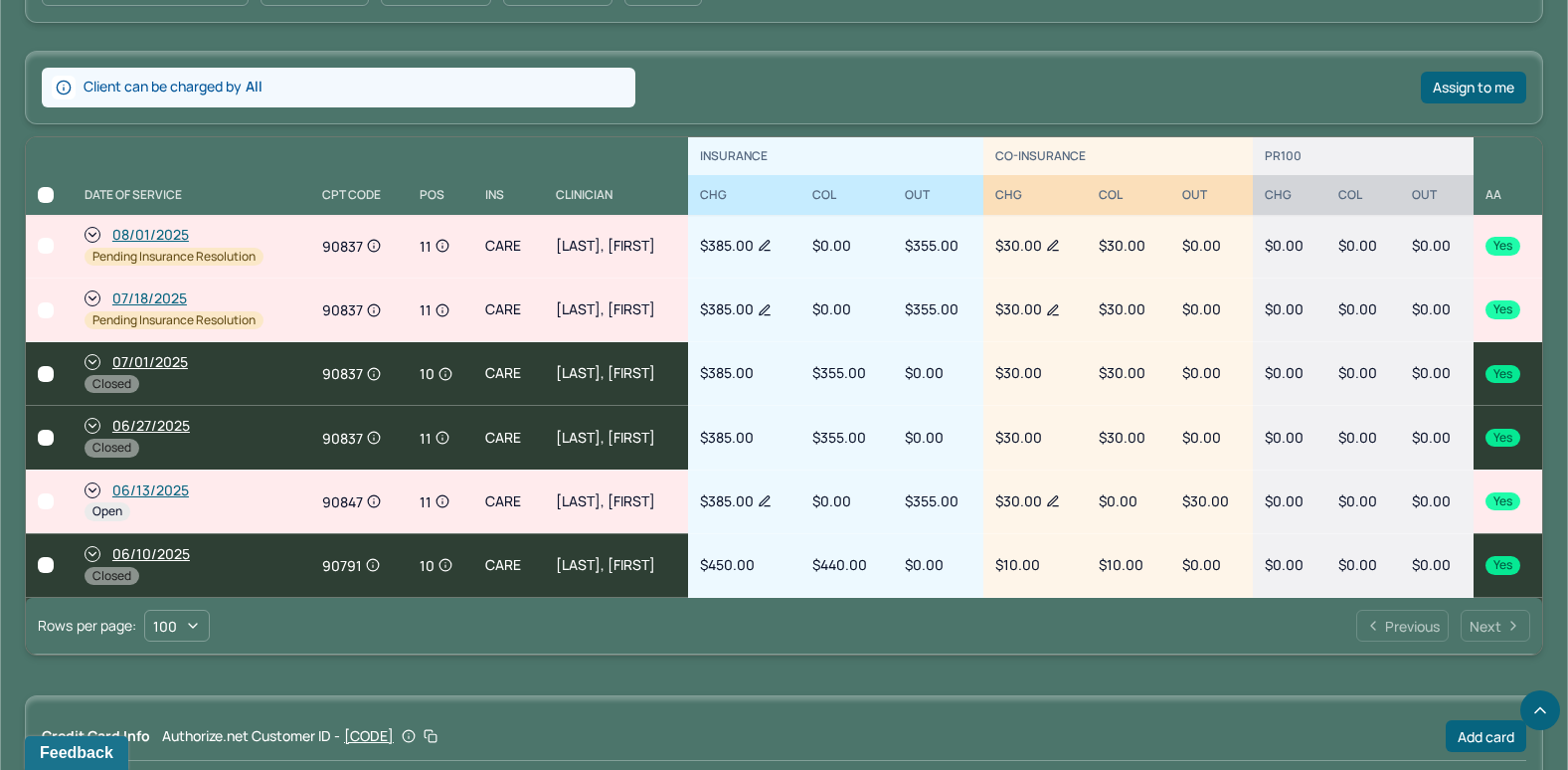 scroll, scrollTop: 1027, scrollLeft: 0, axis: vertical 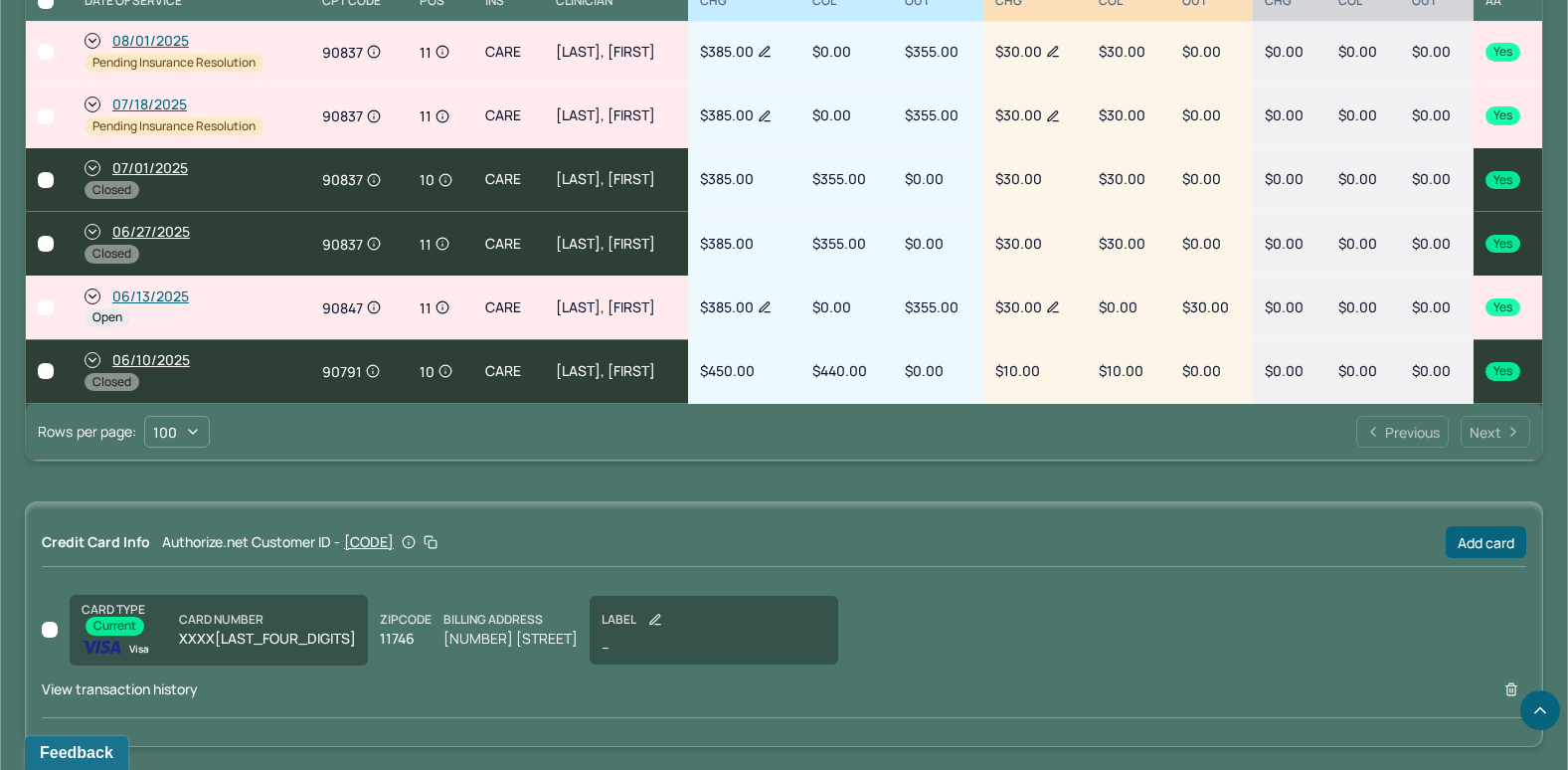 click on "View transaction history" at bounding box center [119, 688] 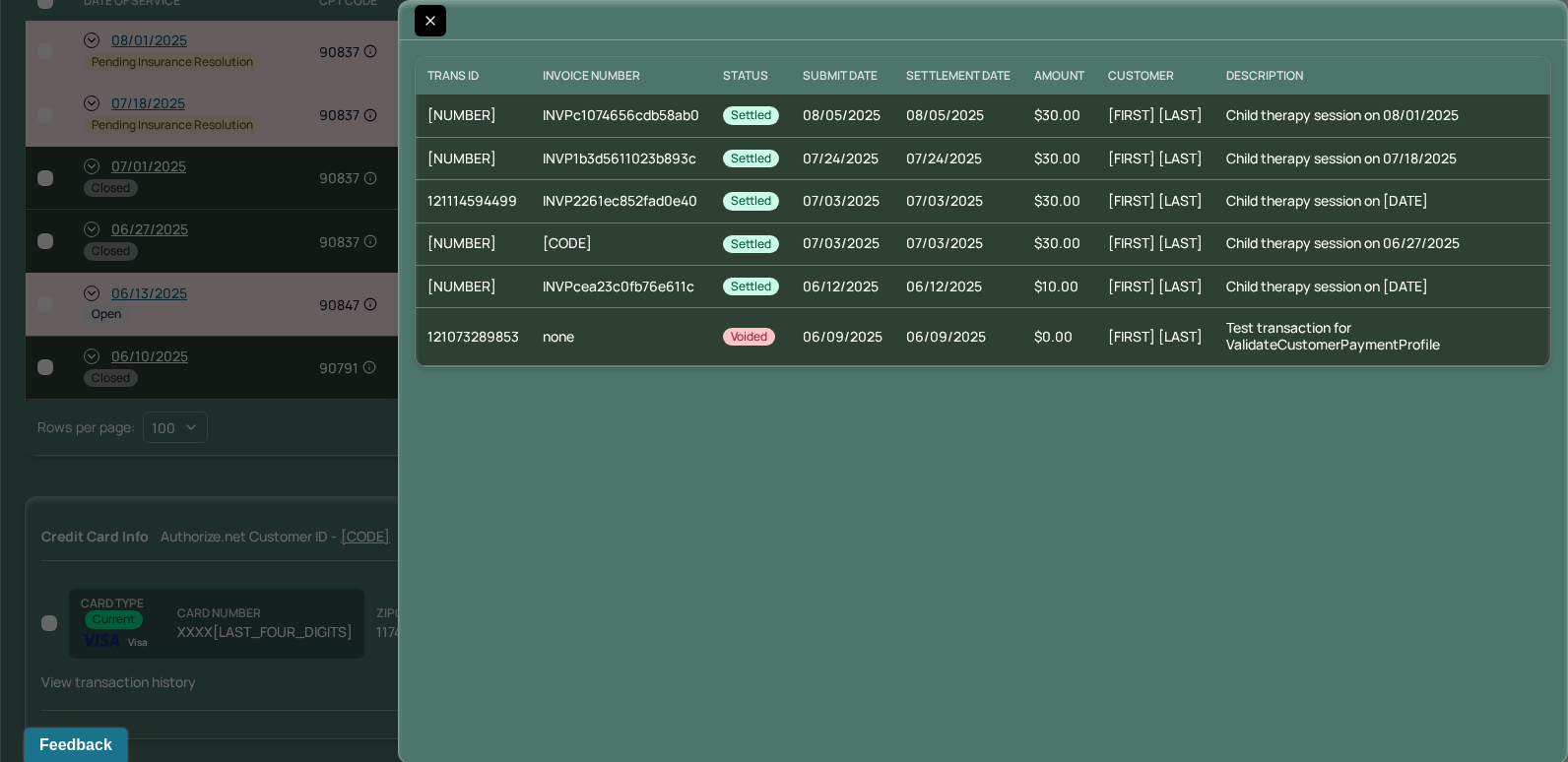 click 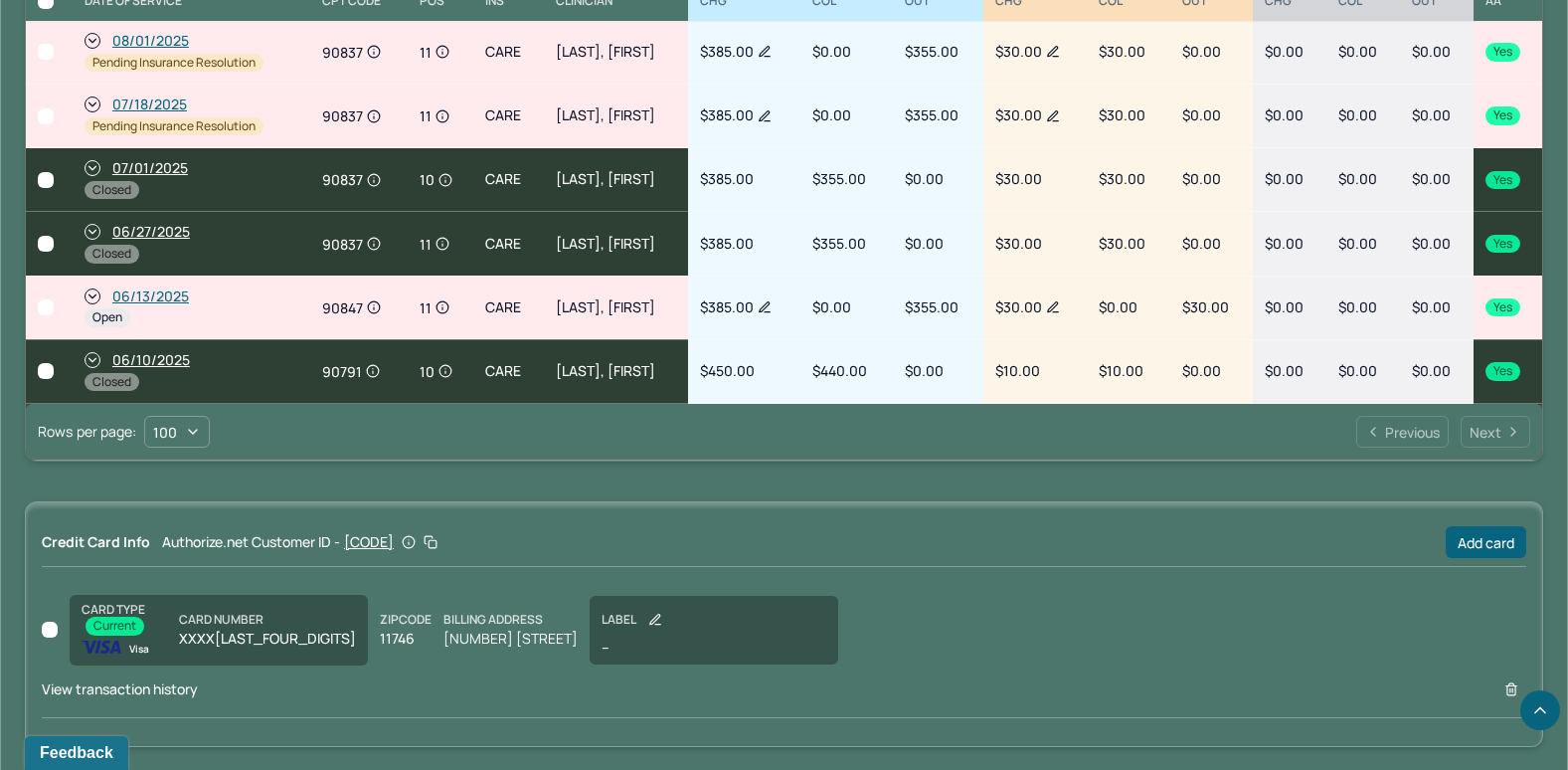click on "06/13/2025" at bounding box center [150, 296] 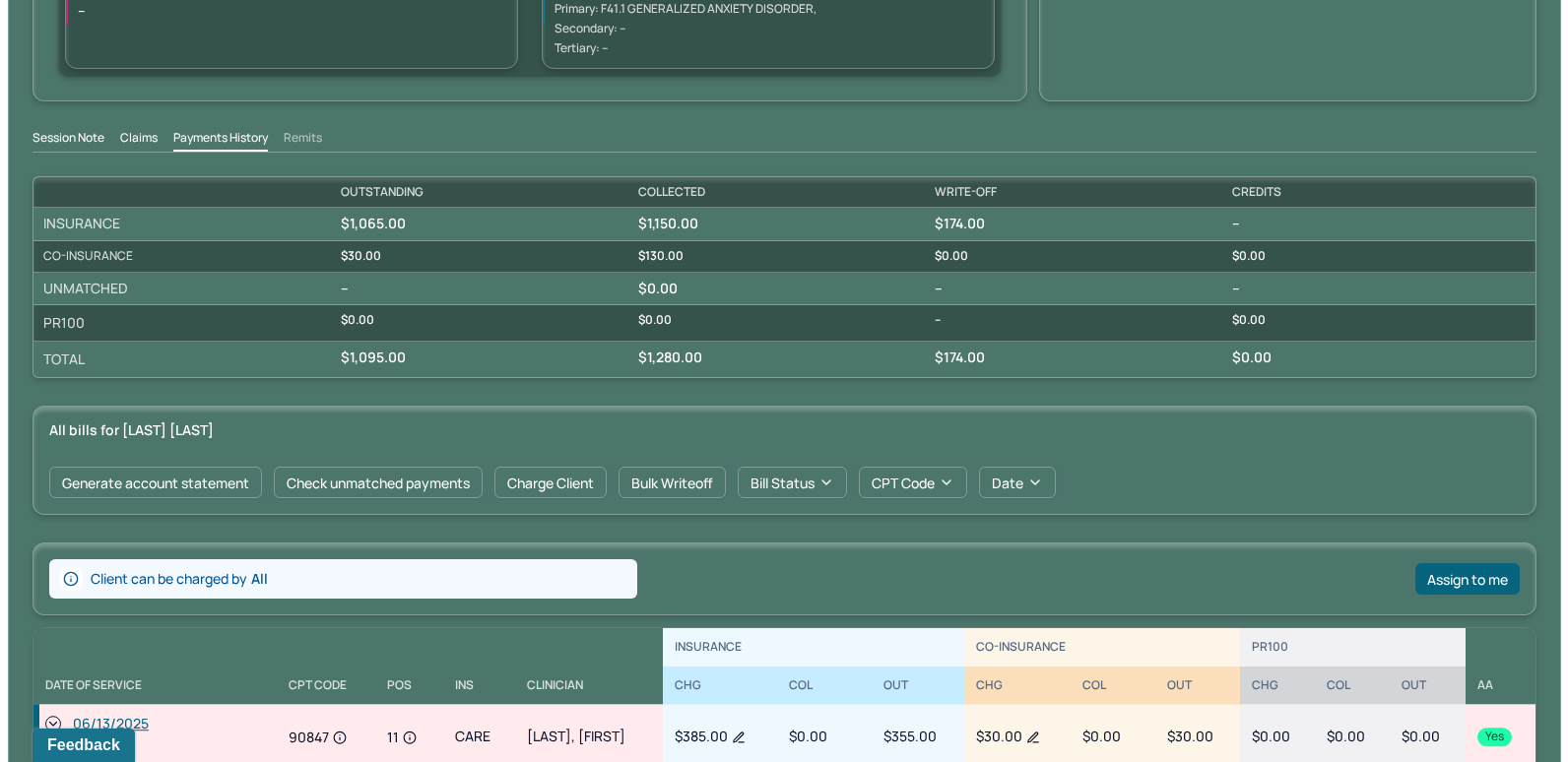 scroll, scrollTop: 492, scrollLeft: 0, axis: vertical 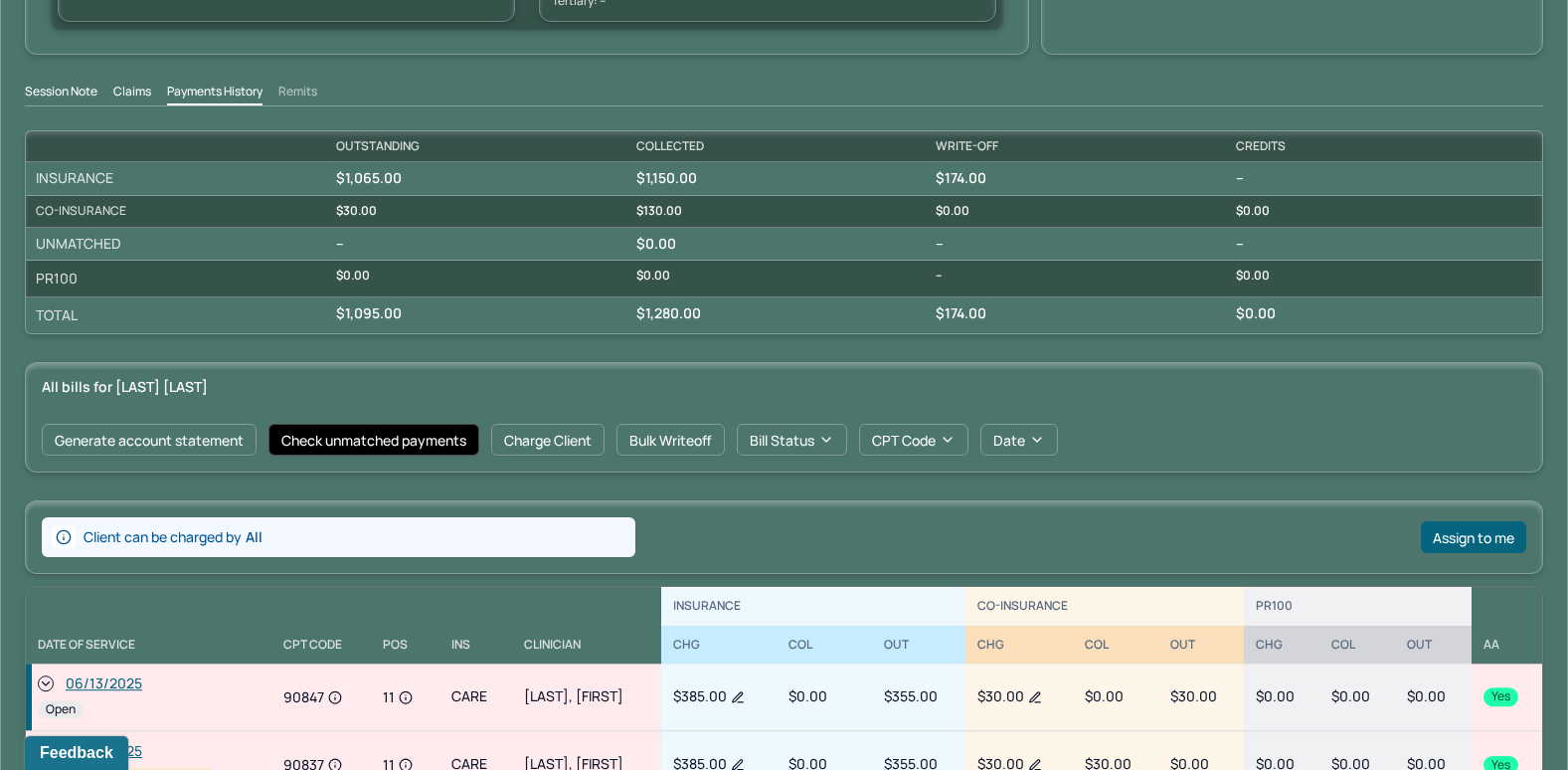 click on "Check unmatched payments" at bounding box center (374, 440) 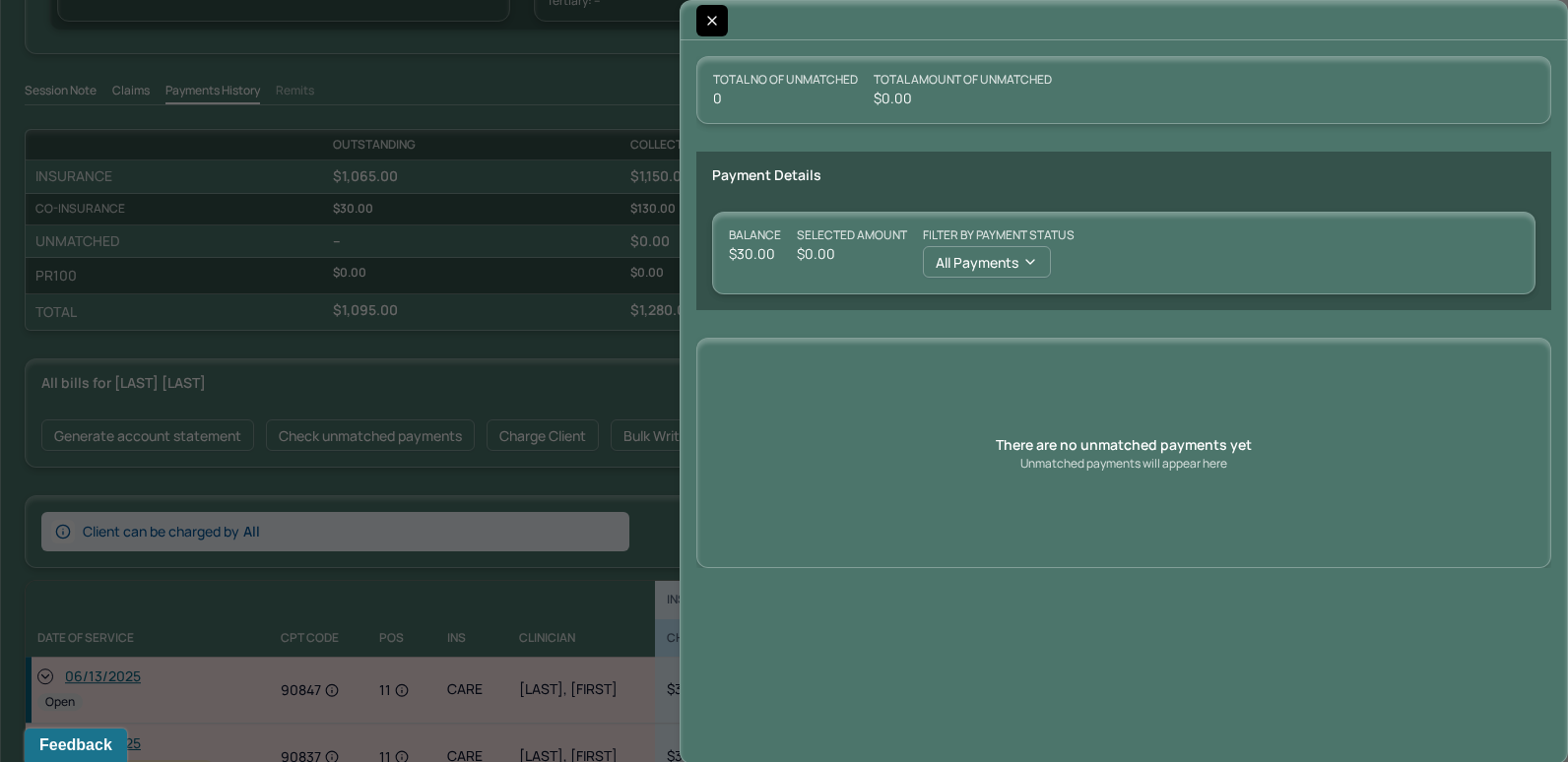 click 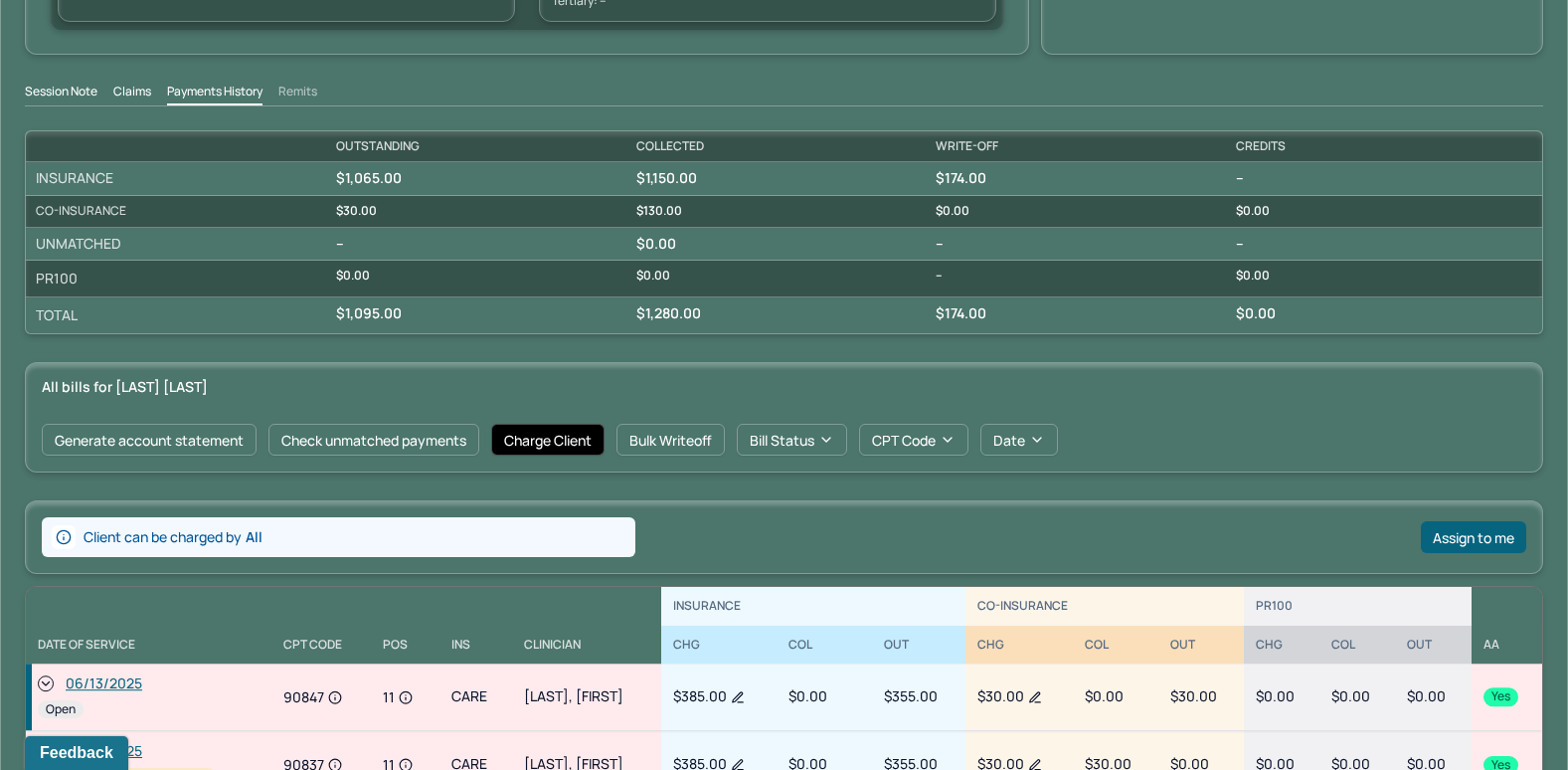 click on "Charge Client" at bounding box center (548, 440) 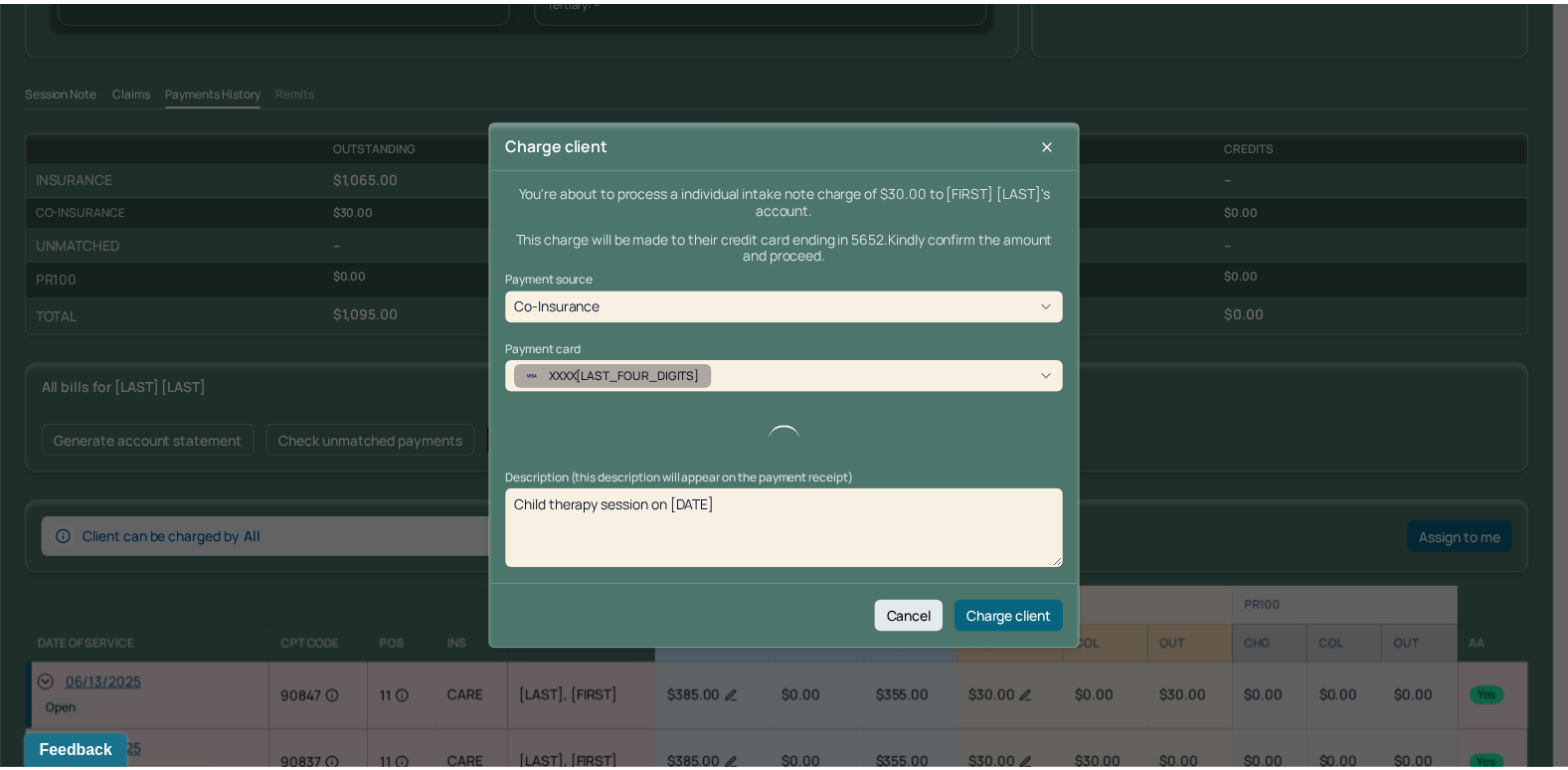 scroll, scrollTop: 513, scrollLeft: 0, axis: vertical 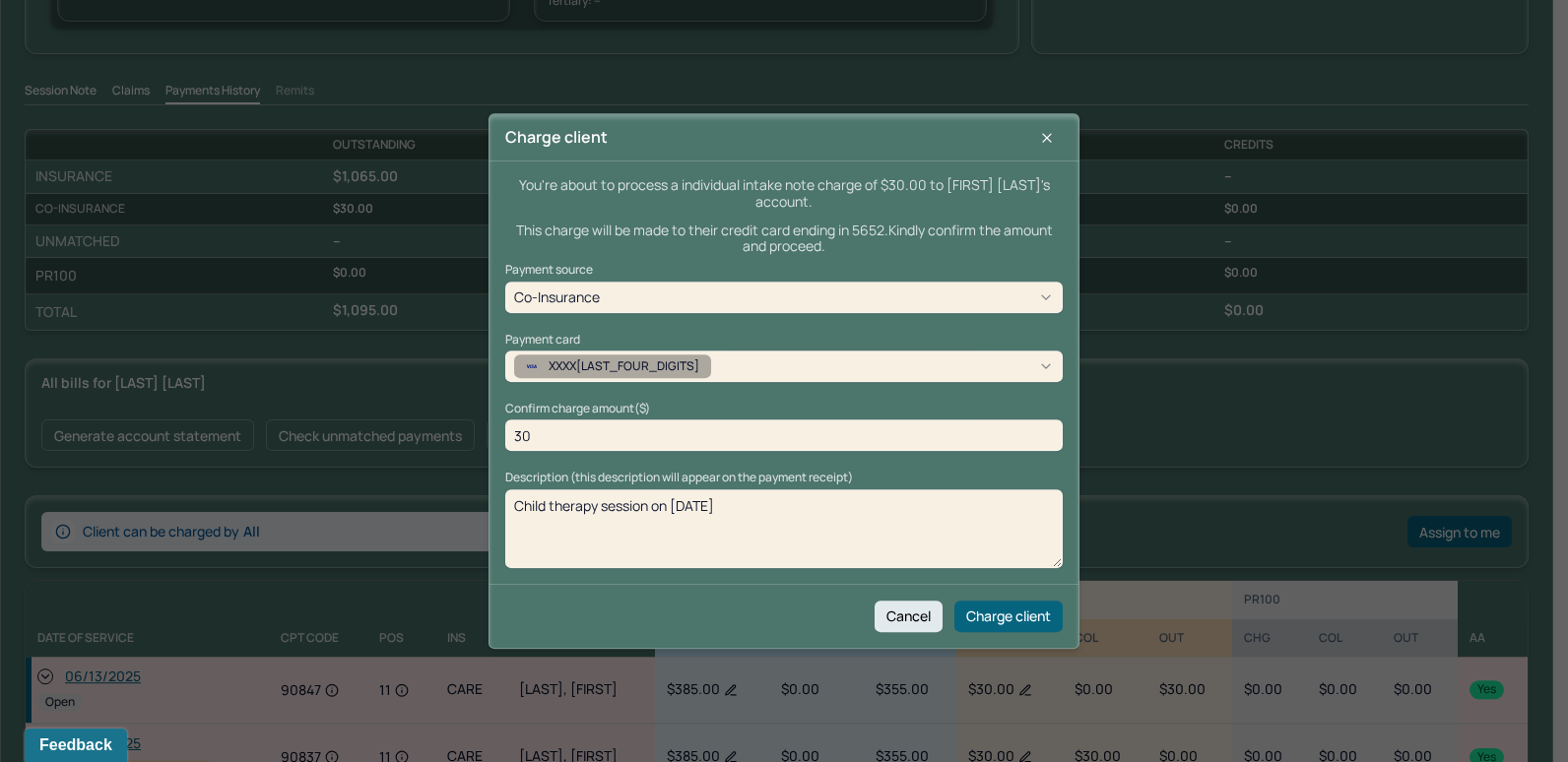click on "XXXX[LAST_FOUR_DIGITS]" at bounding box center (784, 366) 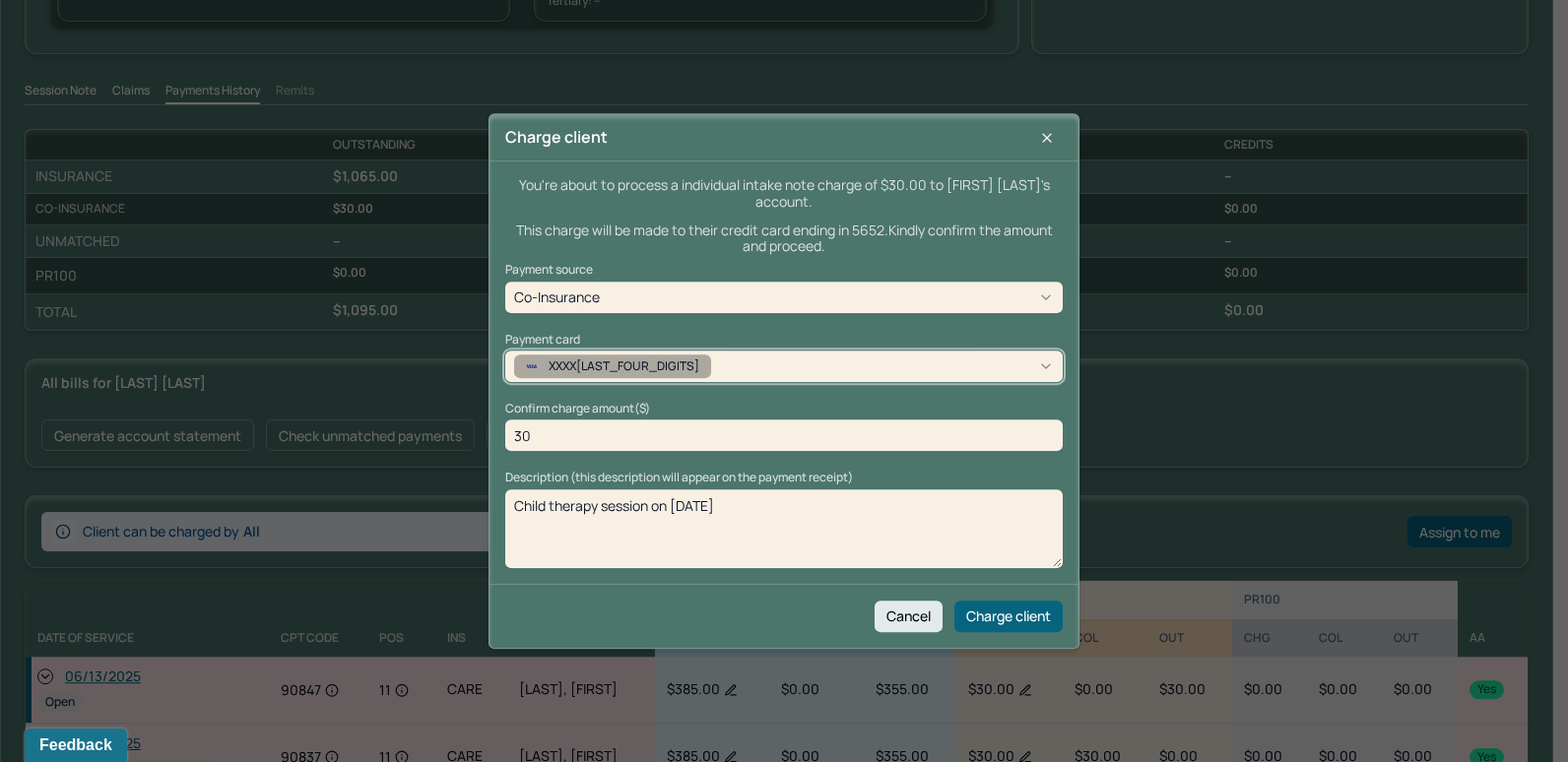 click on "XXXX[LAST_FOUR_DIGITS]" at bounding box center (784, 366) 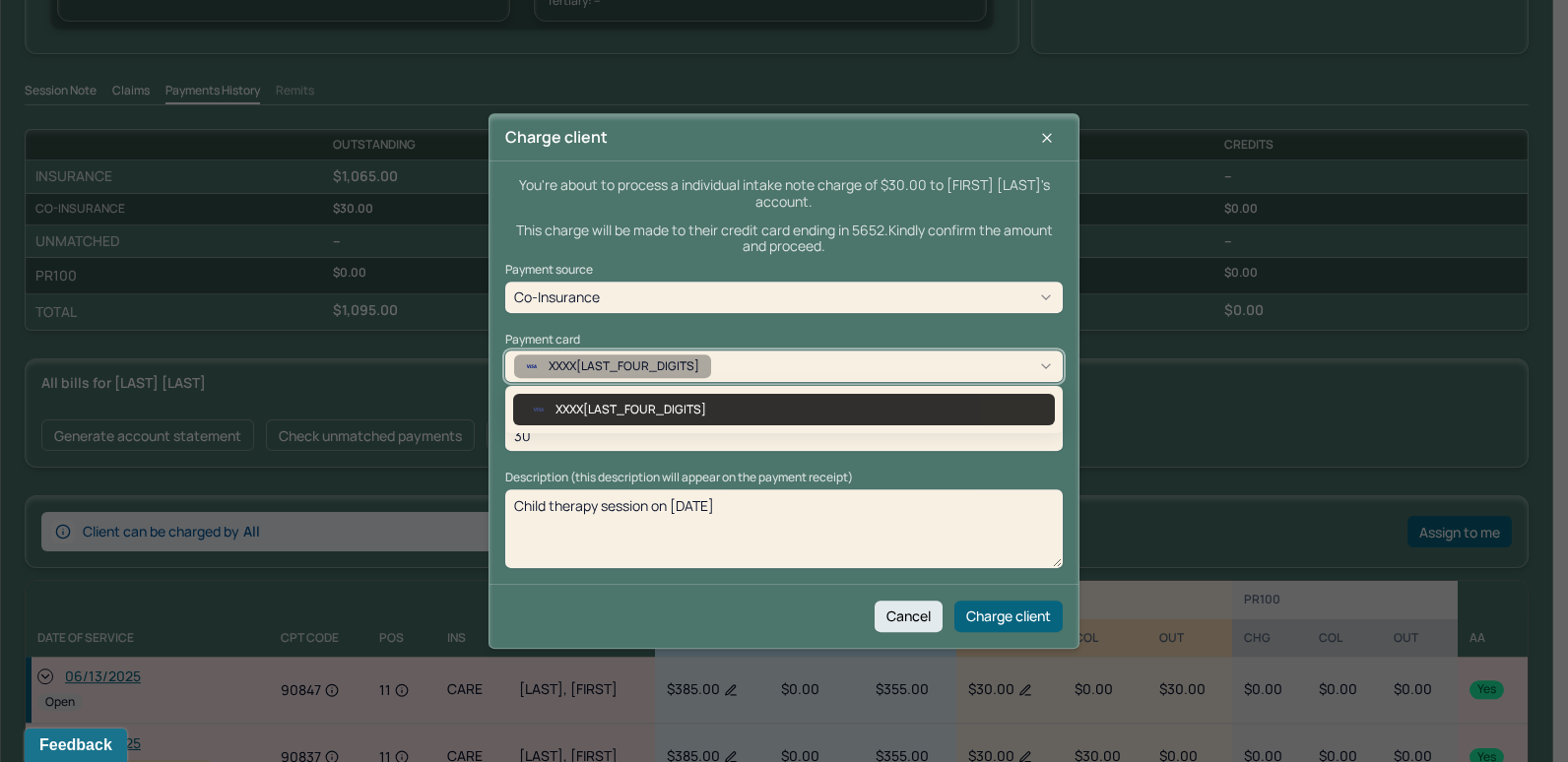click on "XXXX[LAST_FOUR_DIGITS]" at bounding box center [784, 366] 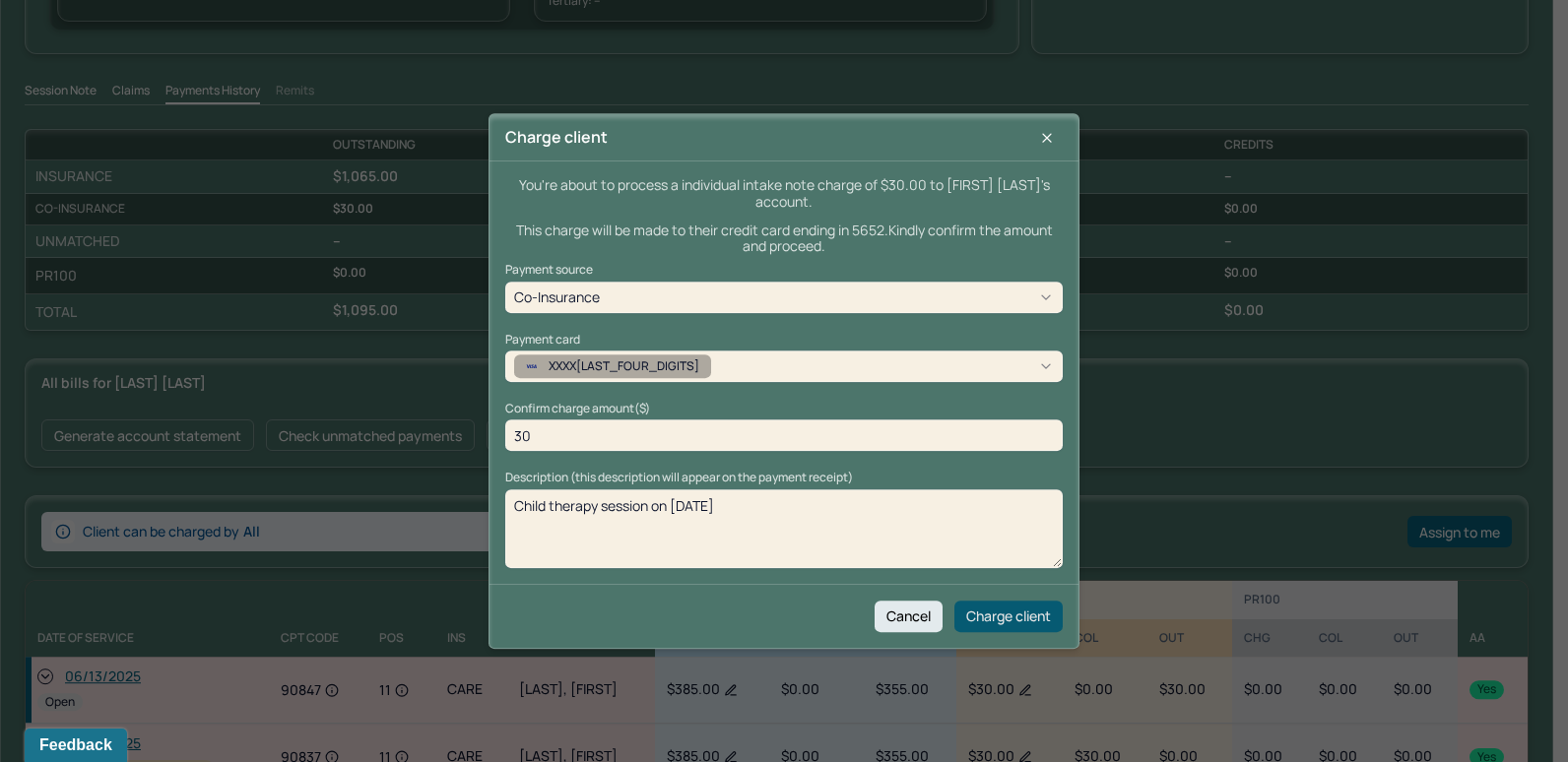 click on "Charge client" at bounding box center (1009, 616) 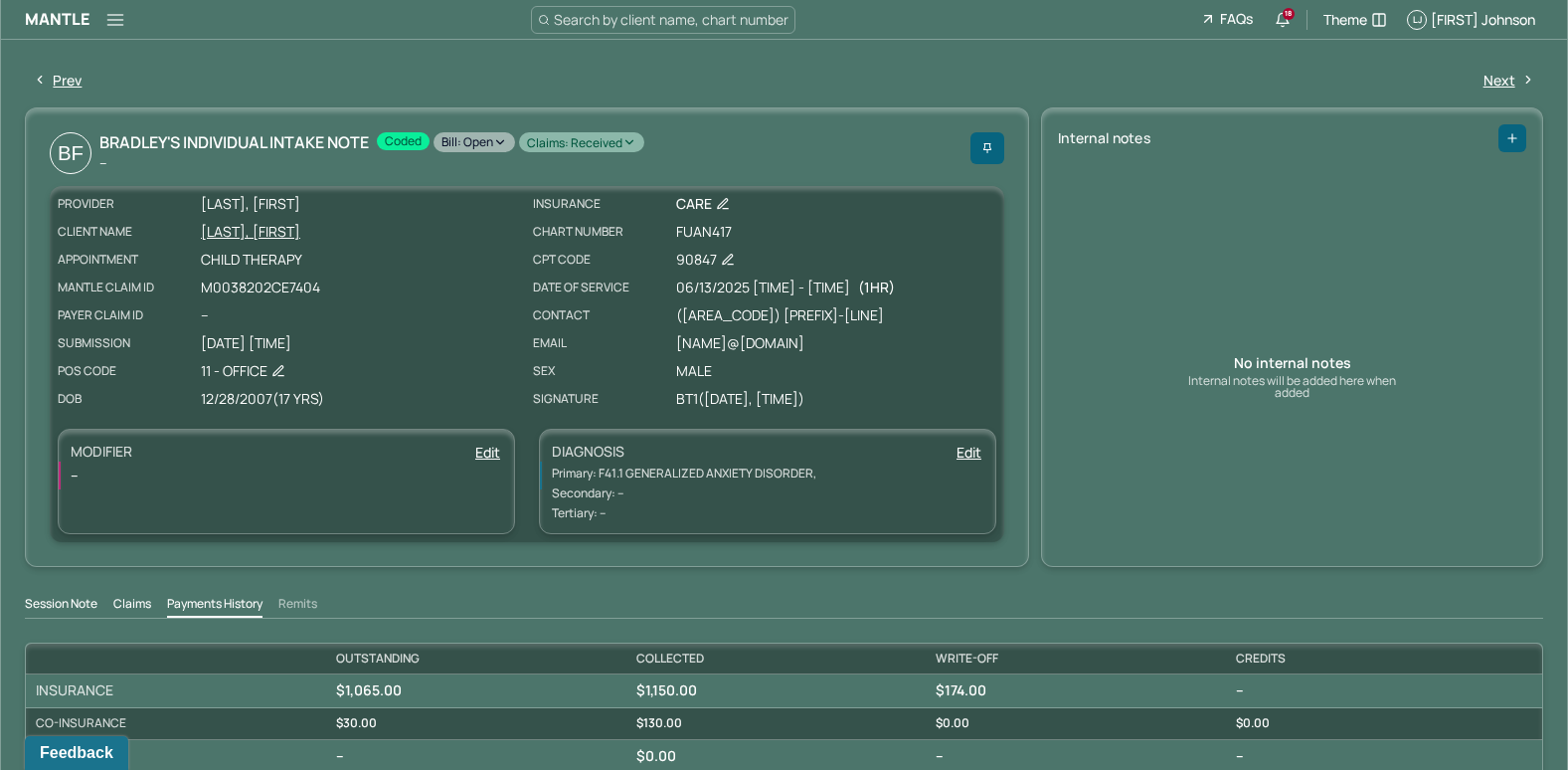 scroll, scrollTop: 0, scrollLeft: 0, axis: both 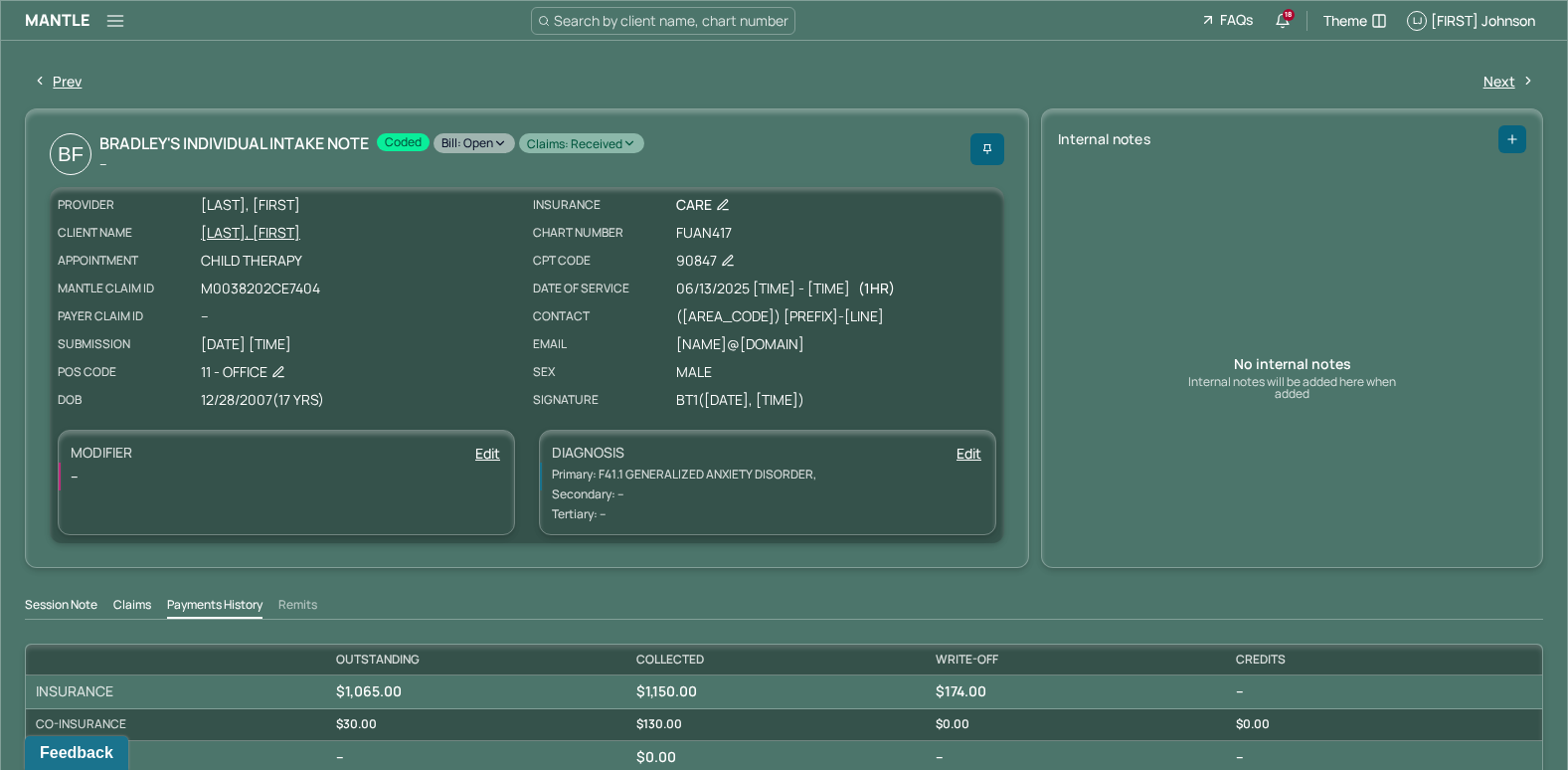click on "Bill: Open" at bounding box center [474, 143] 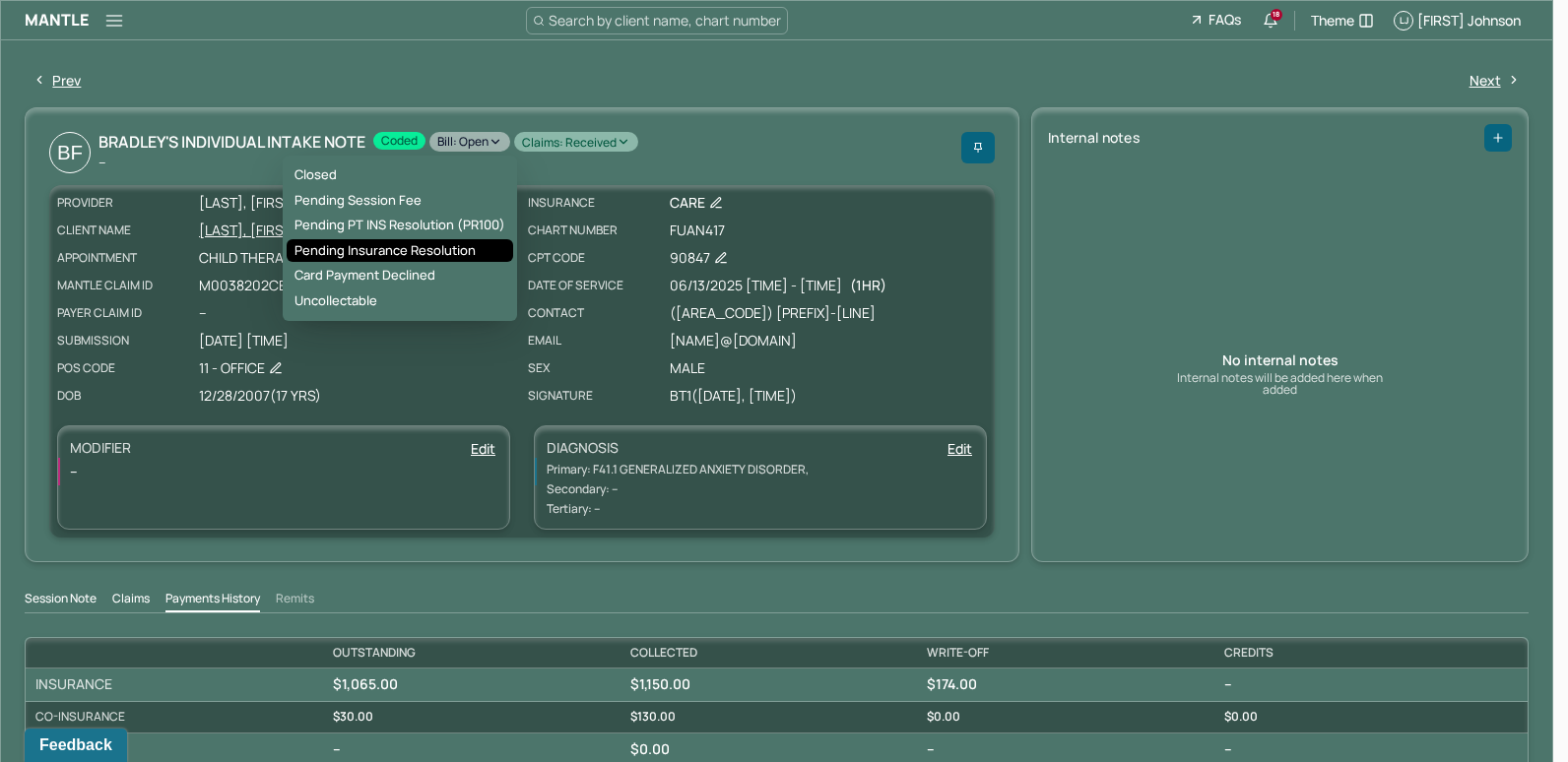 click on "Pending Insurance Resolution" at bounding box center (400, 251) 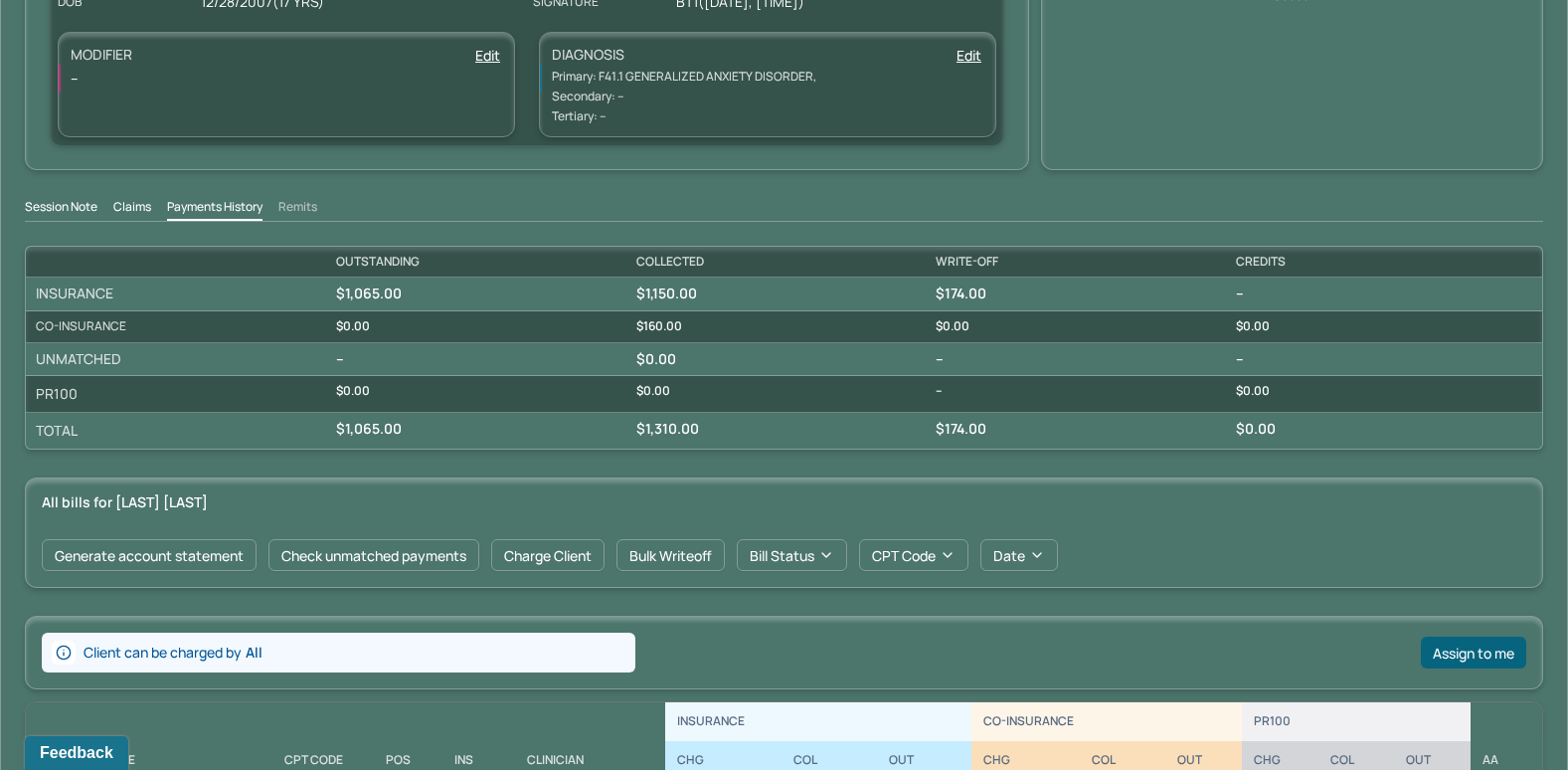 scroll, scrollTop: 0, scrollLeft: 0, axis: both 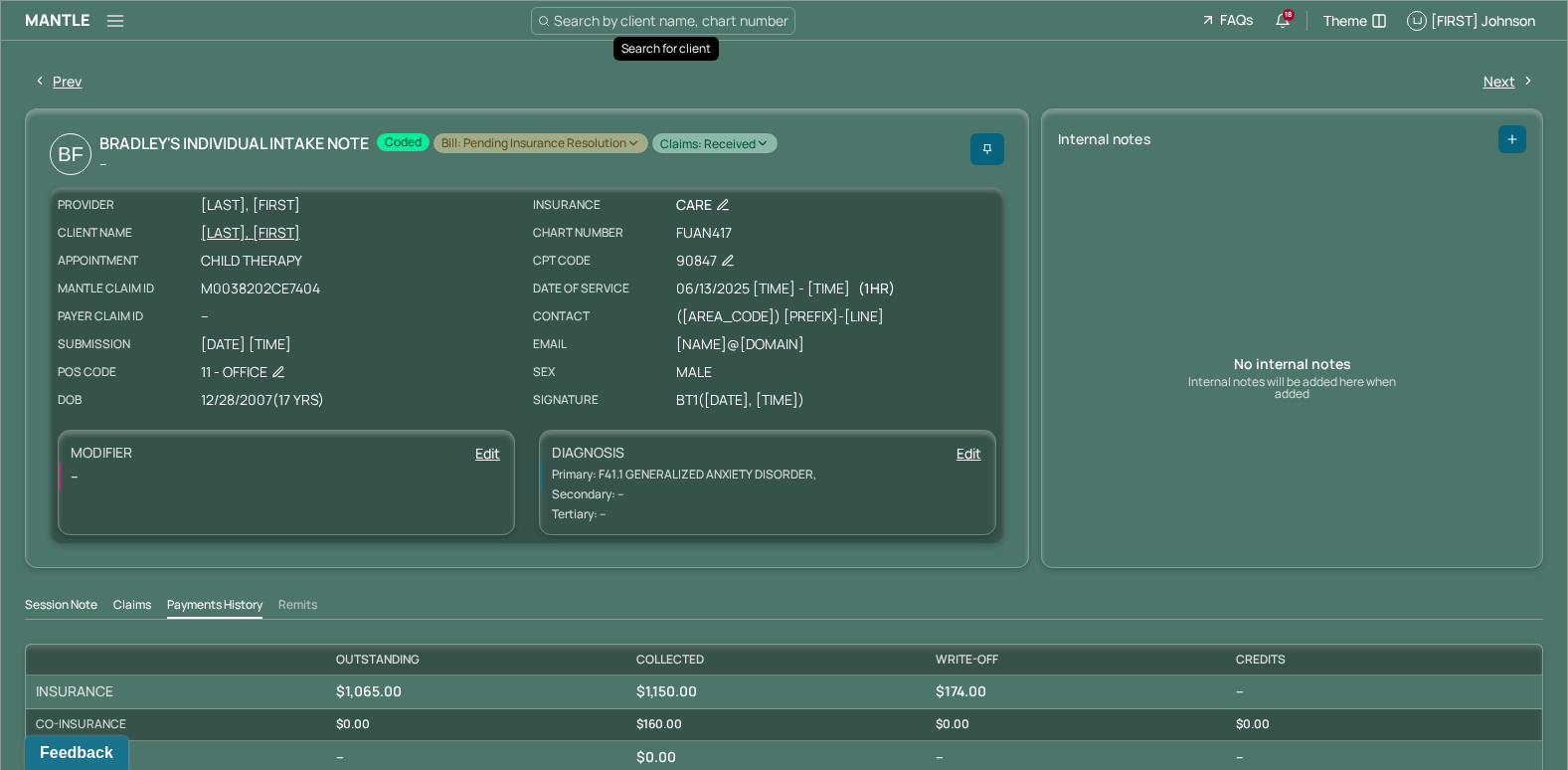 click on "Search by client name, chart number" at bounding box center (671, 20) 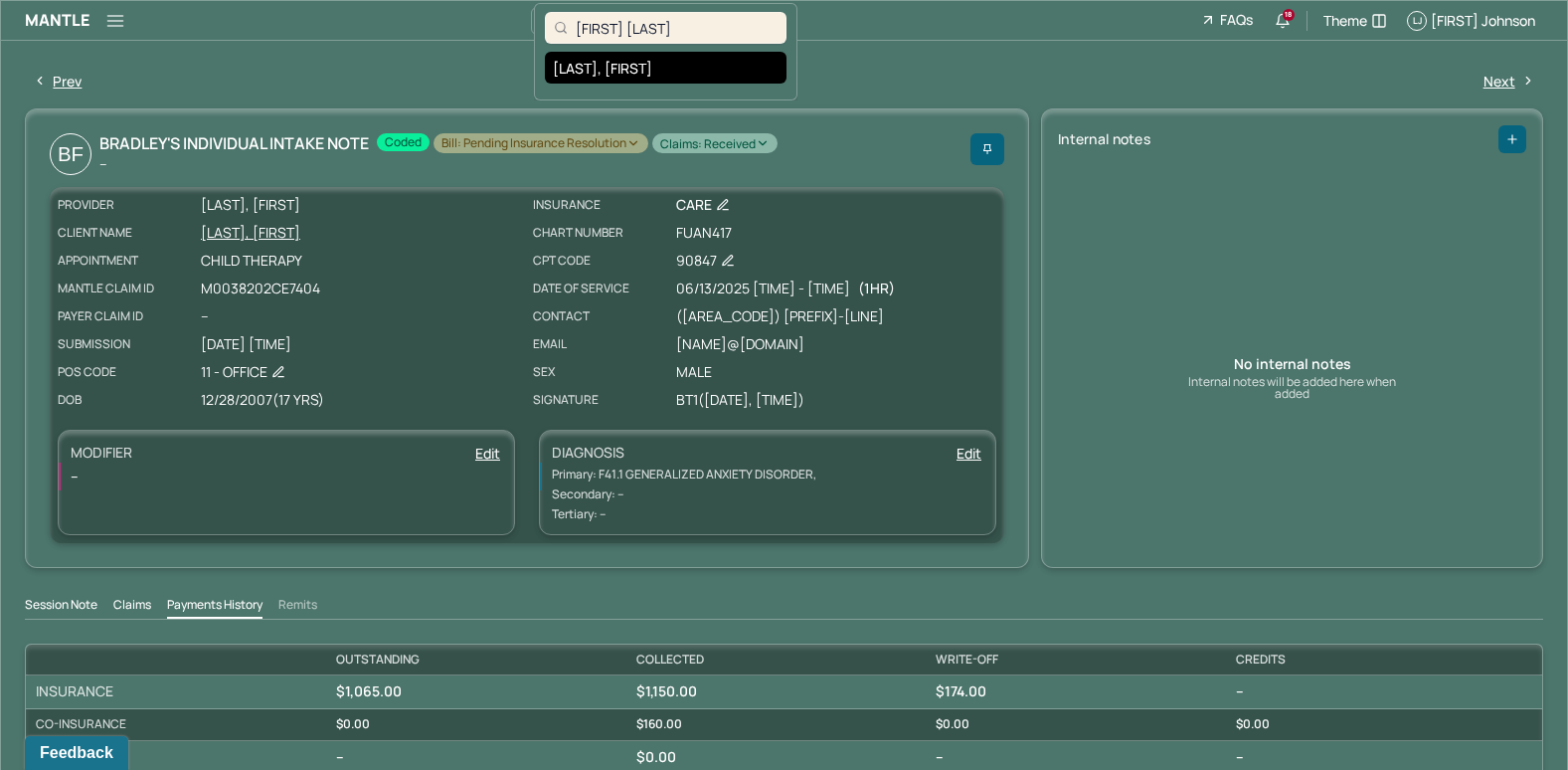 type on "[FIRST] [LAST]" 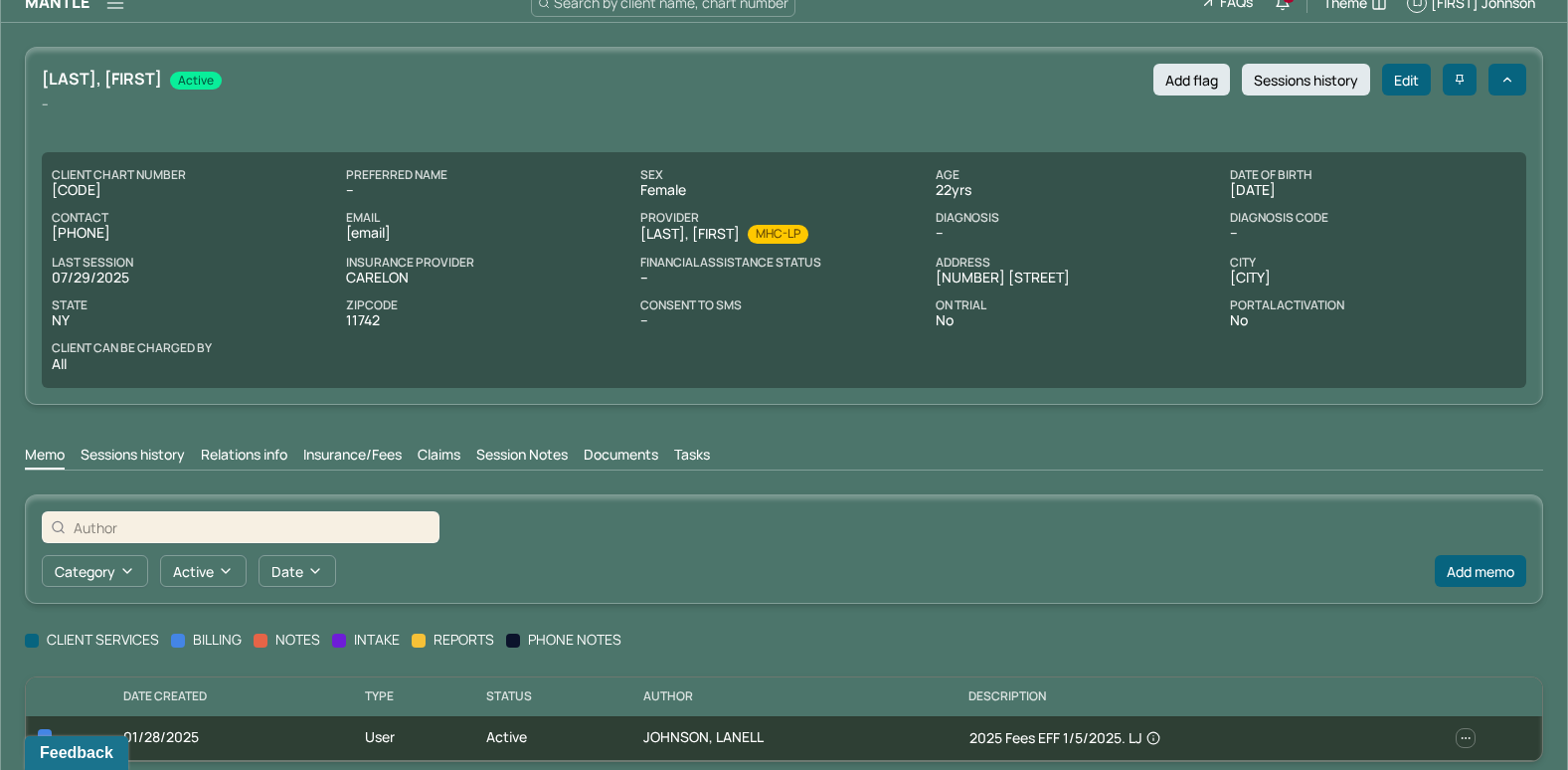 scroll, scrollTop: 35, scrollLeft: 0, axis: vertical 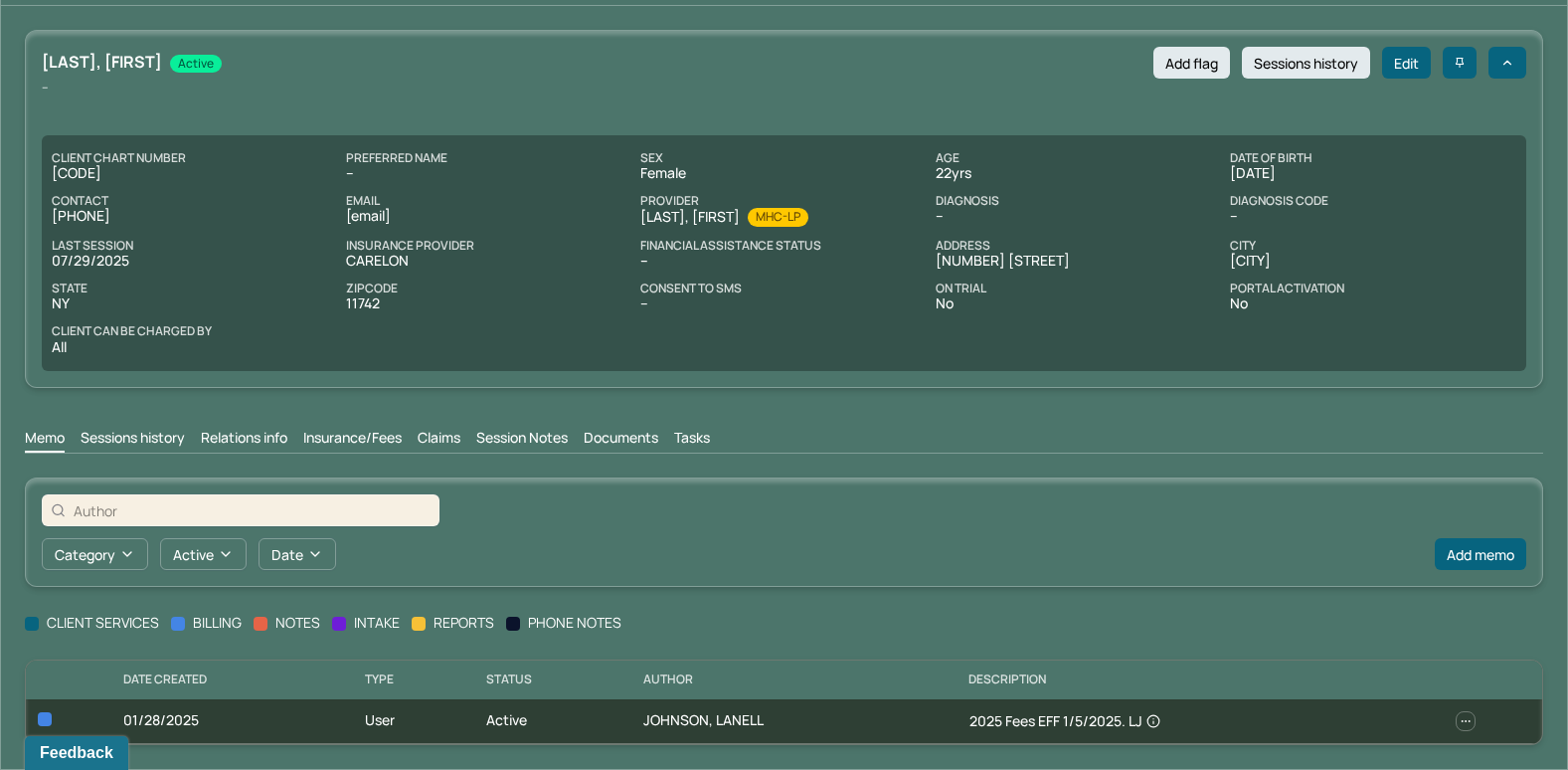 click on "Insurance/Fees" at bounding box center [352, 440] 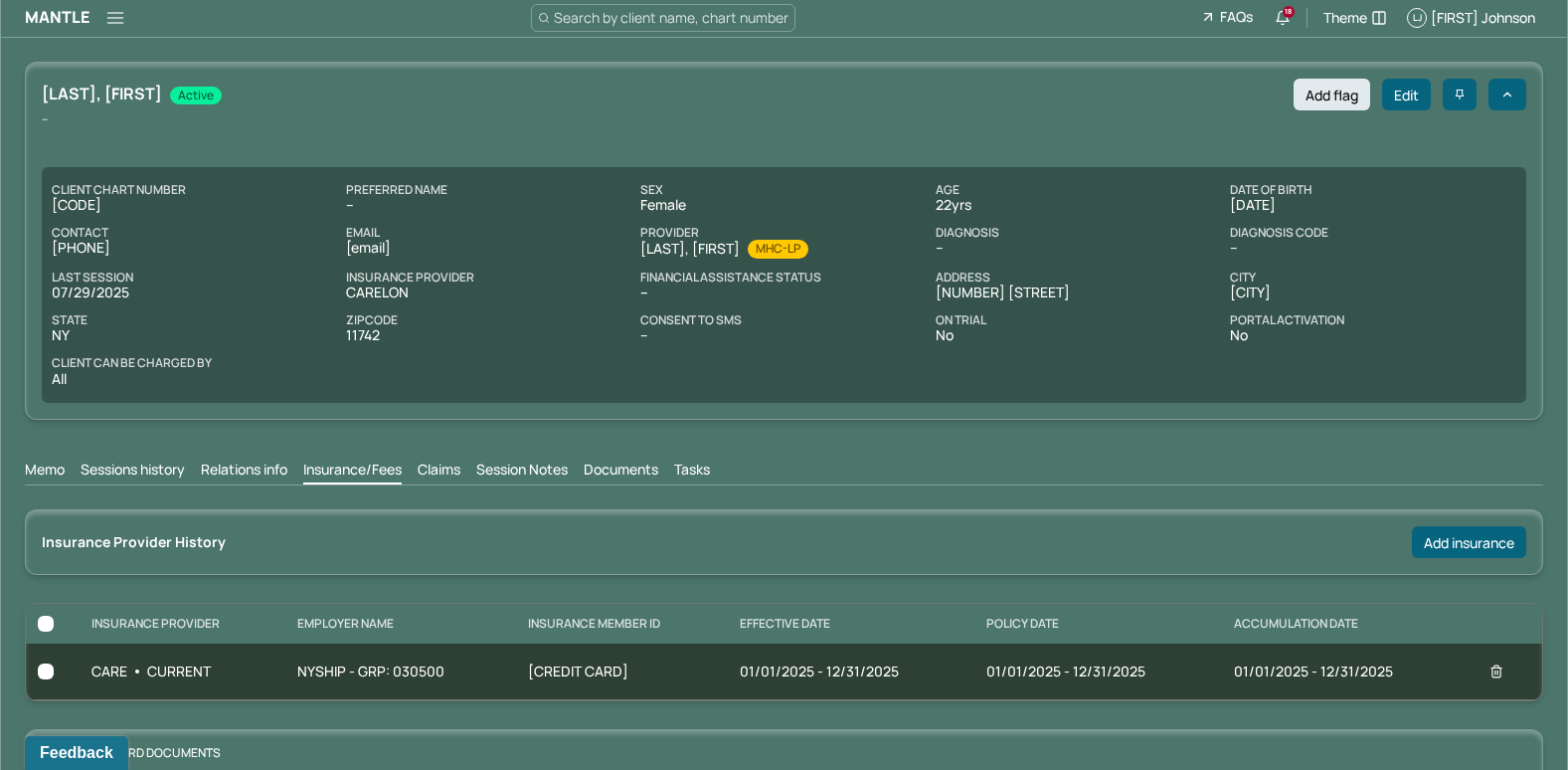 scroll, scrollTop: 0, scrollLeft: 0, axis: both 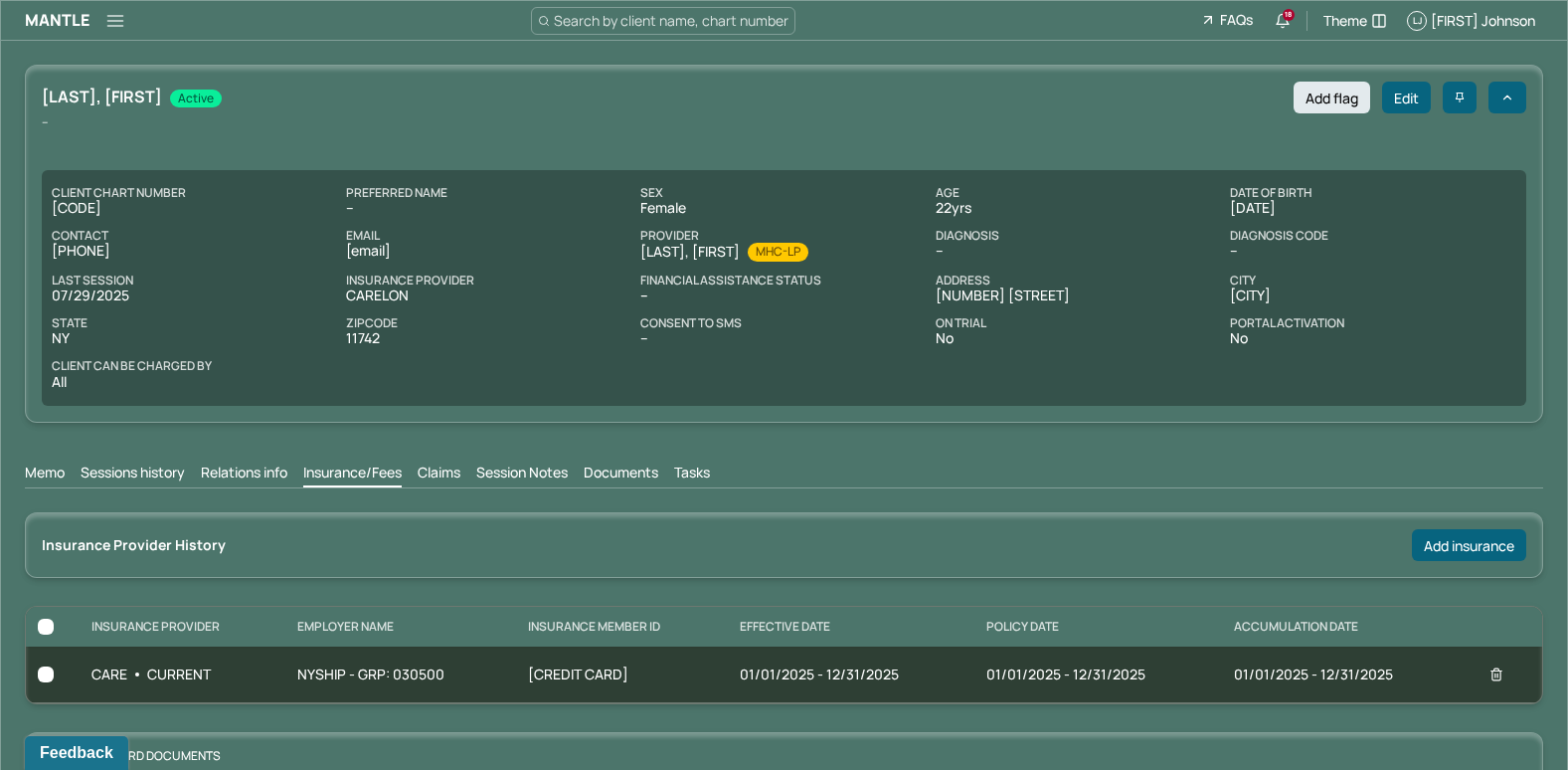 click on "Claims" at bounding box center [438, 475] 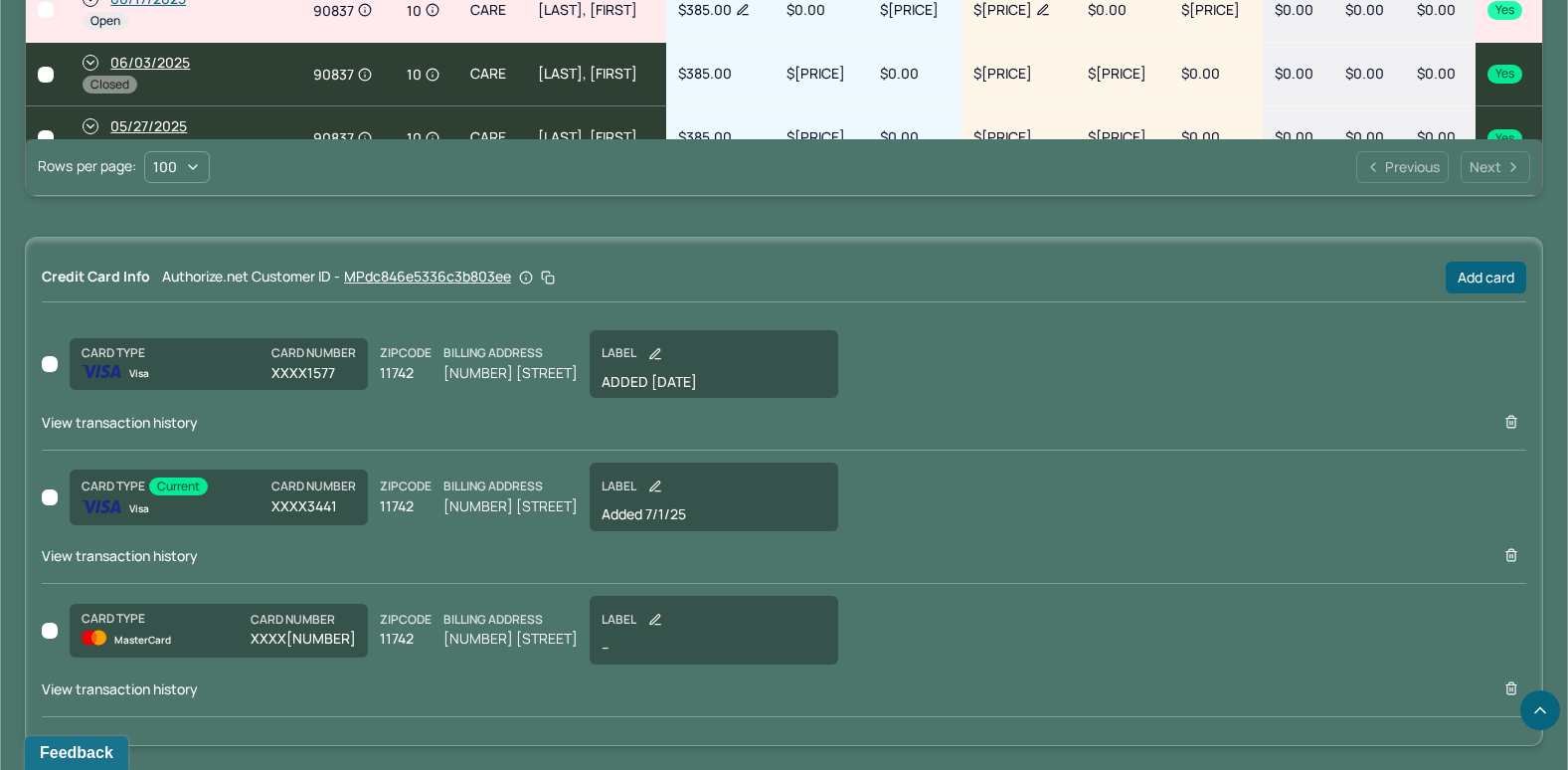 scroll, scrollTop: 1389, scrollLeft: 0, axis: vertical 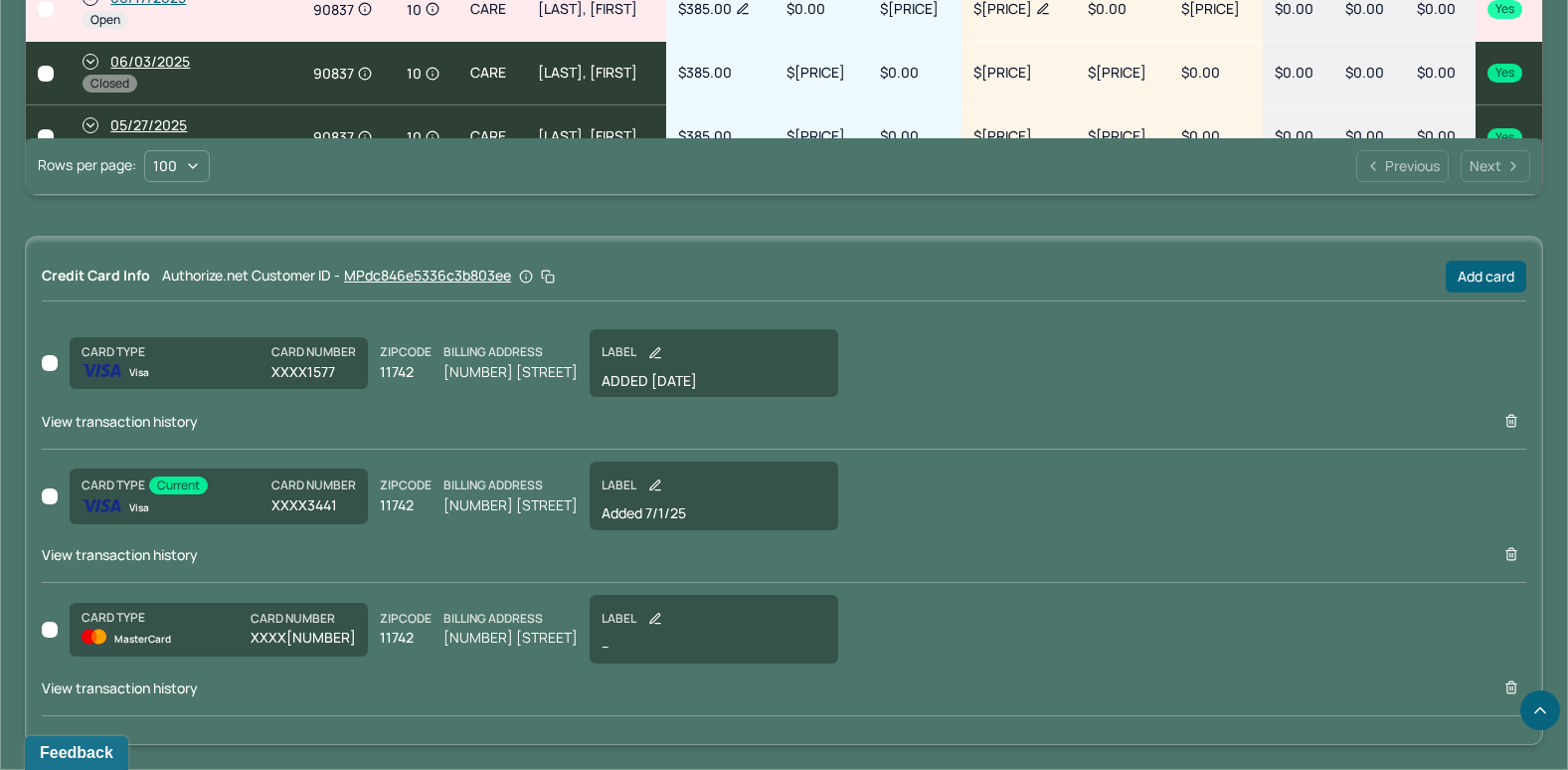click on "View transaction history" at bounding box center [119, 554] 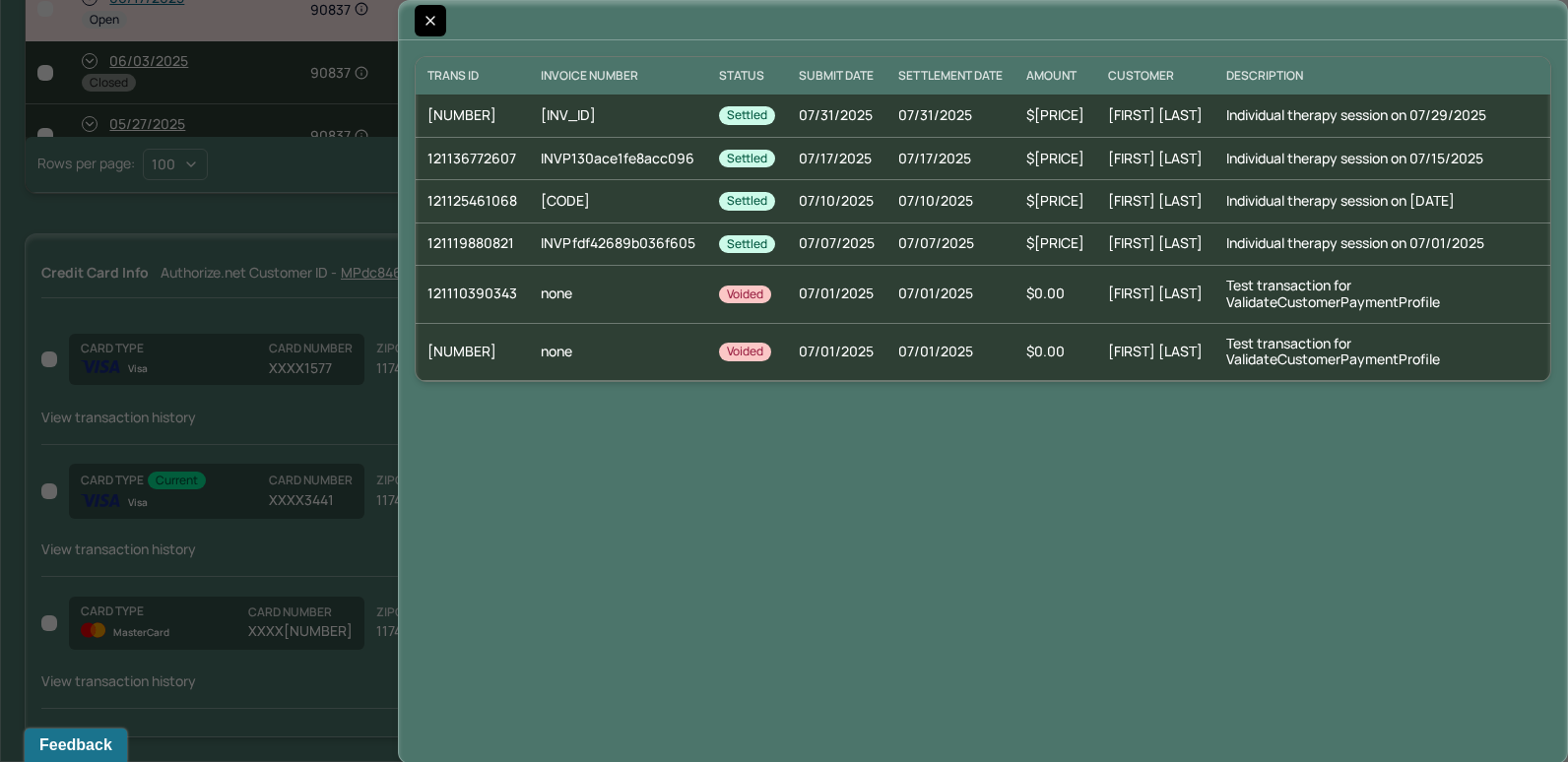 click 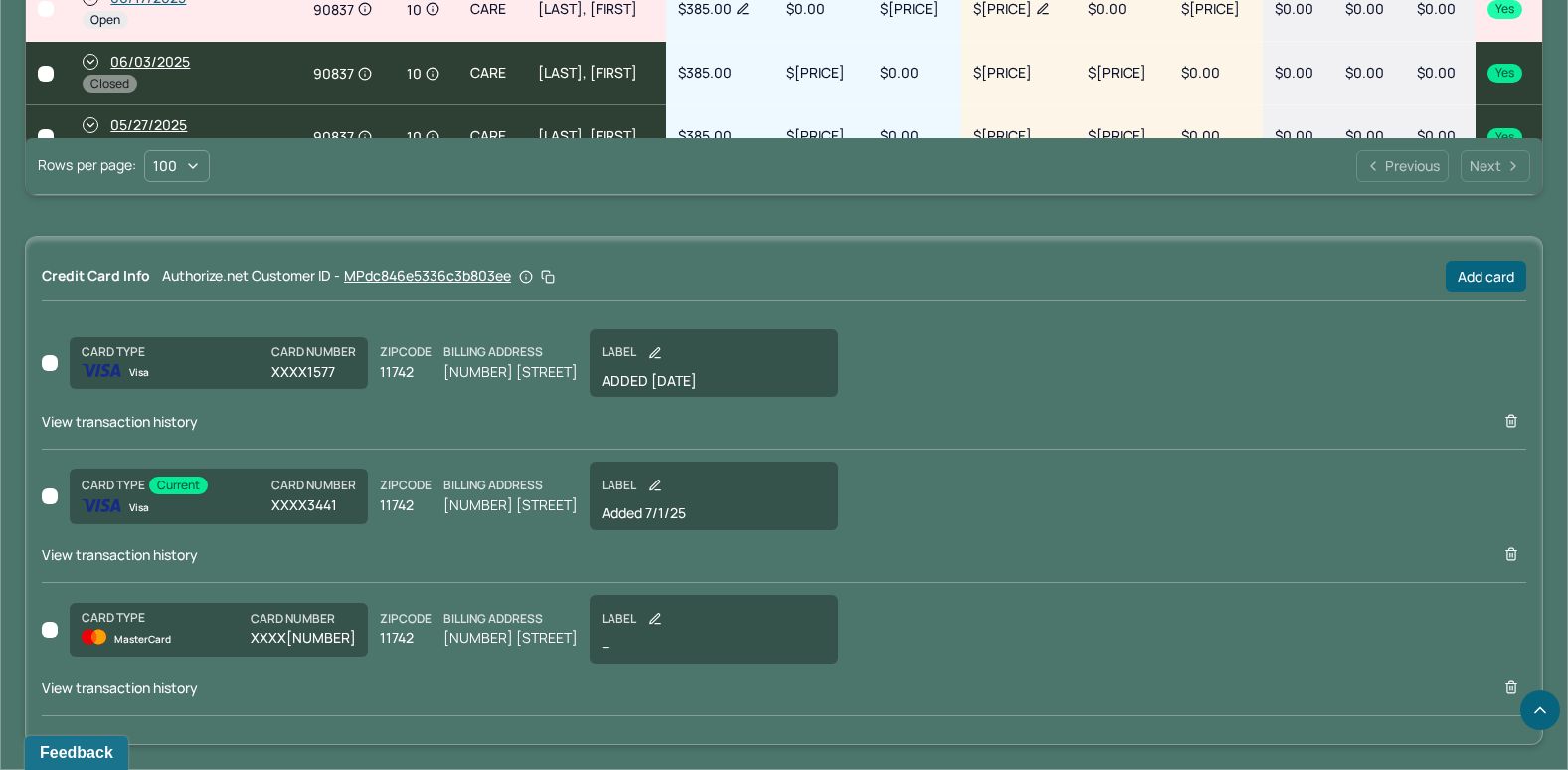 click on "View transaction history" at bounding box center (119, 421) 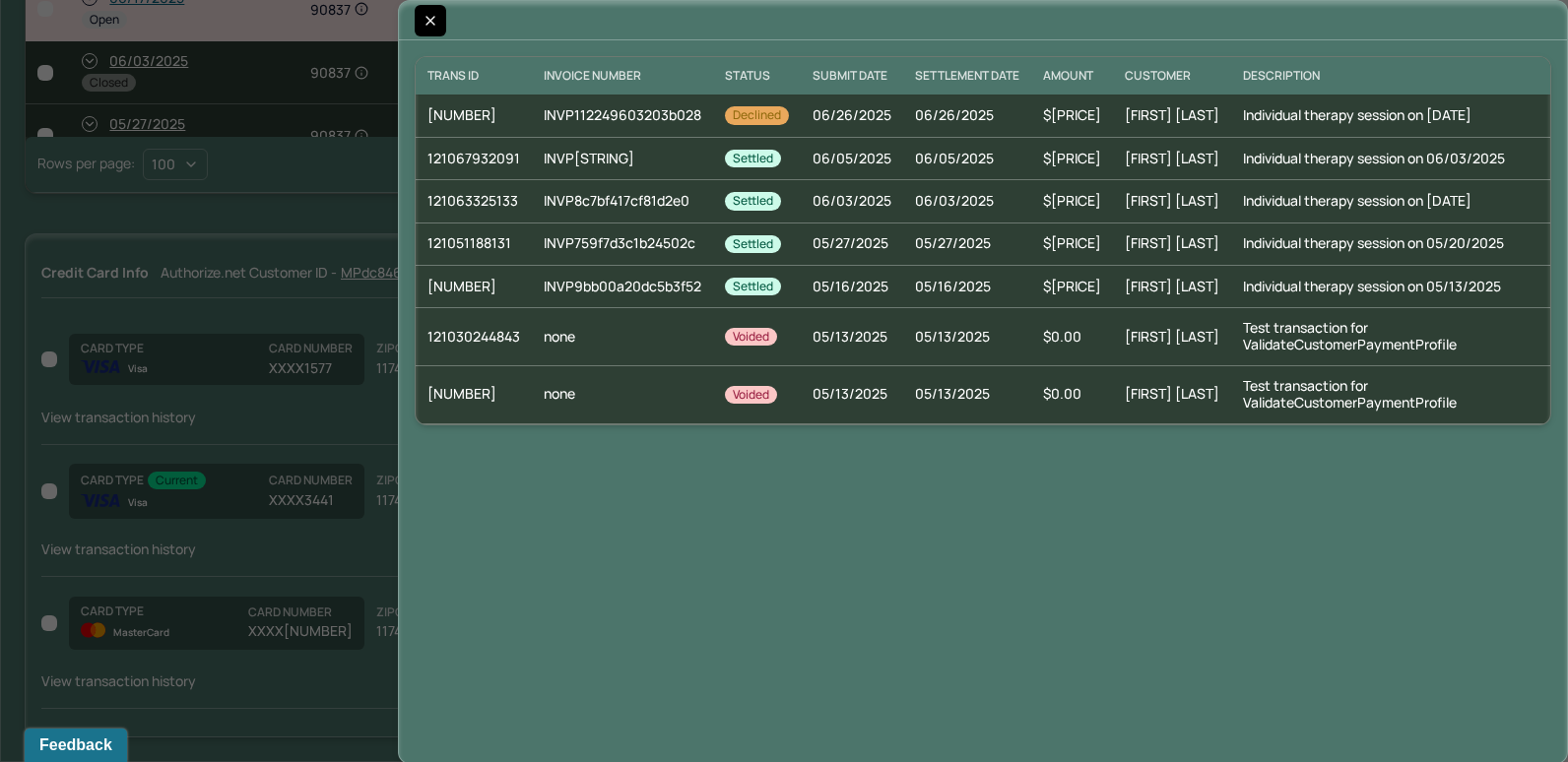 click 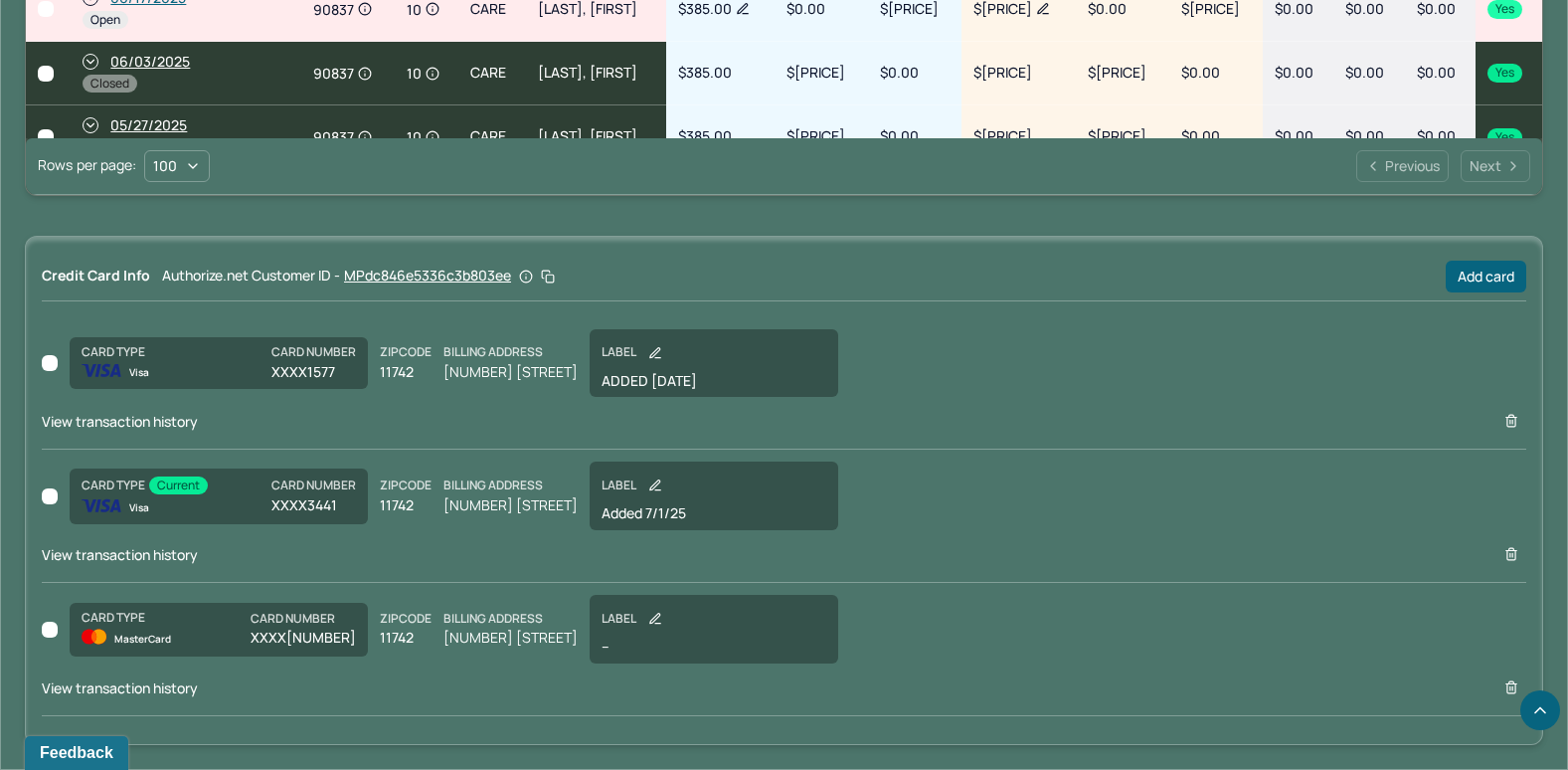 click on "View transaction history" at bounding box center [119, 687] 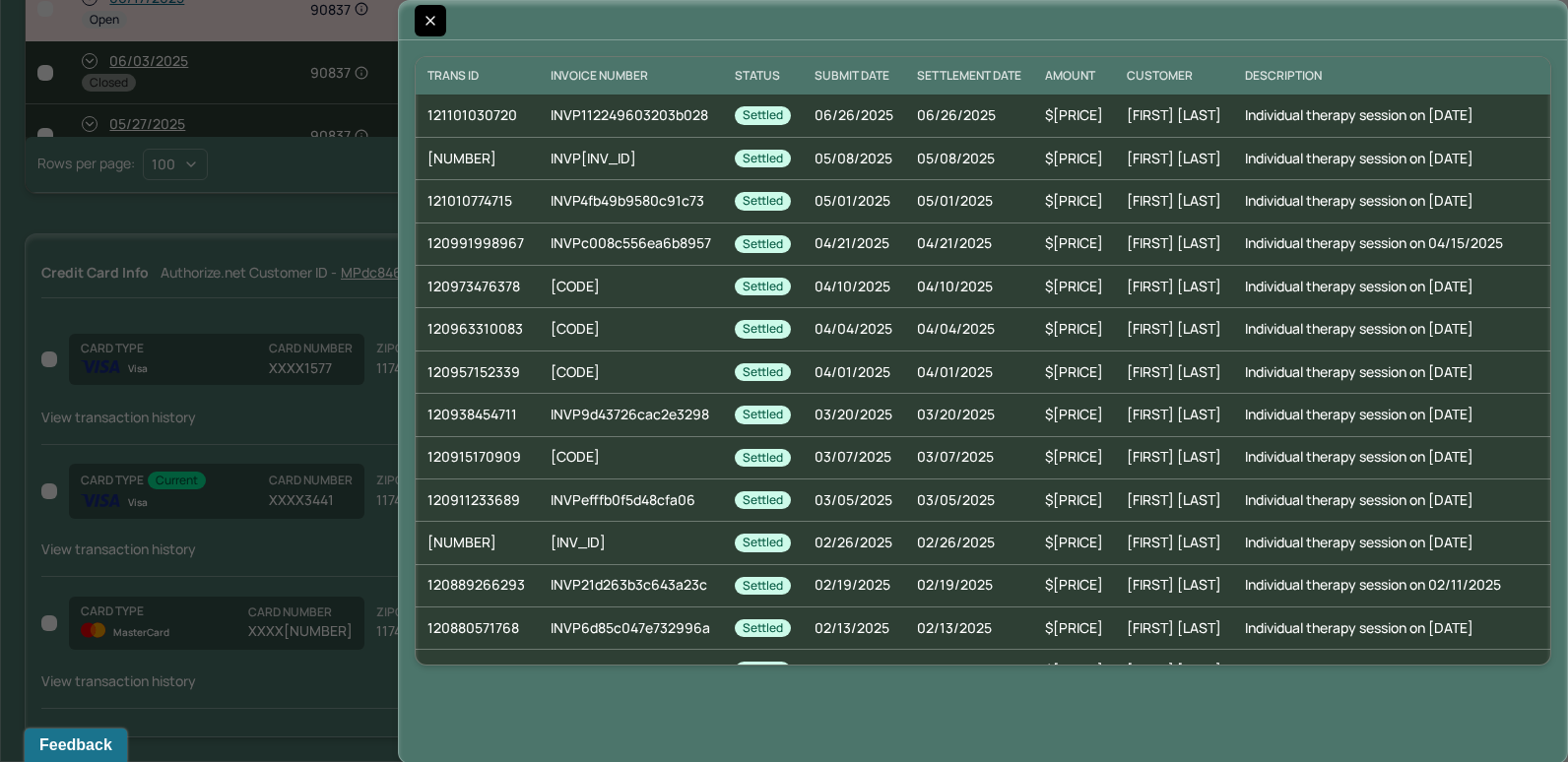 click 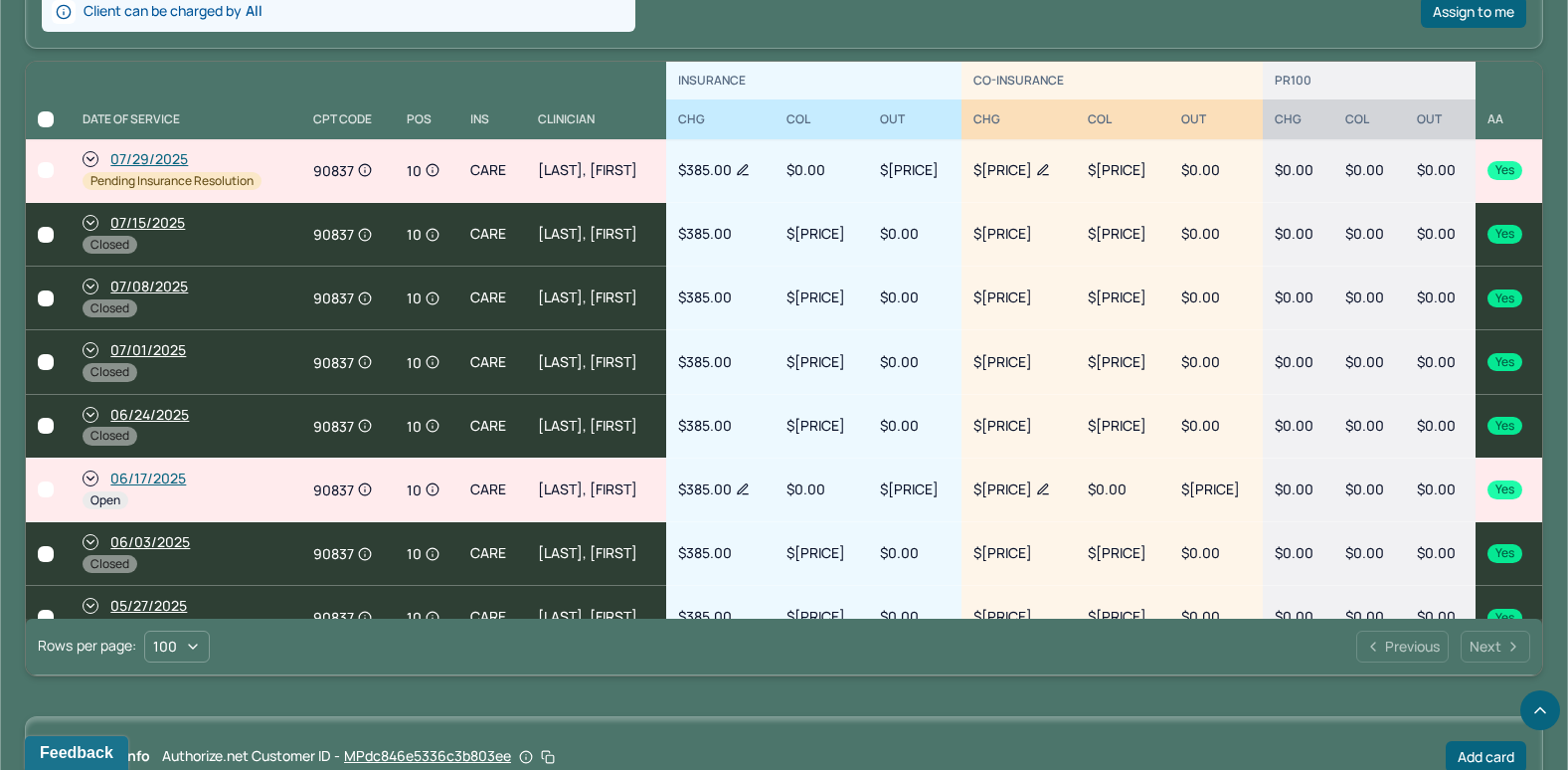 scroll, scrollTop: 891, scrollLeft: 0, axis: vertical 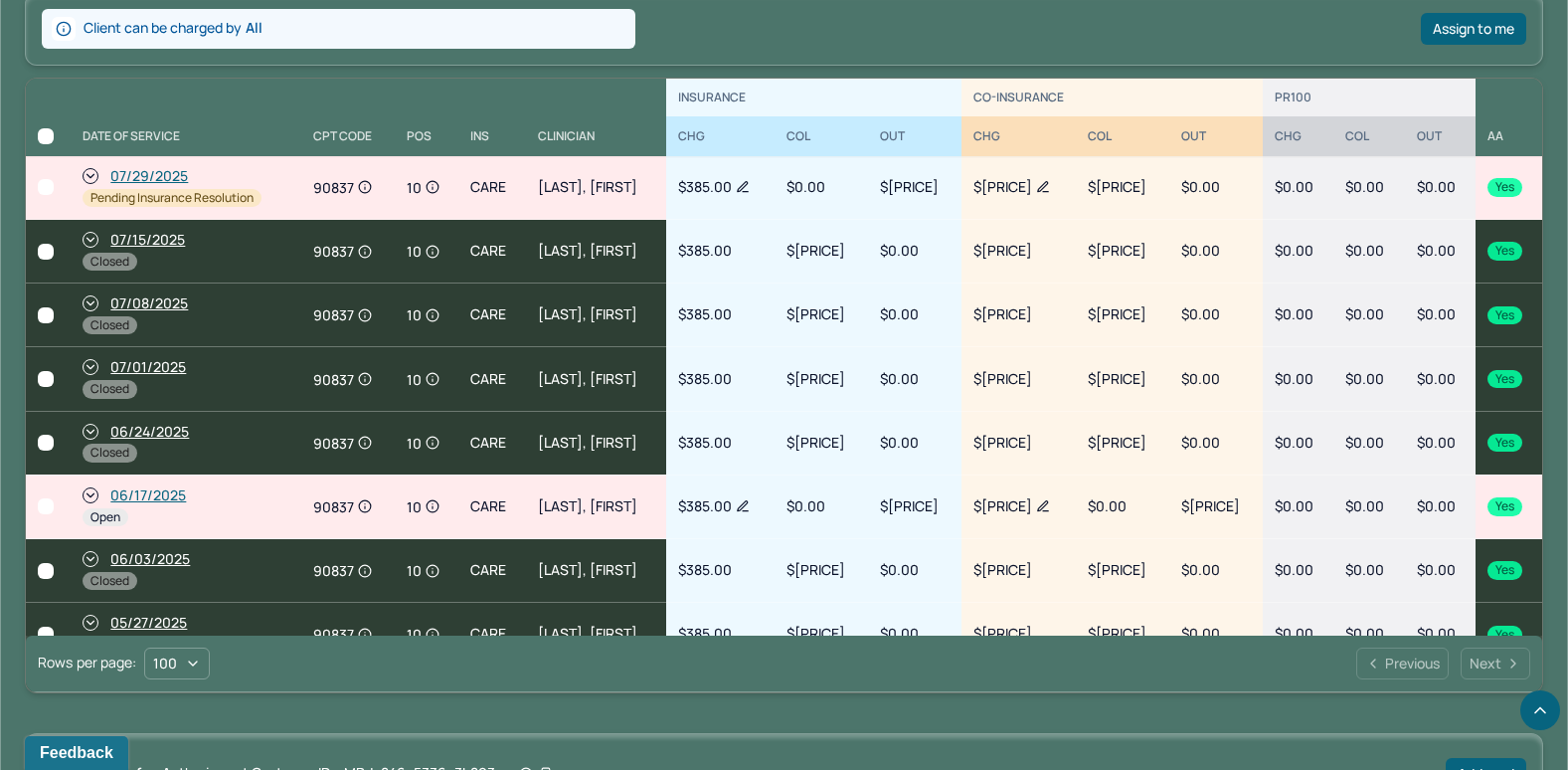 click on "06/17/2025" at bounding box center (148, 495) 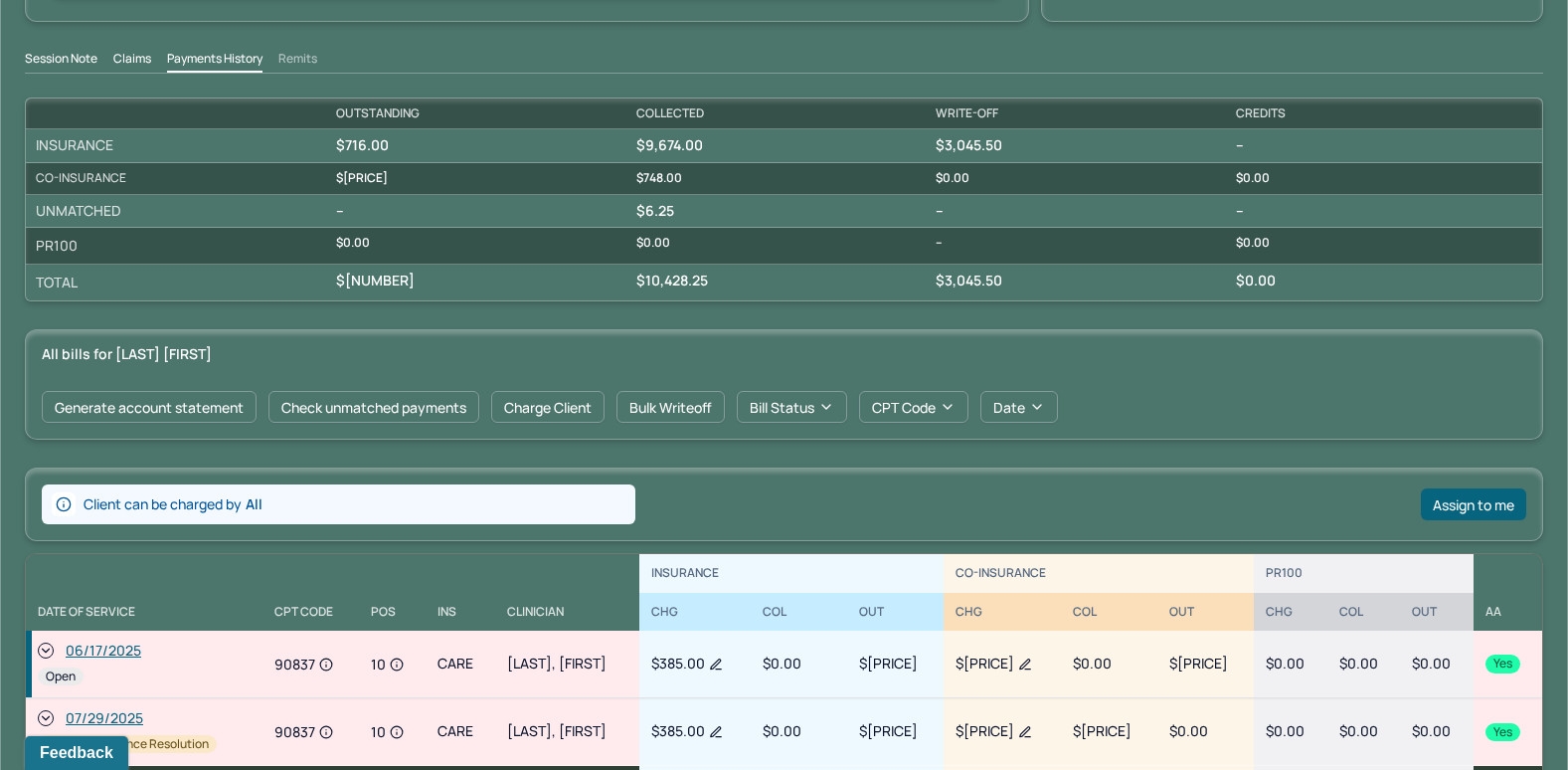 scroll, scrollTop: 696, scrollLeft: 0, axis: vertical 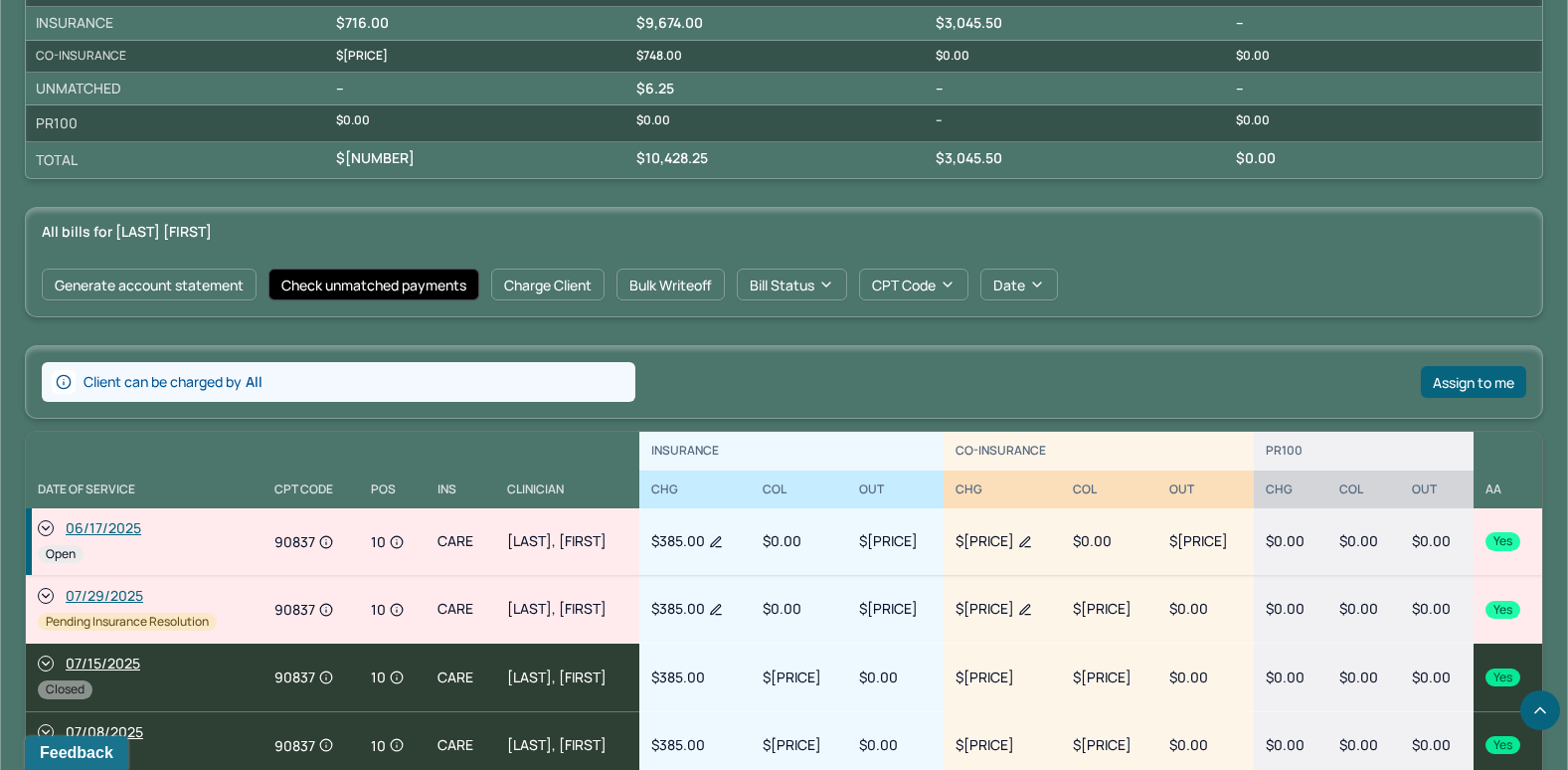 click on "Check unmatched payments" at bounding box center [374, 285] 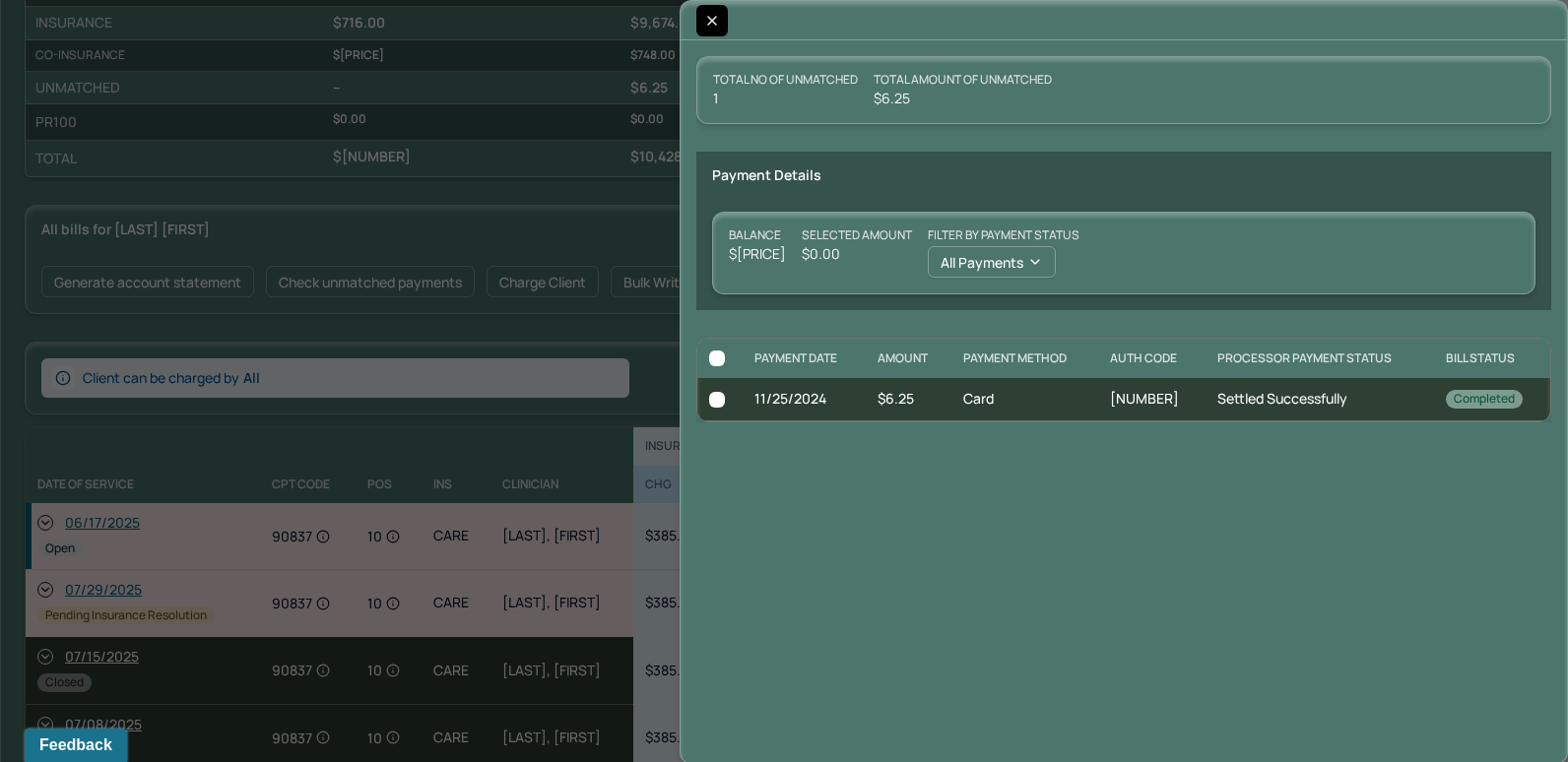click 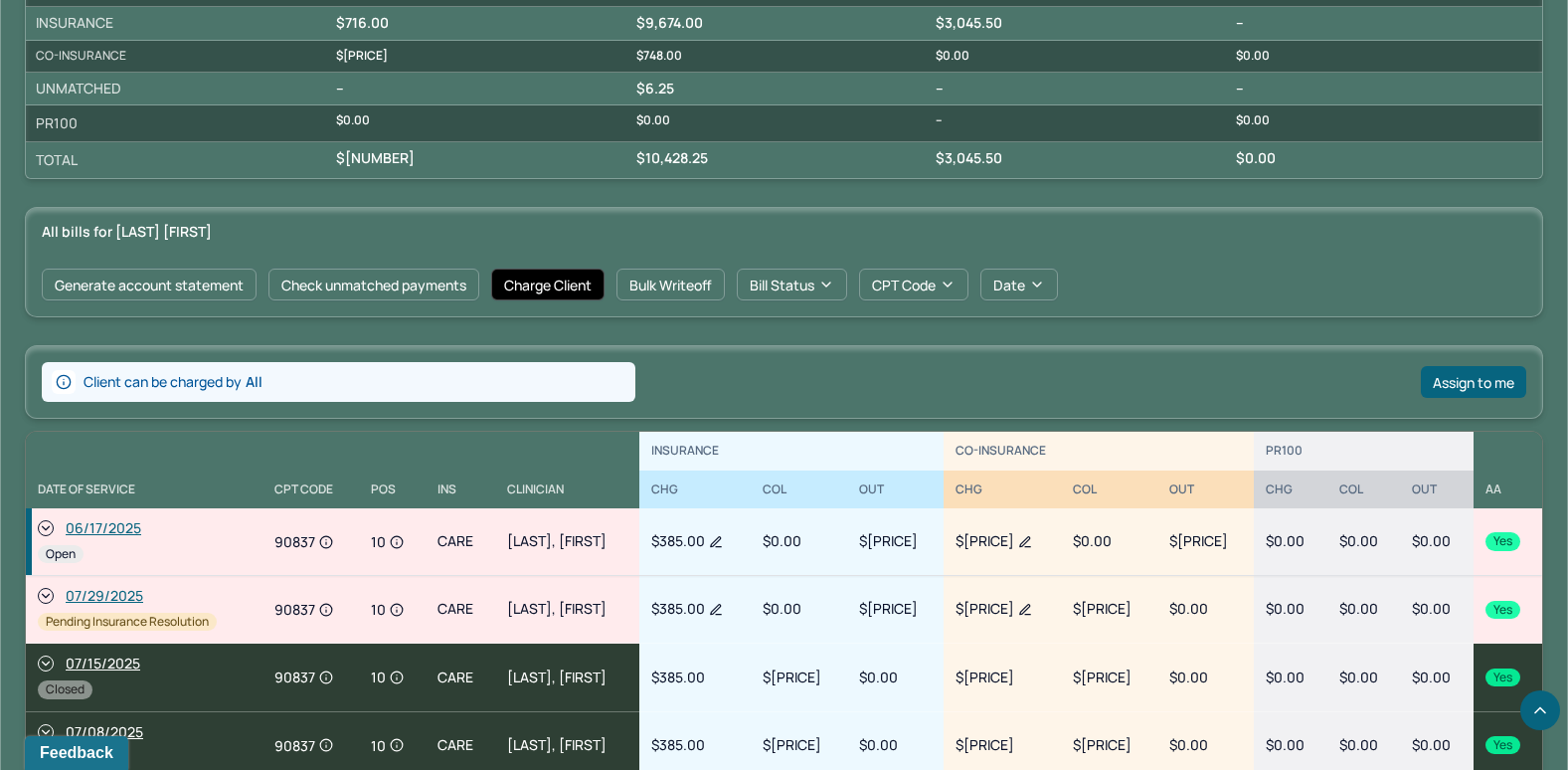 click on "Charge Client" at bounding box center (548, 285) 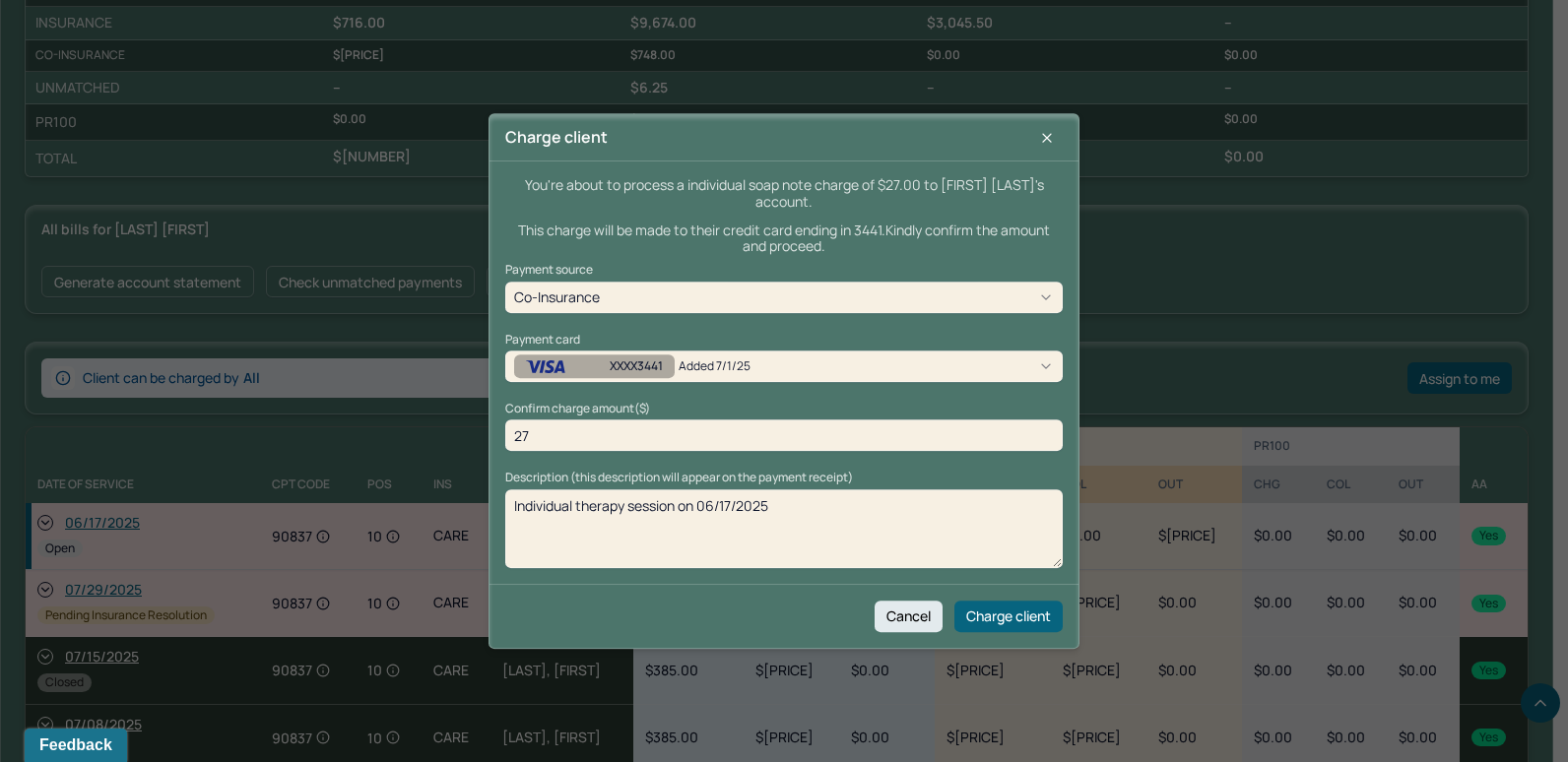 click on "XXXX[NUMBER] Added [DATE]" at bounding box center [784, 366] 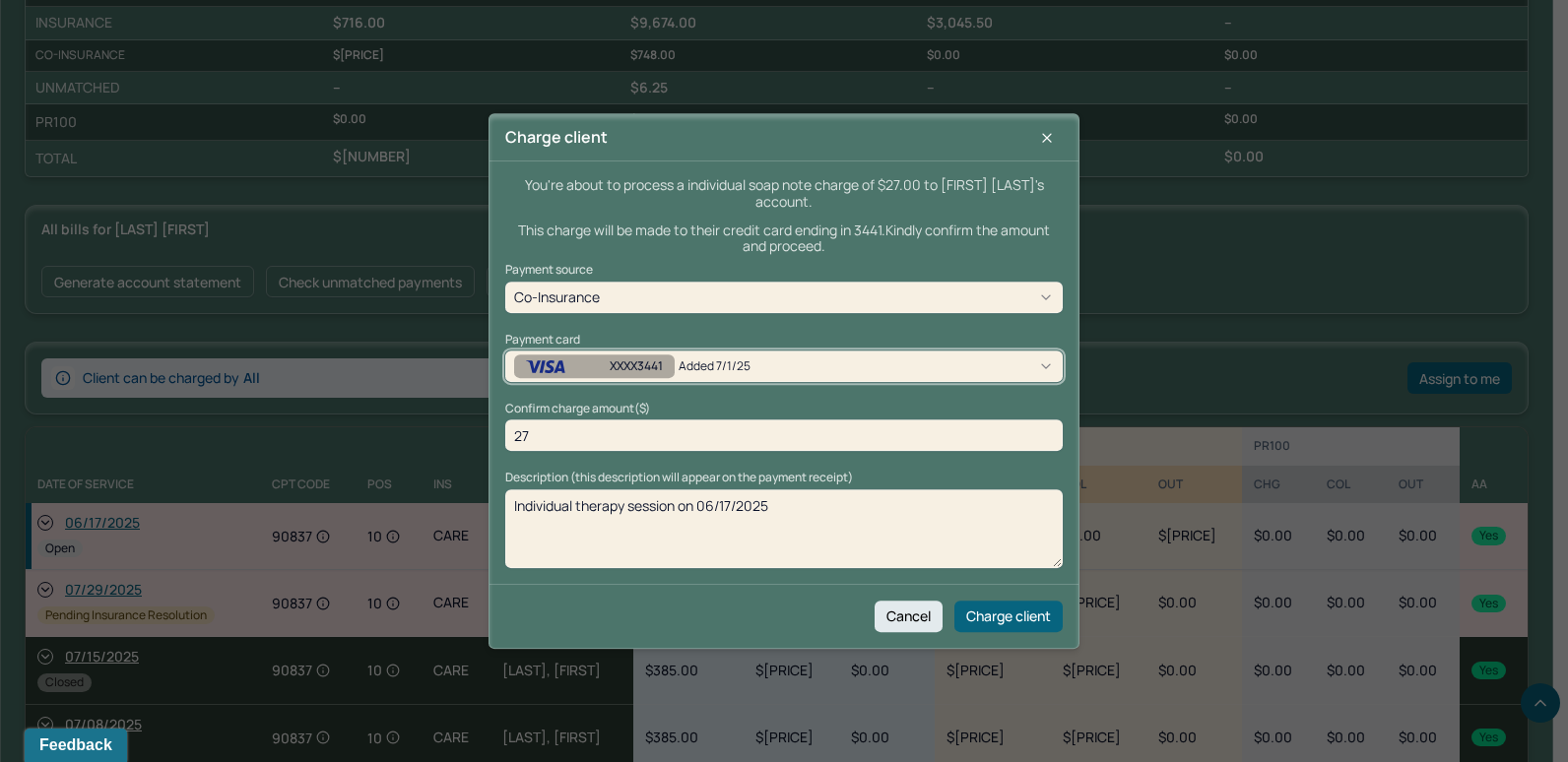 click on "XXXX[NUMBER] Added [DATE]" at bounding box center [784, 366] 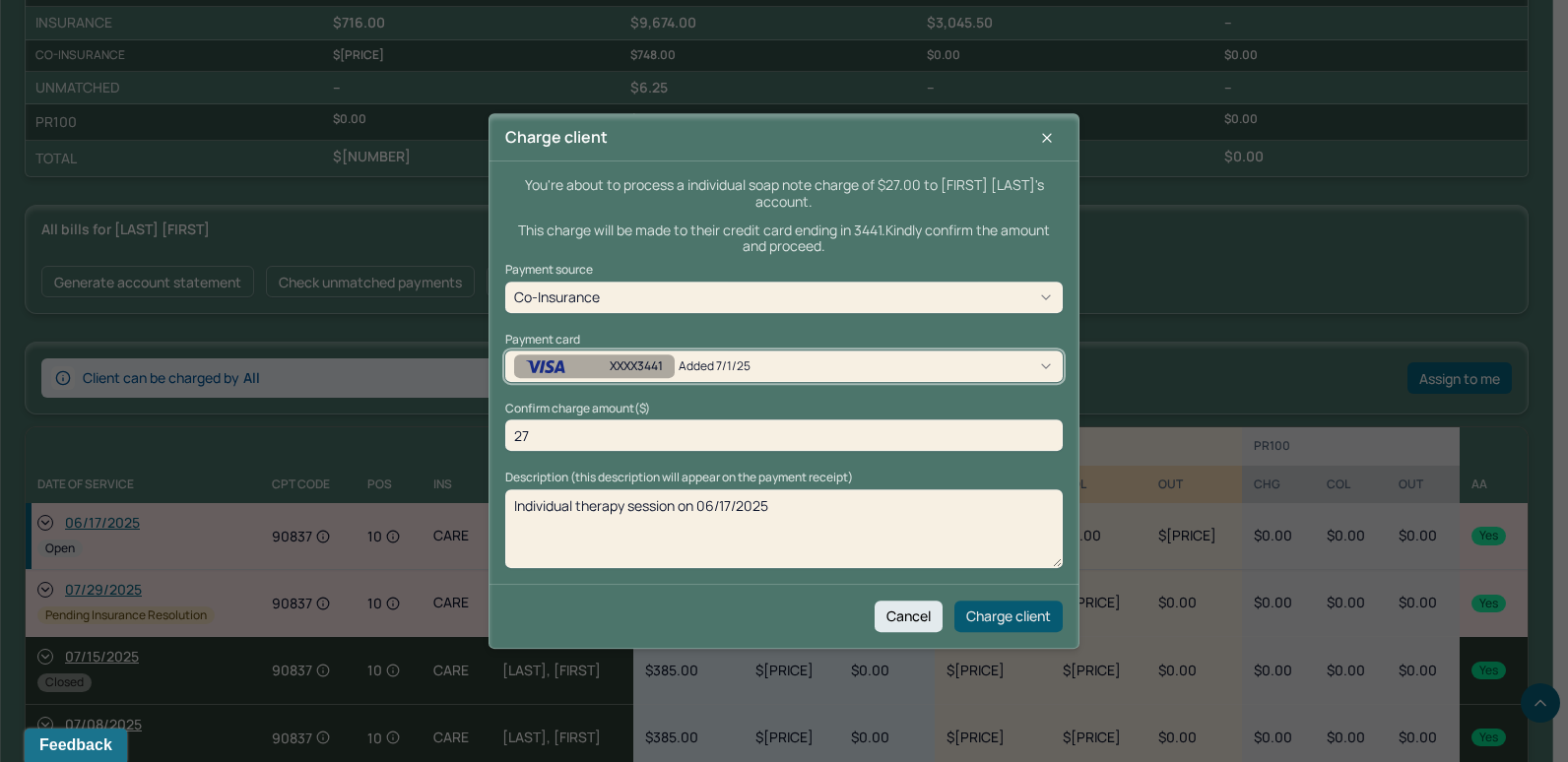 click on "Charge client" at bounding box center (1009, 616) 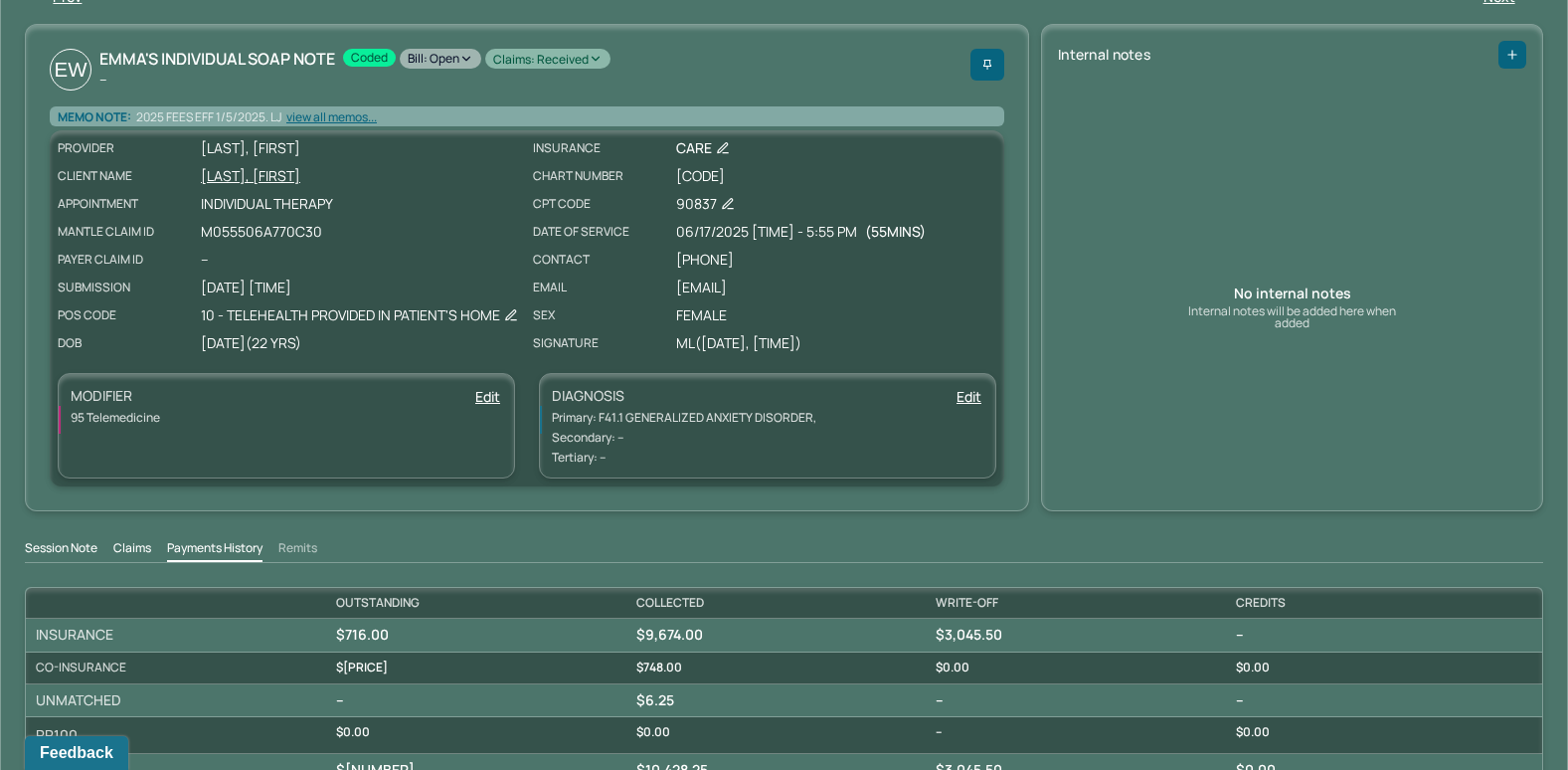 scroll, scrollTop: 0, scrollLeft: 0, axis: both 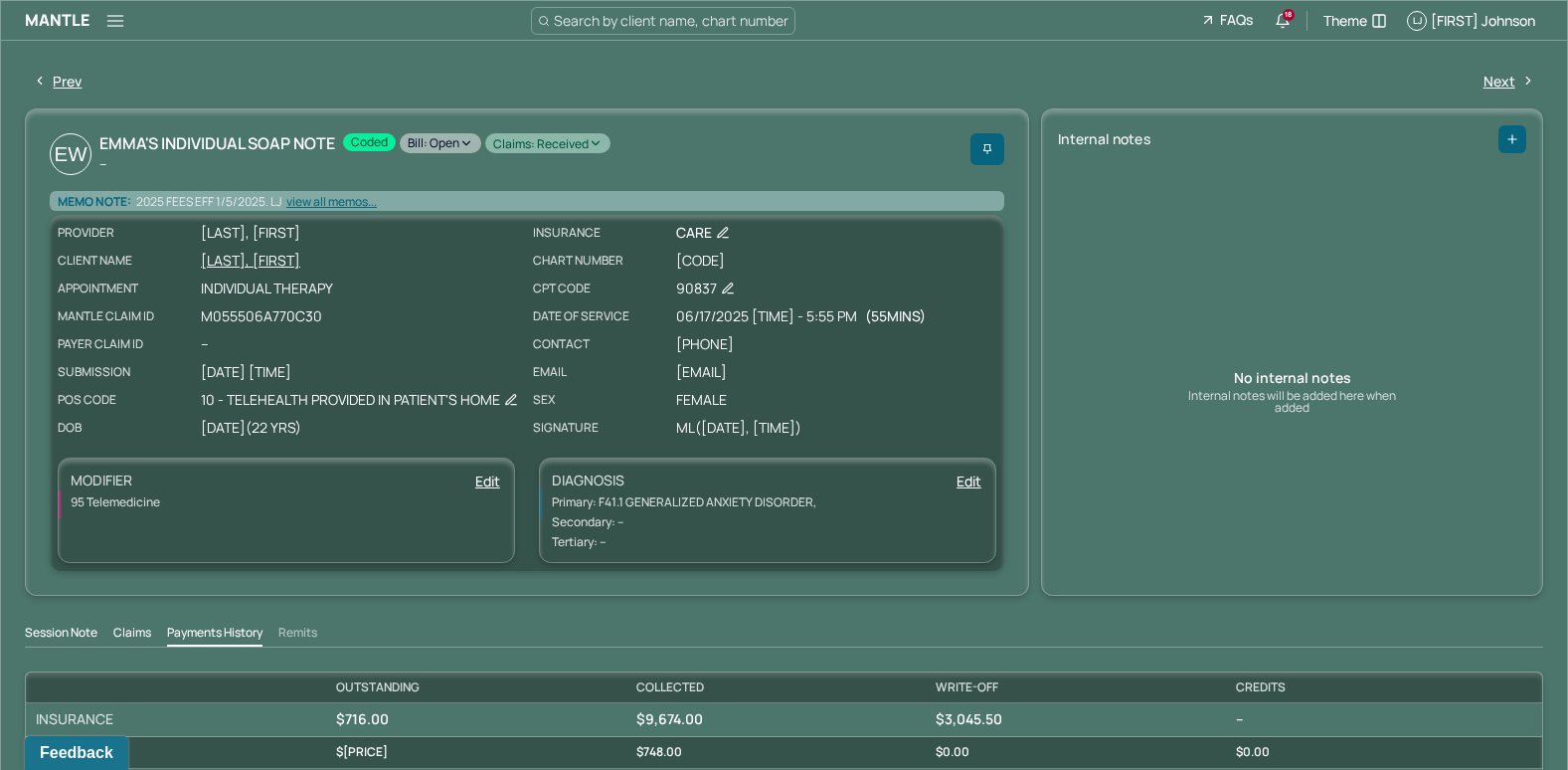 click on "Bill: Open" at bounding box center (440, 143) 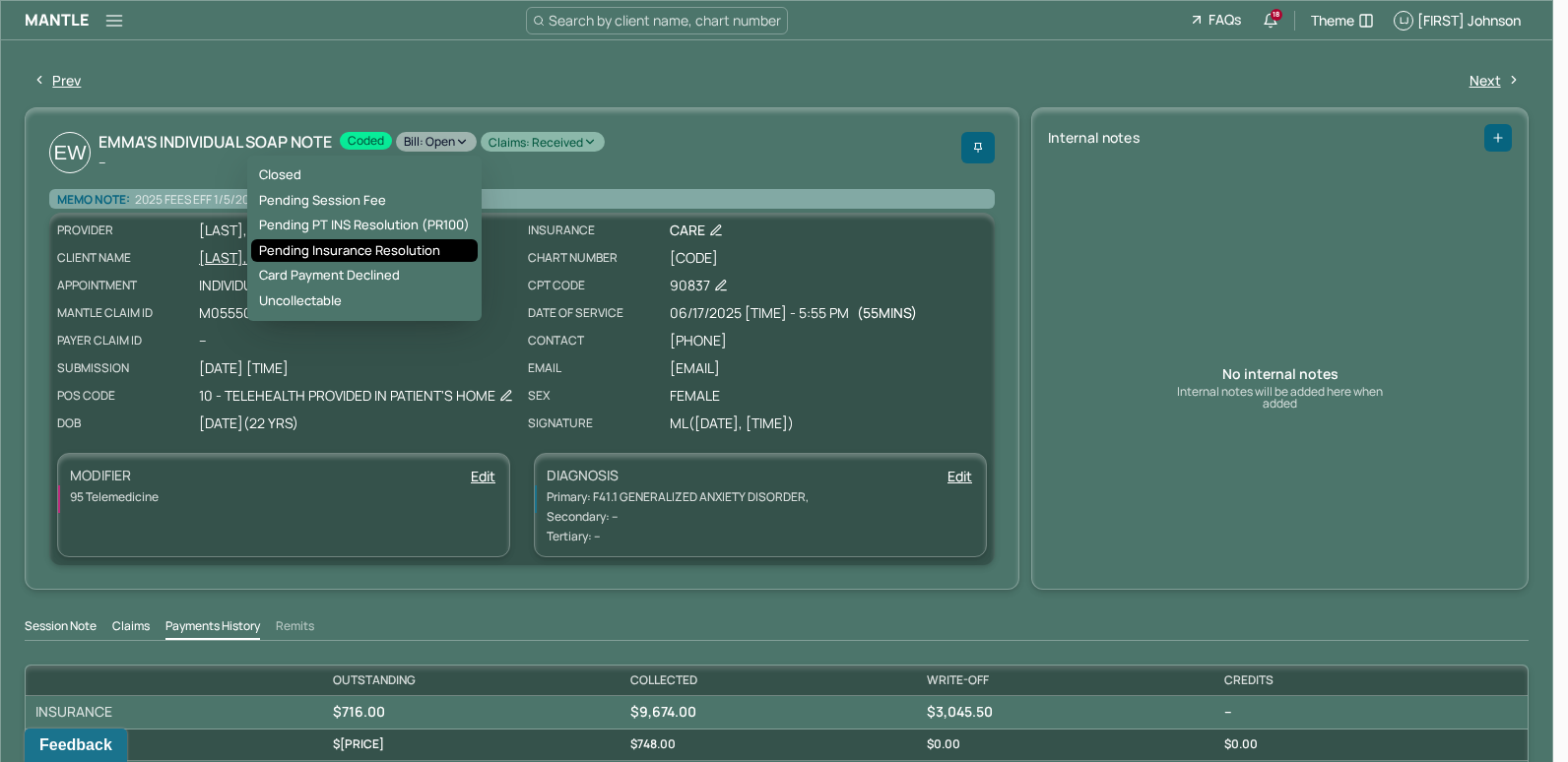 click on "Pending Insurance Resolution" at bounding box center (364, 251) 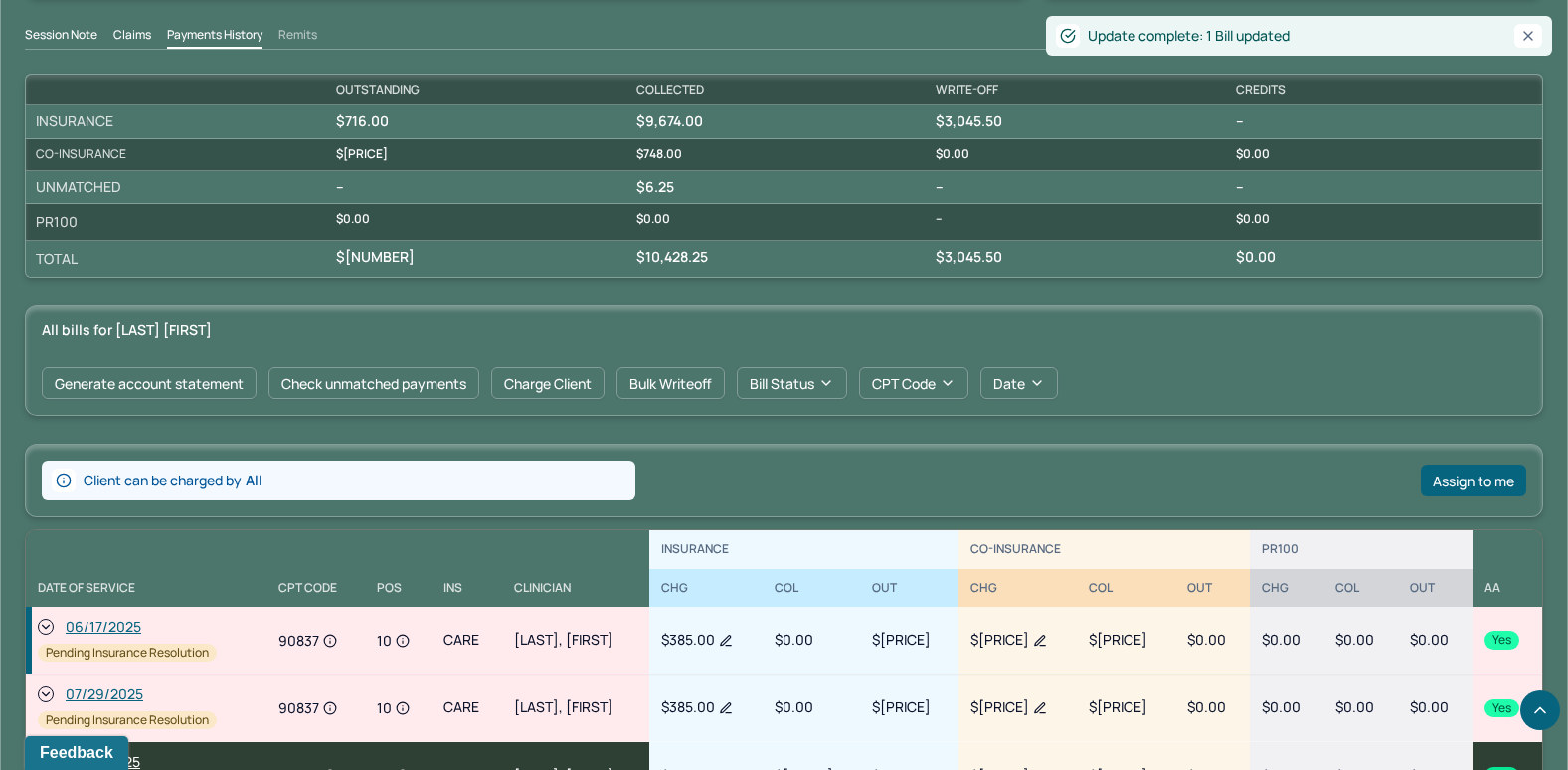 scroll, scrollTop: 796, scrollLeft: 0, axis: vertical 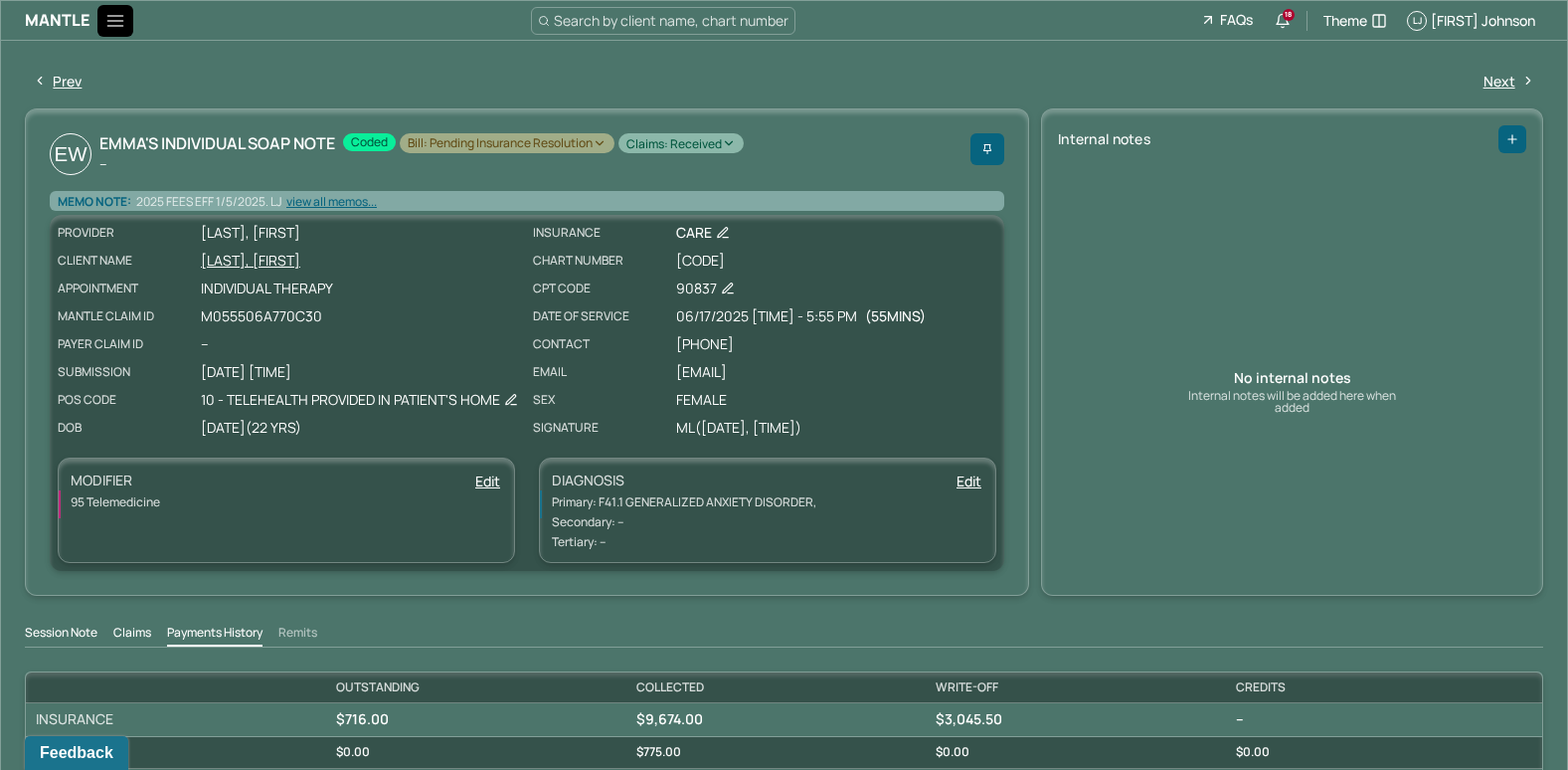 click 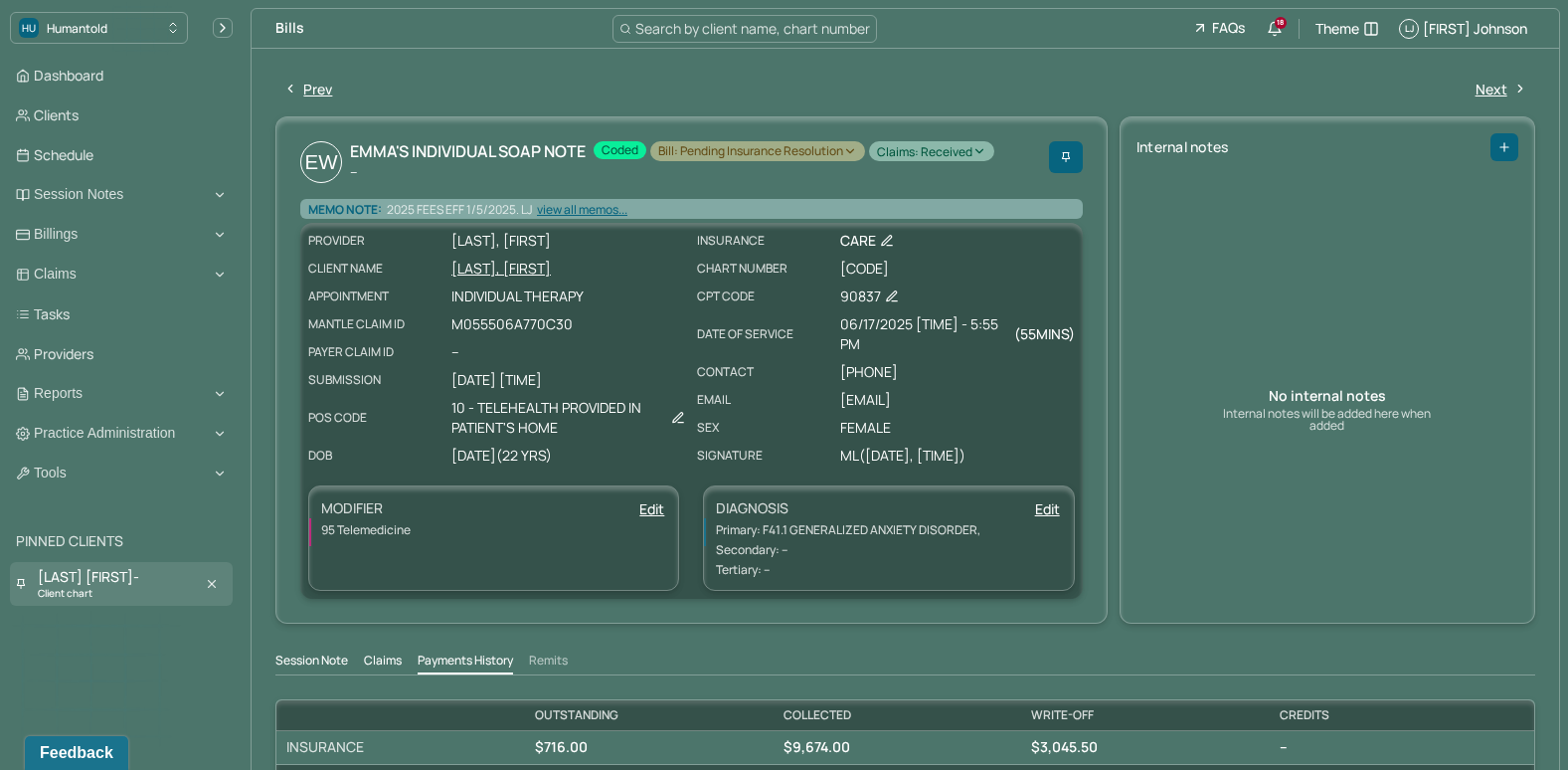 click on "Client chart" at bounding box center (65, 593) 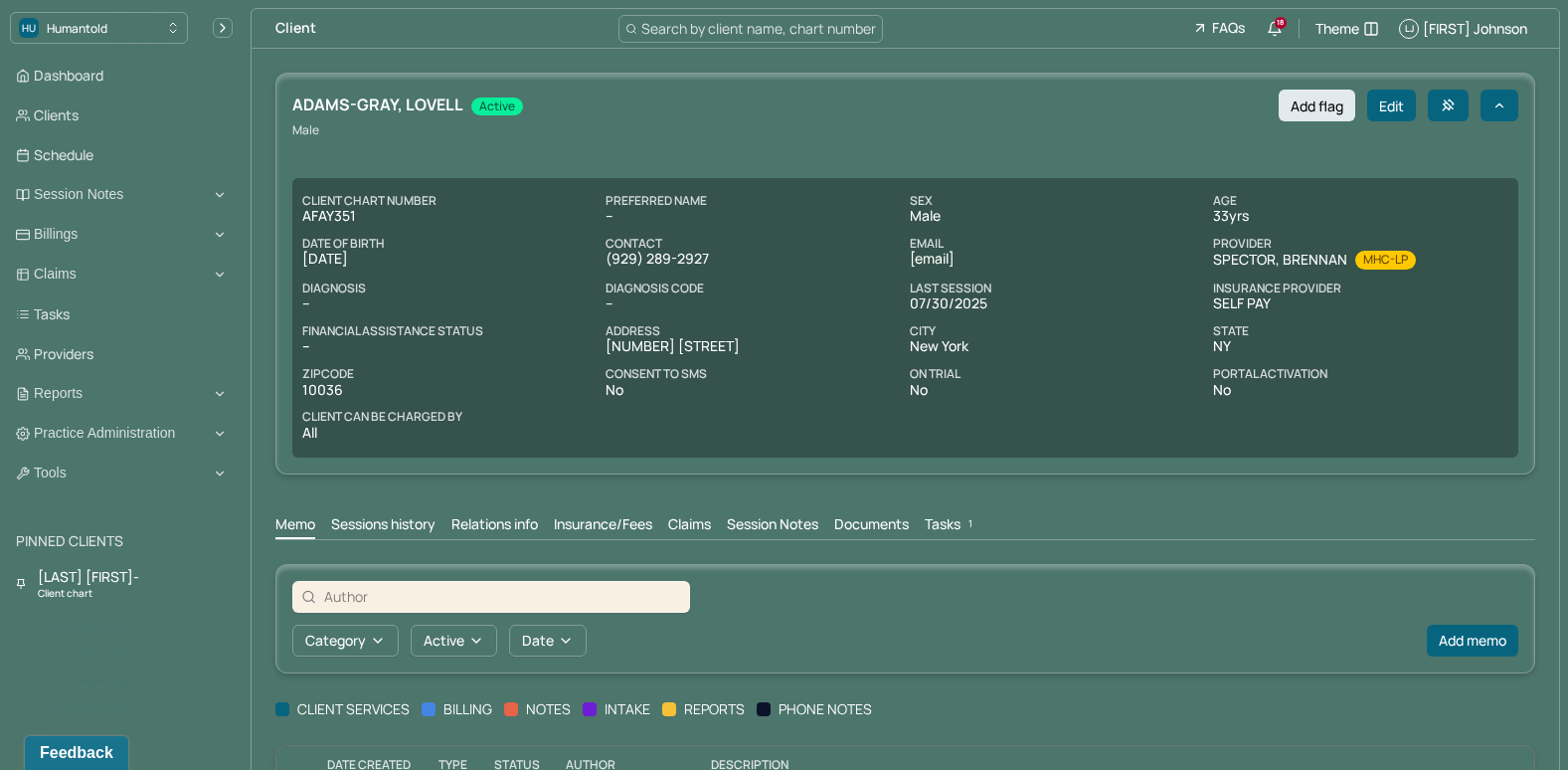 click on "HU Humantold" at bounding box center (121, 28) 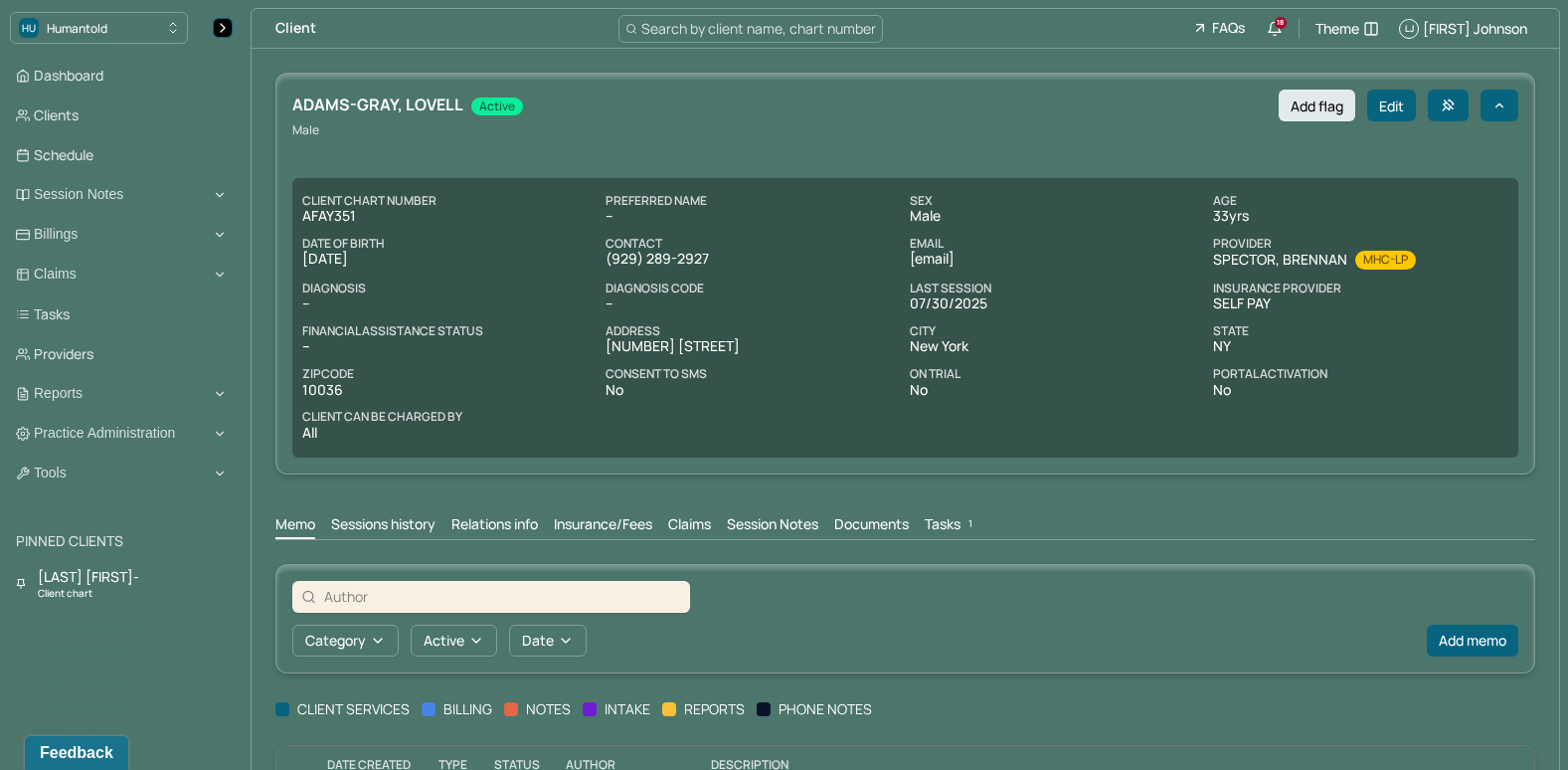 click 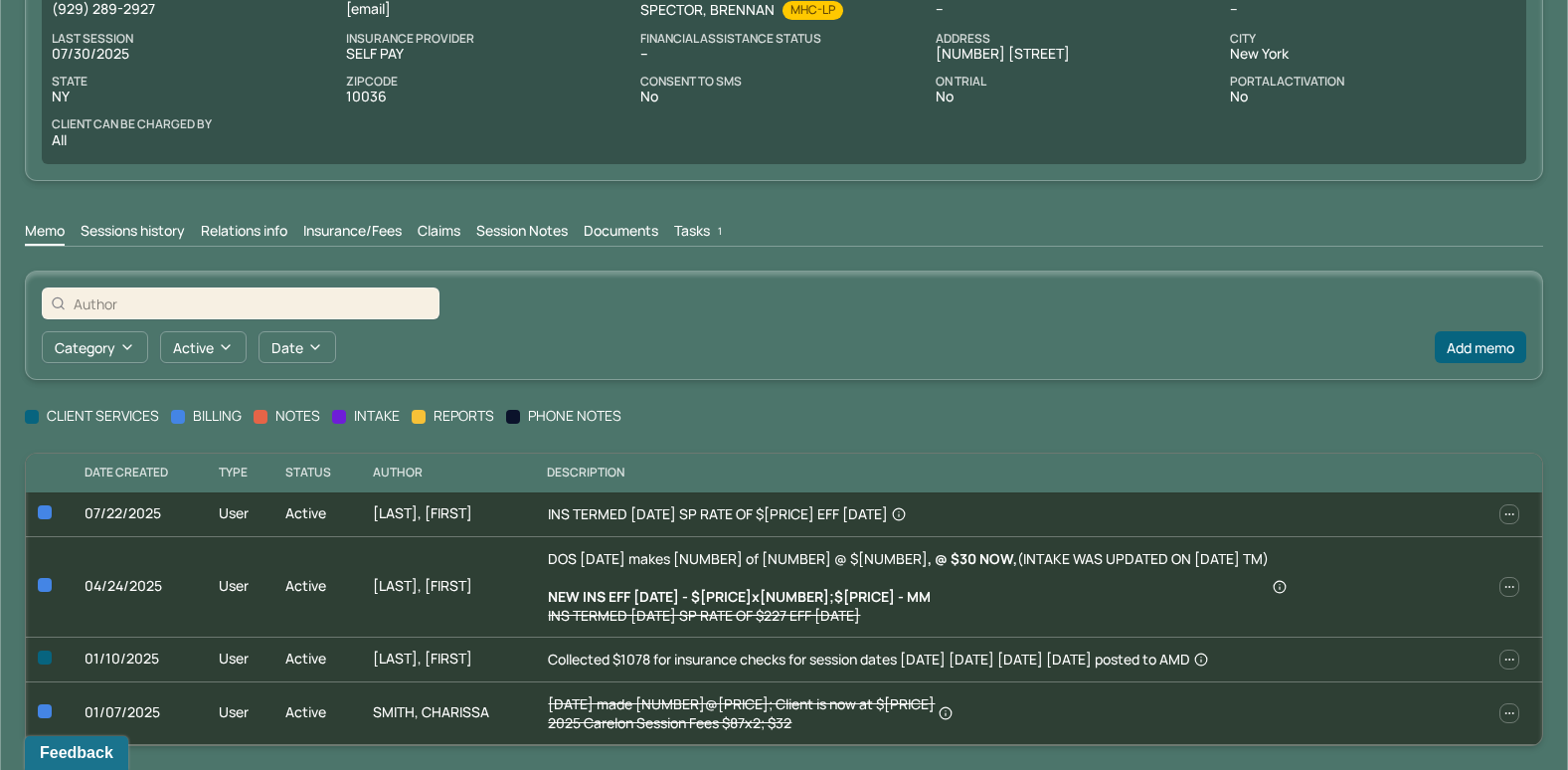 scroll, scrollTop: 243, scrollLeft: 0, axis: vertical 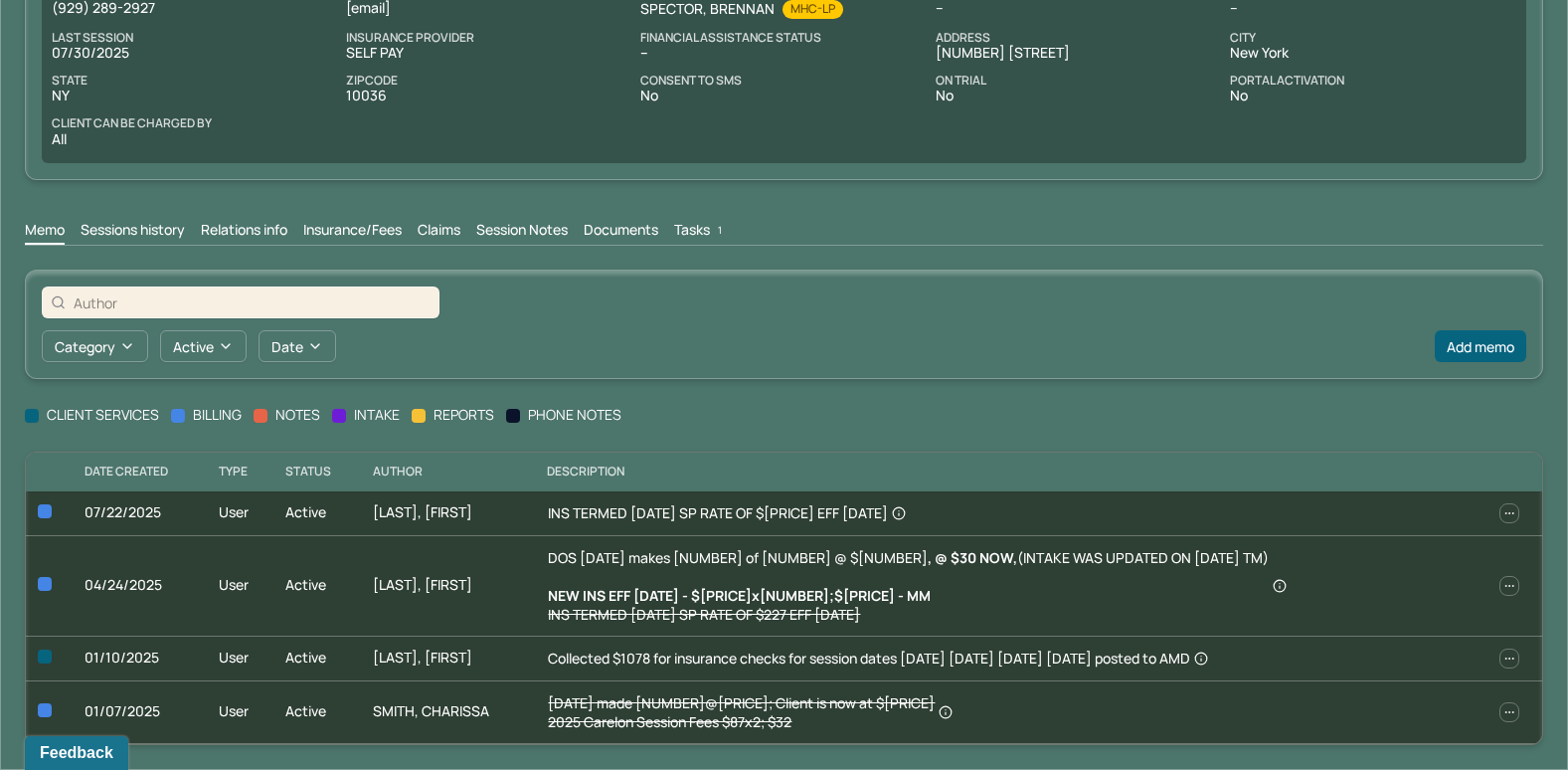 click on "Insurance/Fees" at bounding box center (352, 232) 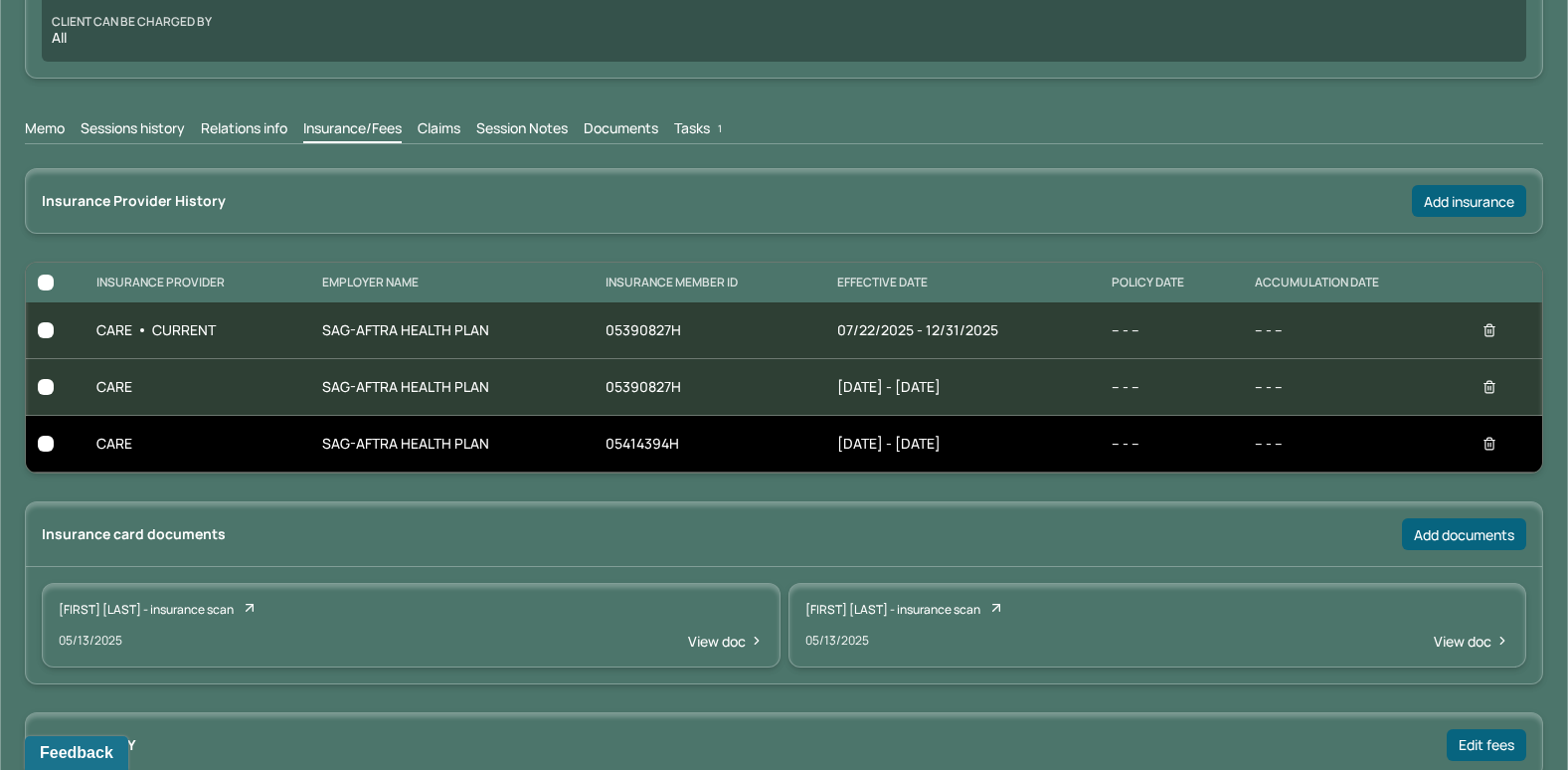 scroll, scrollTop: 342, scrollLeft: 0, axis: vertical 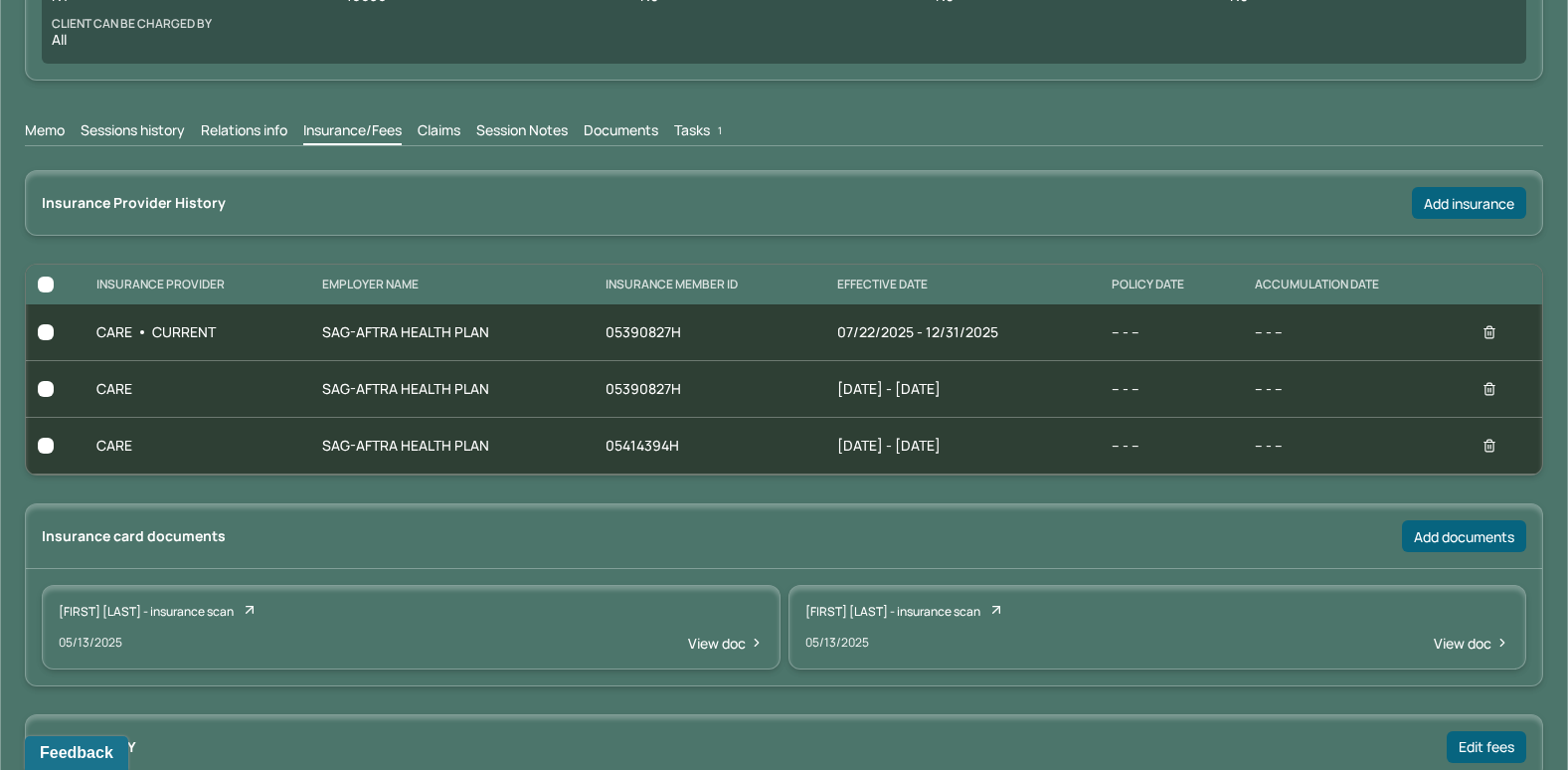 click on "Claims" at bounding box center (438, 132) 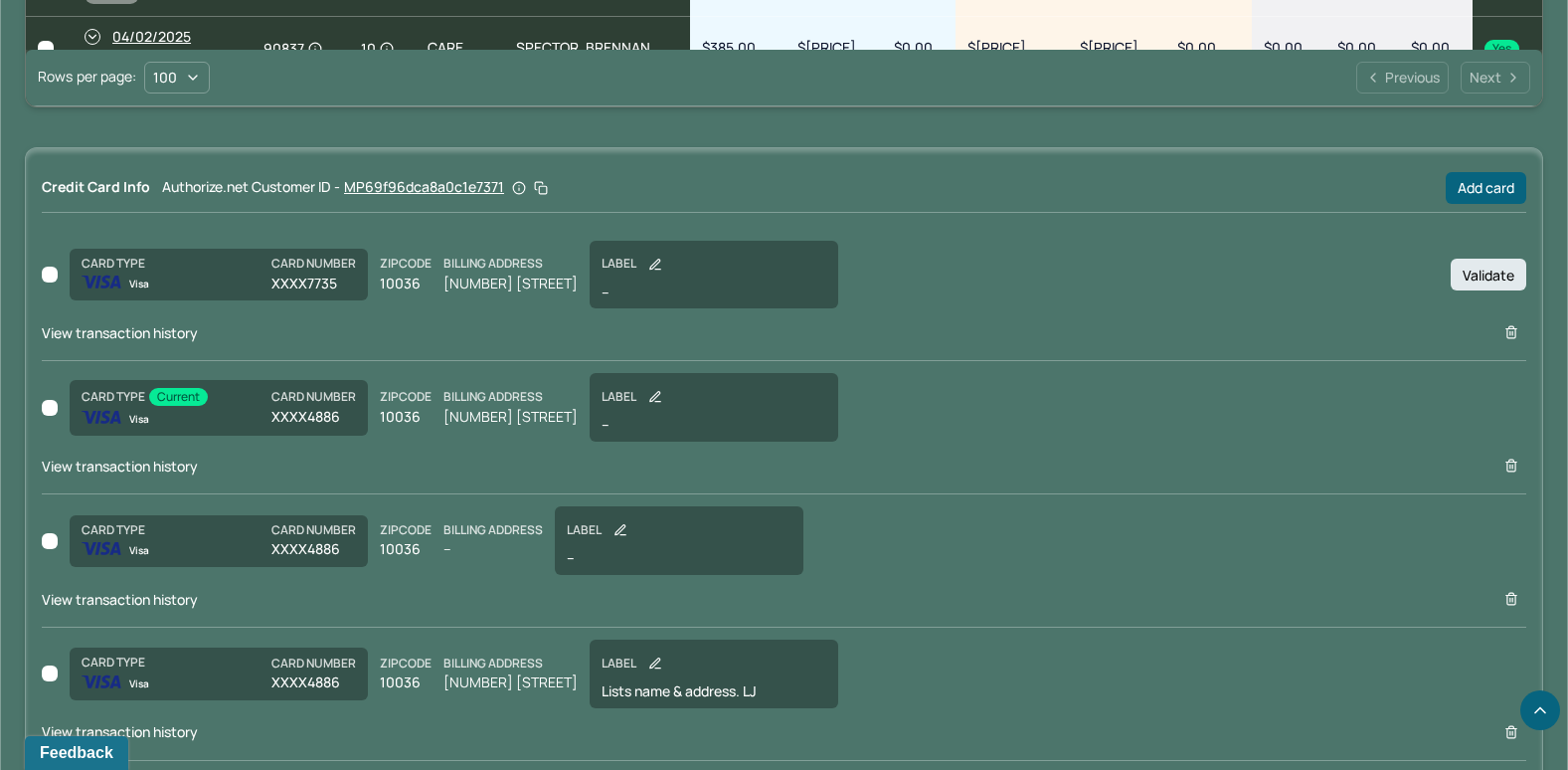 scroll, scrollTop: 1522, scrollLeft: 0, axis: vertical 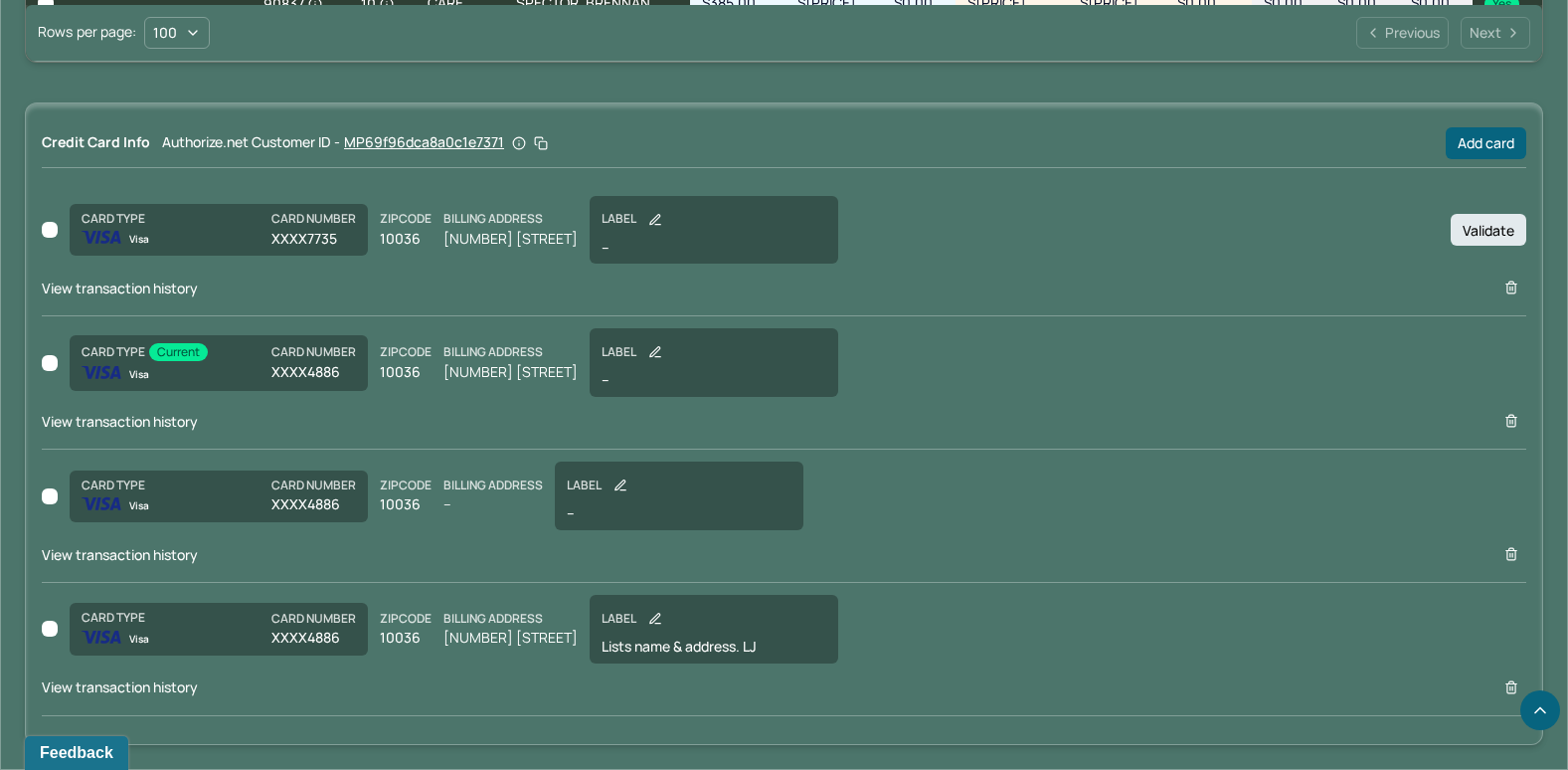 click on "View transaction history" at bounding box center [119, 686] 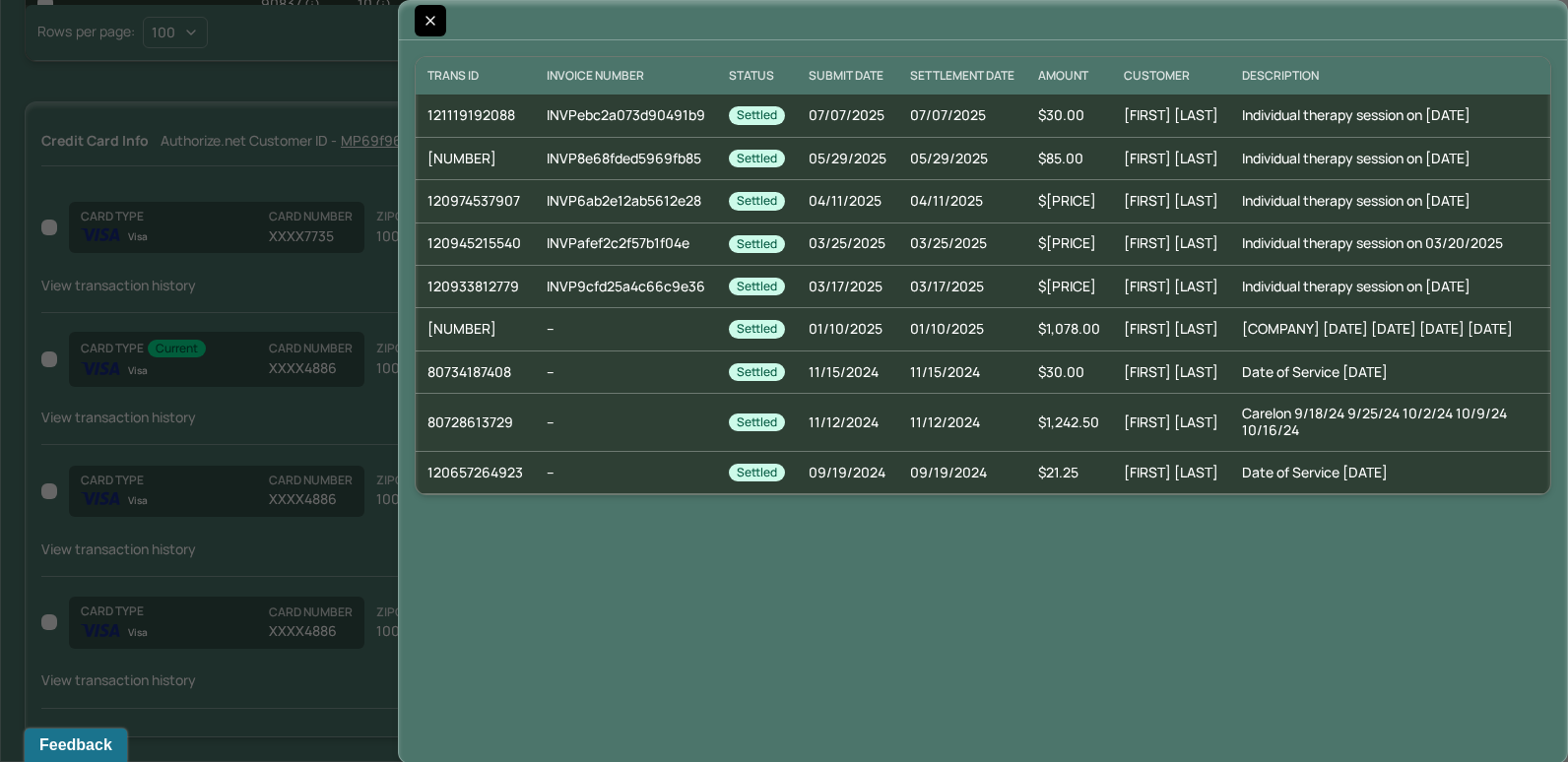 click 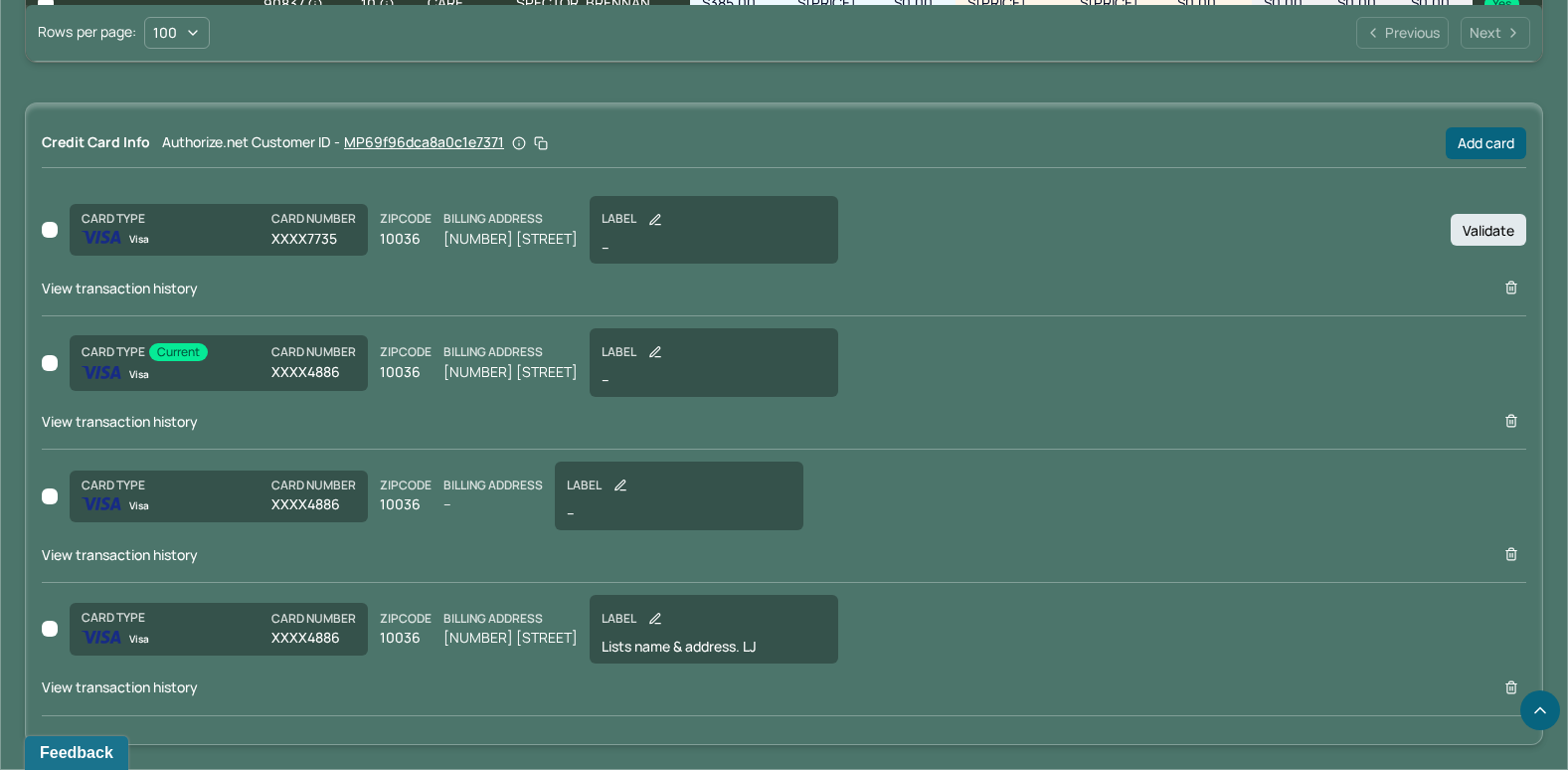 click on "View transaction history" at bounding box center [119, 421] 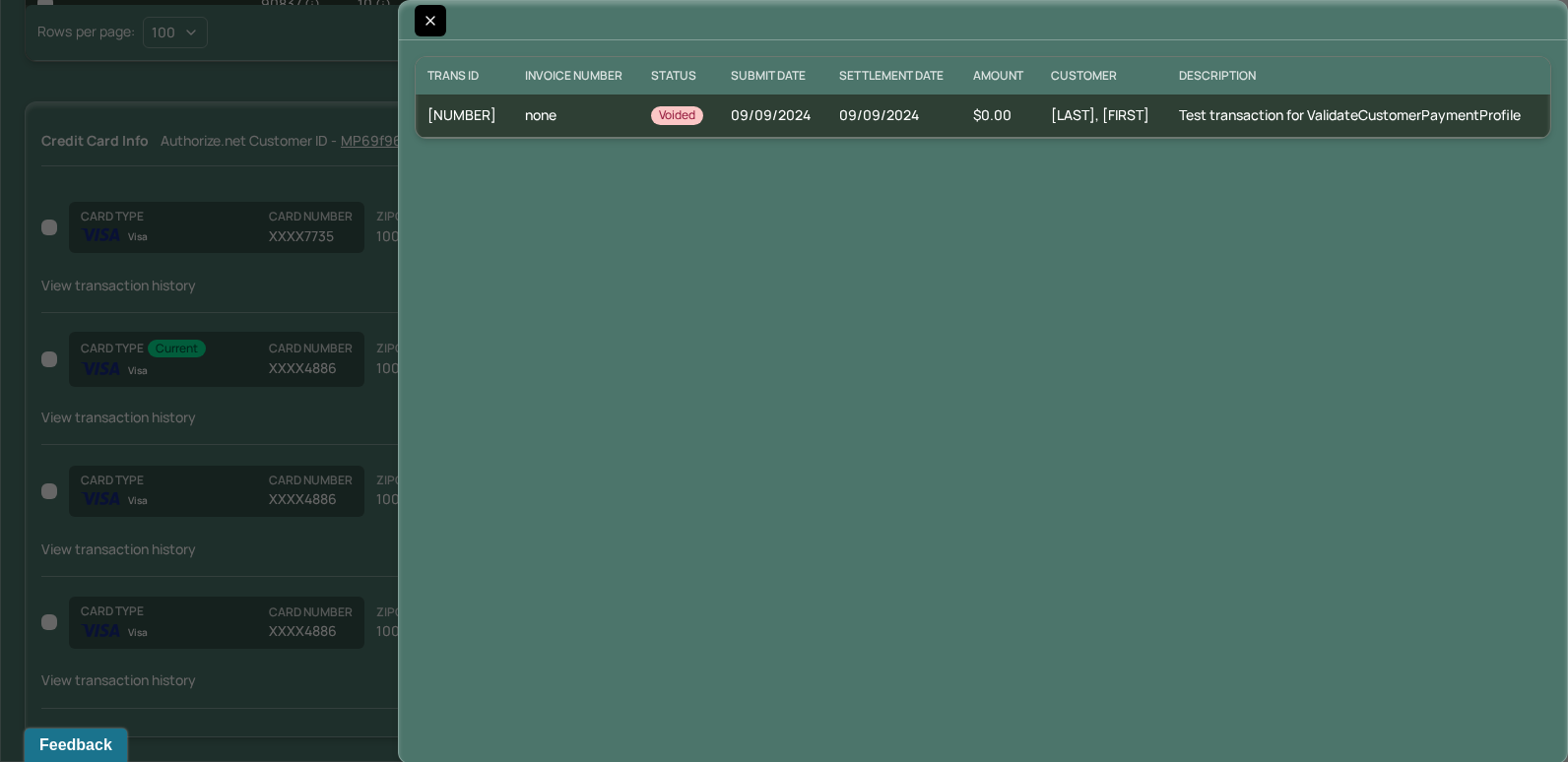 click 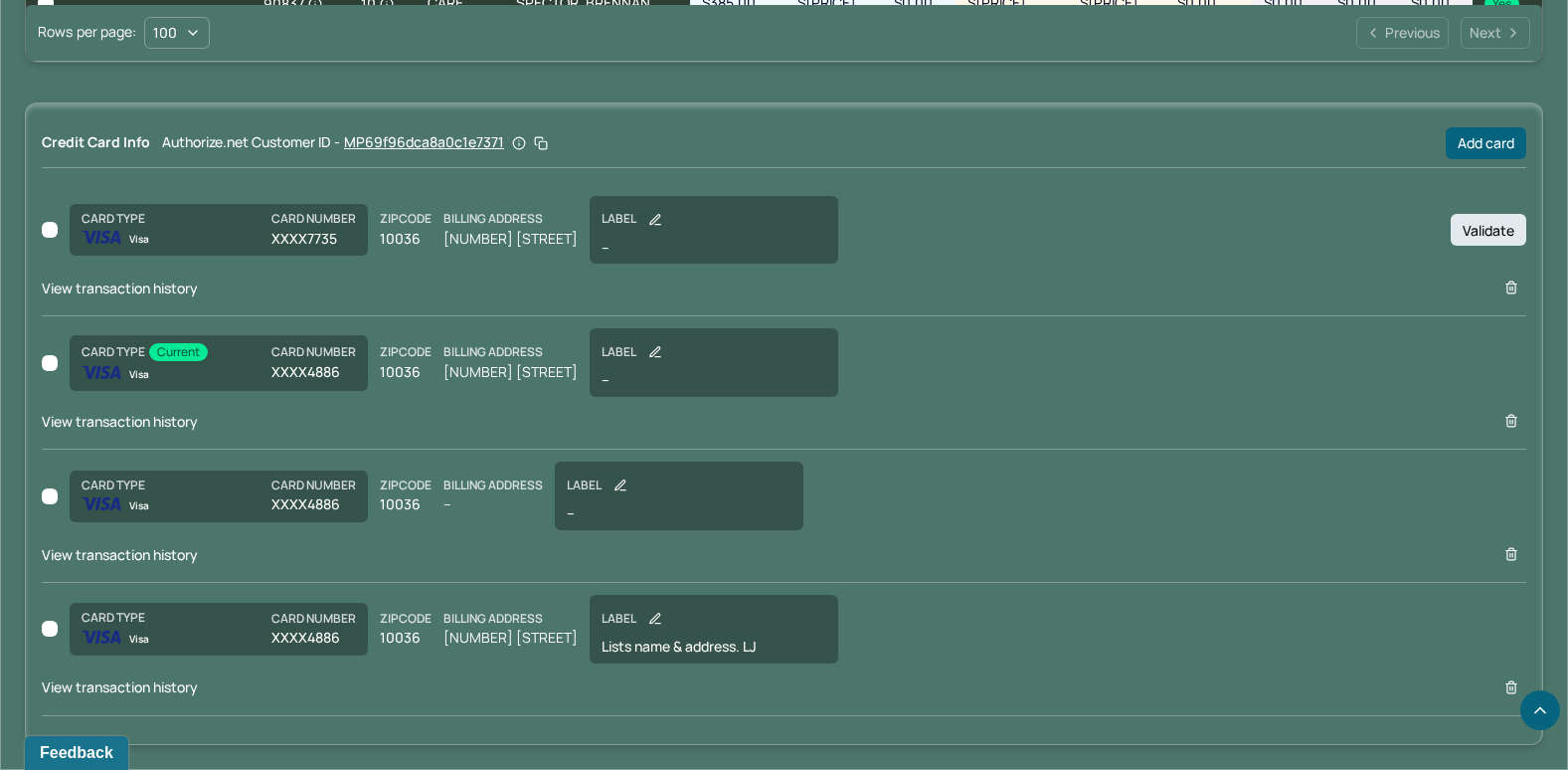 click on "View transaction history" at bounding box center [119, 554] 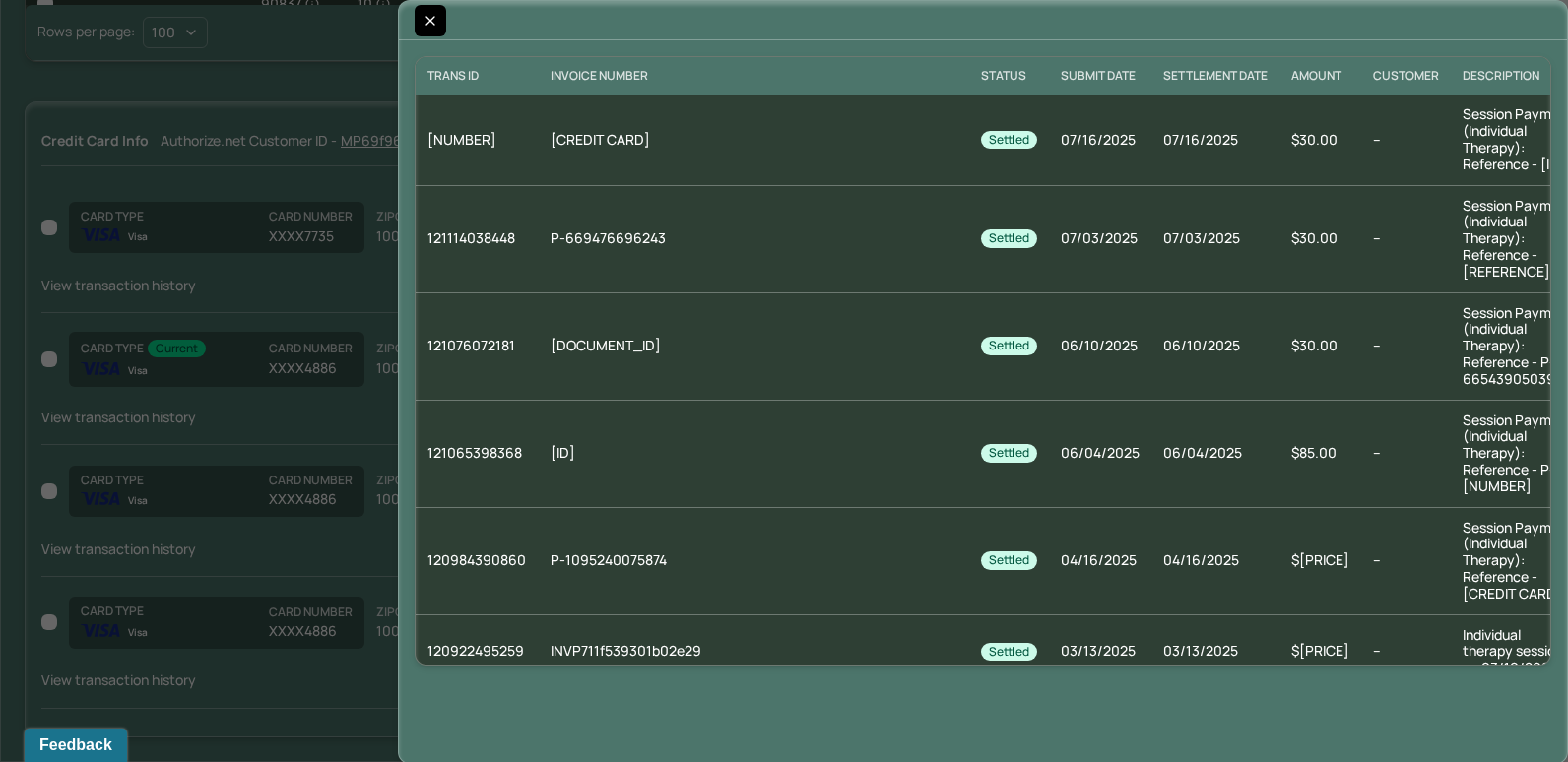 click 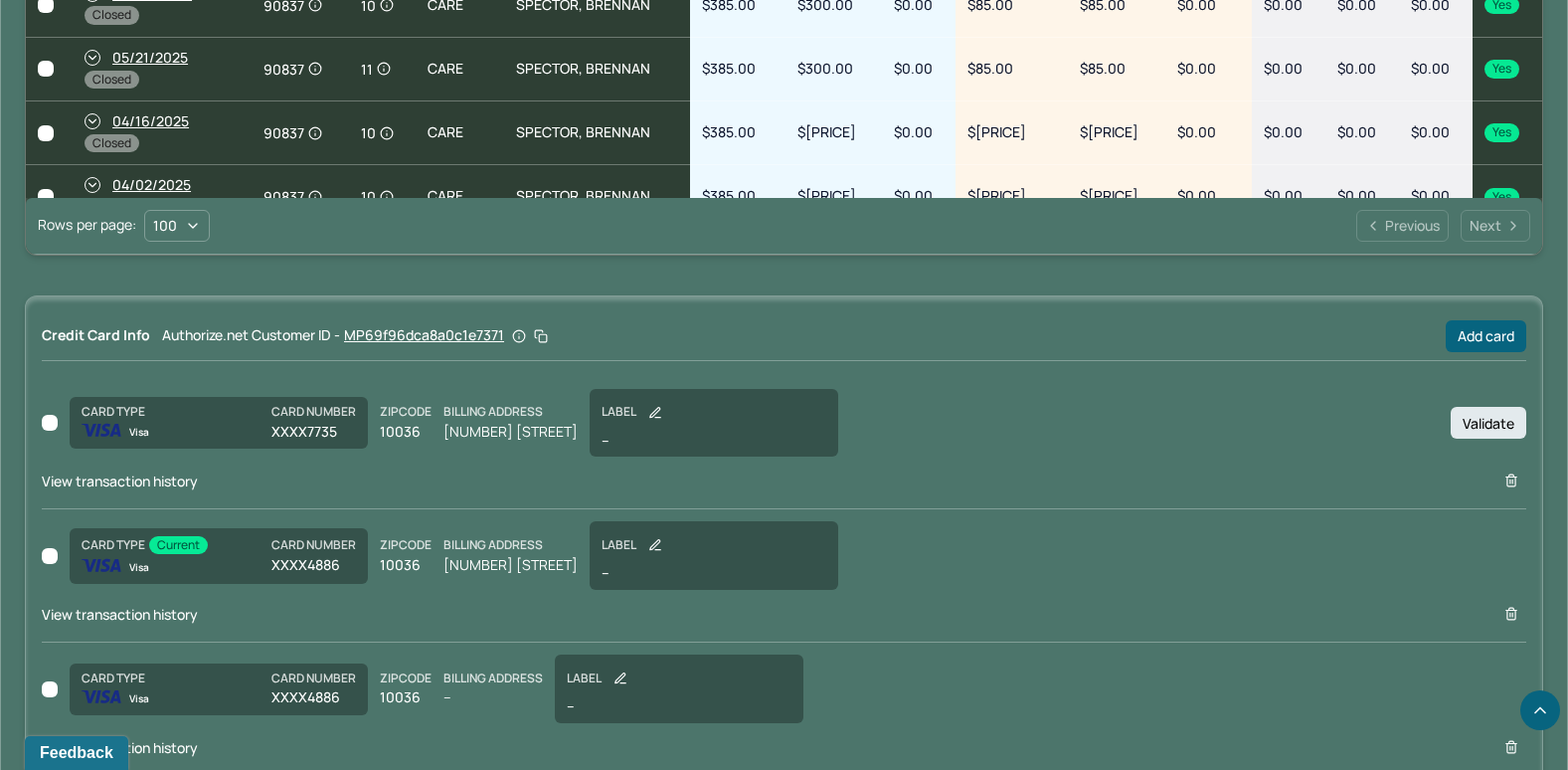 scroll, scrollTop: 1323, scrollLeft: 0, axis: vertical 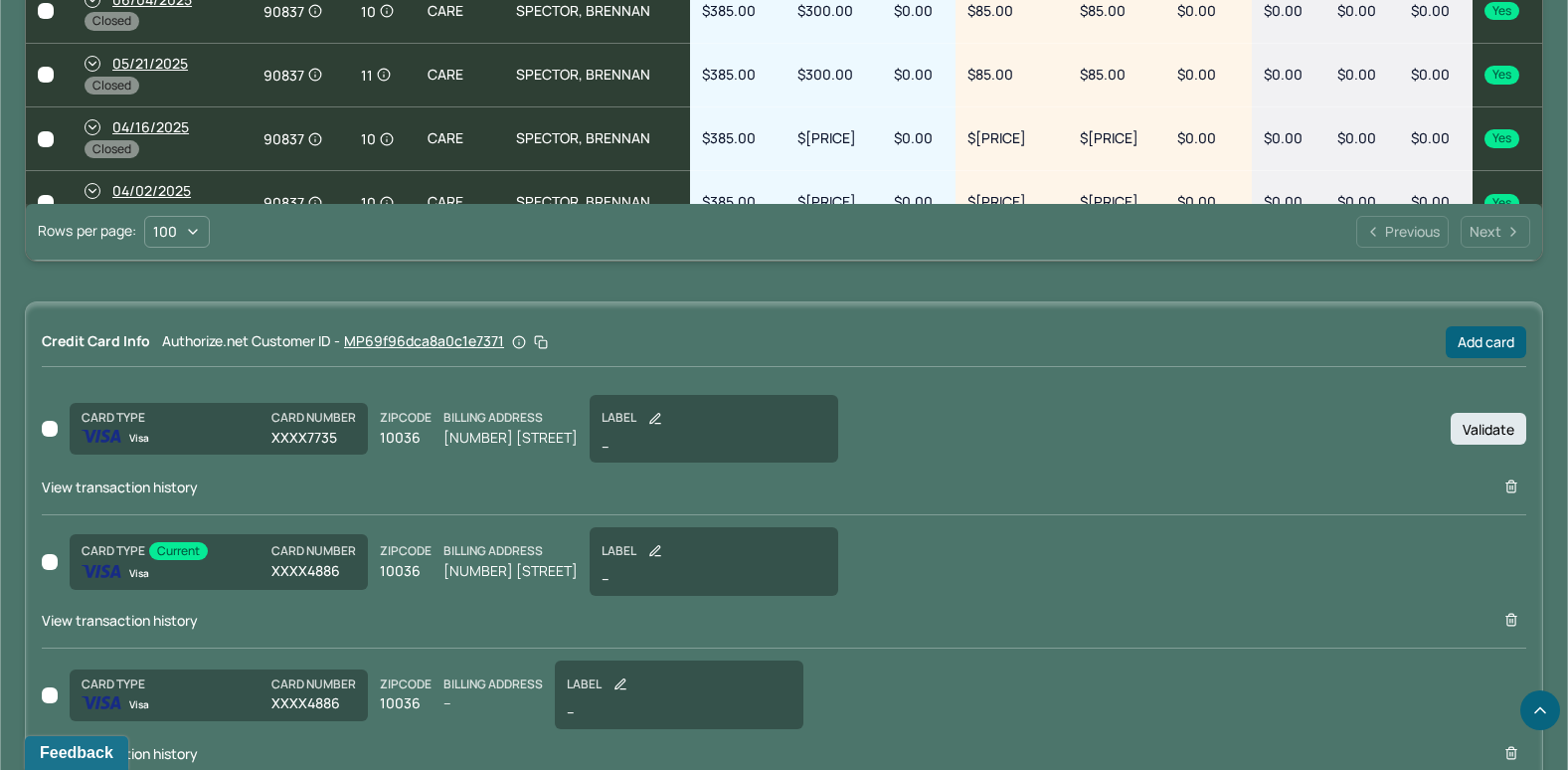 click on "View transaction history" at bounding box center (119, 486) 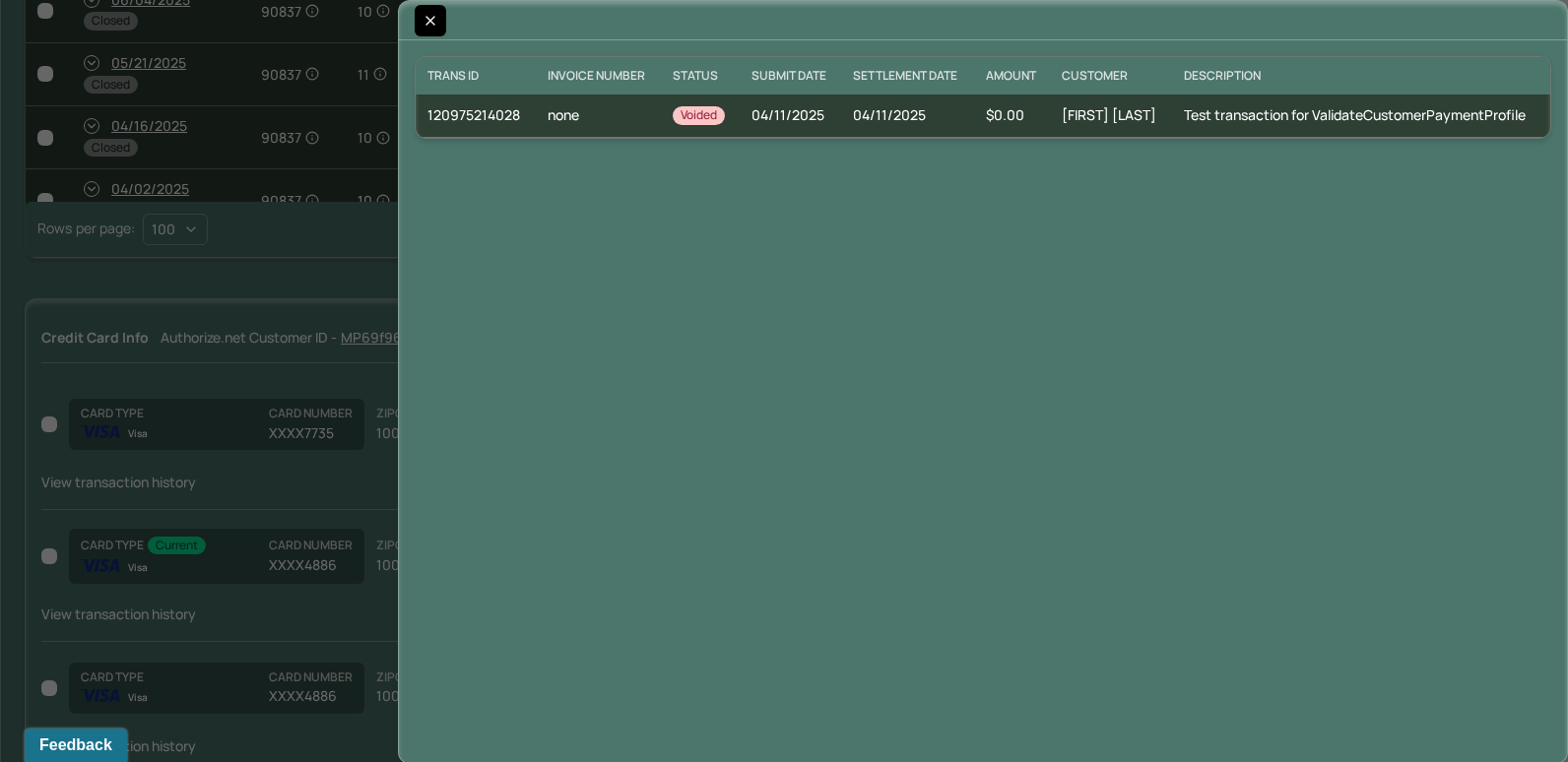 click 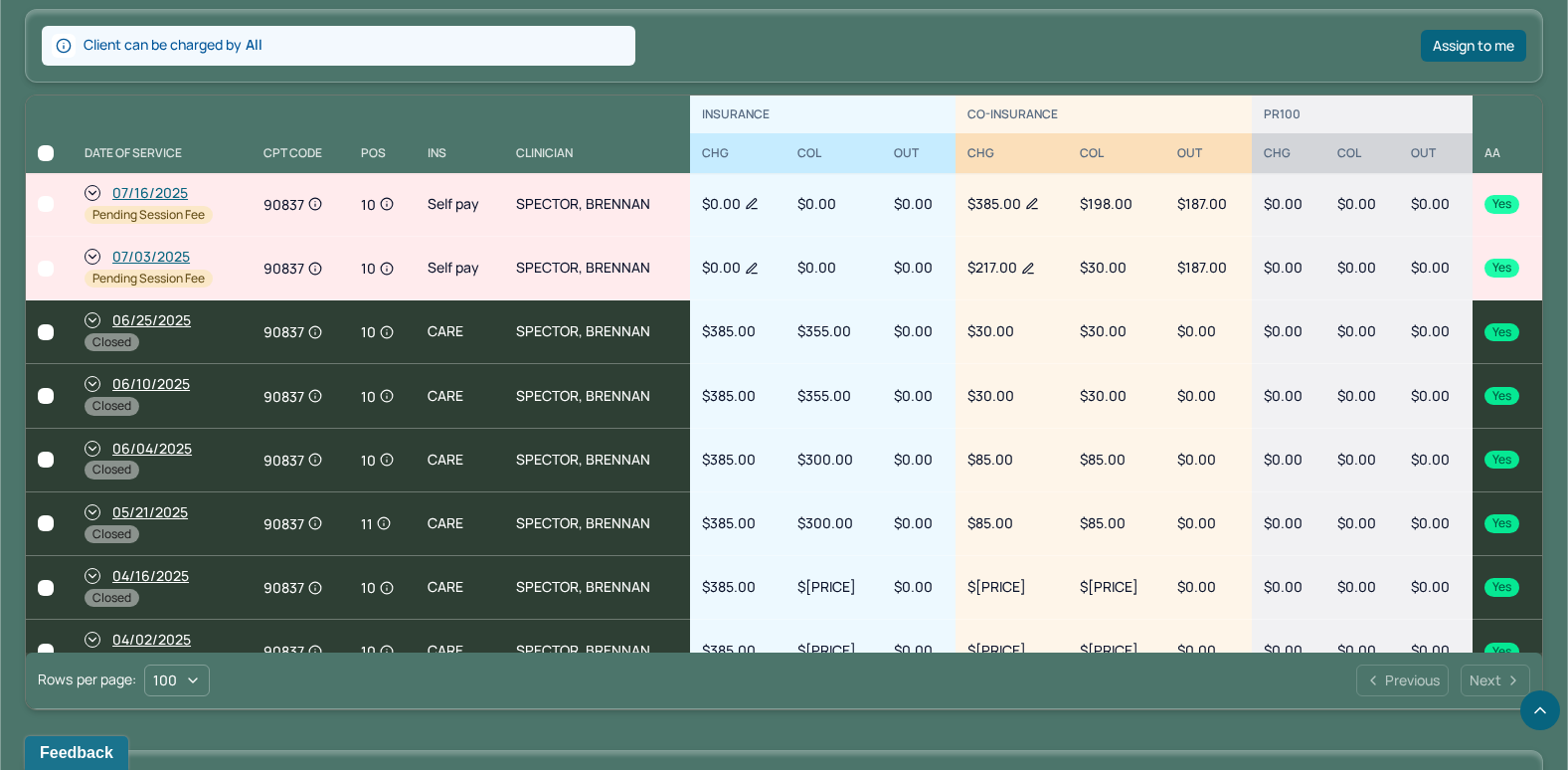scroll, scrollTop: 826, scrollLeft: 0, axis: vertical 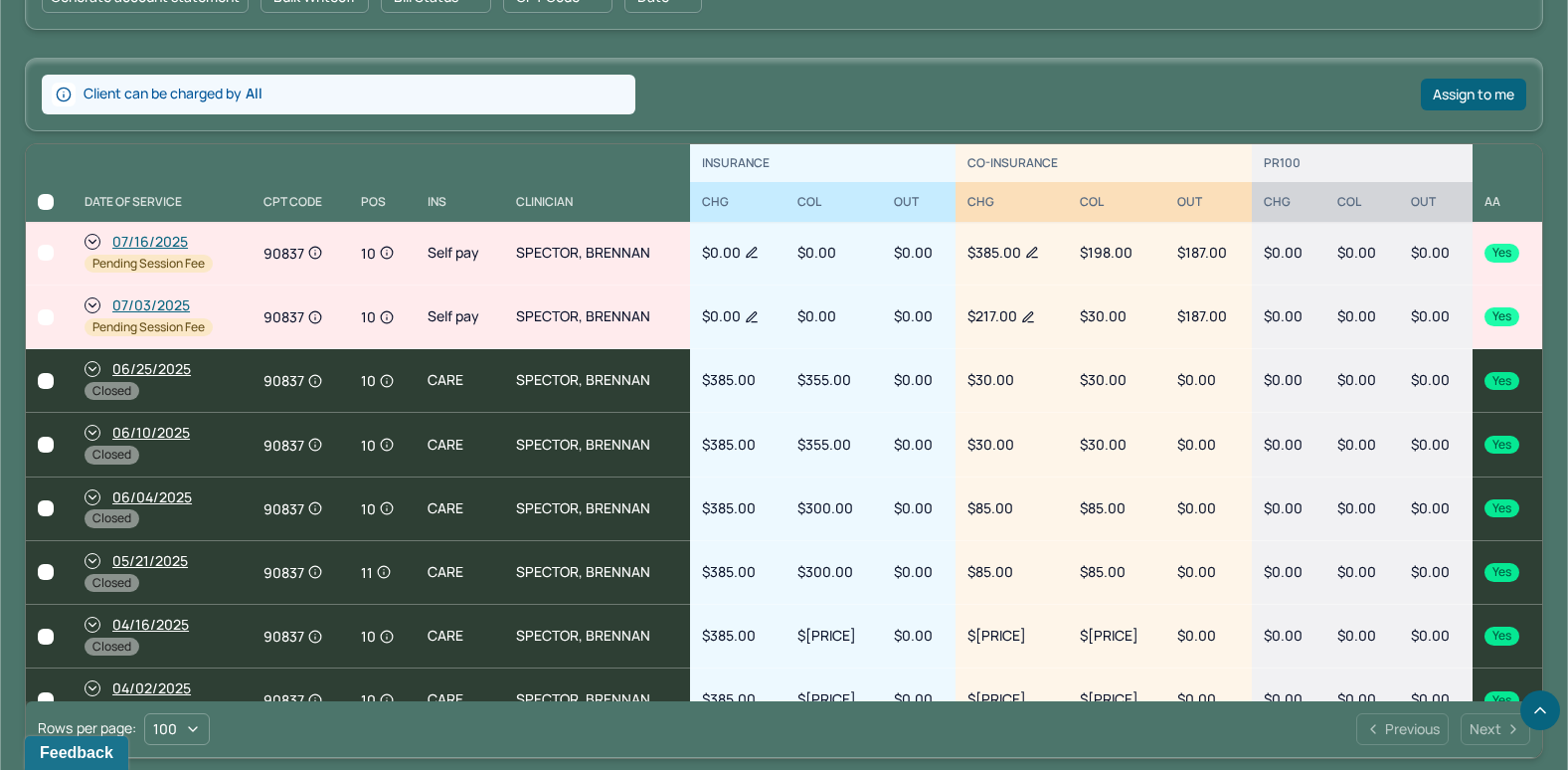 click on "07/03/2025" at bounding box center [151, 305] 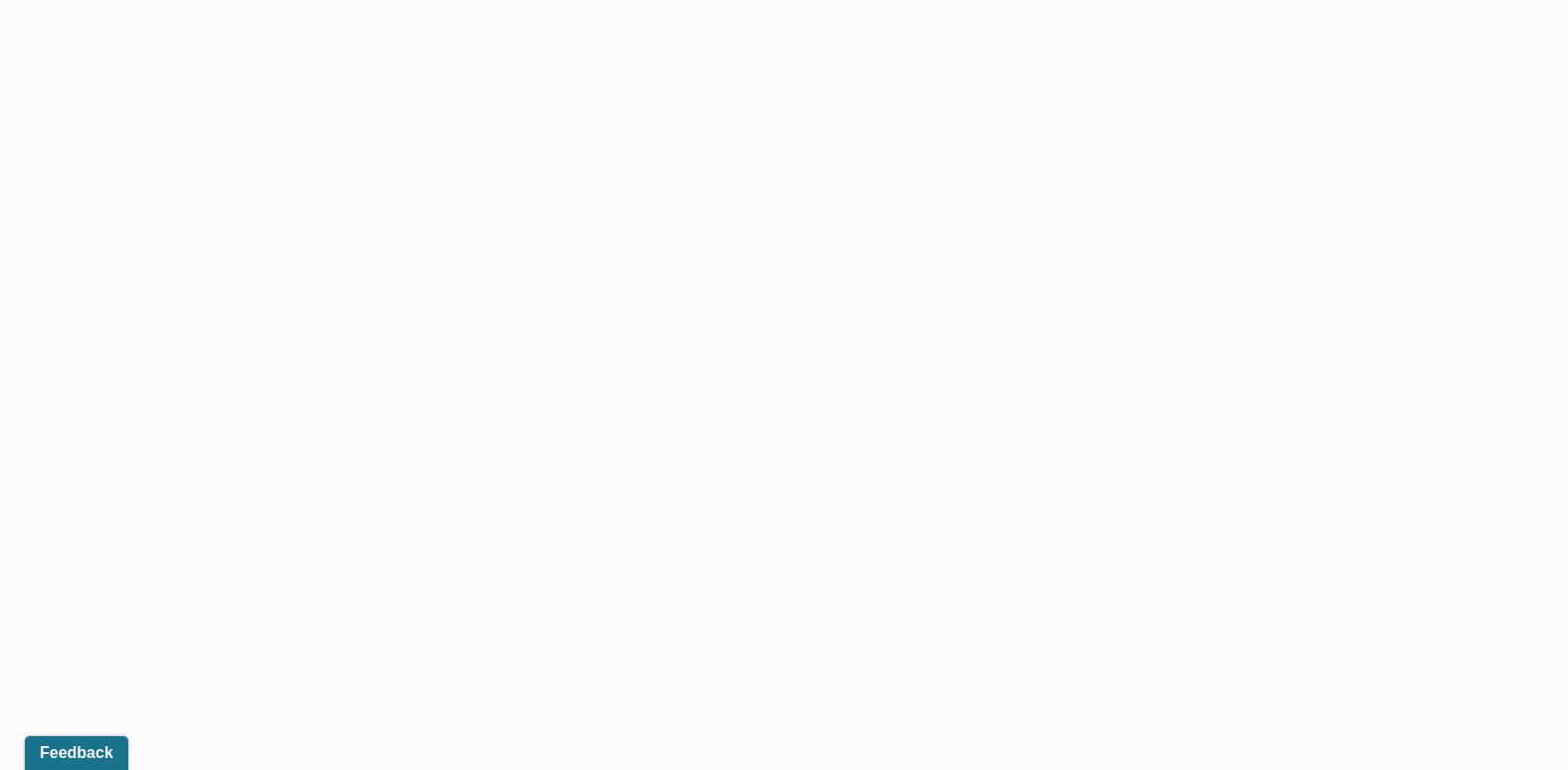 scroll, scrollTop: 0, scrollLeft: 0, axis: both 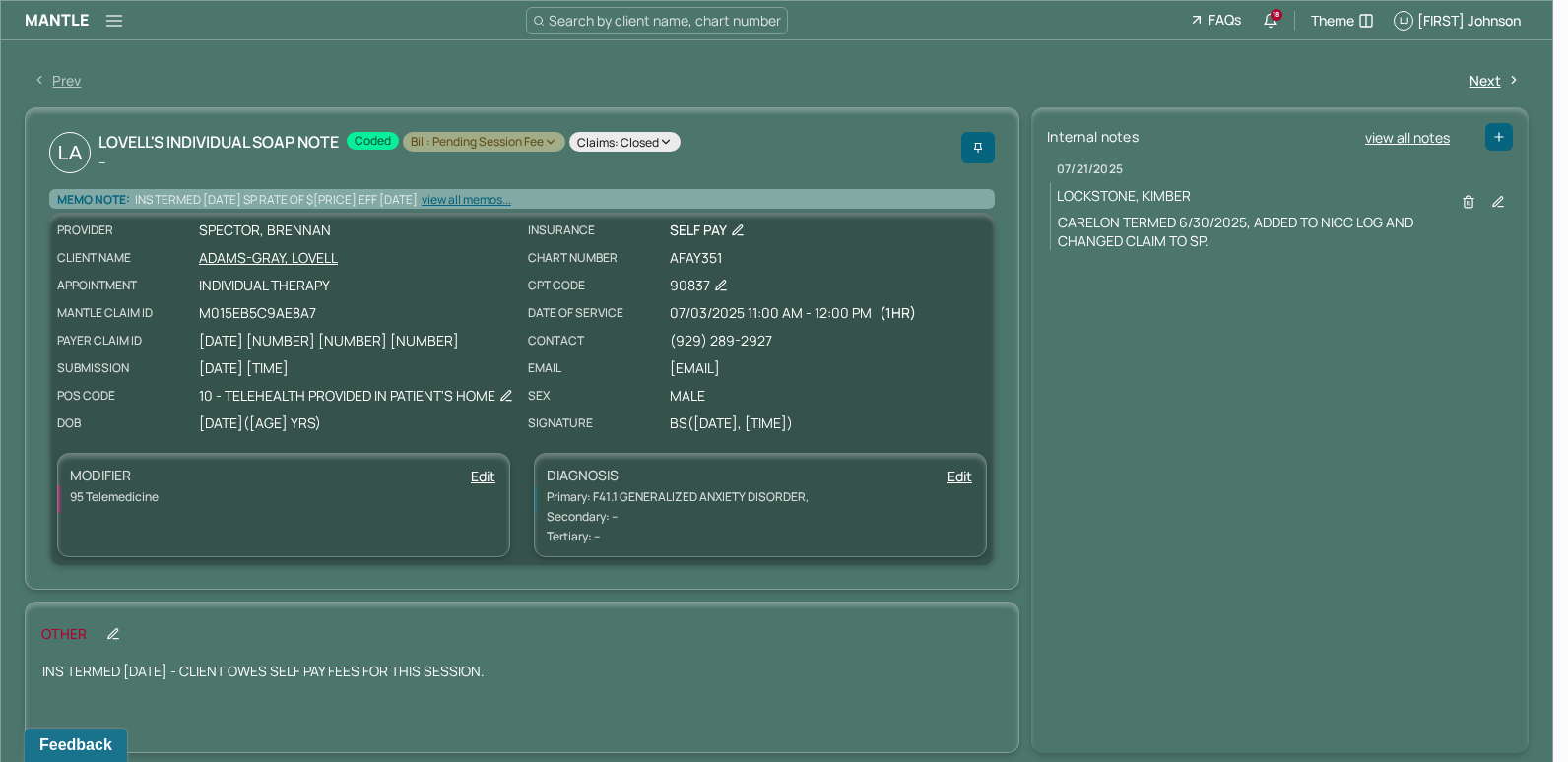 click on "Bill: Pending Session Fee" at bounding box center [484, 142] 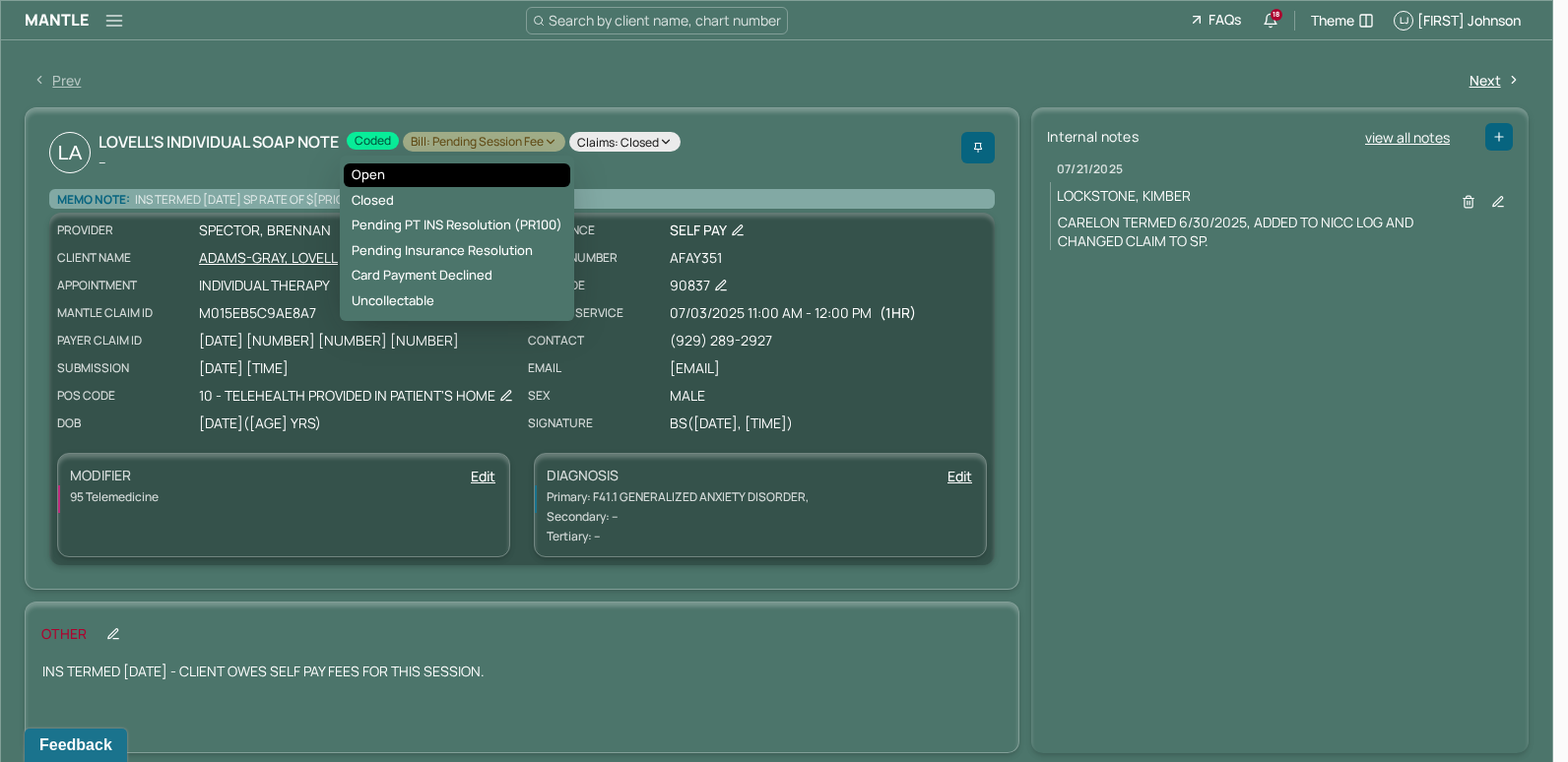 click on "Open" at bounding box center (457, 175) 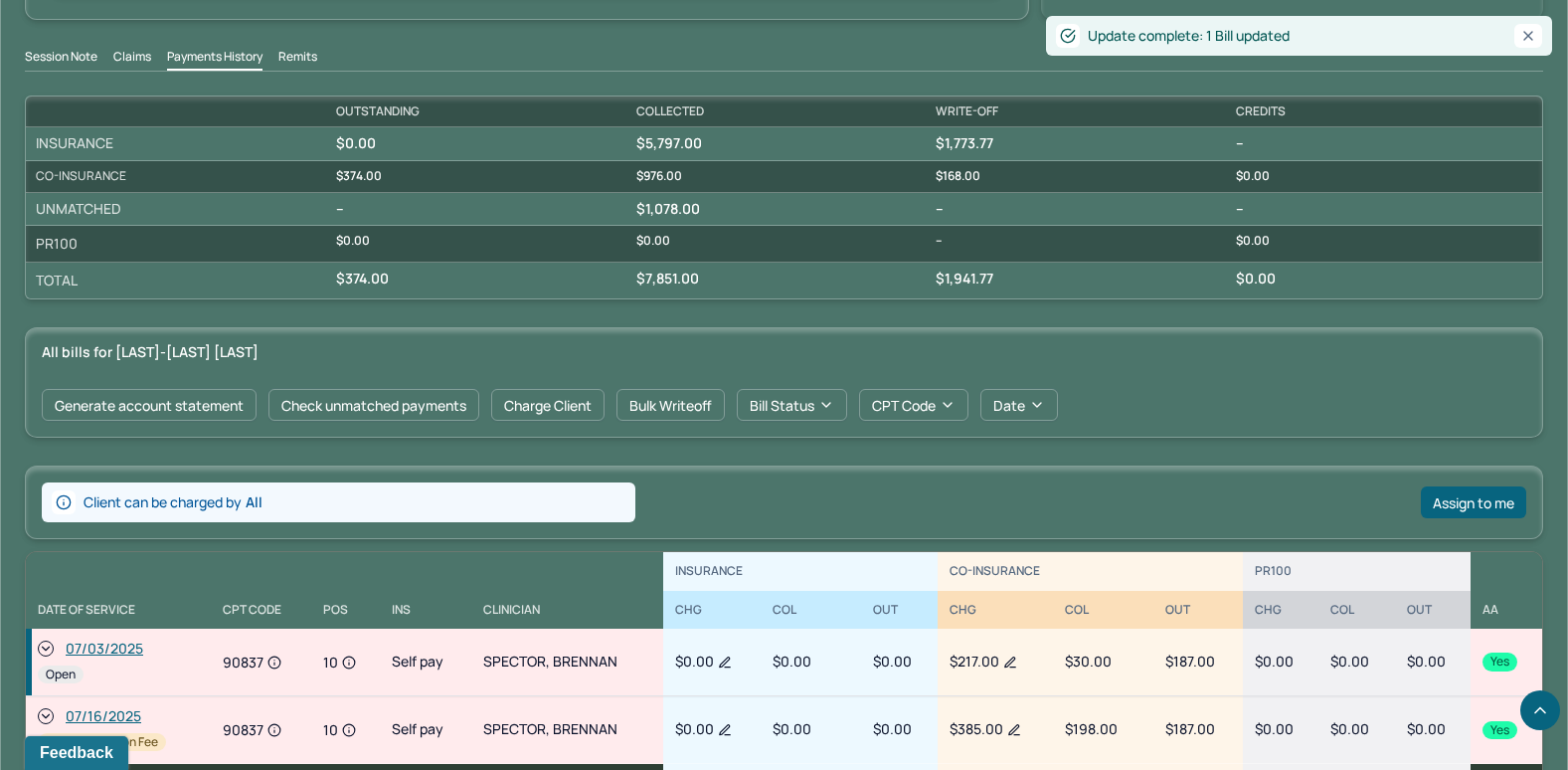 scroll, scrollTop: 696, scrollLeft: 0, axis: vertical 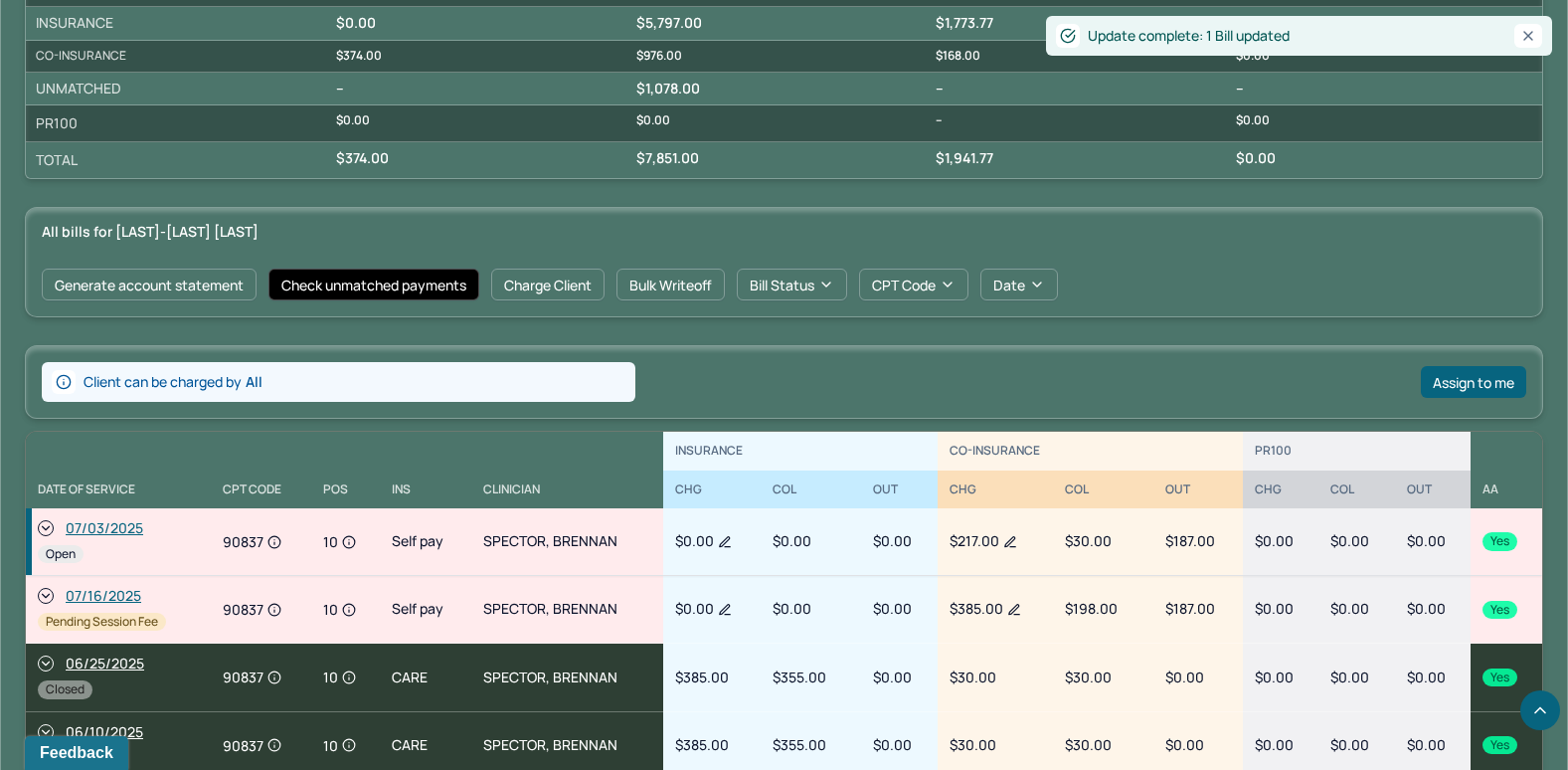 click on "Check unmatched payments" at bounding box center (374, 285) 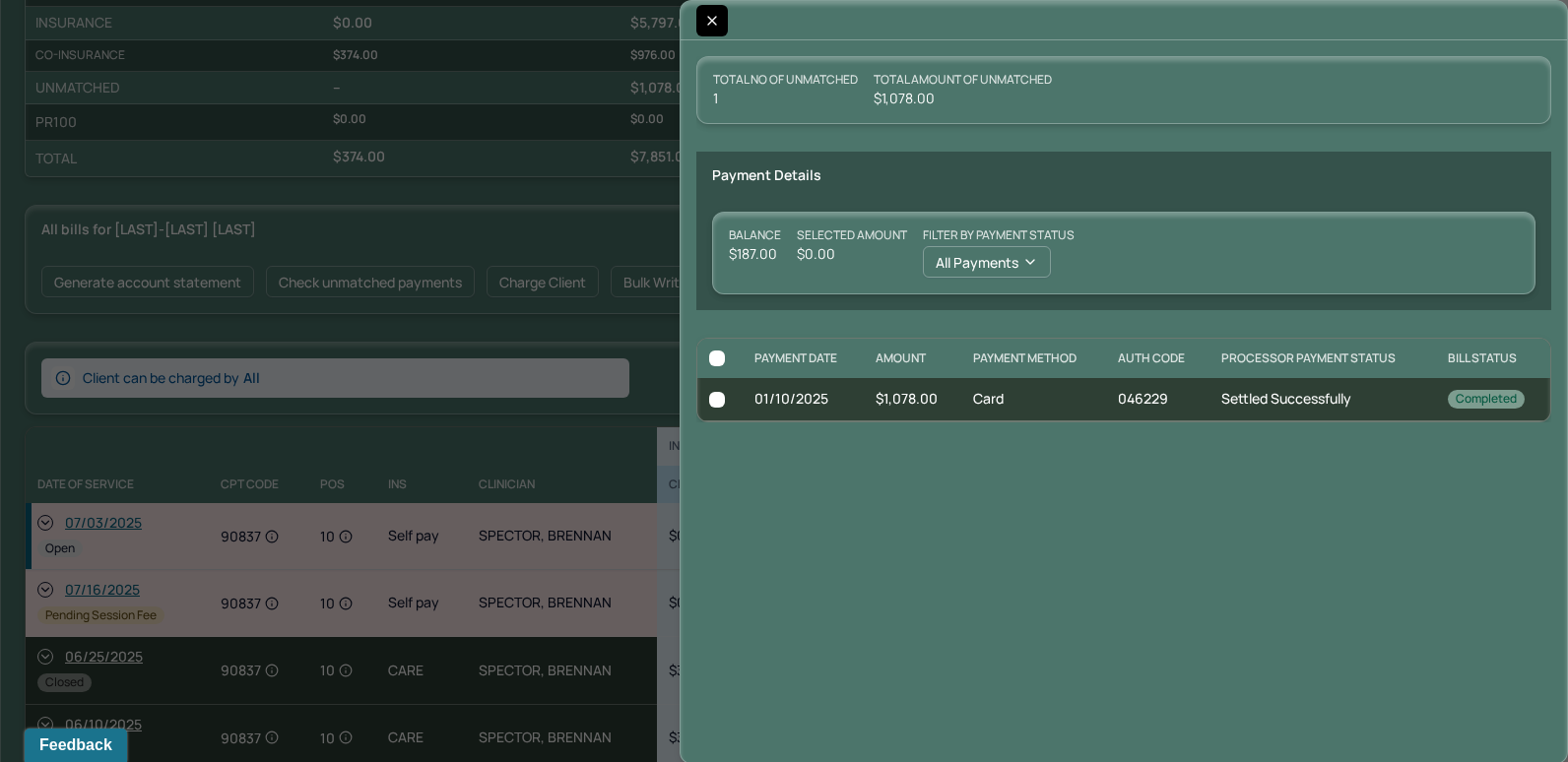 click 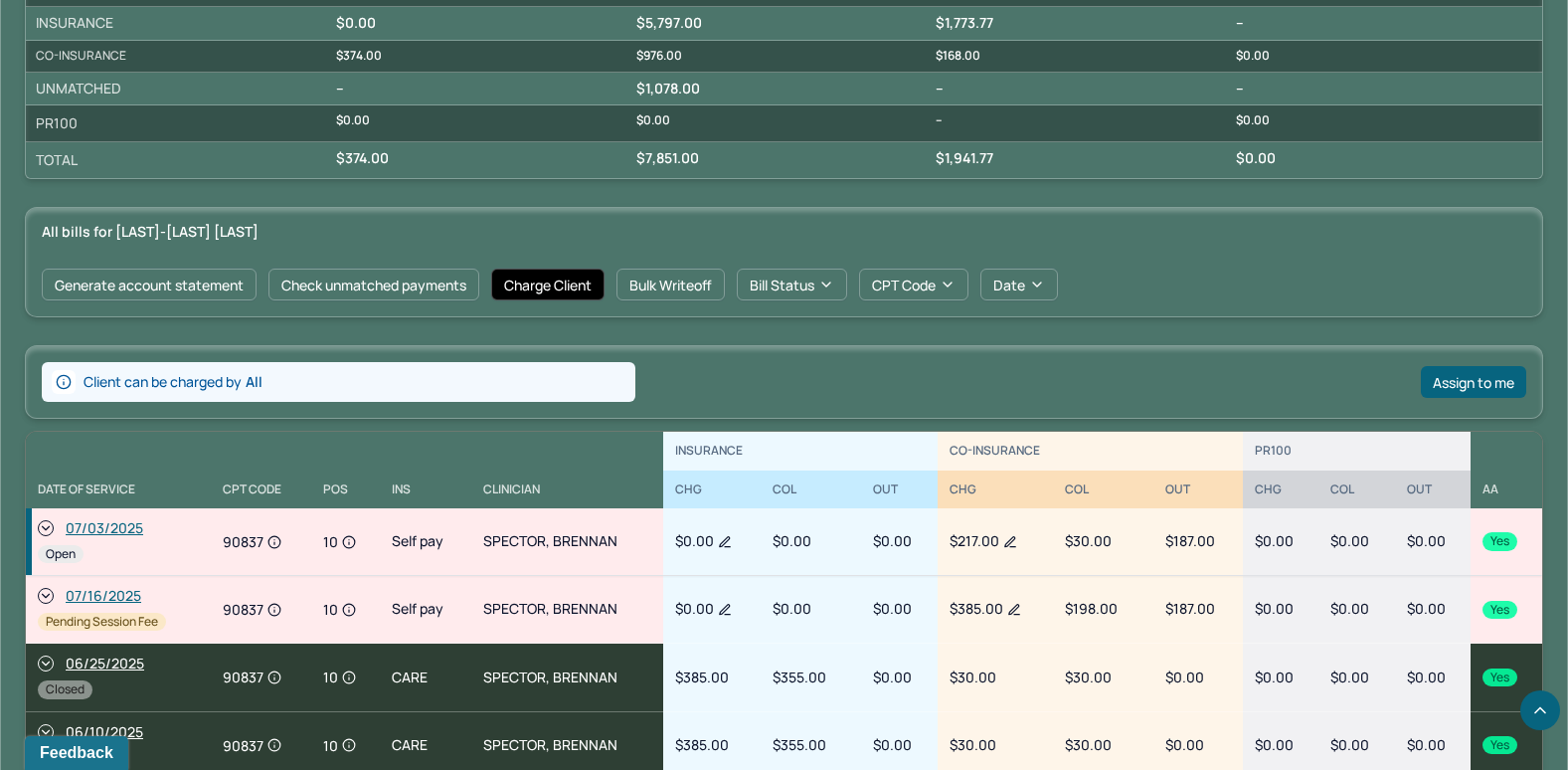 click on "Charge Client" at bounding box center (548, 285) 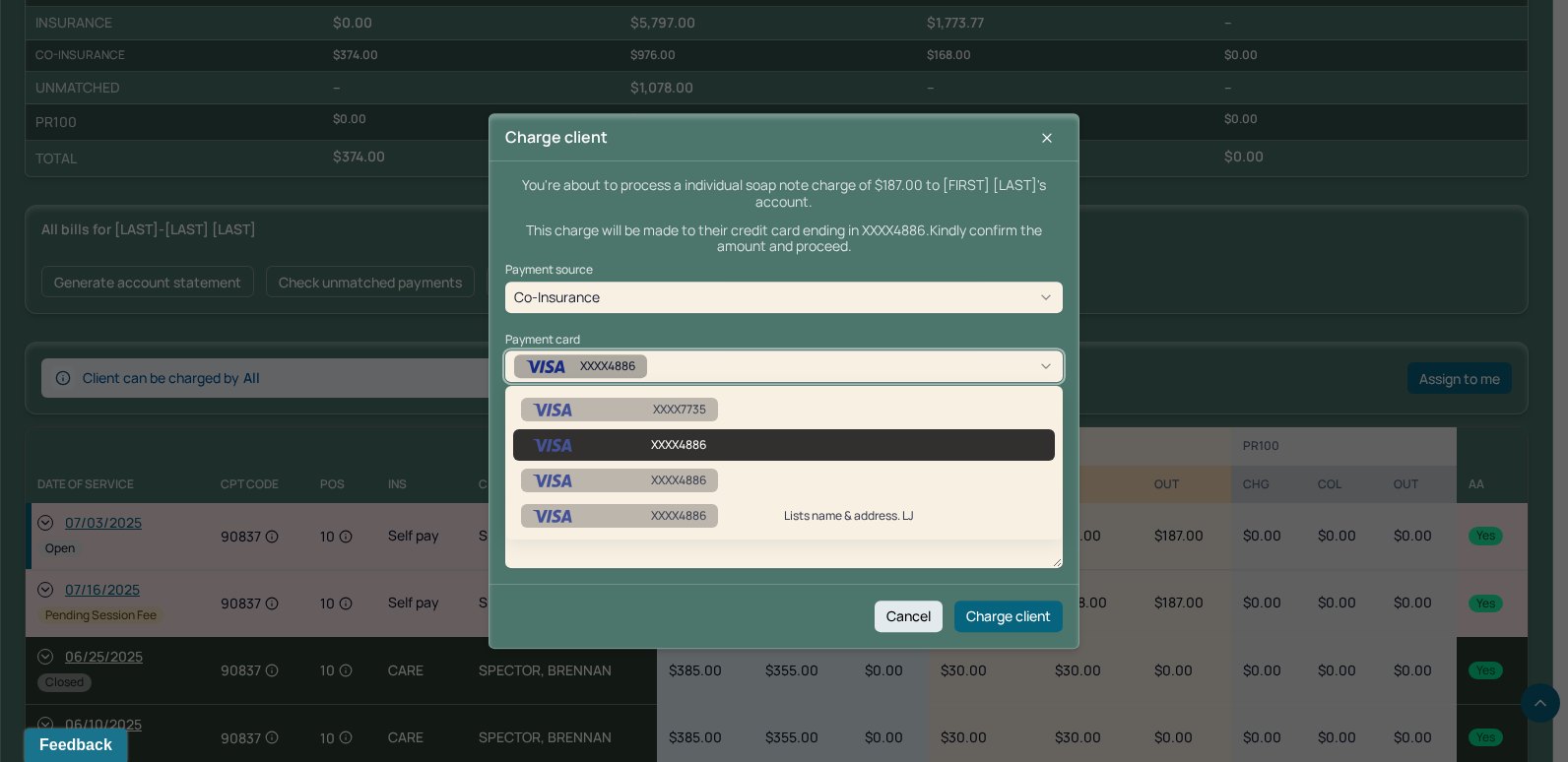 click 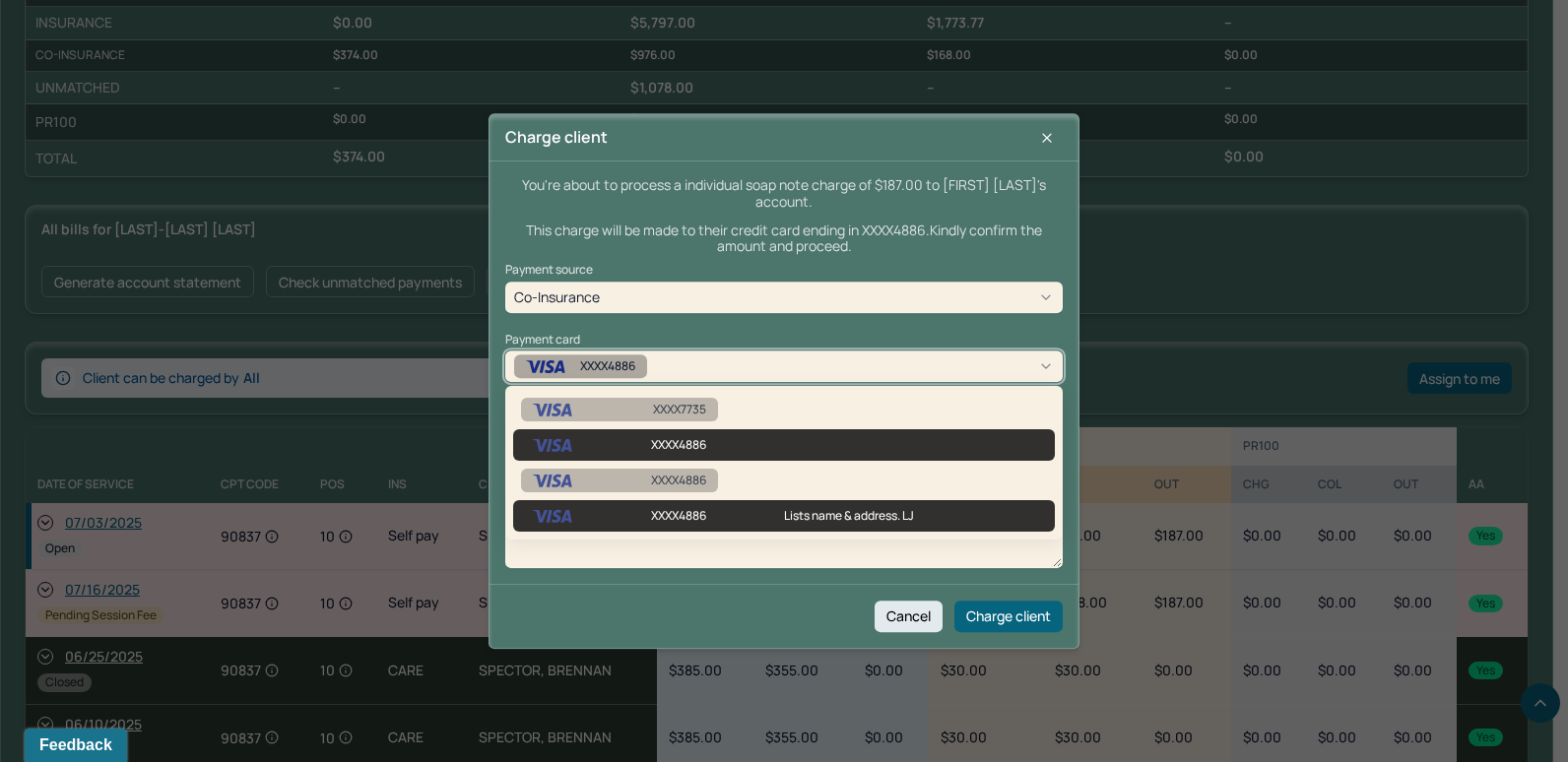 click on "Lists name & address. LJ" at bounding box center (915, 516) 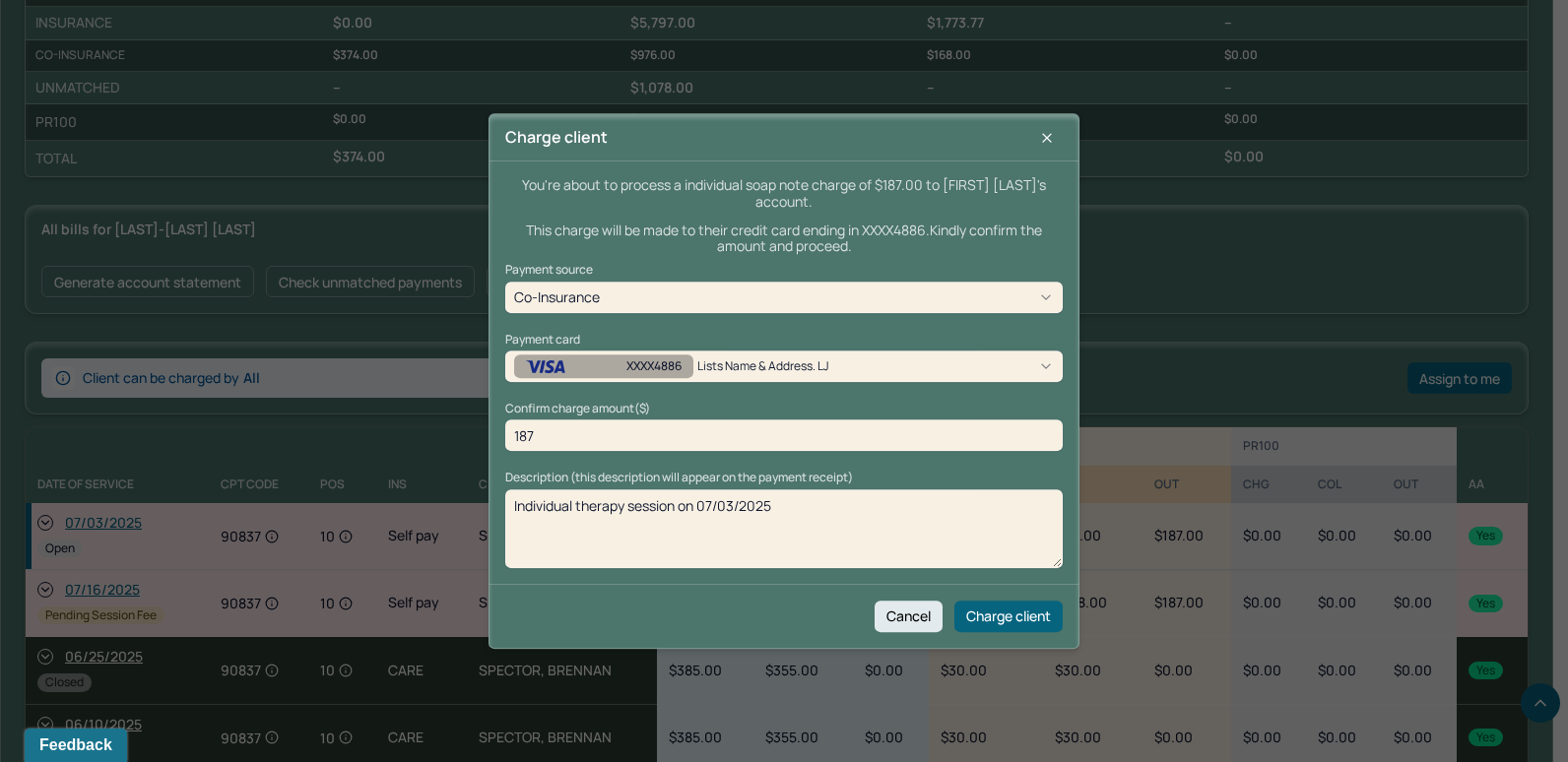 click on "Individual therapy session on 07/03/2025" at bounding box center (784, 529) 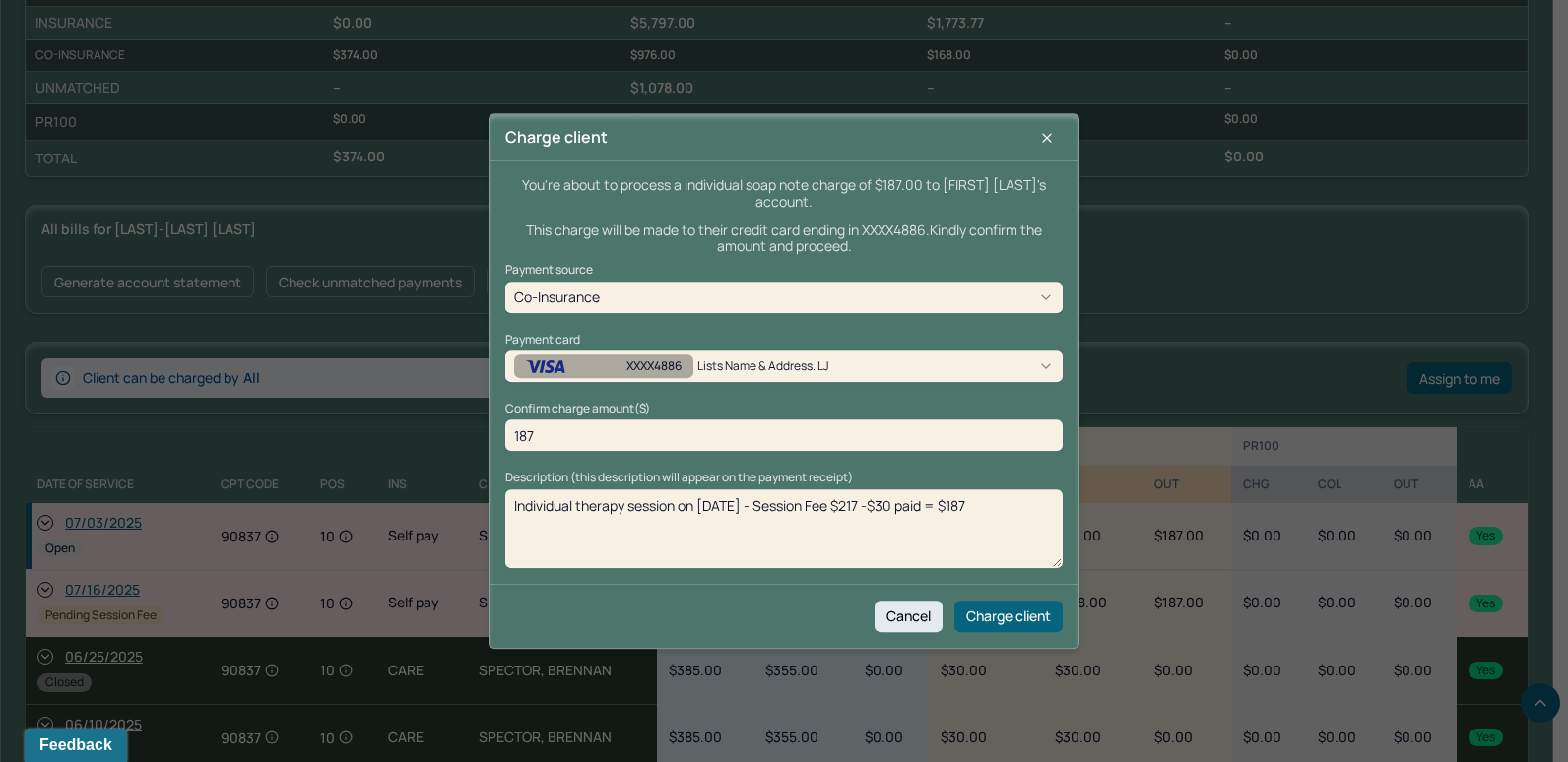 drag, startPoint x: 787, startPoint y: 506, endPoint x: 1013, endPoint y: 497, distance: 226.17913 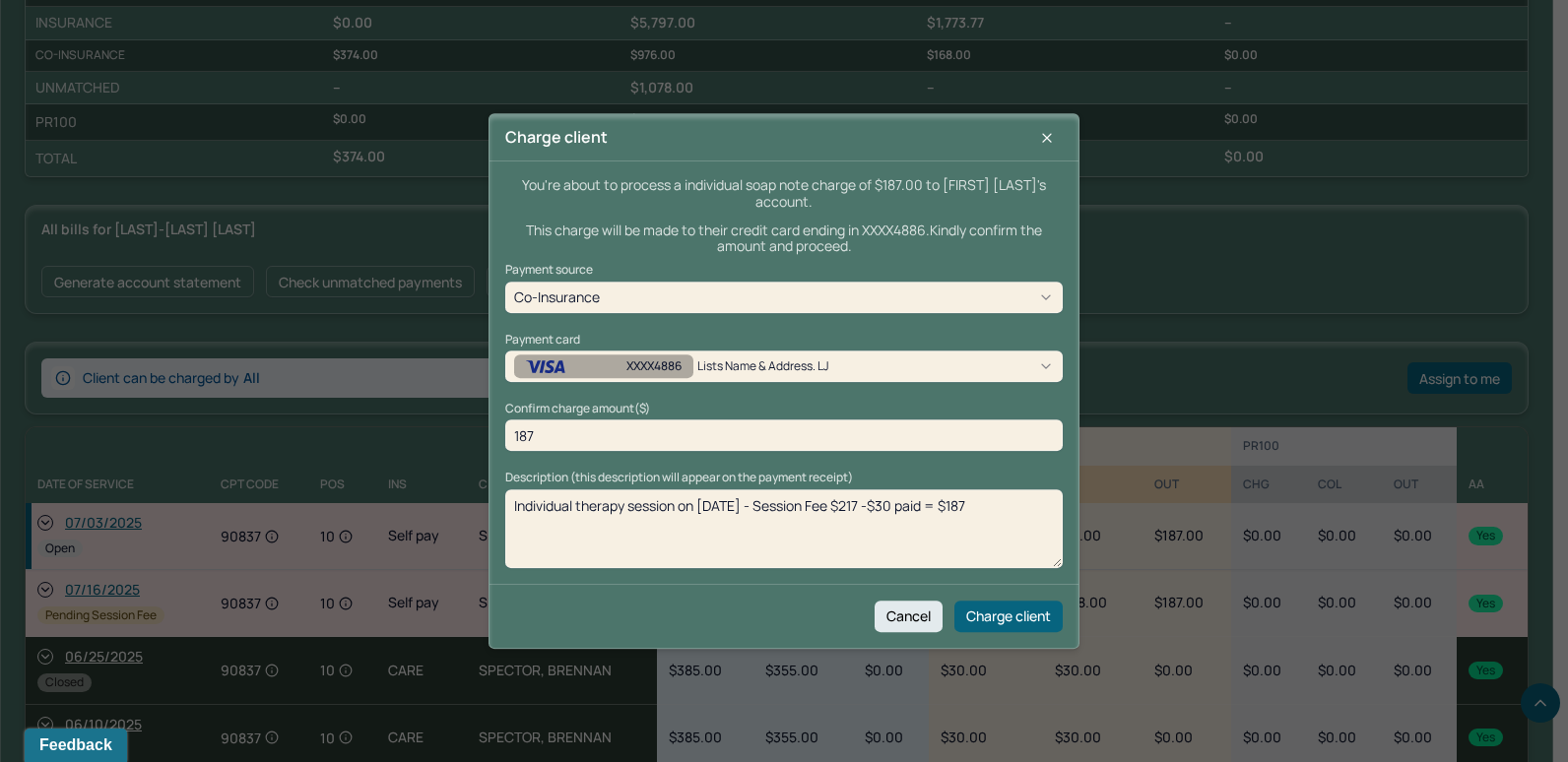 click on "Individual therapy session on 07/03/2025" at bounding box center [784, 529] 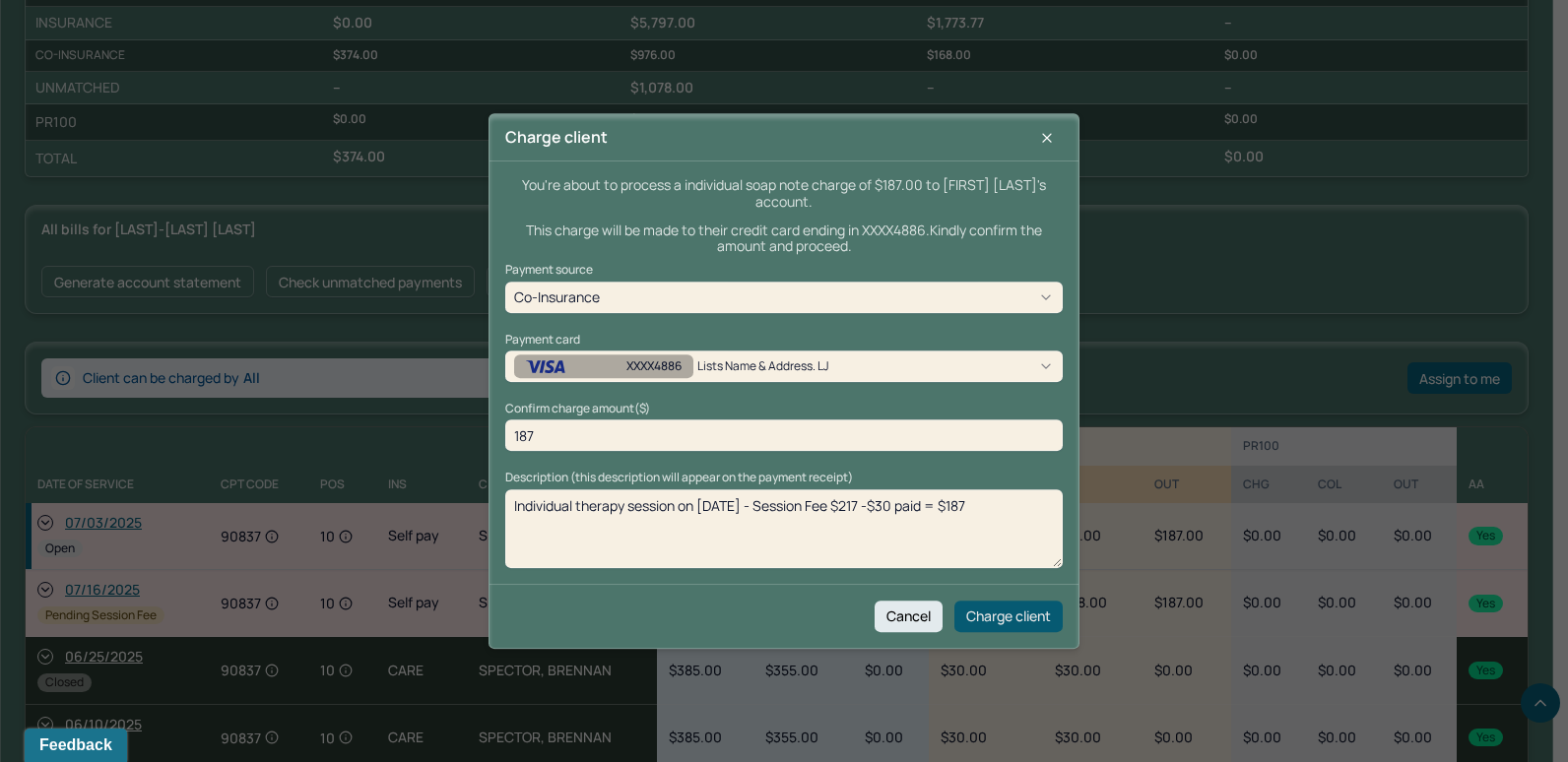 type on "Individual therapy session on [DATE] - Session Fee $217 -$30 paid = $187" 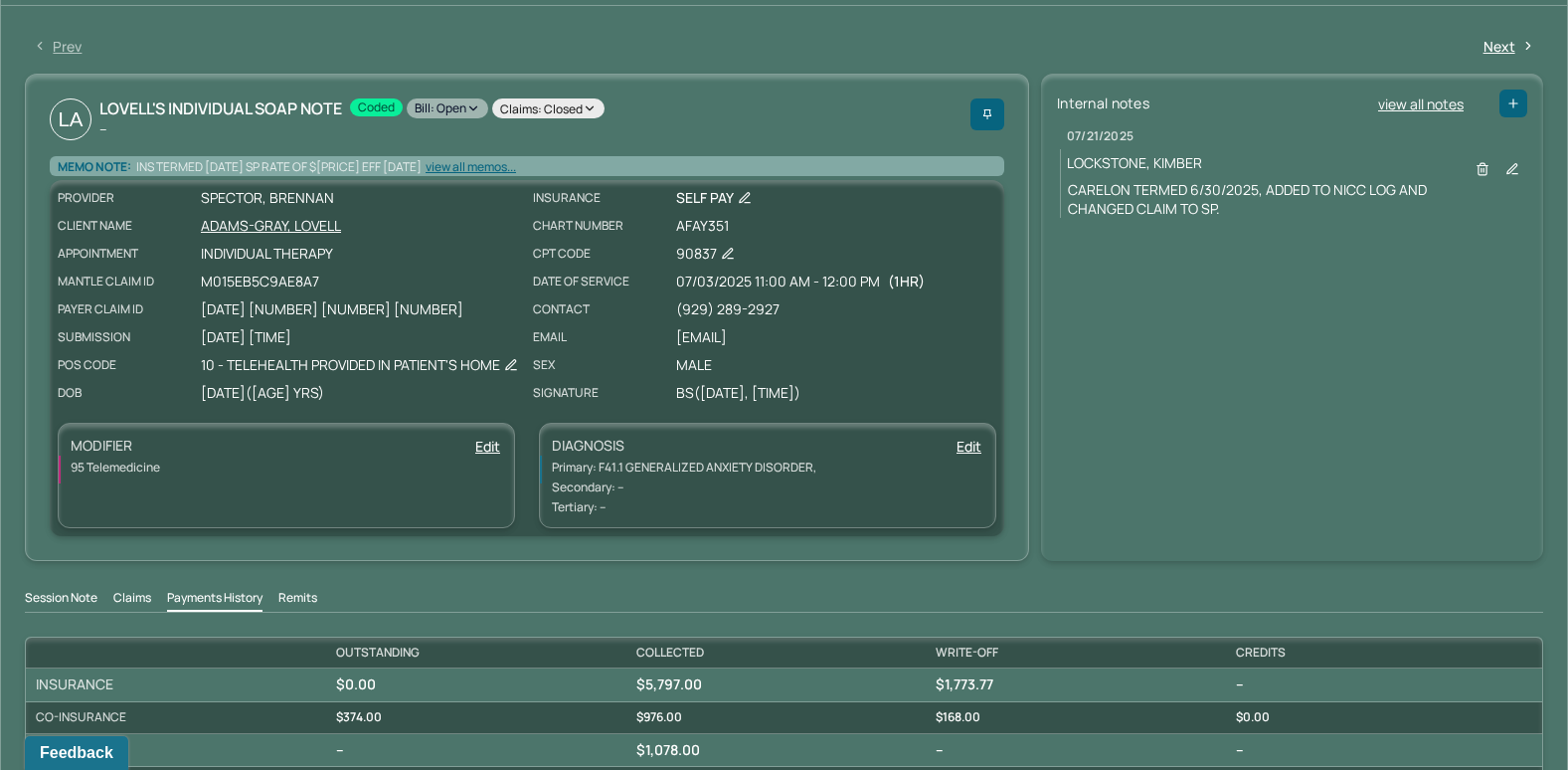scroll, scrollTop: 0, scrollLeft: 0, axis: both 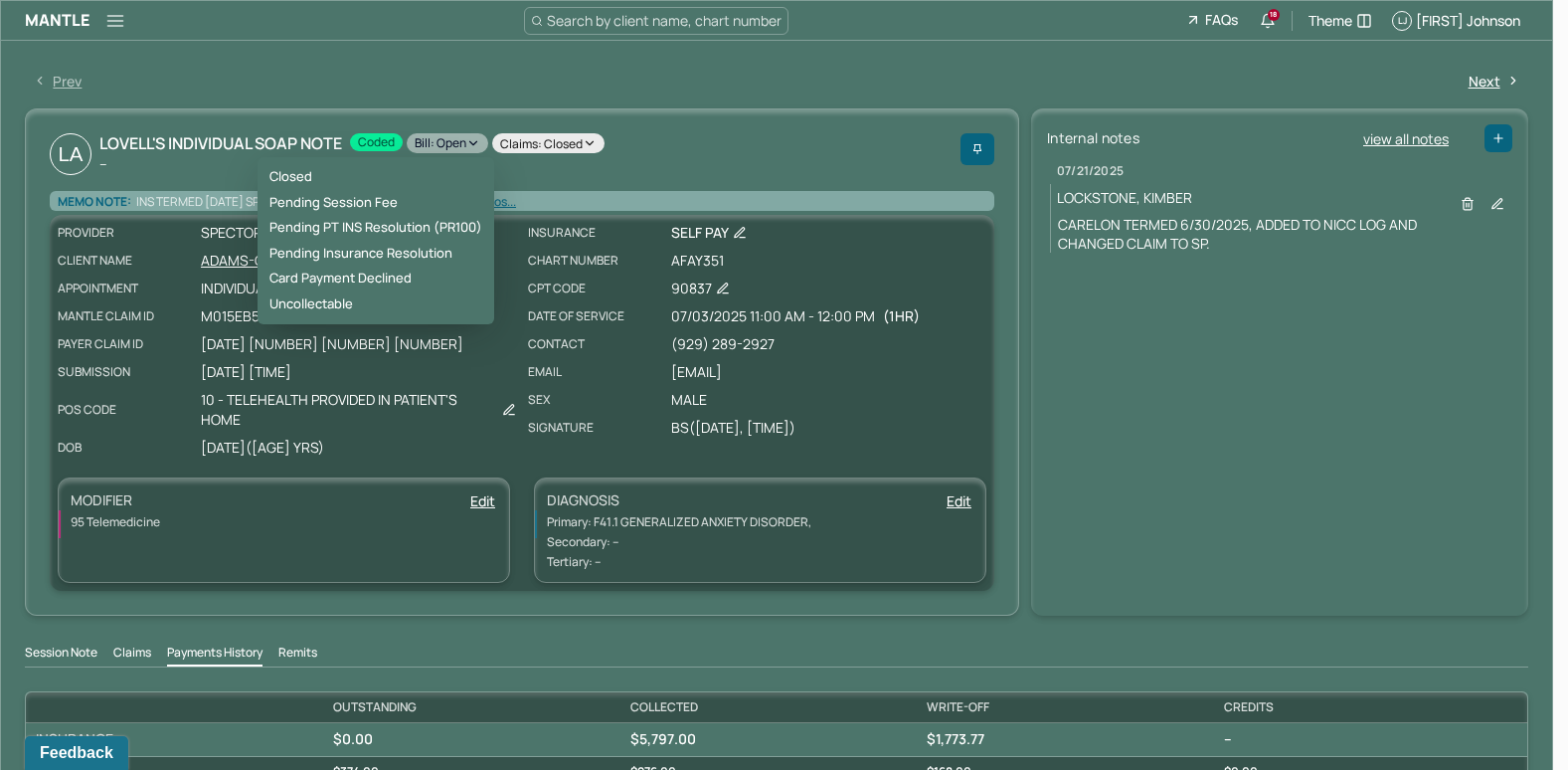 click on "Bill: Open" at bounding box center (447, 143) 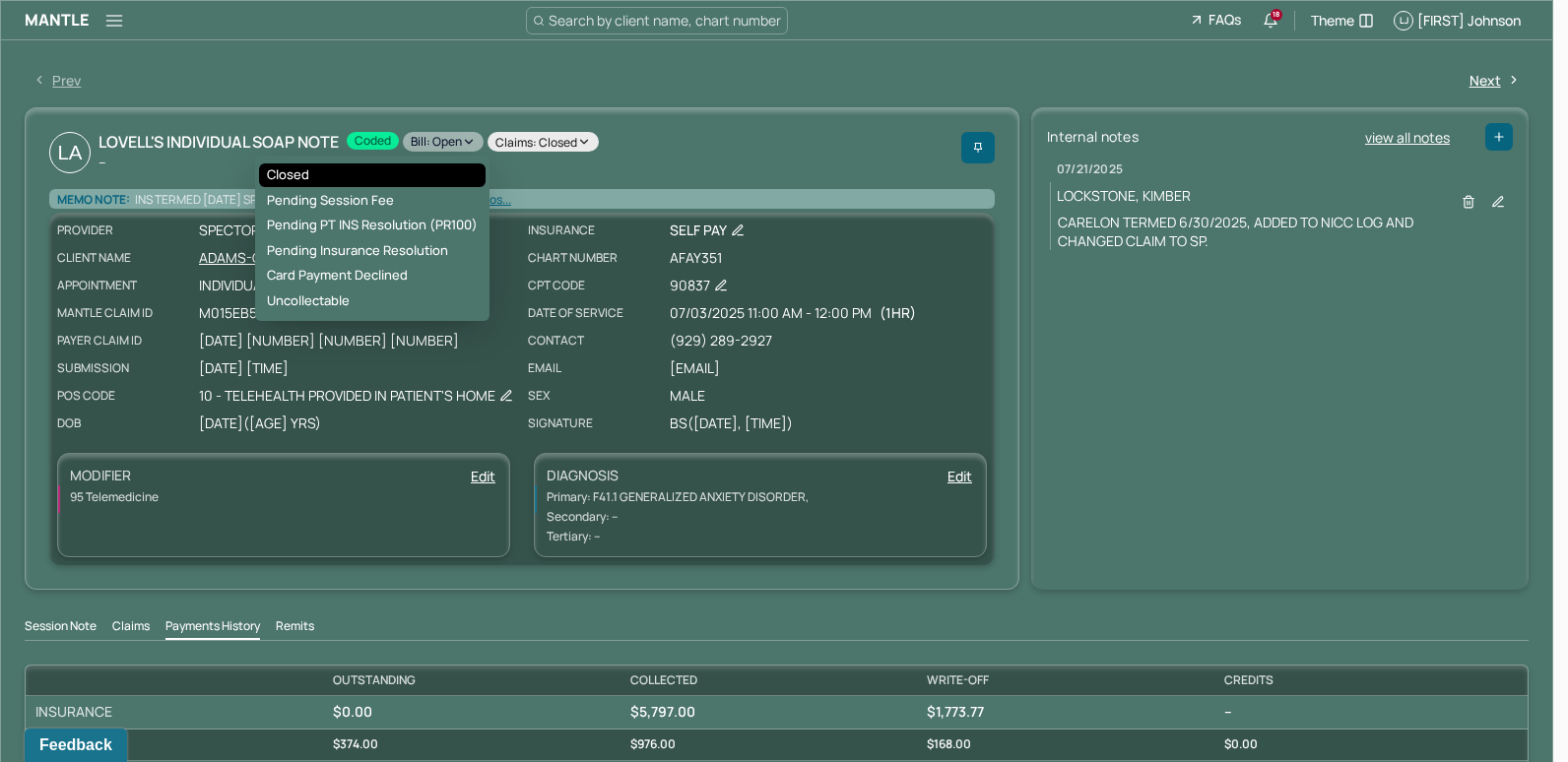click on "Closed" at bounding box center [372, 175] 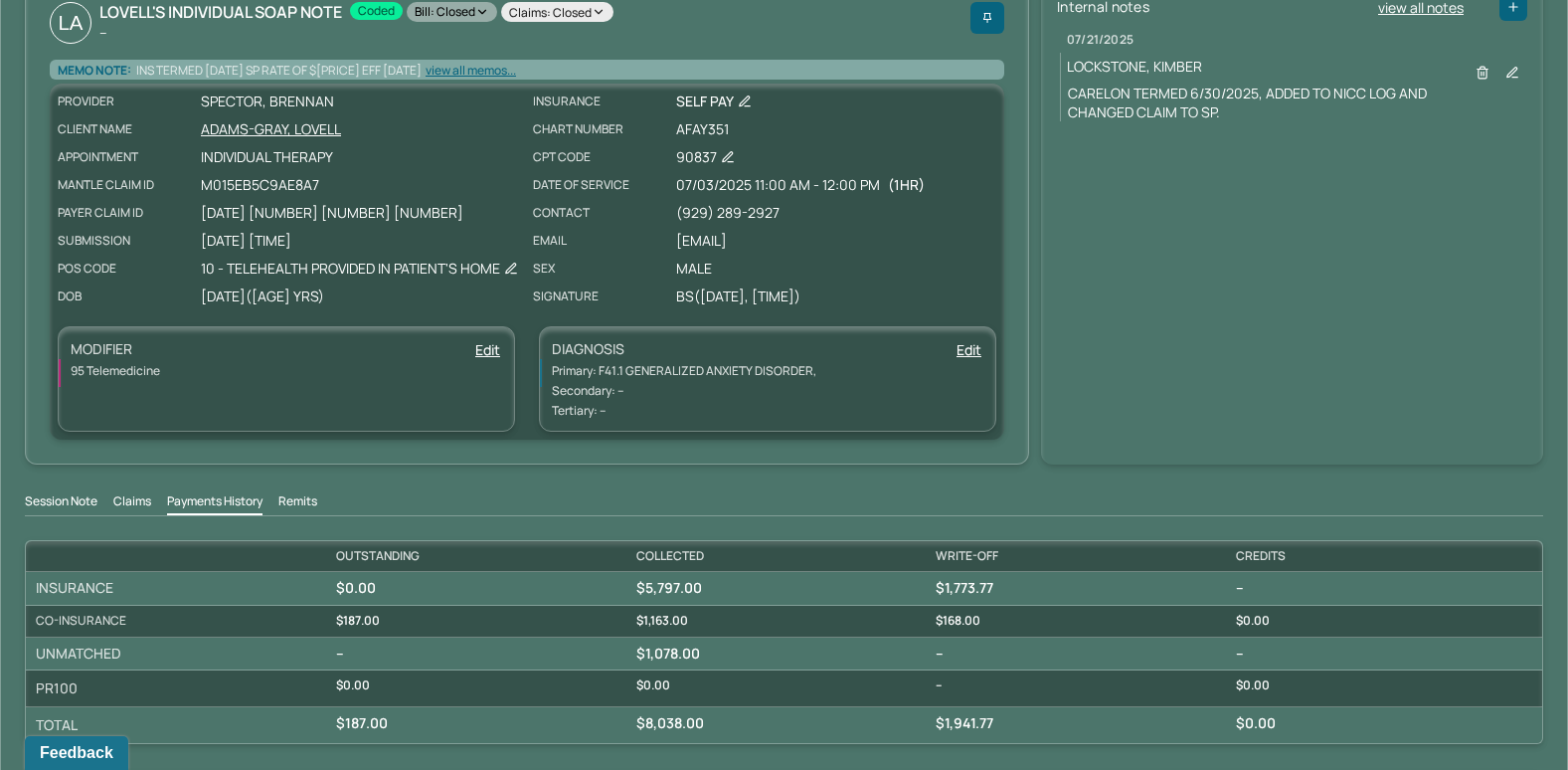 scroll, scrollTop: 99, scrollLeft: 0, axis: vertical 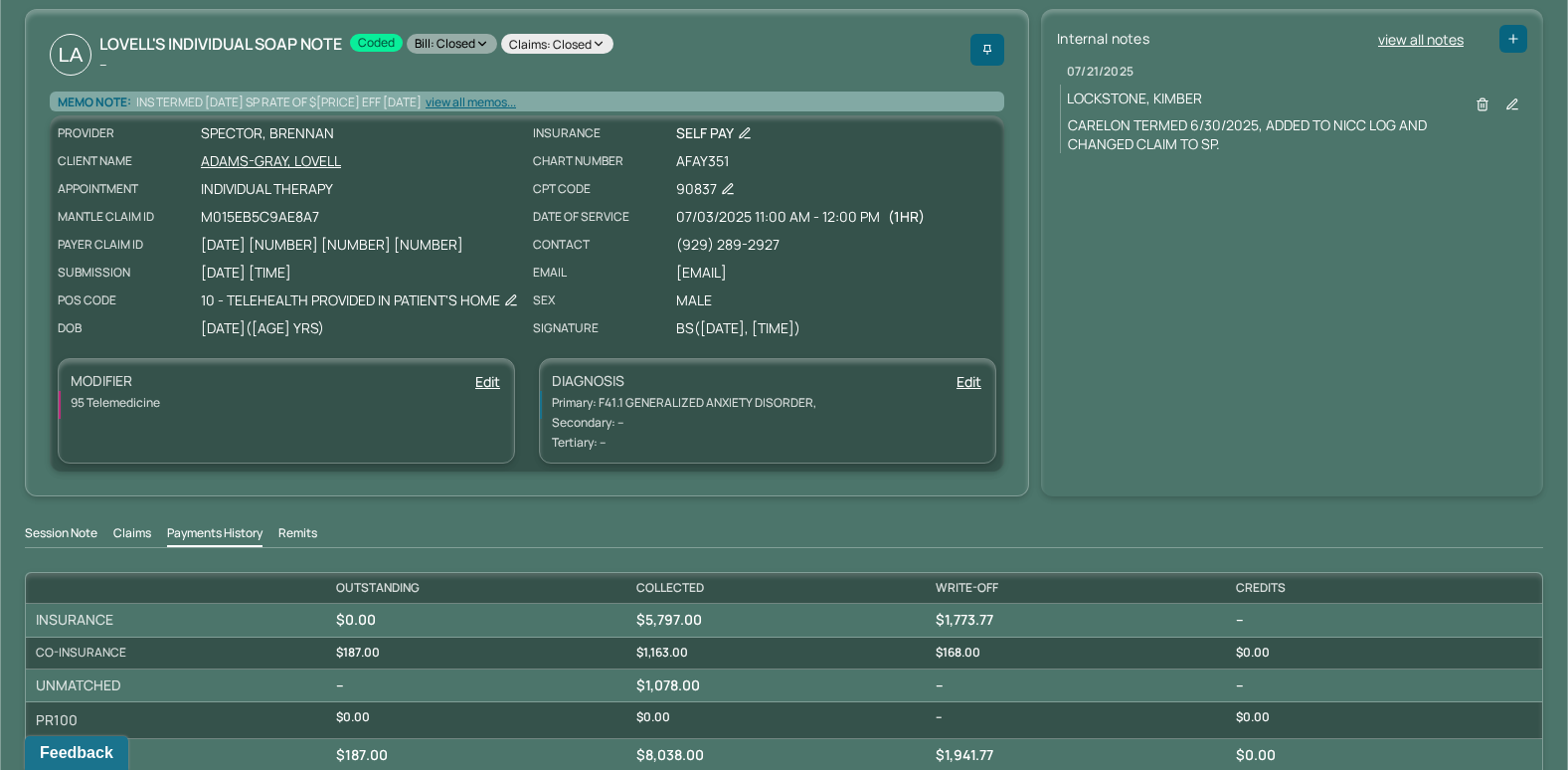 click on "ADAMS-GRAY, LOVELL" at bounding box center (361, 161) 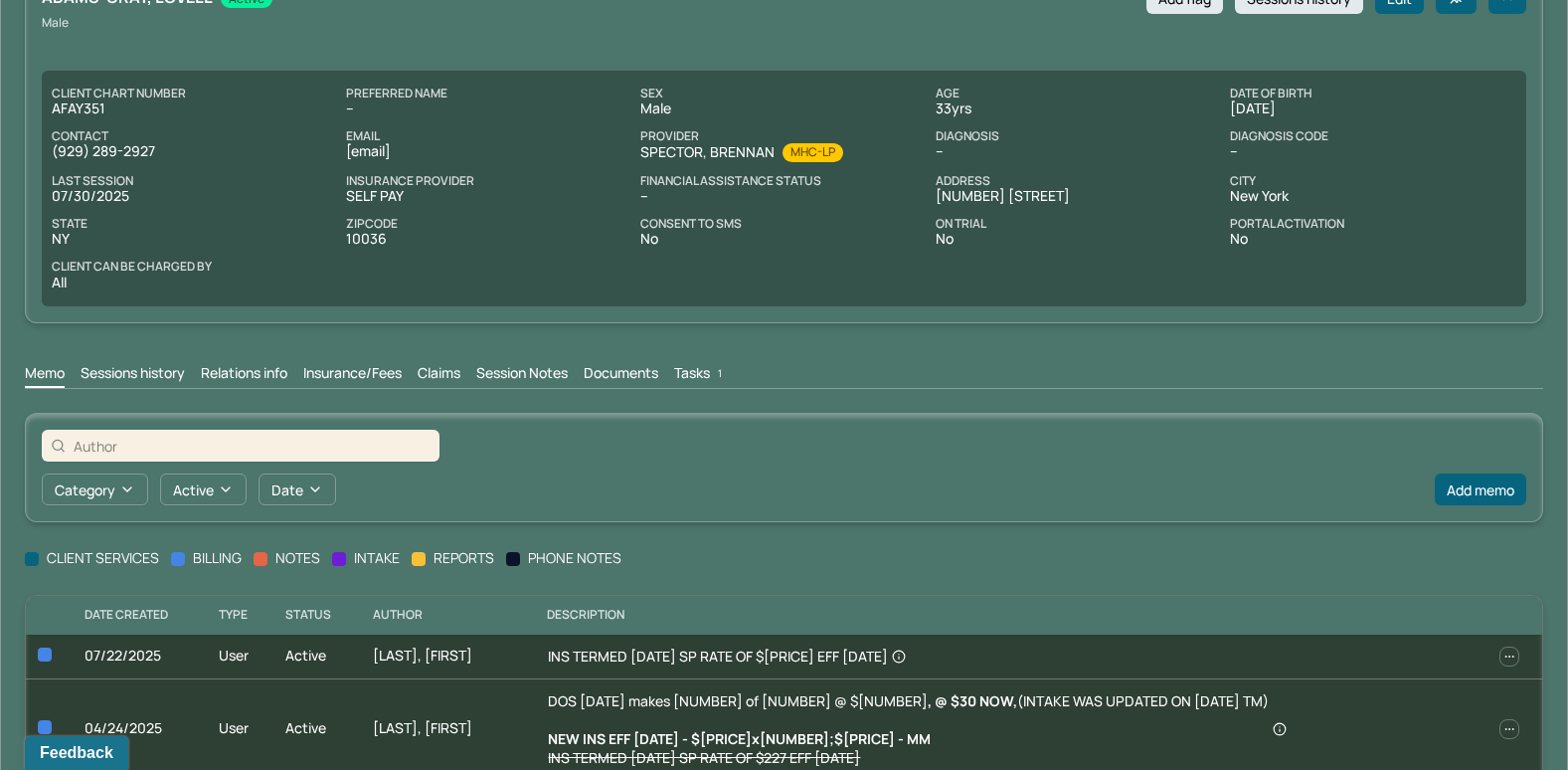 scroll, scrollTop: 0, scrollLeft: 0, axis: both 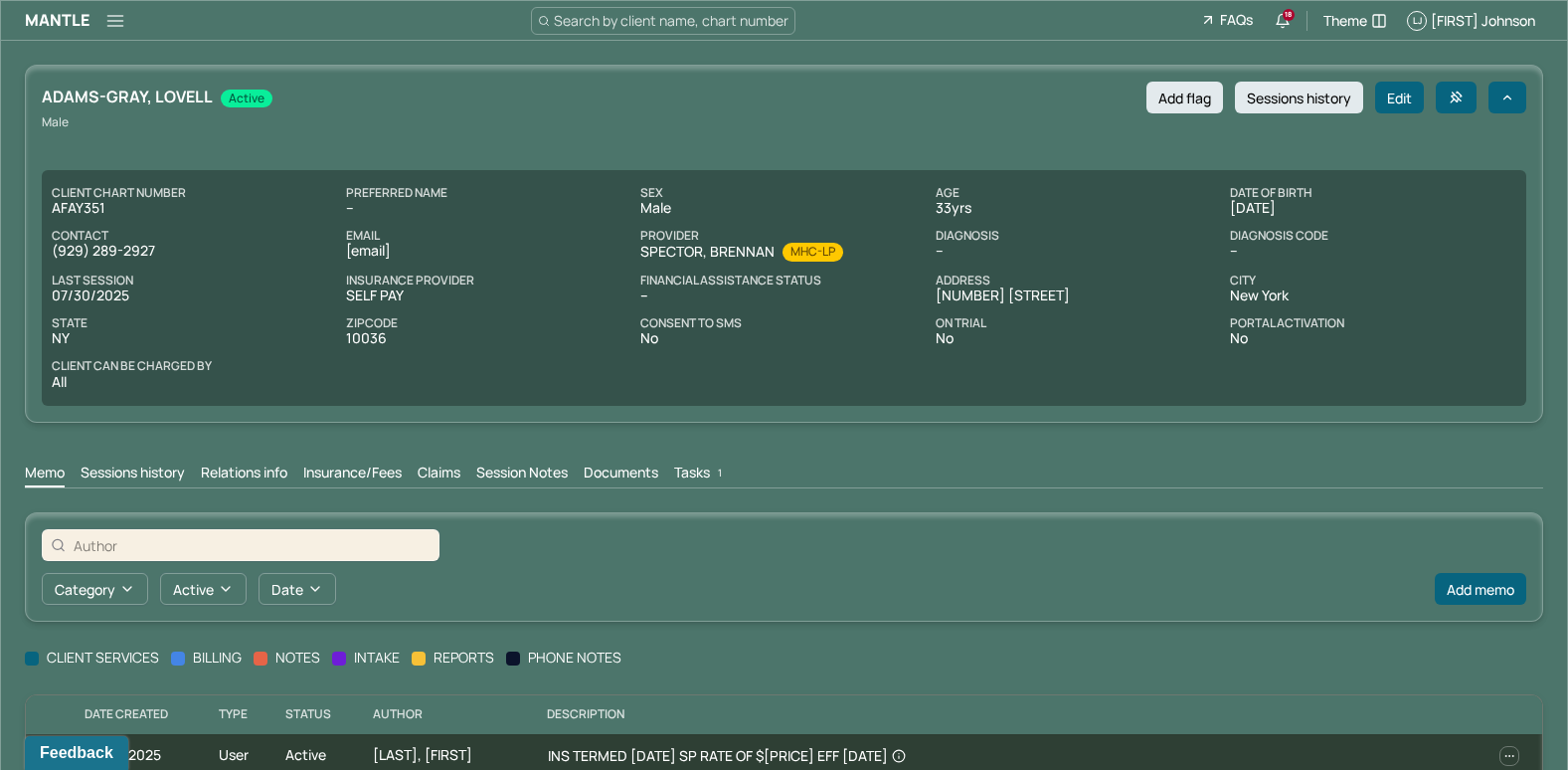 click on "Tasks [NUMBER]" at bounding box center [700, 475] 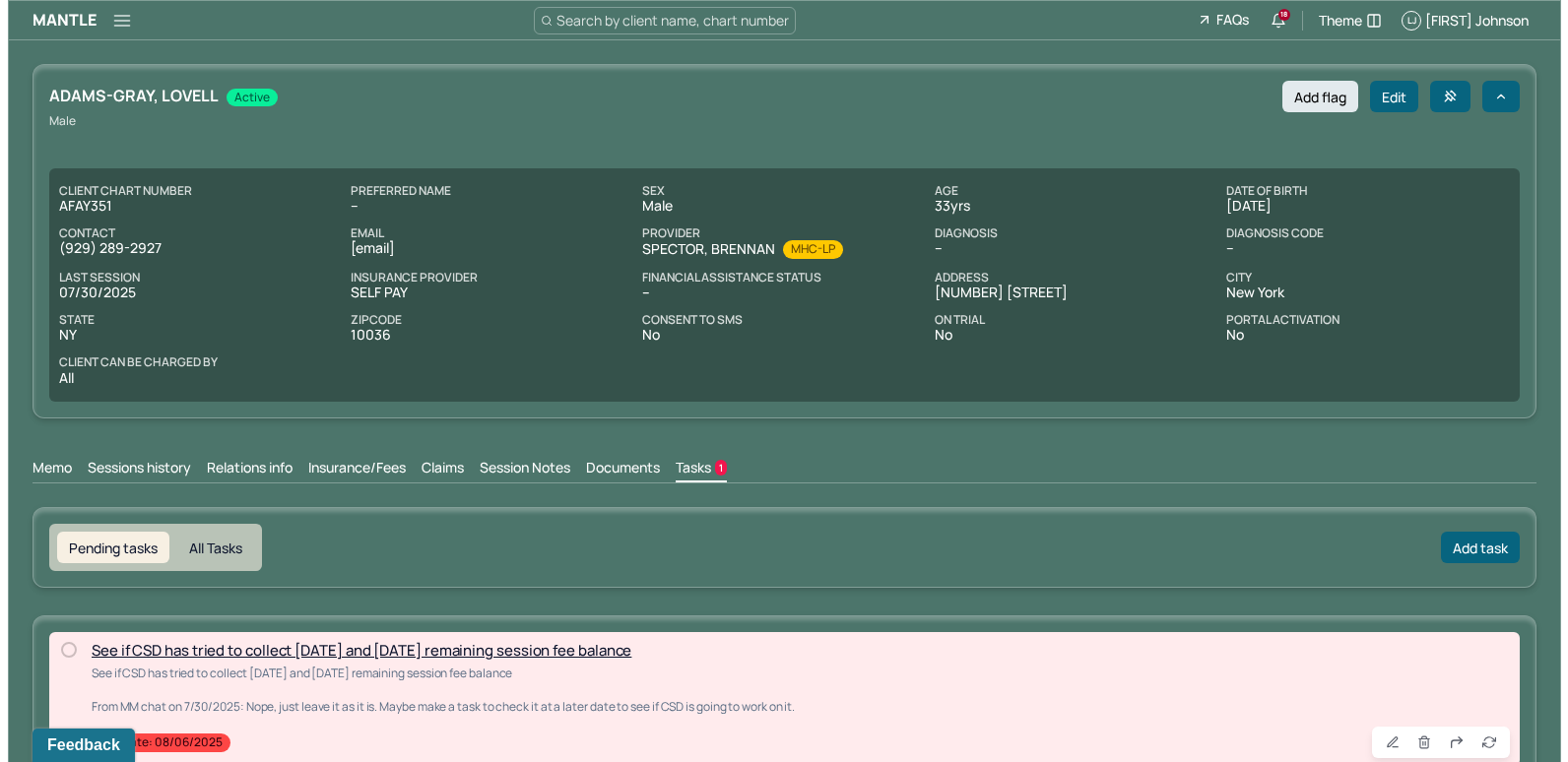 scroll, scrollTop: 45, scrollLeft: 0, axis: vertical 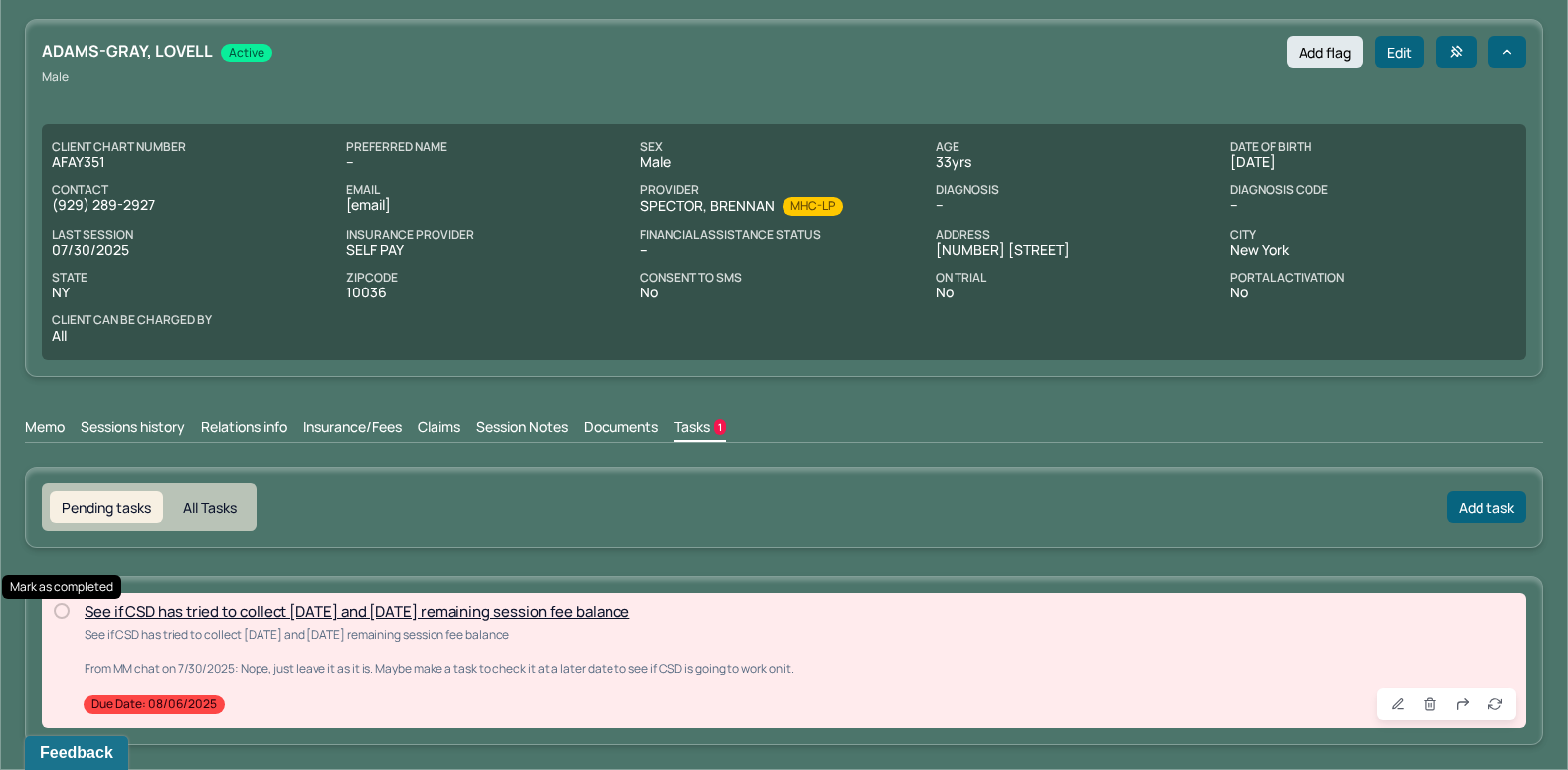 click at bounding box center [62, 611] 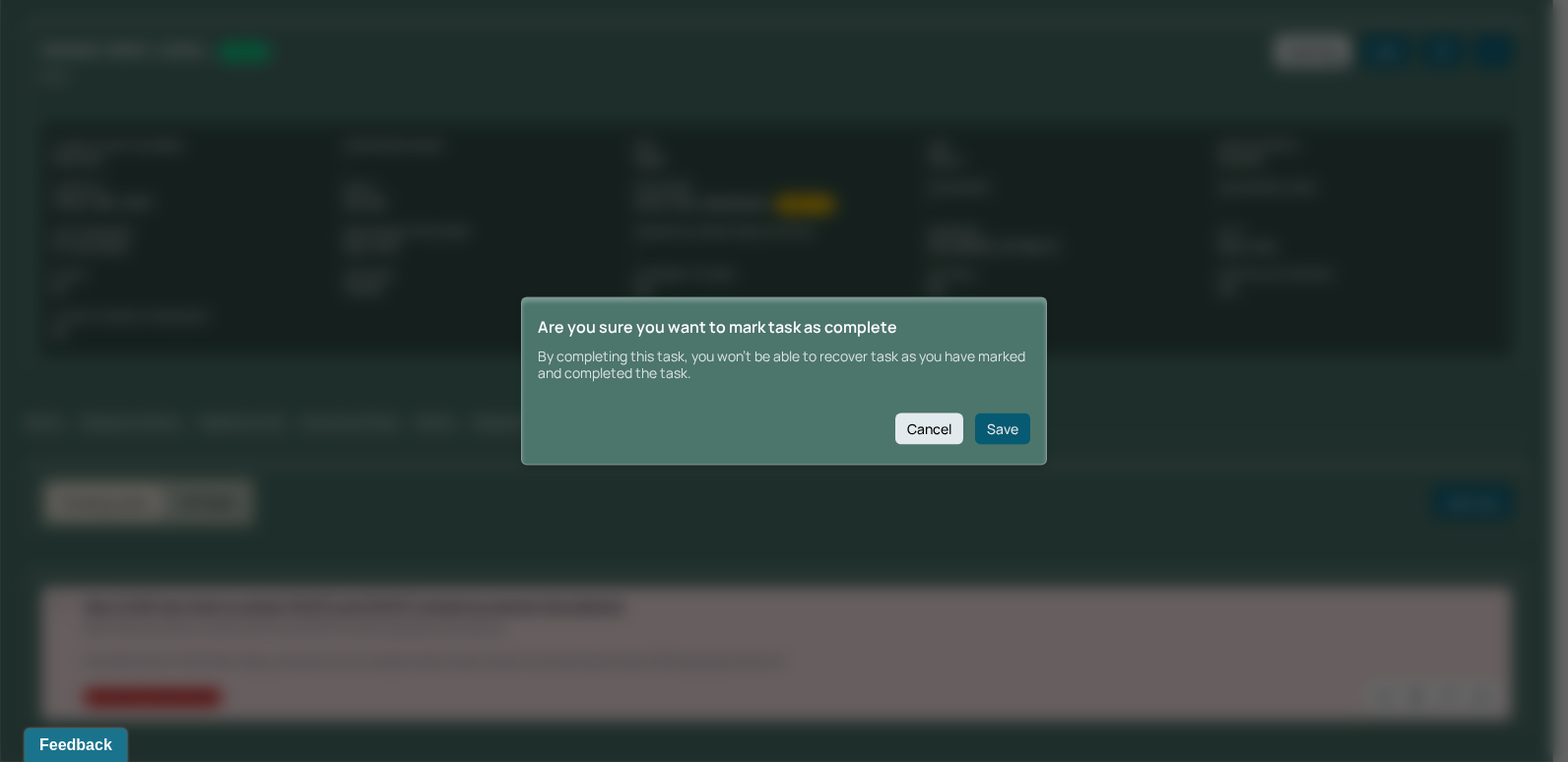 click on "Save" at bounding box center [1003, 428] 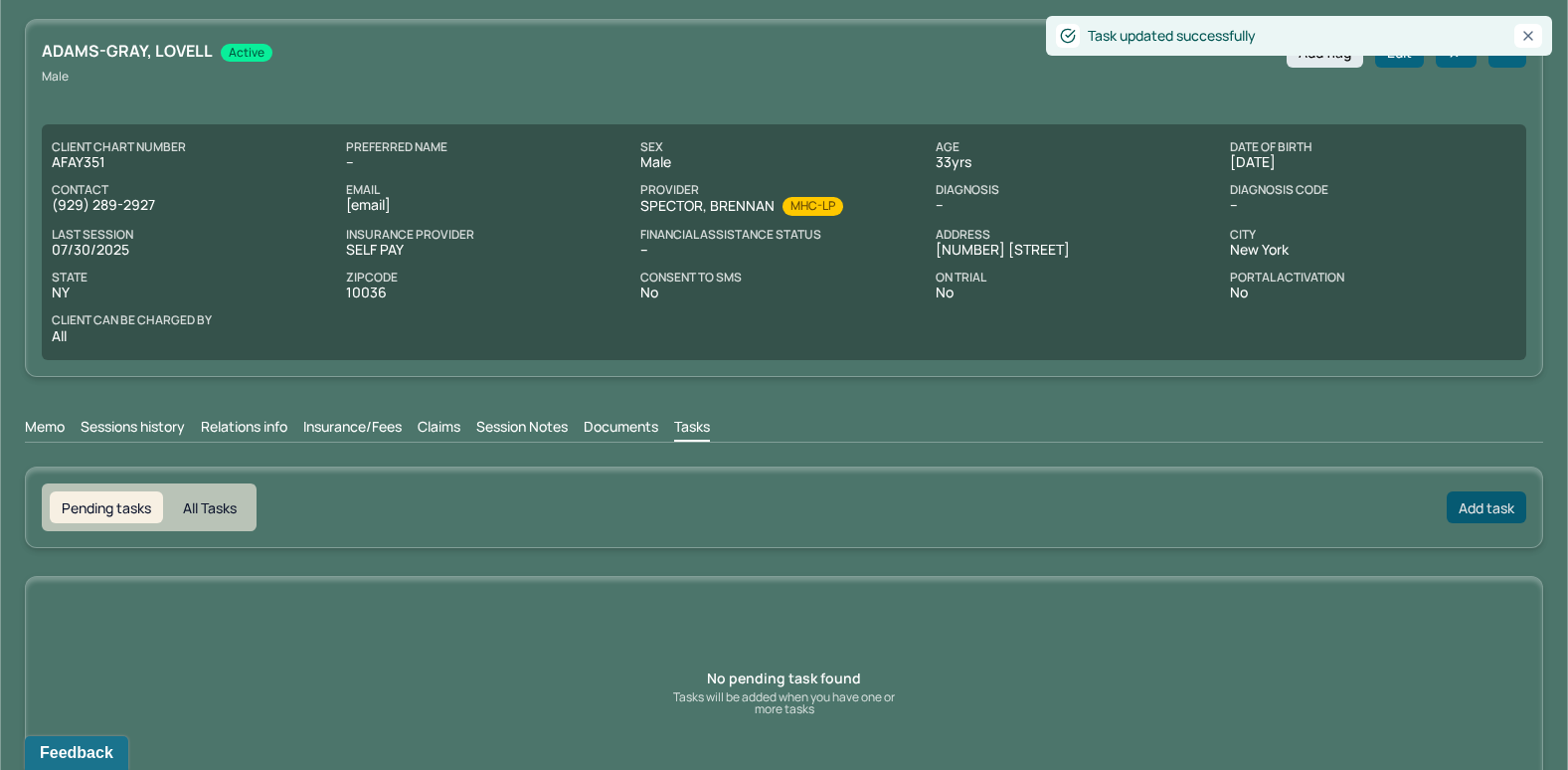 click on "Add task" at bounding box center (1486, 507) 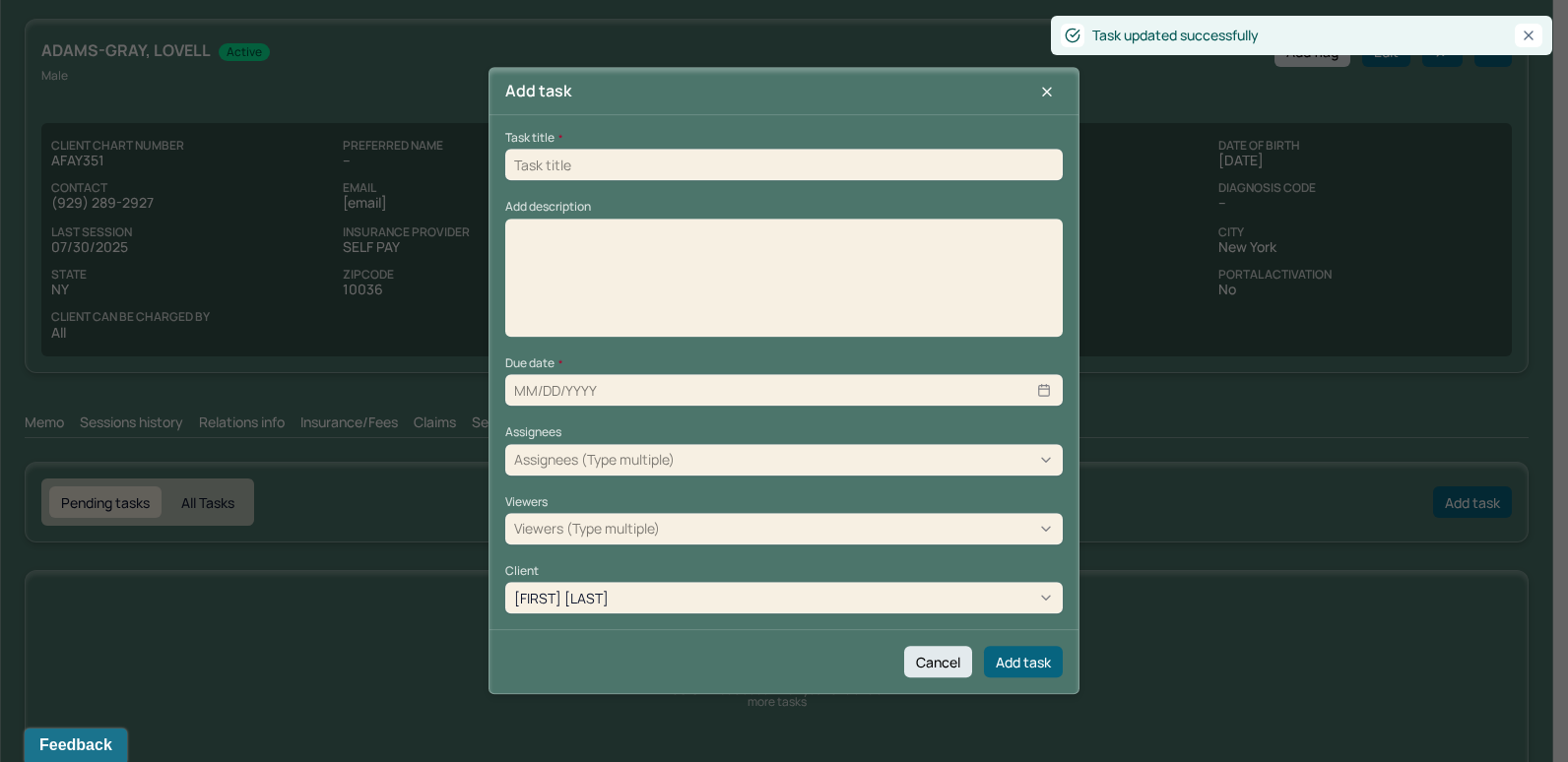 click at bounding box center [784, 165] 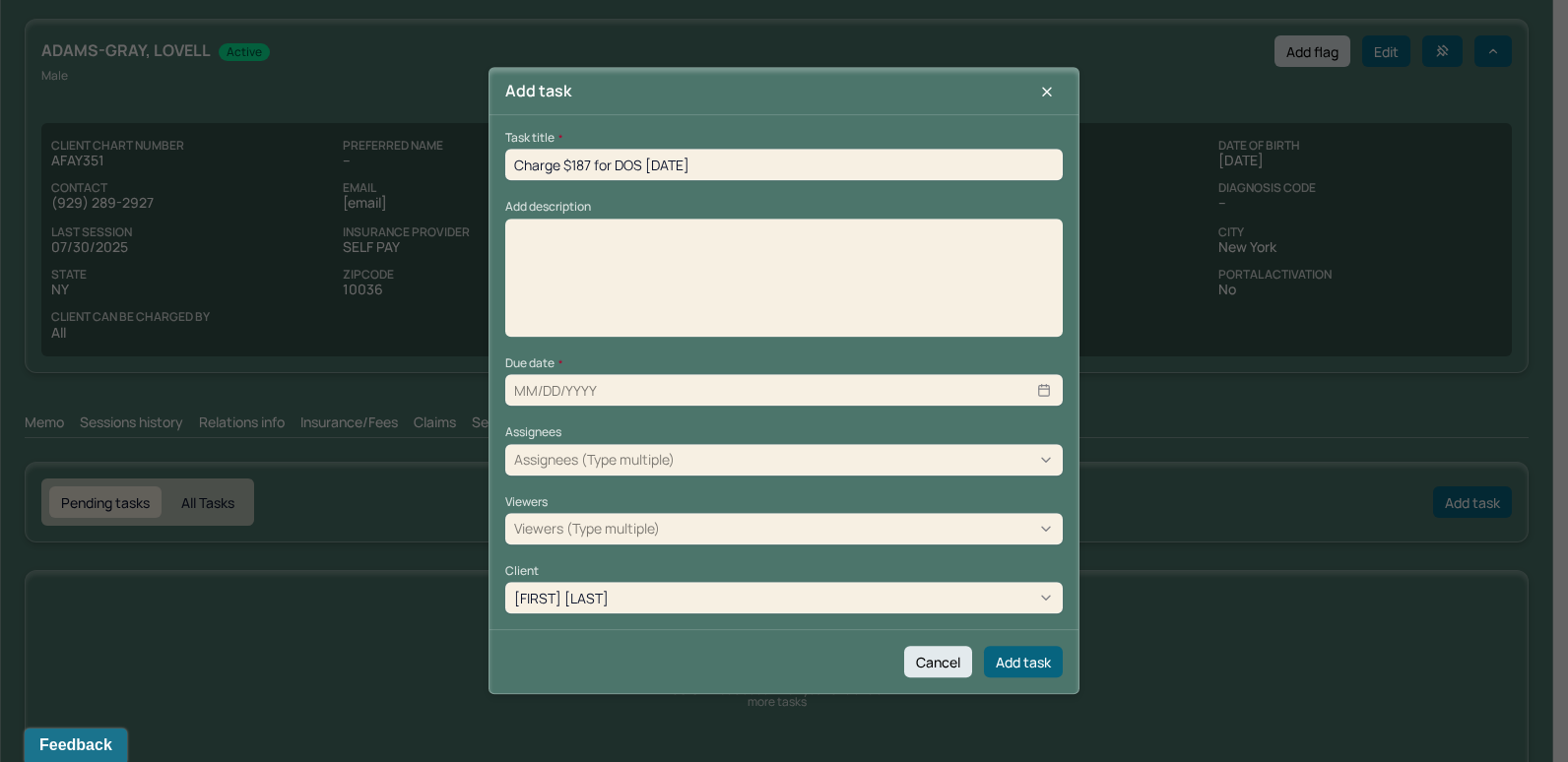type on "Charge $187 for DOS [DATE]" 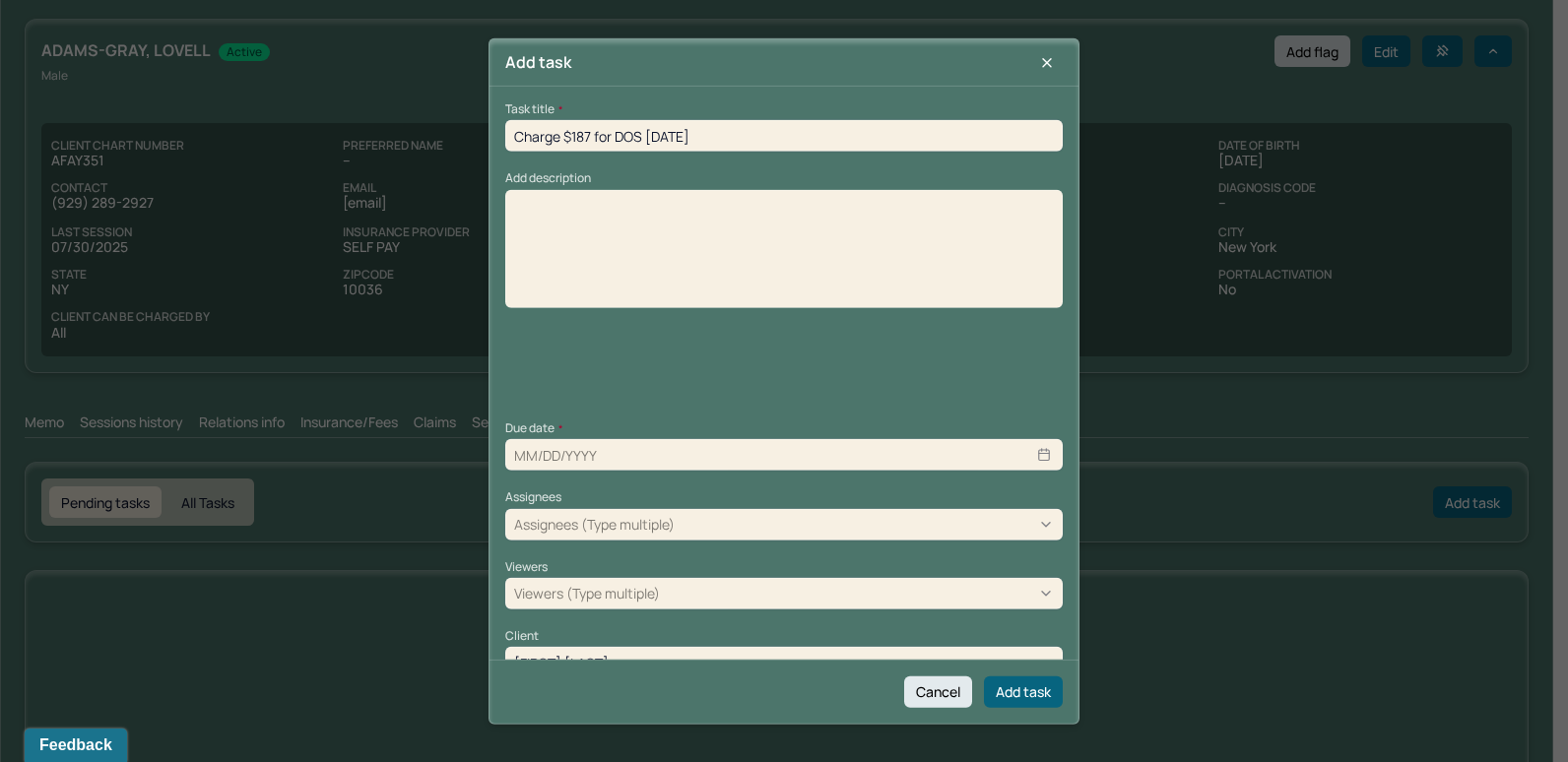 click at bounding box center (784, 255) 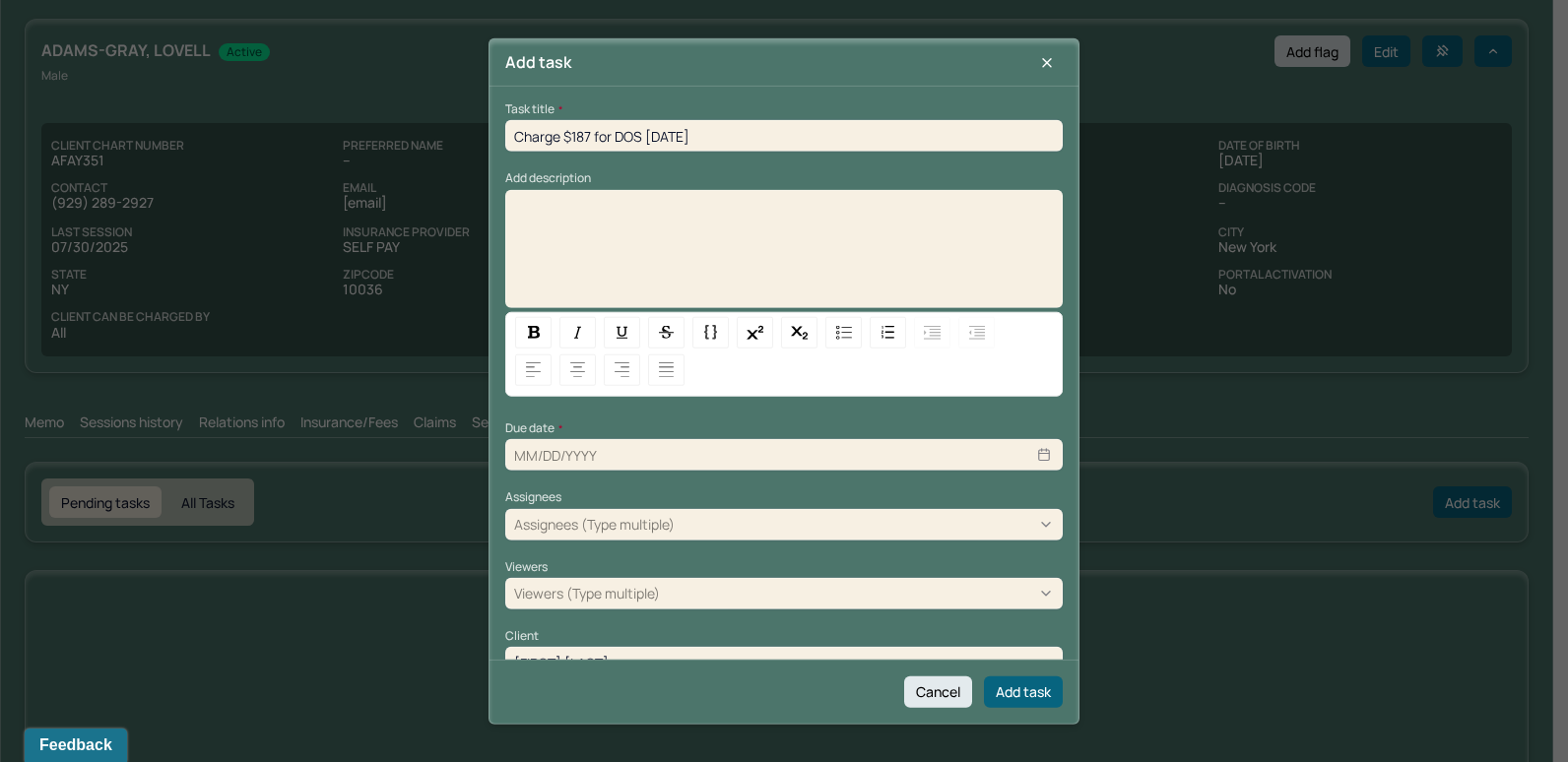 paste 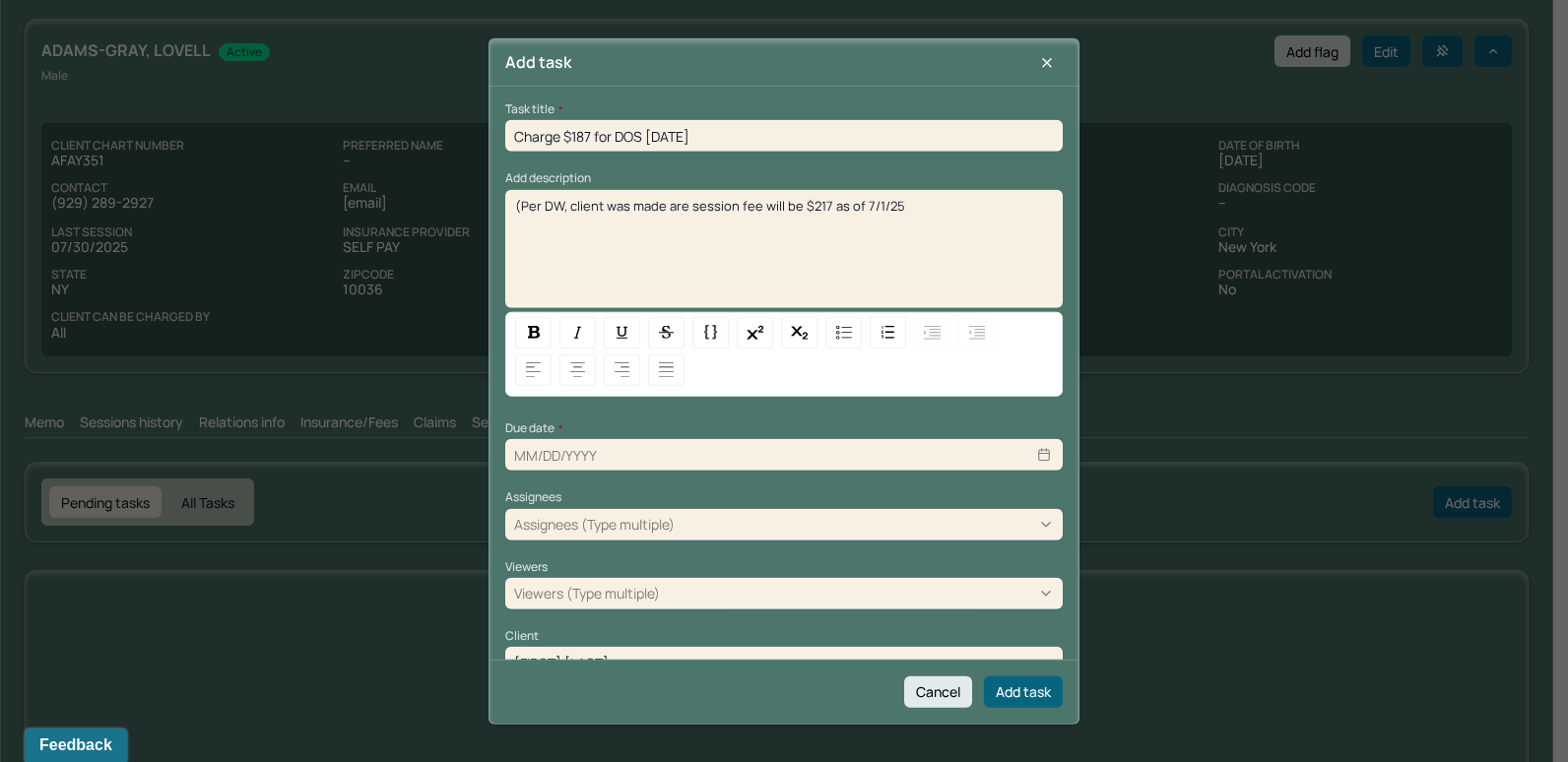 type 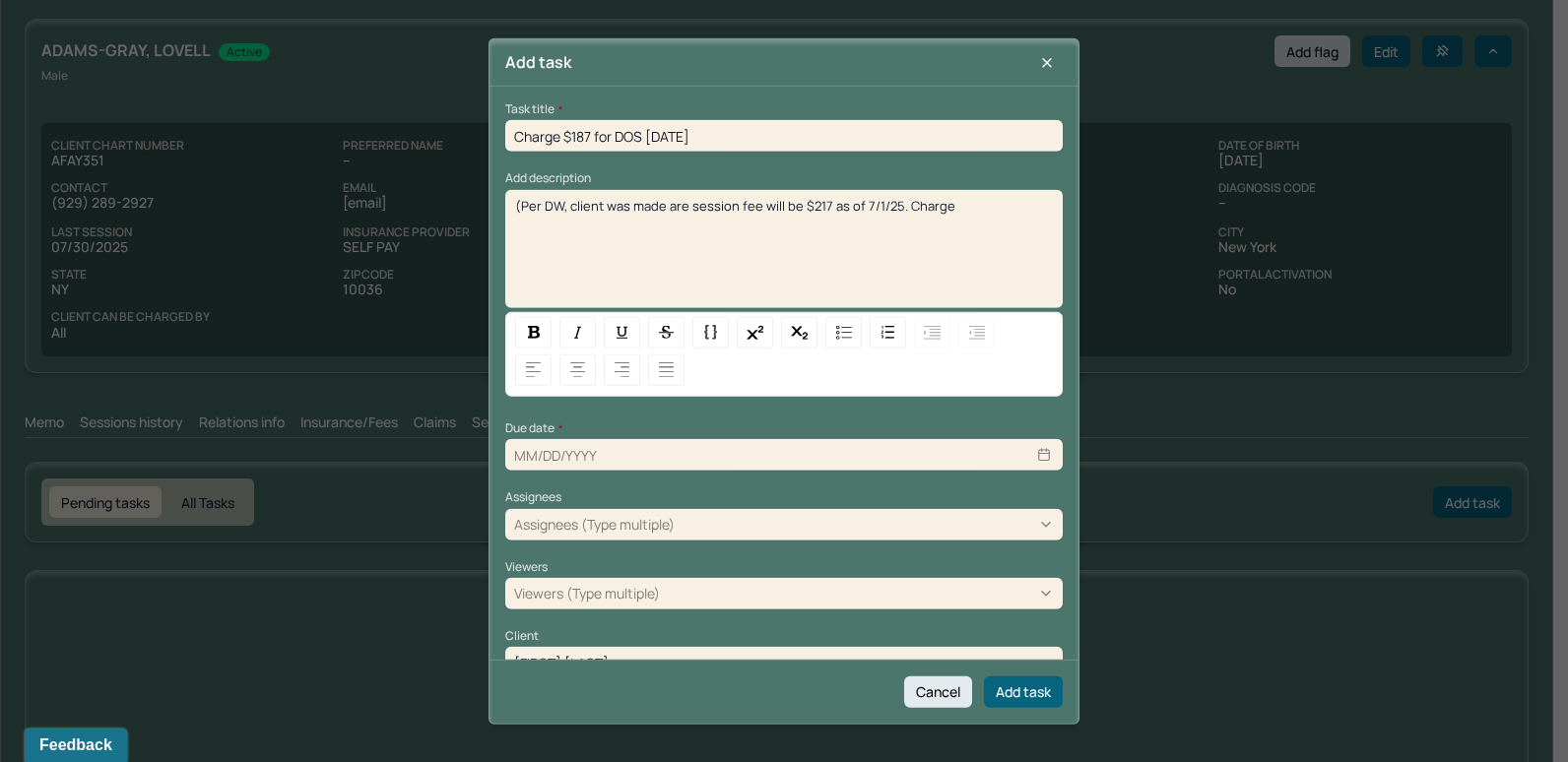 click on "(Per DW, client was made are session fee will be $217 as of 7/1/25. Charge" at bounding box center (735, 205) 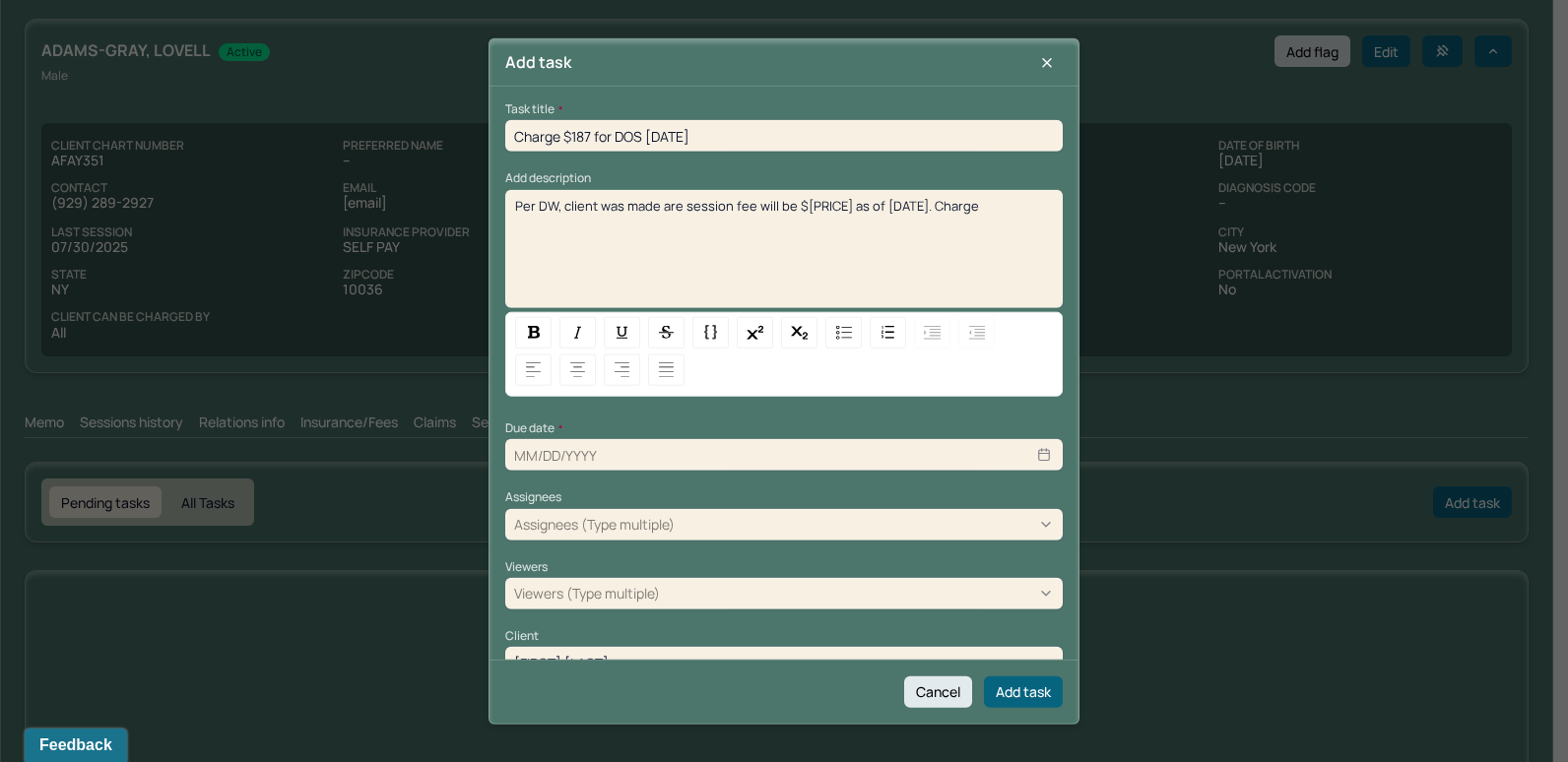 click on "Per DW, client was made are session fee will be $[PRICE] as of [DATE]. Charge" at bounding box center [784, 205] 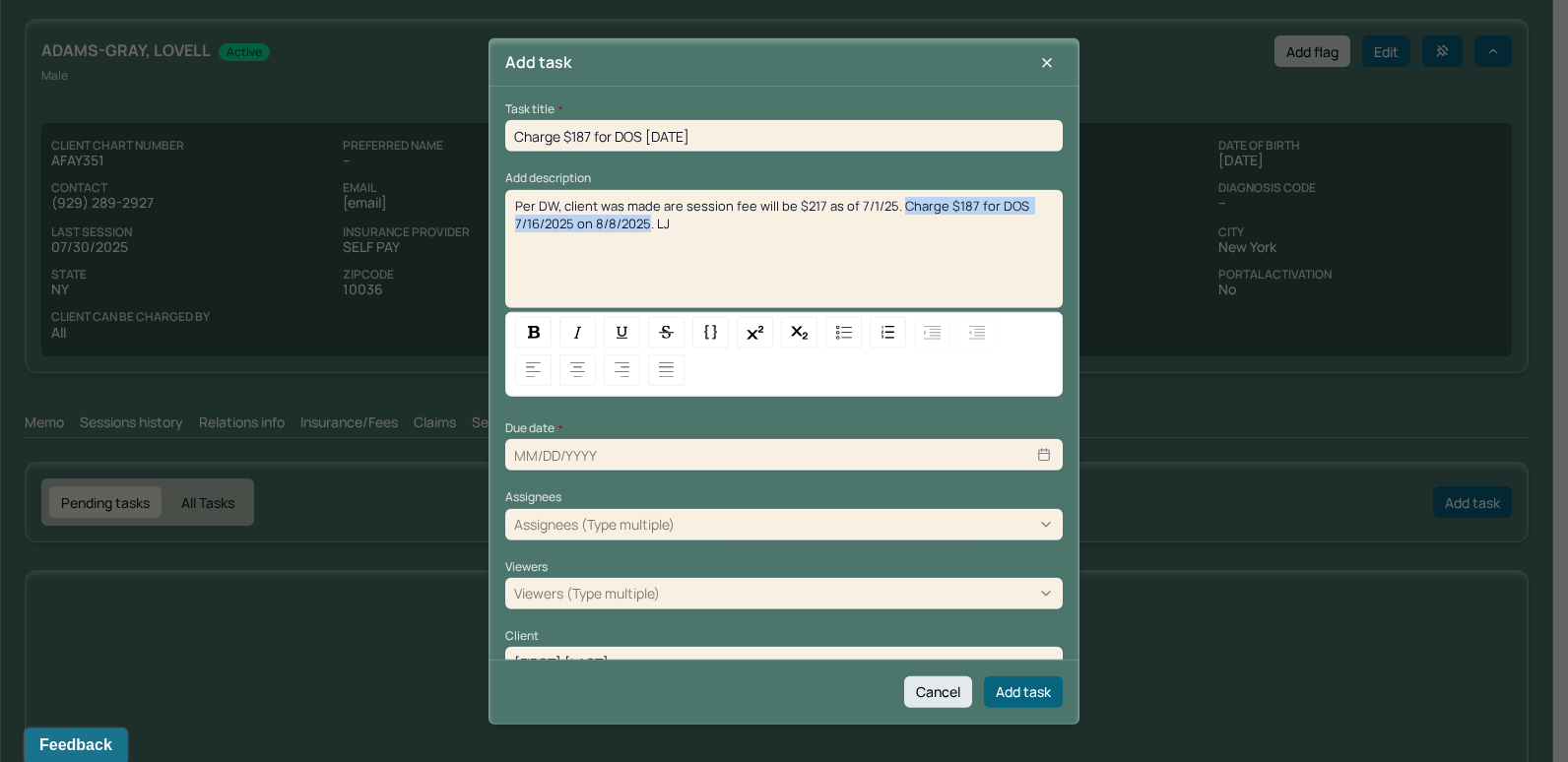 drag, startPoint x: 894, startPoint y: 207, endPoint x: 648, endPoint y: 219, distance: 246.29251 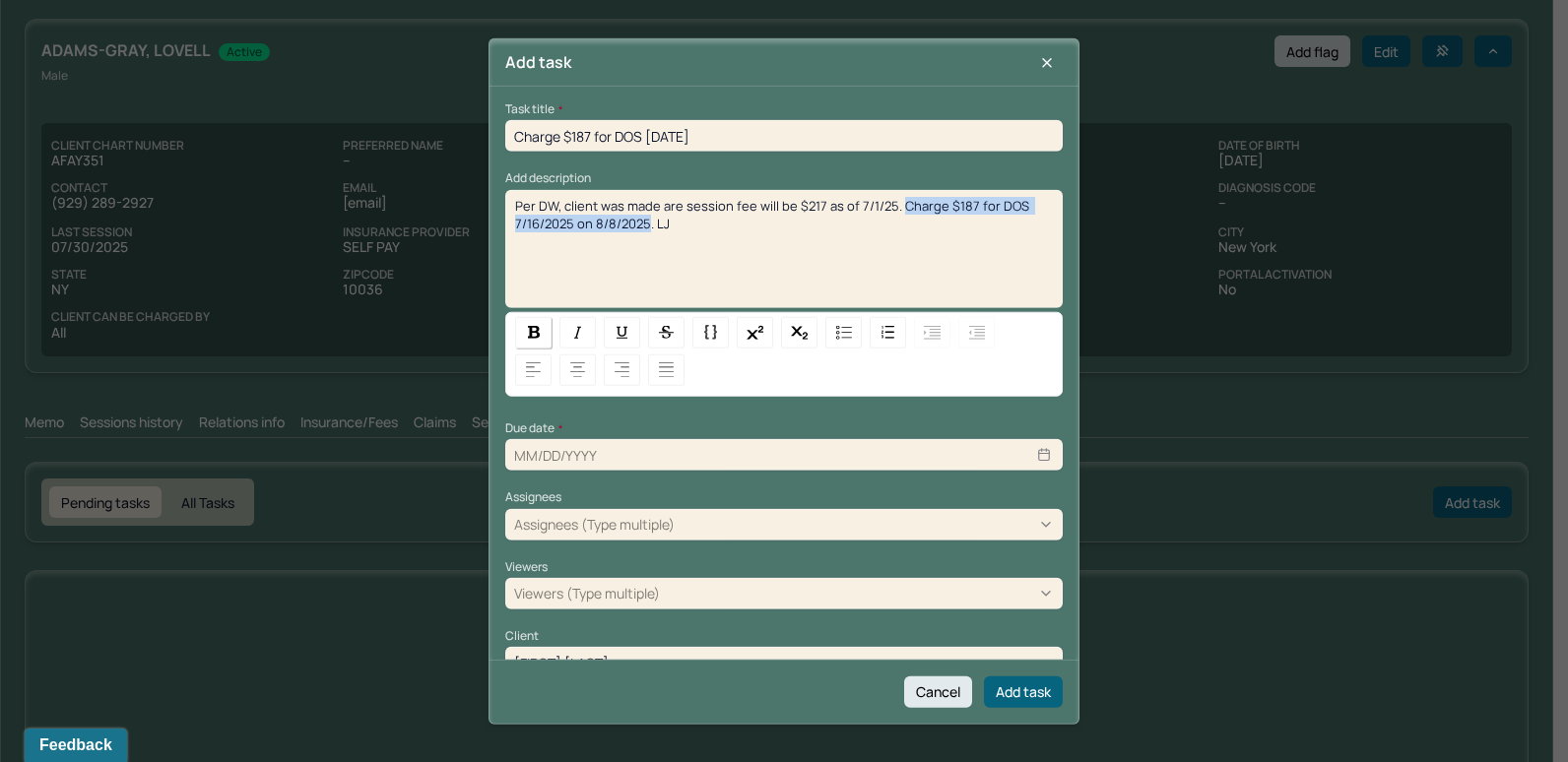 click at bounding box center (534, 332) 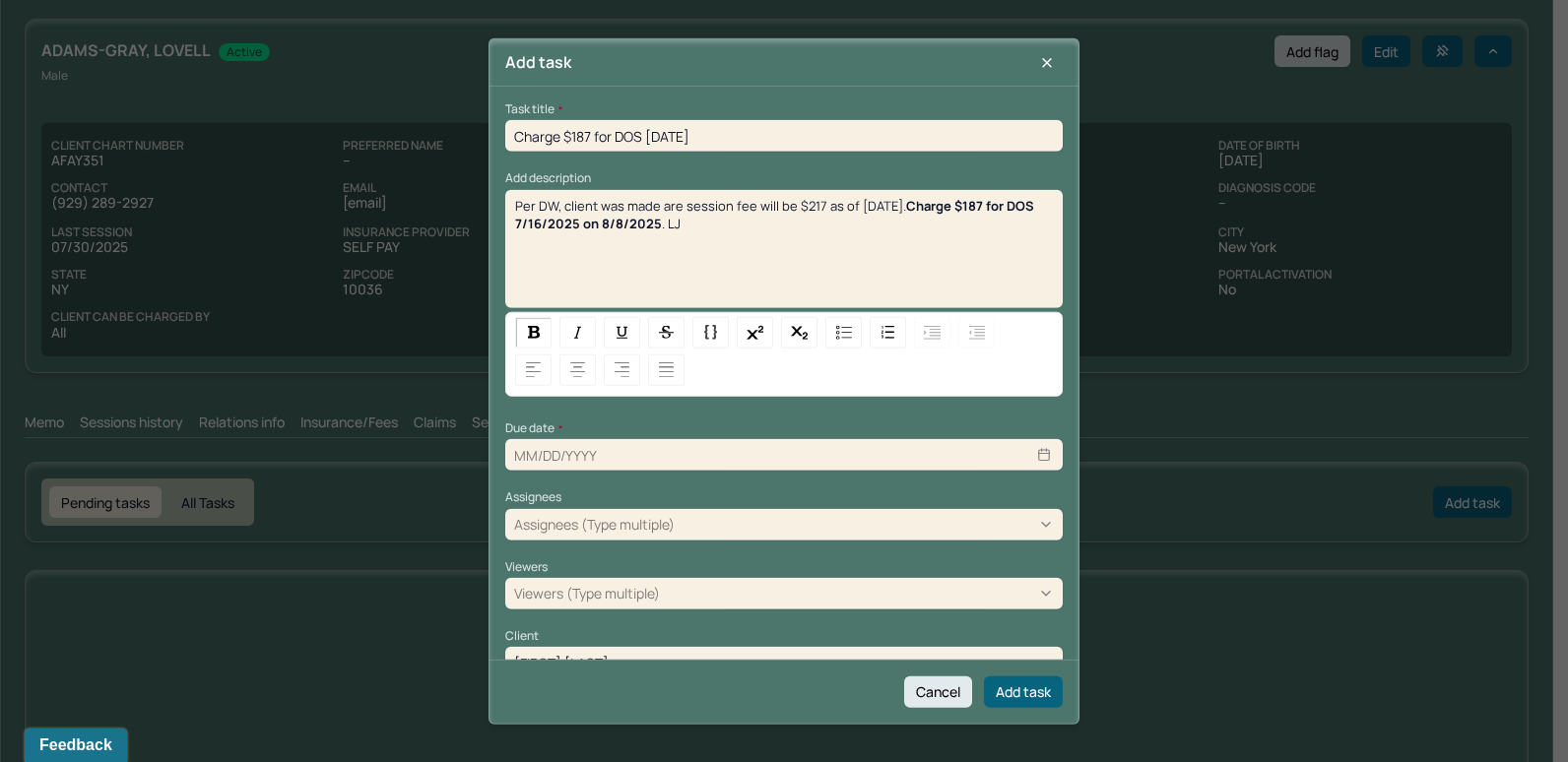 click on "Per DW, client was made are session fee will be $217 as of 7/1/25.  Charge $187 for DOS 7/16/2025 on 8/8/2025 . LJ" at bounding box center (784, 255) 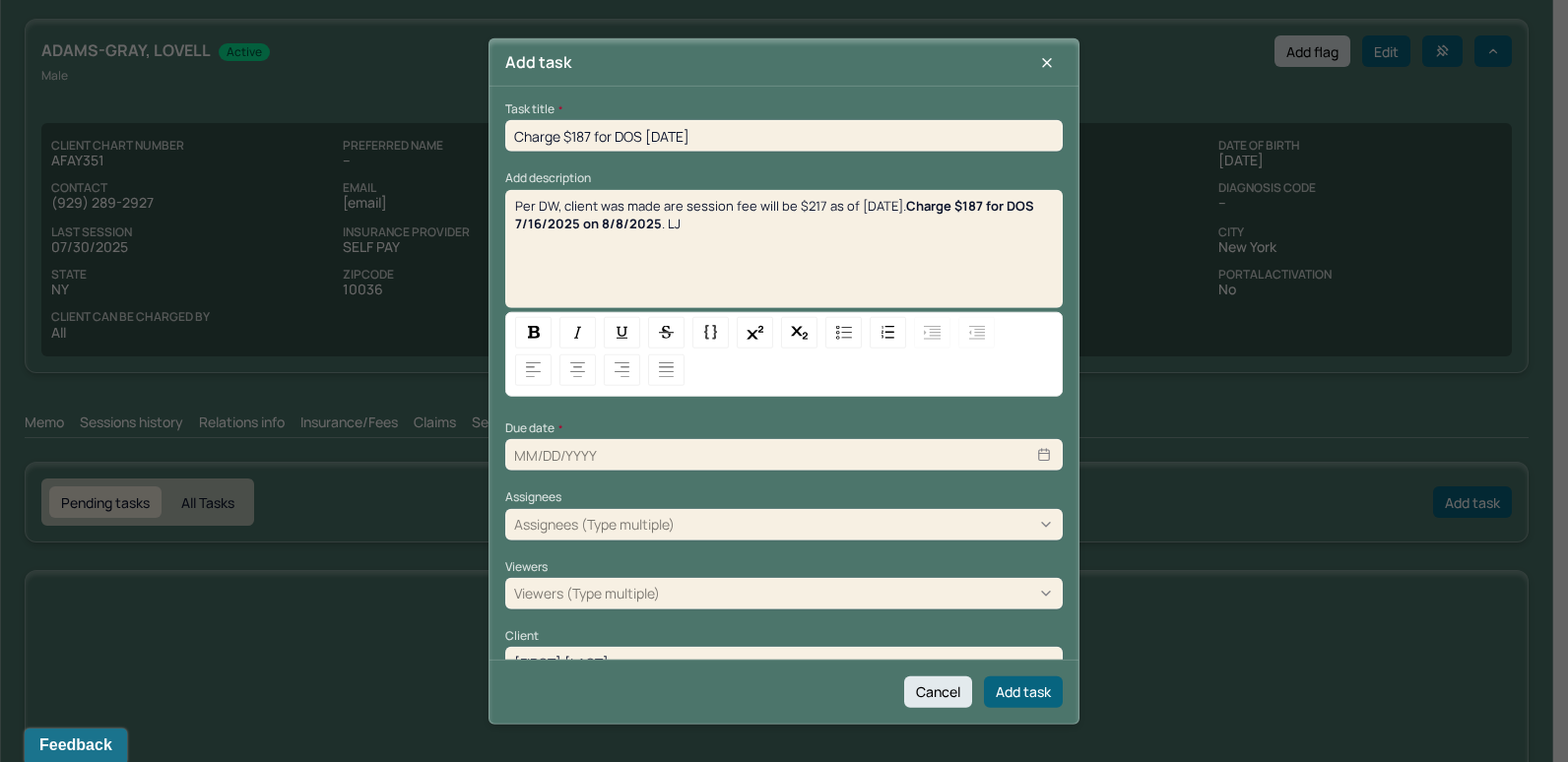 click at bounding box center (784, 455) 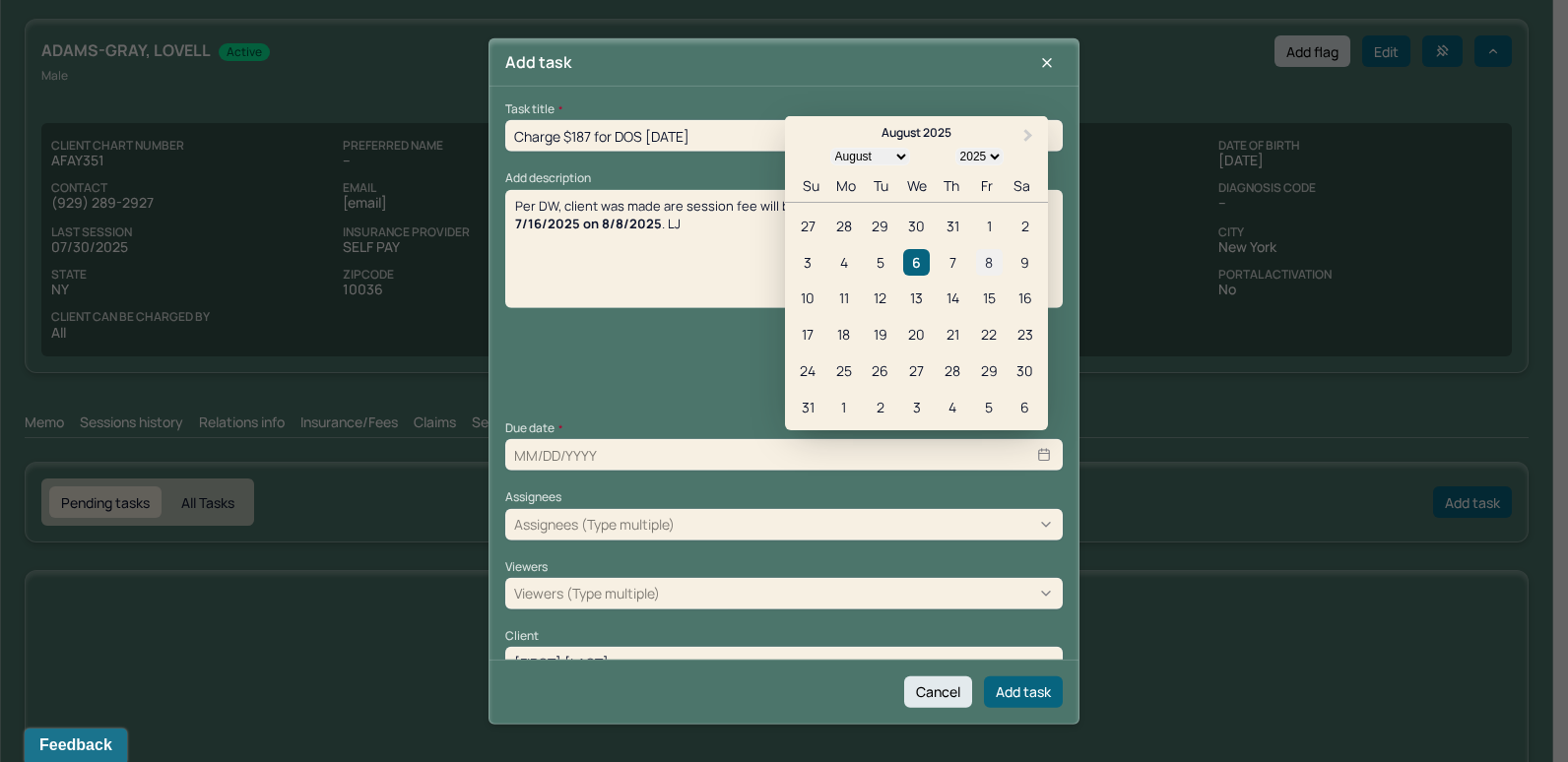 click on "8" at bounding box center [989, 261] 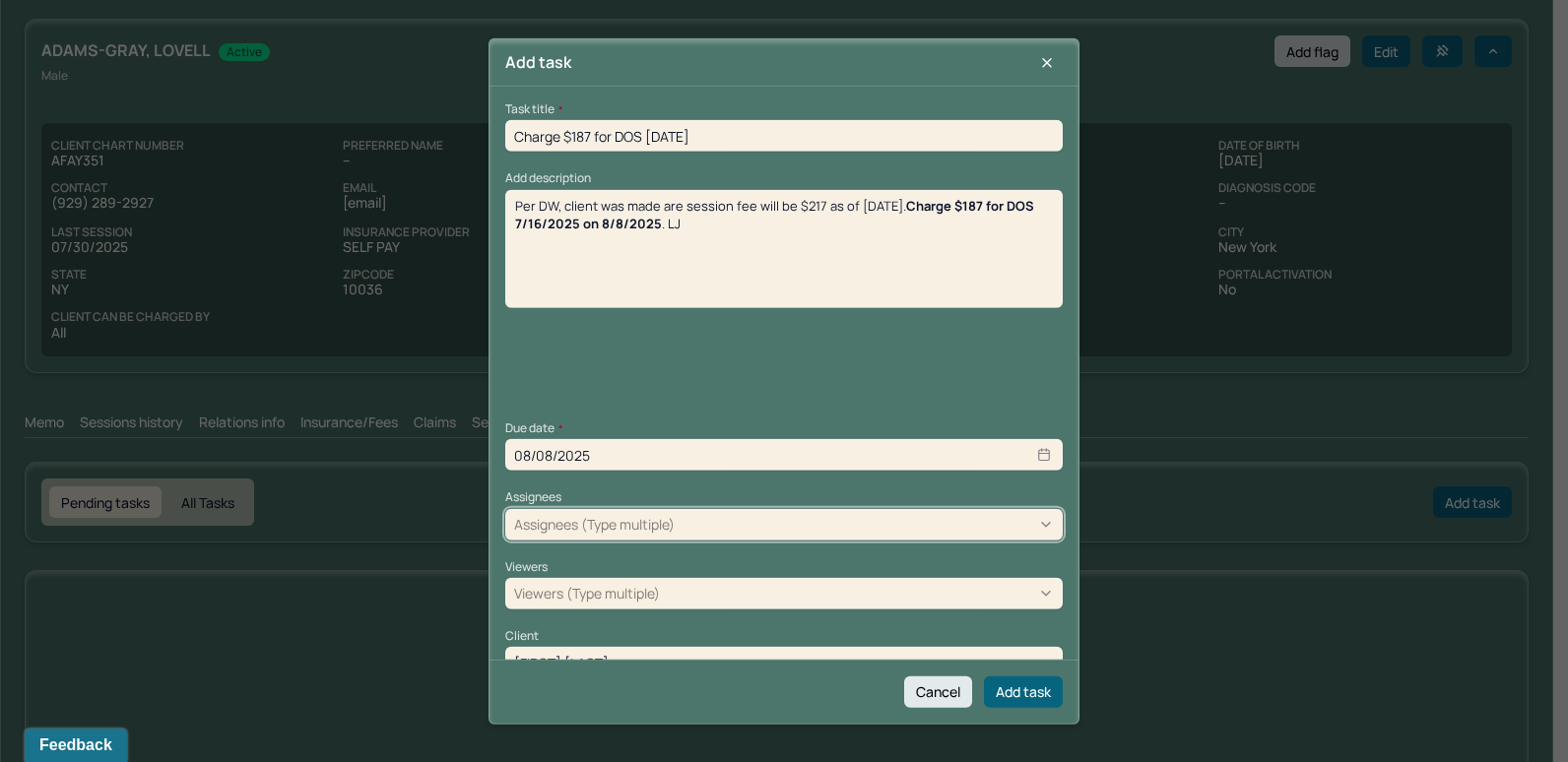 click at bounding box center (866, 524) 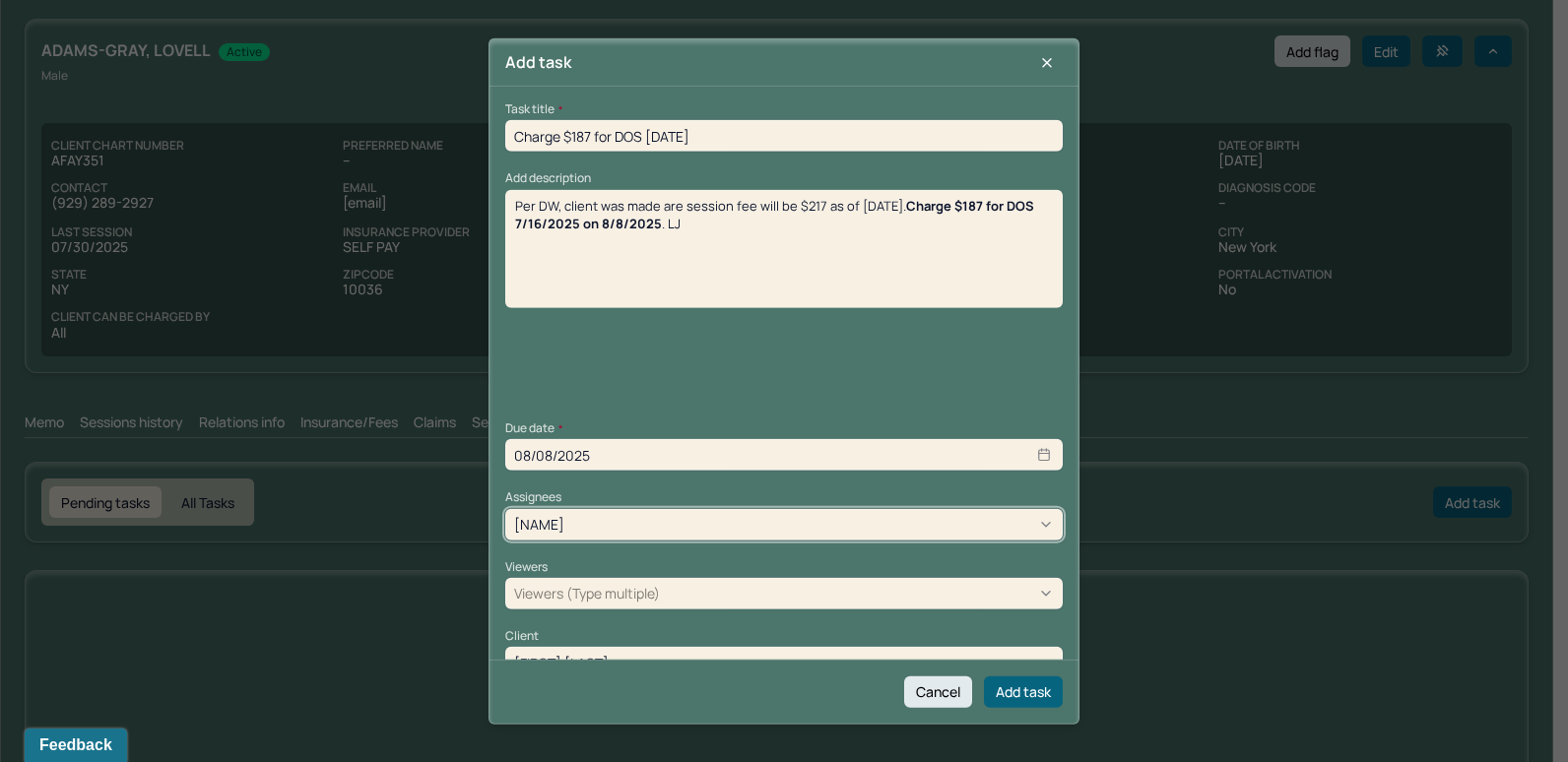 type on "[FIRST]" 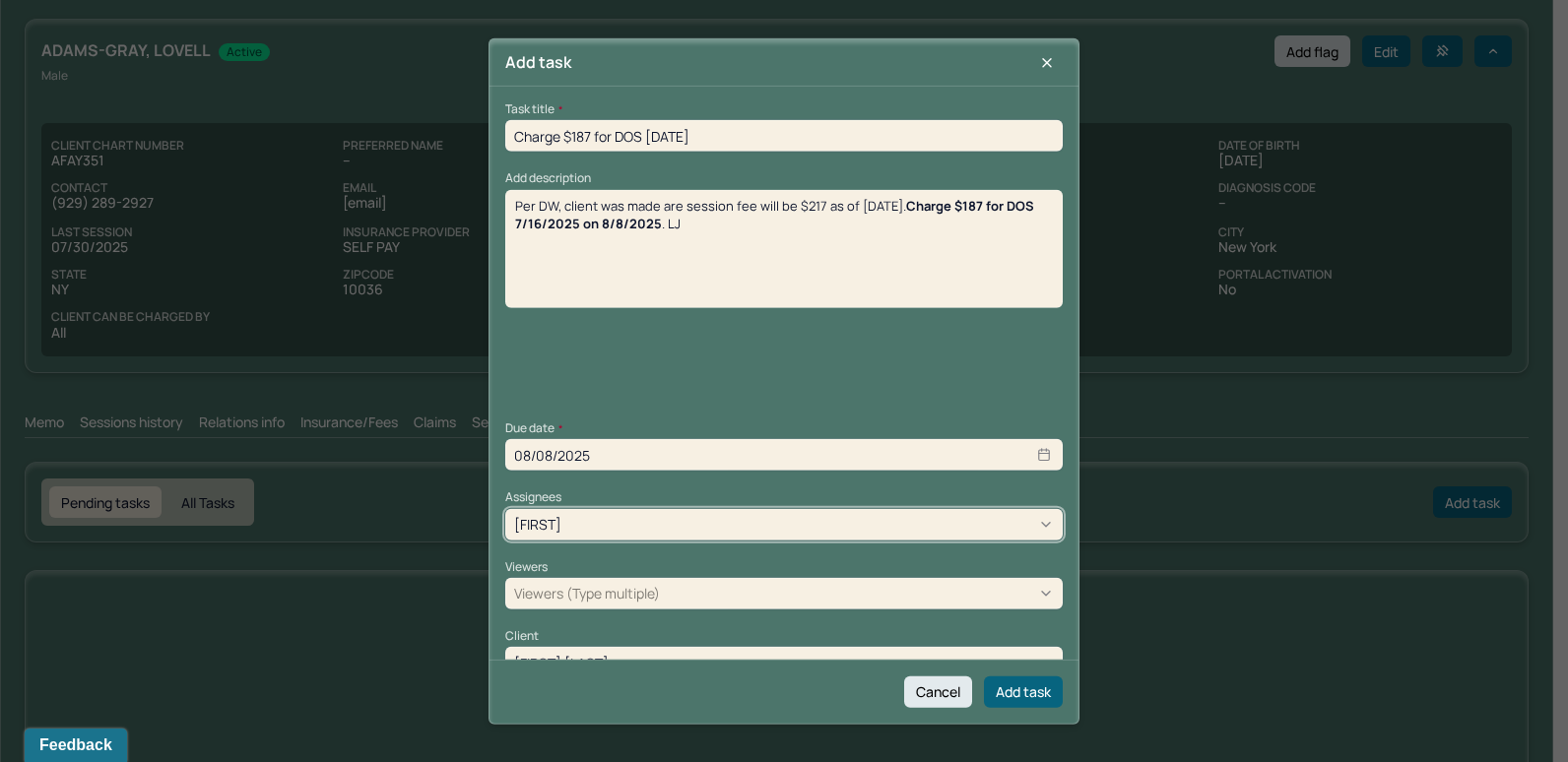 click on "[FIRST] [LAST]" at bounding box center (776, 849) 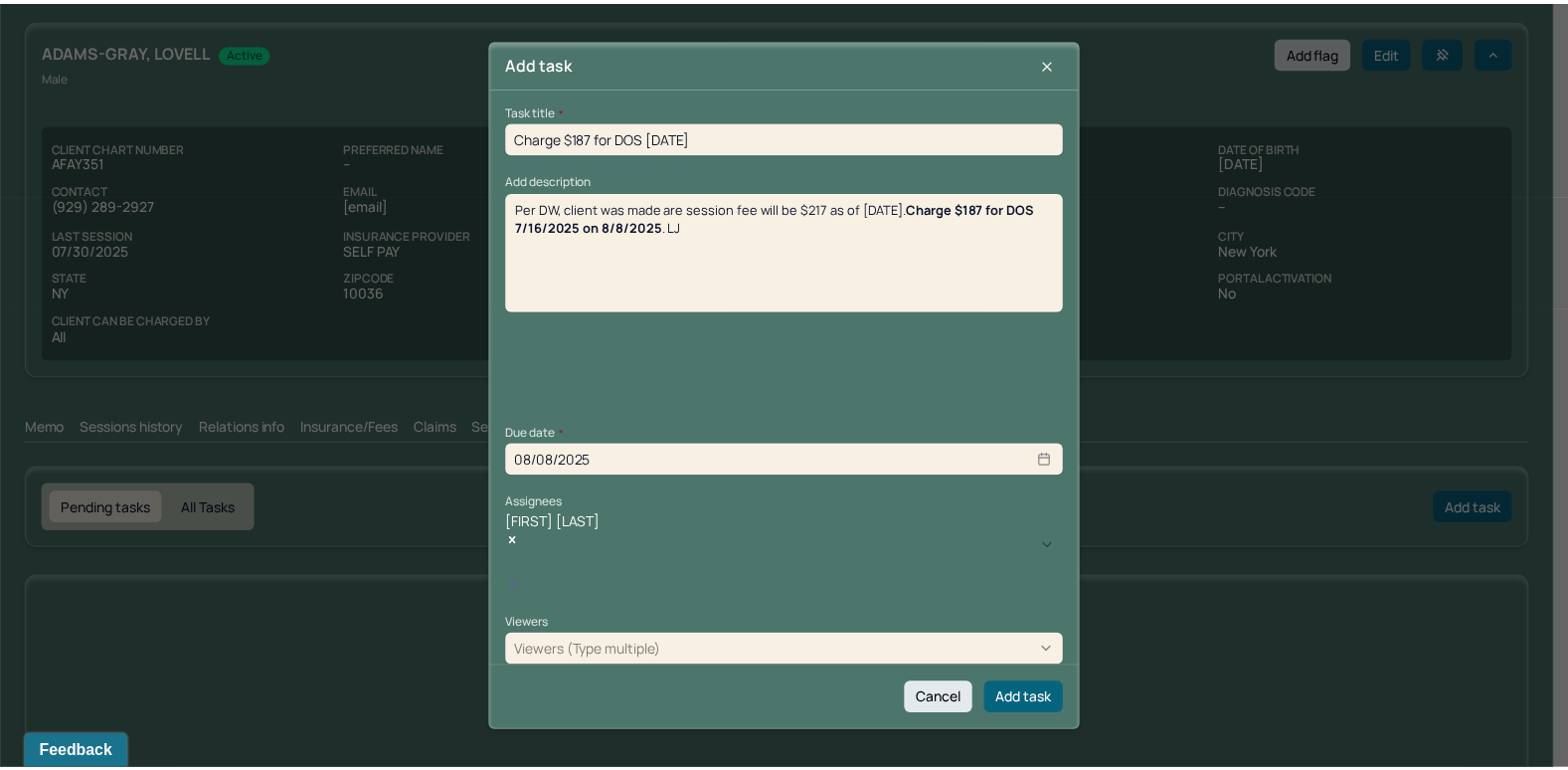 scroll, scrollTop: 40, scrollLeft: 0, axis: vertical 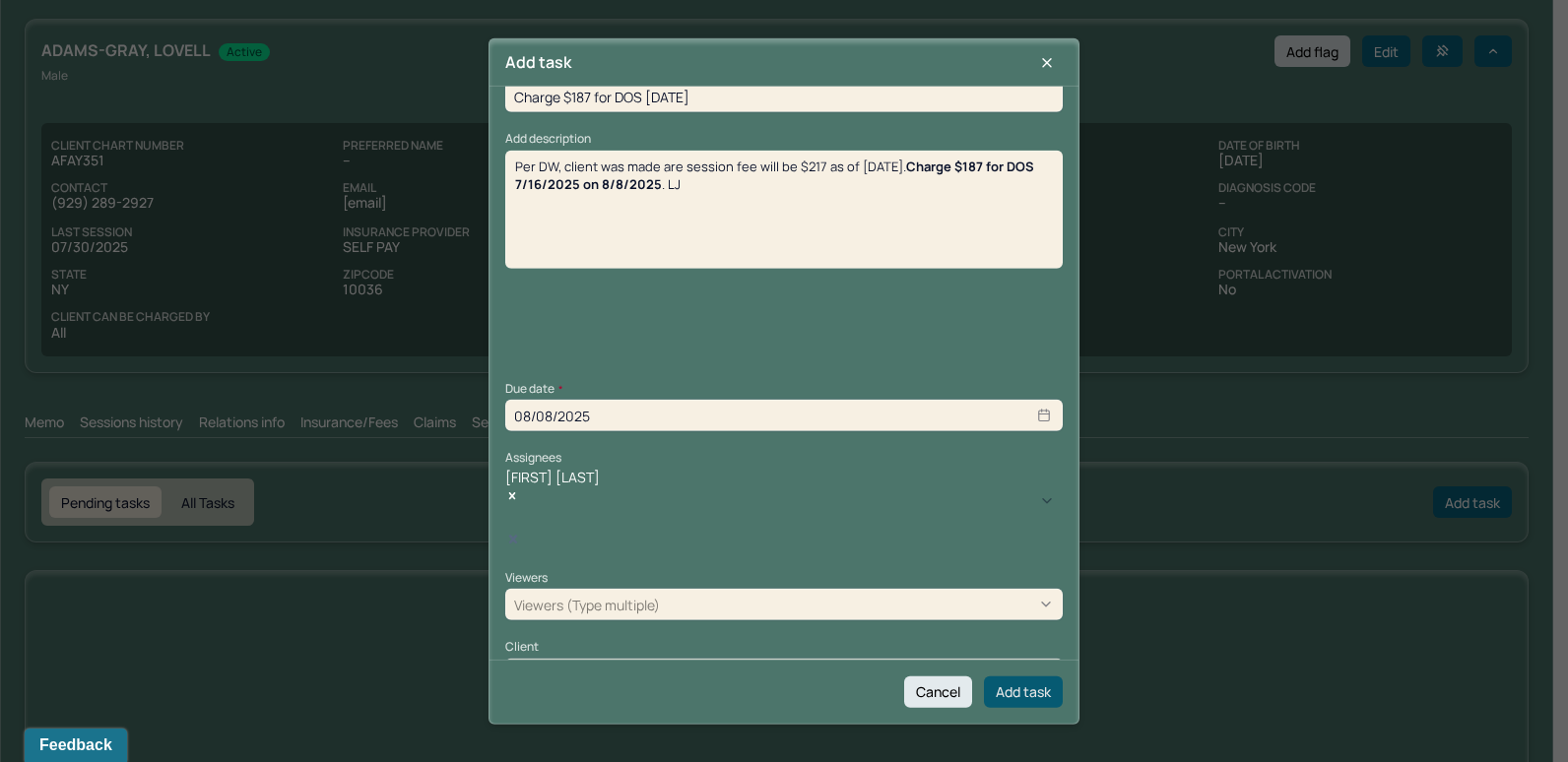 click on "Add task" at bounding box center [1023, 691] 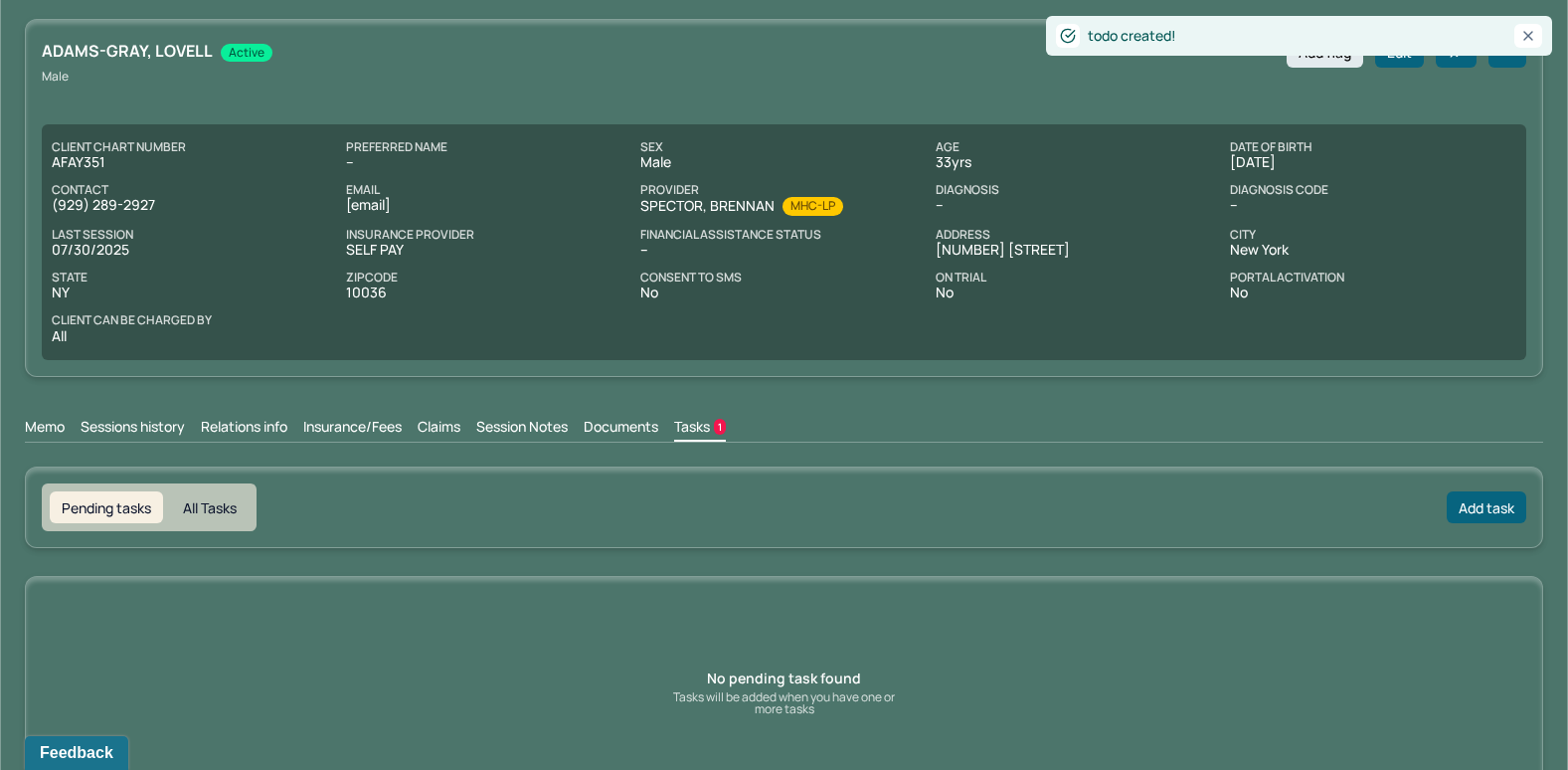 scroll, scrollTop: 12, scrollLeft: 0, axis: vertical 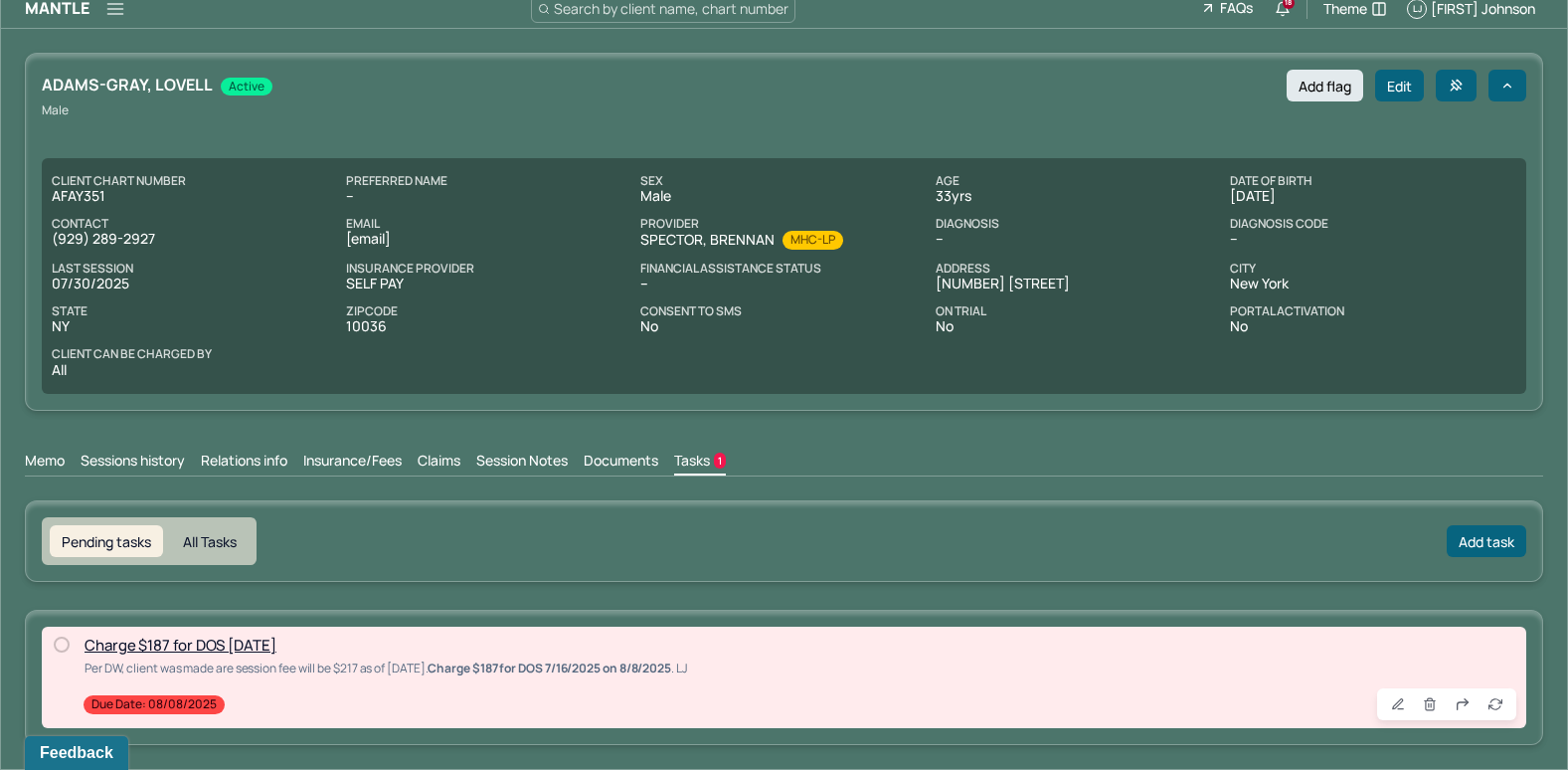 click on "Claims" at bounding box center [438, 463] 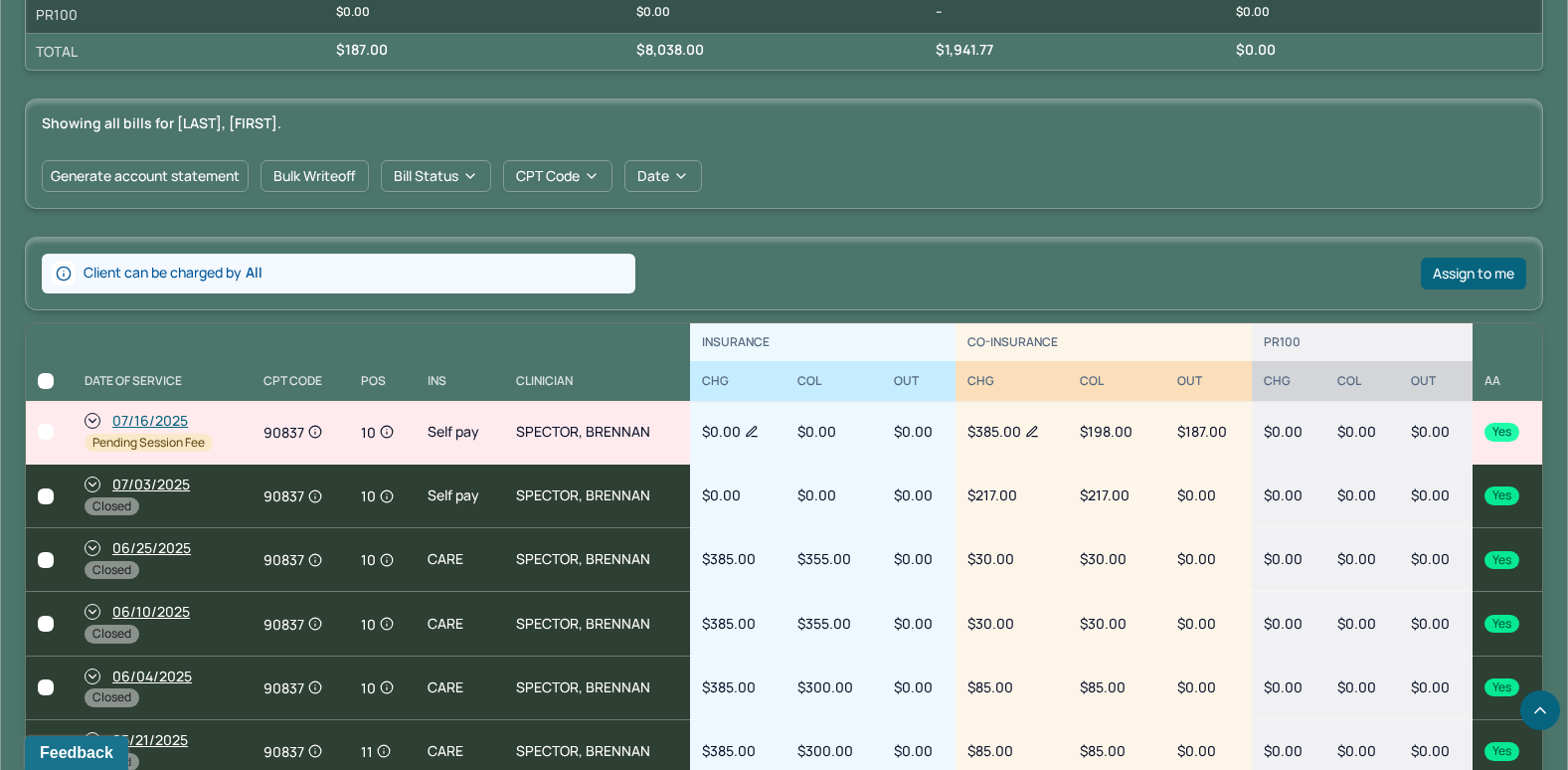 scroll, scrollTop: 708, scrollLeft: 0, axis: vertical 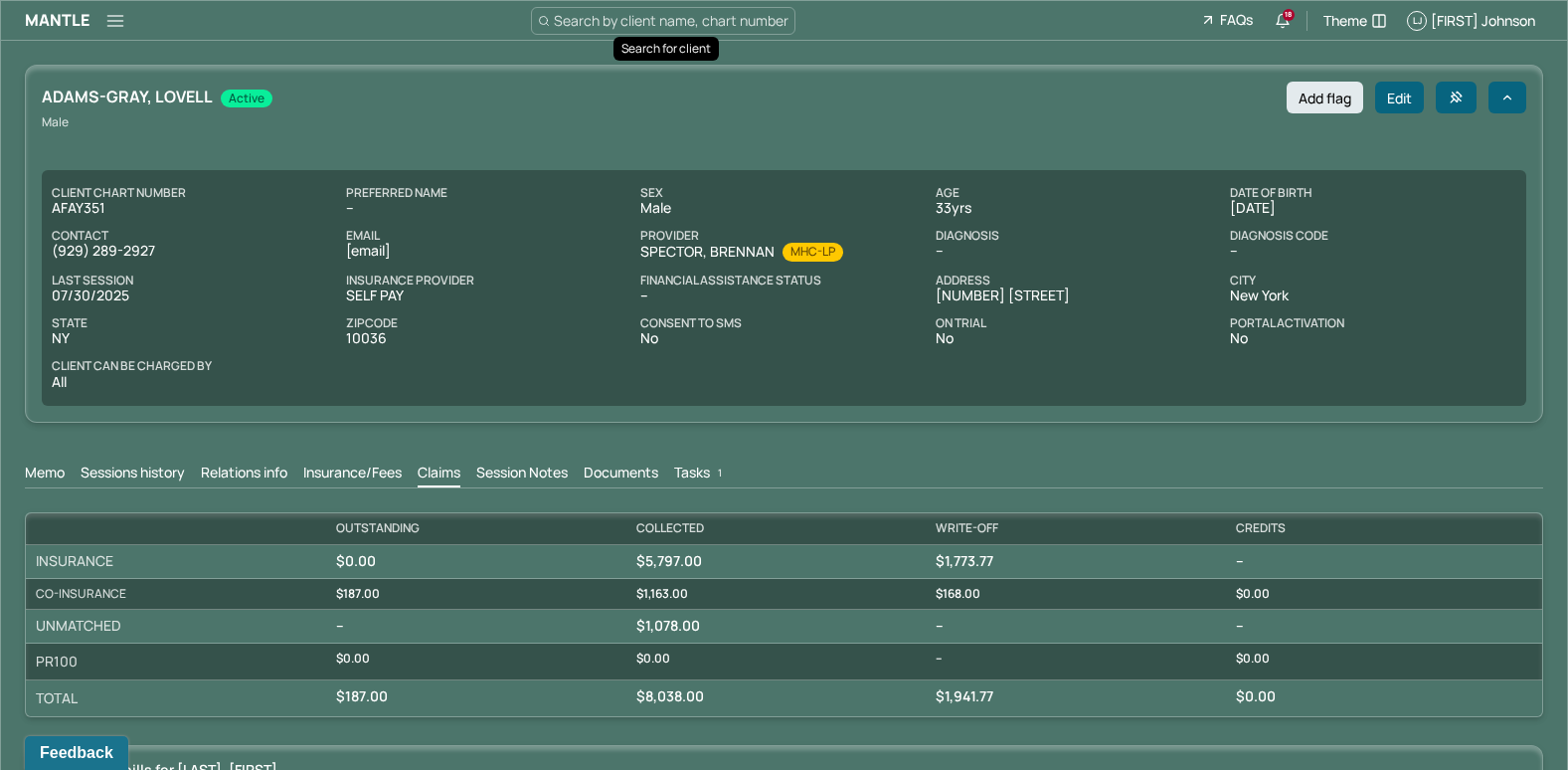 click on "Search by client name, chart number" at bounding box center [671, 20] 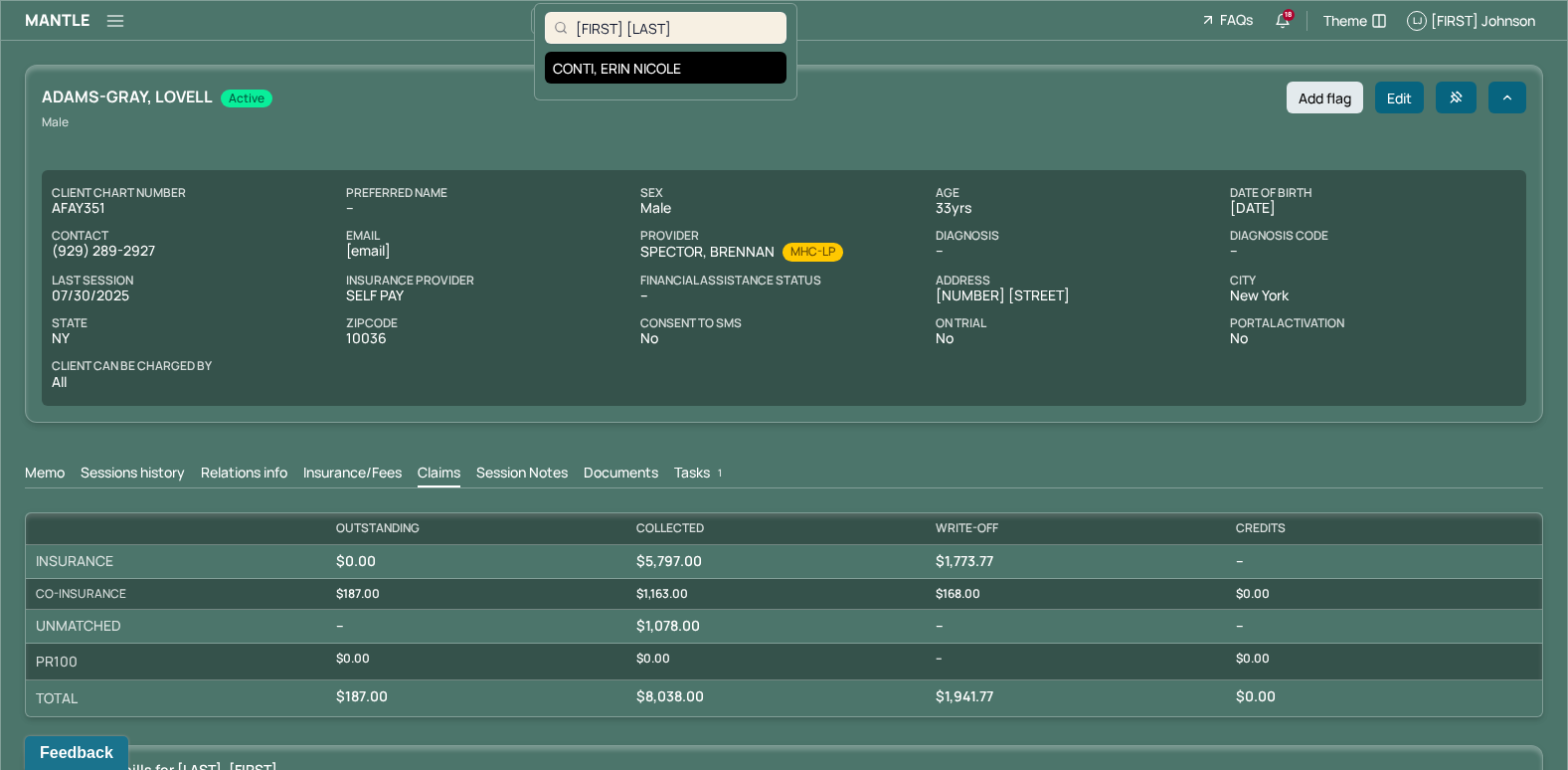 type on "[FIRST] [LAST]" 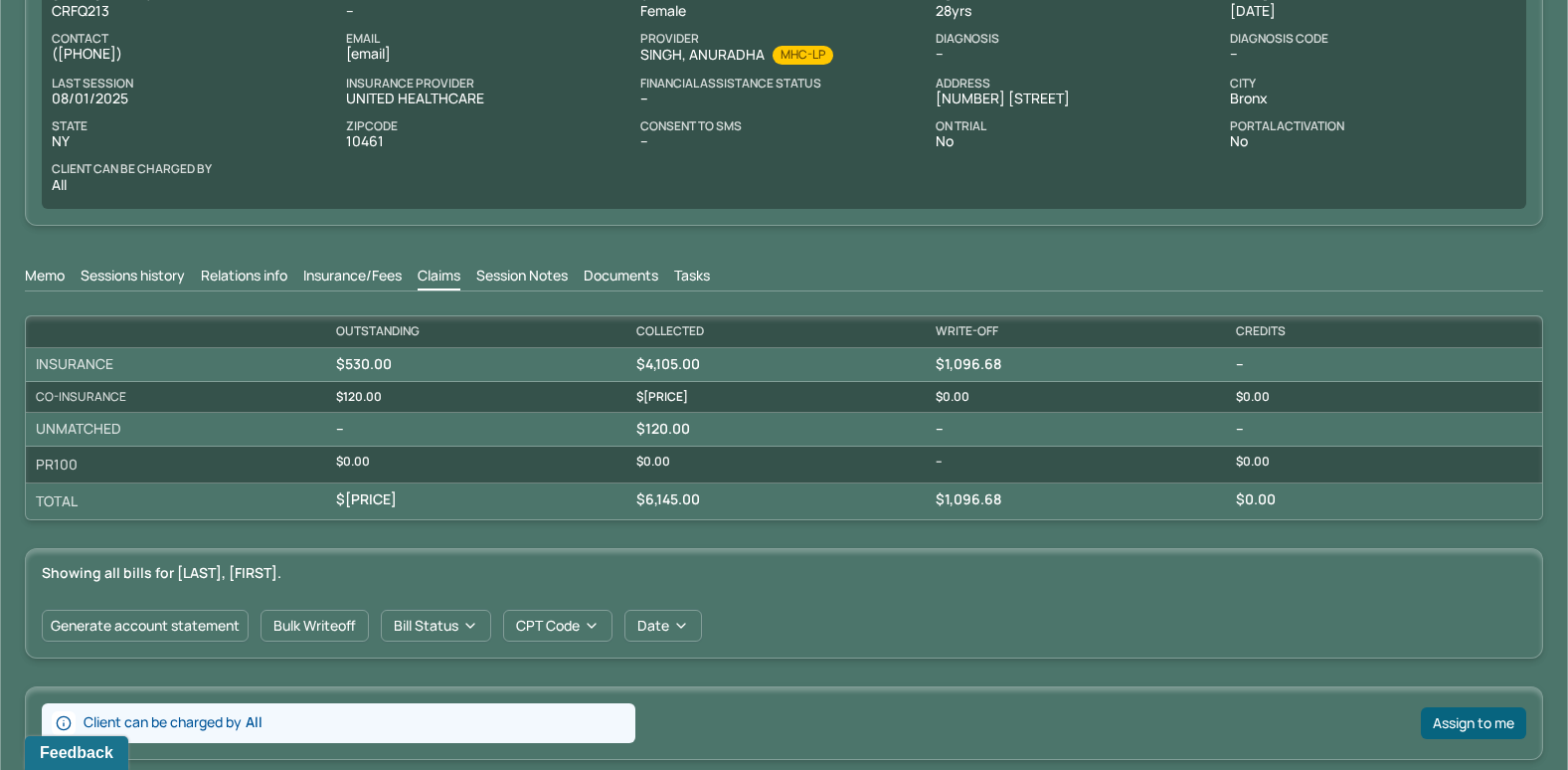 scroll, scrollTop: 199, scrollLeft: 0, axis: vertical 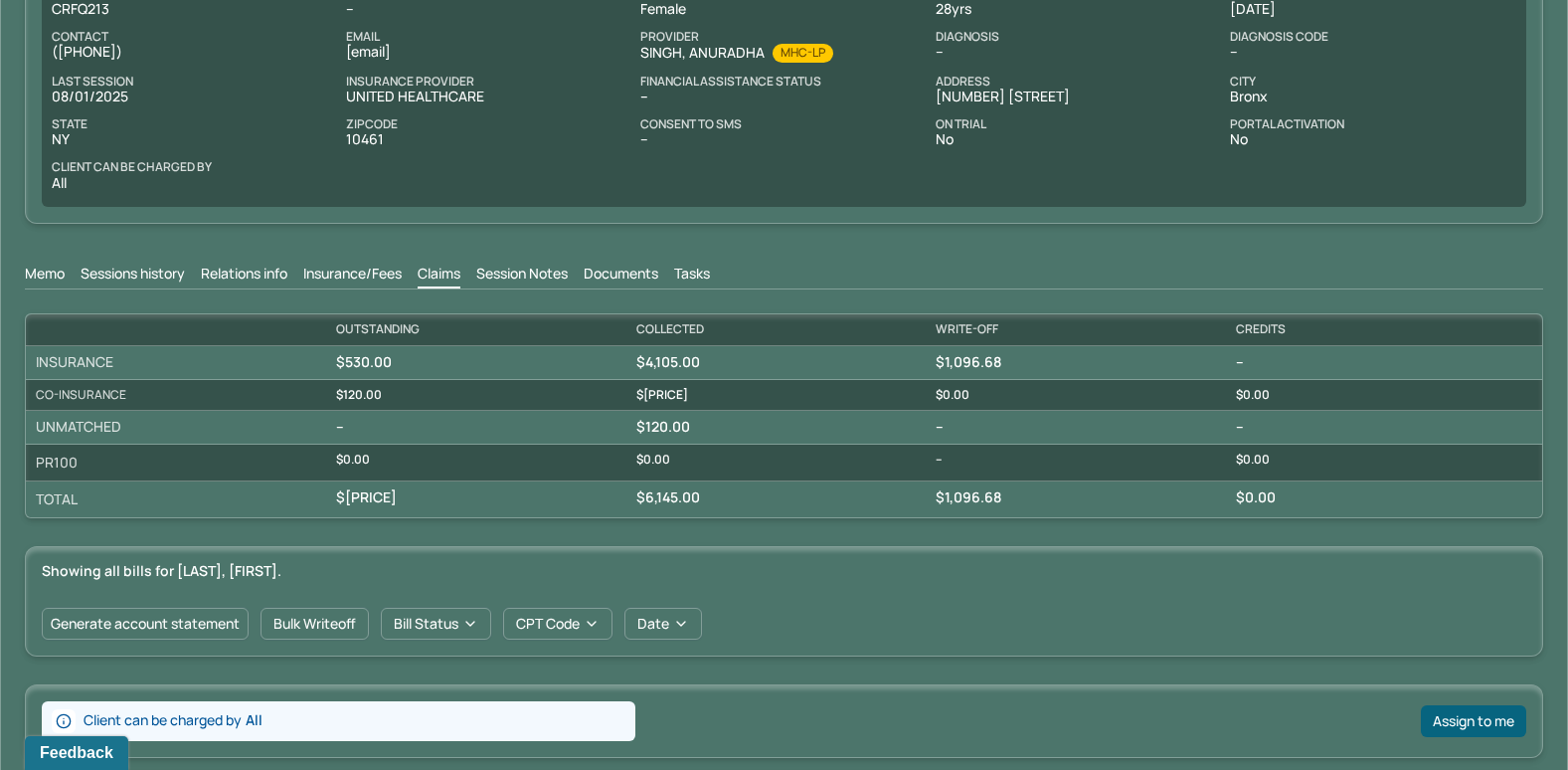 click on "Memo" at bounding box center [45, 276] 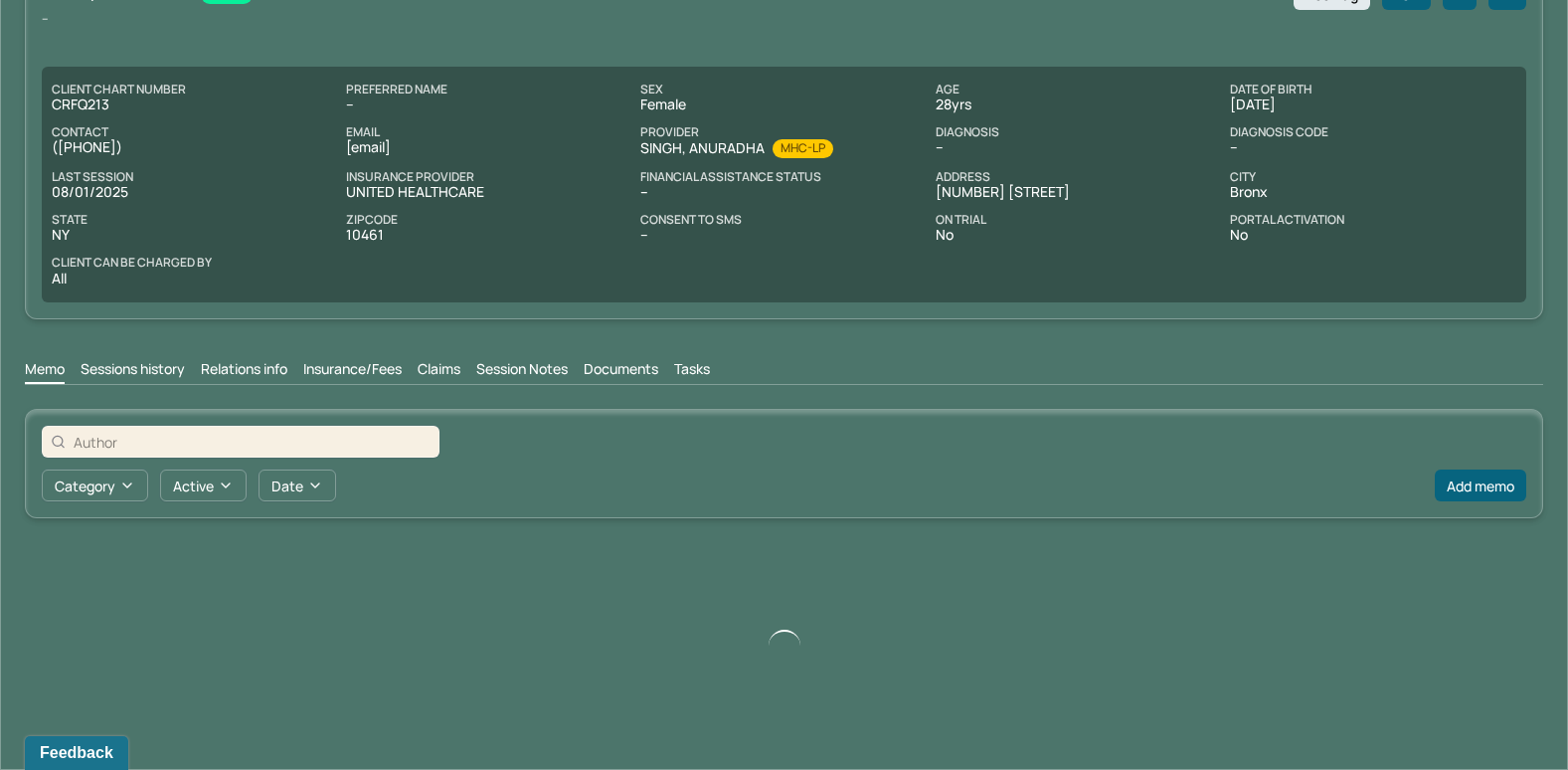 scroll, scrollTop: 35, scrollLeft: 0, axis: vertical 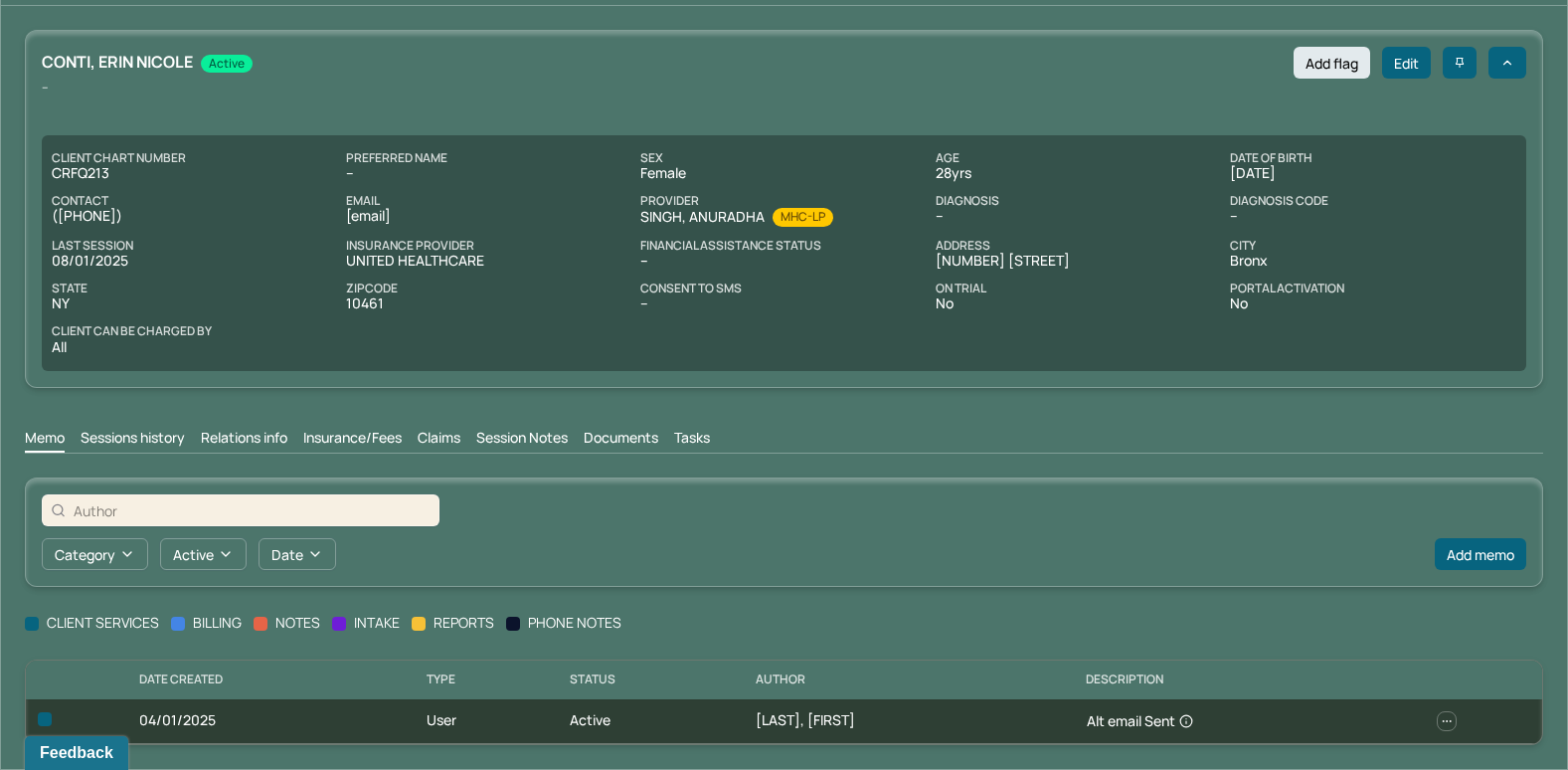 click on "Insurance/Fees" at bounding box center (352, 440) 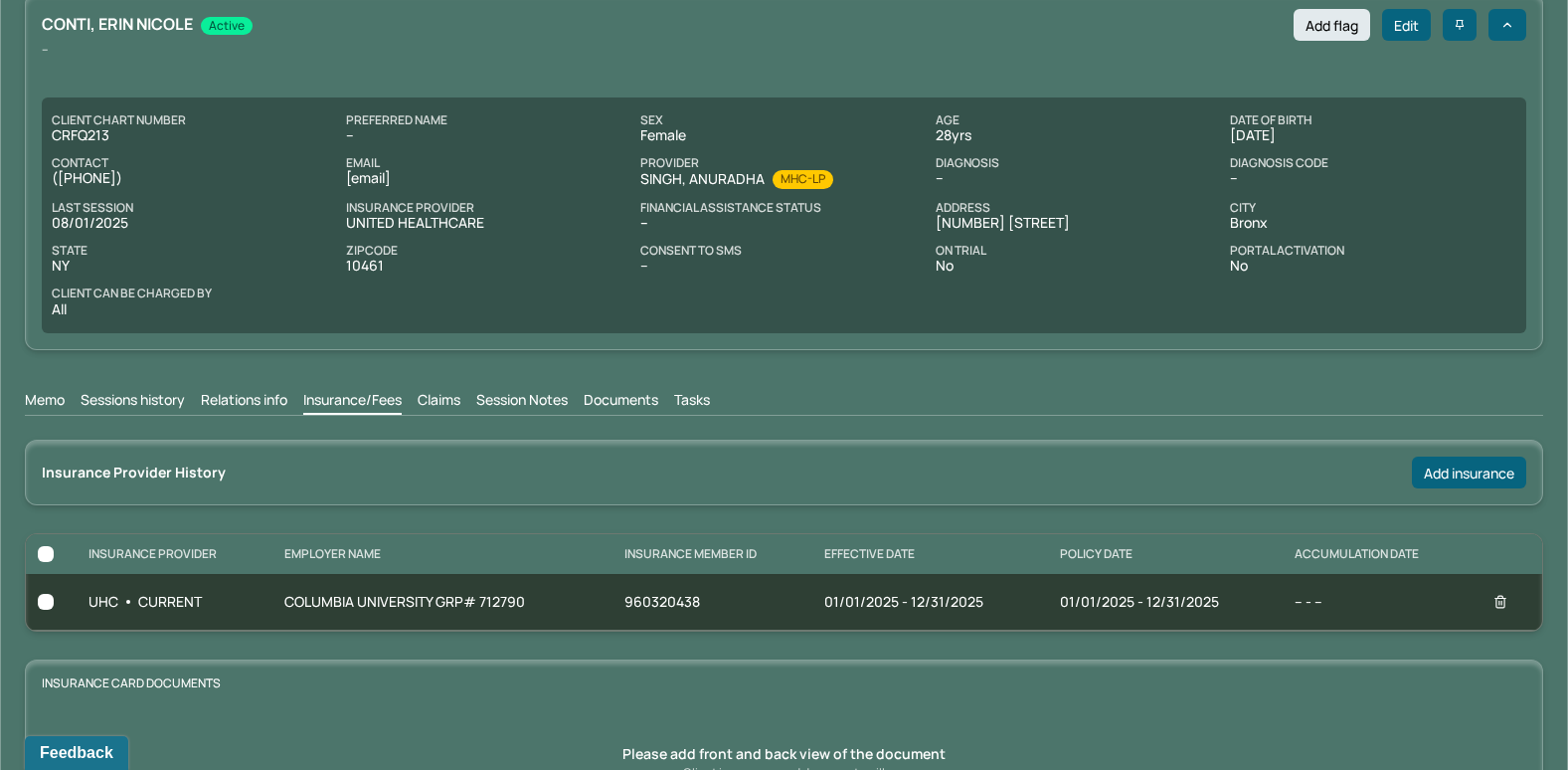 scroll, scrollTop: 68, scrollLeft: 0, axis: vertical 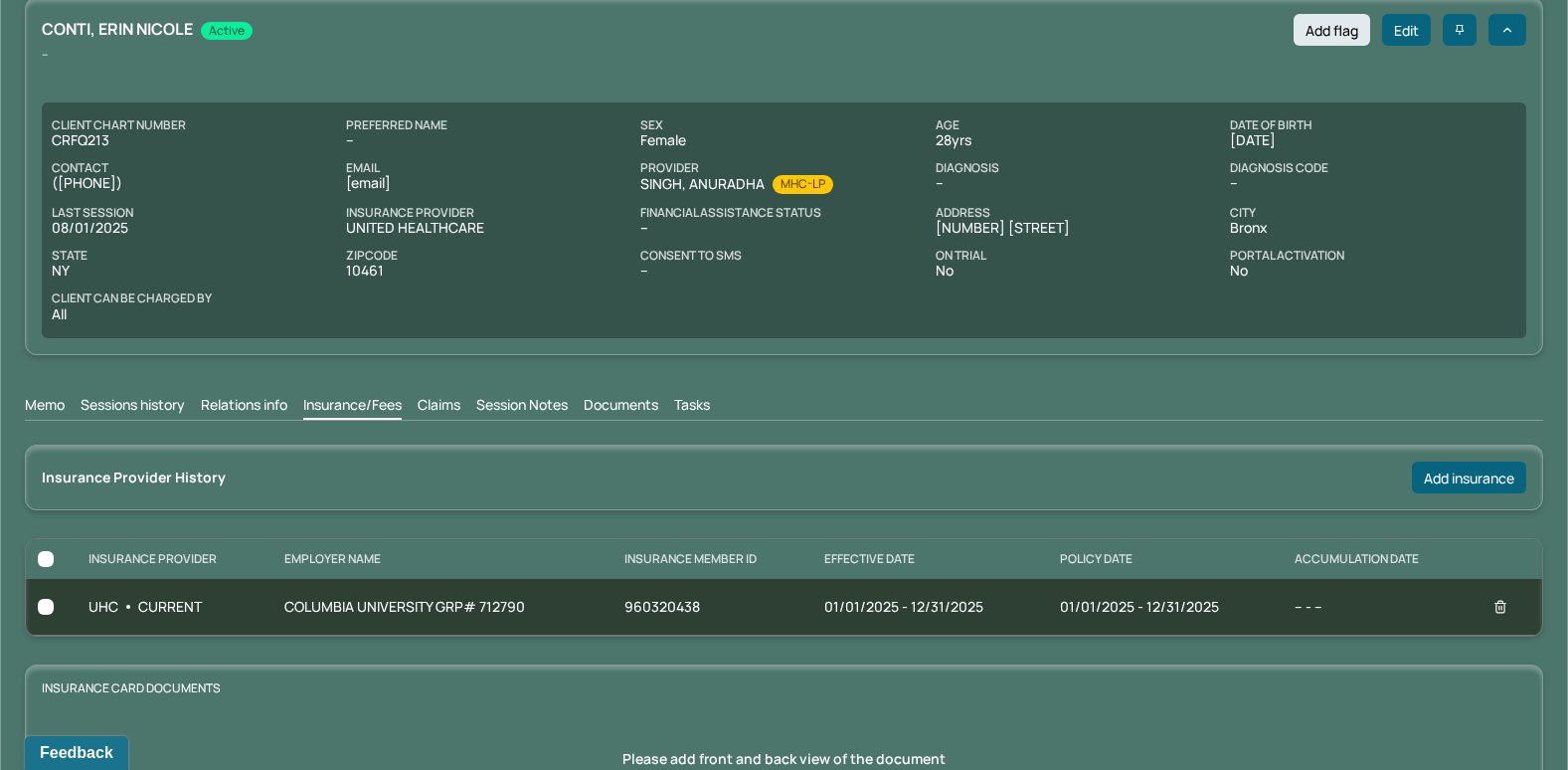 click on "Claims" at bounding box center (438, 407) 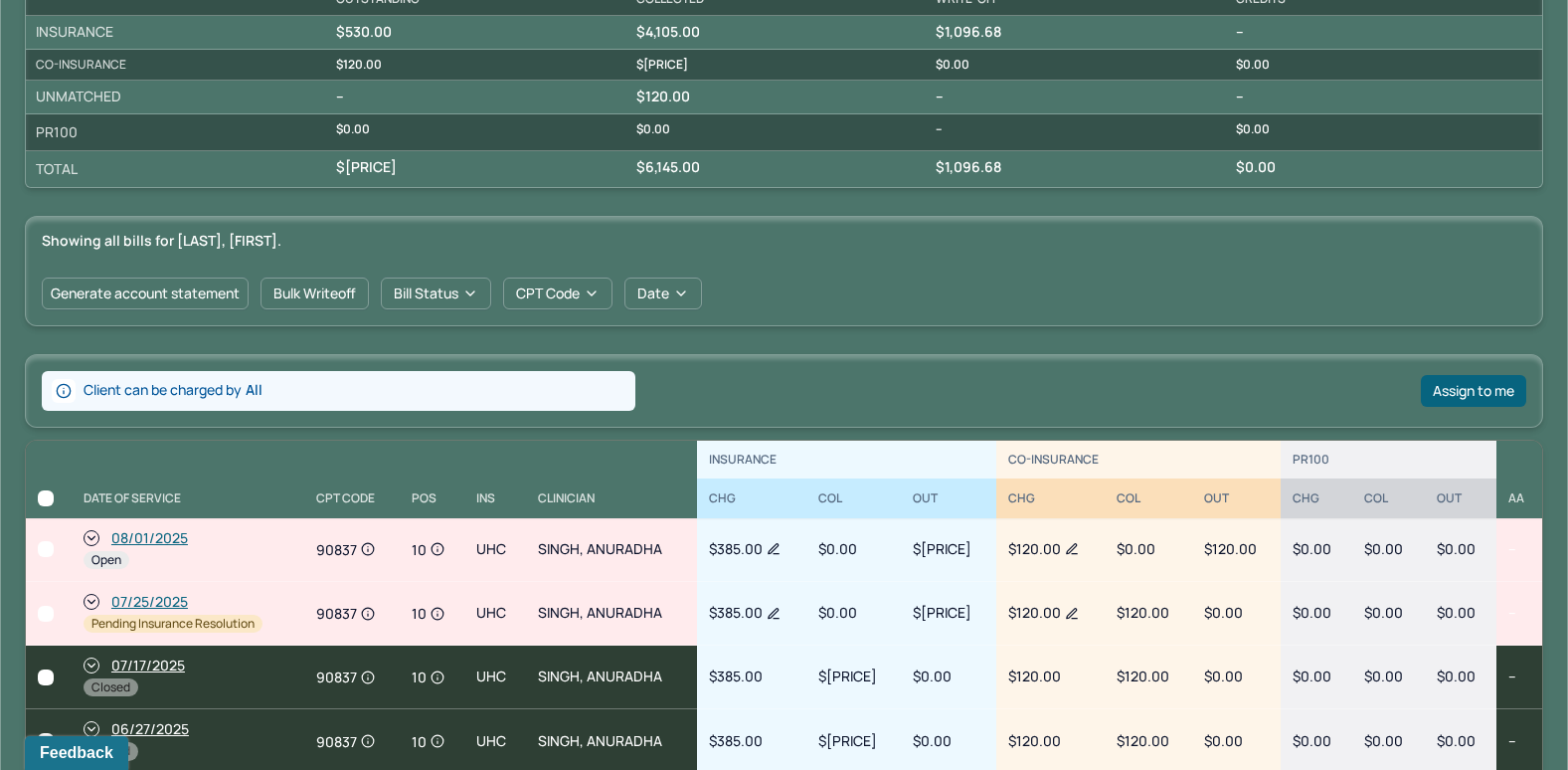 scroll, scrollTop: 565, scrollLeft: 0, axis: vertical 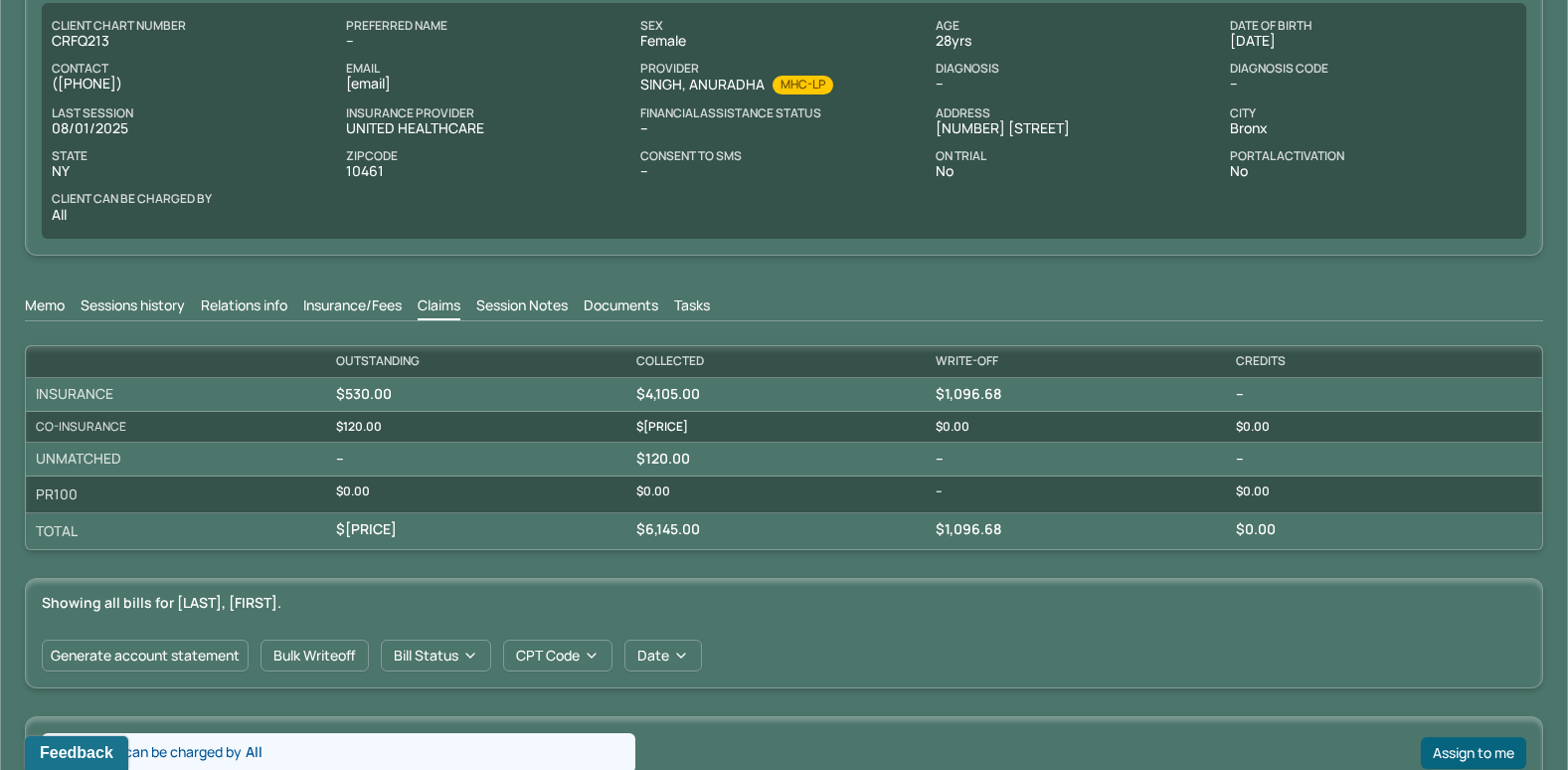 click on "Session Notes" at bounding box center [522, 307] 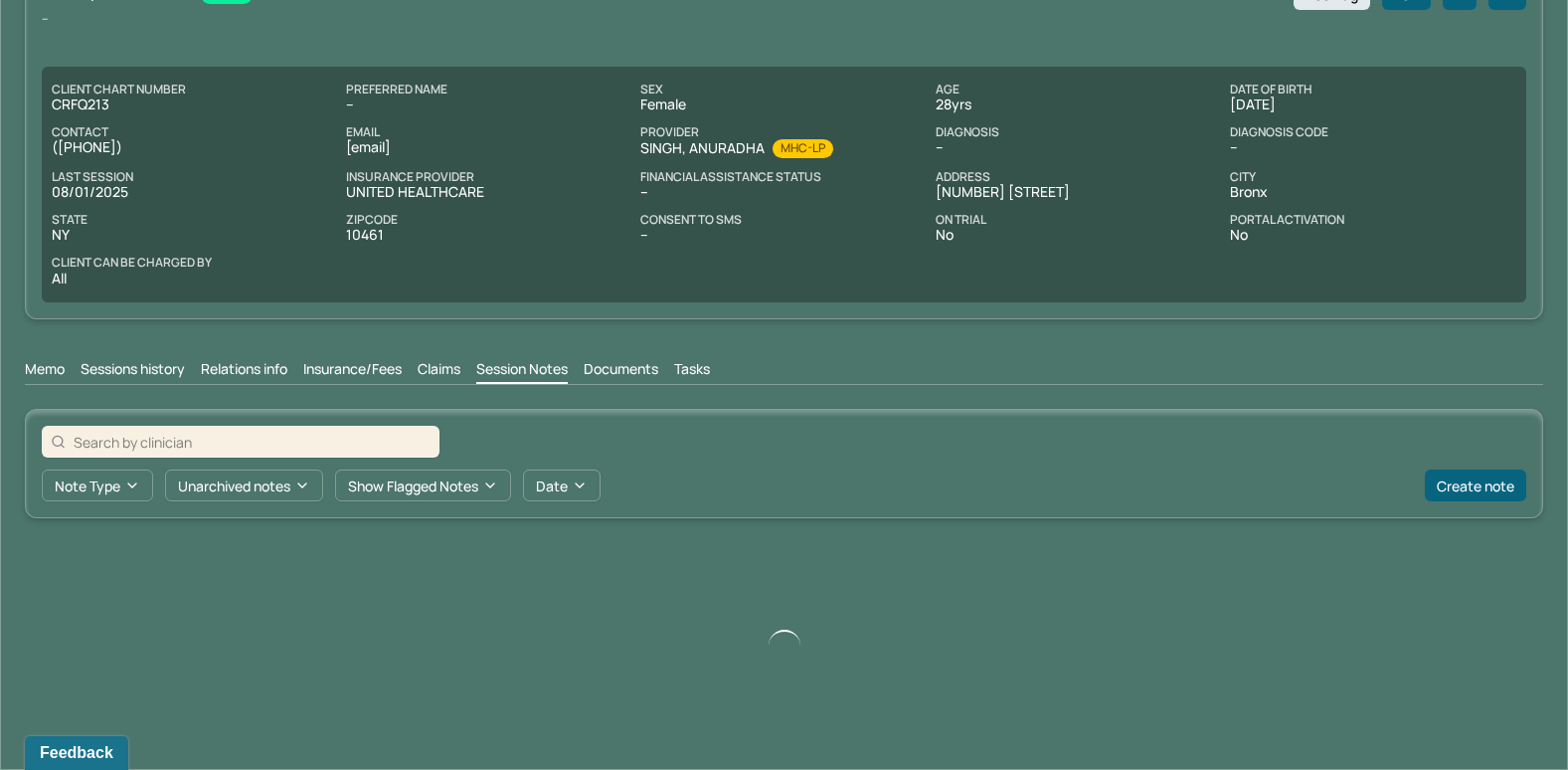 scroll, scrollTop: 167, scrollLeft: 0, axis: vertical 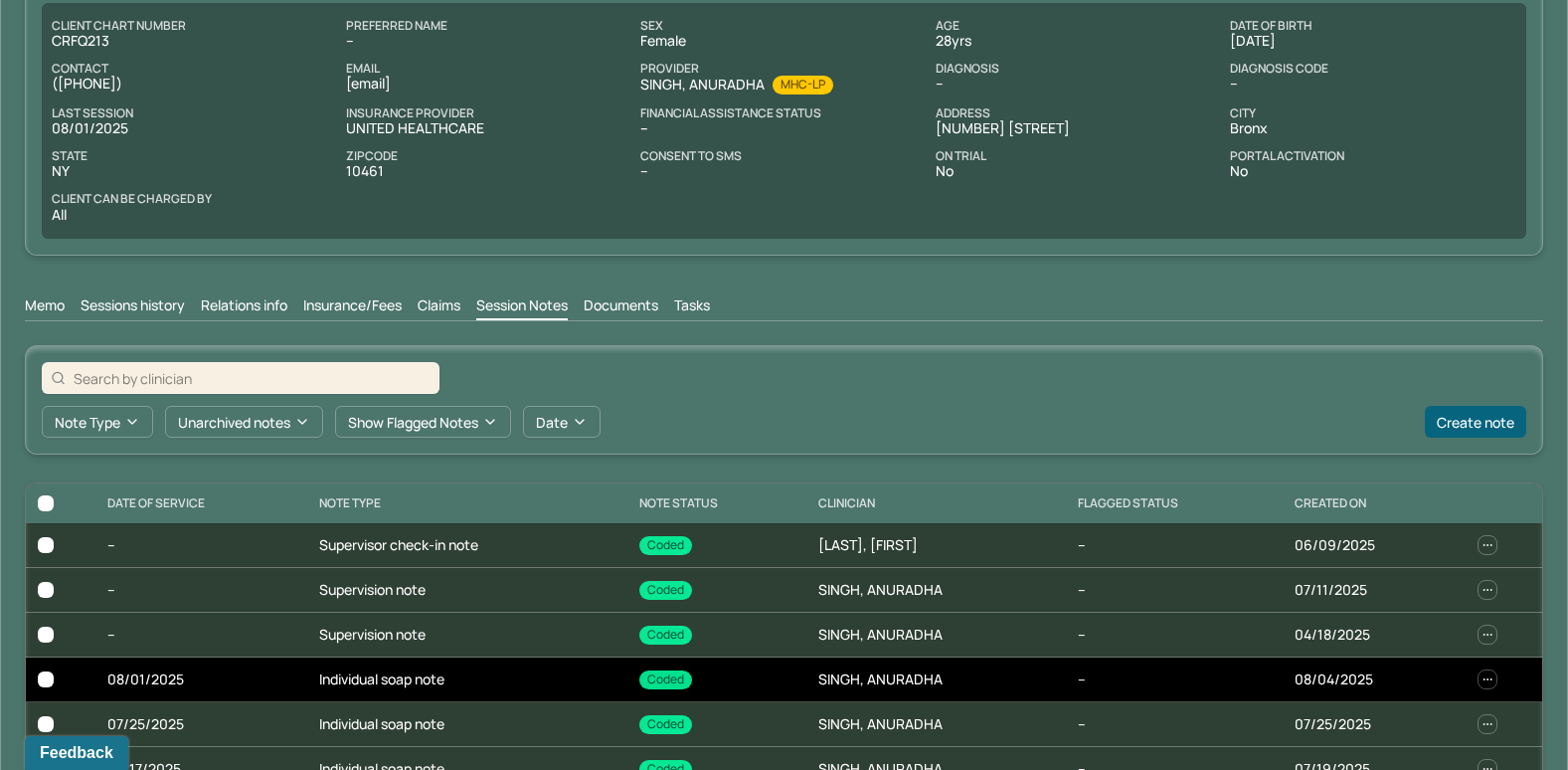 click on "Individual soap note" at bounding box center (467, 679) 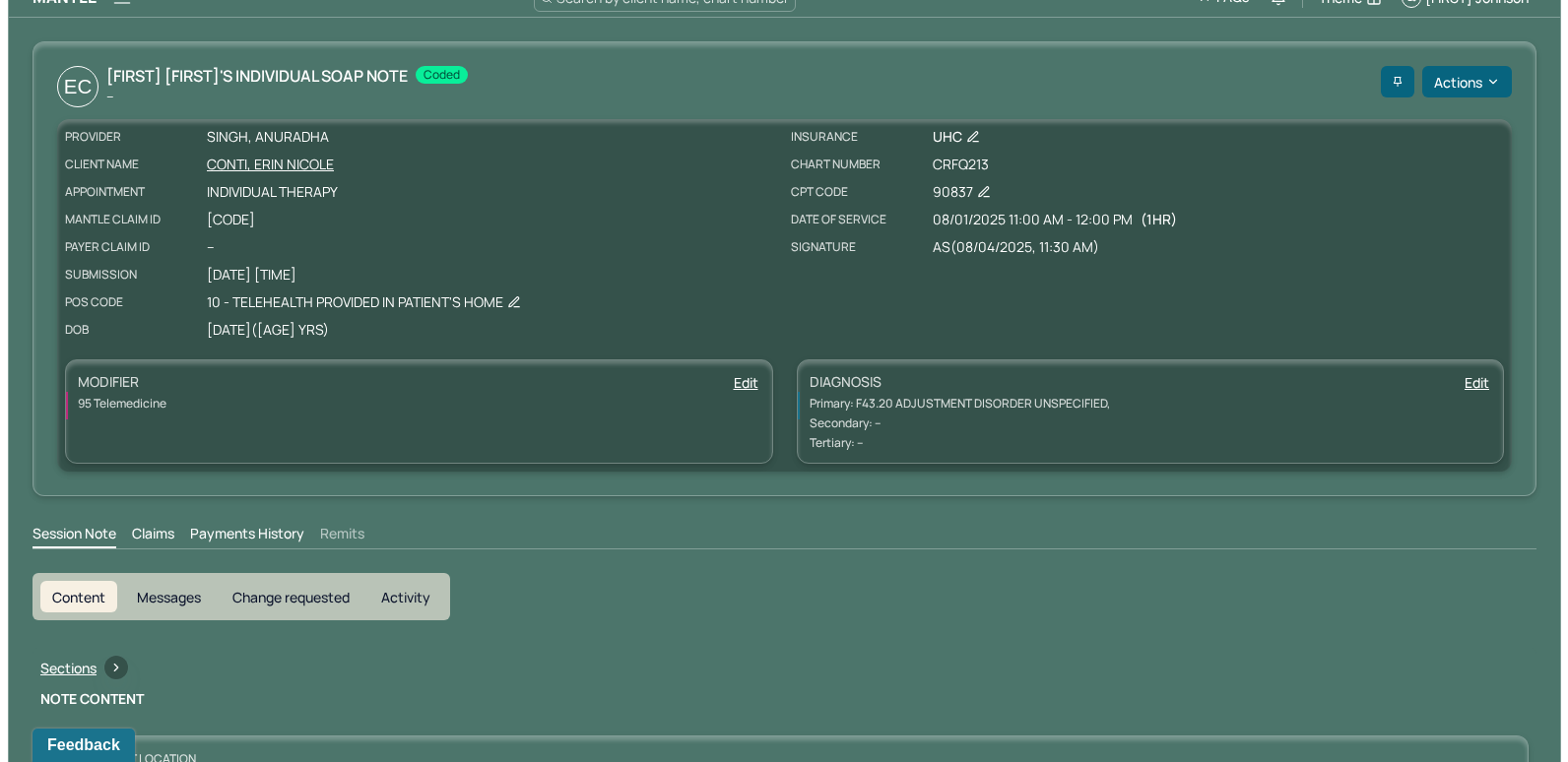 scroll, scrollTop: 0, scrollLeft: 0, axis: both 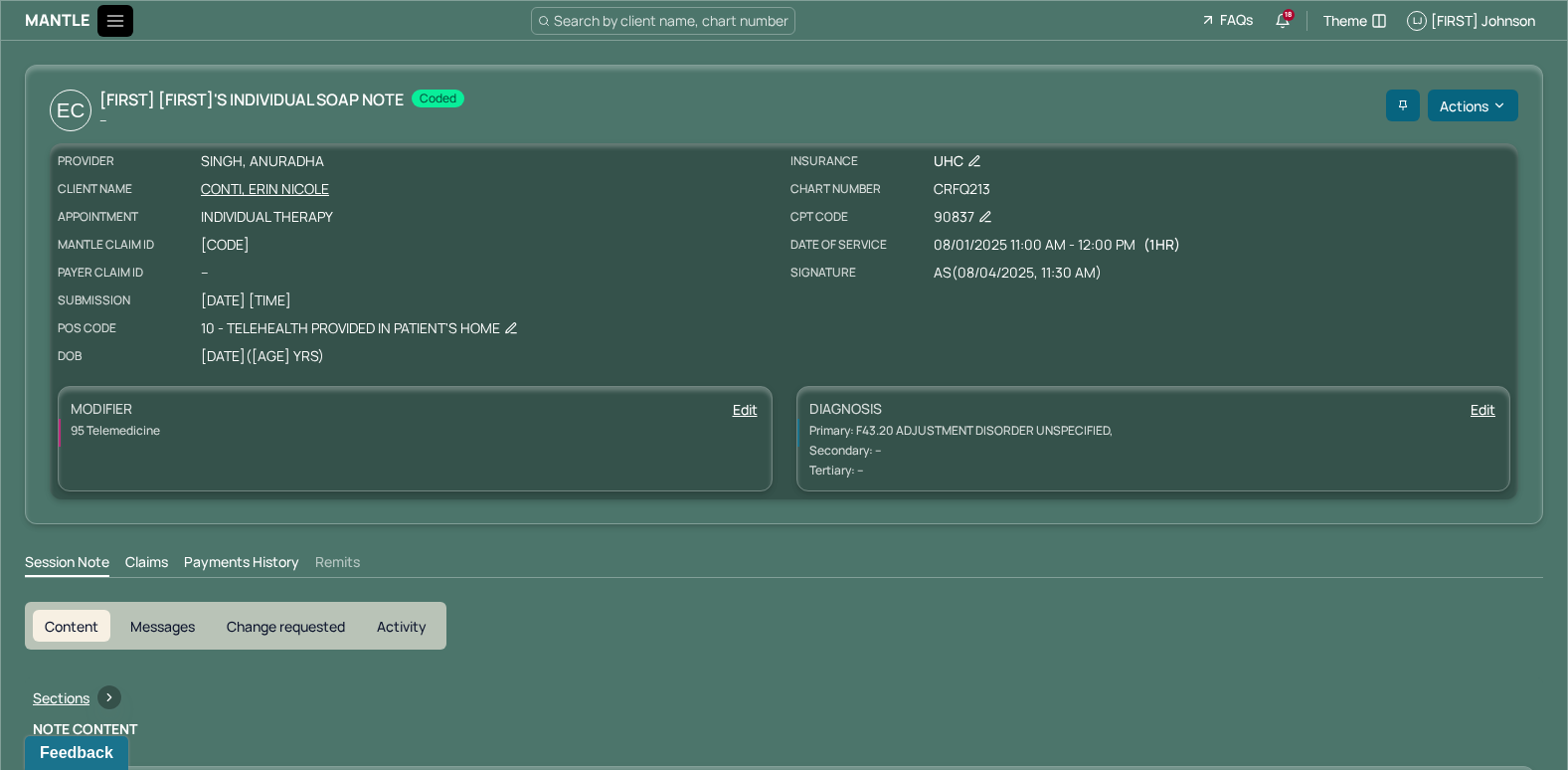 click 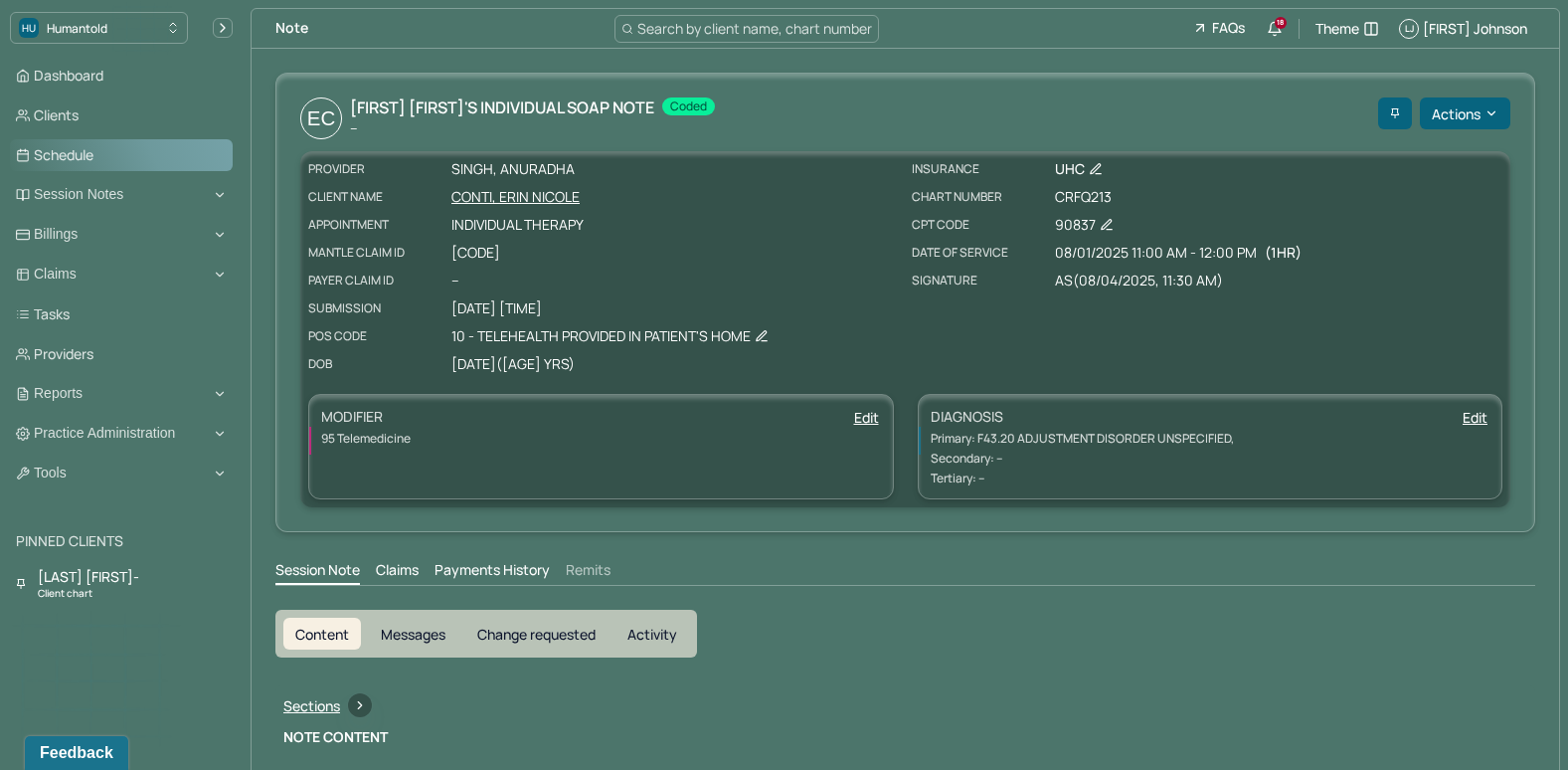 click on "Schedule" at bounding box center (121, 155) 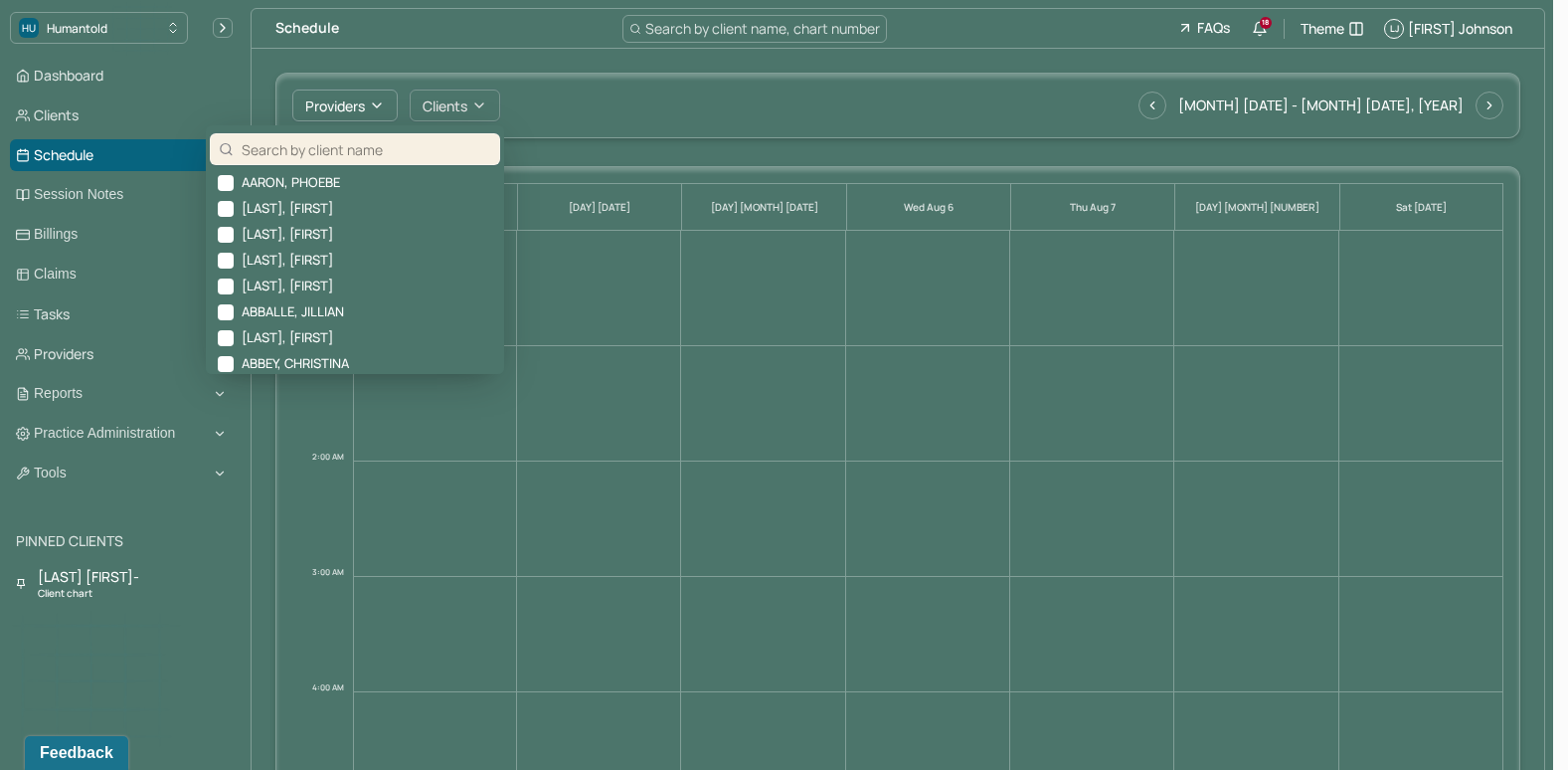 click on "Clients" at bounding box center (454, 105) 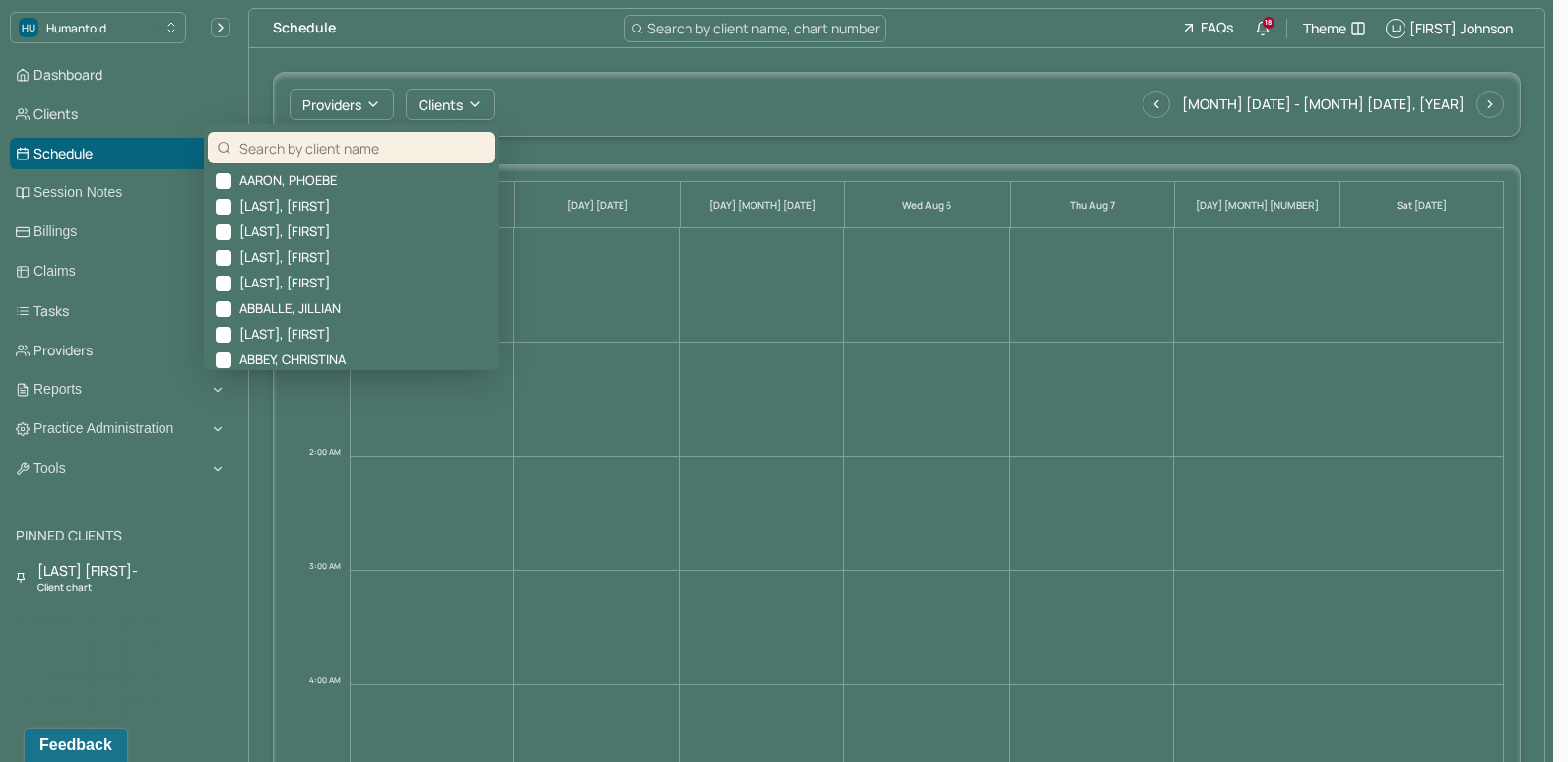 click at bounding box center (362, 148) 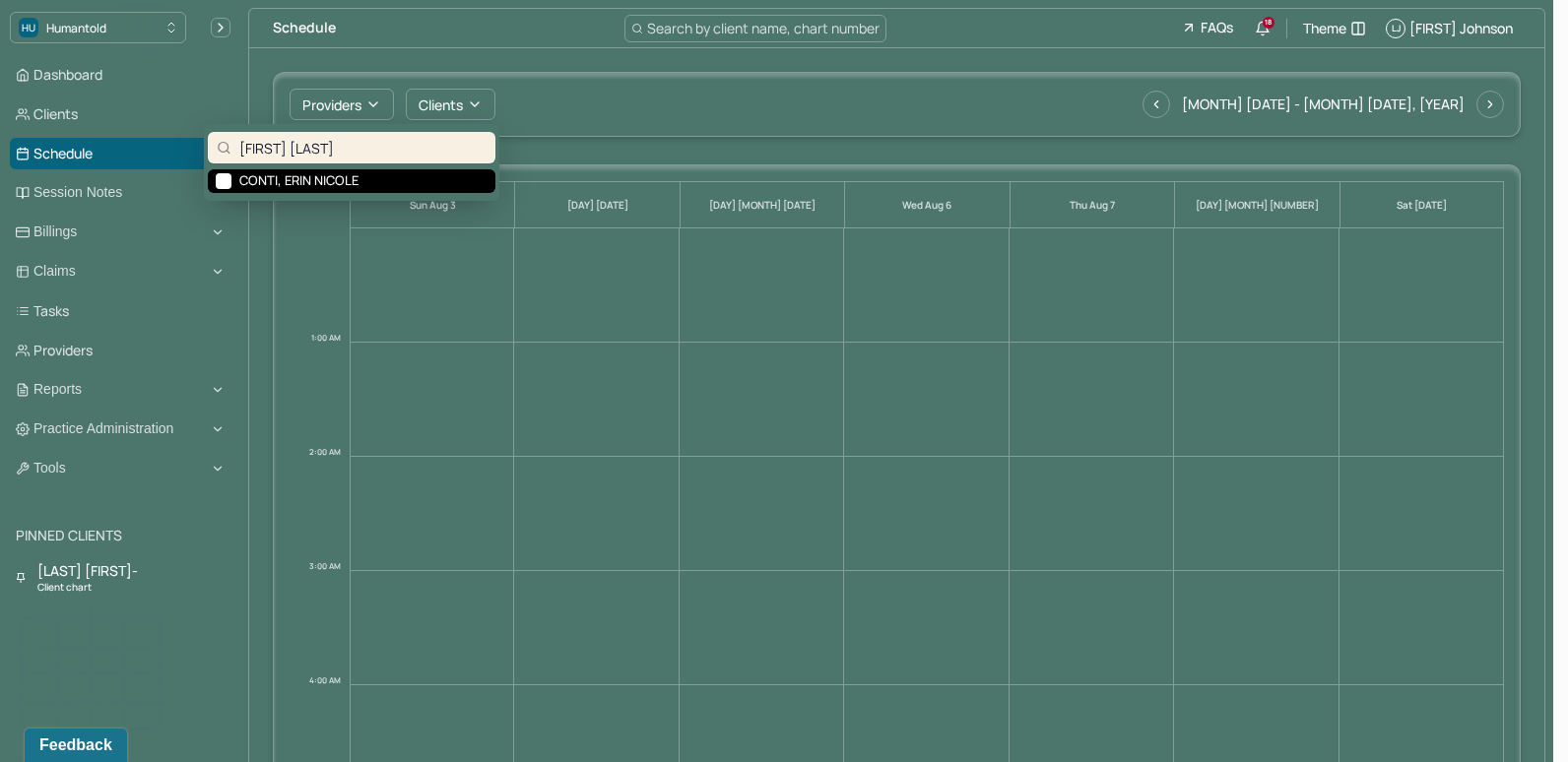 type on "[FIRST] [LAST]" 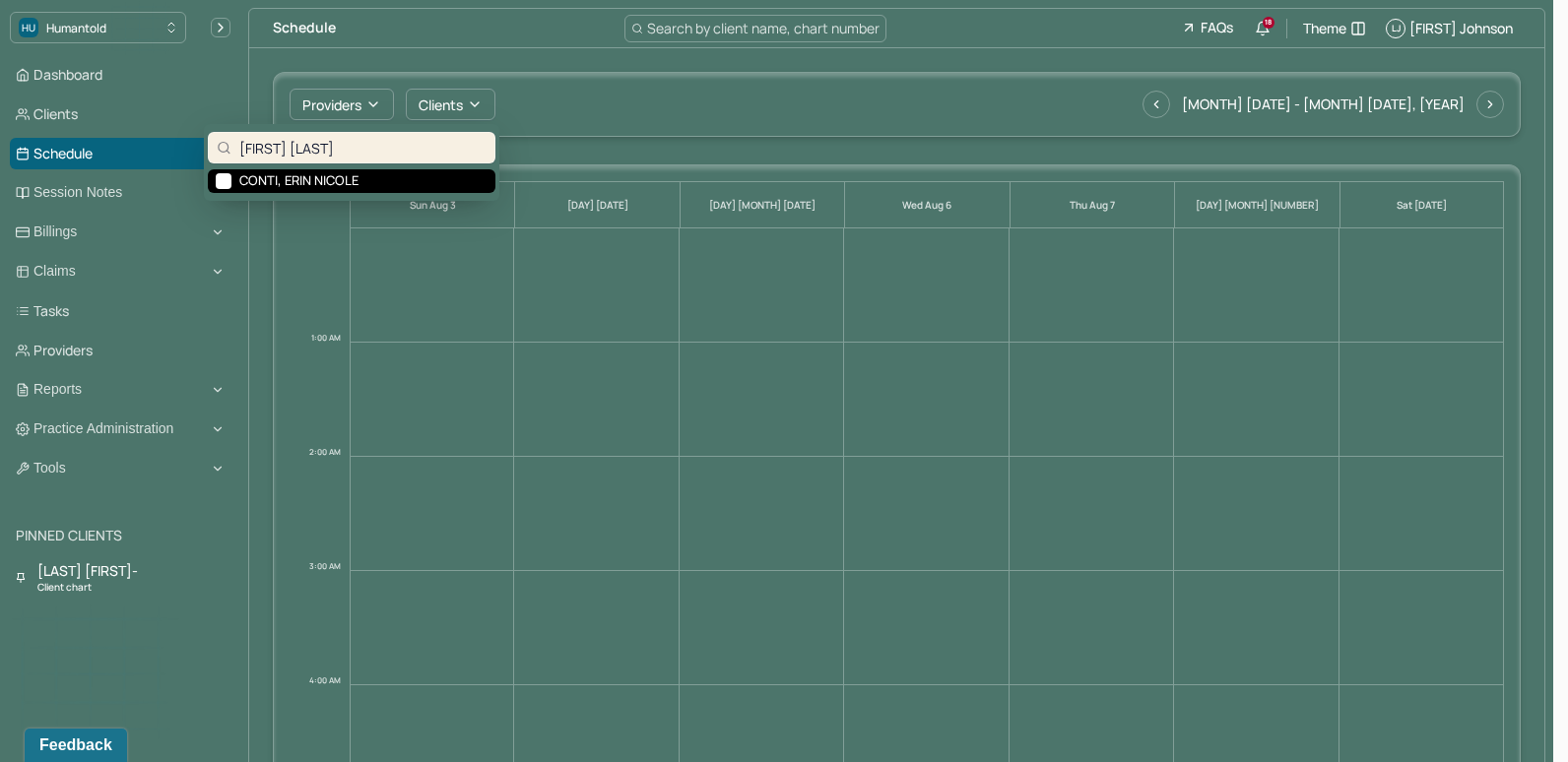 click on "CONTI, ERIN NICOLE" at bounding box center (352, 181) 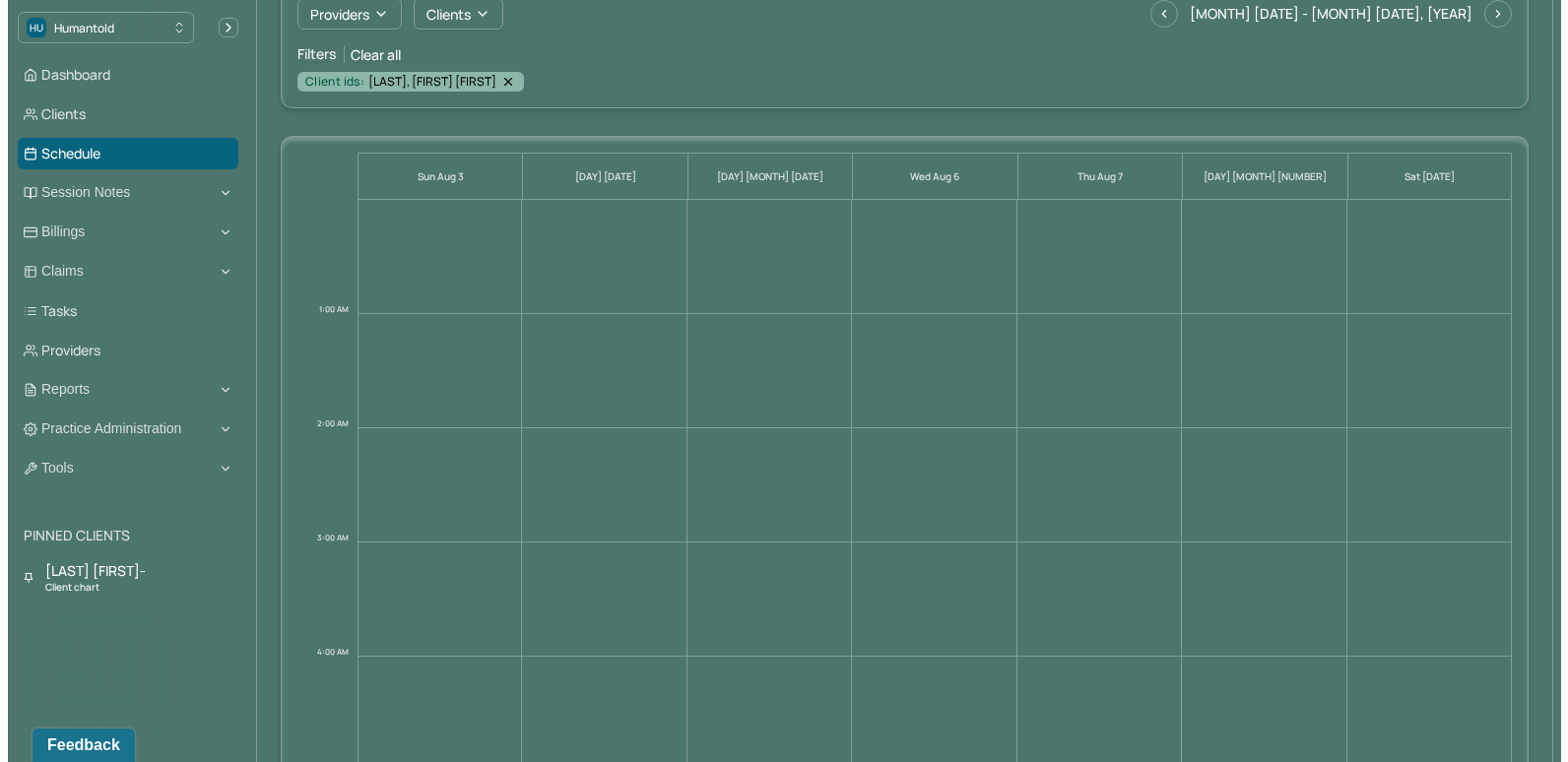 scroll, scrollTop: 0, scrollLeft: 0, axis: both 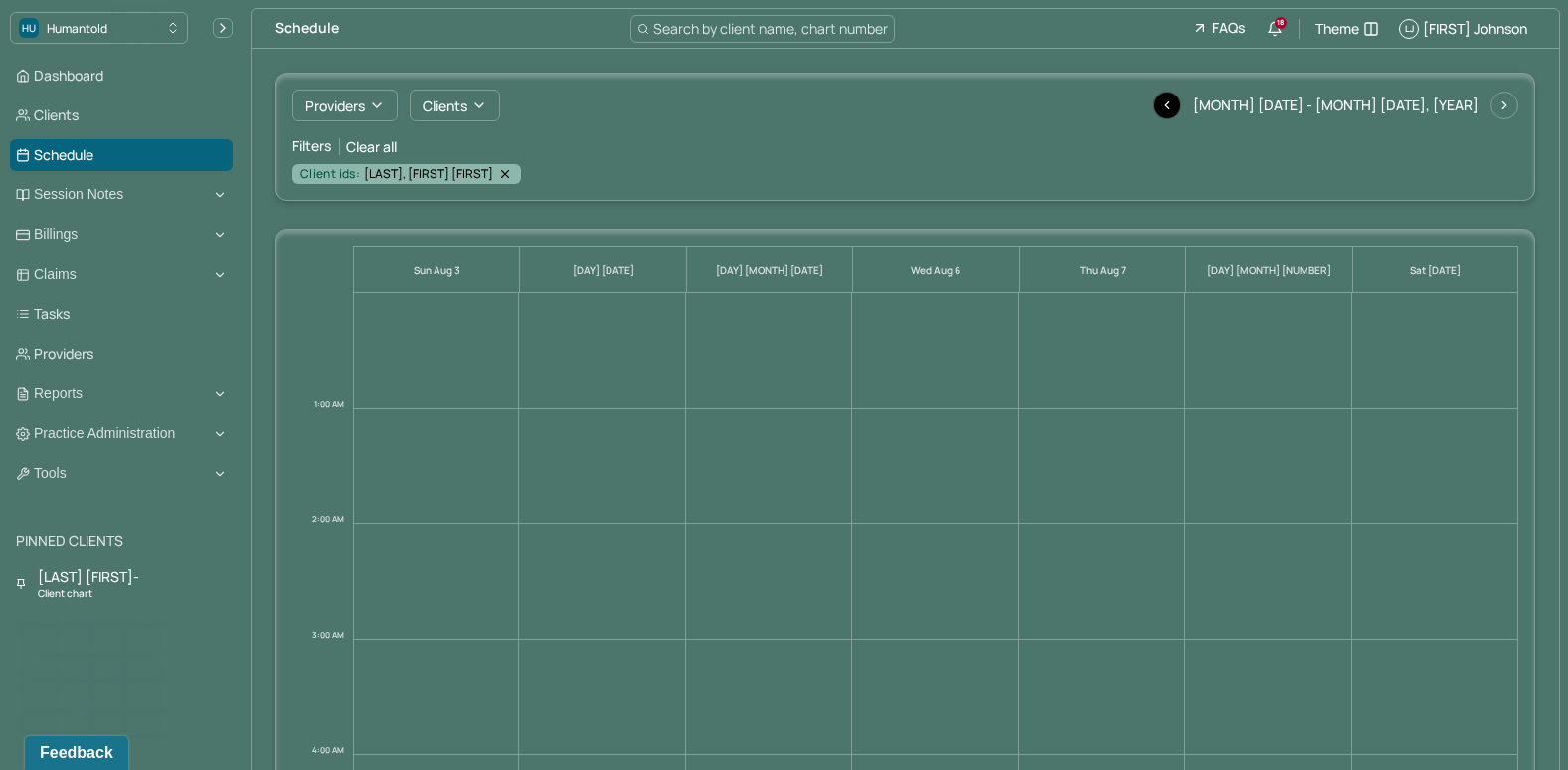 click 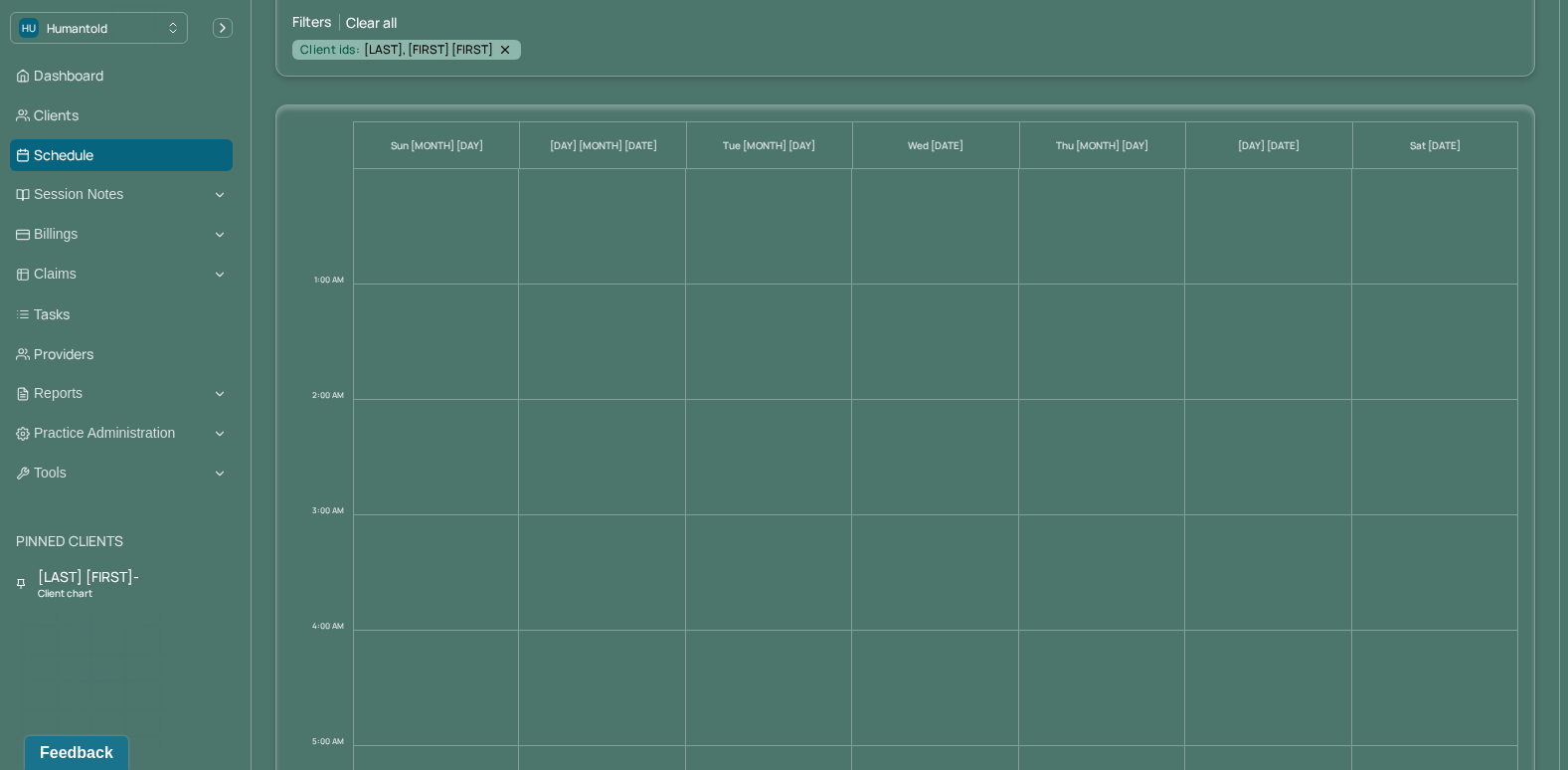 scroll, scrollTop: 55, scrollLeft: 0, axis: vertical 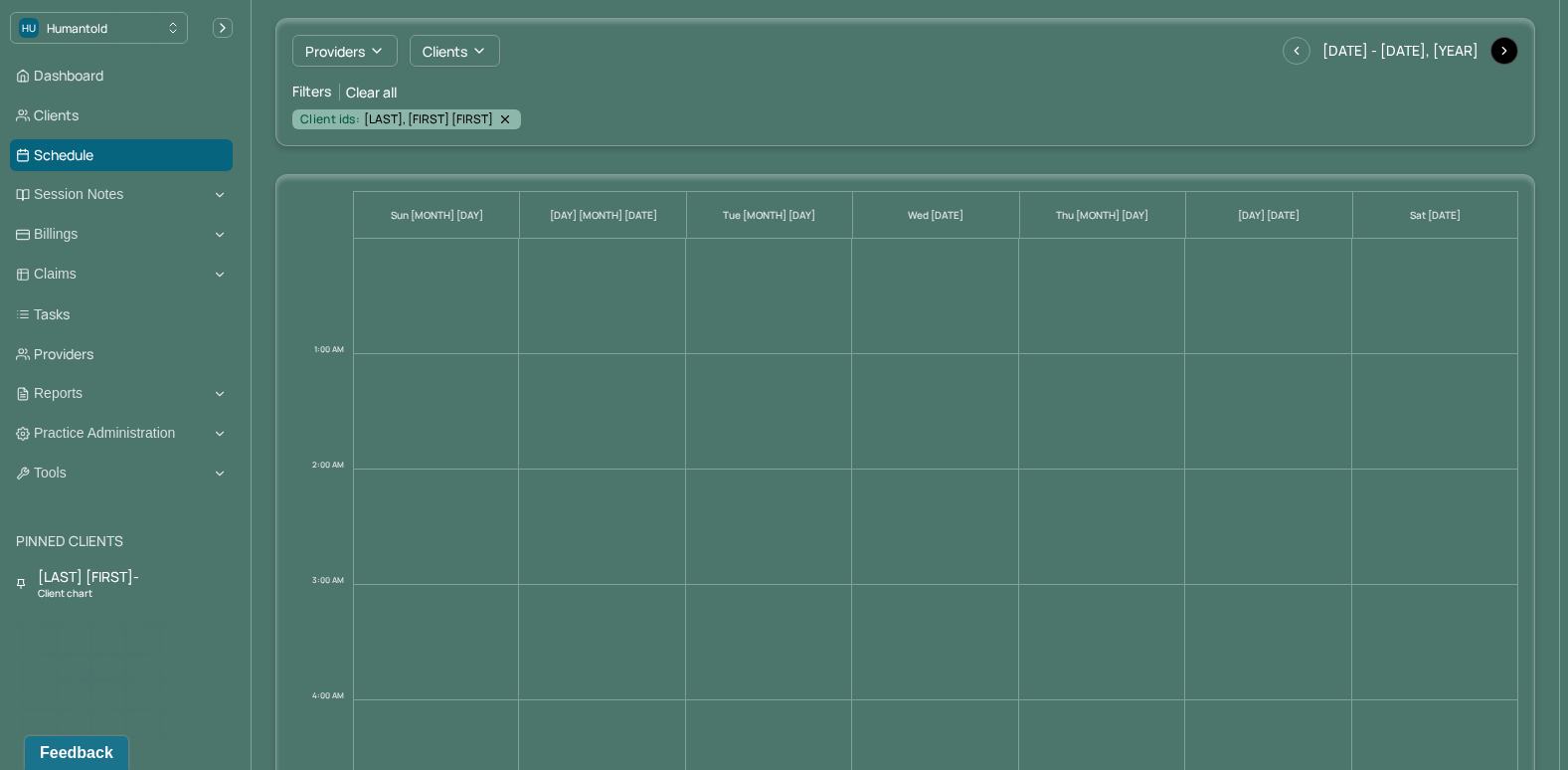 click 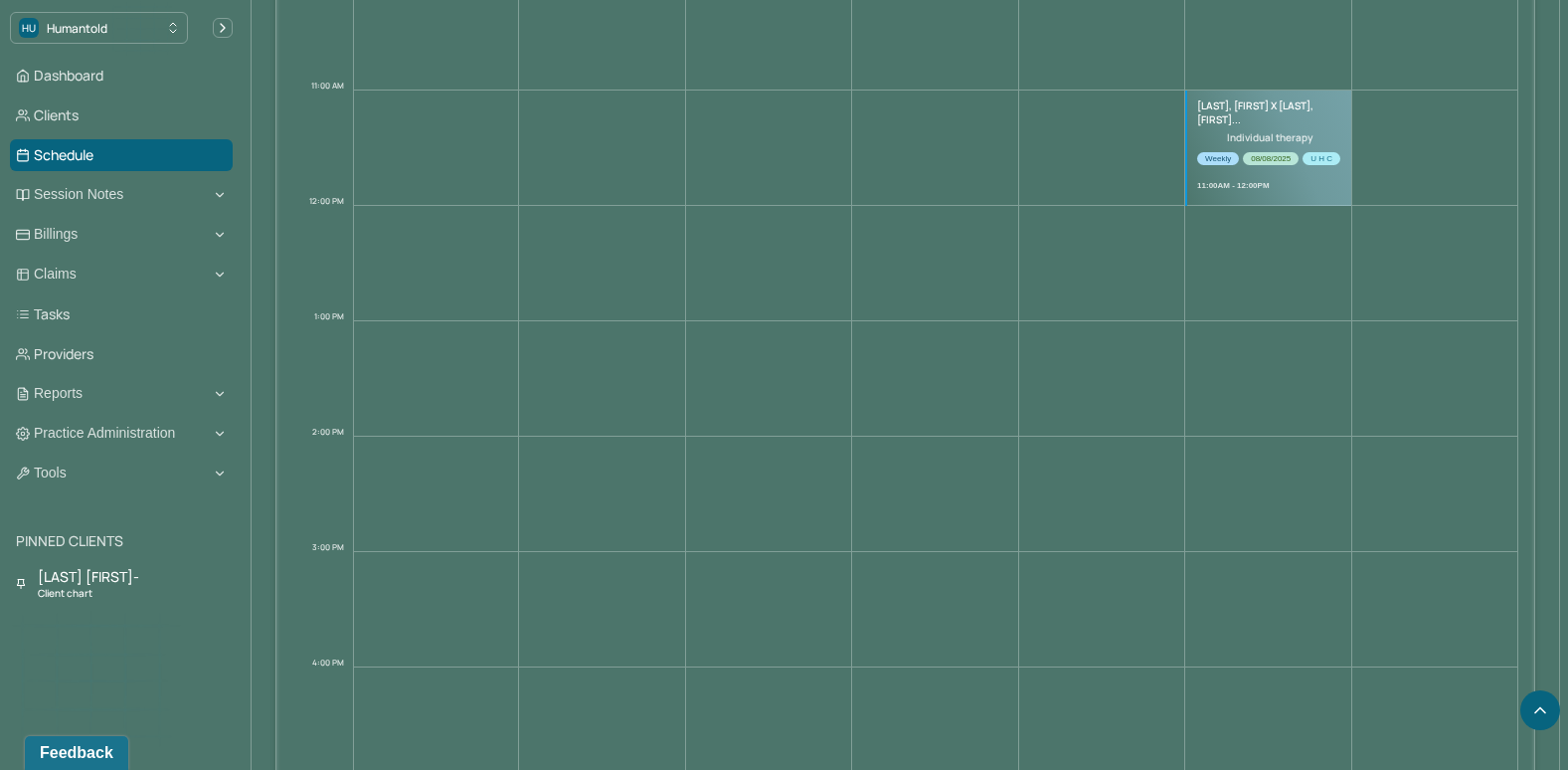 scroll, scrollTop: 1293, scrollLeft: 0, axis: vertical 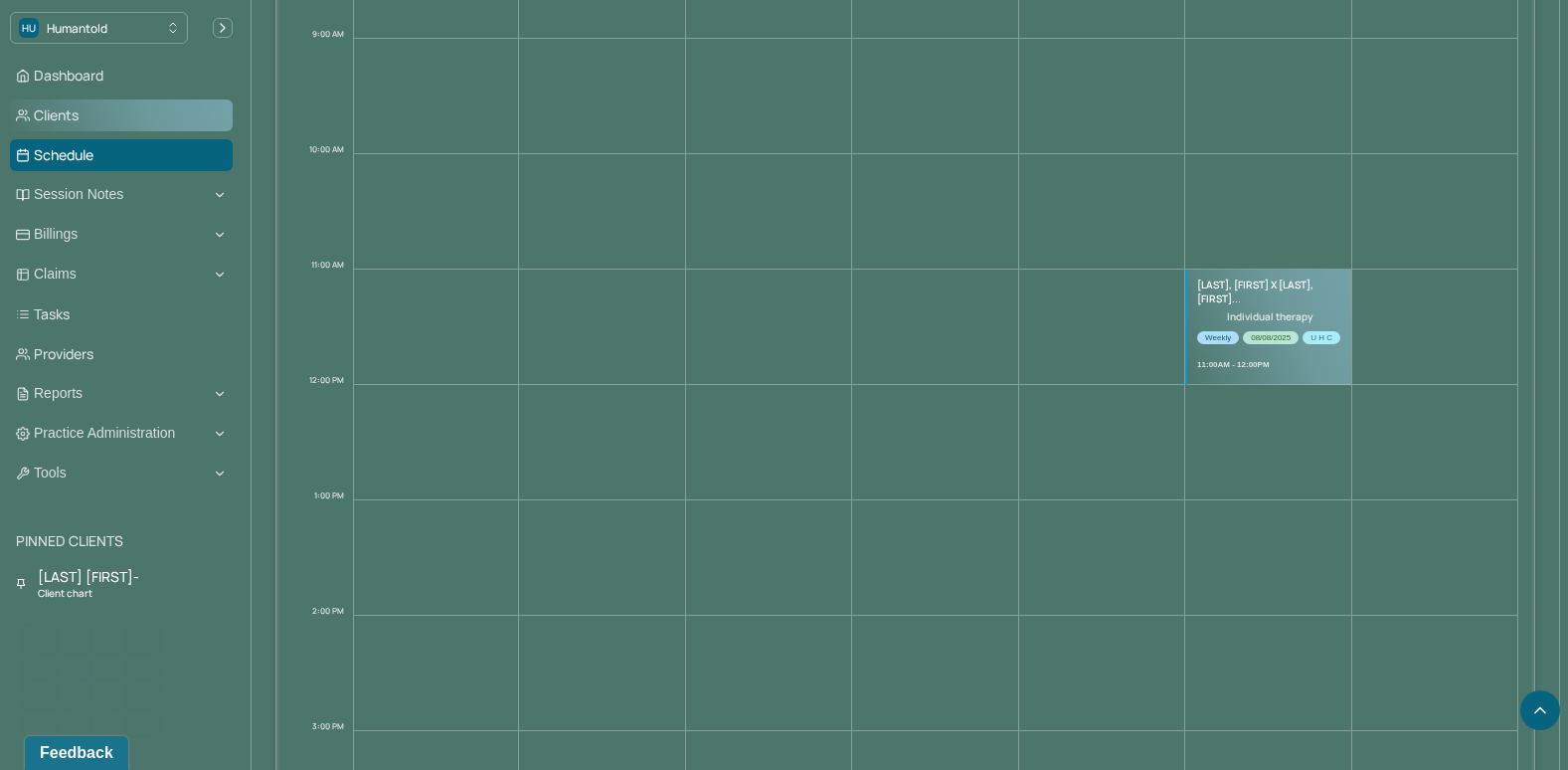 click on "Clients" at bounding box center (121, 115) 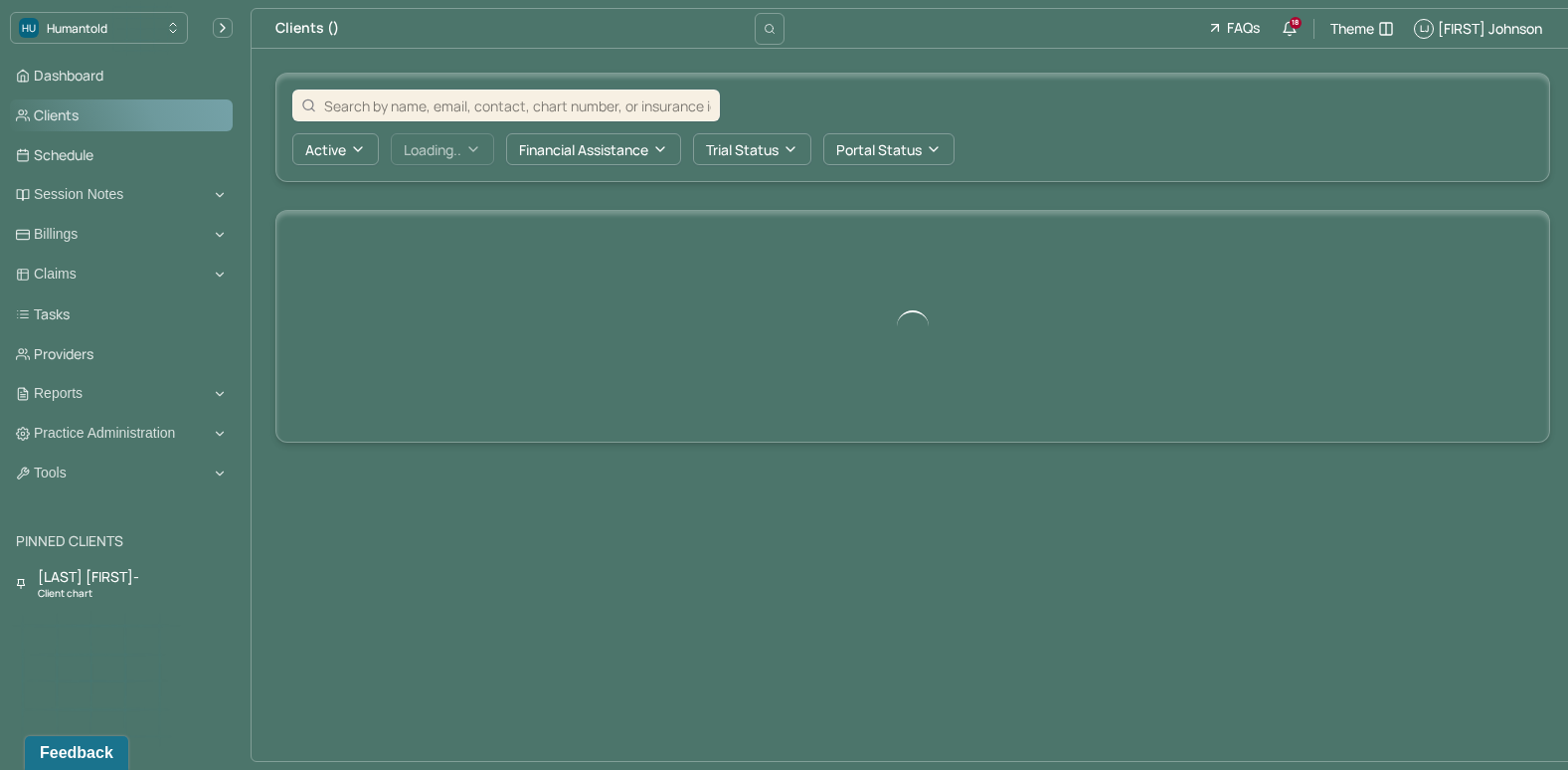 scroll, scrollTop: 0, scrollLeft: 0, axis: both 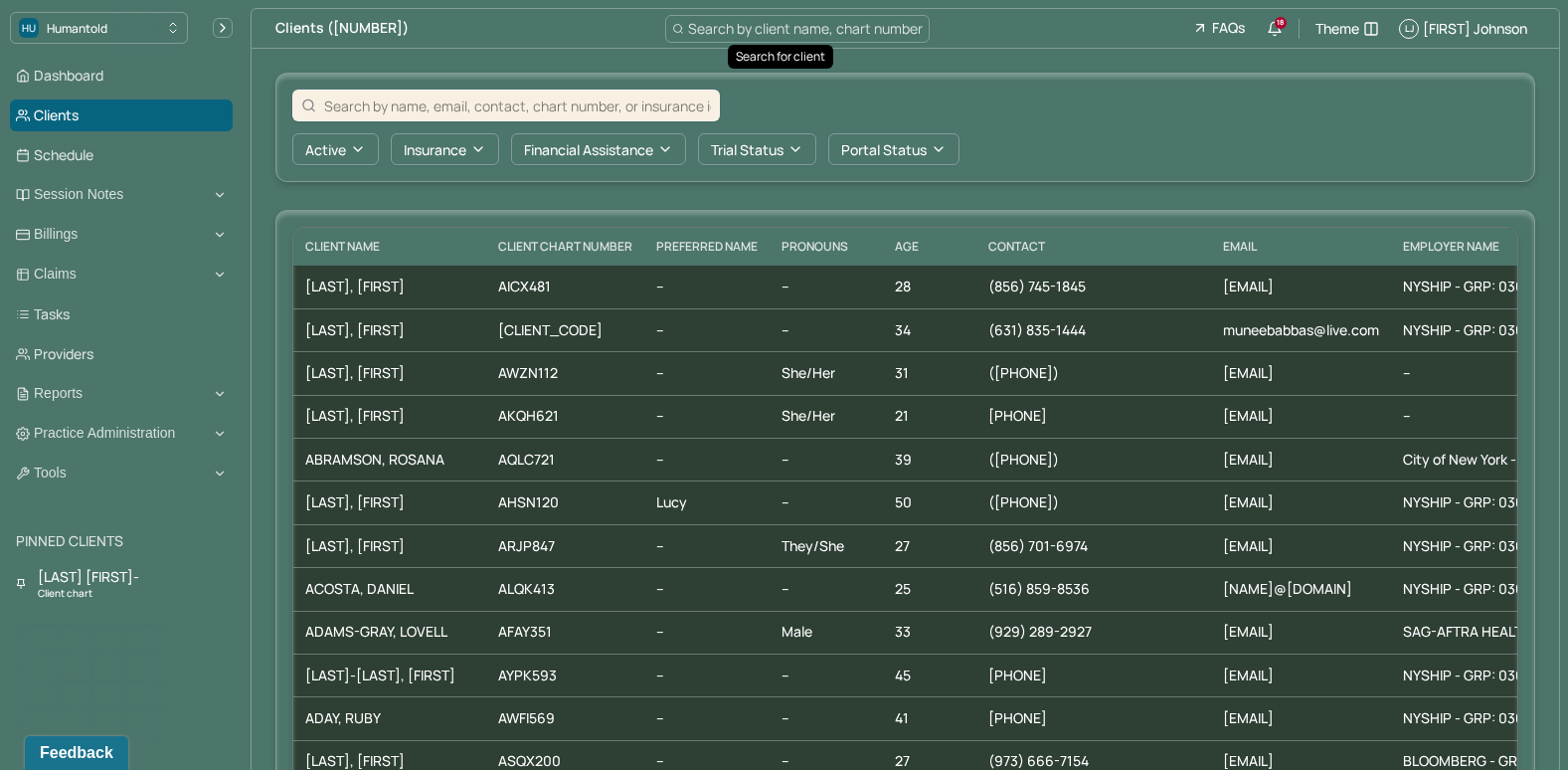 click on "Search by client name, chart number" at bounding box center (797, 29) 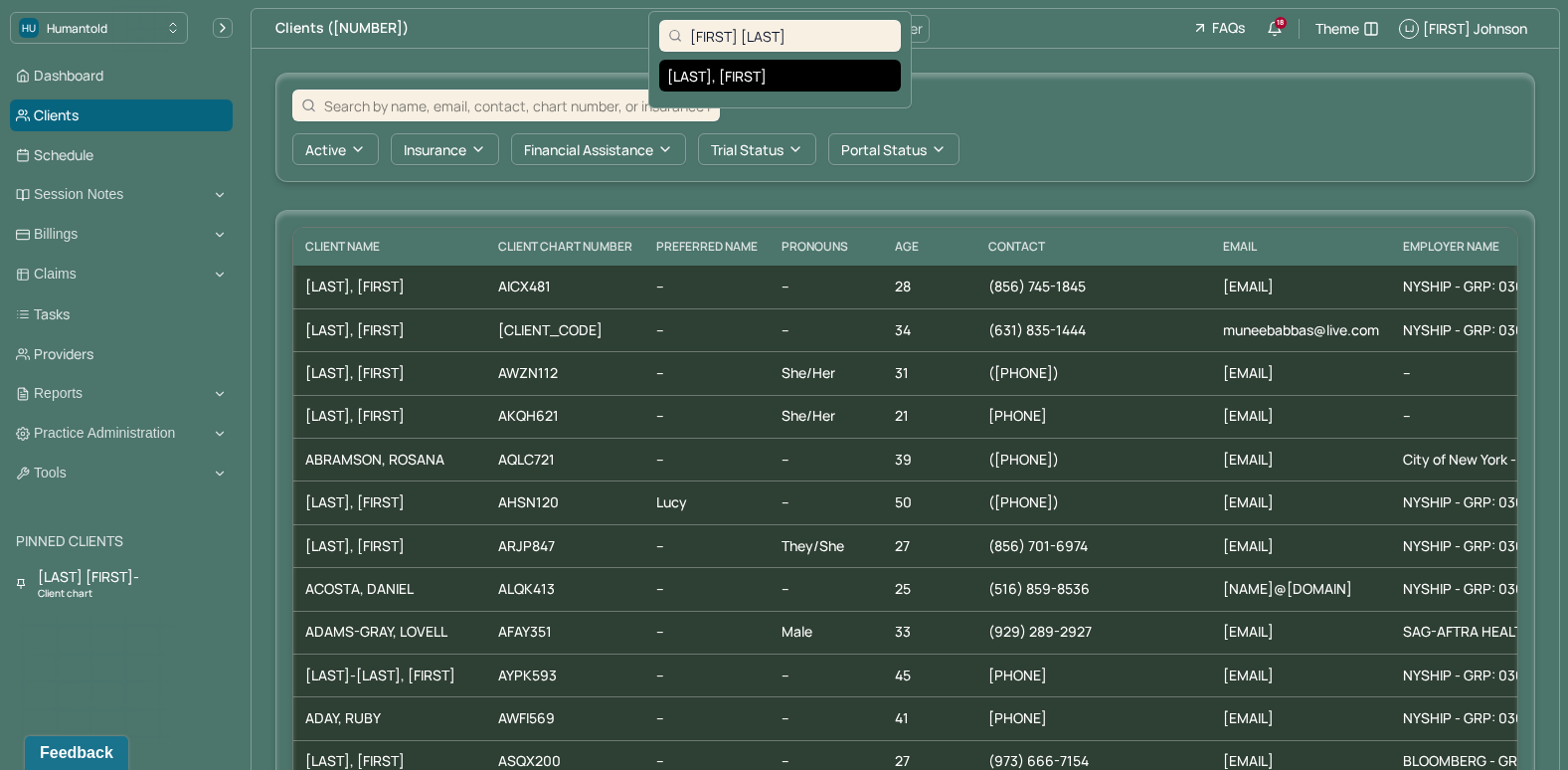 type on "[FIRST] [LAST]" 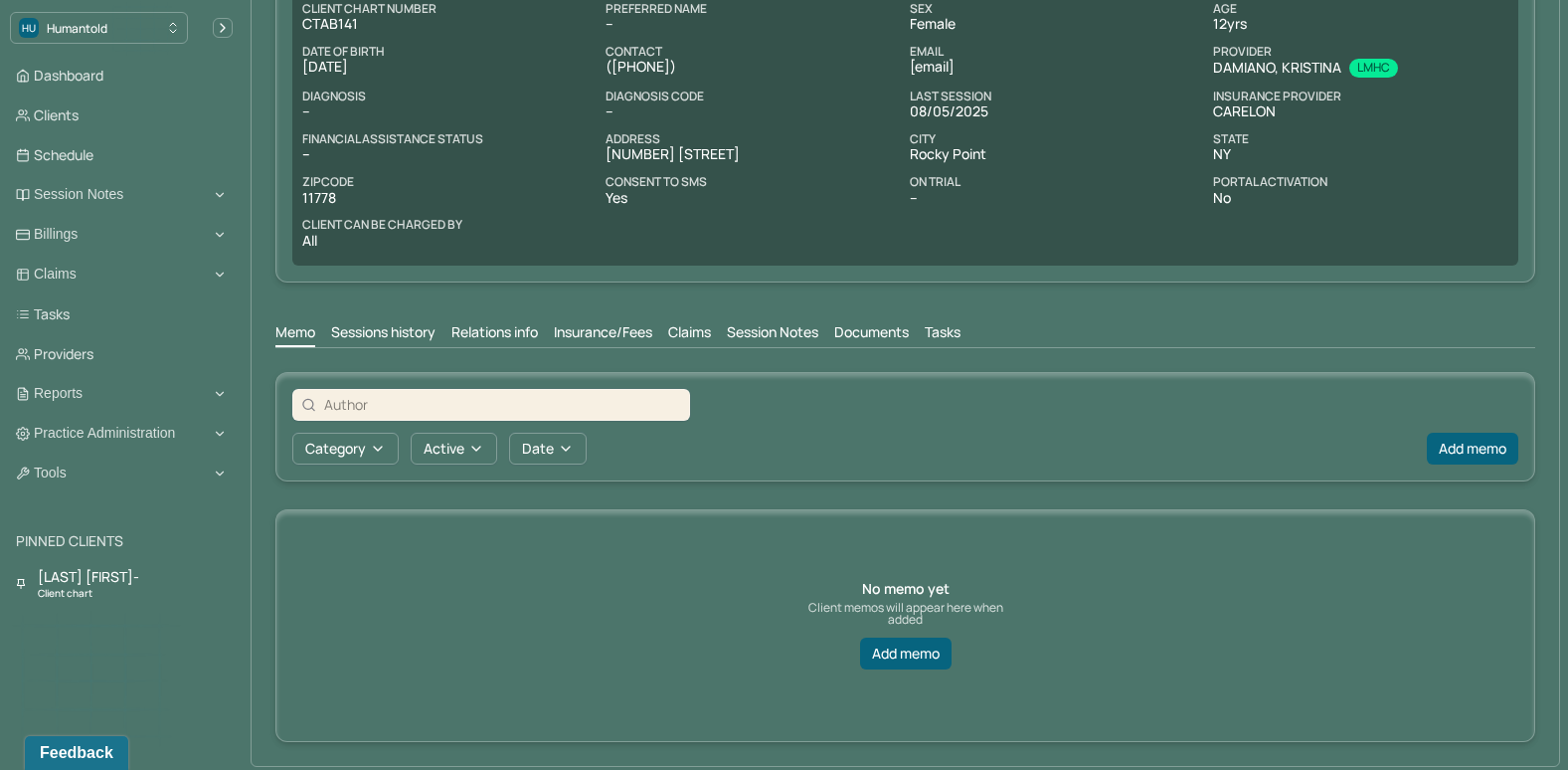 scroll, scrollTop: 197, scrollLeft: 0, axis: vertical 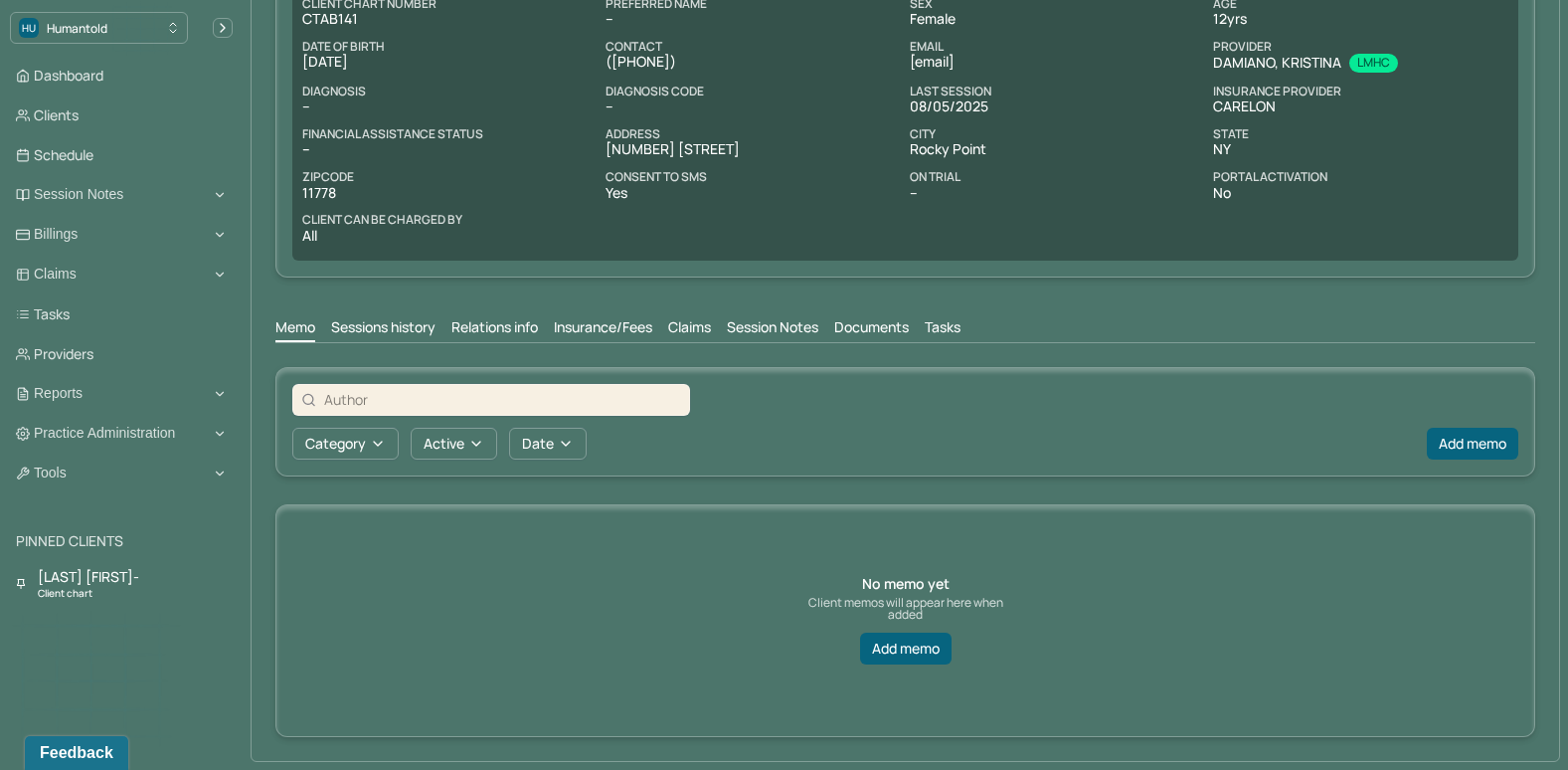 click on "Insurance/Fees" at bounding box center (603, 329) 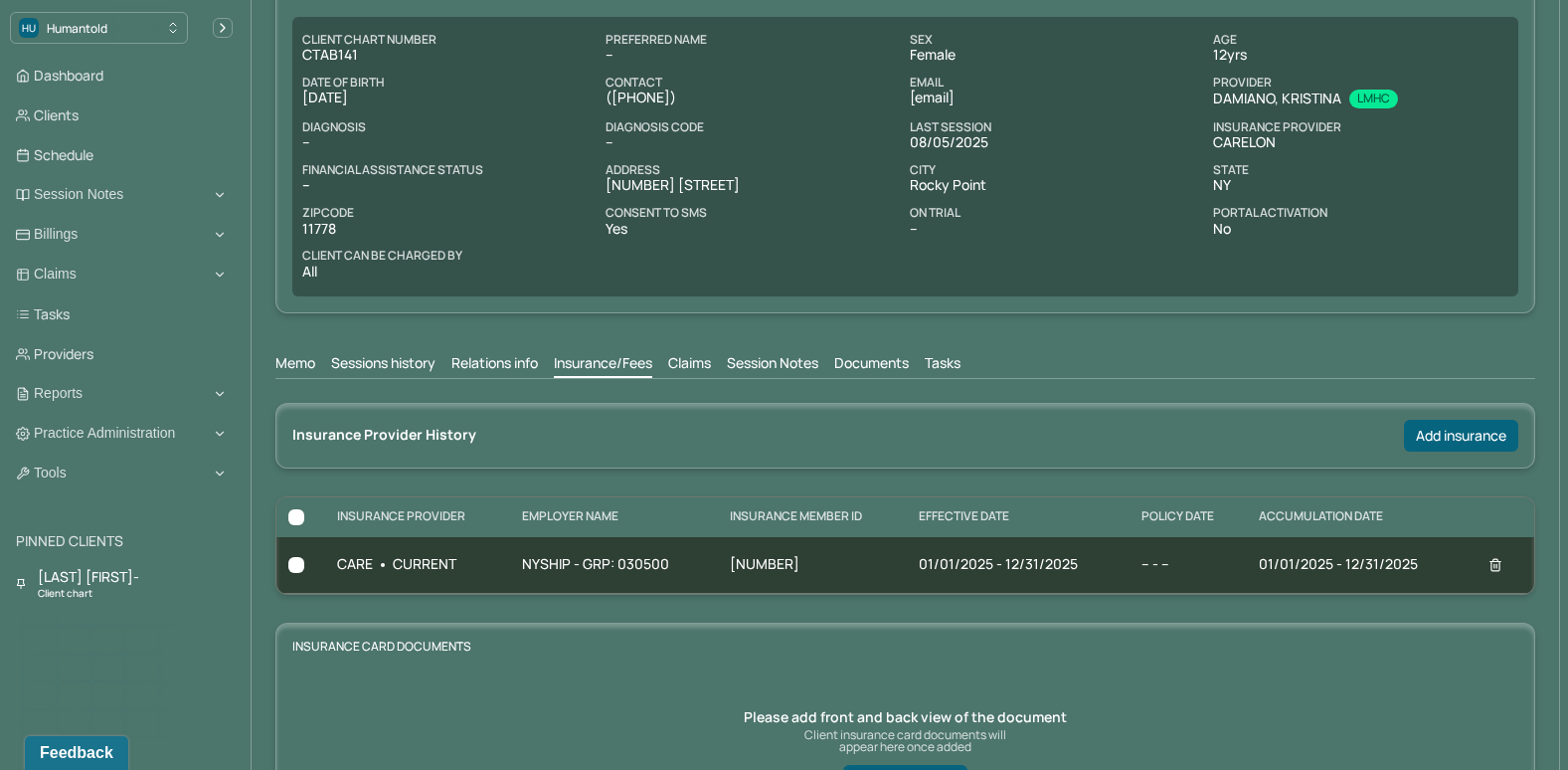 scroll, scrollTop: 86, scrollLeft: 0, axis: vertical 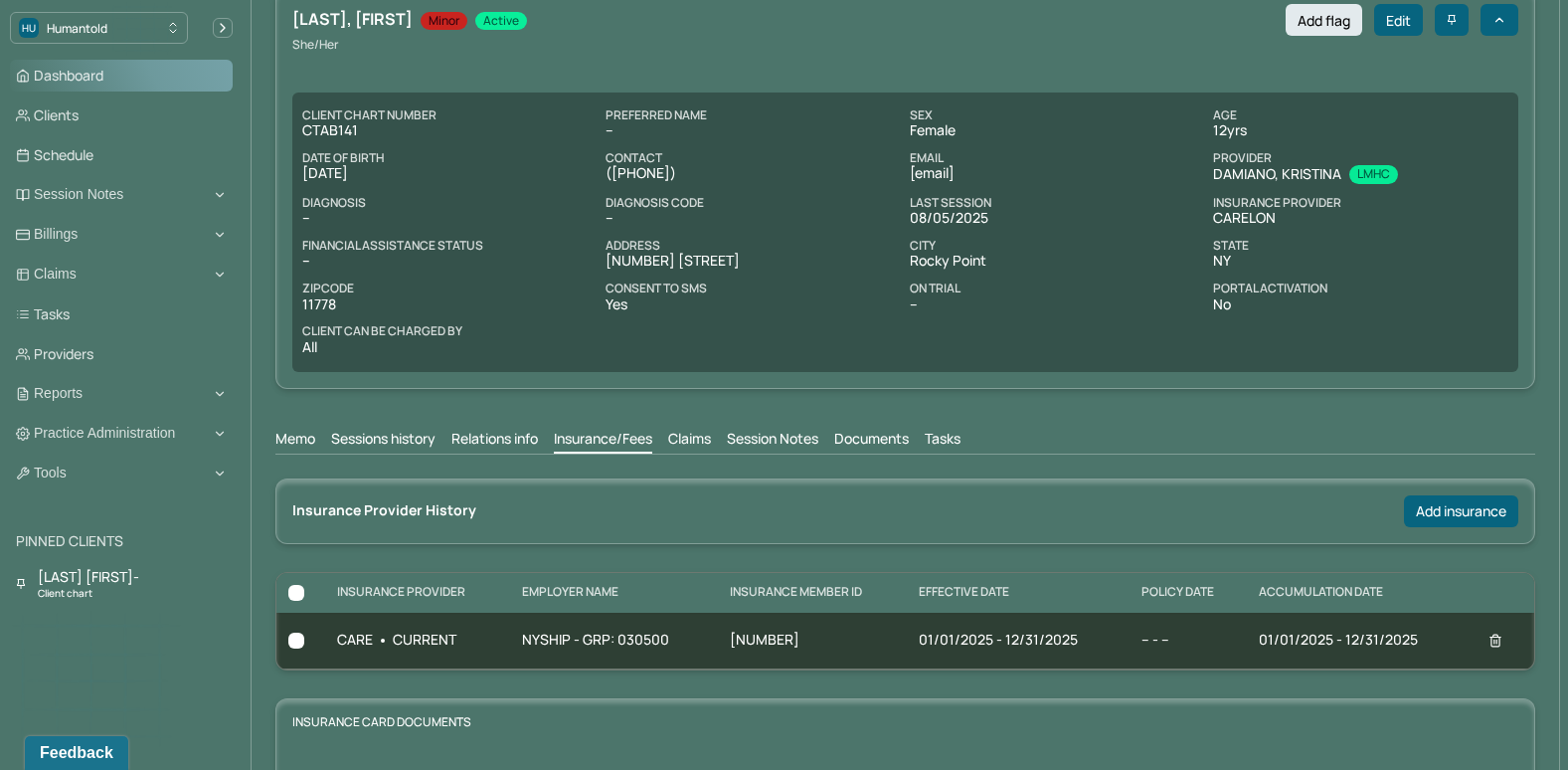 drag, startPoint x: 221, startPoint y: 27, endPoint x: 228, endPoint y: 74, distance: 47.518417 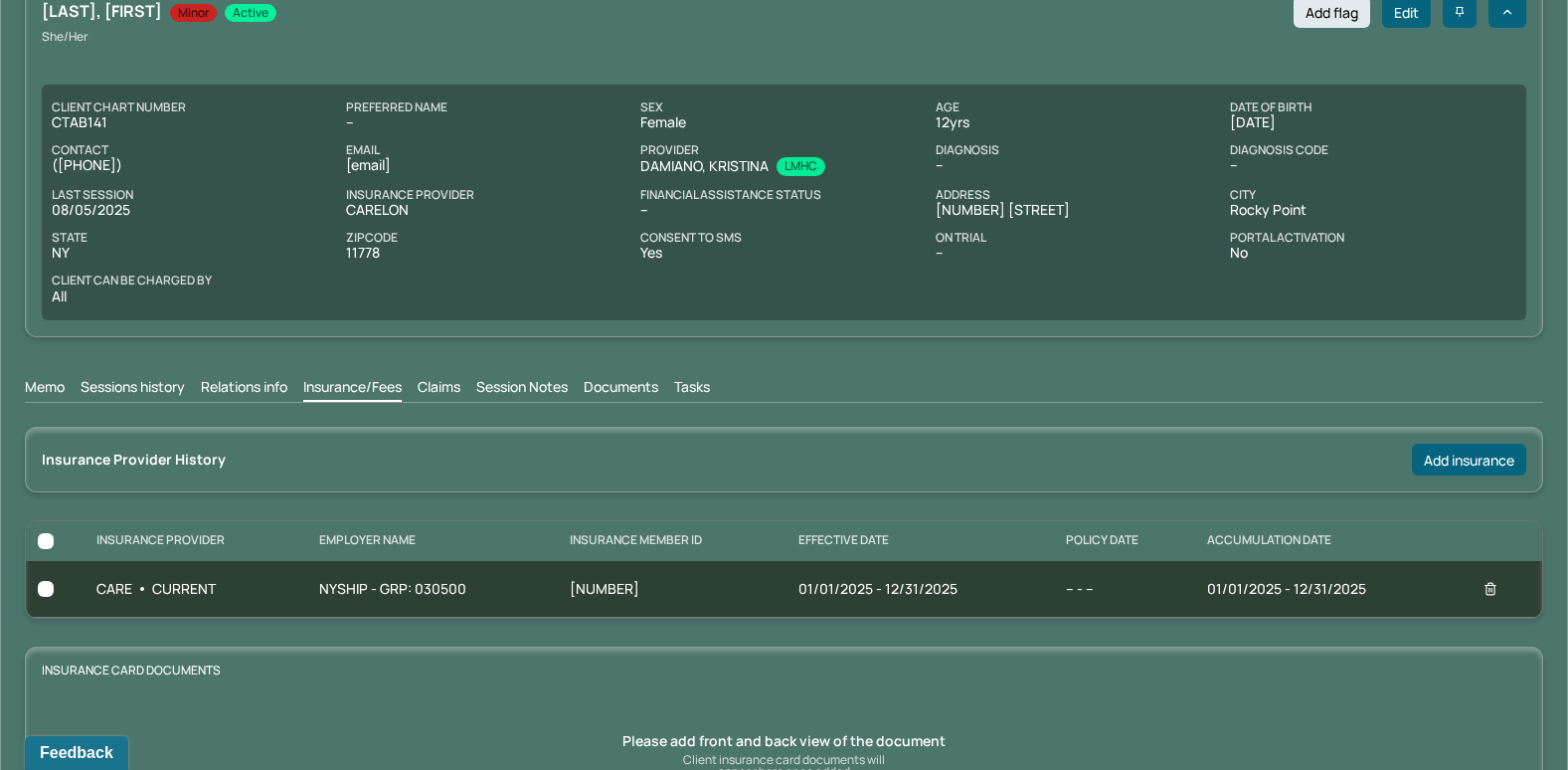 click on "Memo" at bounding box center [45, 389] 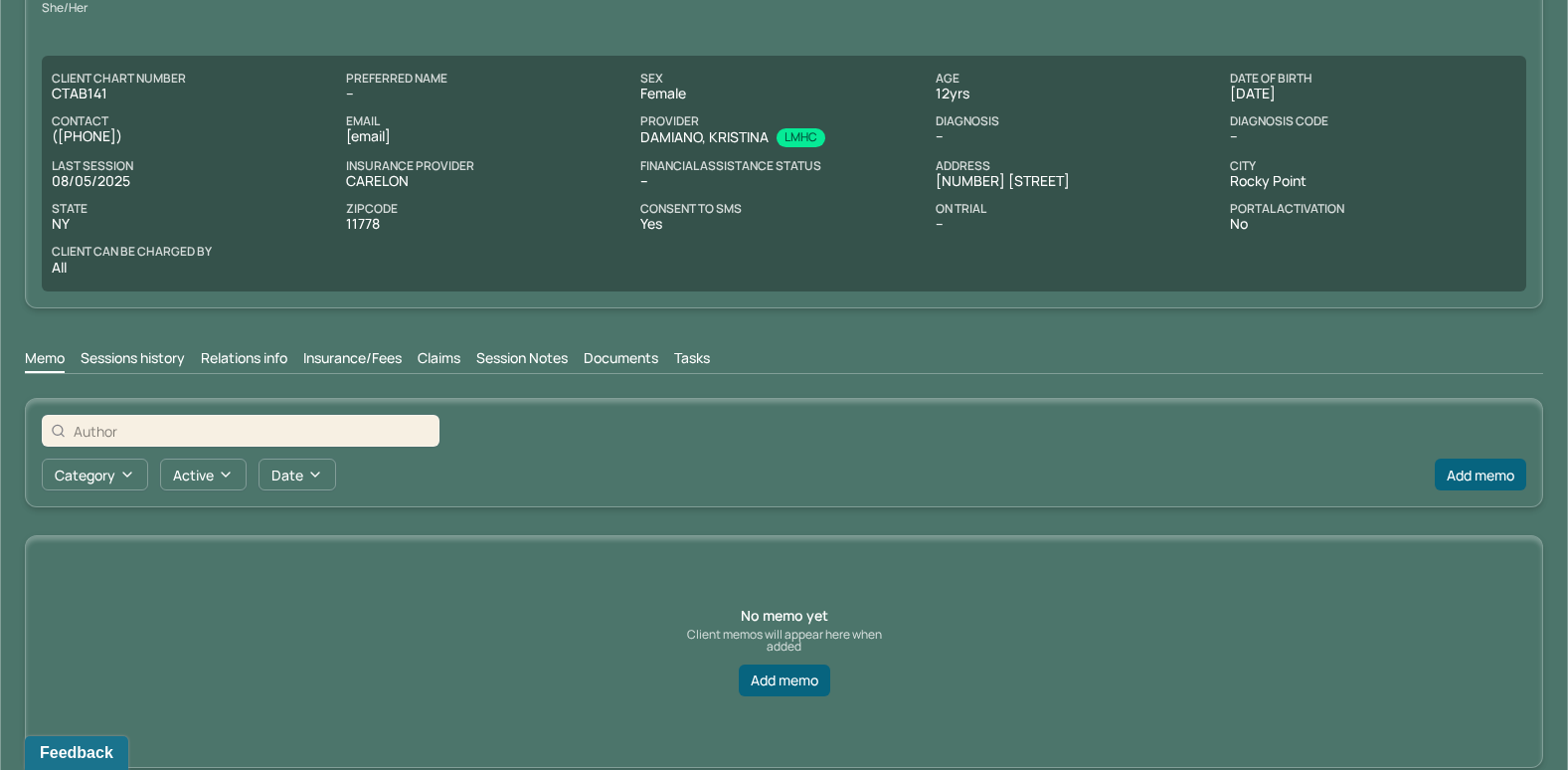 scroll, scrollTop: 137, scrollLeft: 0, axis: vertical 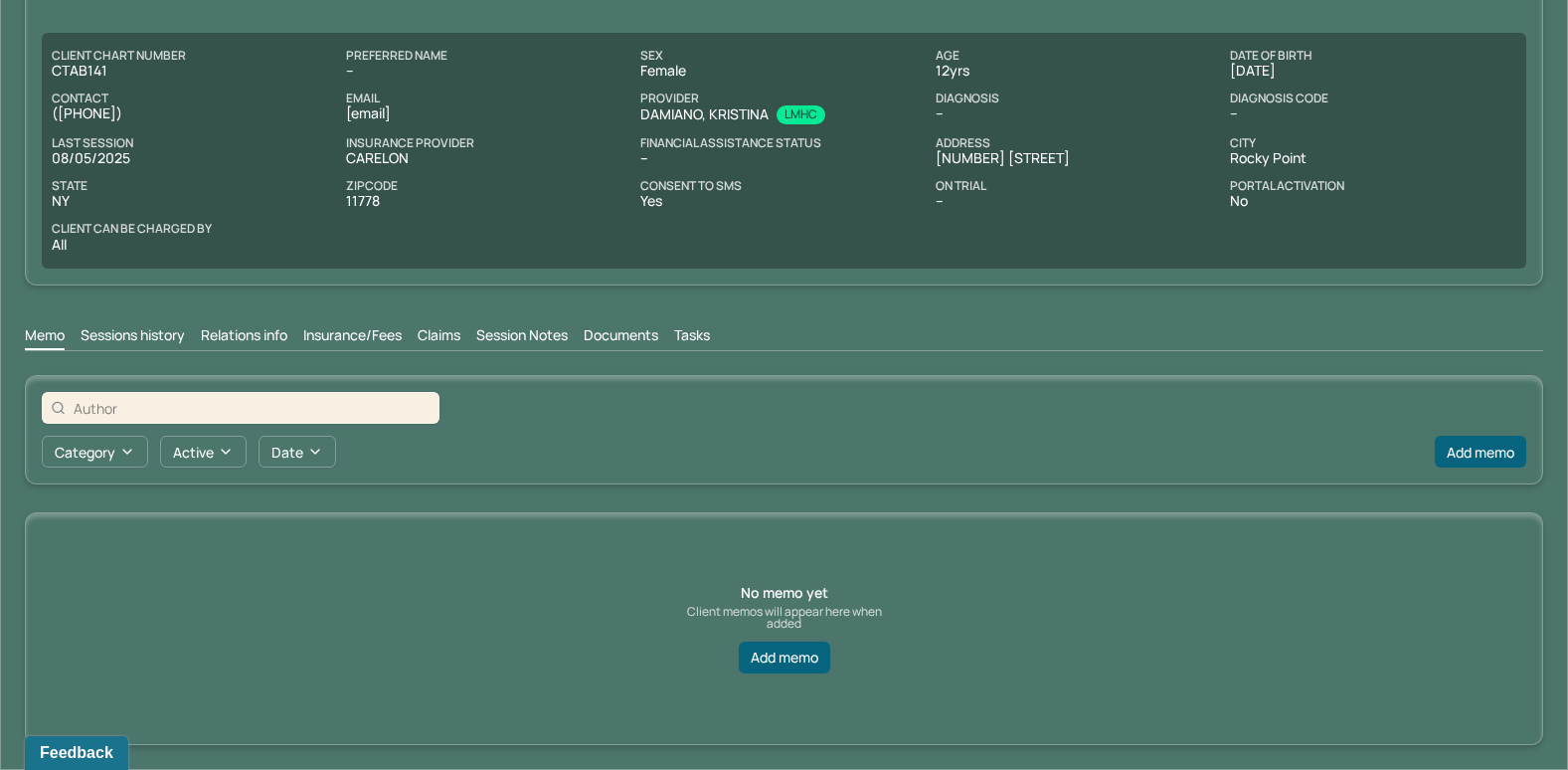 click on "Insurance/Fees" at bounding box center [352, 337] 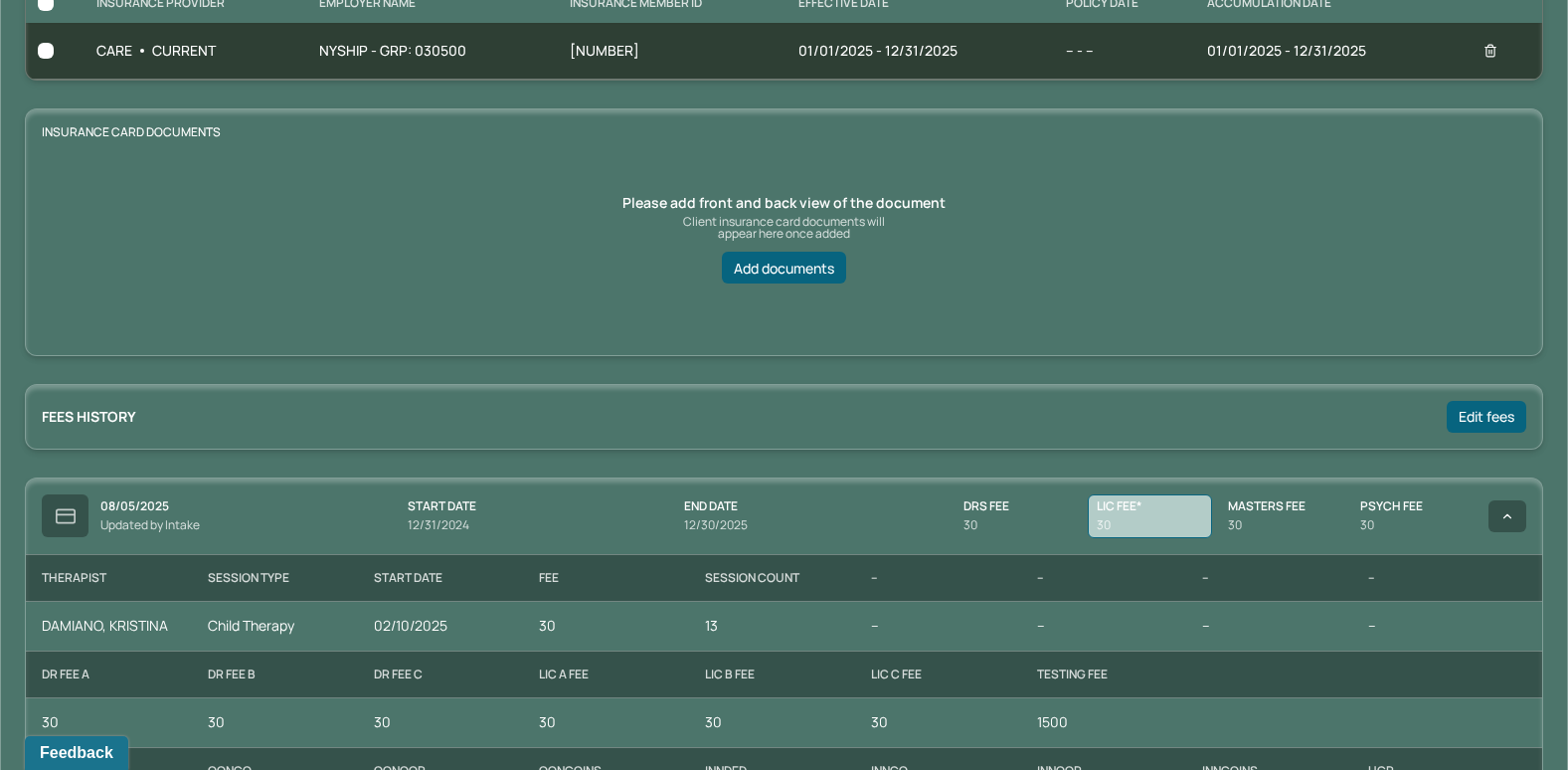 scroll, scrollTop: 226, scrollLeft: 0, axis: vertical 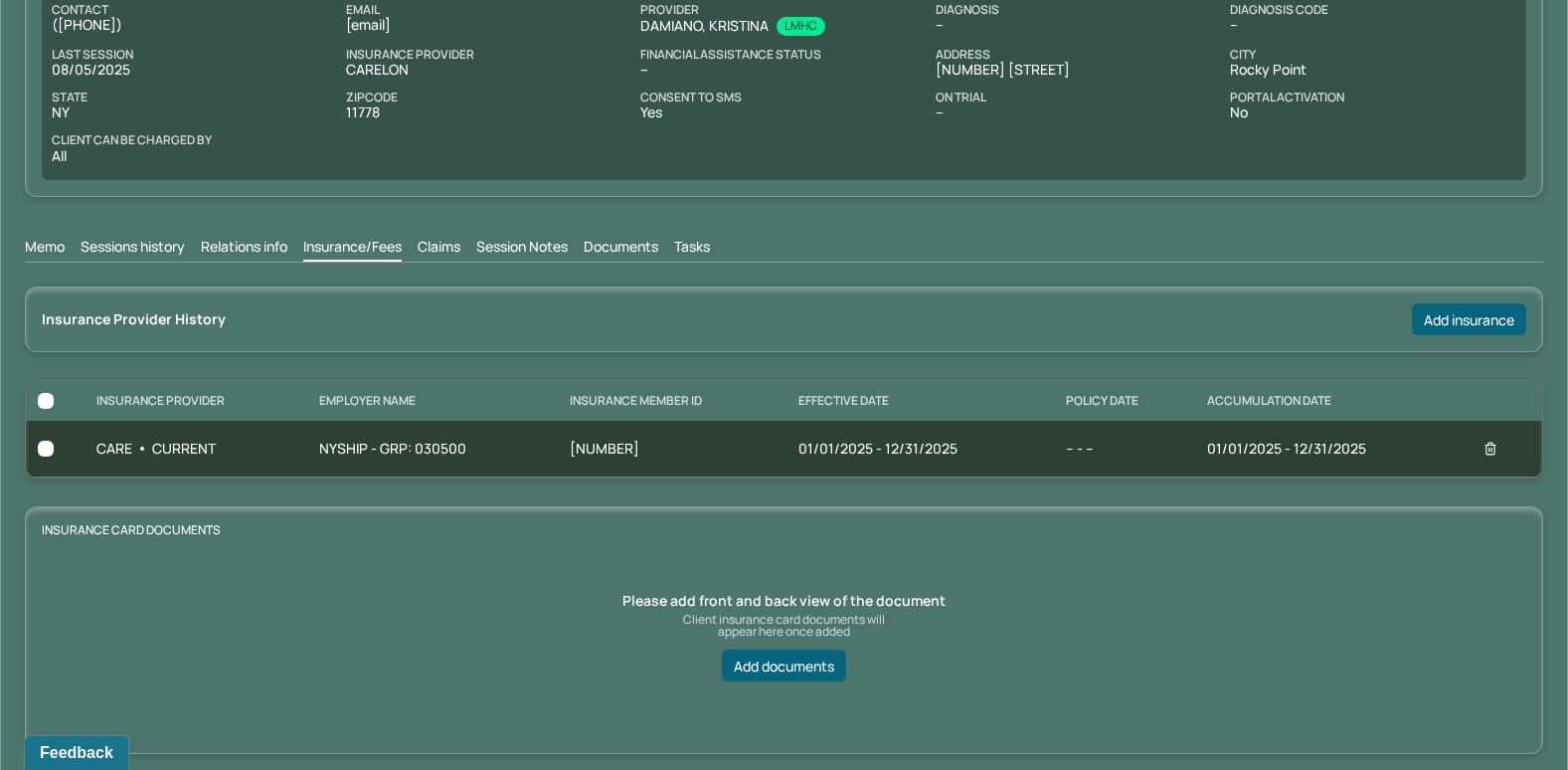 click on "Claims" at bounding box center (438, 249) 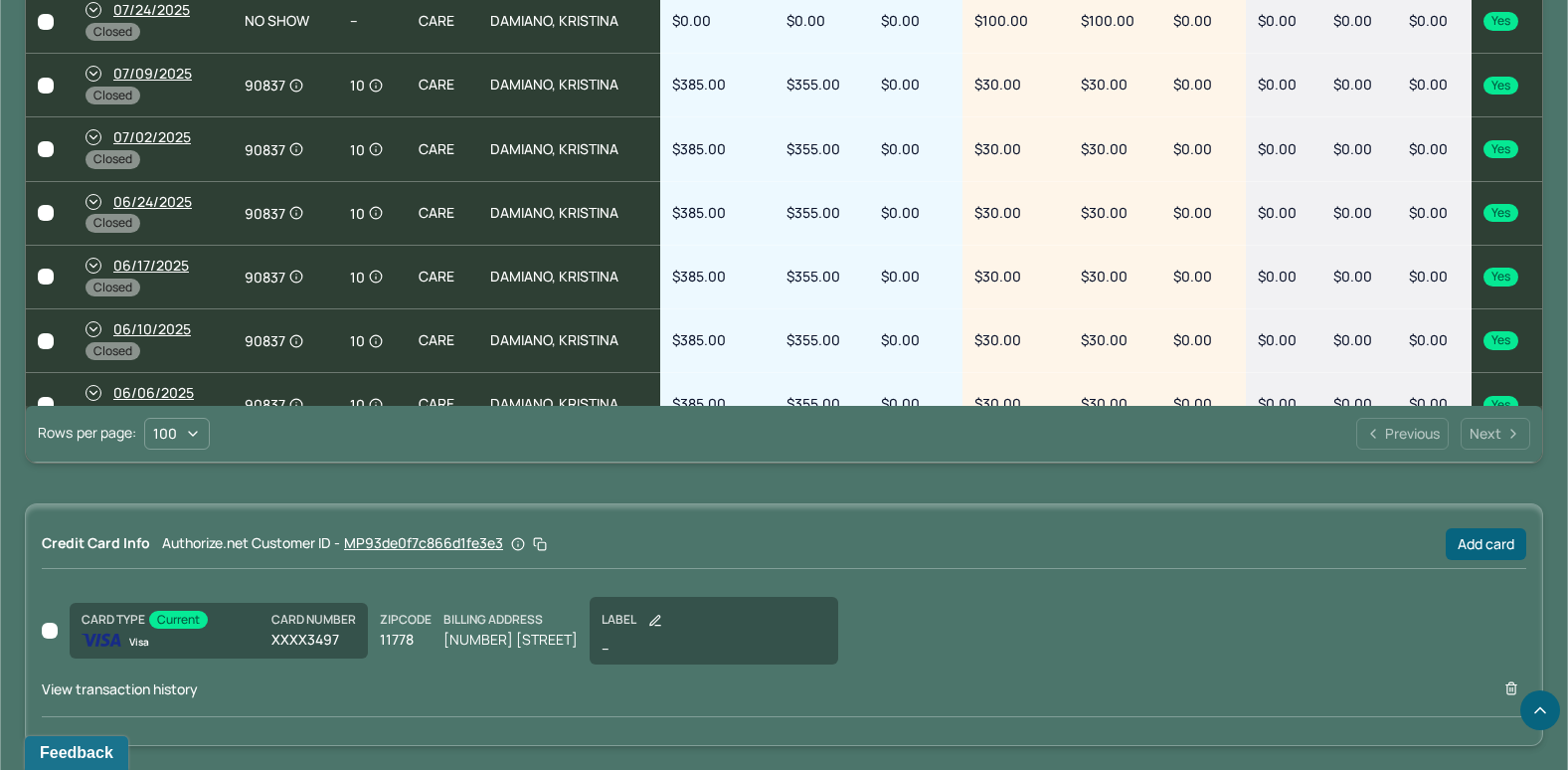 scroll, scrollTop: 1122, scrollLeft: 0, axis: vertical 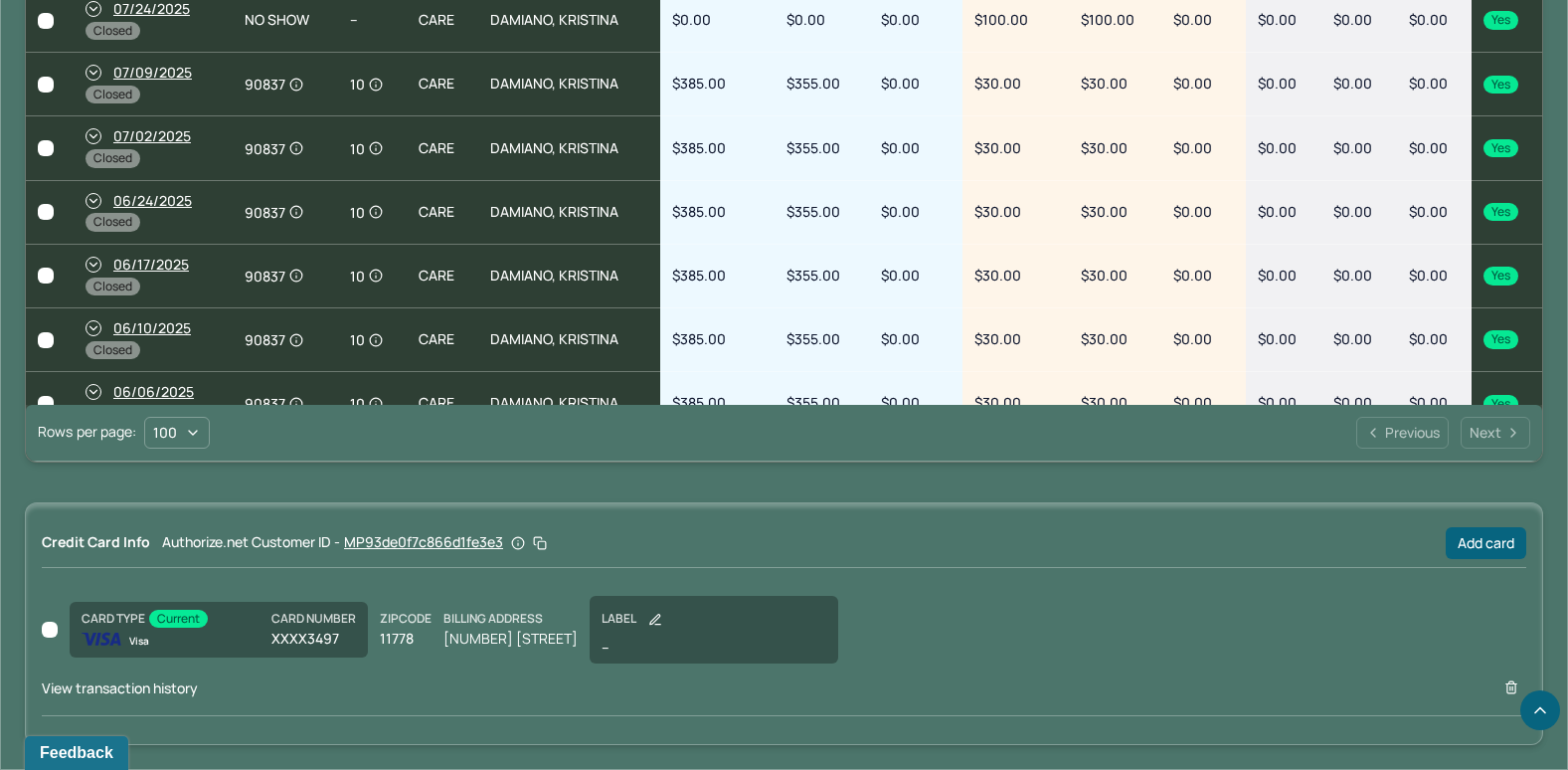 click on "View transaction history" at bounding box center (119, 687) 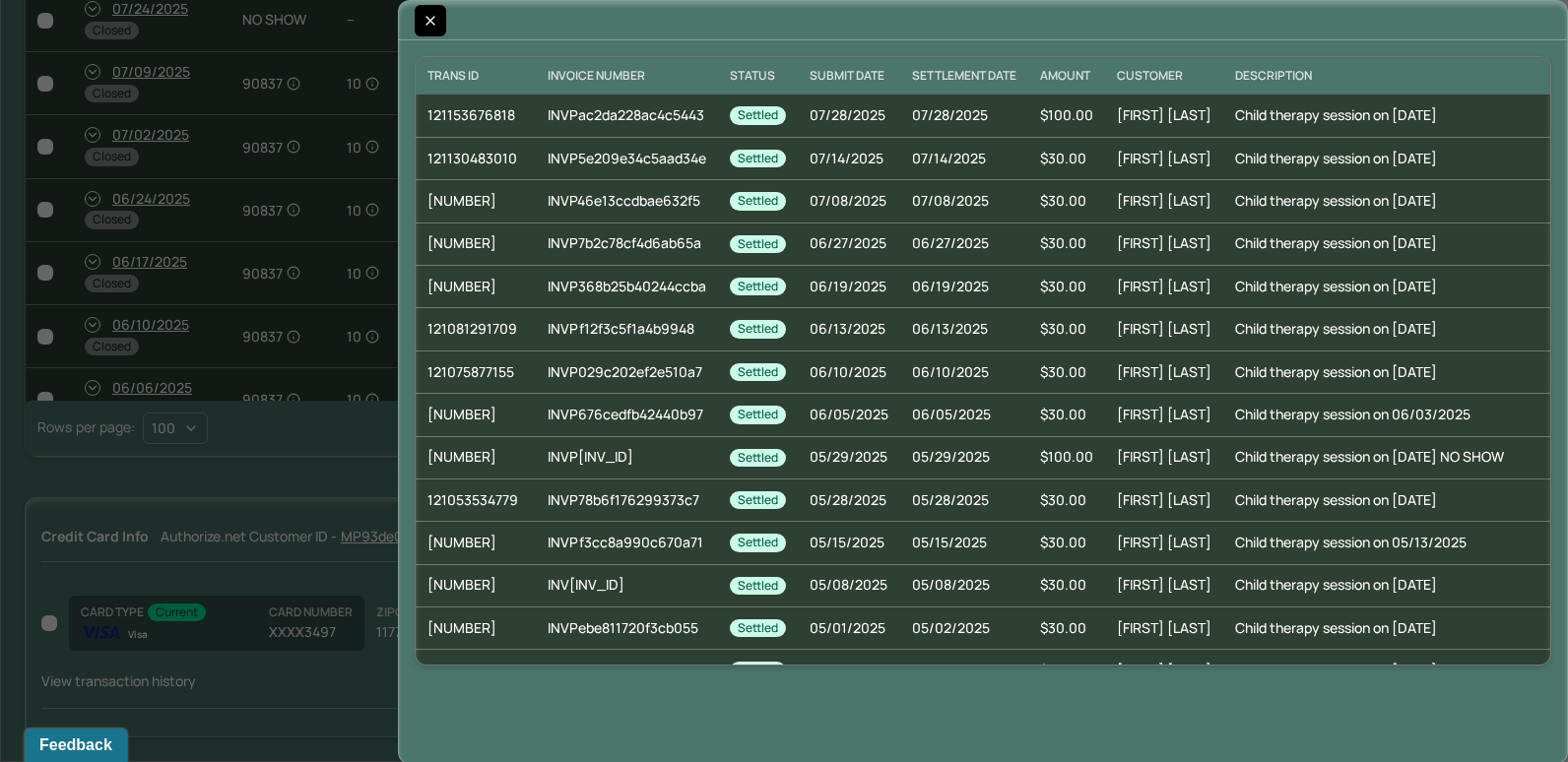 click 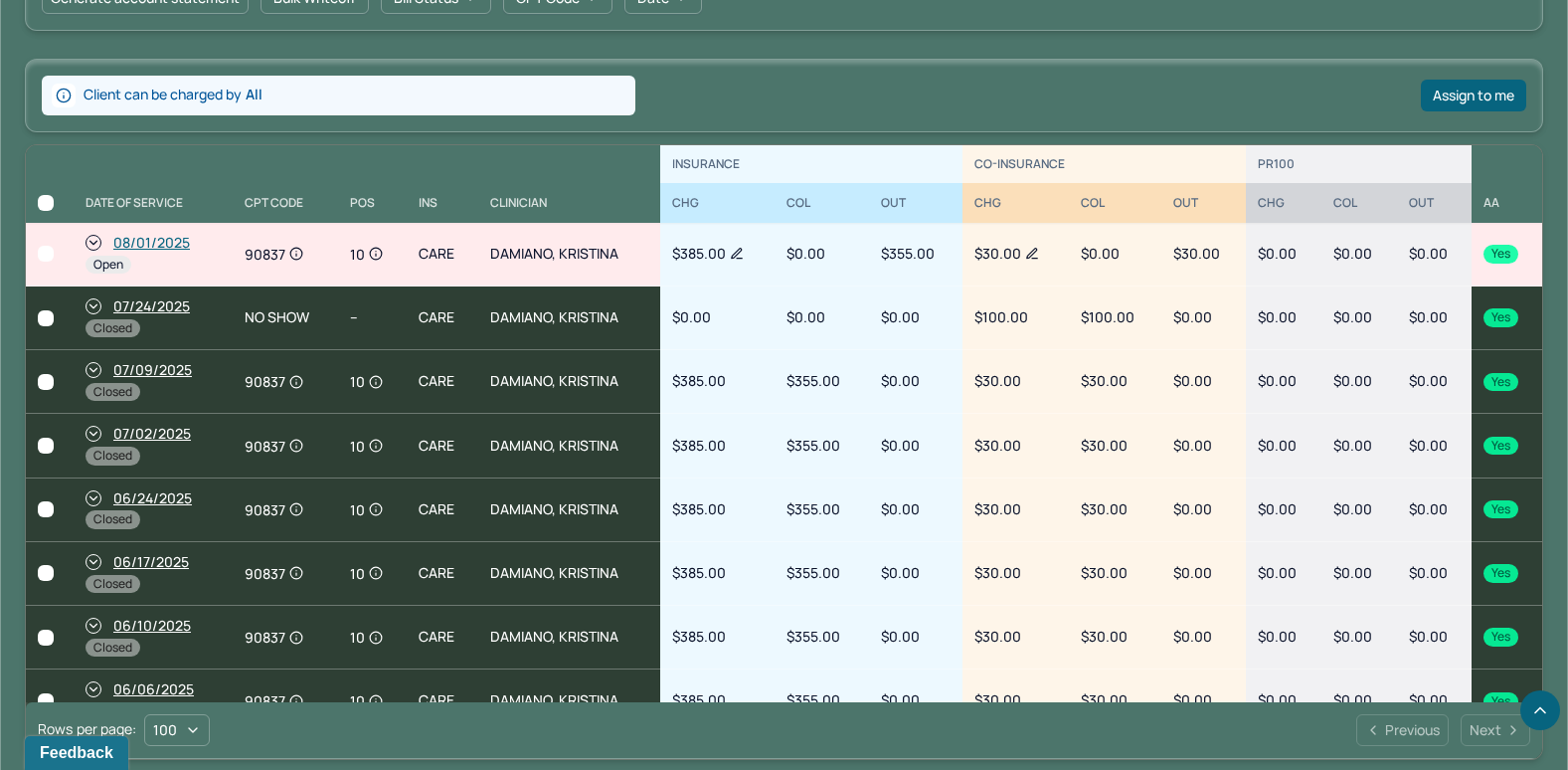 scroll, scrollTop: 824, scrollLeft: 0, axis: vertical 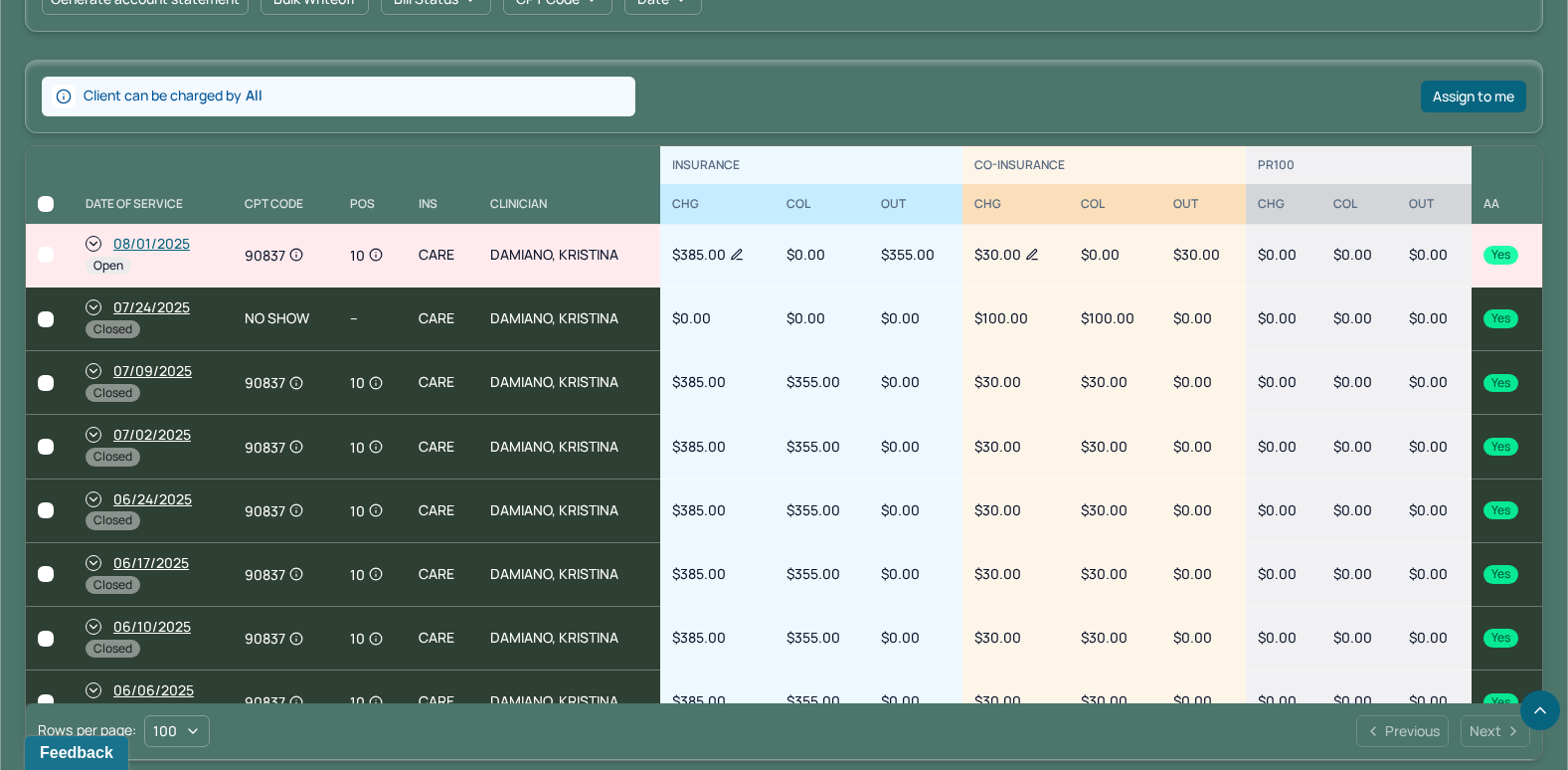click on "08/01/2025" at bounding box center [151, 244] 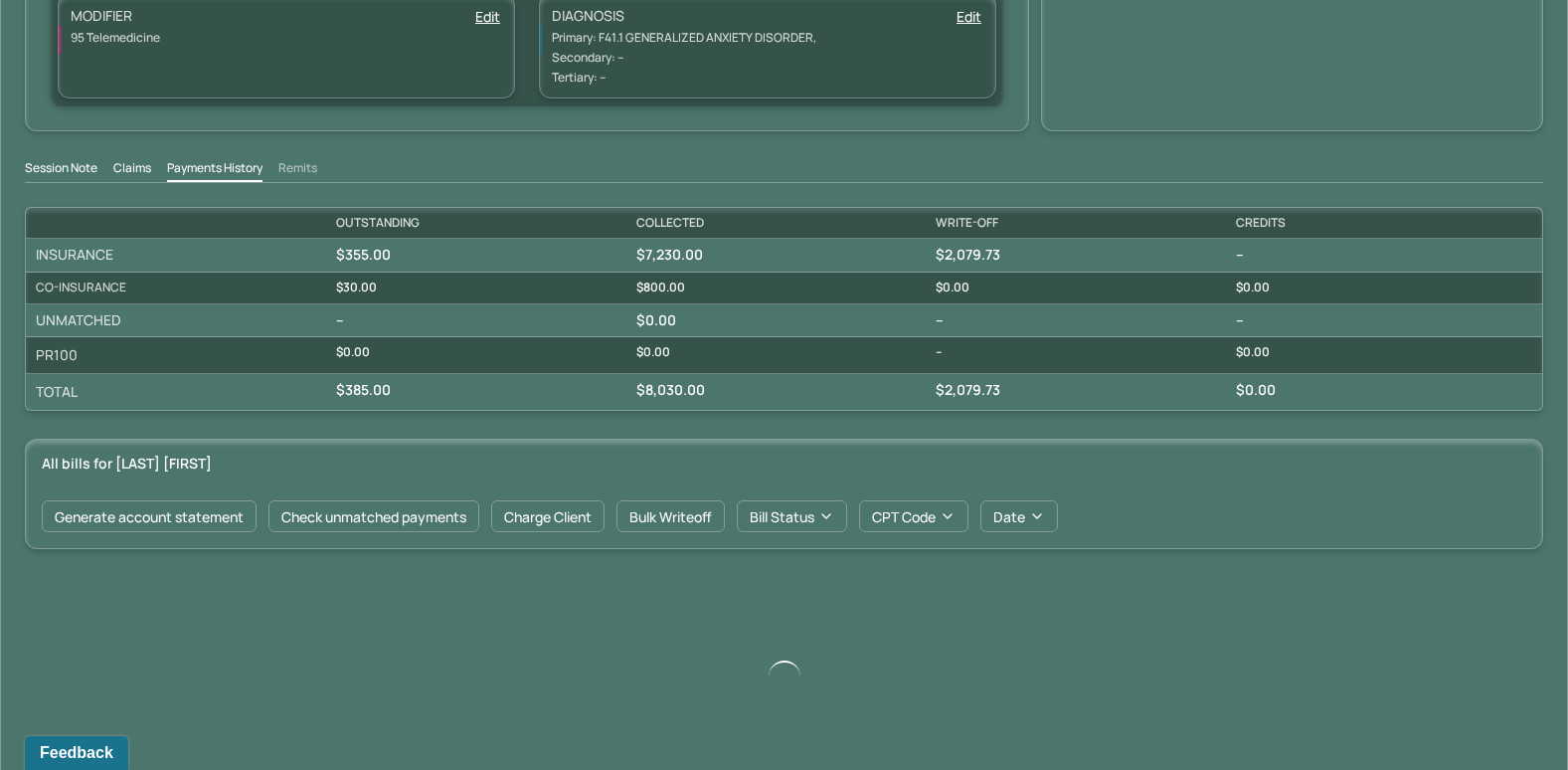 scroll, scrollTop: 452, scrollLeft: 0, axis: vertical 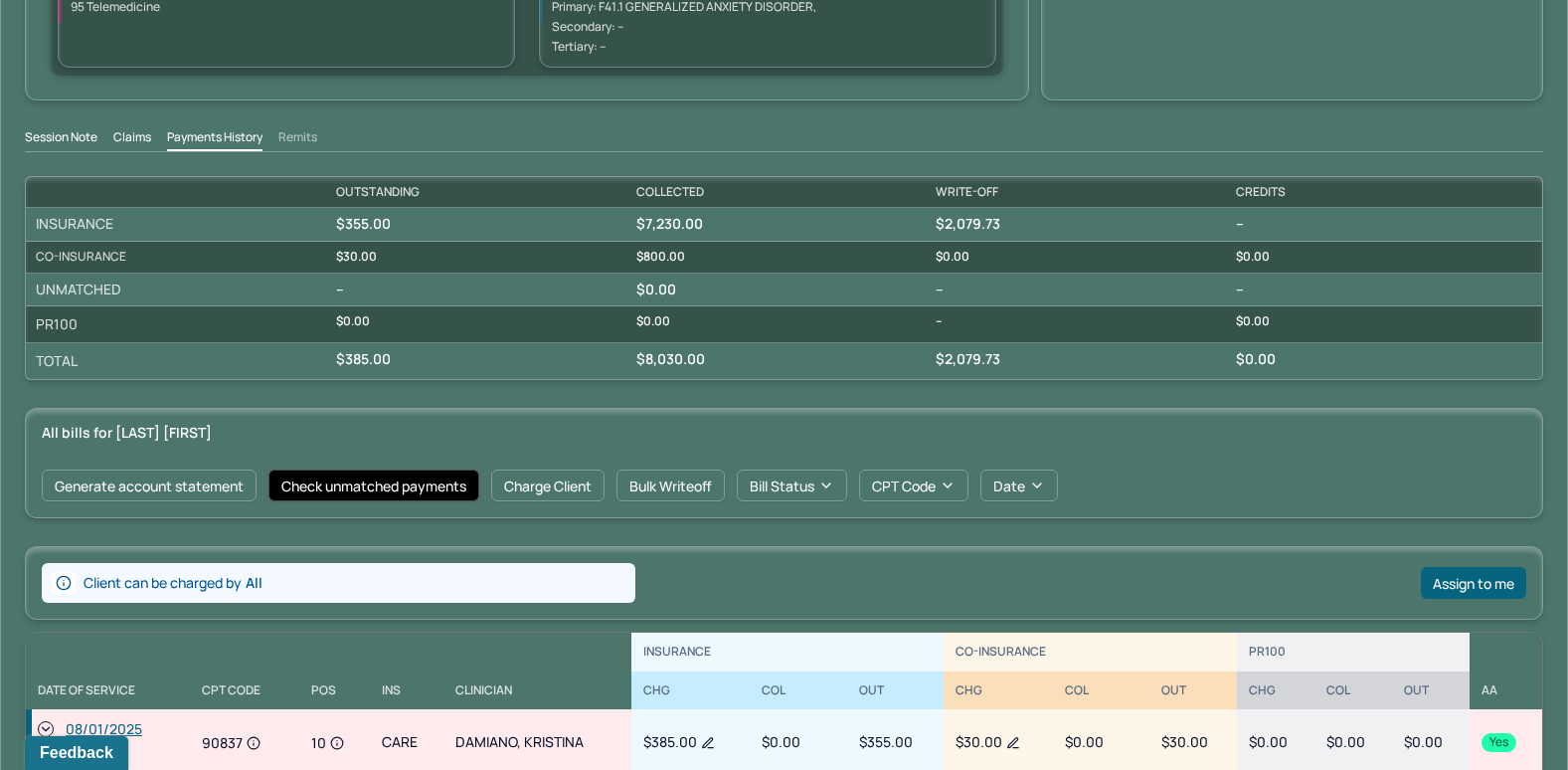 click on "Check unmatched payments" at bounding box center (374, 485) 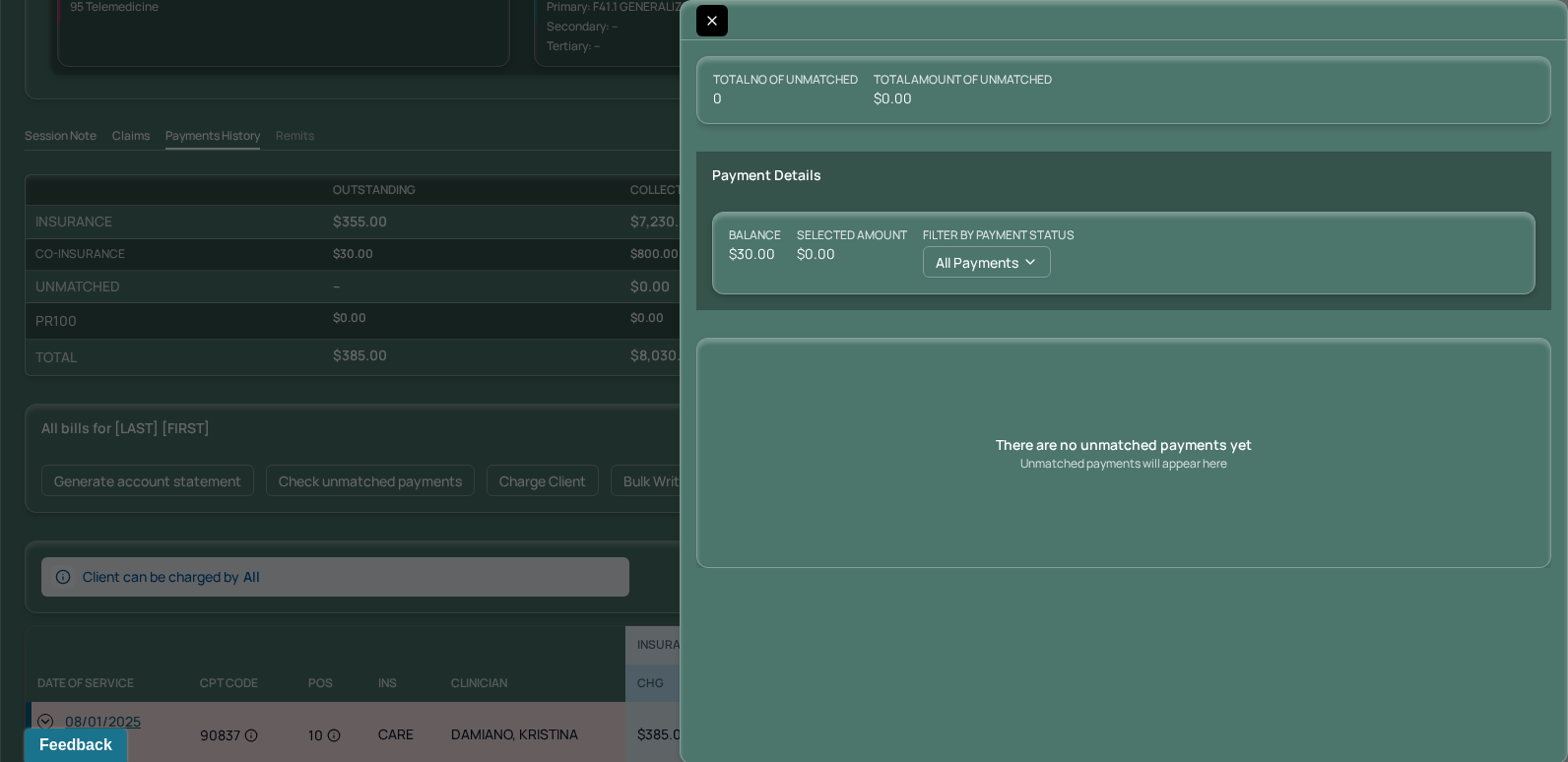 click 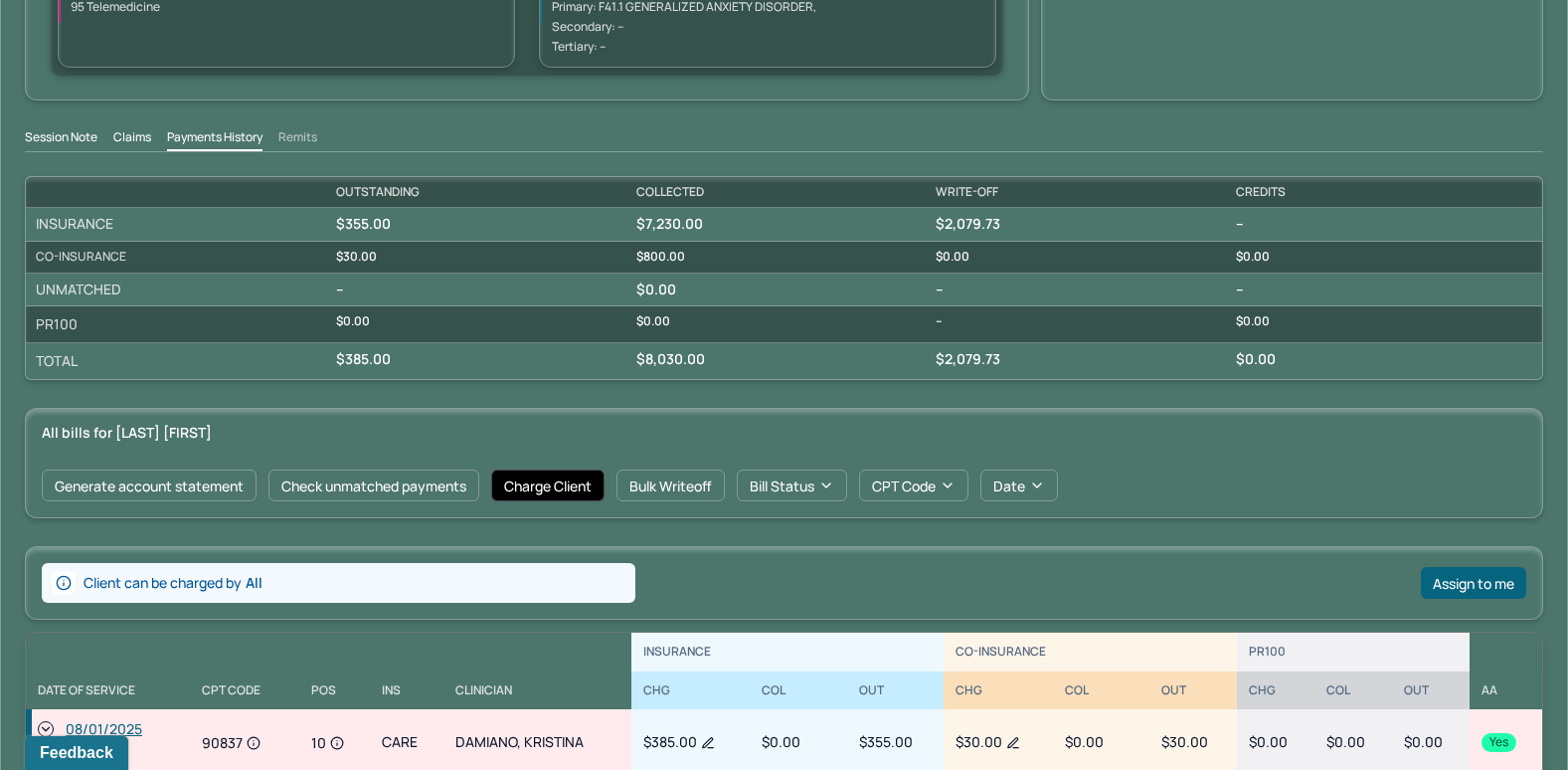 scroll, scrollTop: 468, scrollLeft: 0, axis: vertical 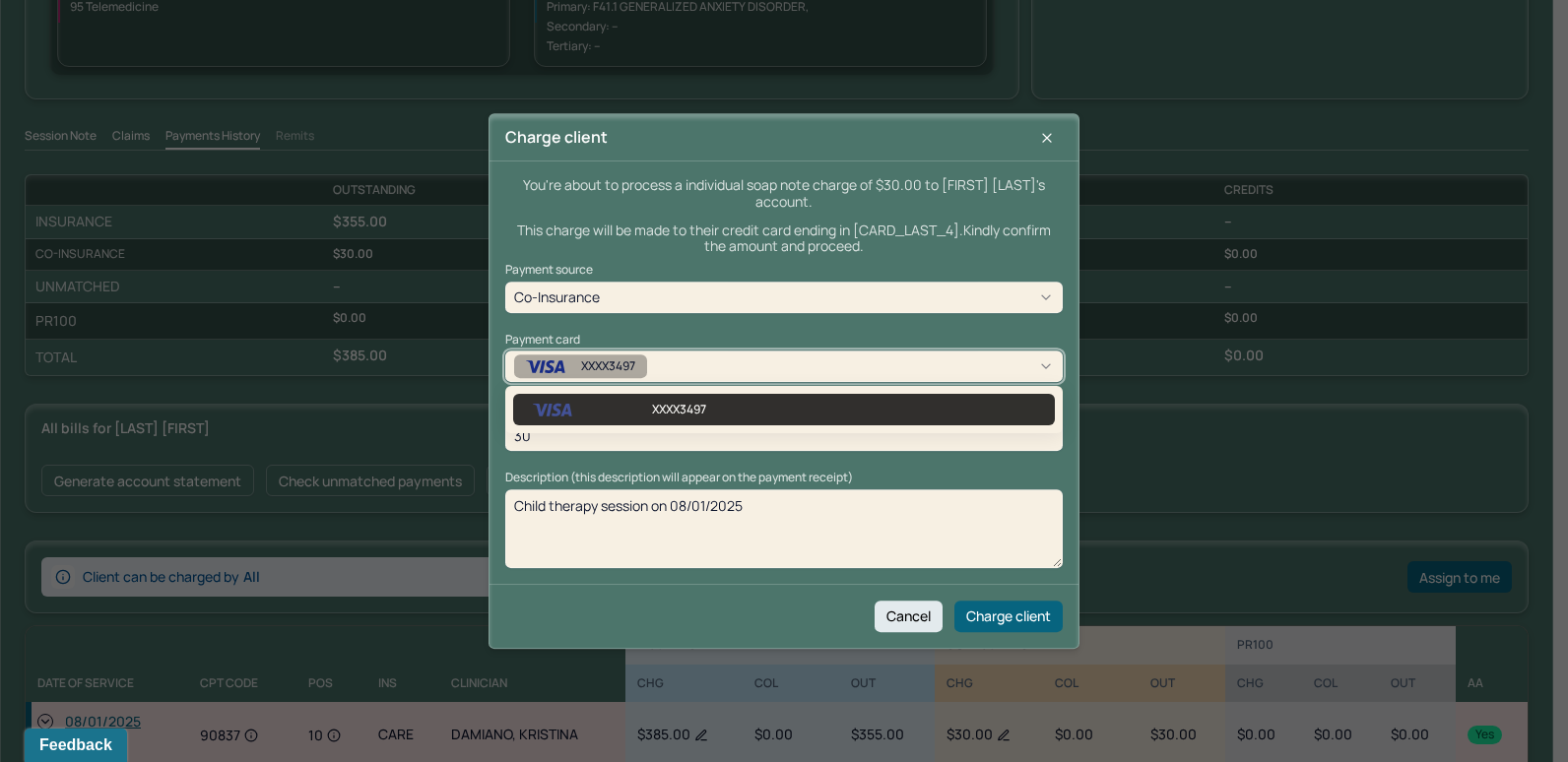click on "XXXX3497" at bounding box center (784, 366) 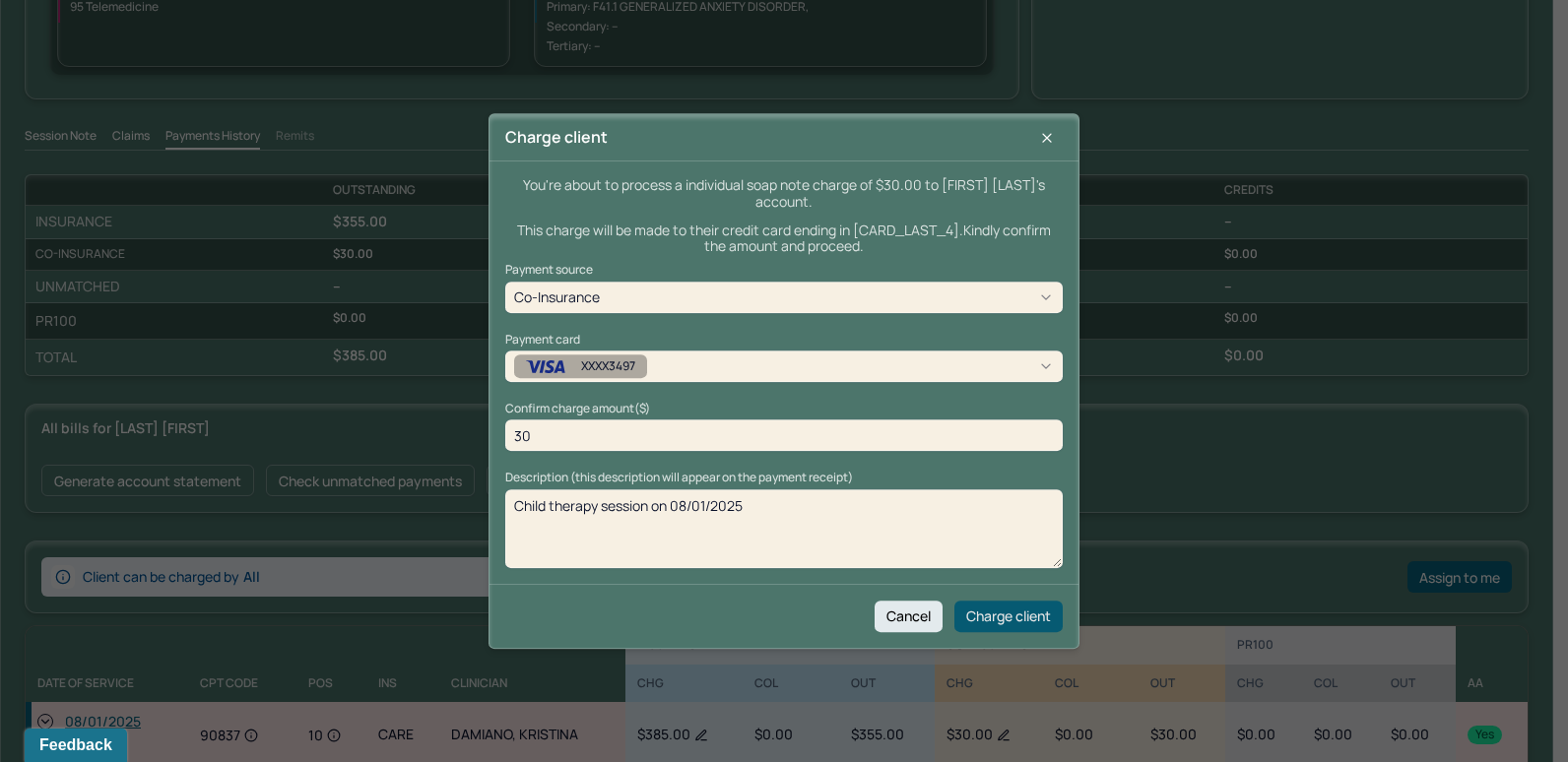 click on "Charge client" at bounding box center [1009, 616] 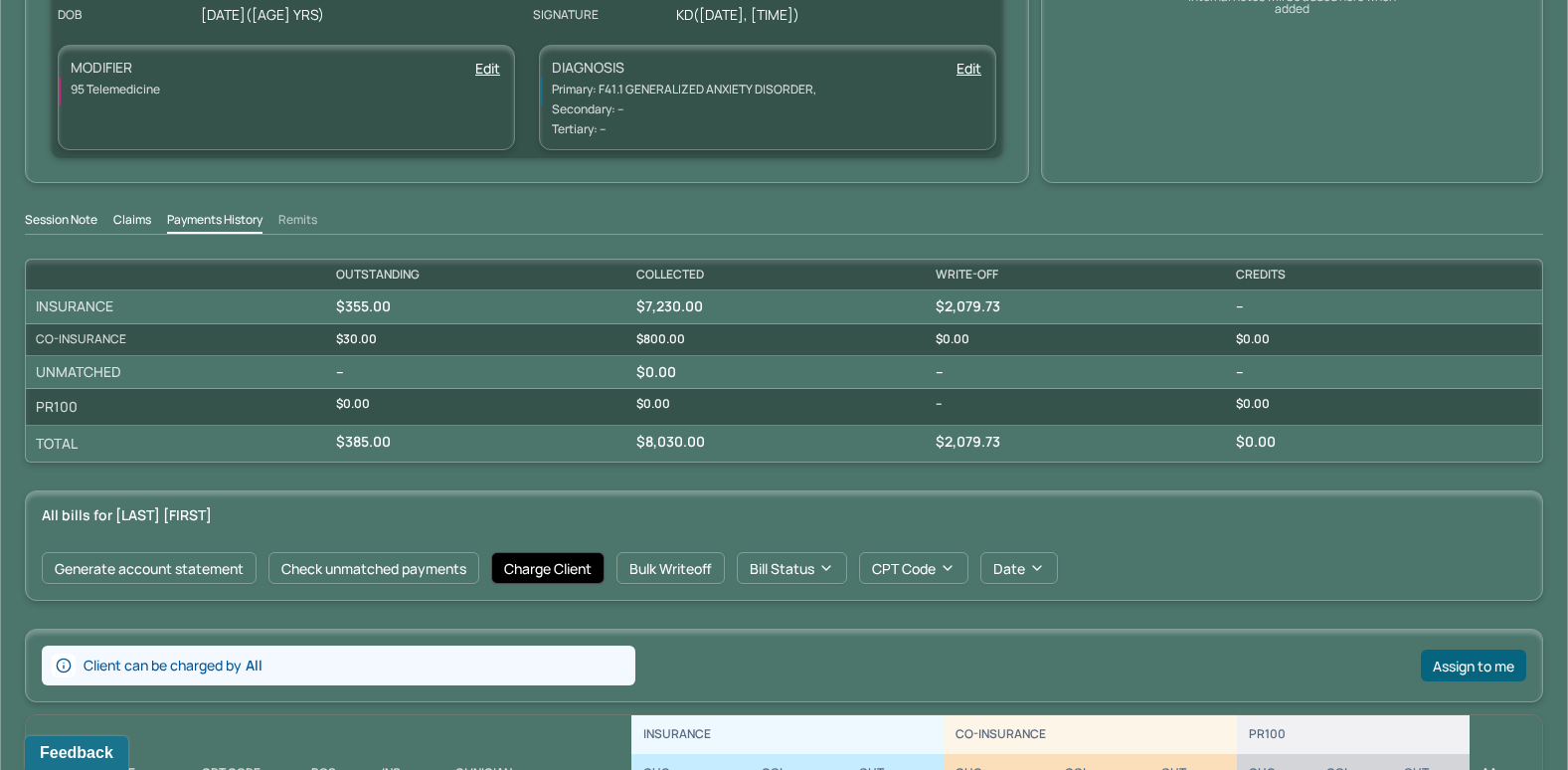 scroll, scrollTop: 70, scrollLeft: 0, axis: vertical 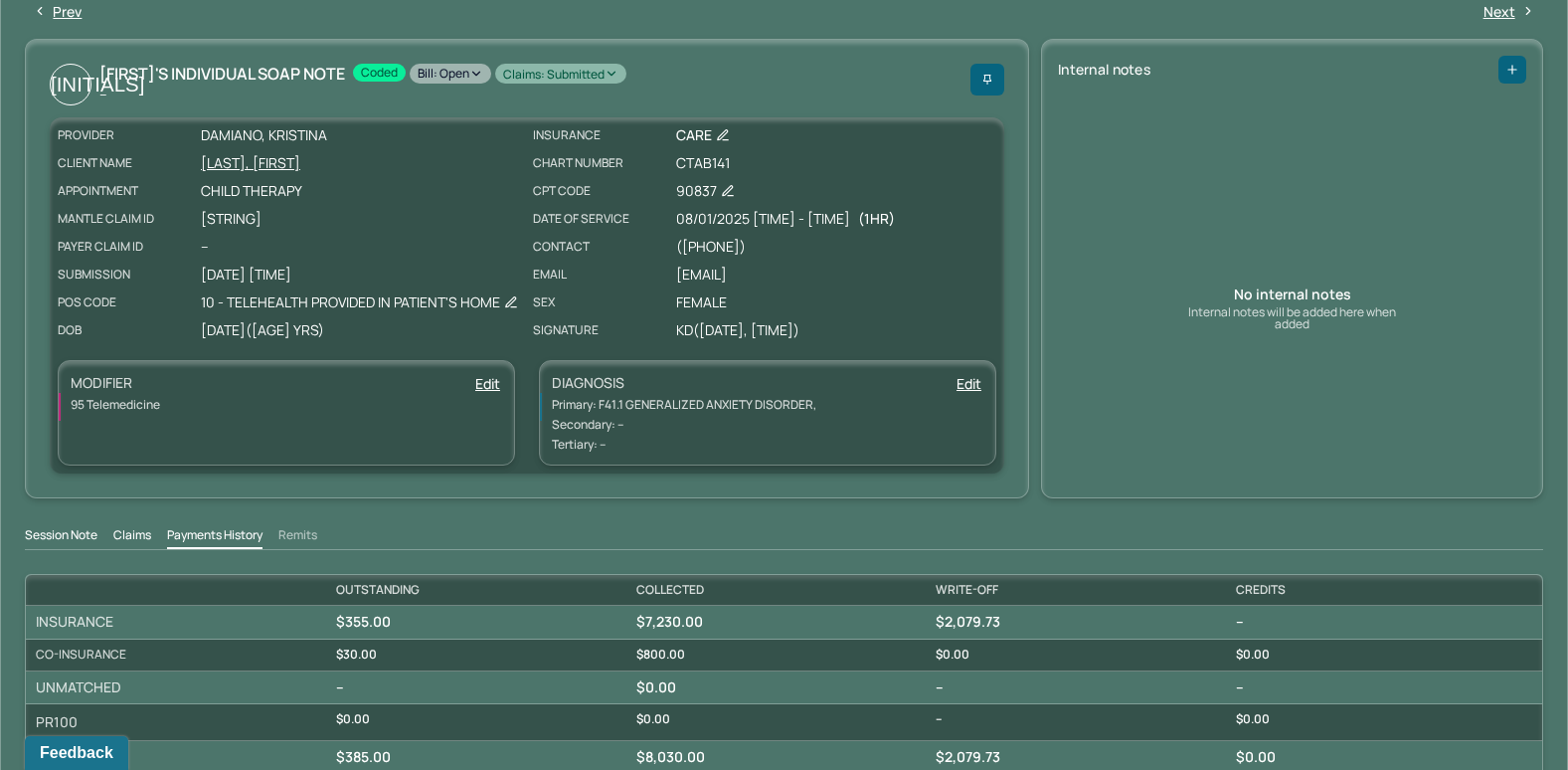 click on "Bill: Open" at bounding box center [450, 74] 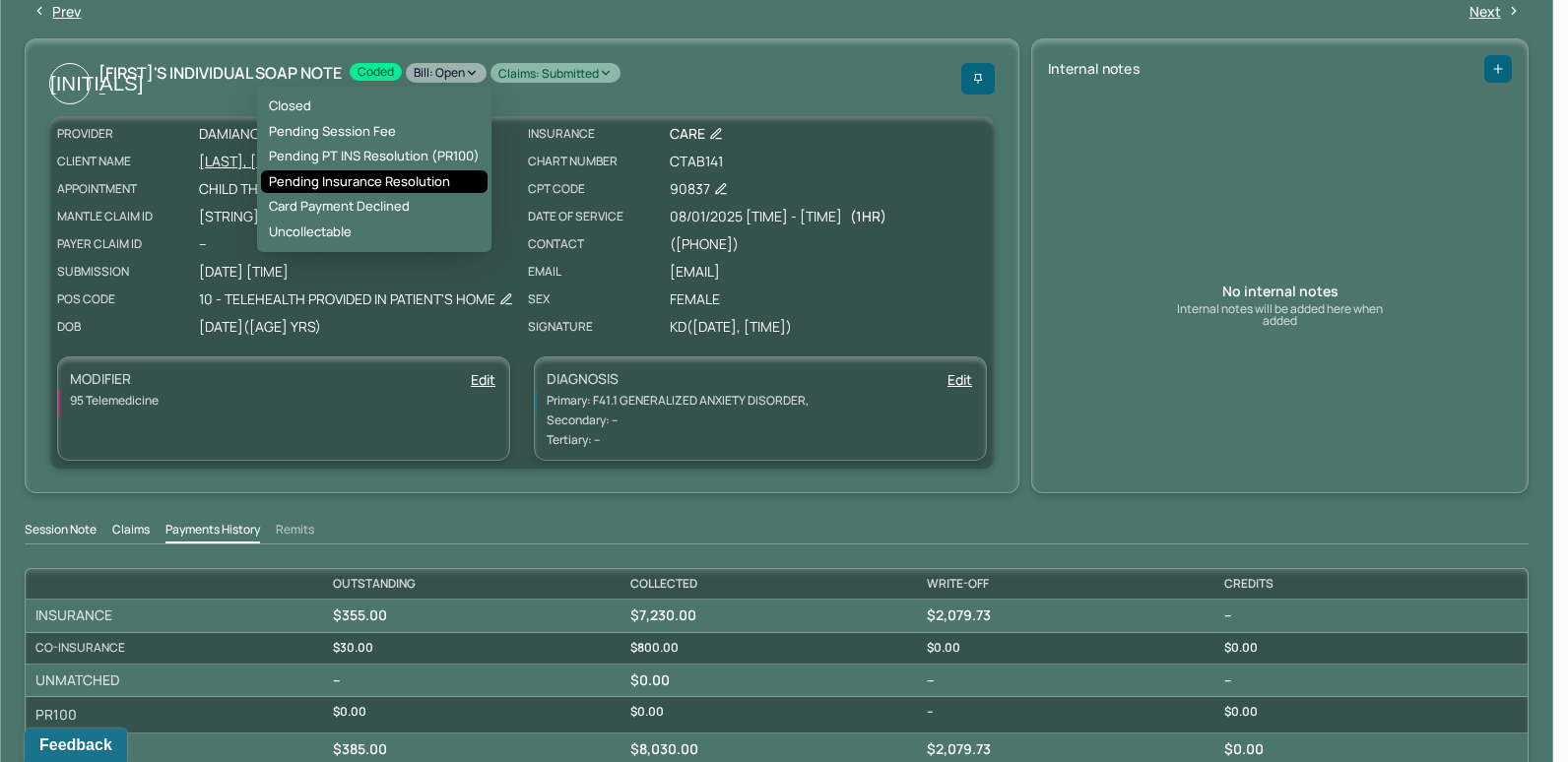 click on "Pending Insurance Resolution" at bounding box center (374, 182) 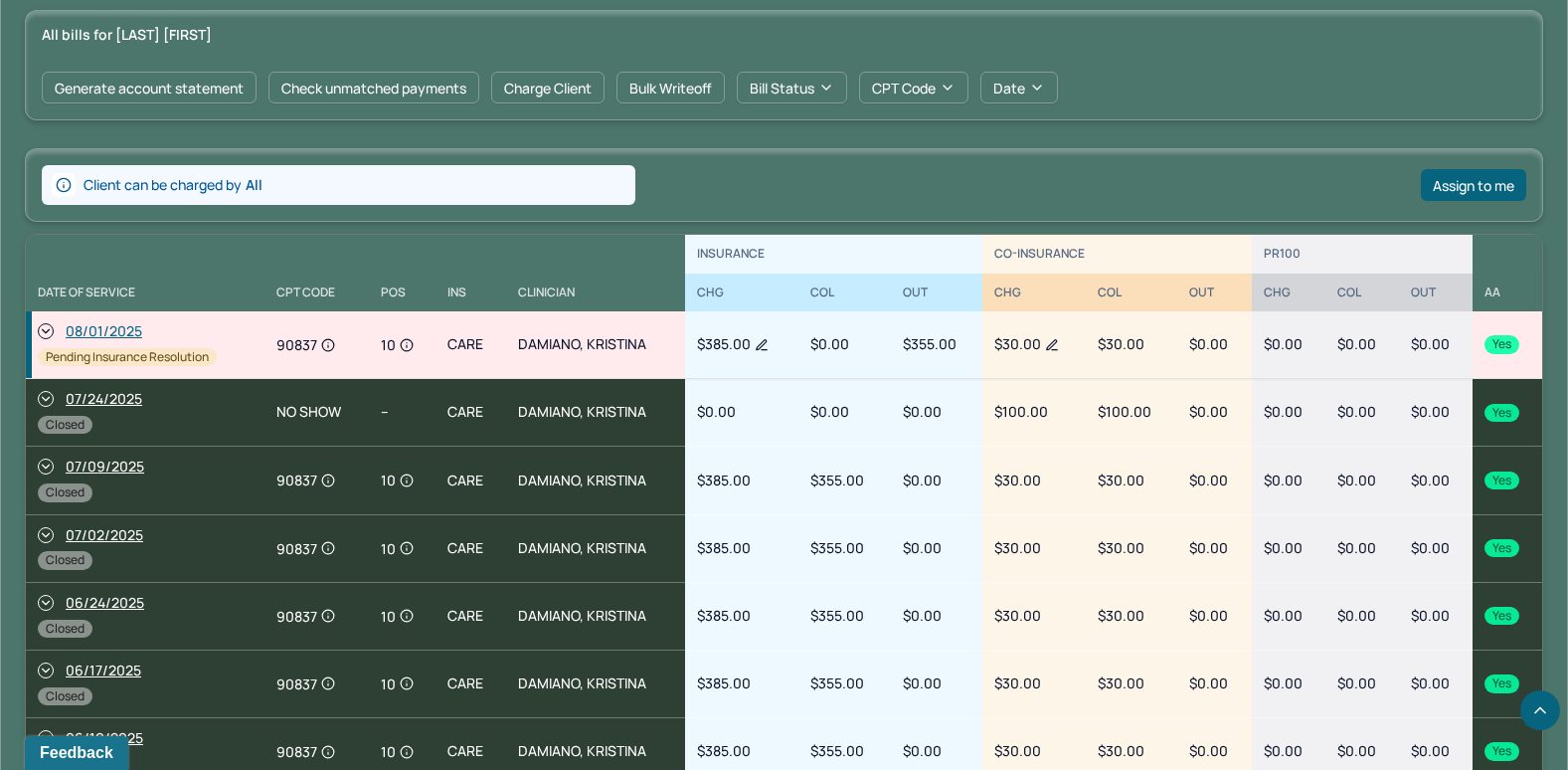 scroll, scrollTop: 766, scrollLeft: 0, axis: vertical 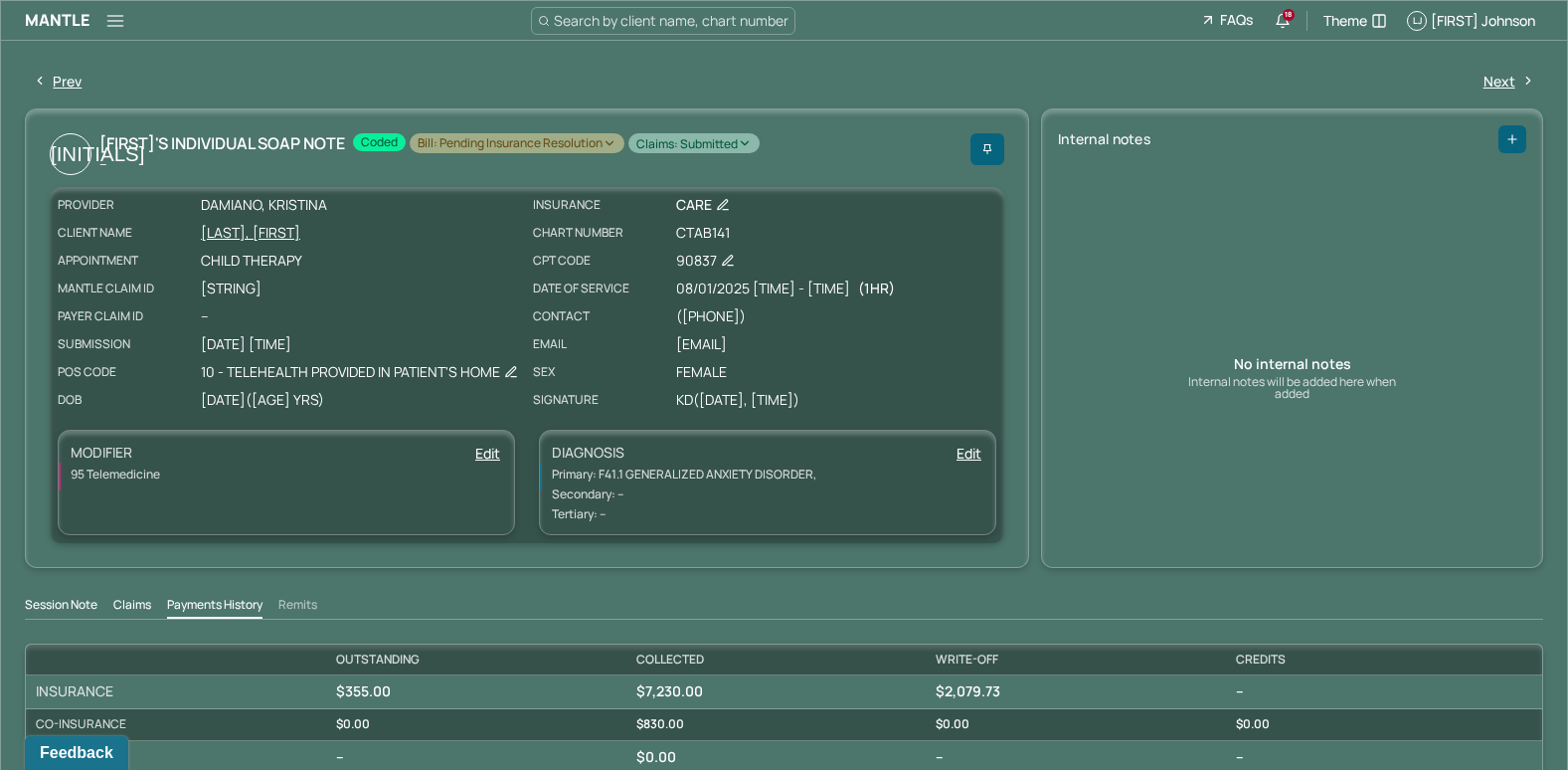 click on "Search by client name, chart number" at bounding box center (671, 20) 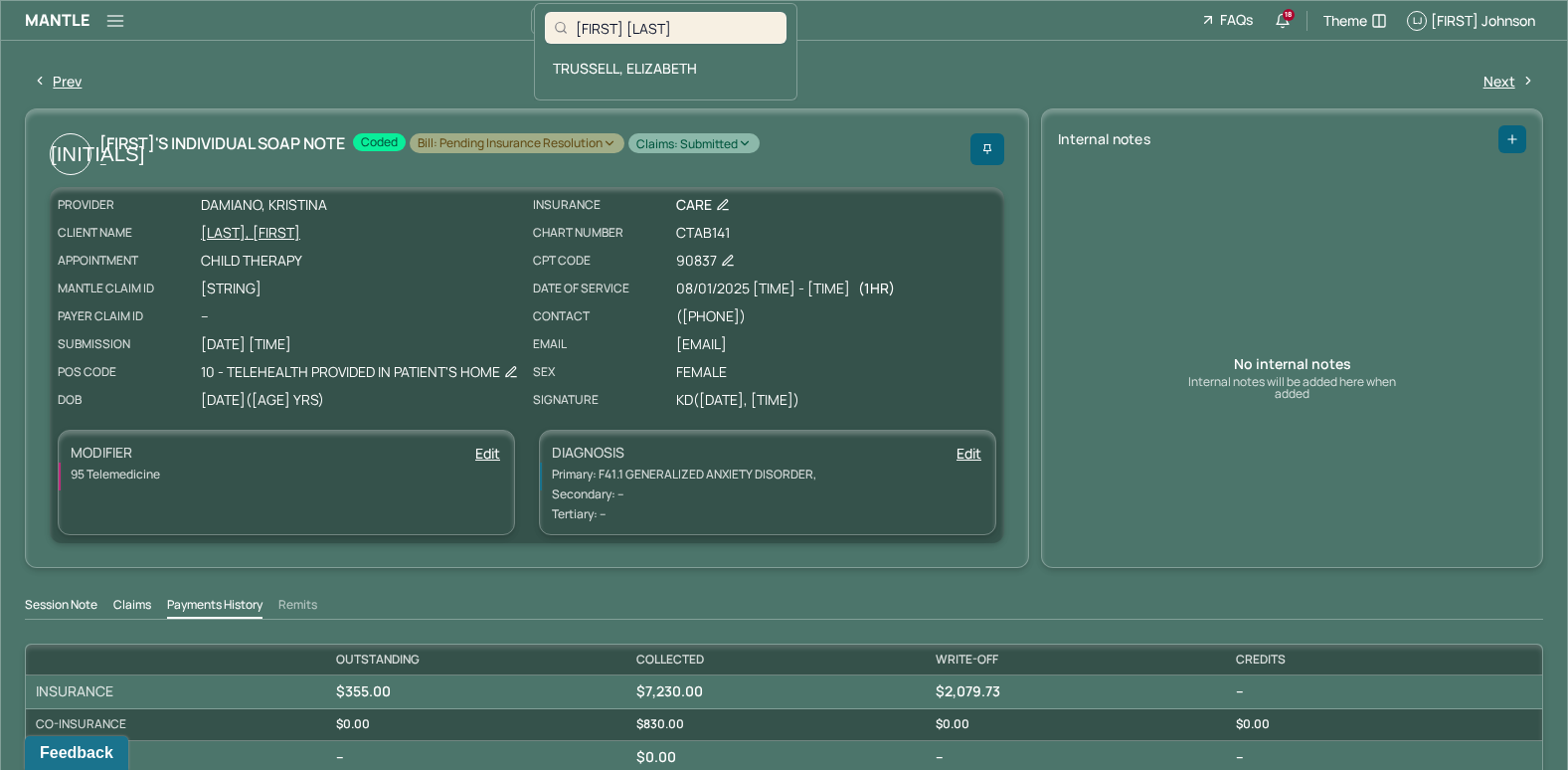 type on "[FIRST] [LAST]" 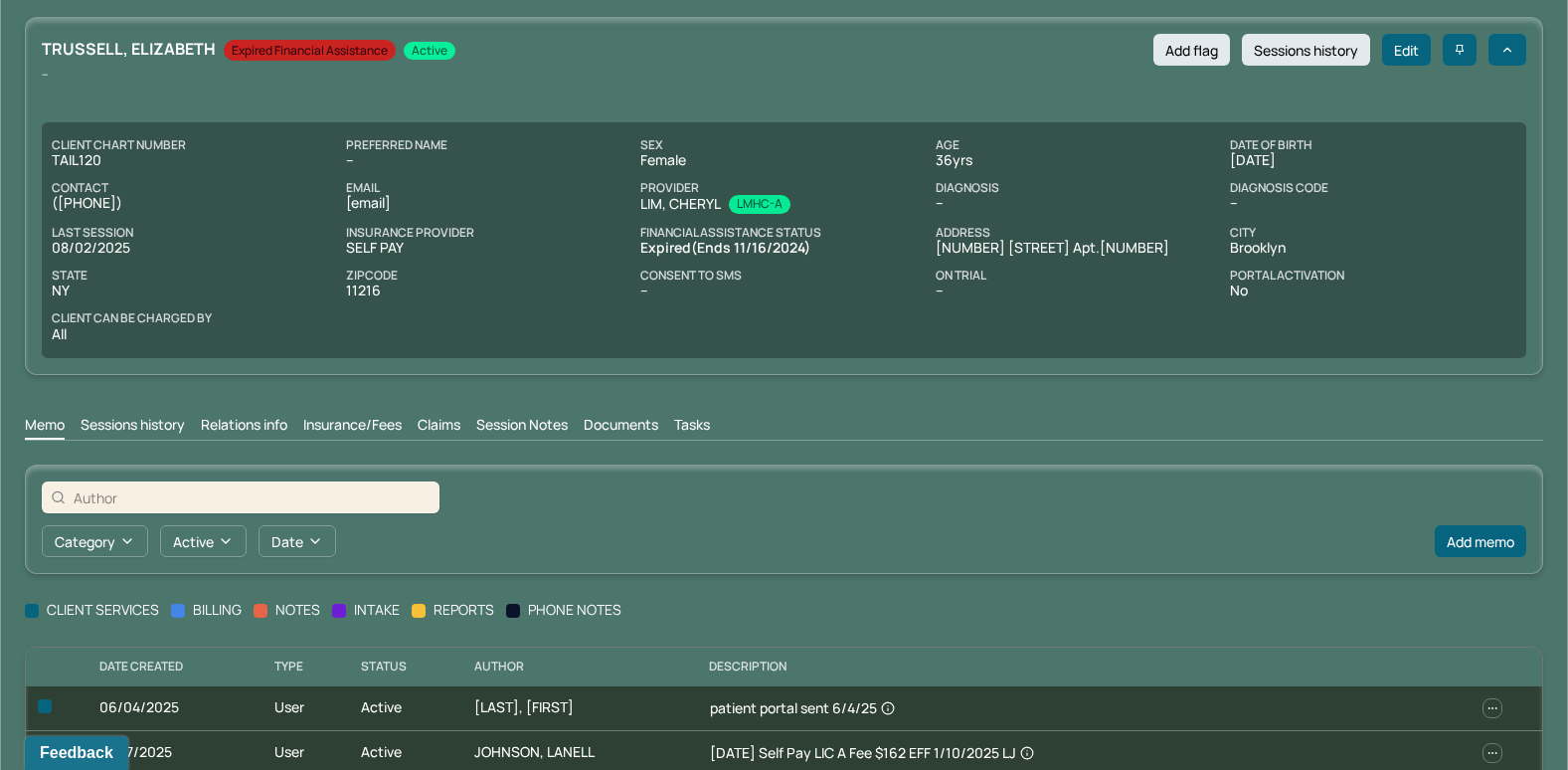scroll, scrollTop: 124, scrollLeft: 0, axis: vertical 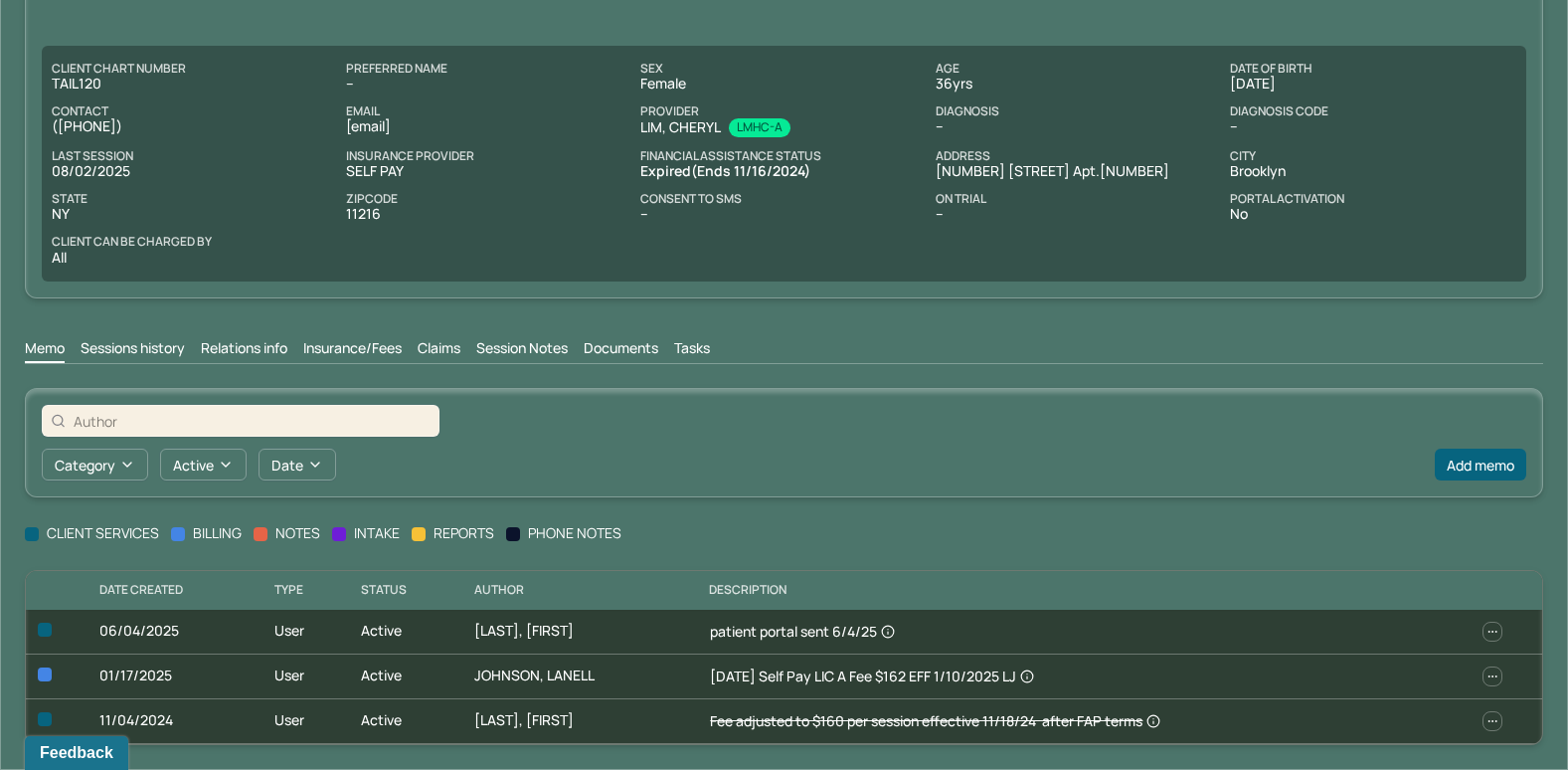 click on "Insurance/Fees" at bounding box center (352, 350) 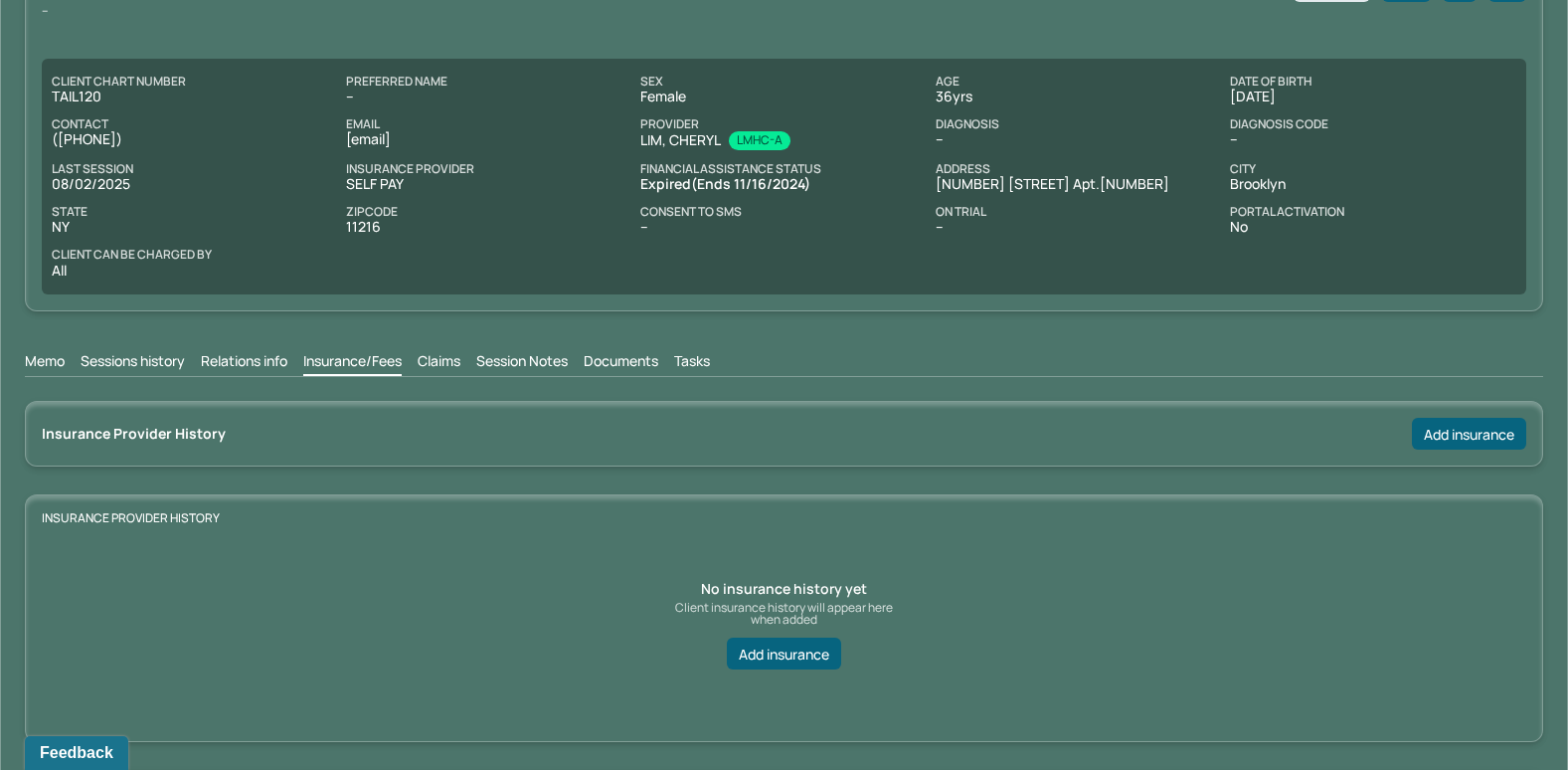 scroll, scrollTop: 93, scrollLeft: 0, axis: vertical 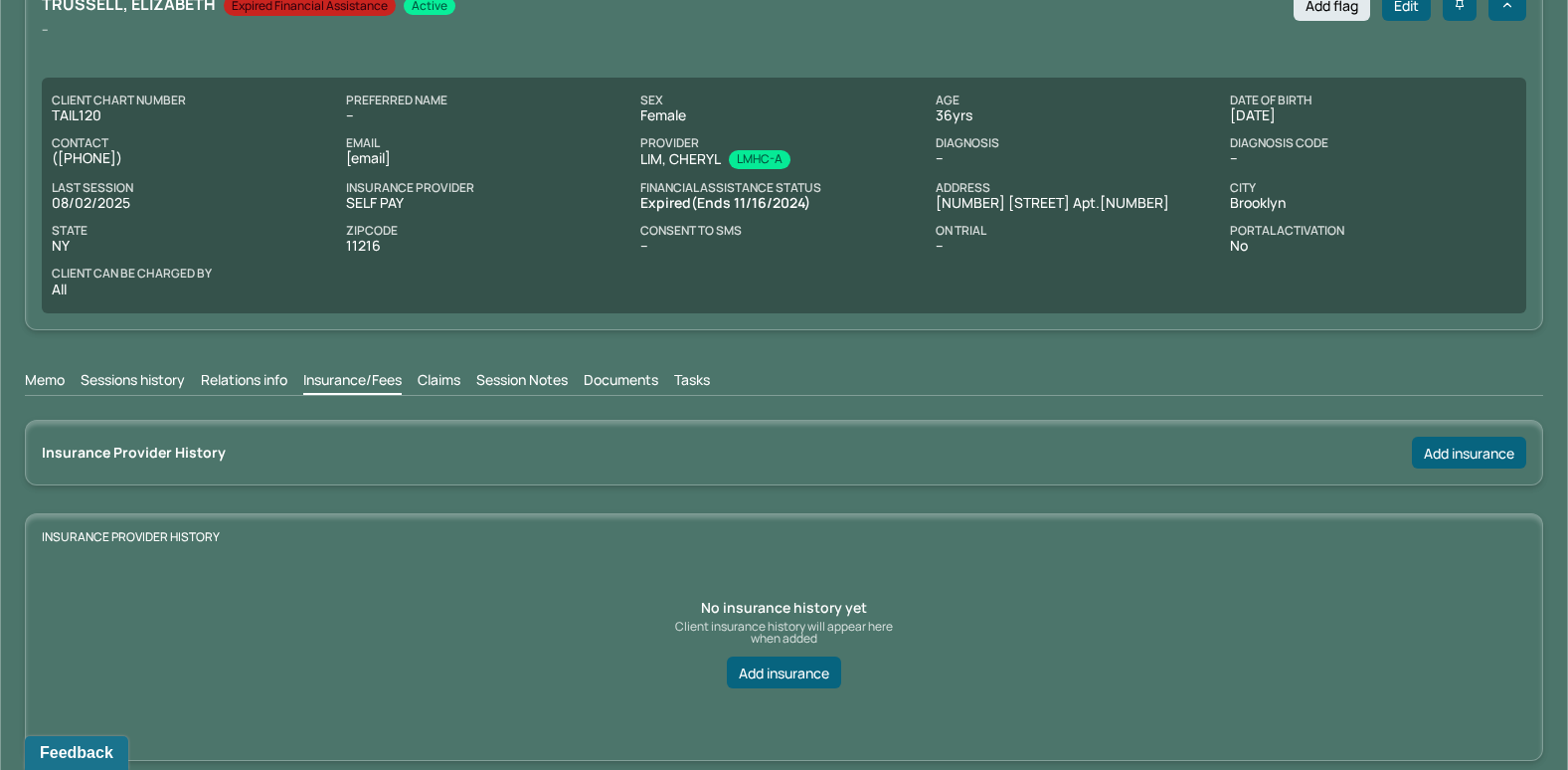 click on "Claims" at bounding box center [438, 382] 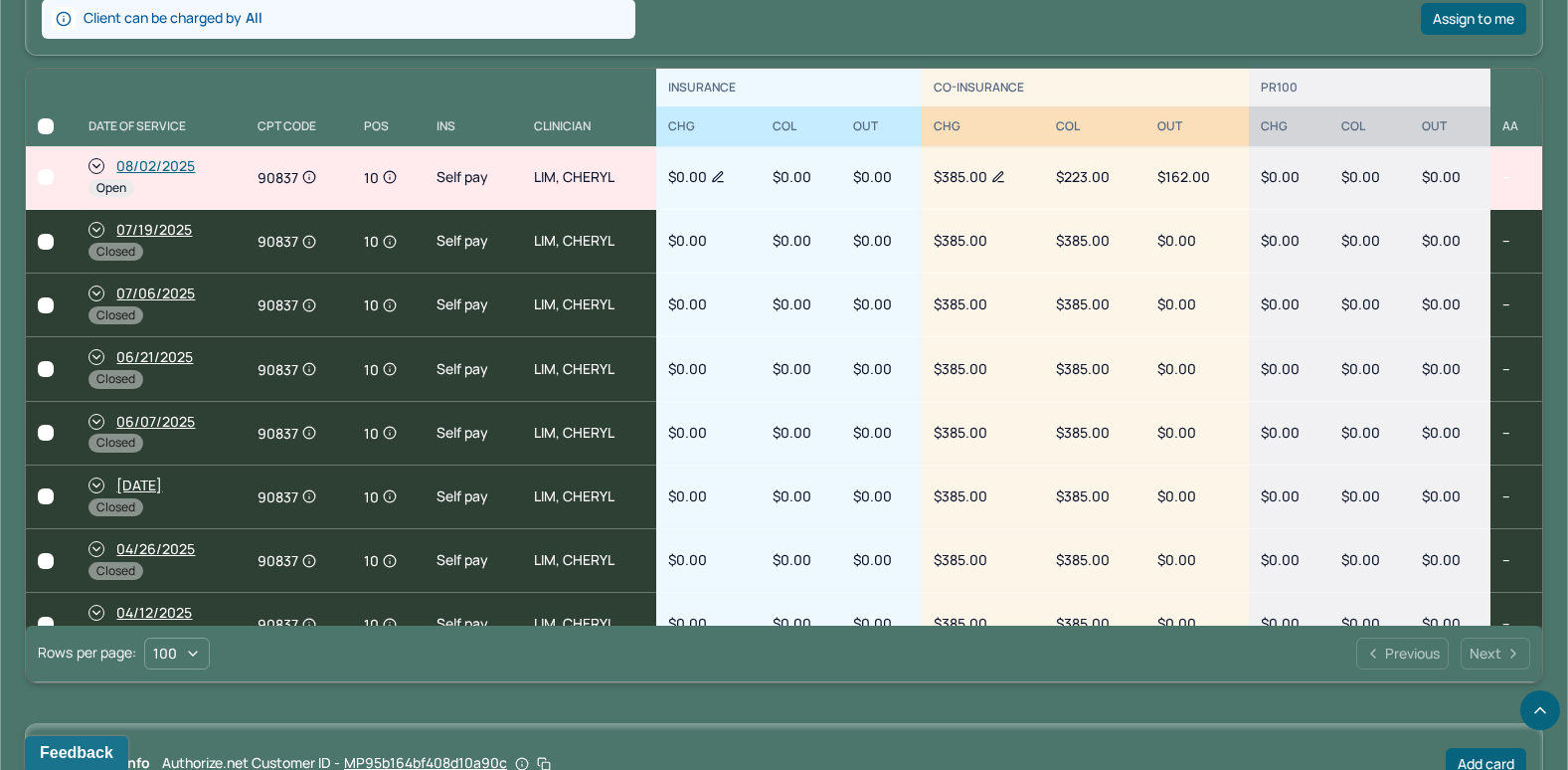 scroll, scrollTop: 899, scrollLeft: 0, axis: vertical 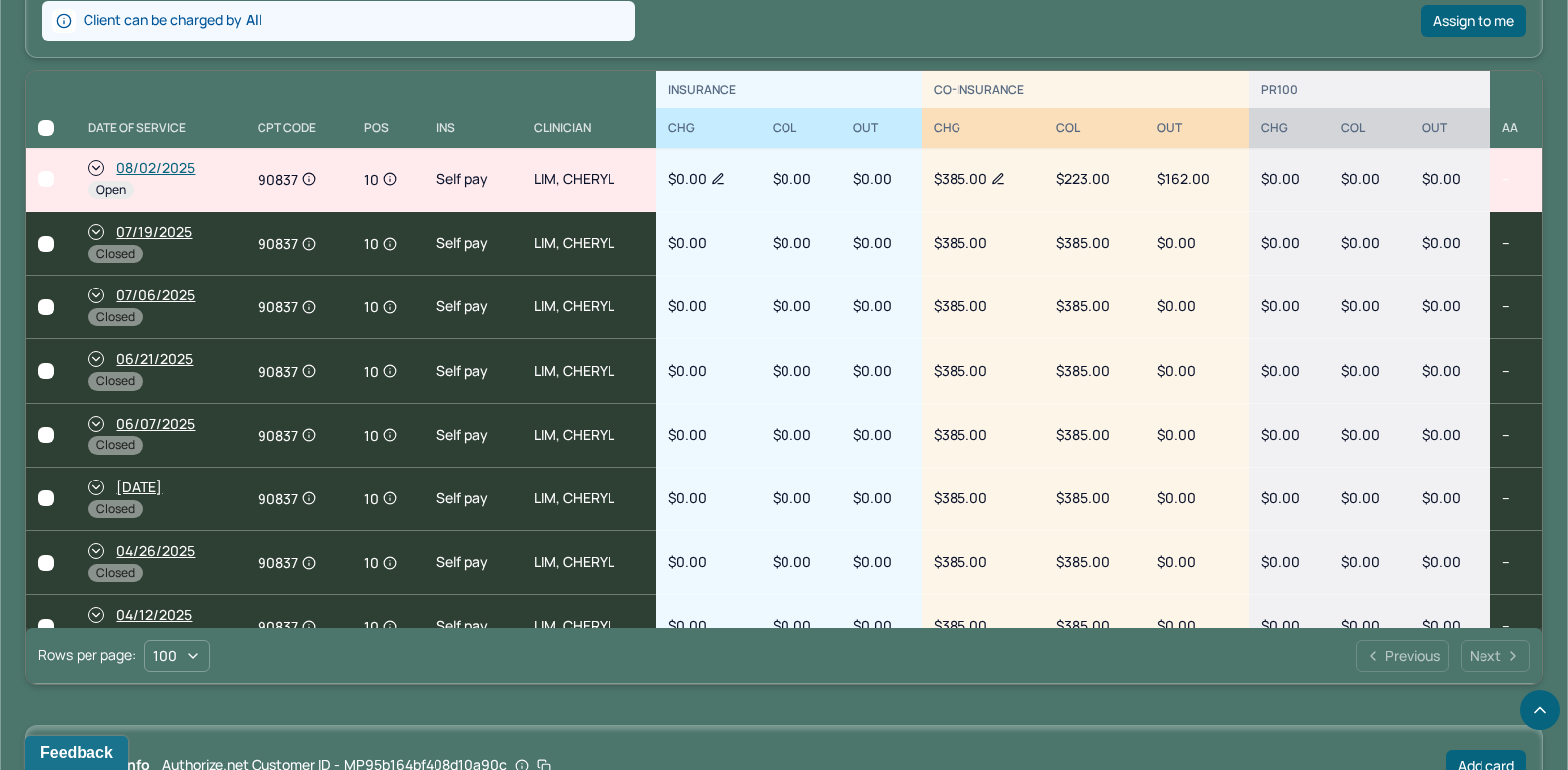 click on "08/02/2025" at bounding box center (155, 168) 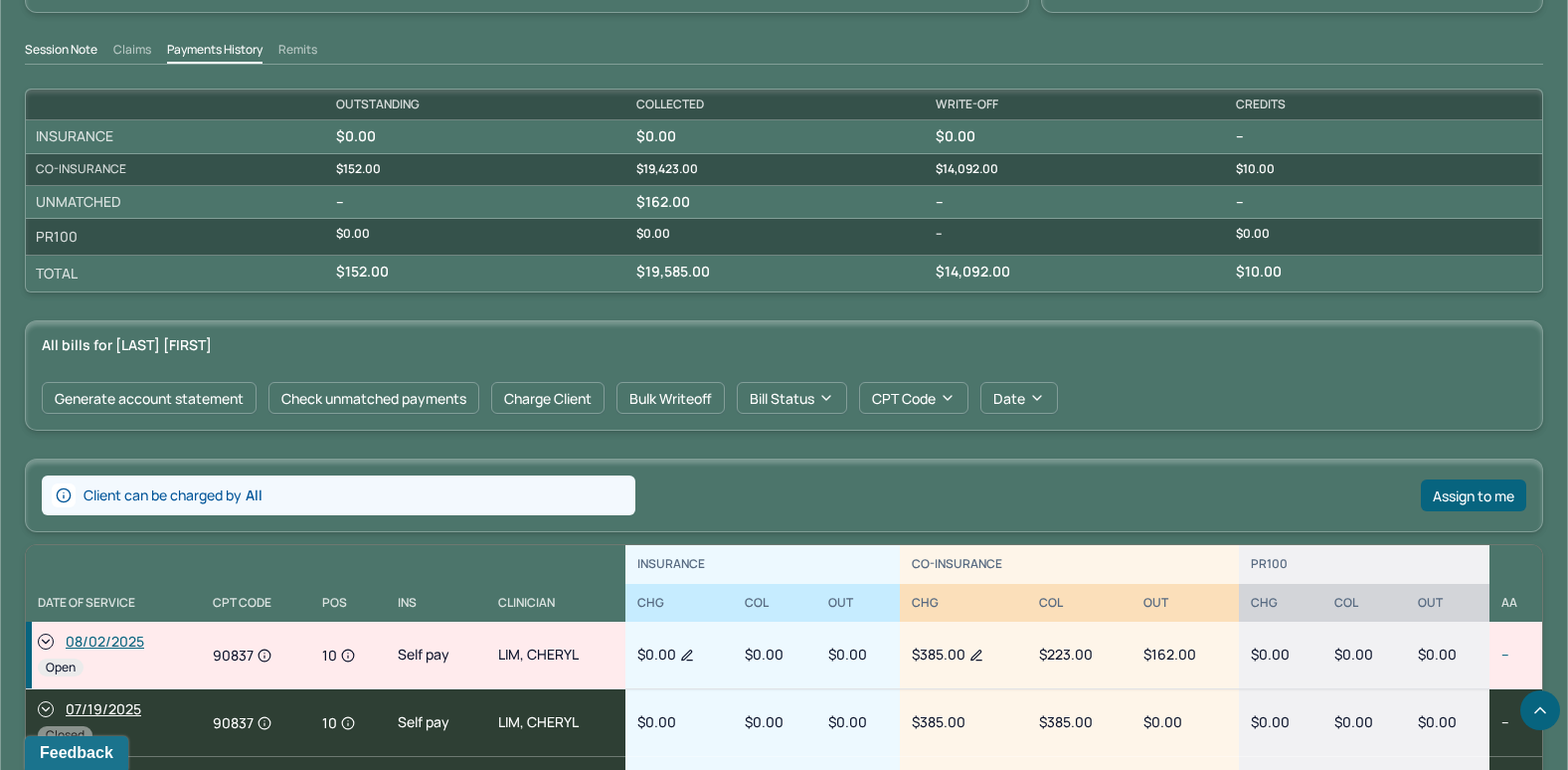 scroll, scrollTop: 696, scrollLeft: 0, axis: vertical 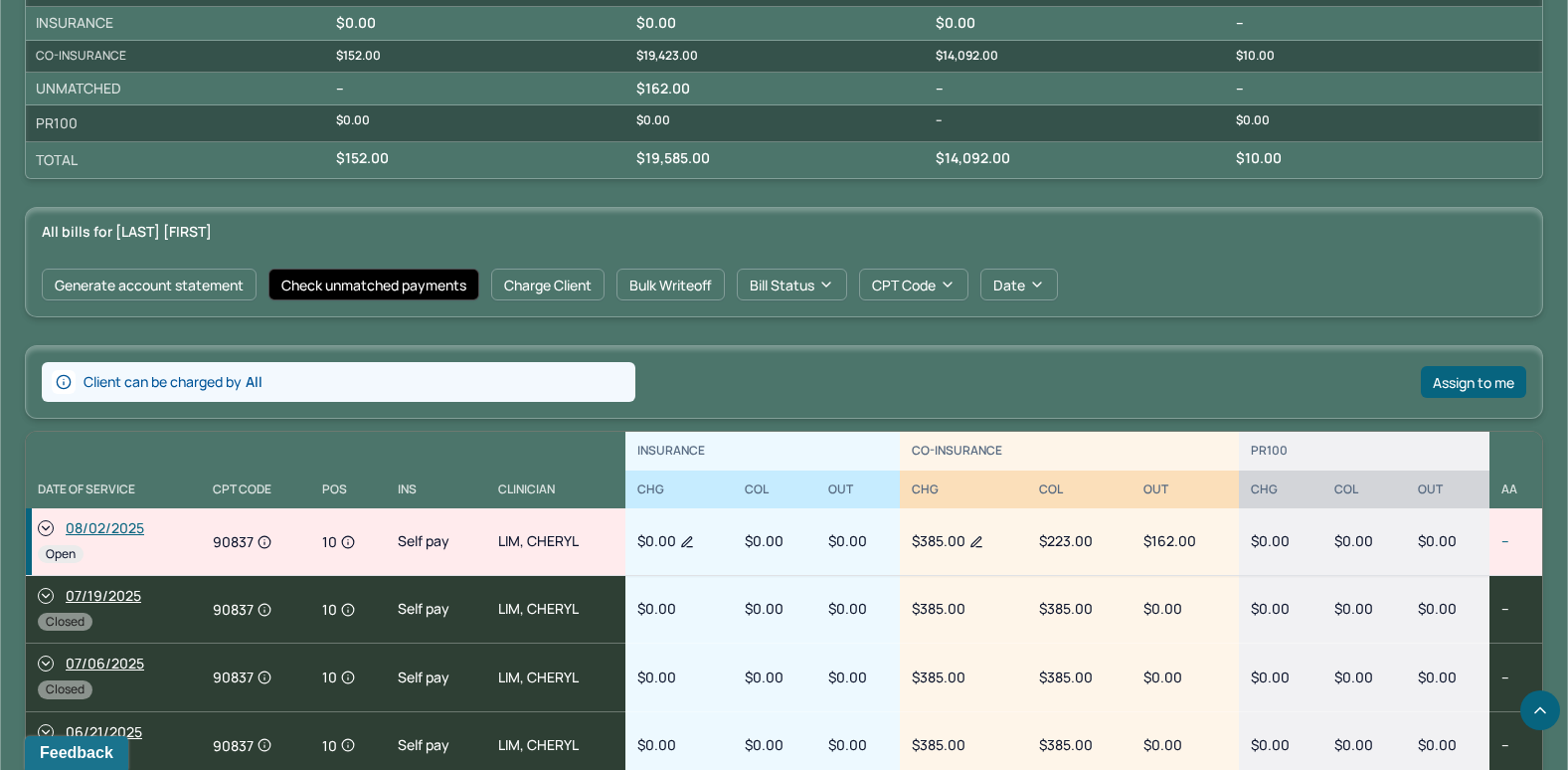 click on "Check unmatched payments" at bounding box center (374, 285) 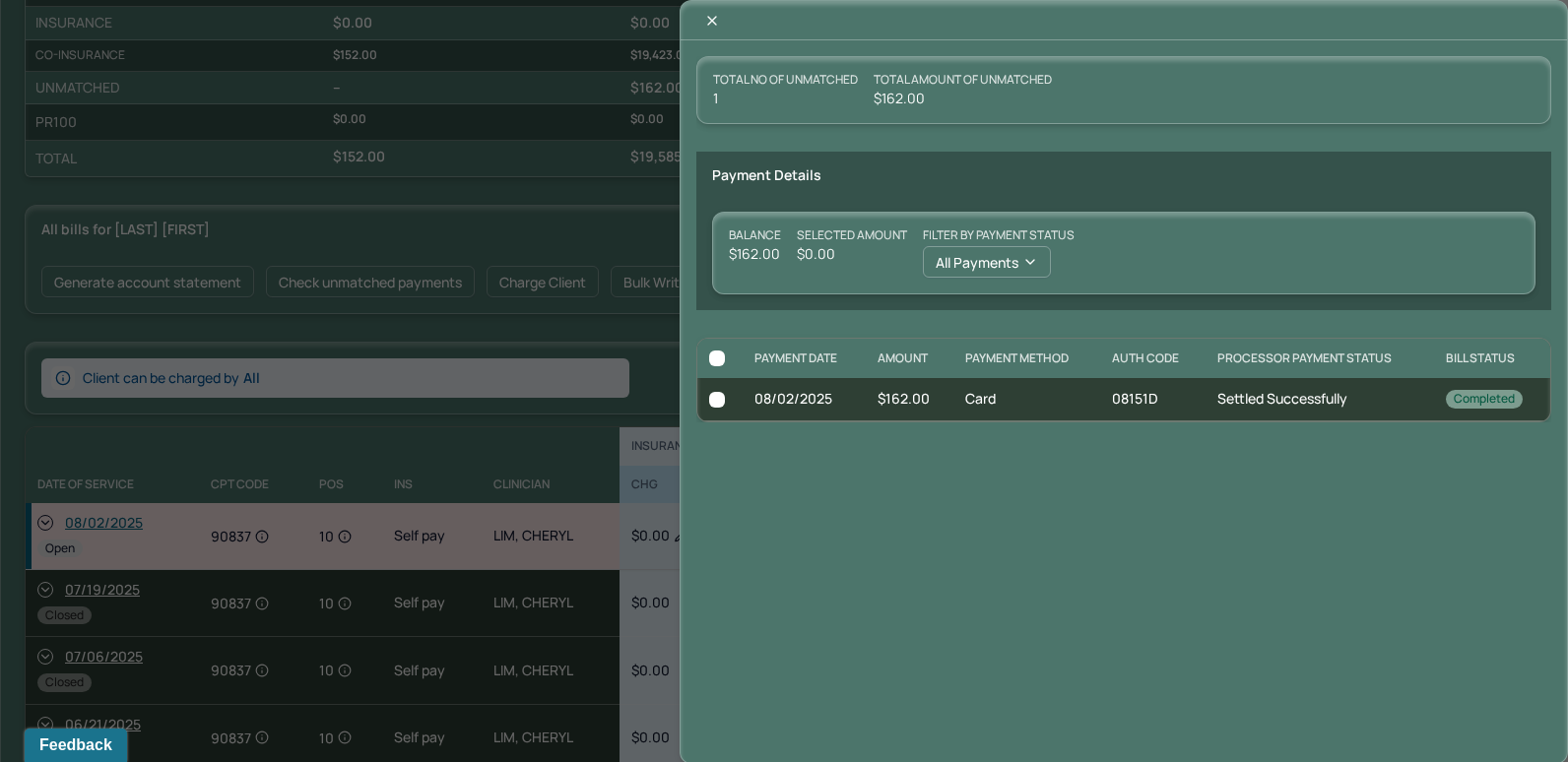 click at bounding box center [717, 400] 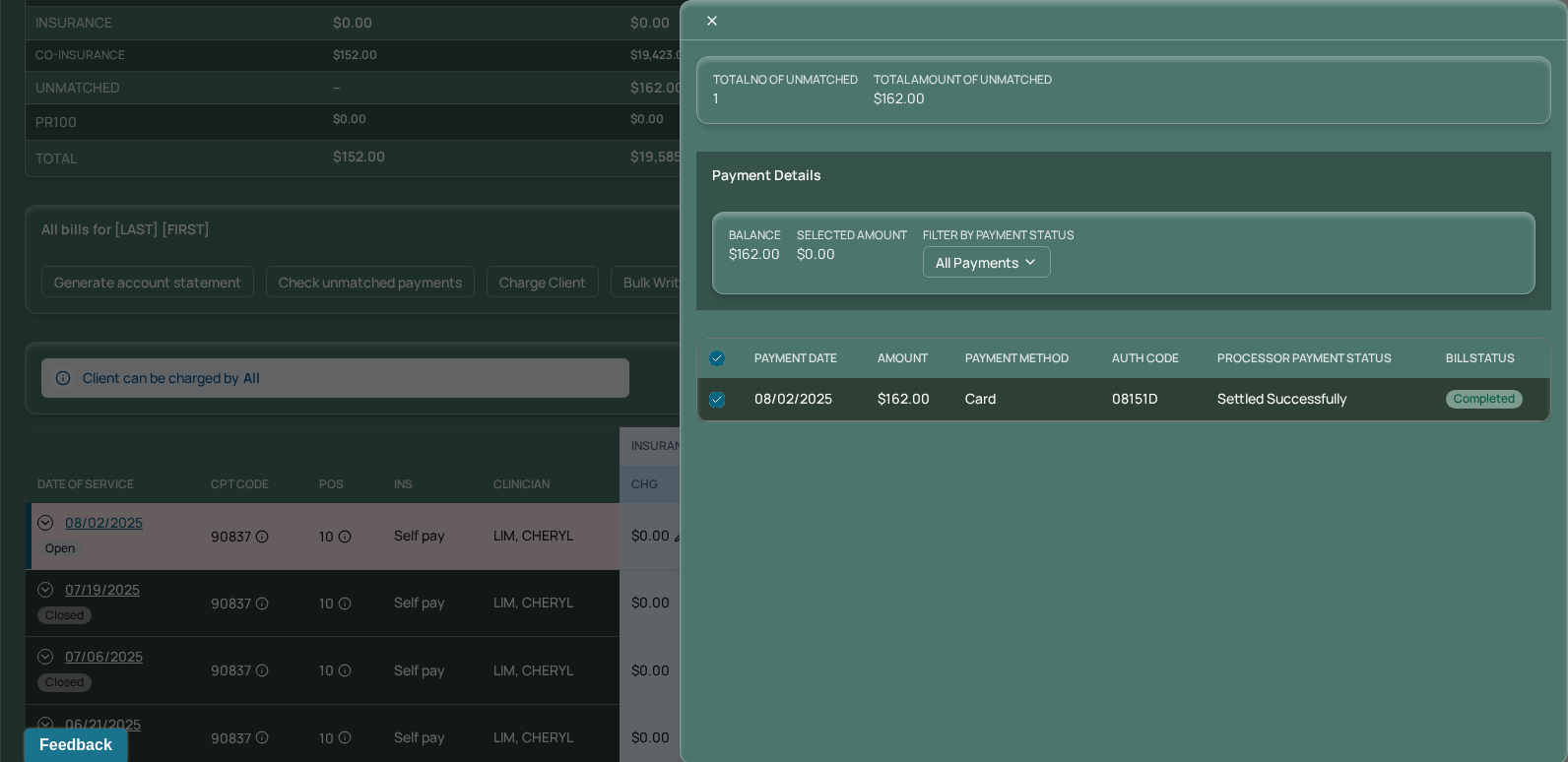 checkbox on "true" 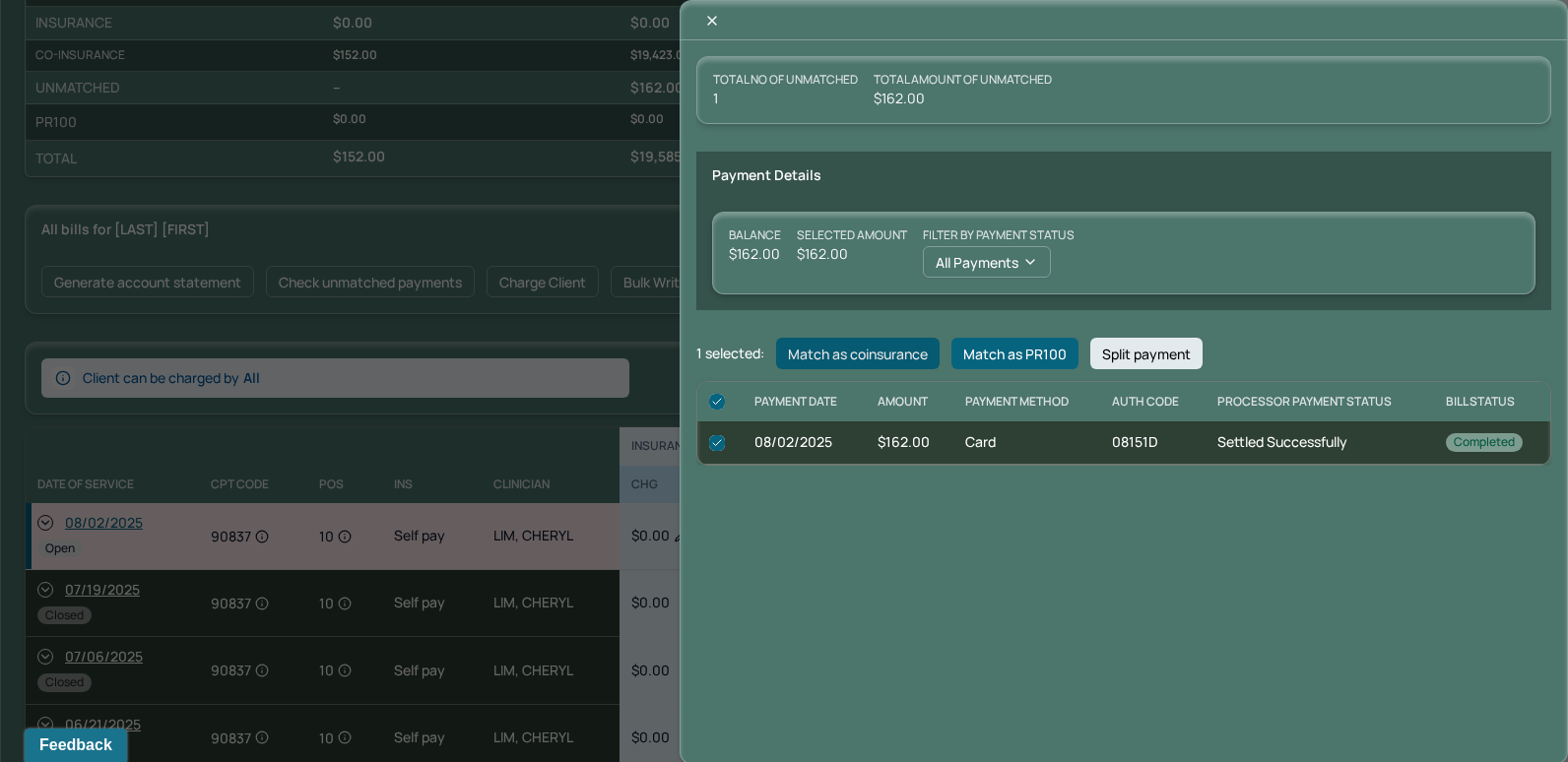 click on "Match as coinsurance" at bounding box center (858, 353) 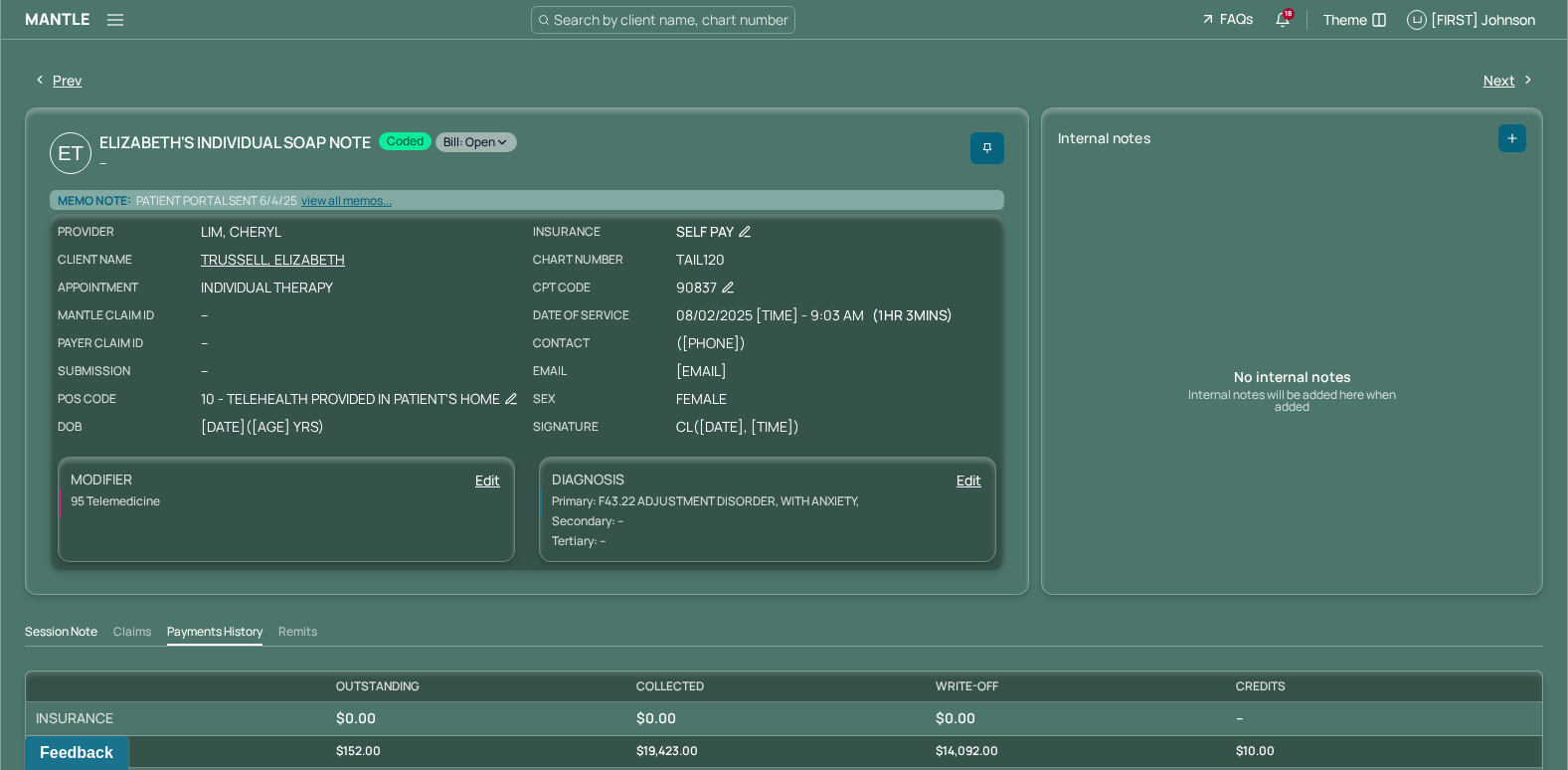 scroll, scrollTop: 0, scrollLeft: 0, axis: both 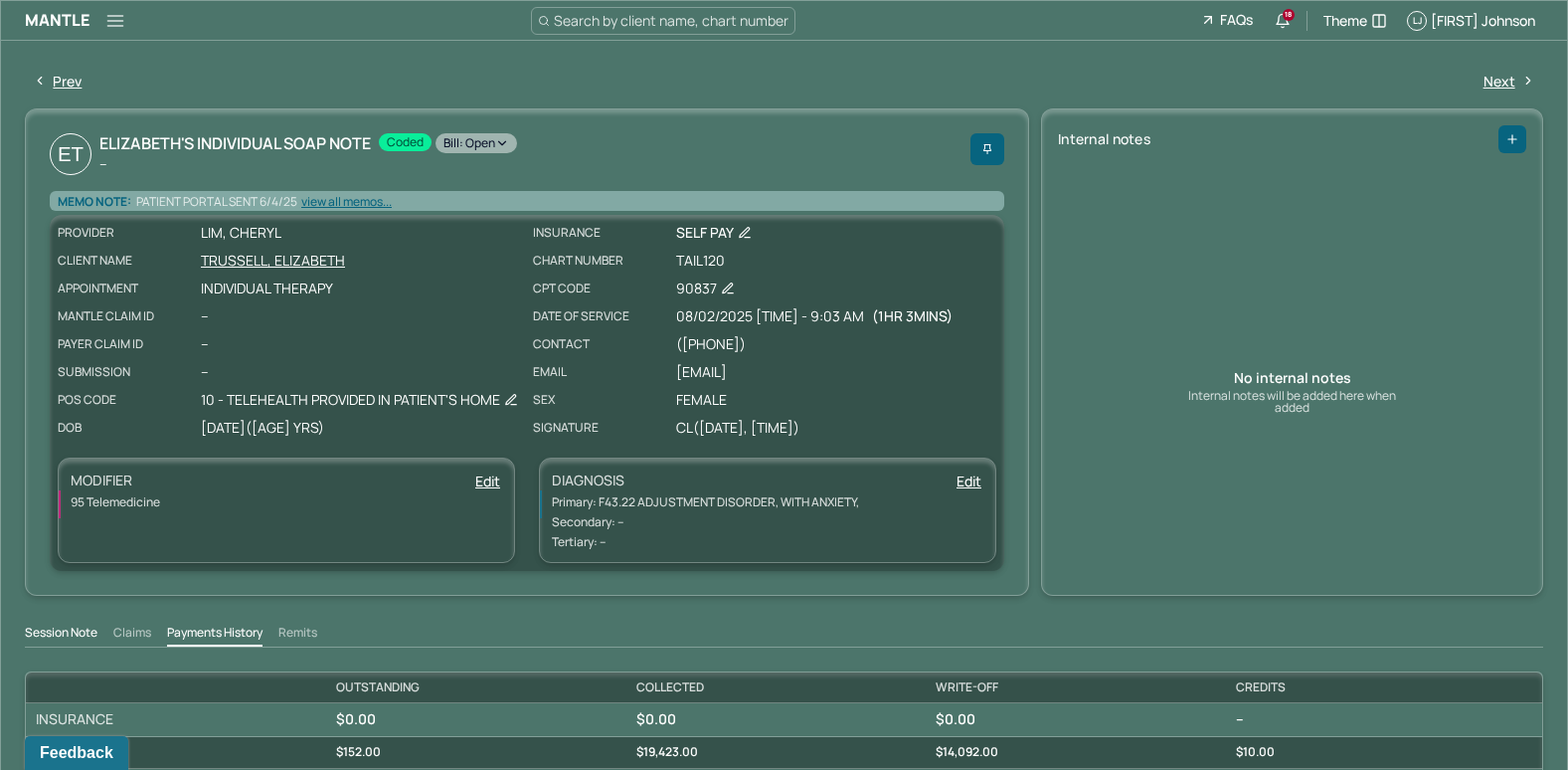 click on "Bill: Open" at bounding box center [476, 143] 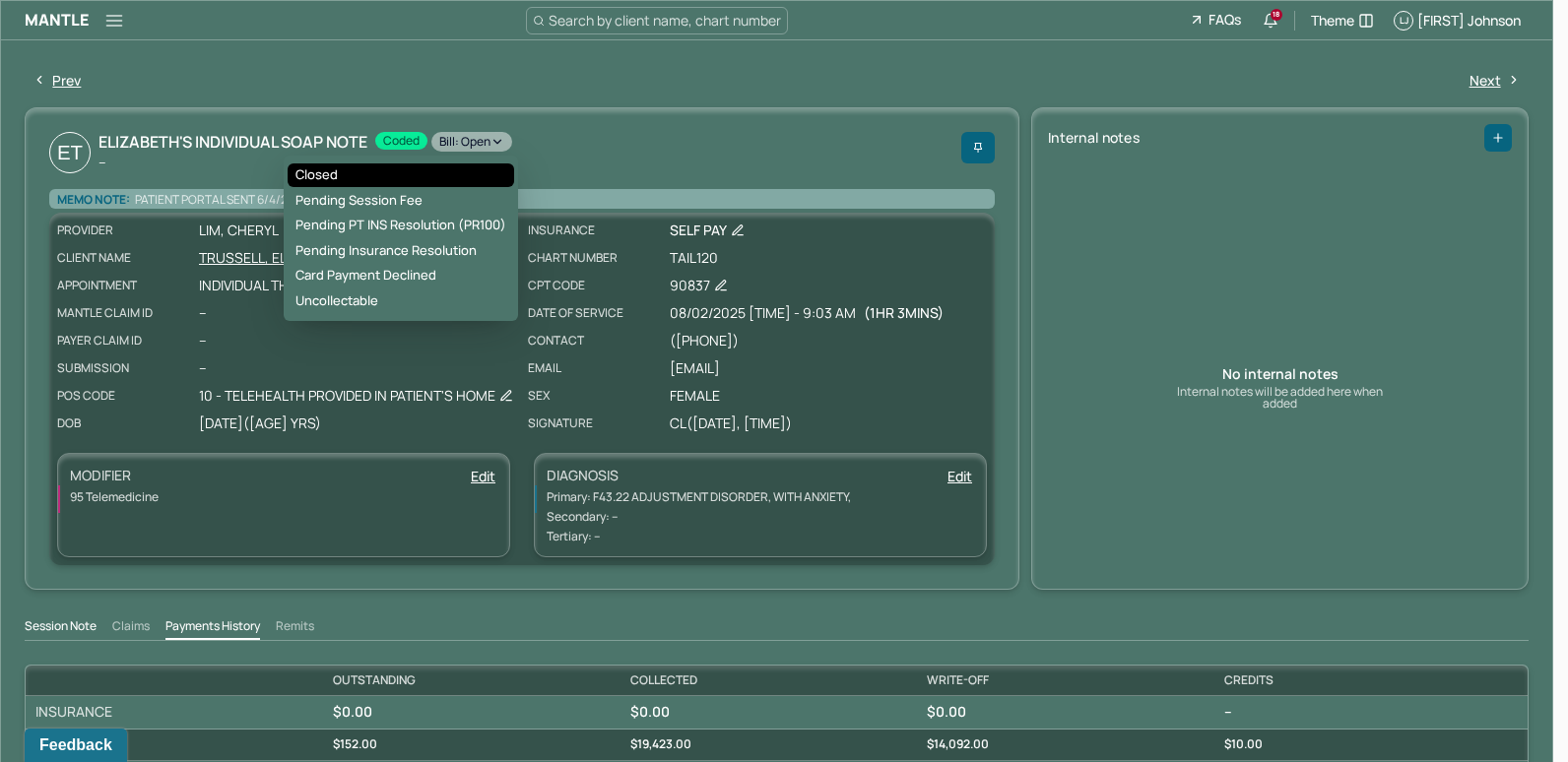 click on "Closed" at bounding box center [401, 175] 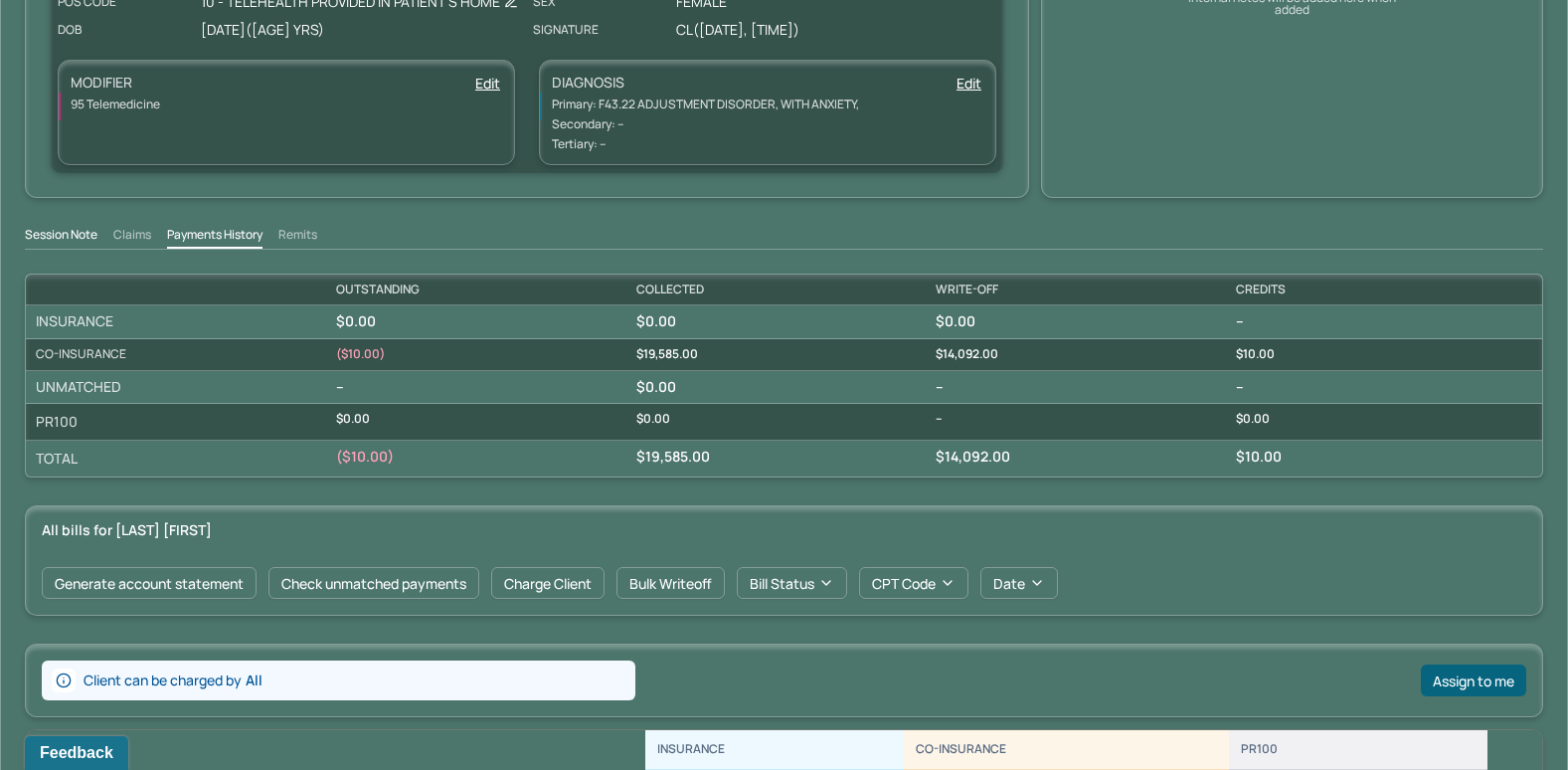 scroll, scrollTop: 0, scrollLeft: 0, axis: both 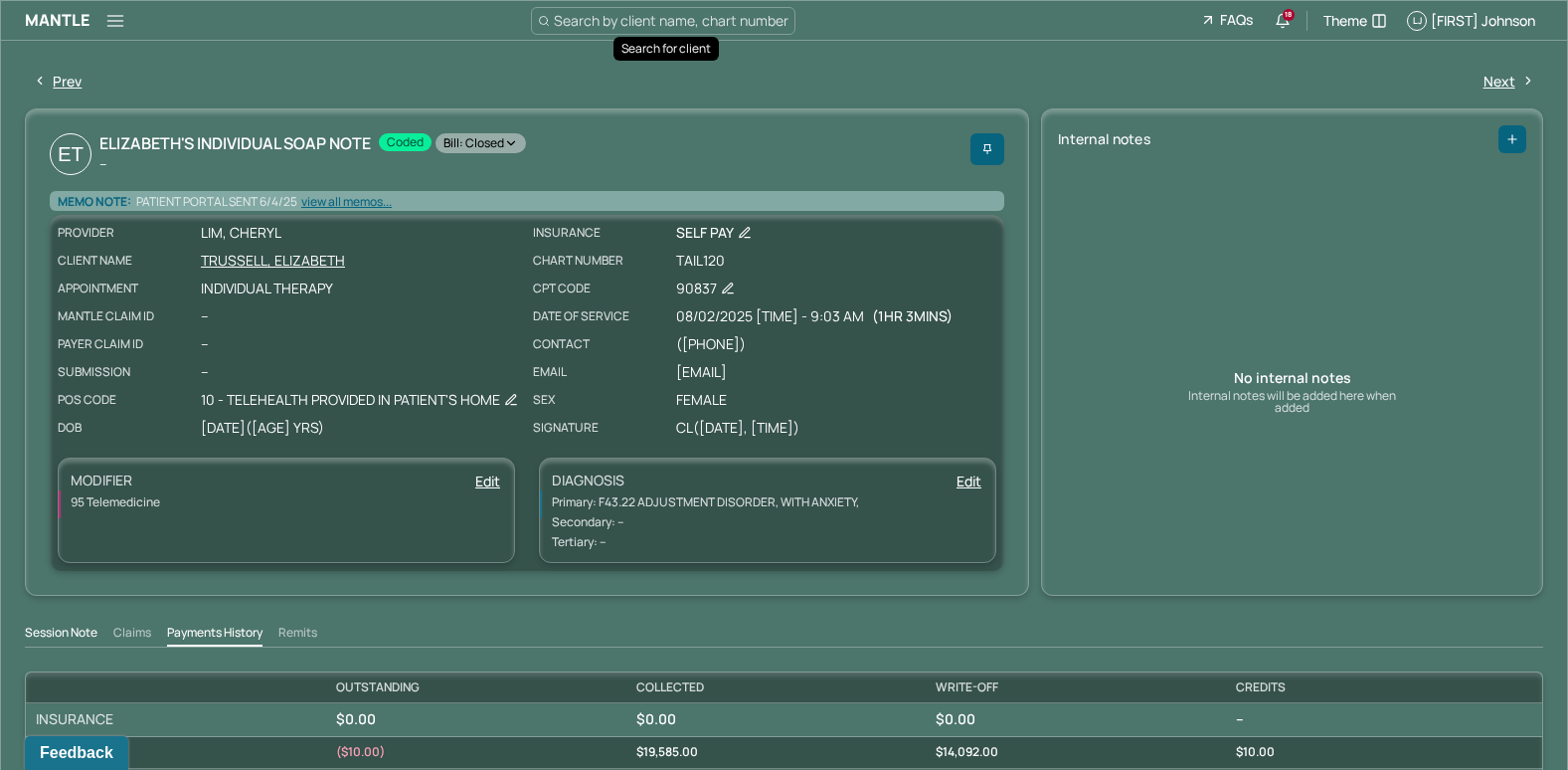 click on "Search by client name, chart number" at bounding box center [671, 20] 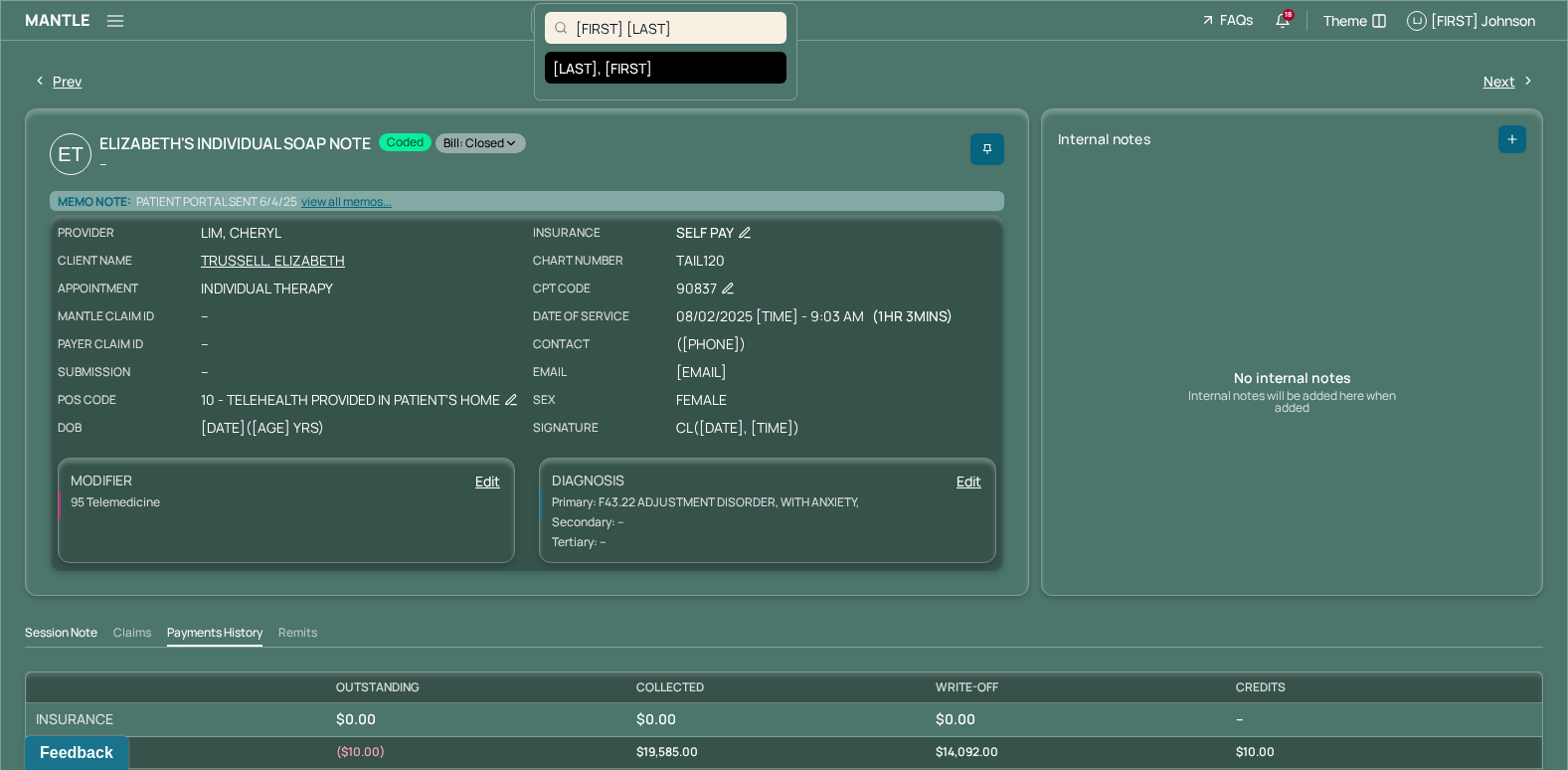 type on "[FIRST] [LAST]" 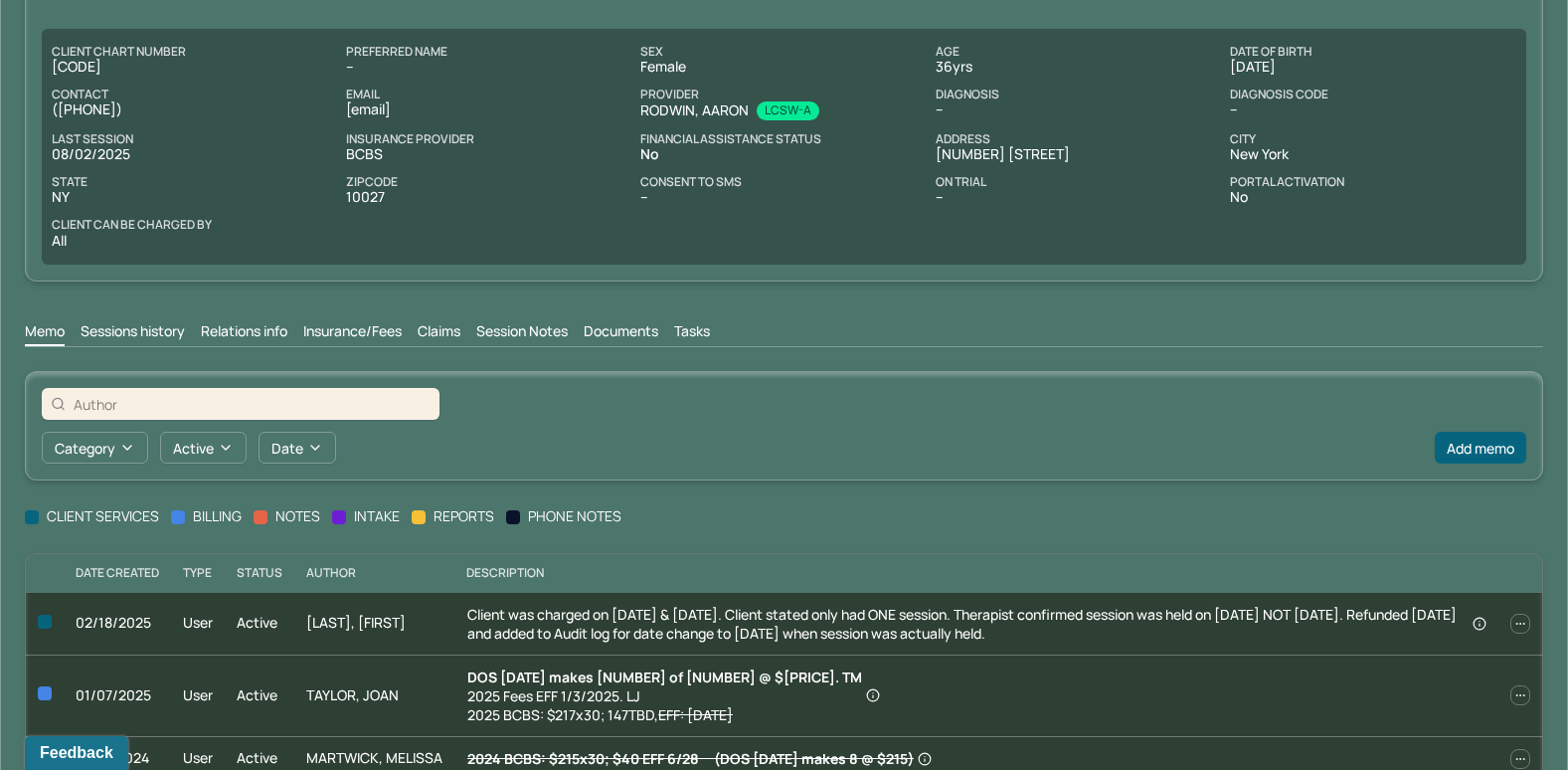 scroll, scrollTop: 179, scrollLeft: 0, axis: vertical 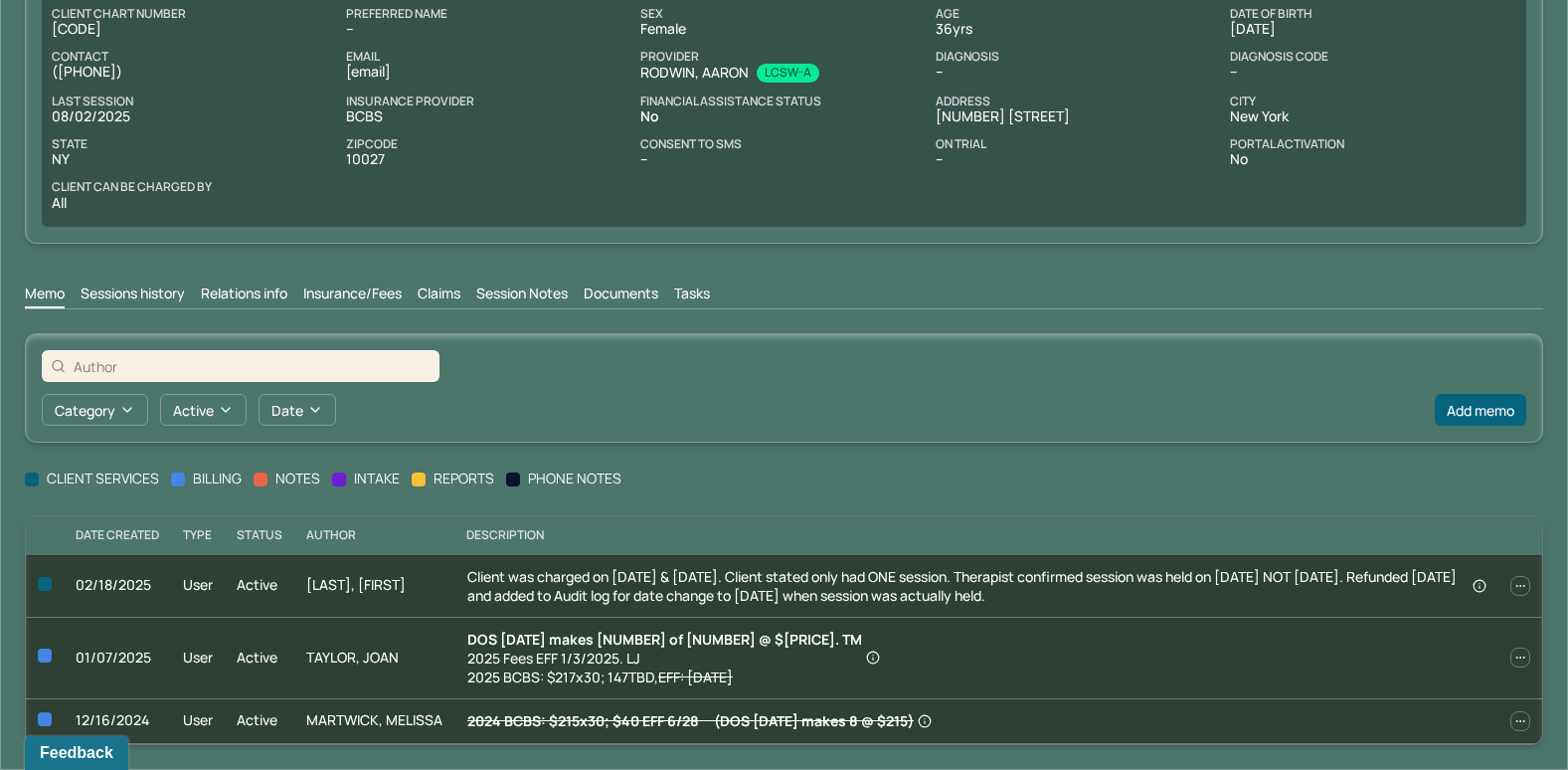 click on "Insurance/Fees" at bounding box center [352, 295] 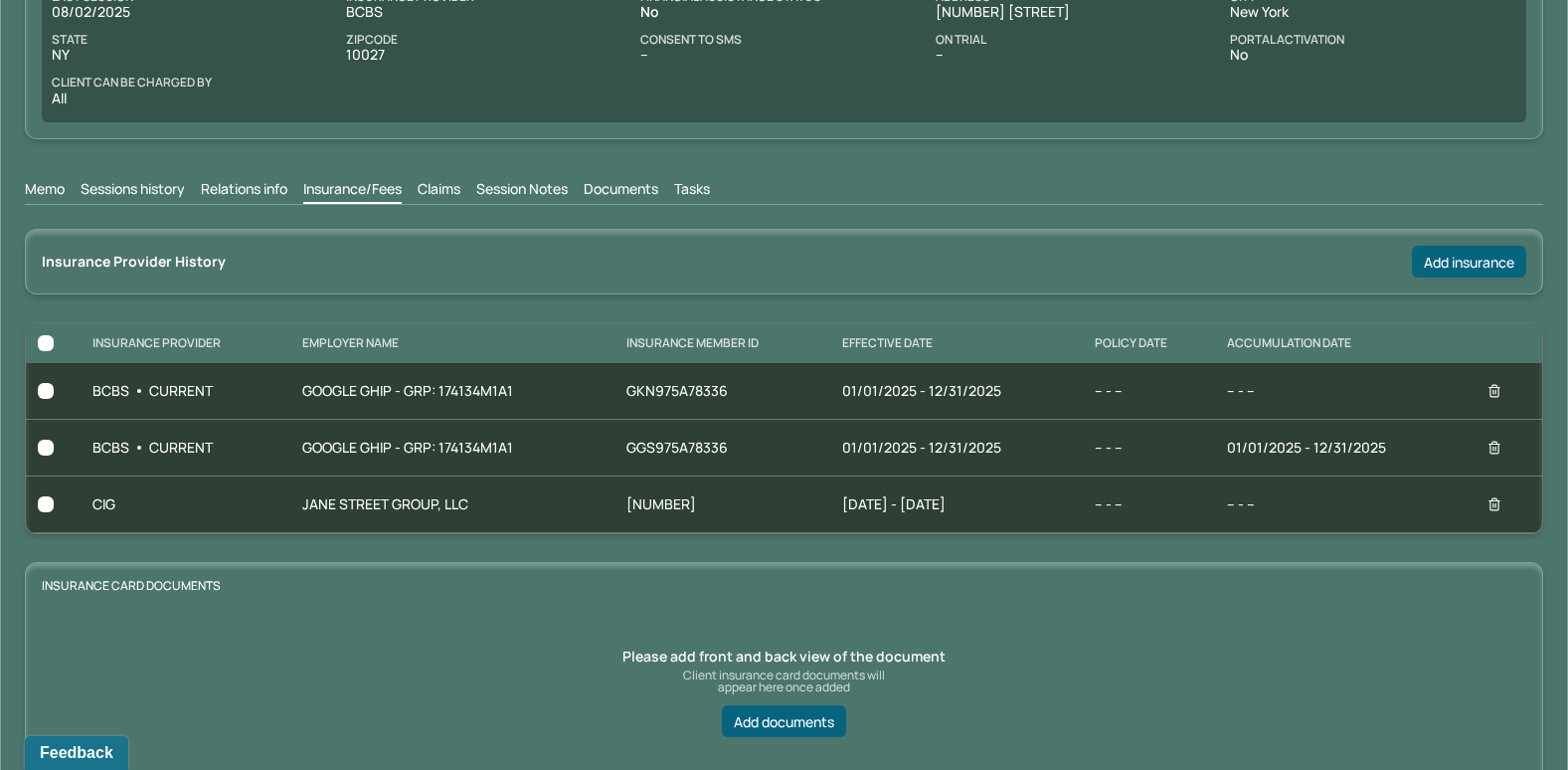 scroll, scrollTop: 279, scrollLeft: 0, axis: vertical 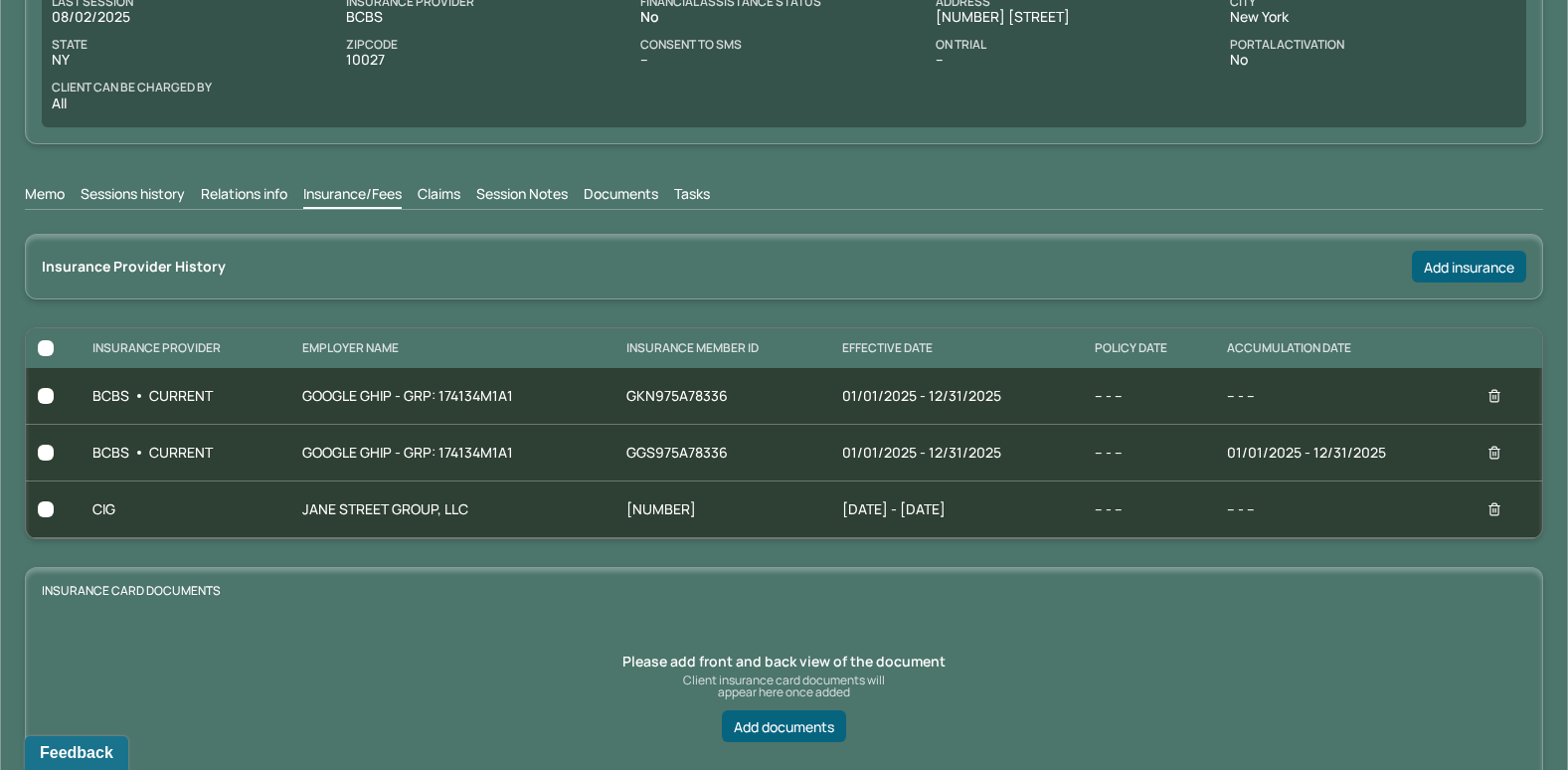 click on "Claims" at bounding box center (438, 196) 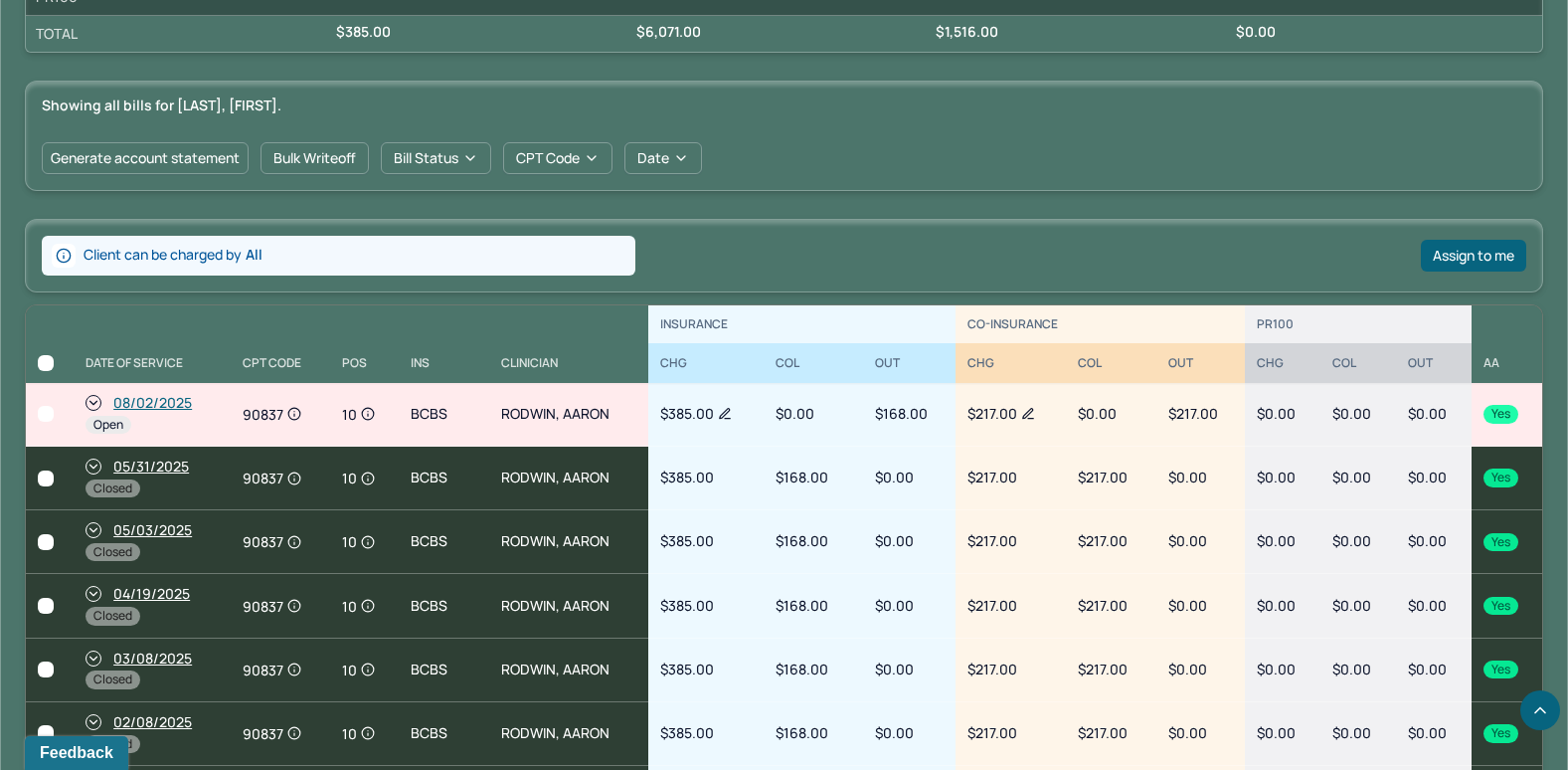 scroll, scrollTop: 682, scrollLeft: 0, axis: vertical 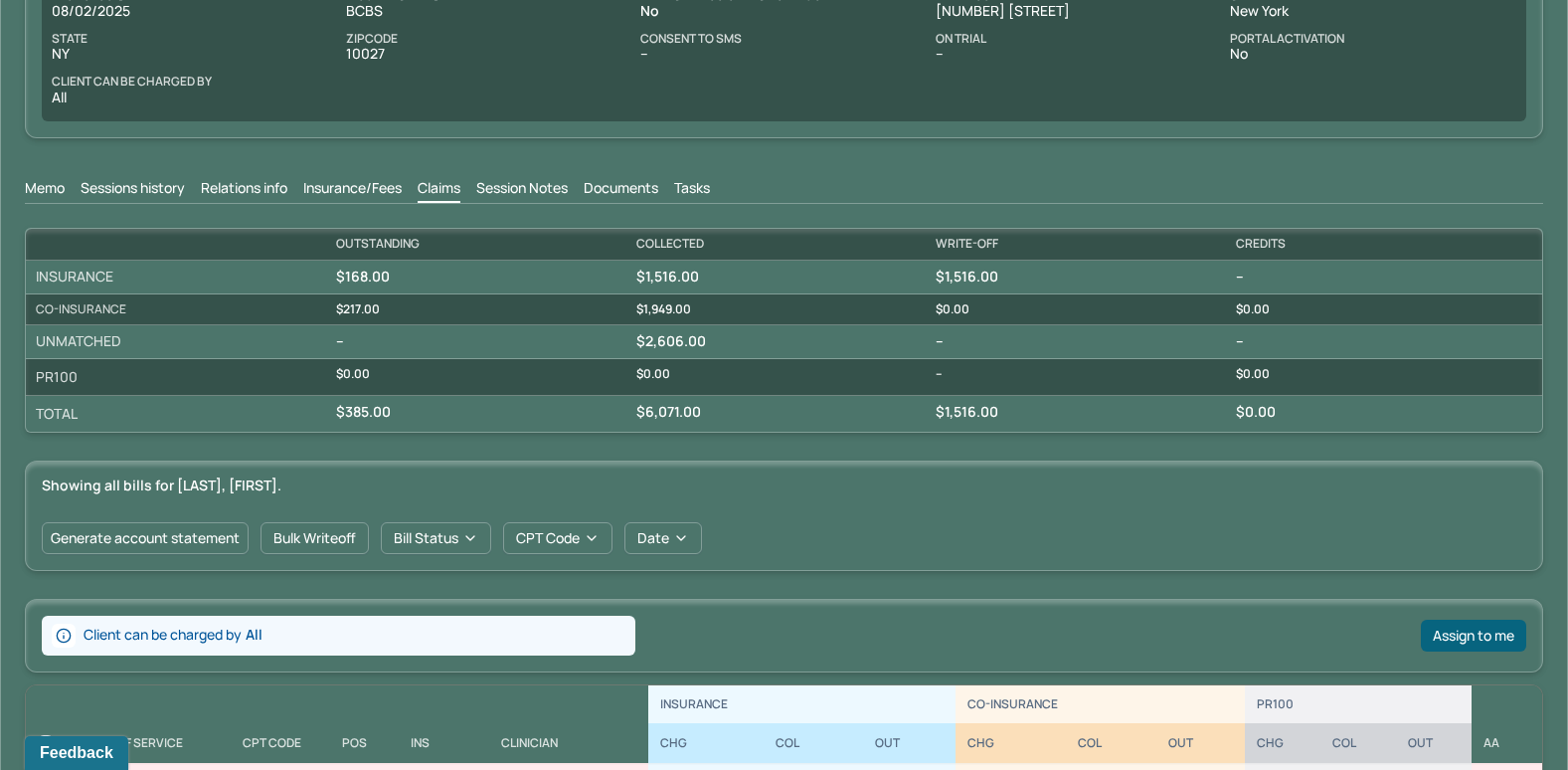 click on "Memo" at bounding box center [45, 190] 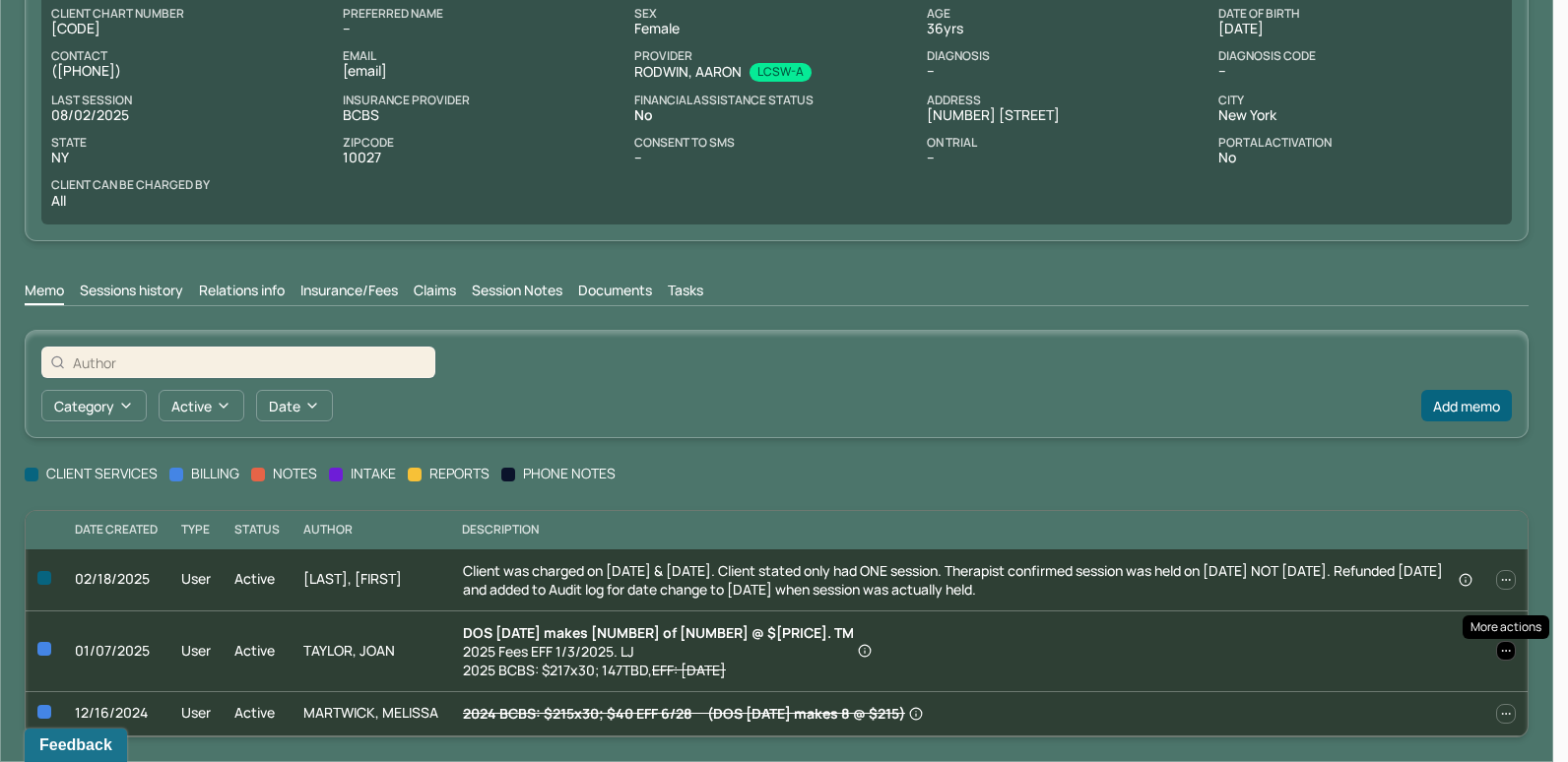 click at bounding box center (1506, 651) 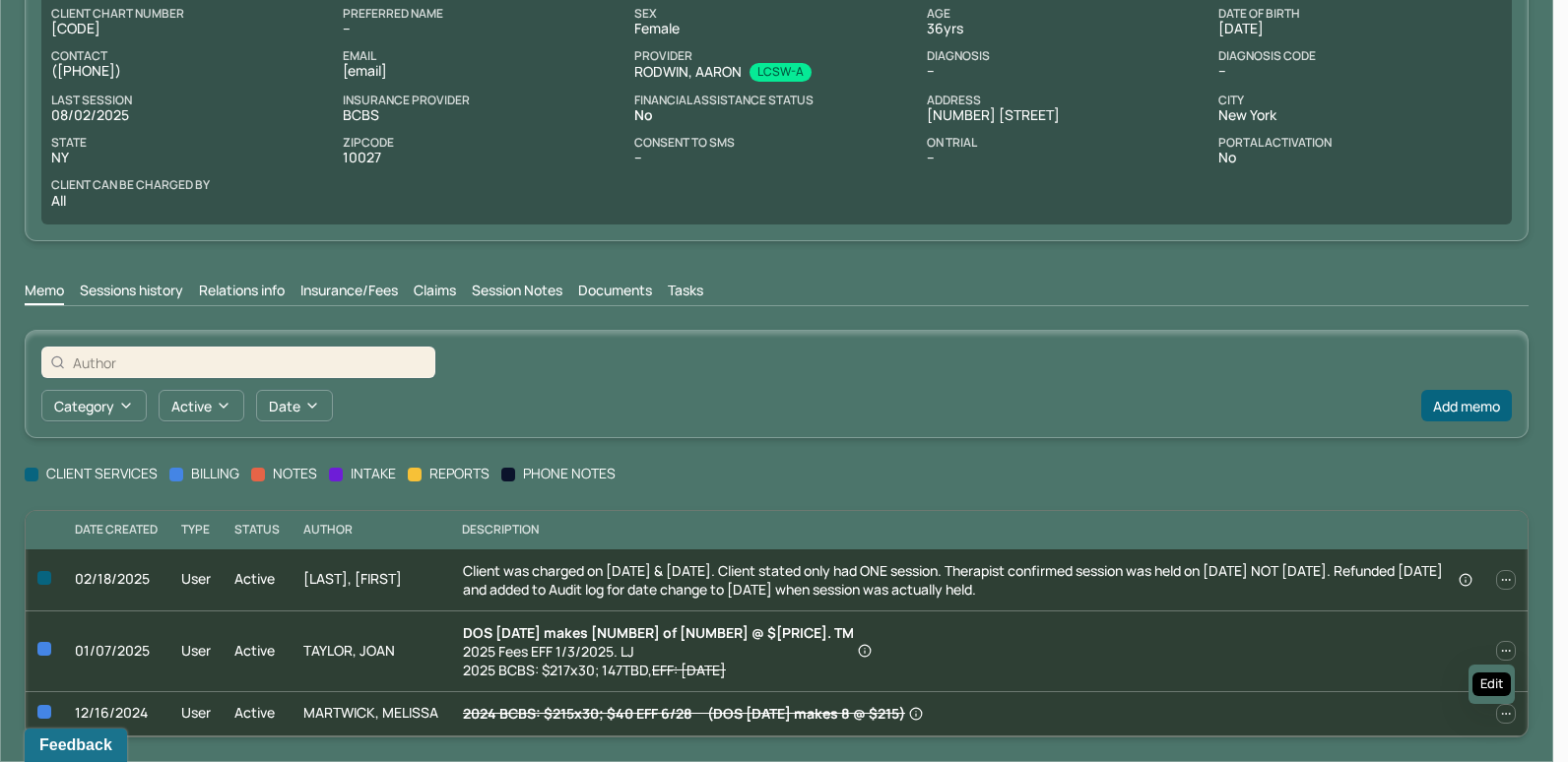 click on "Edit" at bounding box center (1491, 684) 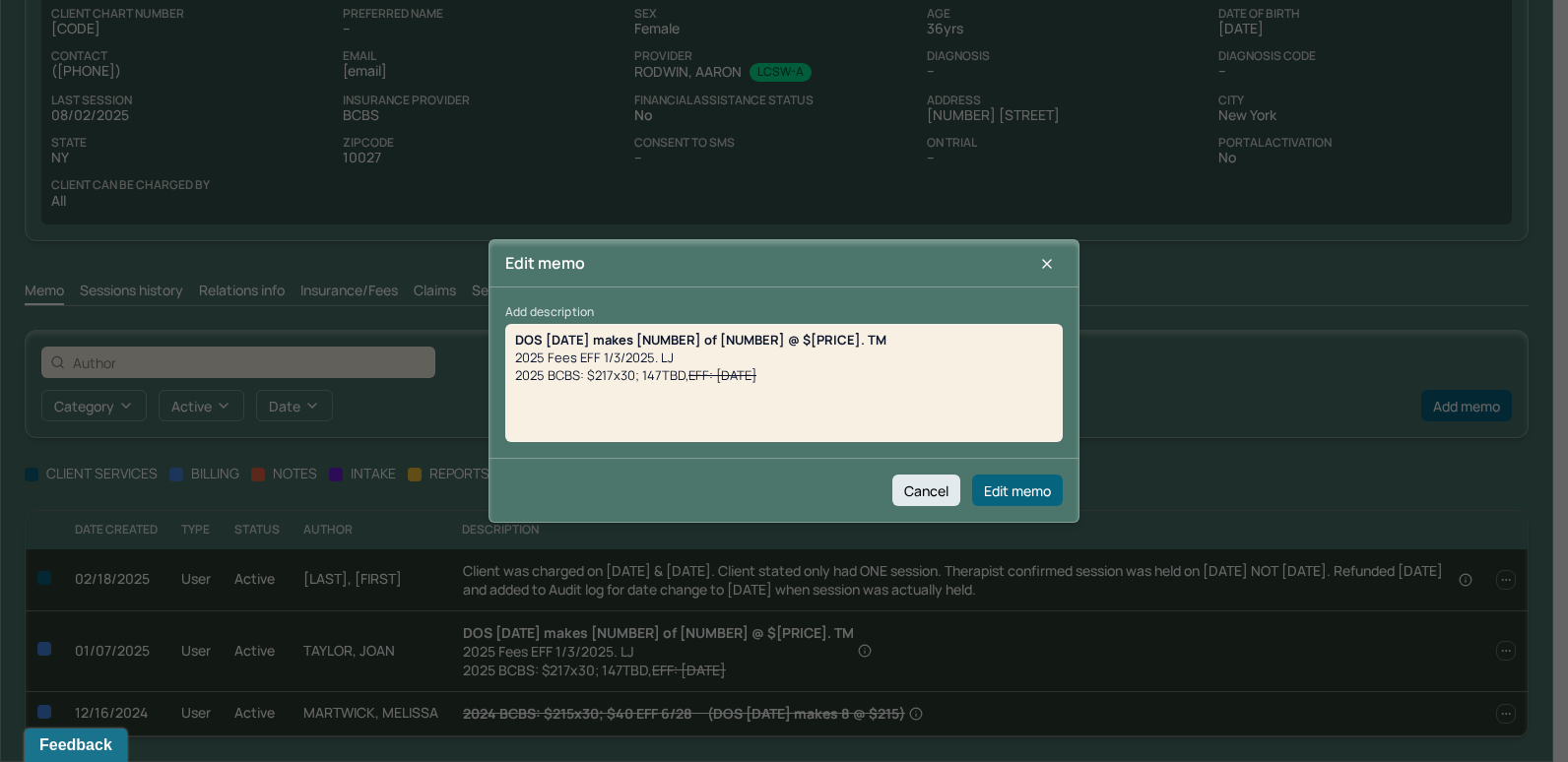 drag, startPoint x: 545, startPoint y: 336, endPoint x: 674, endPoint y: 310, distance: 131.59407 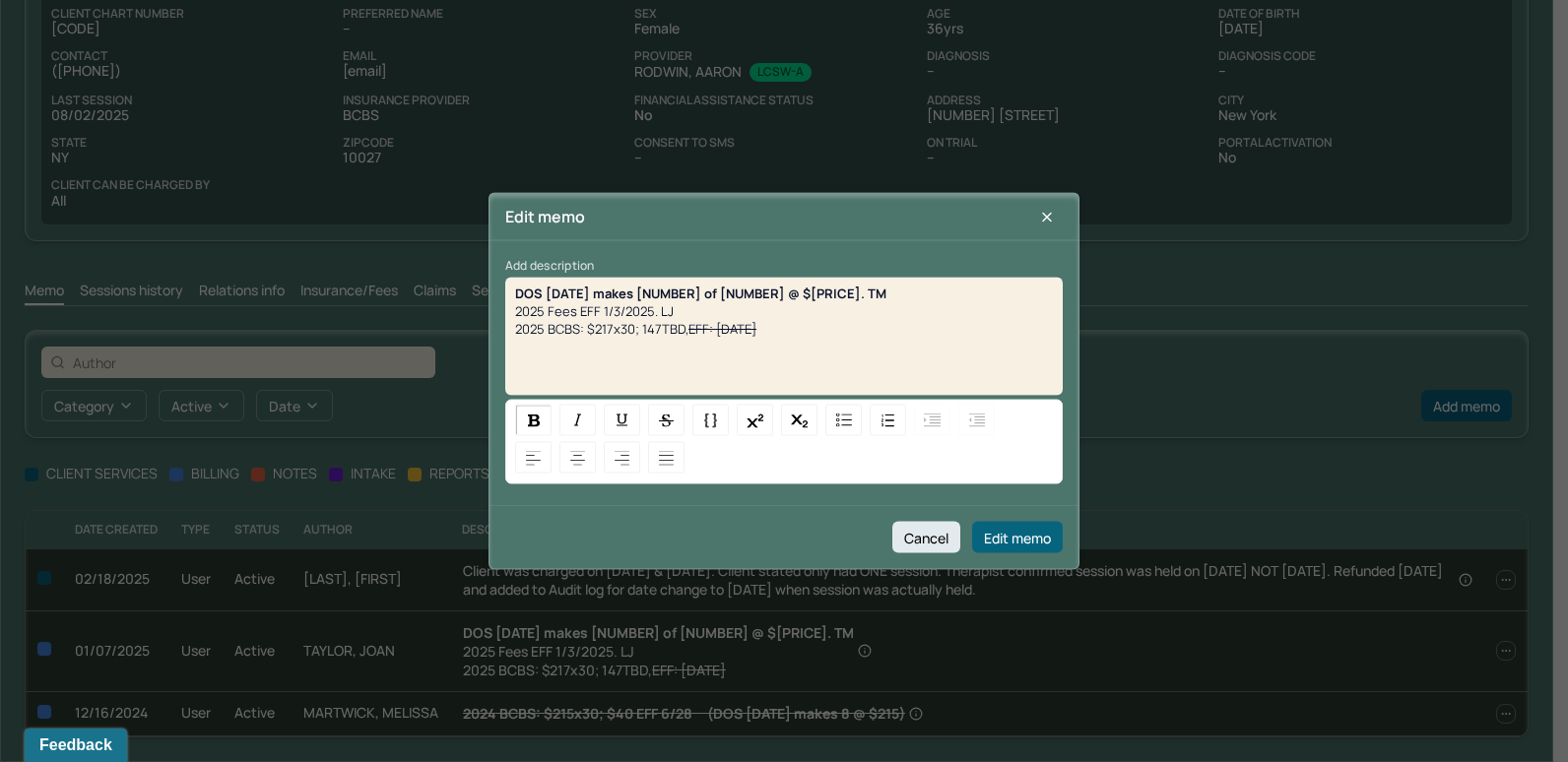 type 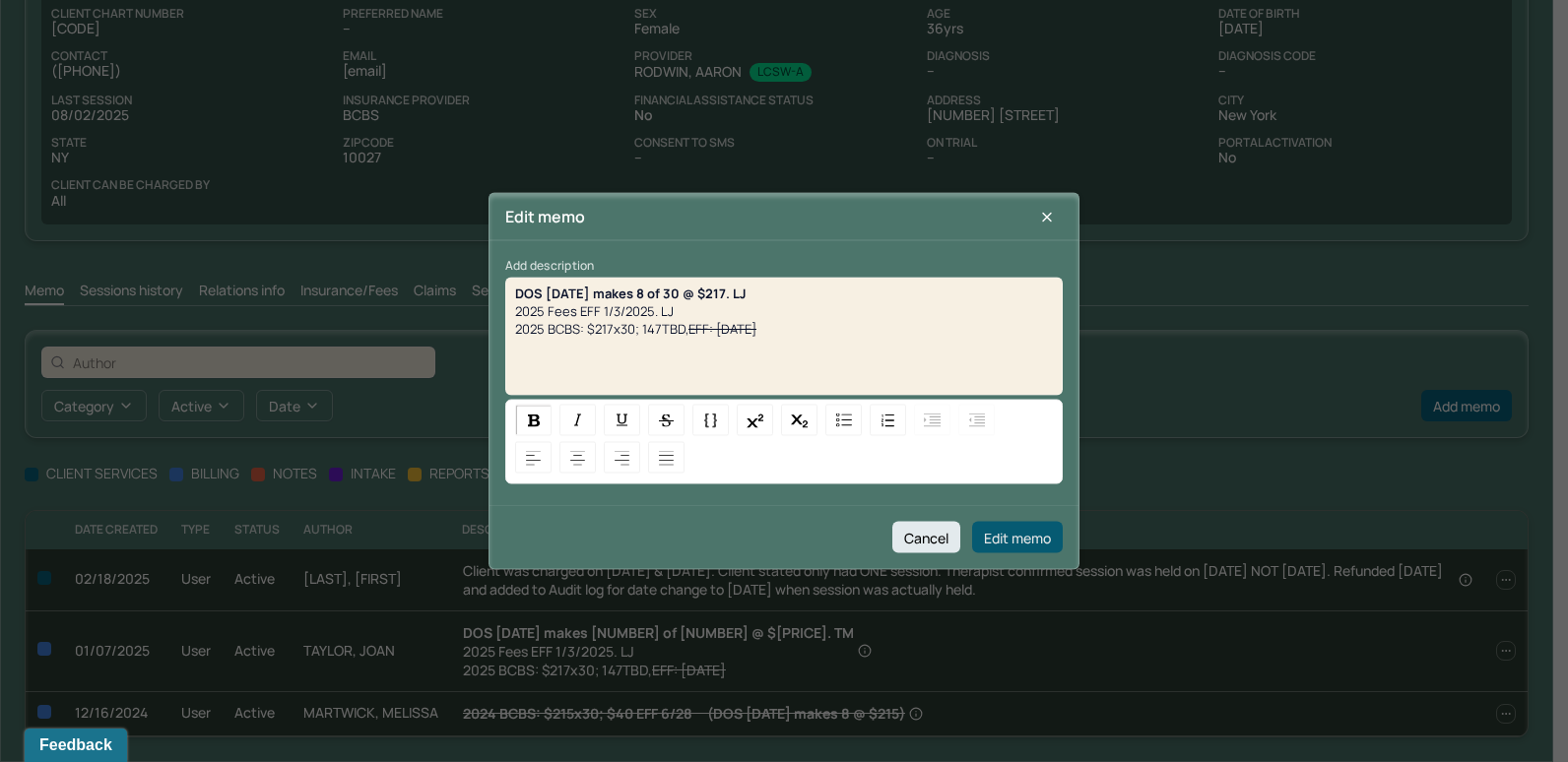 click on "Edit memo" at bounding box center [1017, 538] 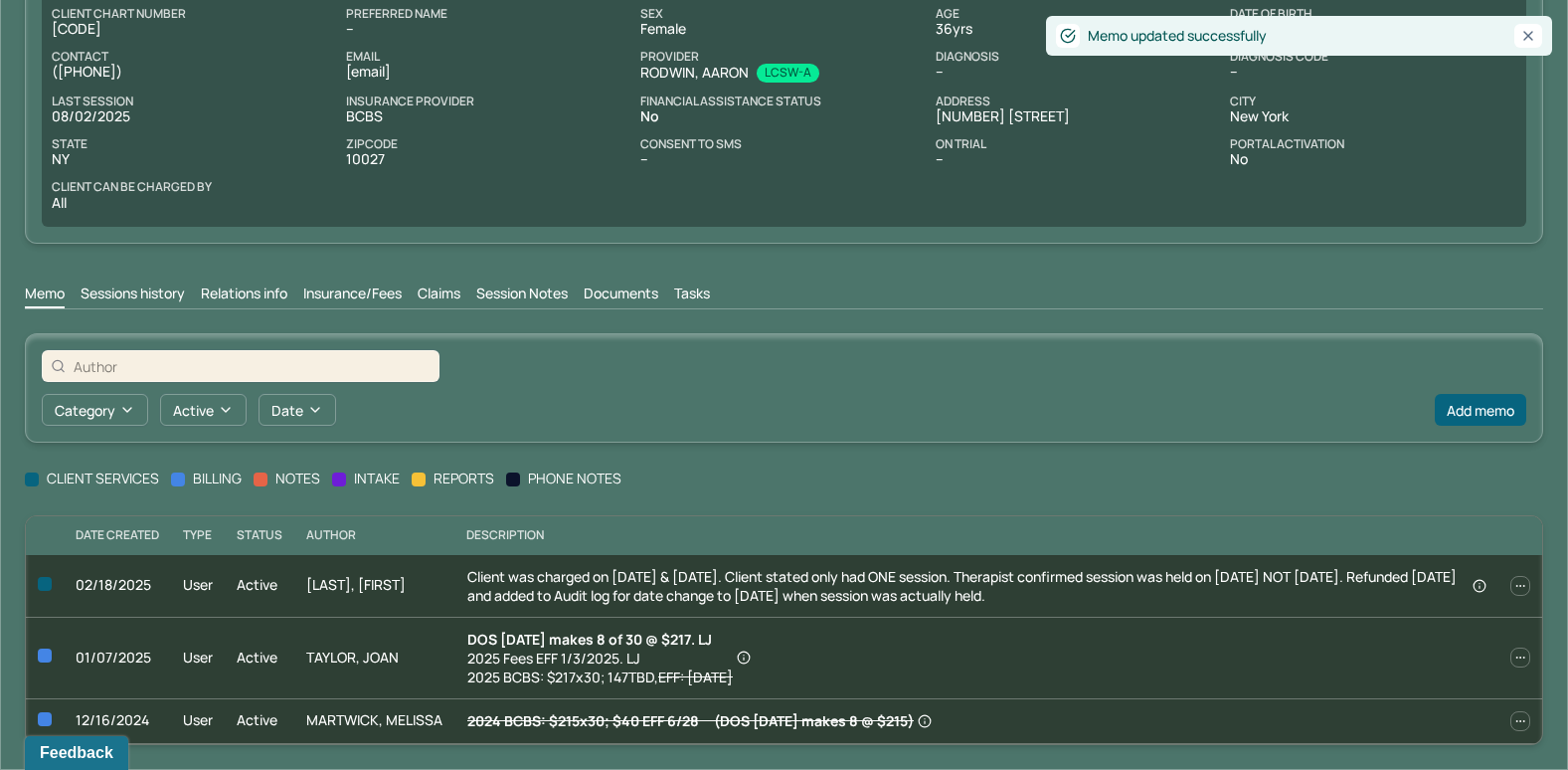 click on "Claims" at bounding box center [438, 295] 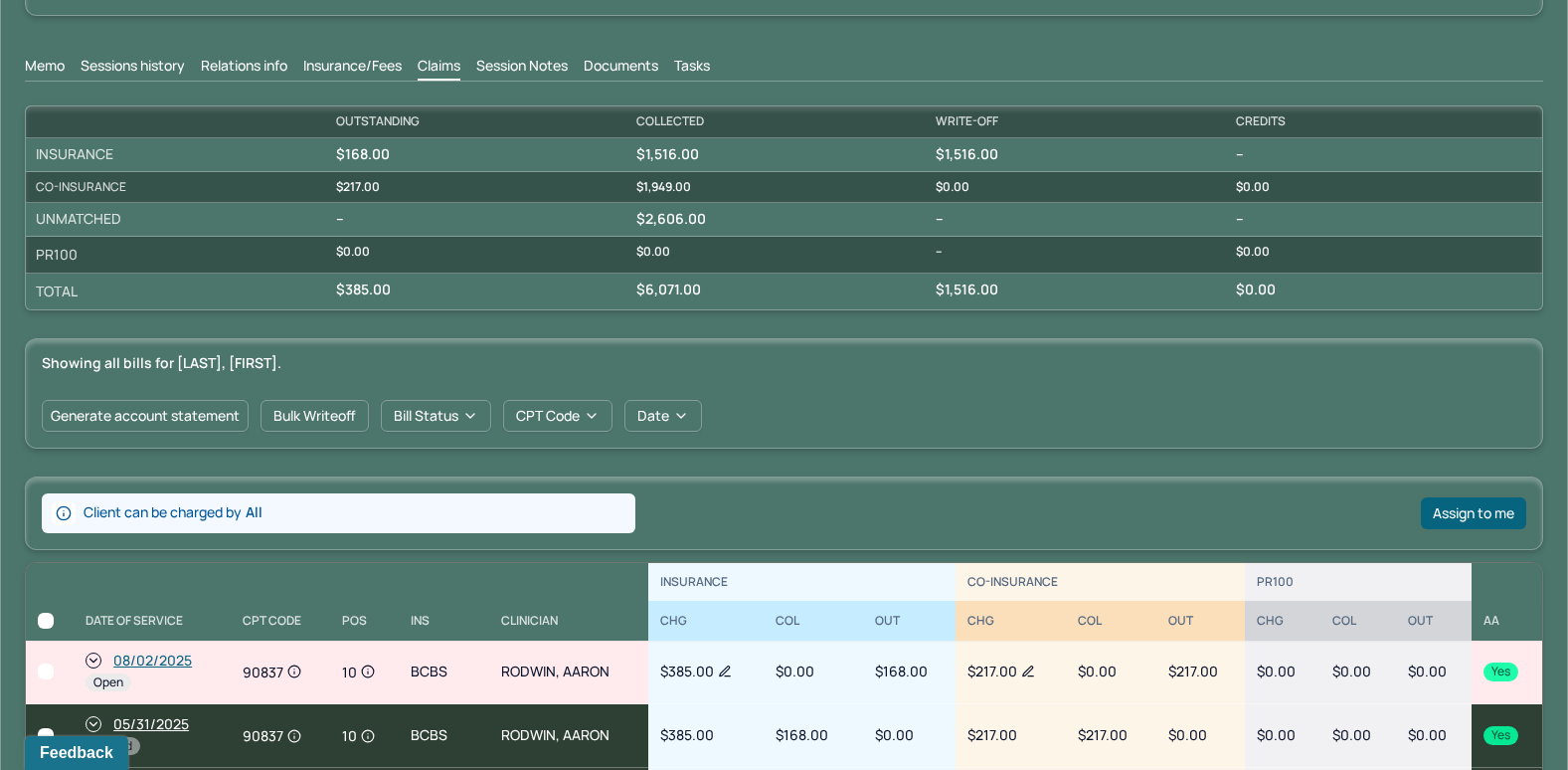 scroll, scrollTop: 577, scrollLeft: 0, axis: vertical 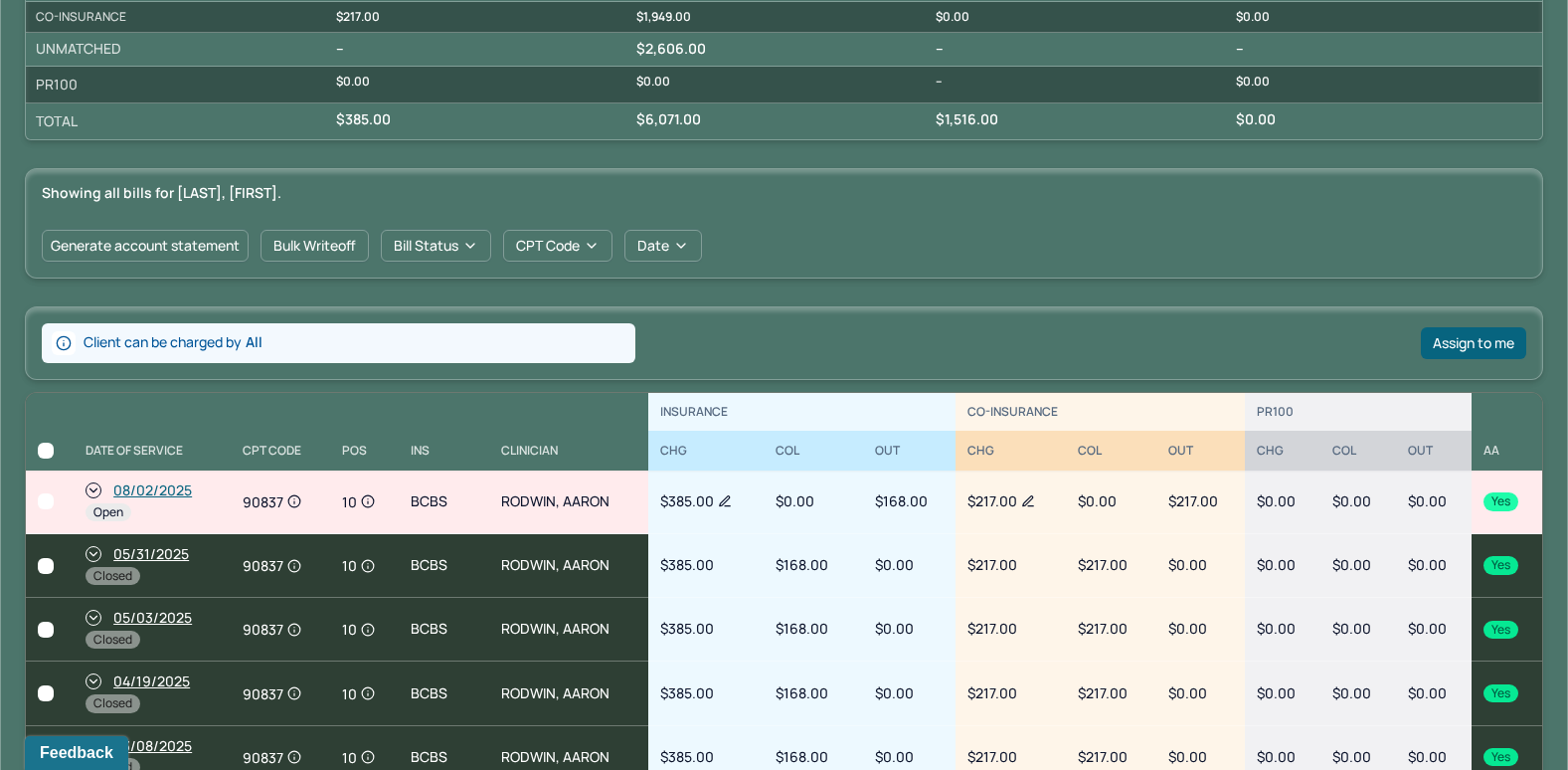 click on "08/02/2025" at bounding box center [152, 490] 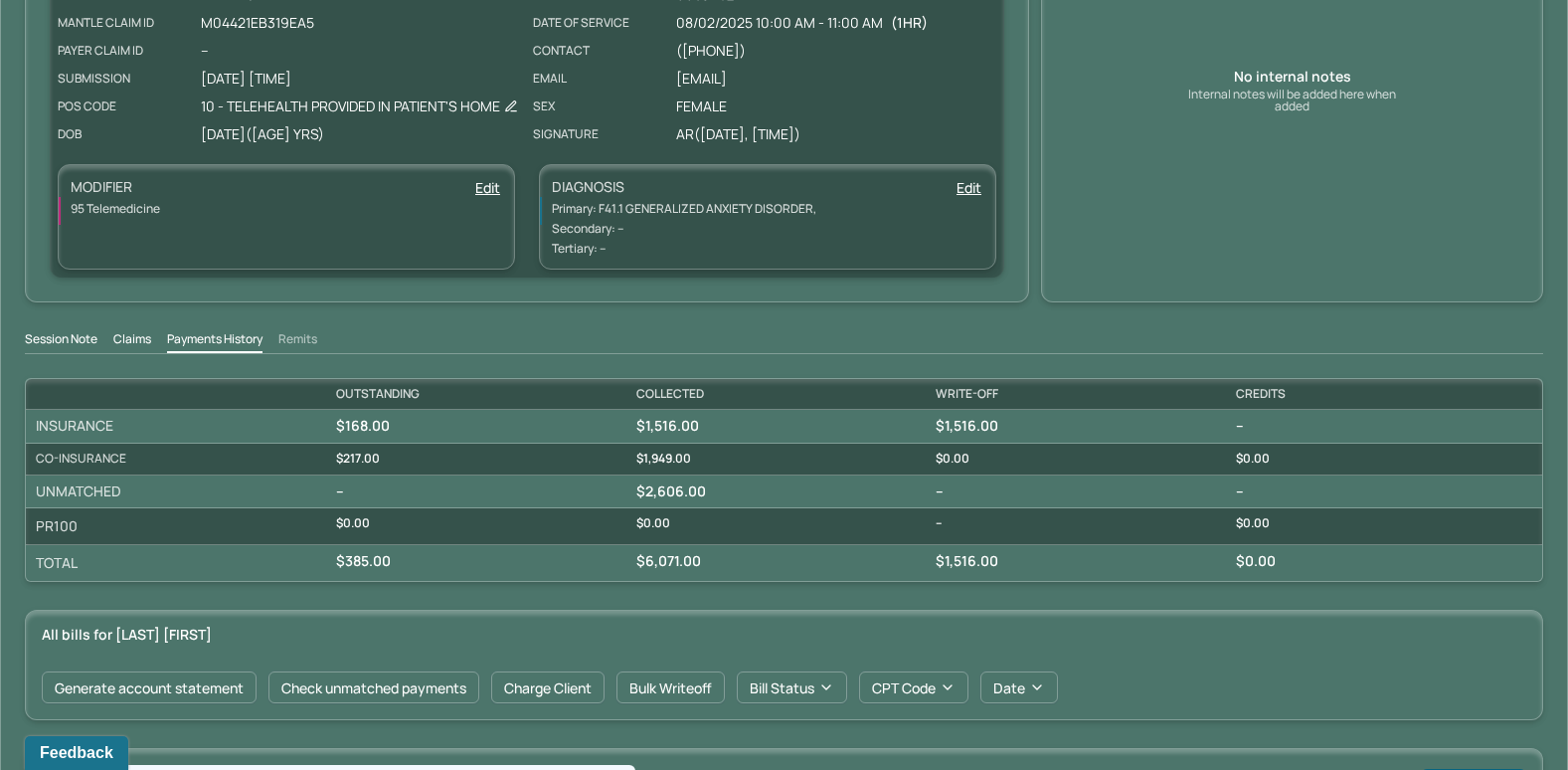 scroll, scrollTop: 398, scrollLeft: 0, axis: vertical 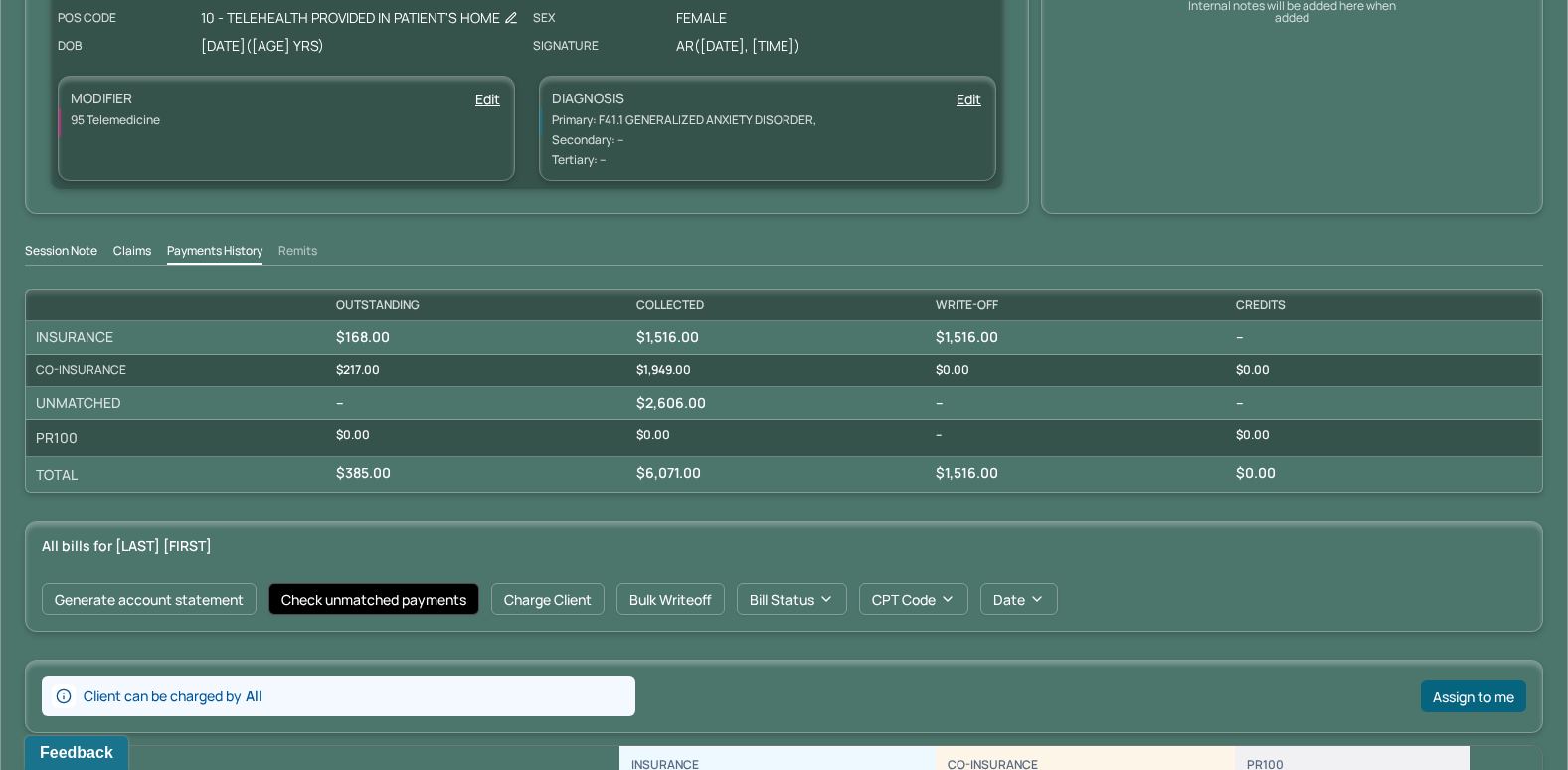 click on "Check unmatched payments" at bounding box center (374, 599) 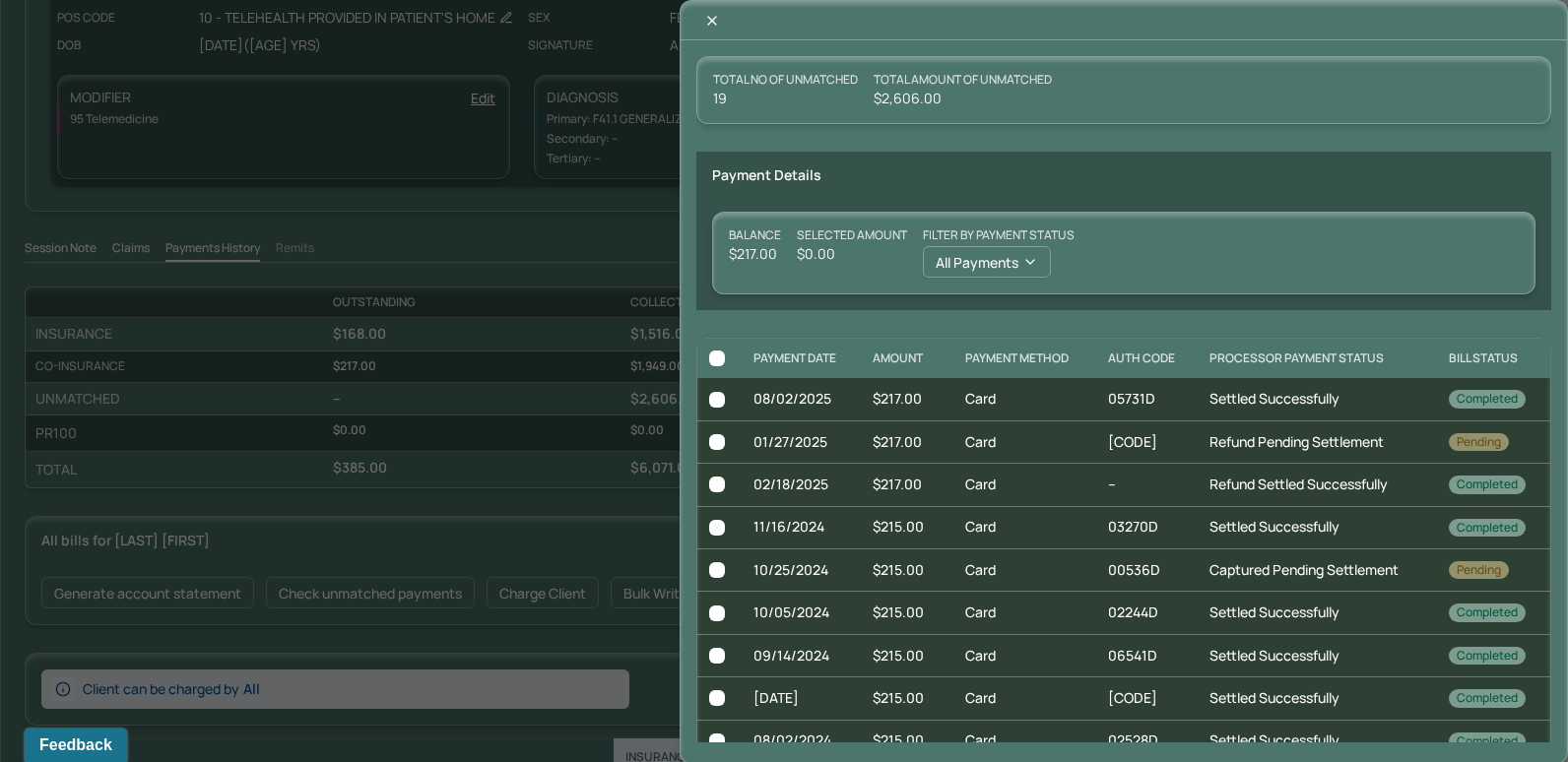 click at bounding box center (717, 400) 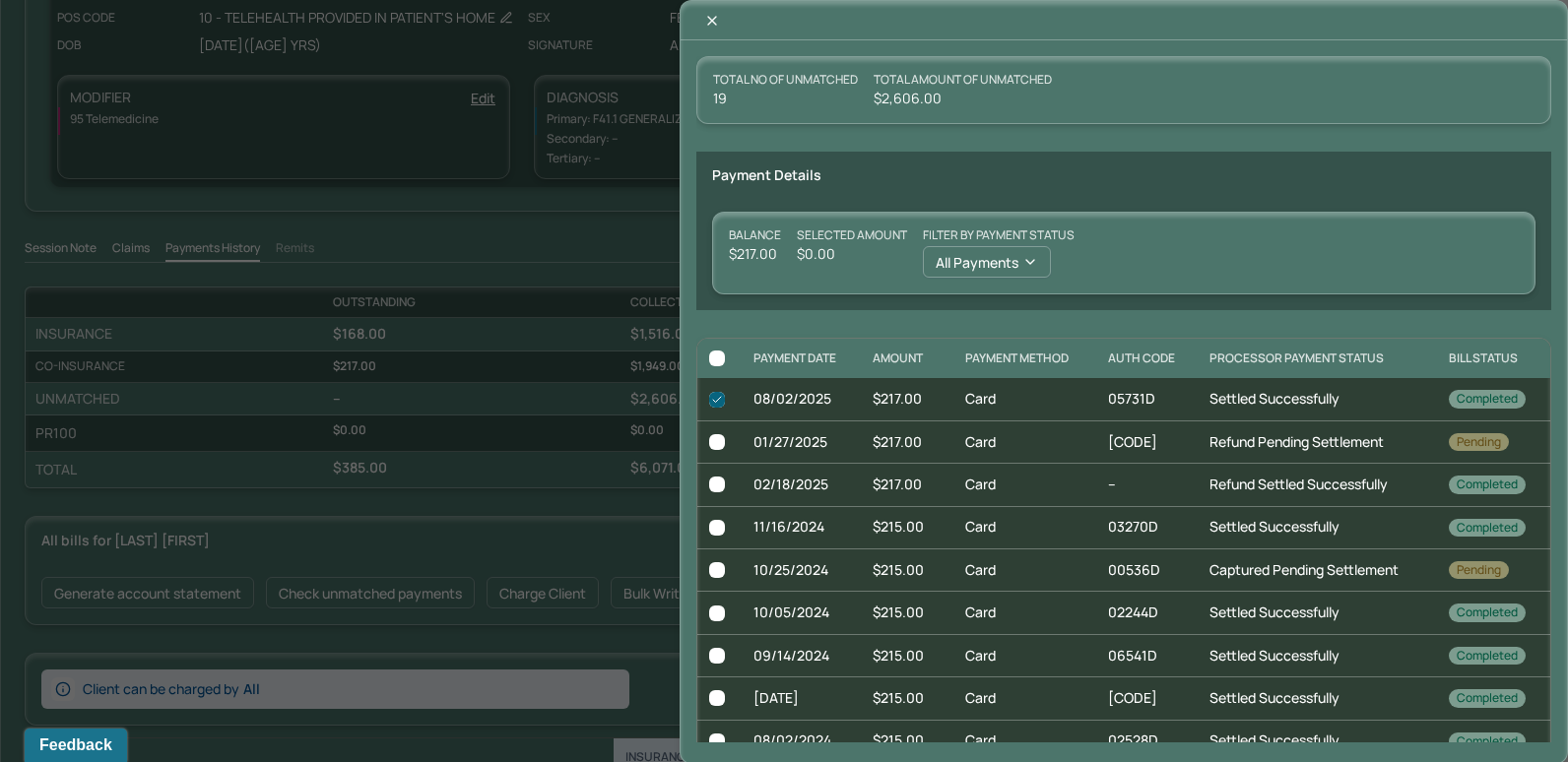 checkbox on "true" 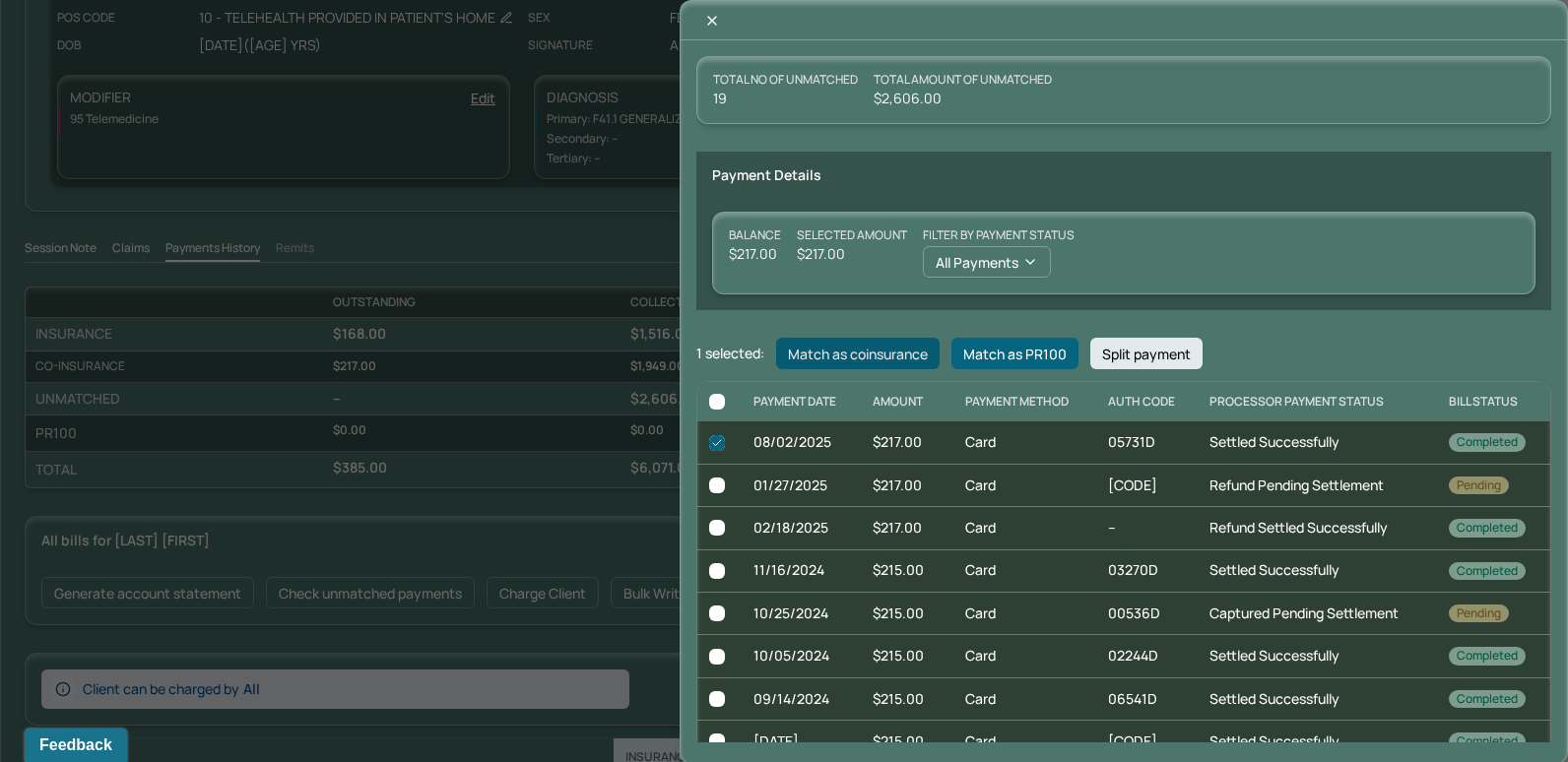 click on "Match as coinsurance" at bounding box center [858, 353] 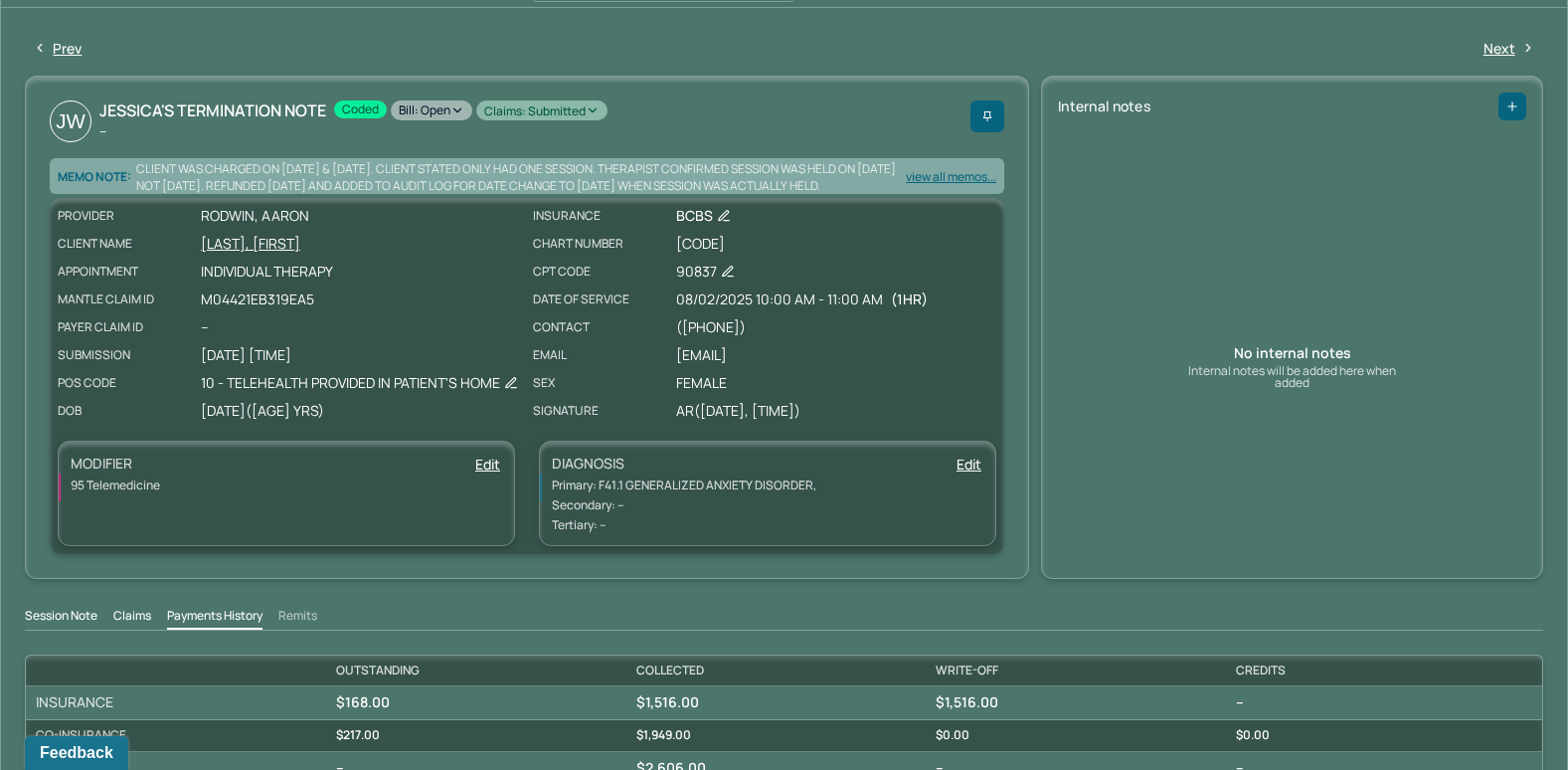 scroll, scrollTop: 0, scrollLeft: 0, axis: both 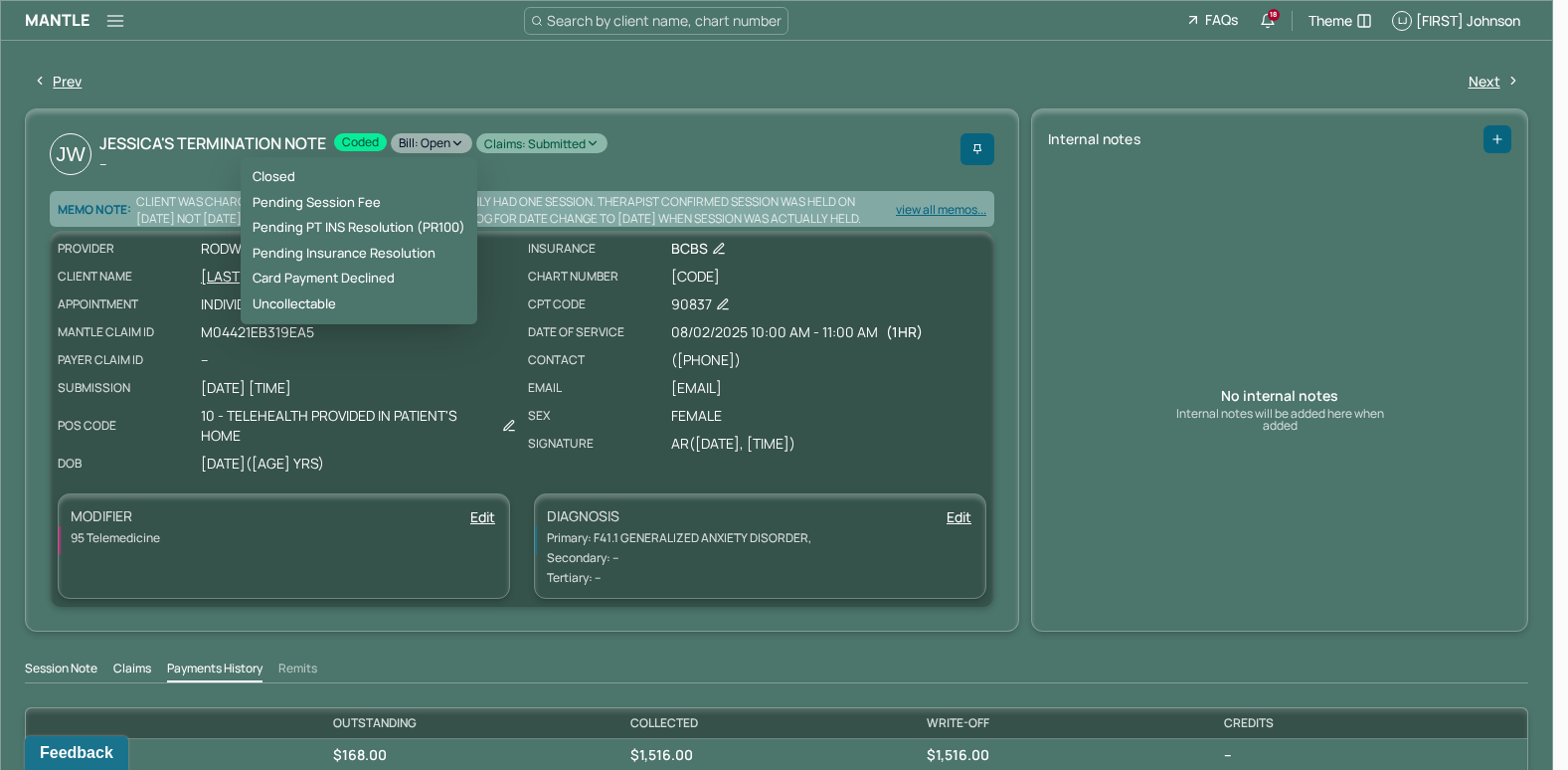 click on "Bill: Open" at bounding box center [432, 143] 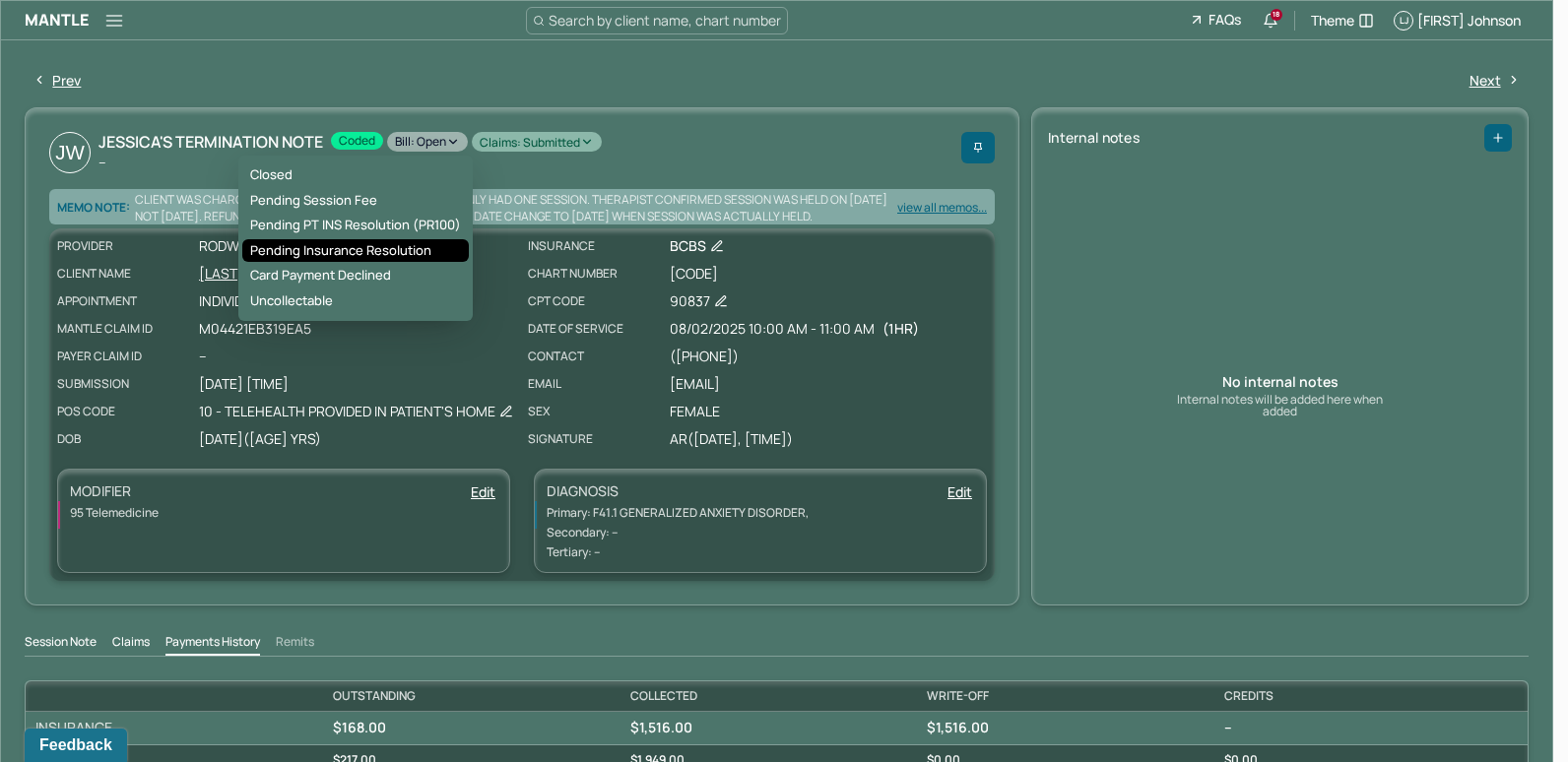click on "Pending Insurance Resolution" at bounding box center [356, 251] 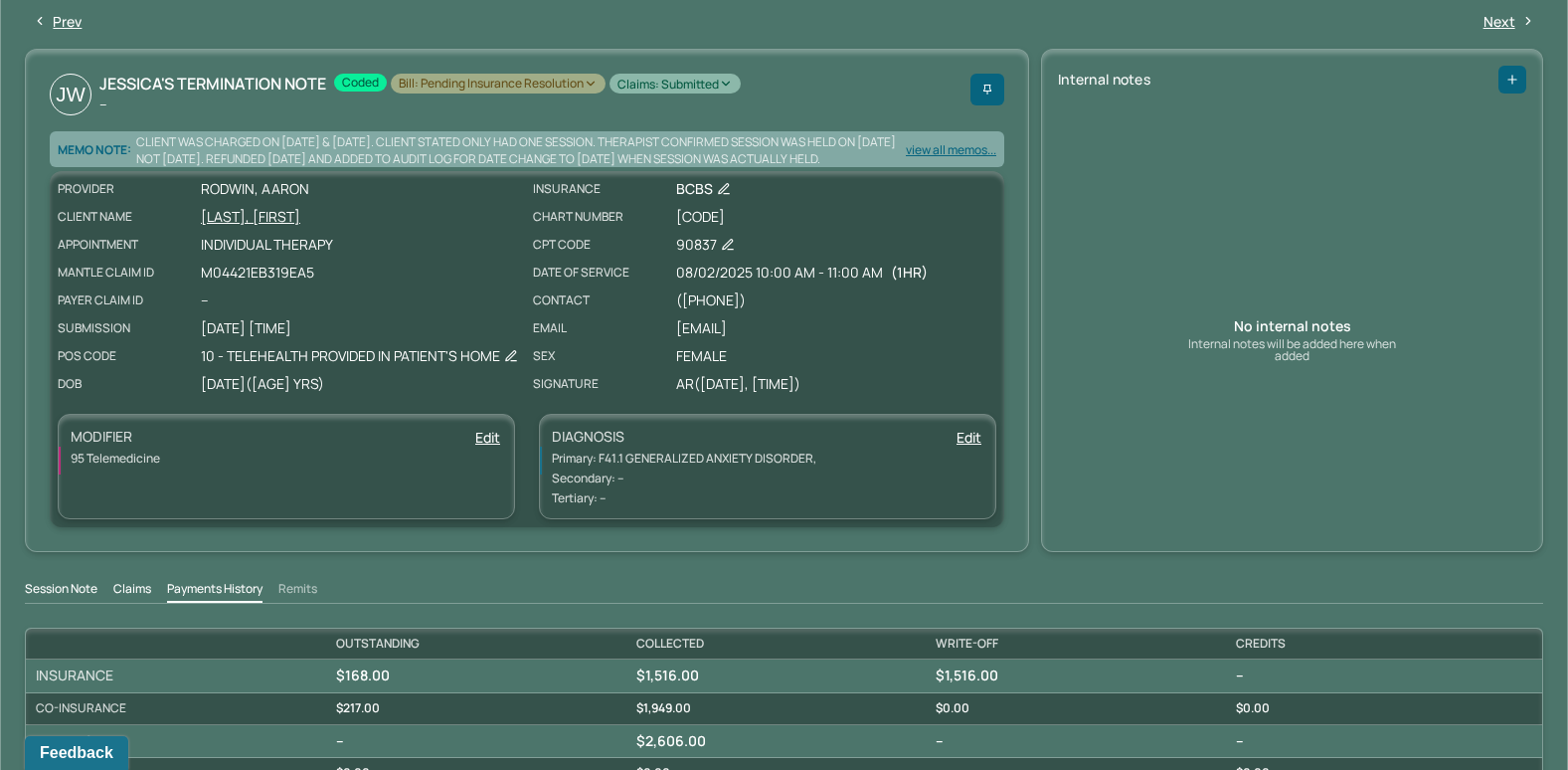 scroll, scrollTop: 0, scrollLeft: 0, axis: both 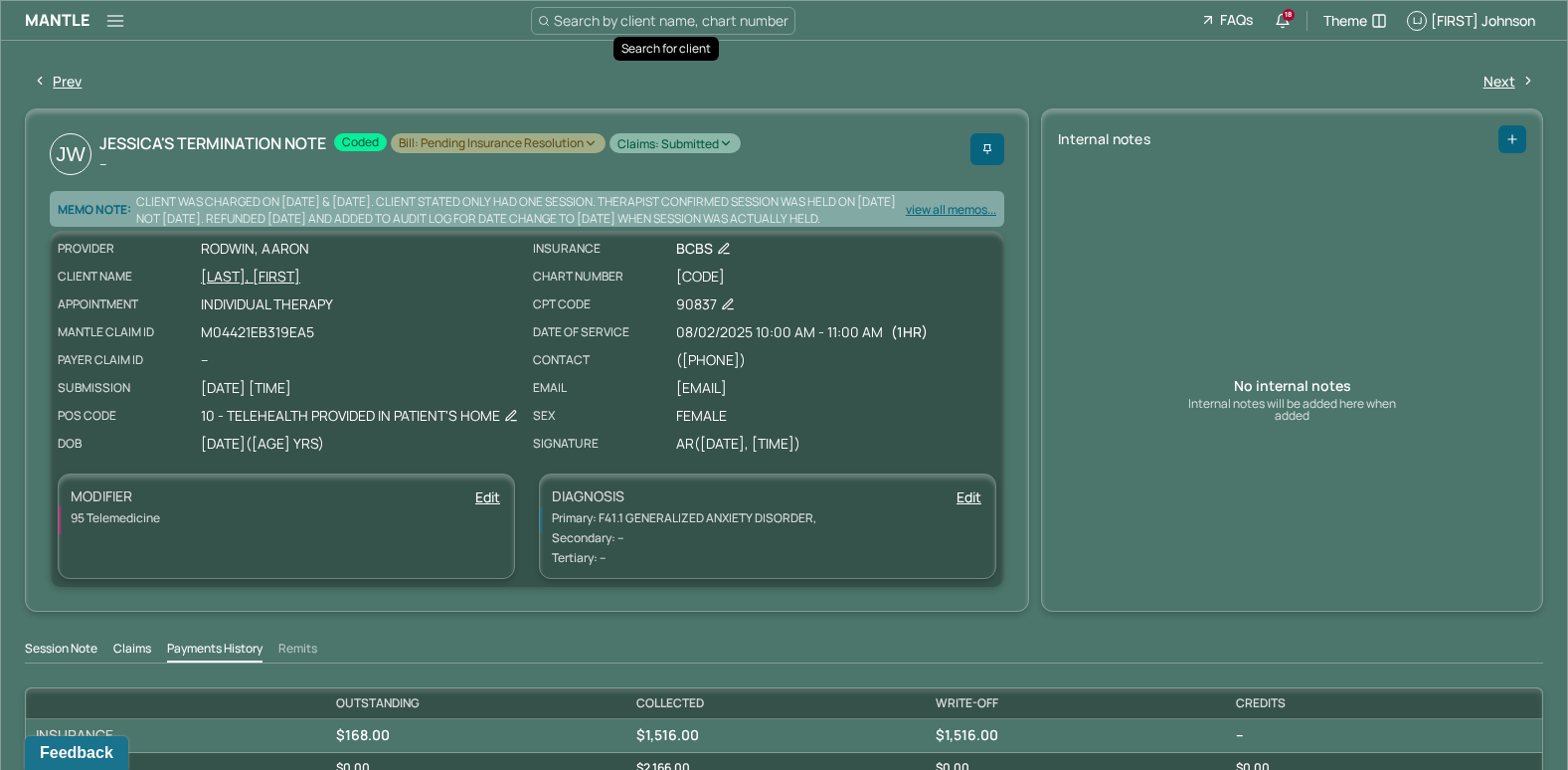 click on "Search by client name, chart number" at bounding box center (671, 20) 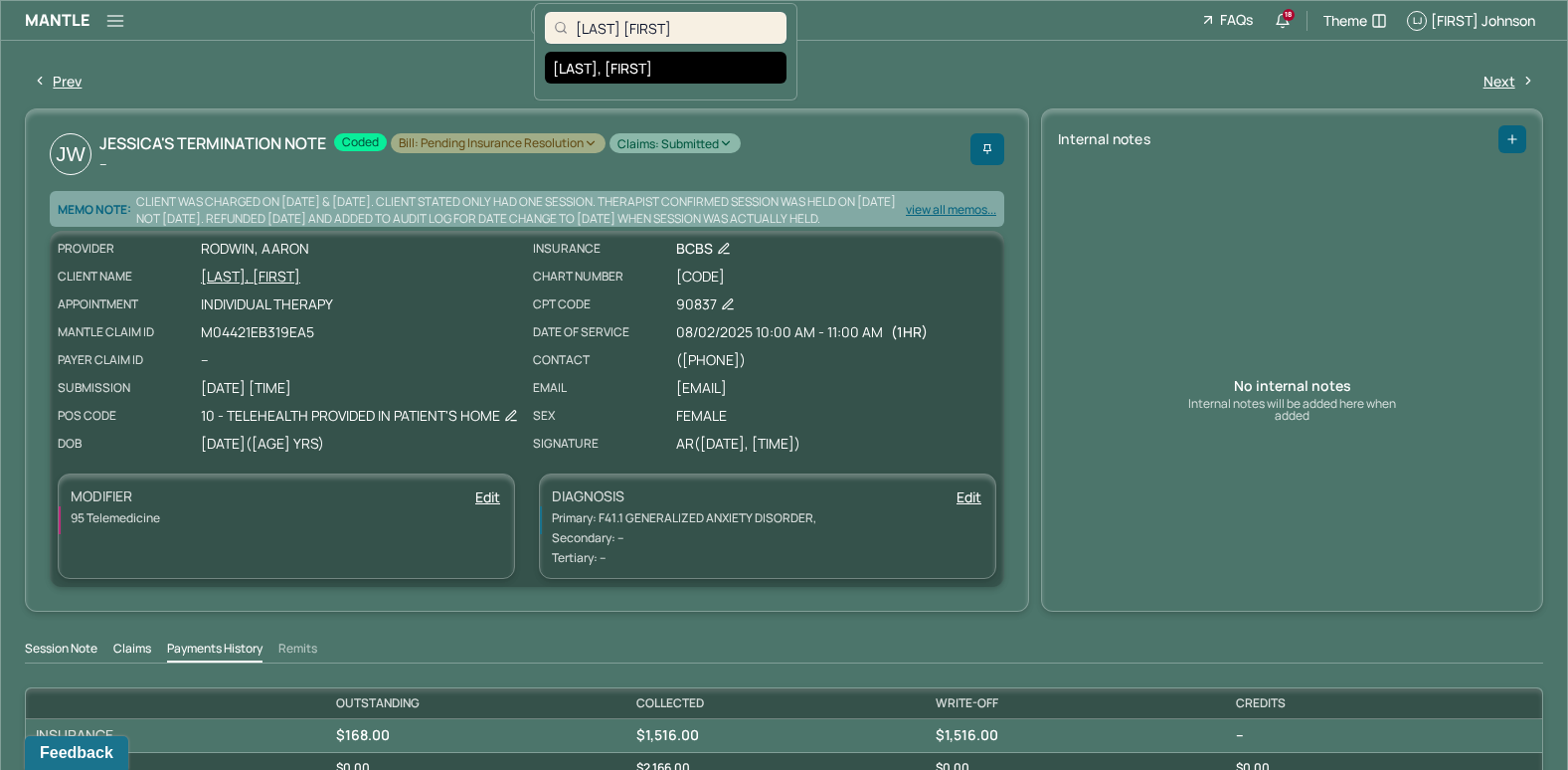 type on "[LAST] [FIRST]" 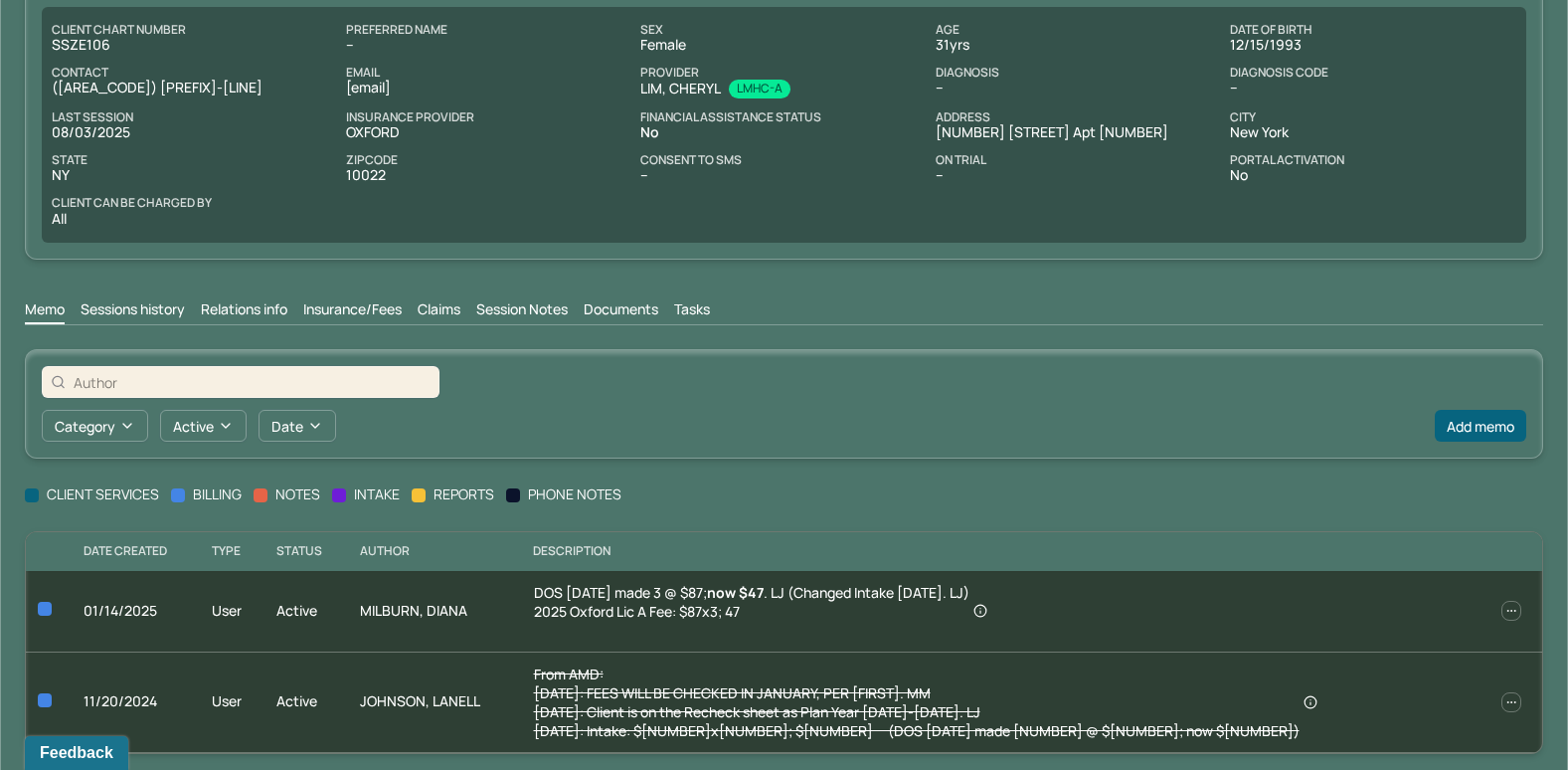 scroll, scrollTop: 172, scrollLeft: 0, axis: vertical 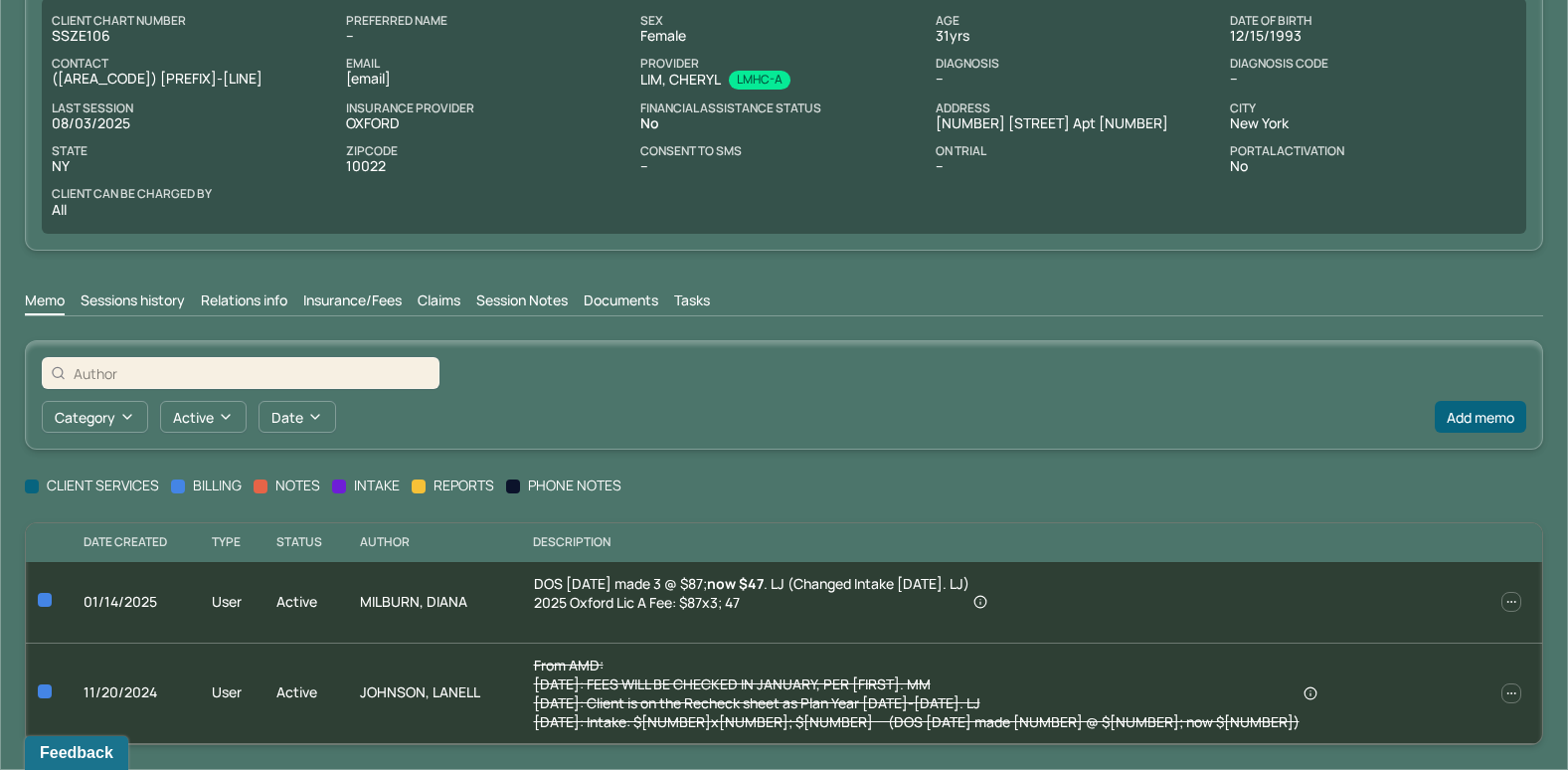 click on "Insurance/Fees" at bounding box center [352, 302] 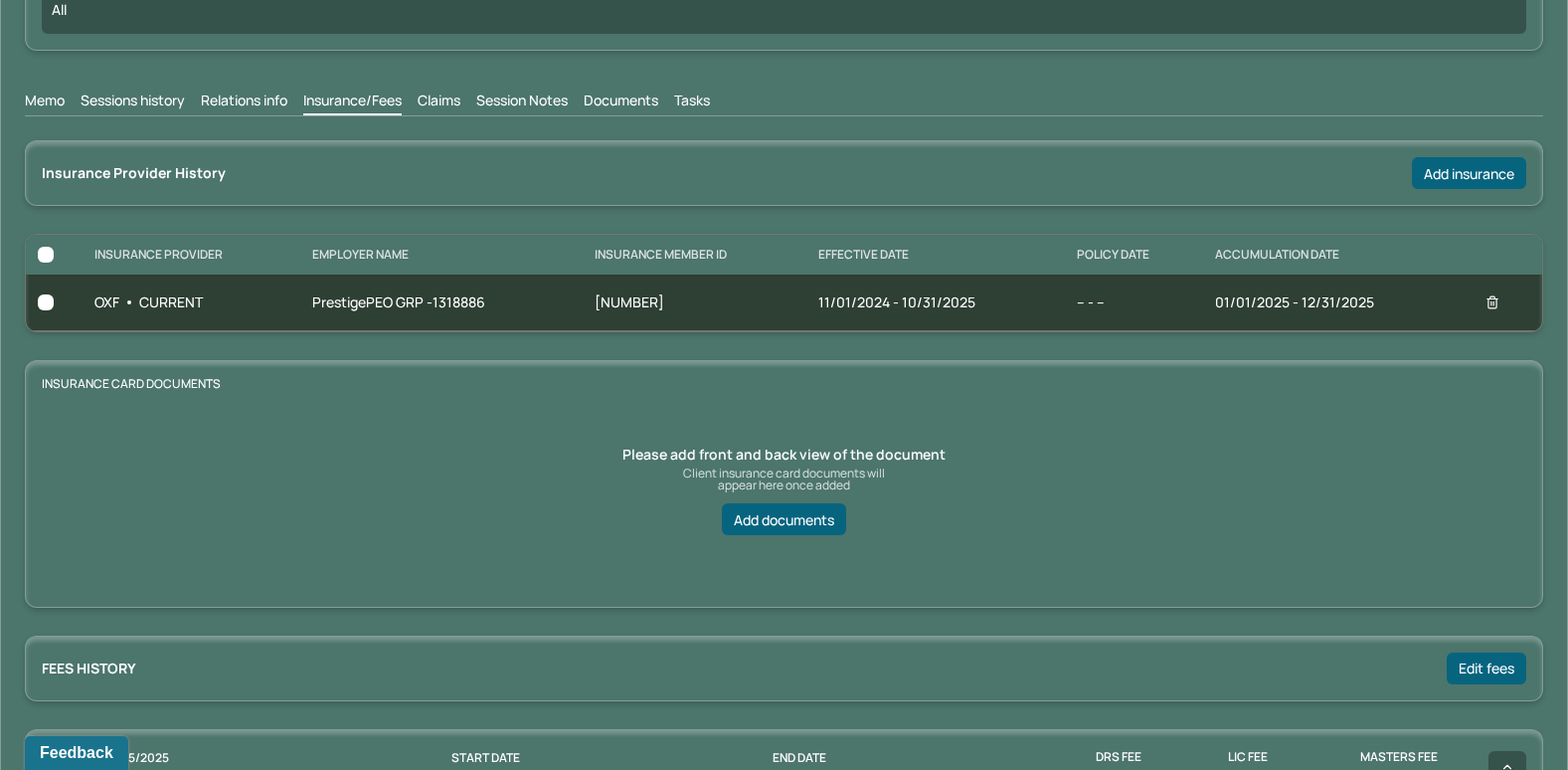 scroll, scrollTop: 371, scrollLeft: 0, axis: vertical 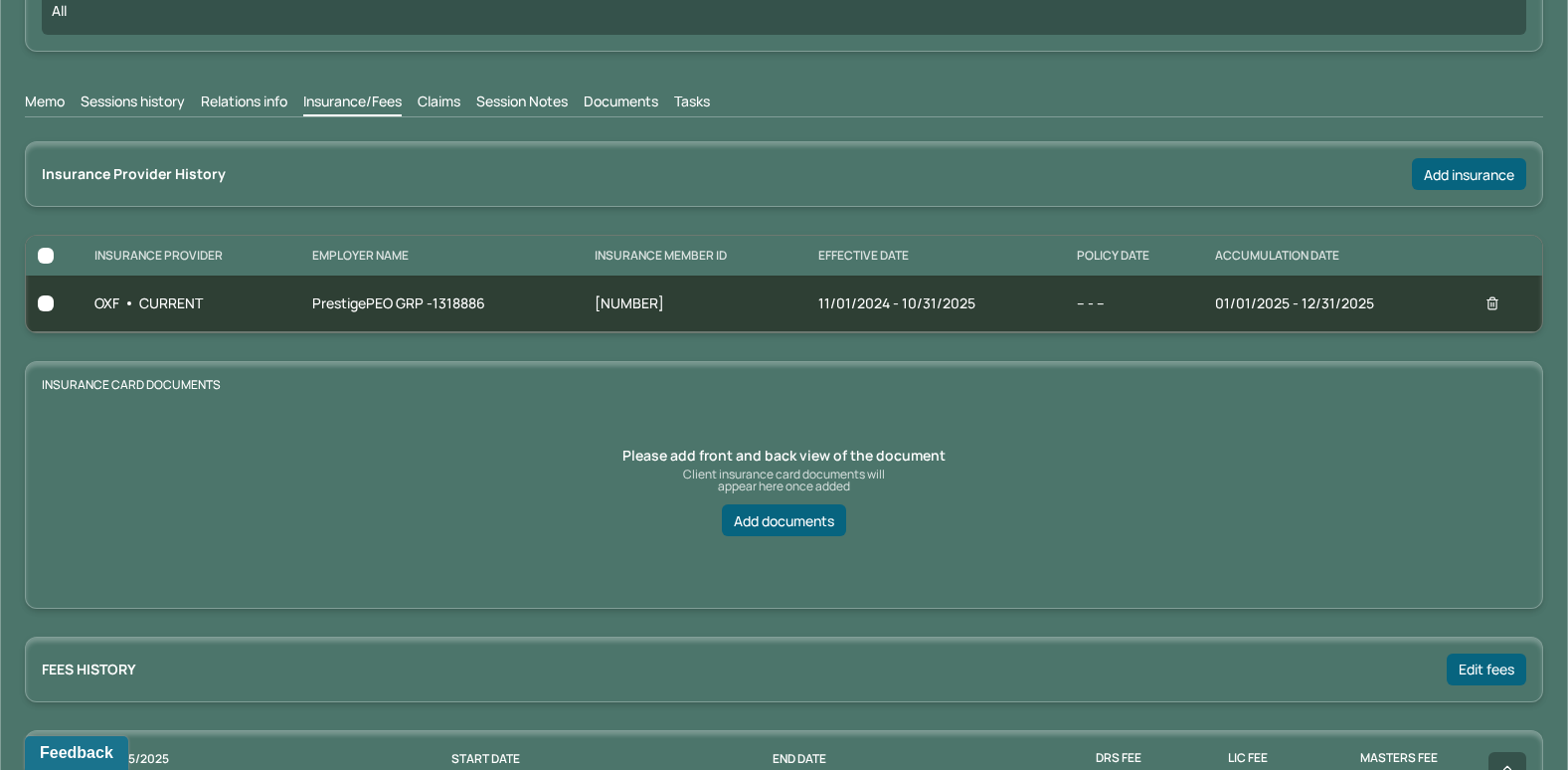 click on "Claims" at bounding box center (438, 103) 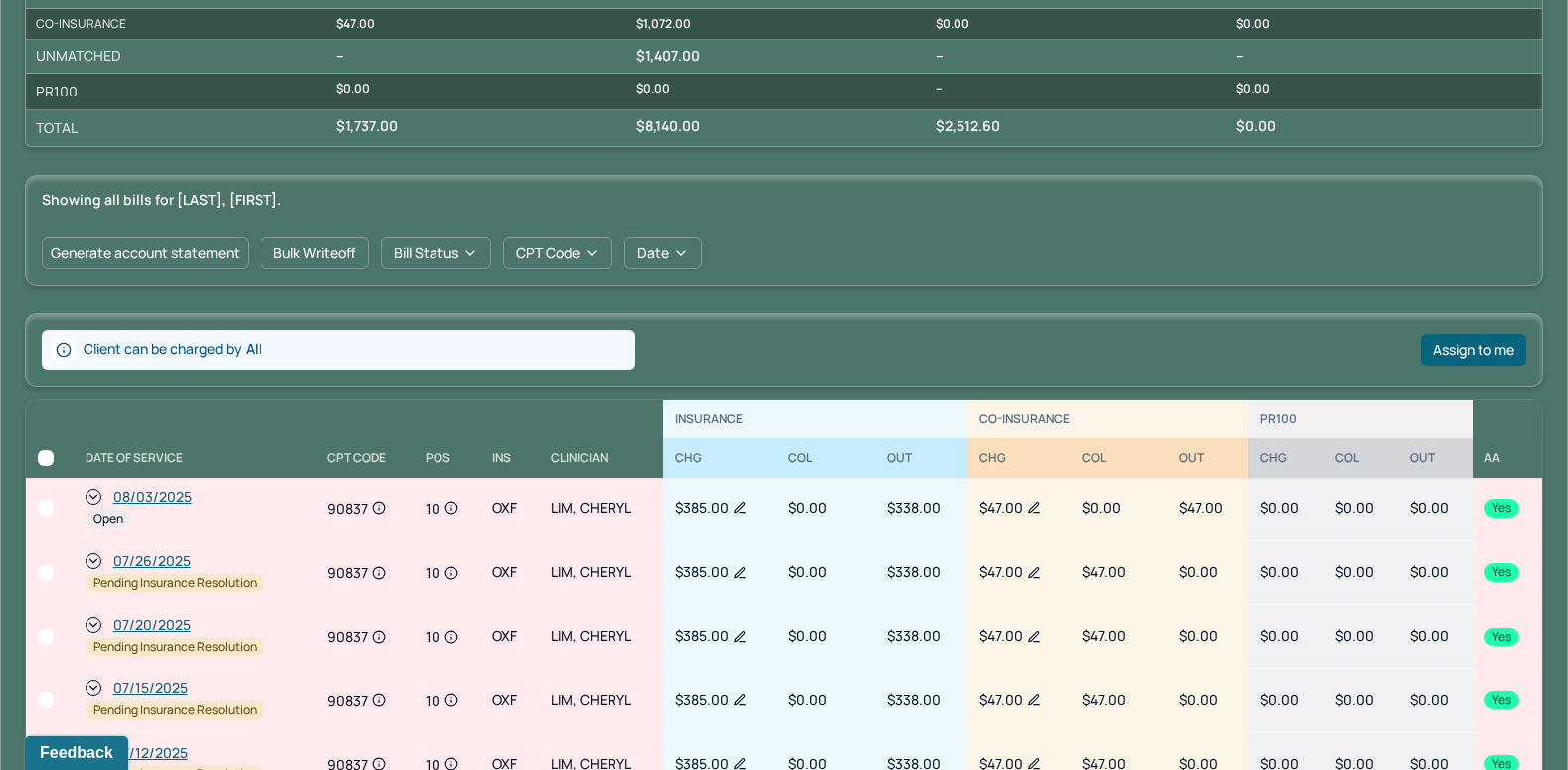 scroll, scrollTop: 576, scrollLeft: 0, axis: vertical 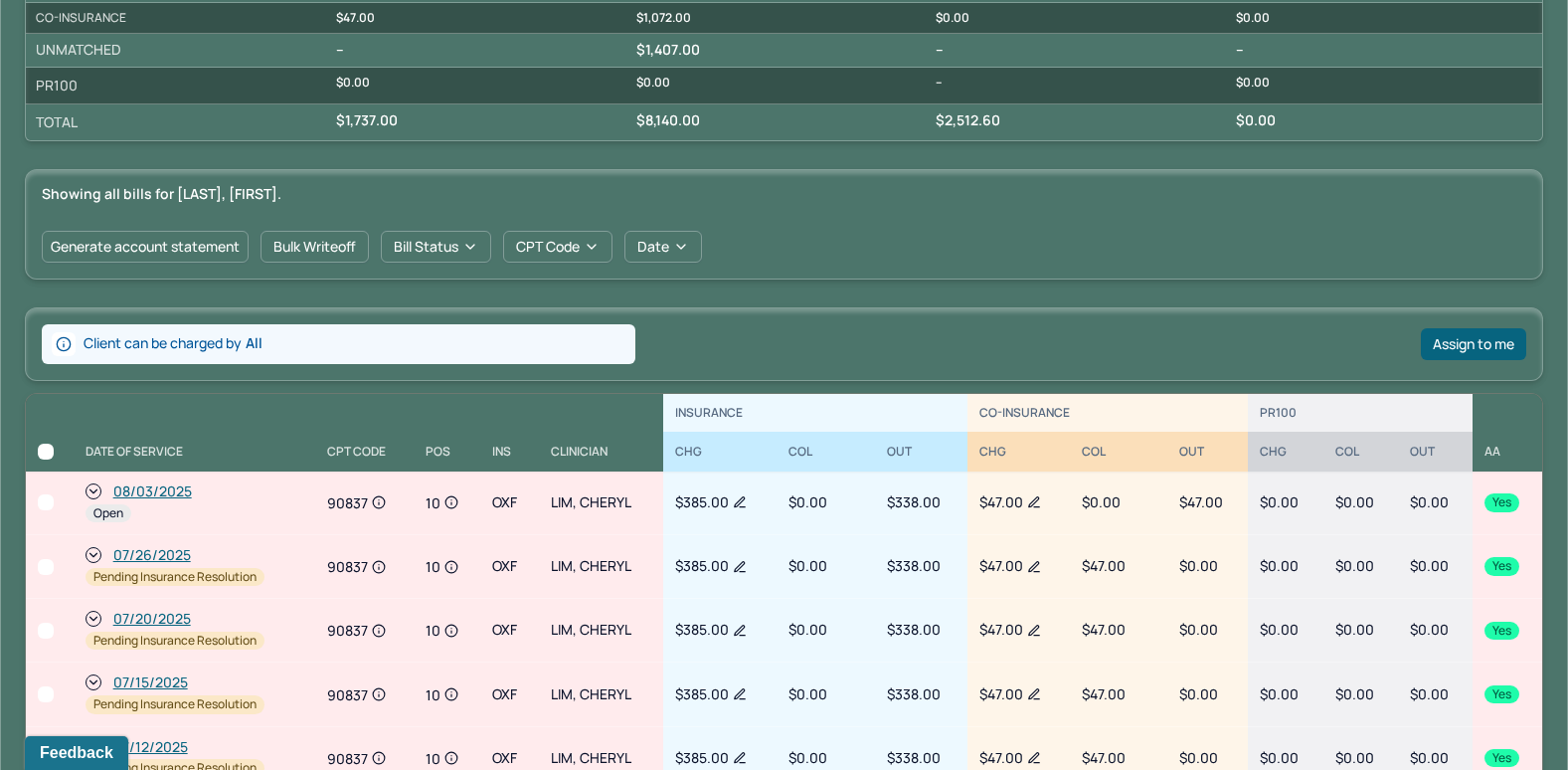 click on "08/03/2025" at bounding box center (152, 491) 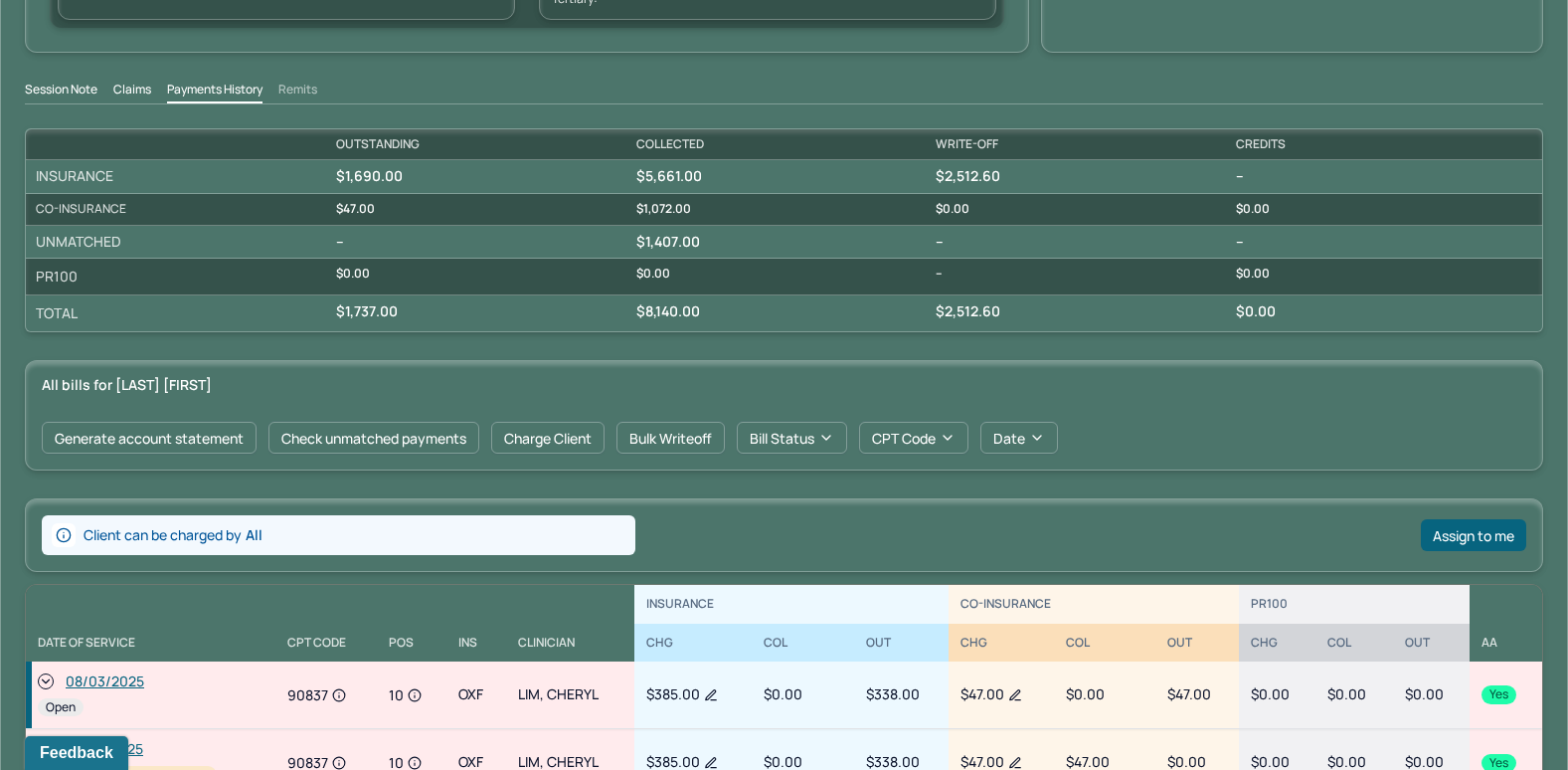 scroll, scrollTop: 597, scrollLeft: 0, axis: vertical 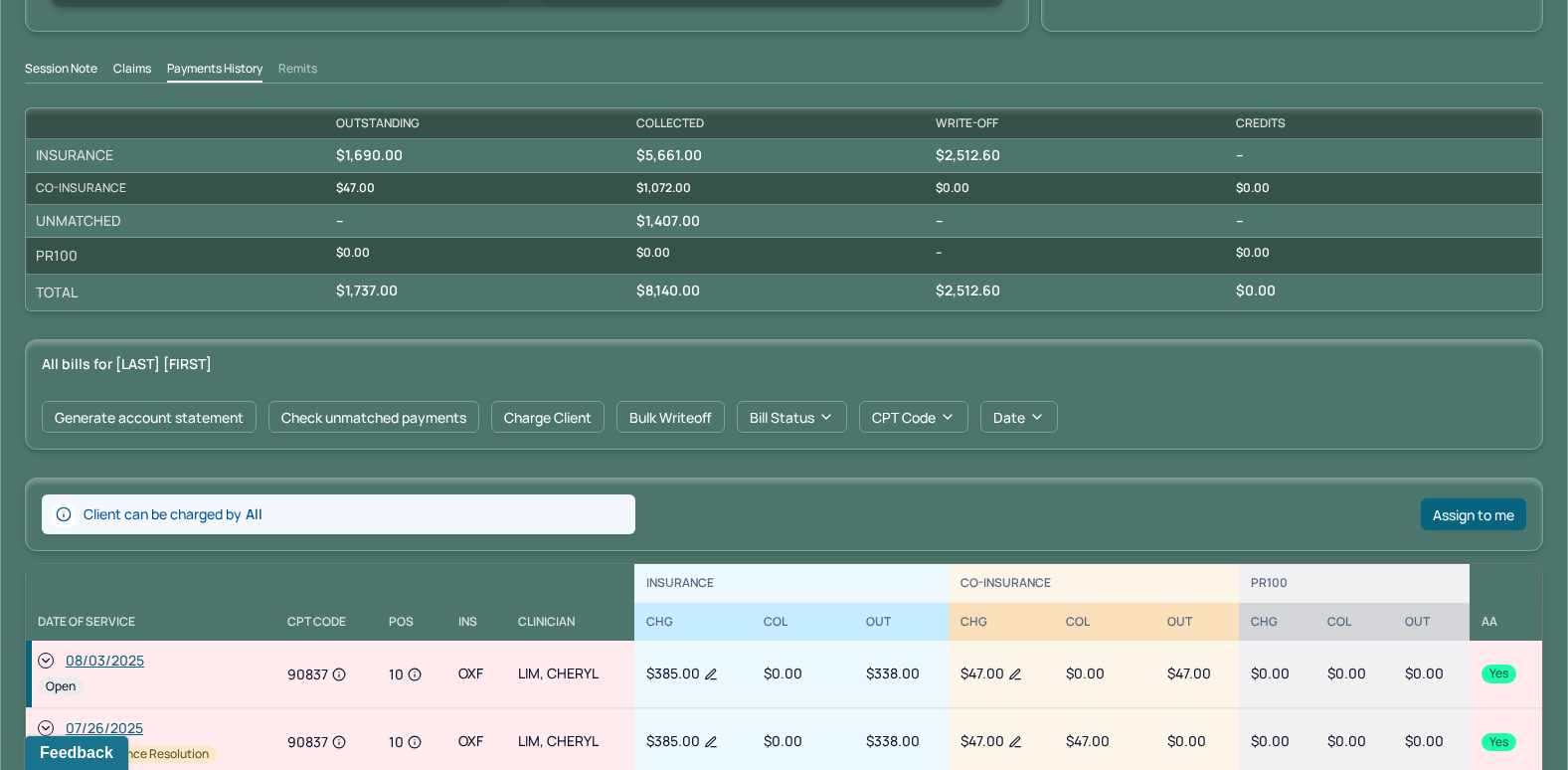 drag, startPoint x: 104, startPoint y: 657, endPoint x: 125, endPoint y: 625, distance: 38.27532 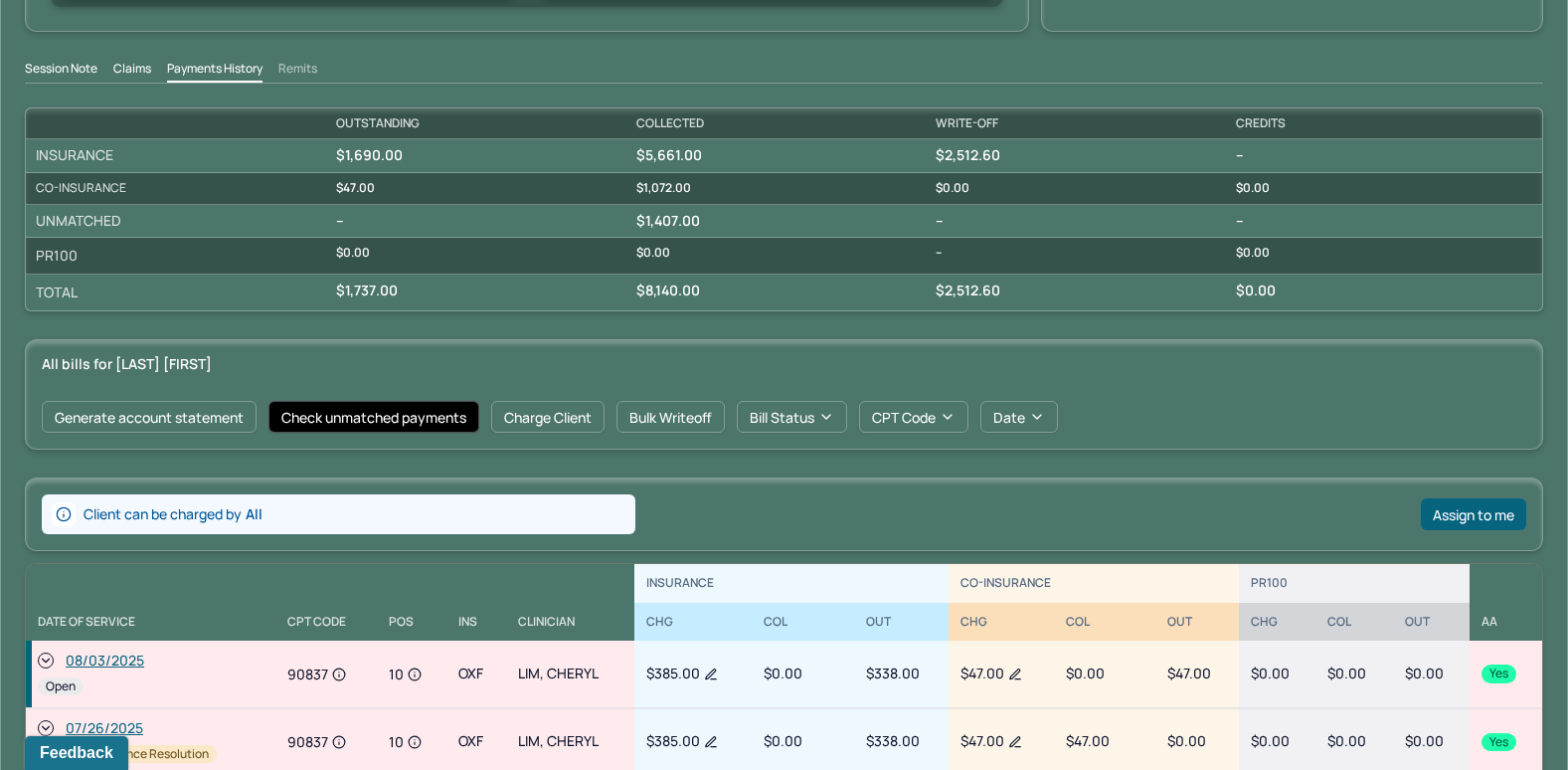 click on "Check unmatched payments" at bounding box center (374, 417) 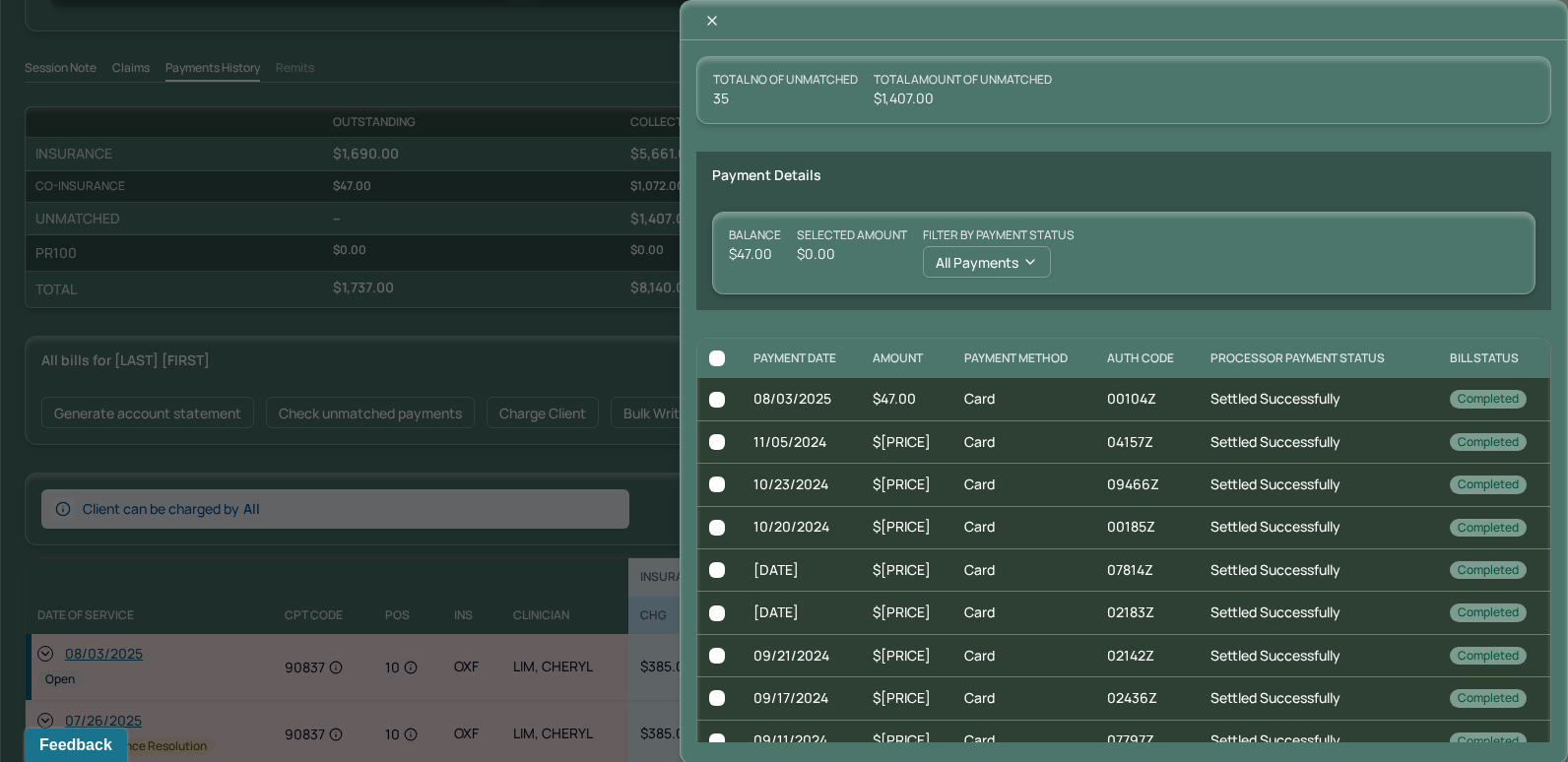 click at bounding box center [717, 400] 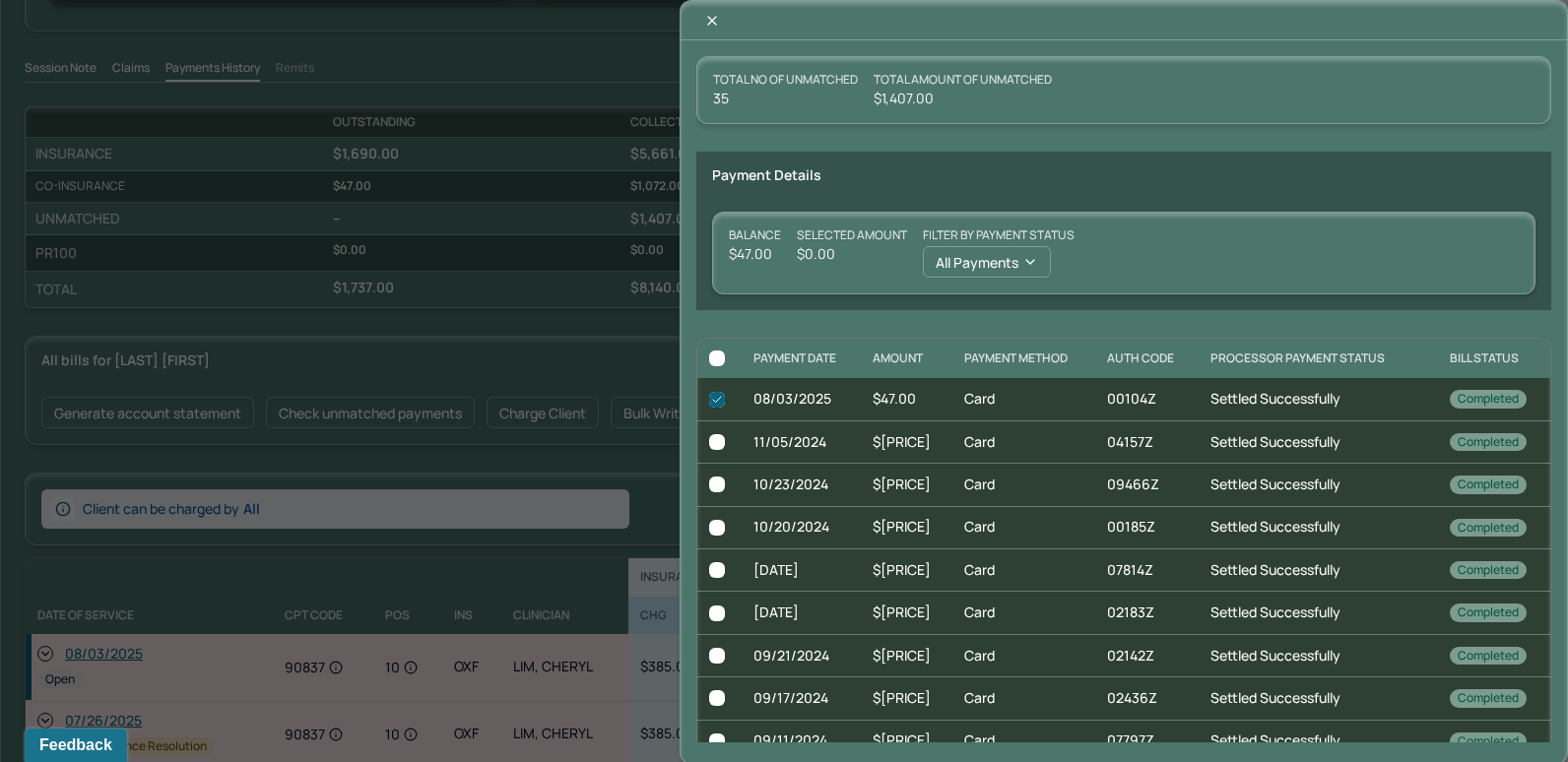 checkbox on "true" 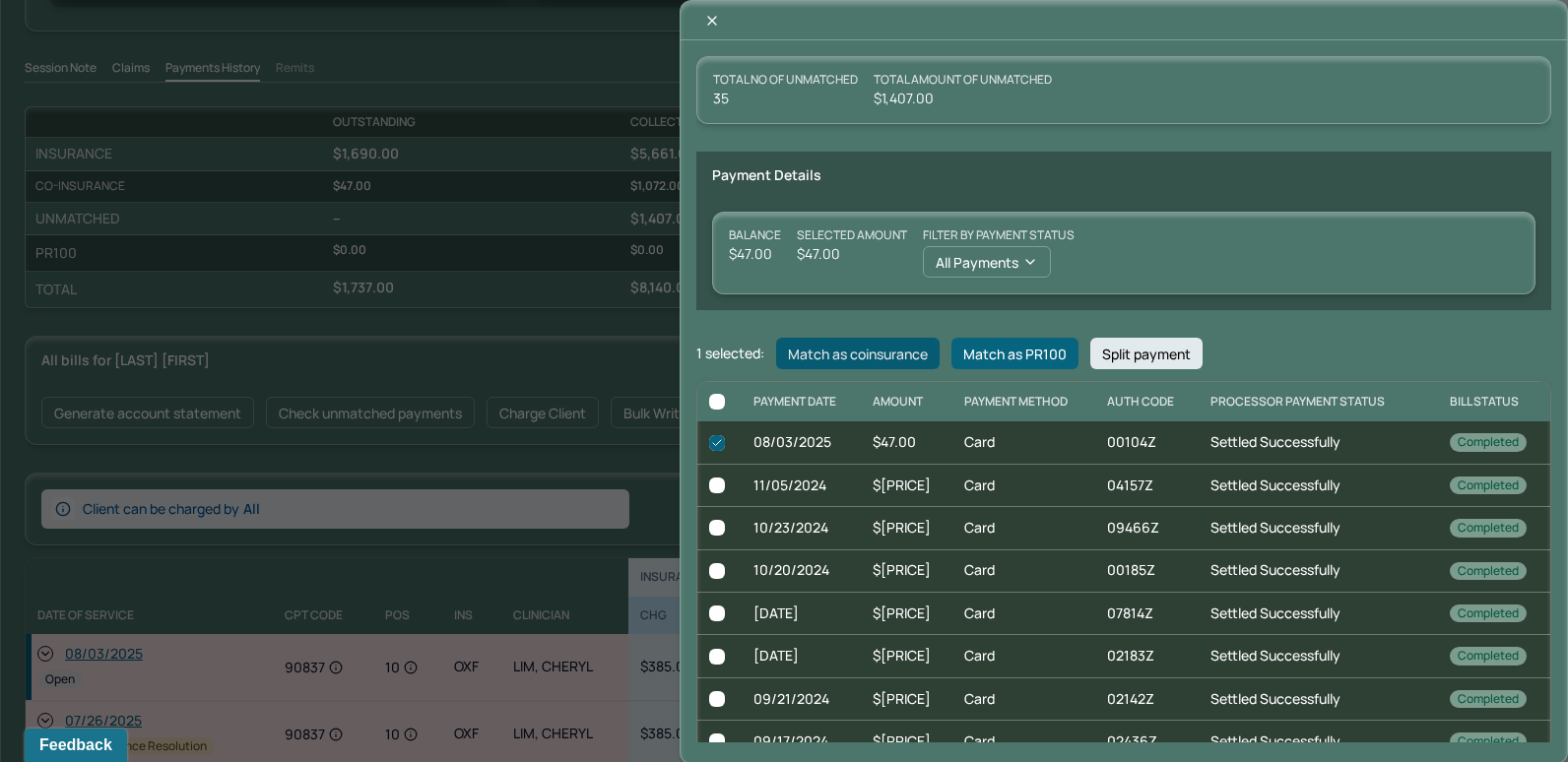 click on "Match as coinsurance" at bounding box center [858, 353] 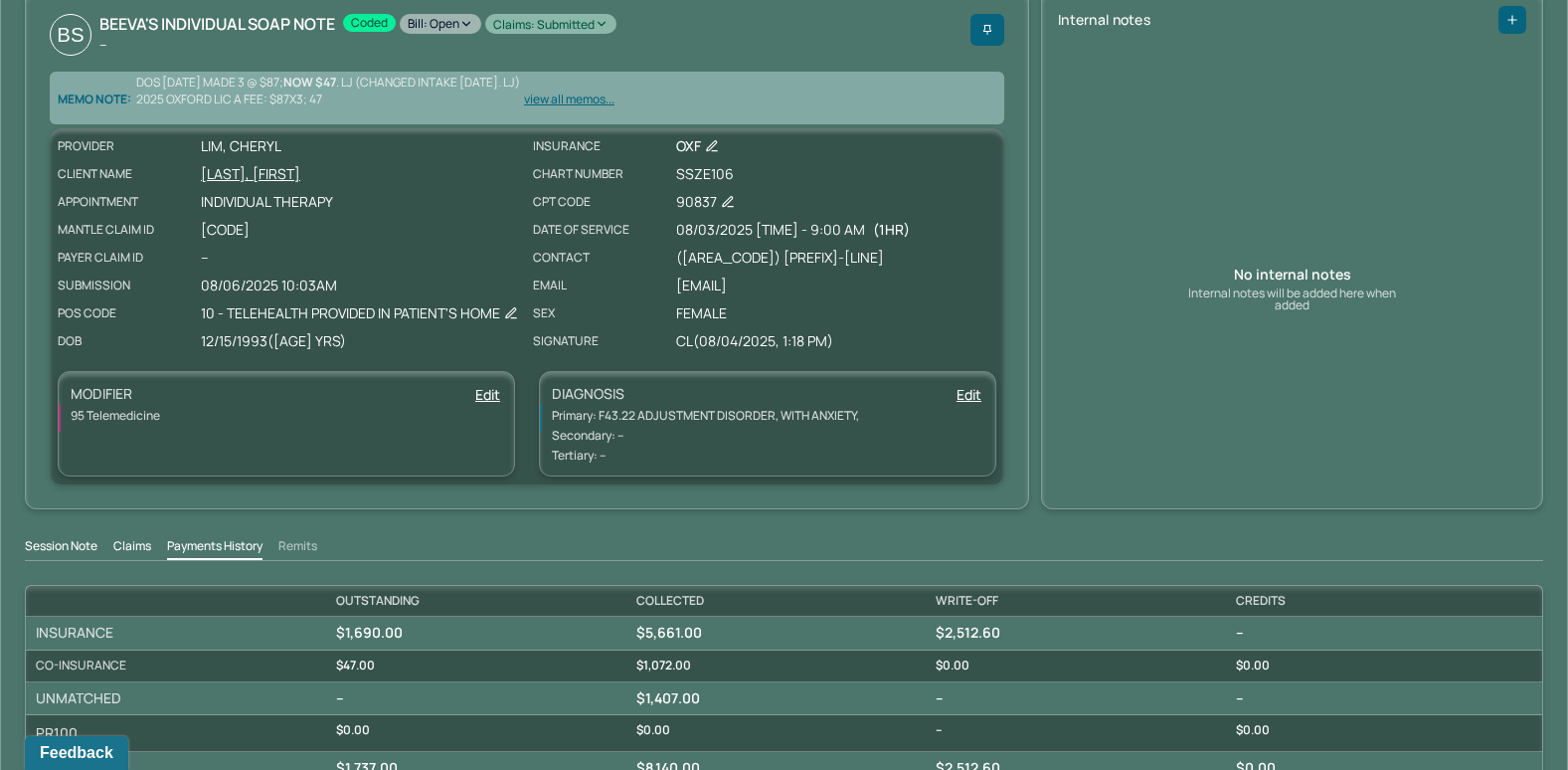 scroll, scrollTop: 0, scrollLeft: 0, axis: both 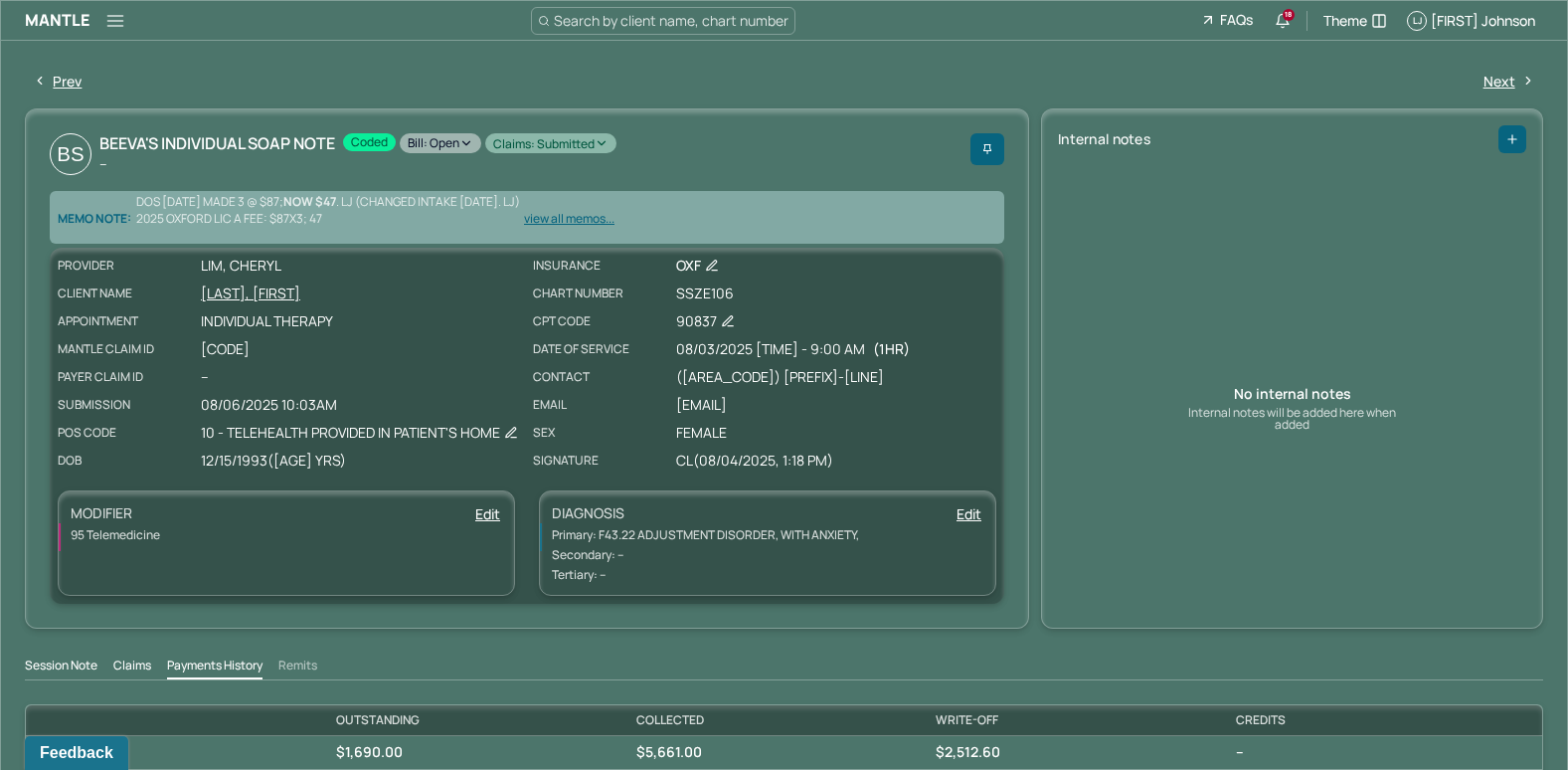click on "Bill: Open" at bounding box center (440, 143) 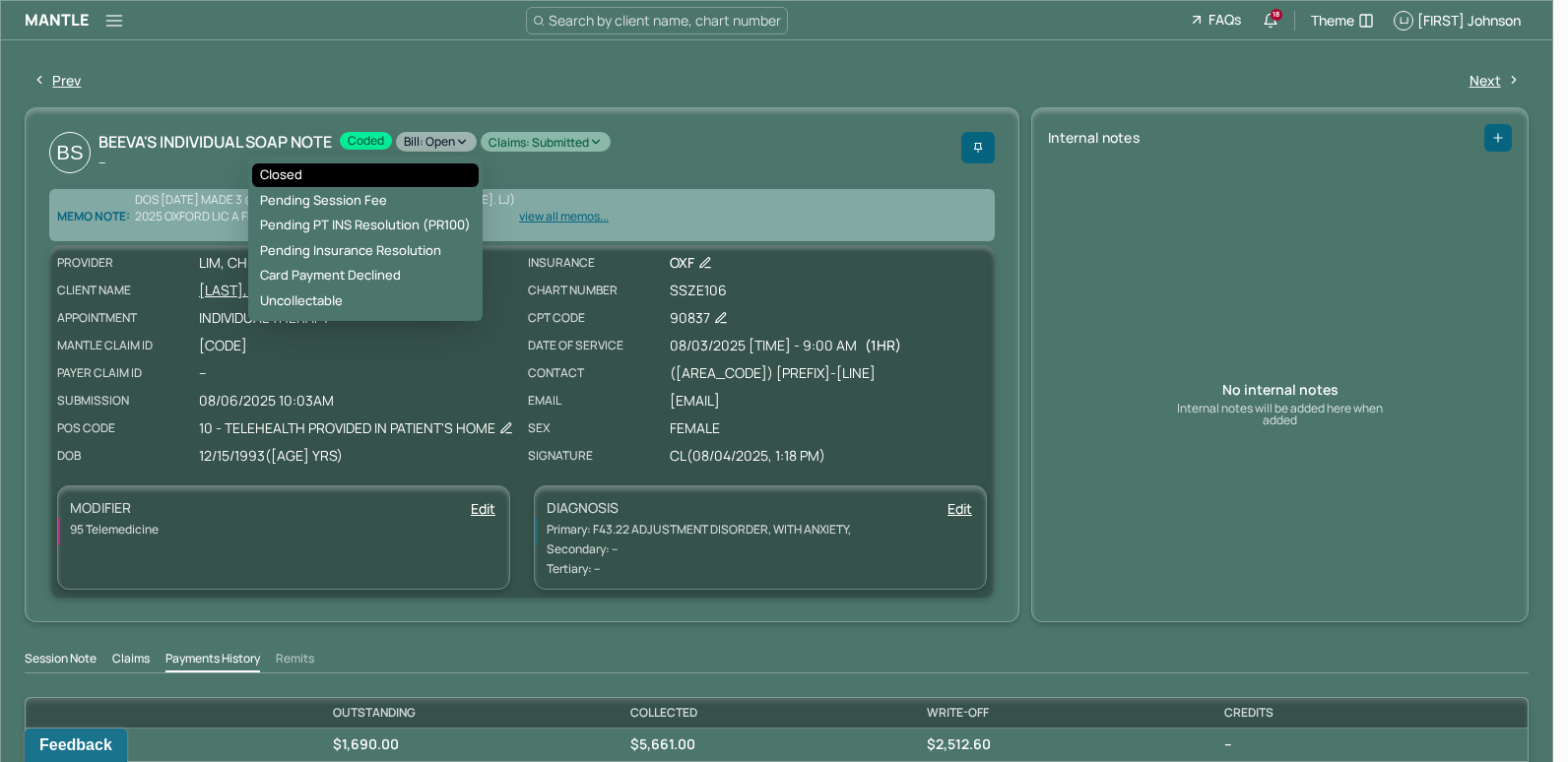 click on "Closed" at bounding box center [365, 175] 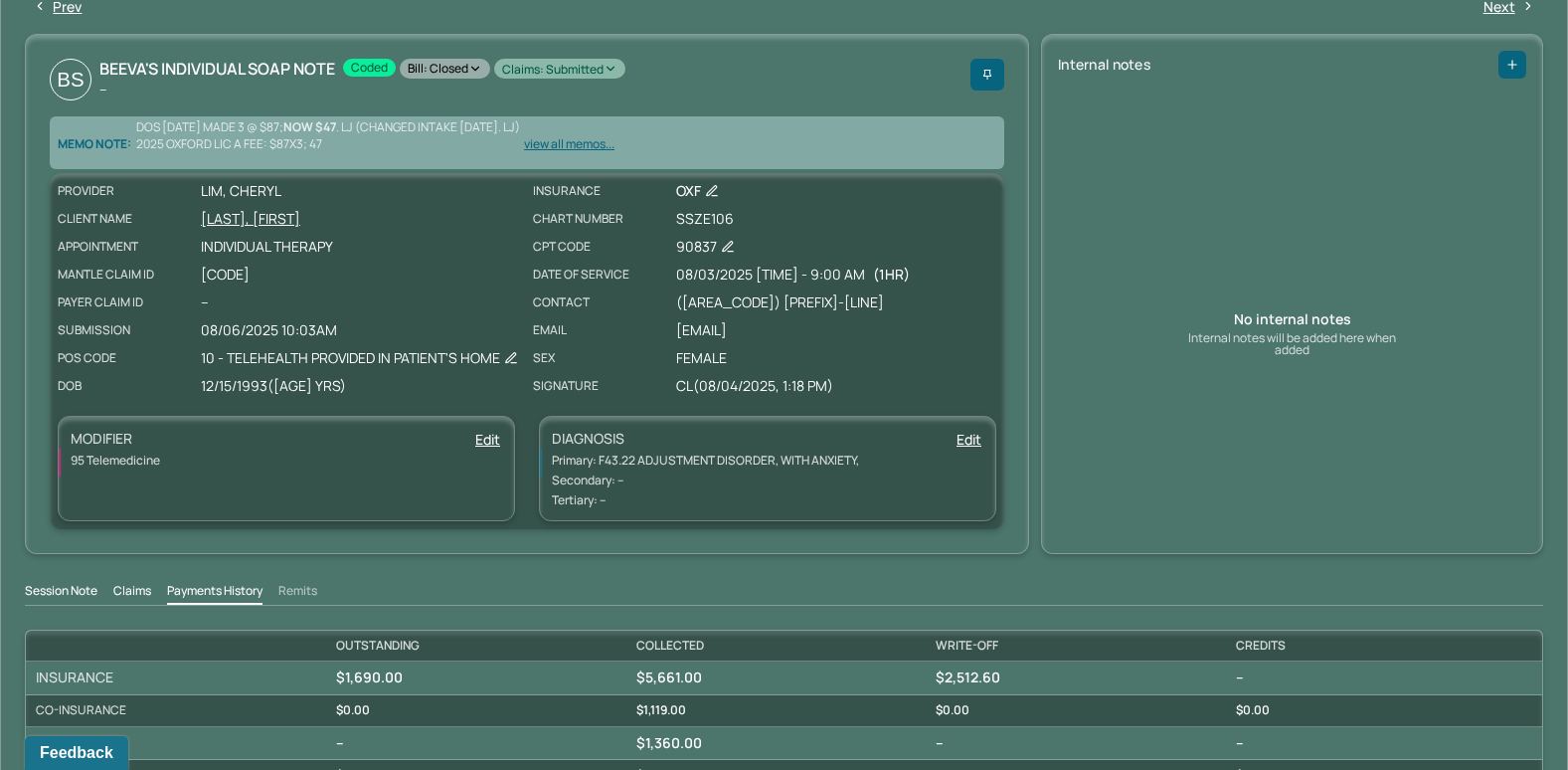 scroll, scrollTop: 0, scrollLeft: 0, axis: both 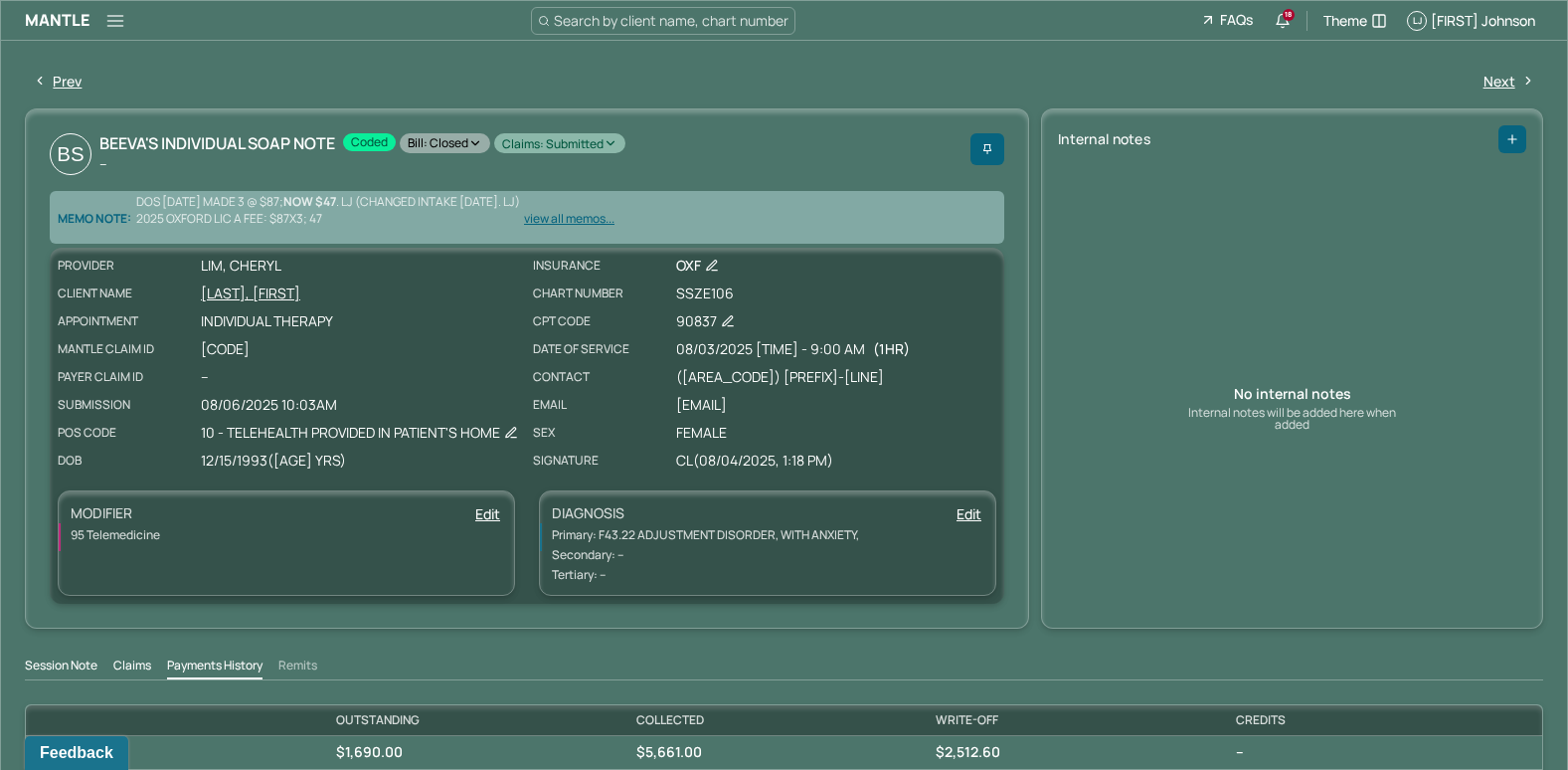 click on "Bill: Closed" at bounding box center (444, 143) 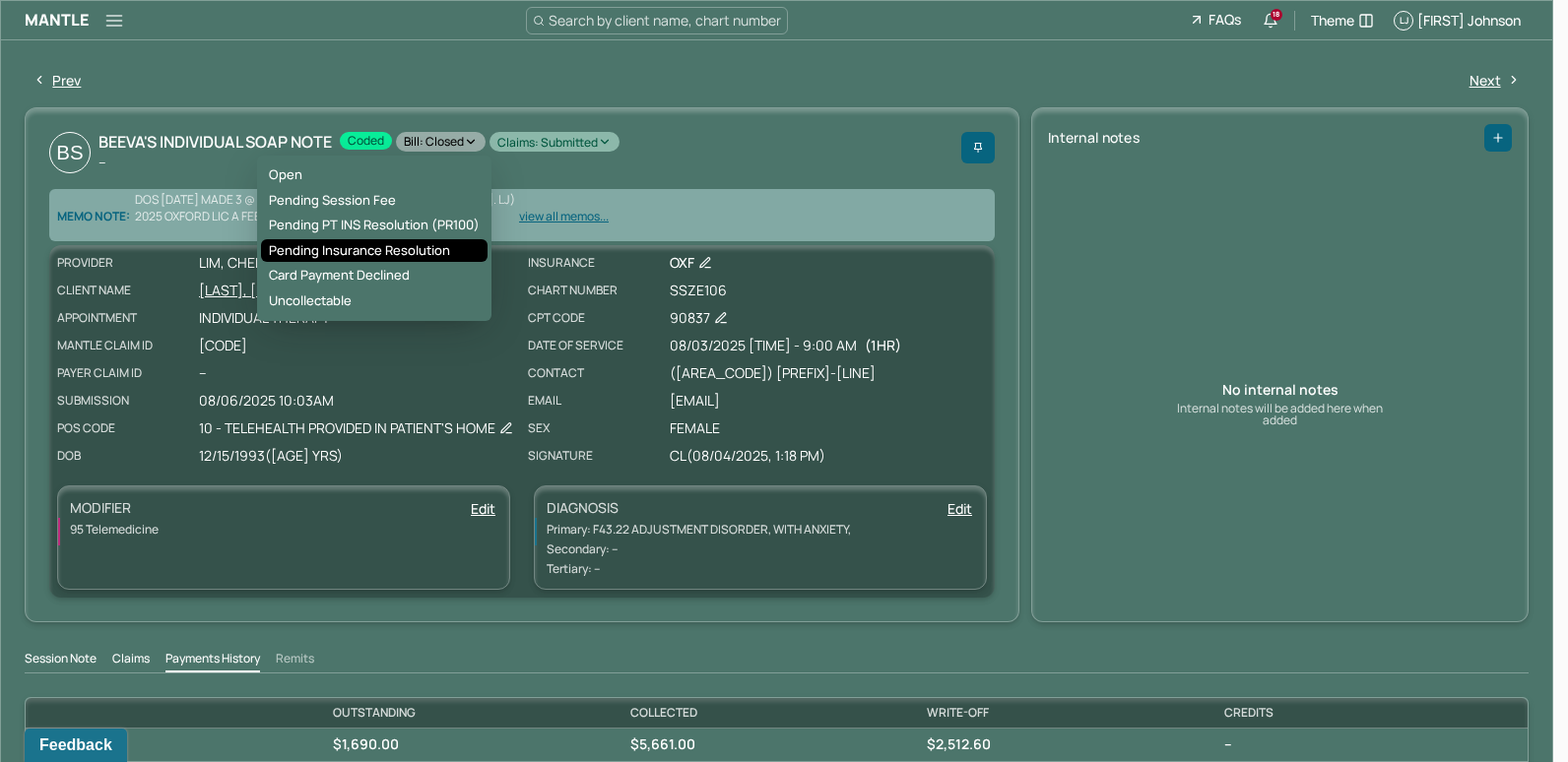 click on "Pending Insurance Resolution" at bounding box center [374, 251] 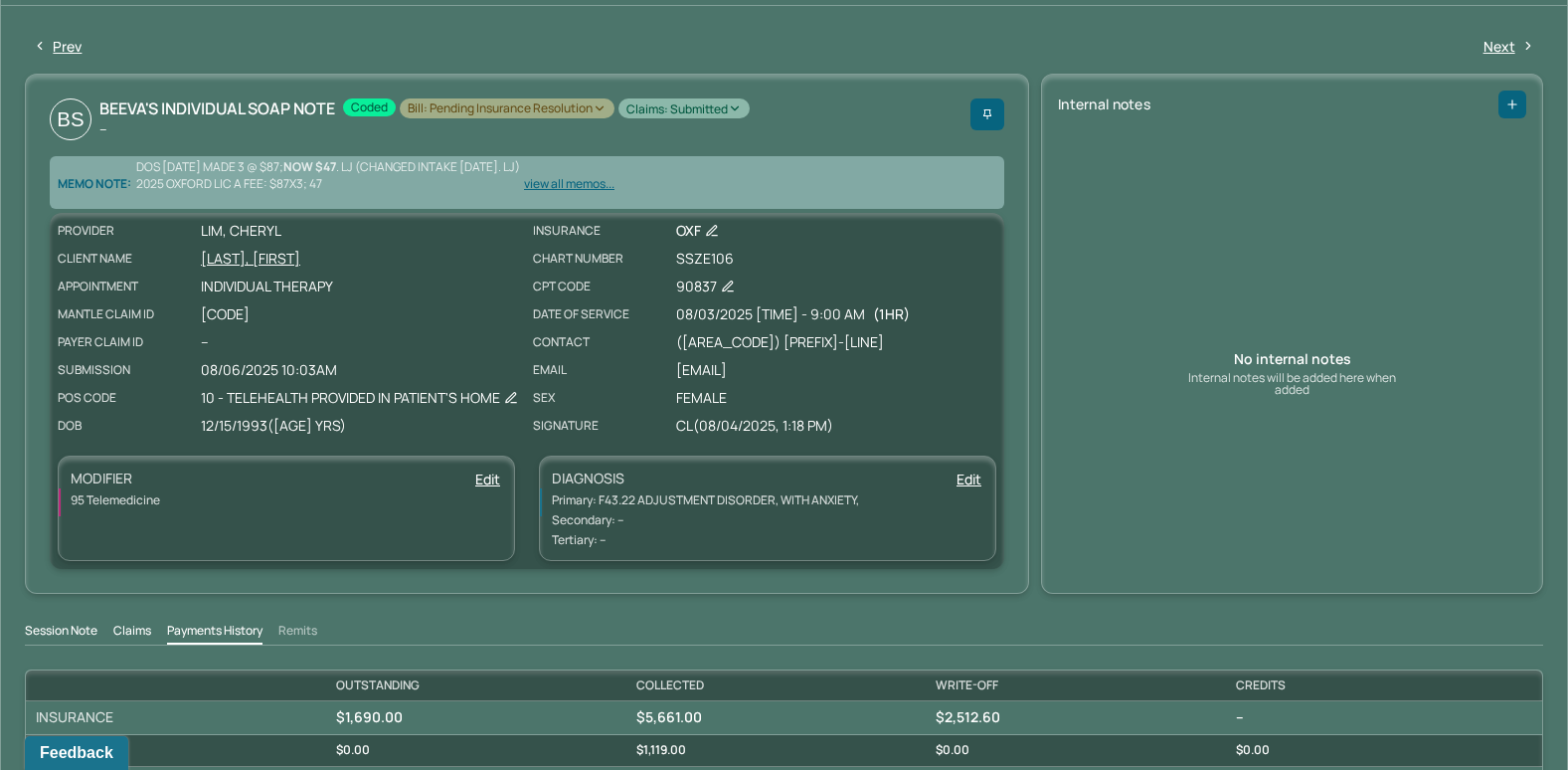 scroll, scrollTop: 0, scrollLeft: 0, axis: both 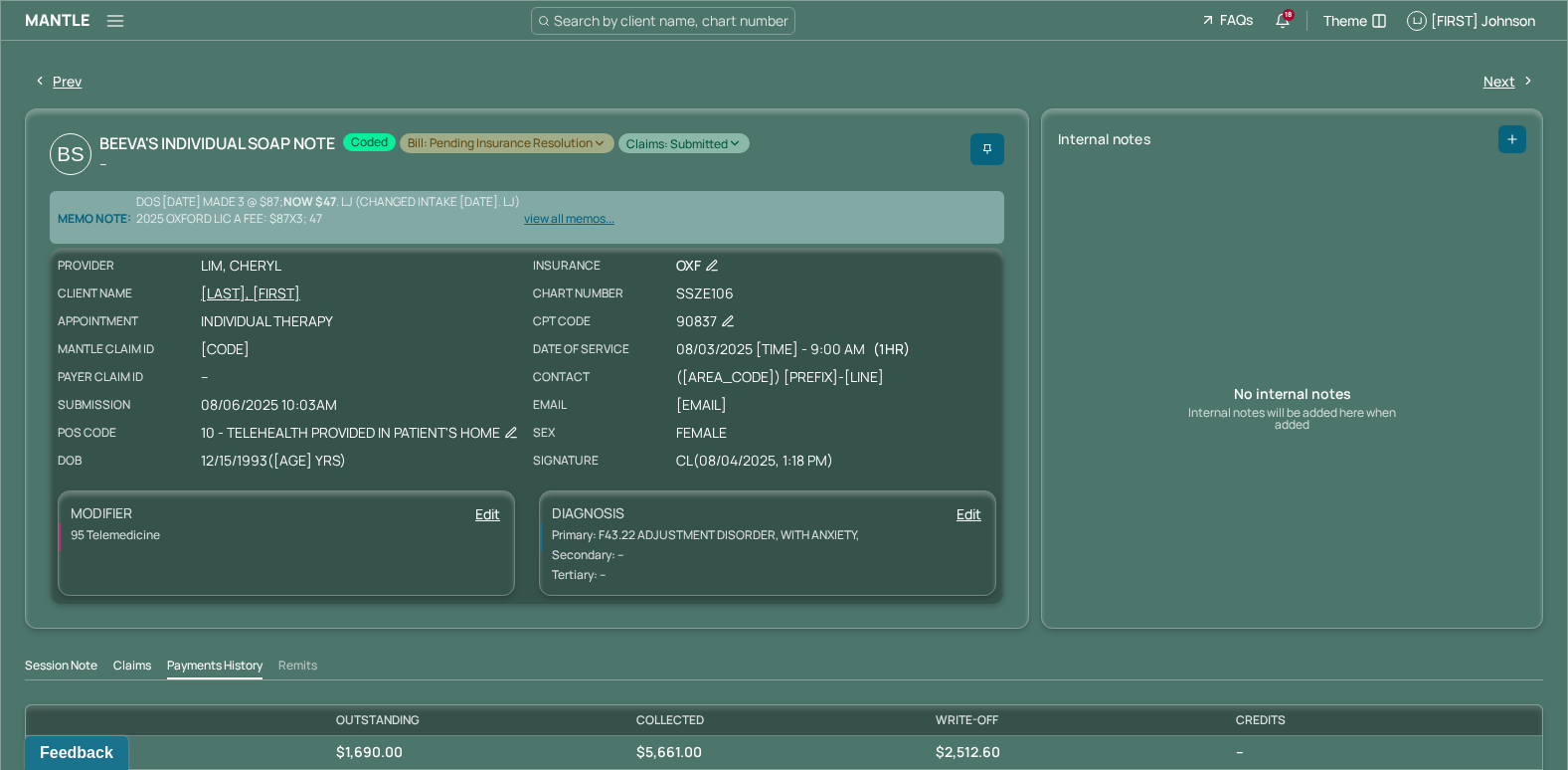 click on "Search by client name, chart number" at bounding box center (671, 20) 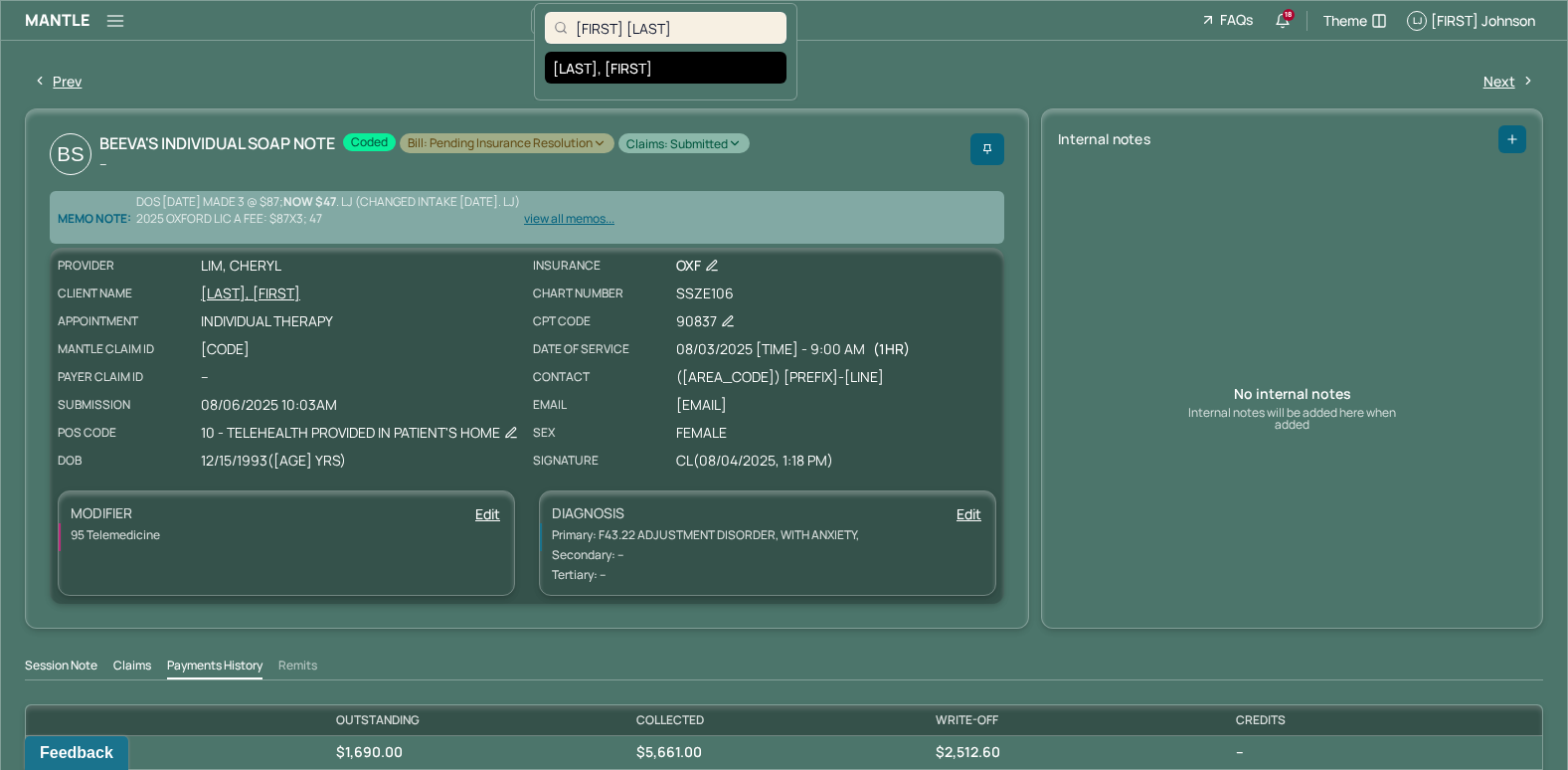 type on "[FIRST] [LAST]" 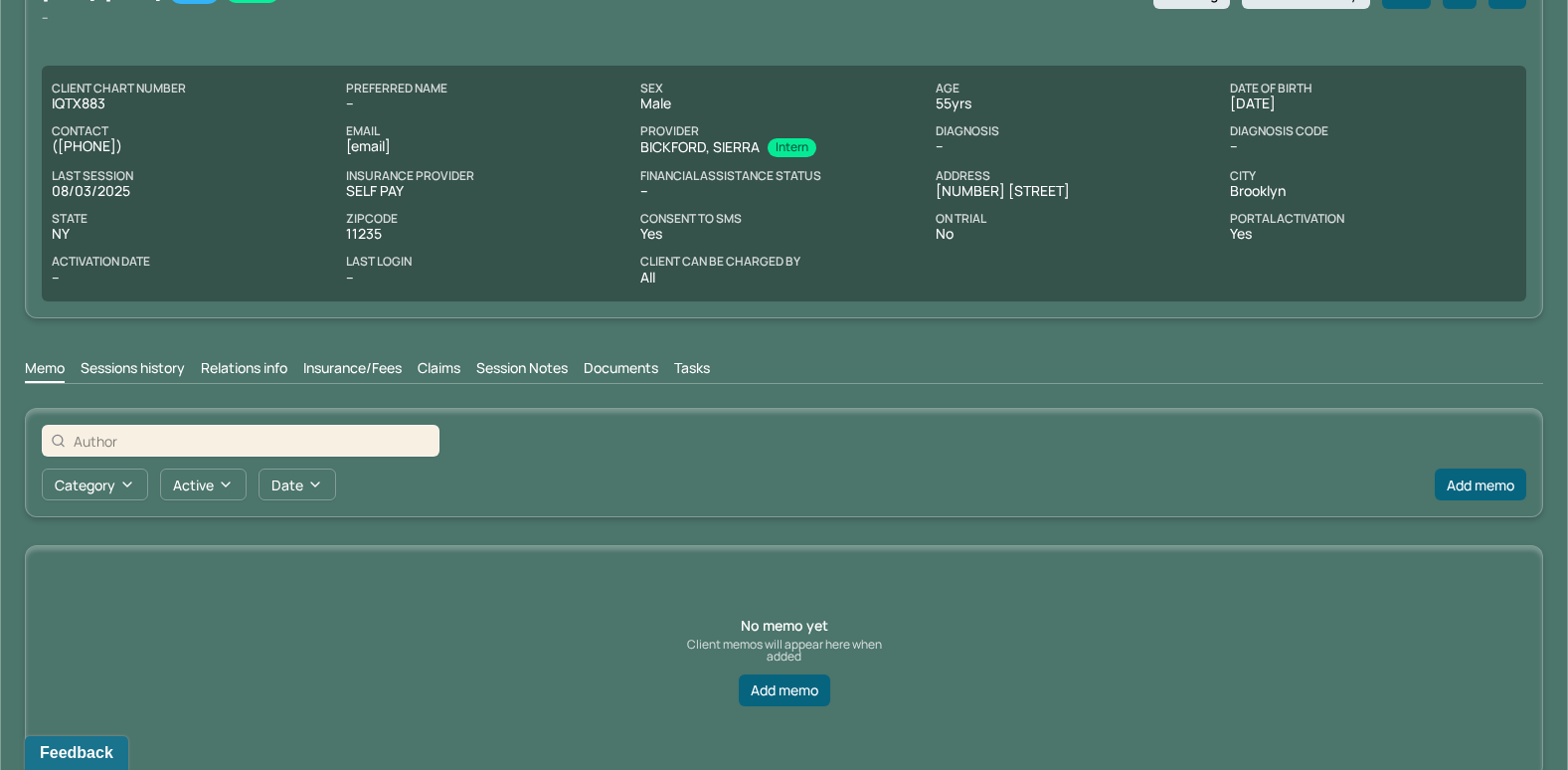 scroll, scrollTop: 137, scrollLeft: 0, axis: vertical 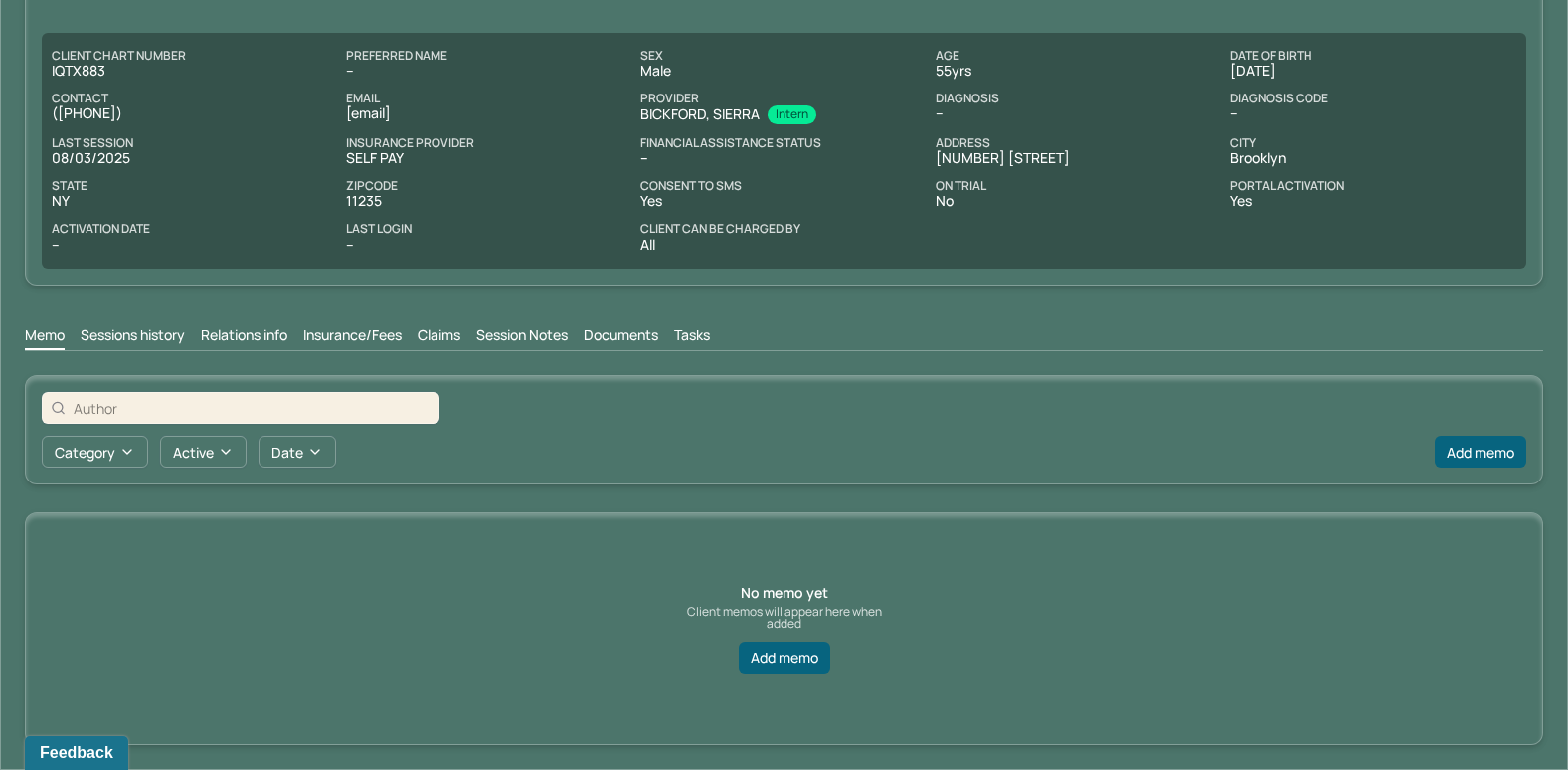 click on "Insurance/Fees" at bounding box center (352, 337) 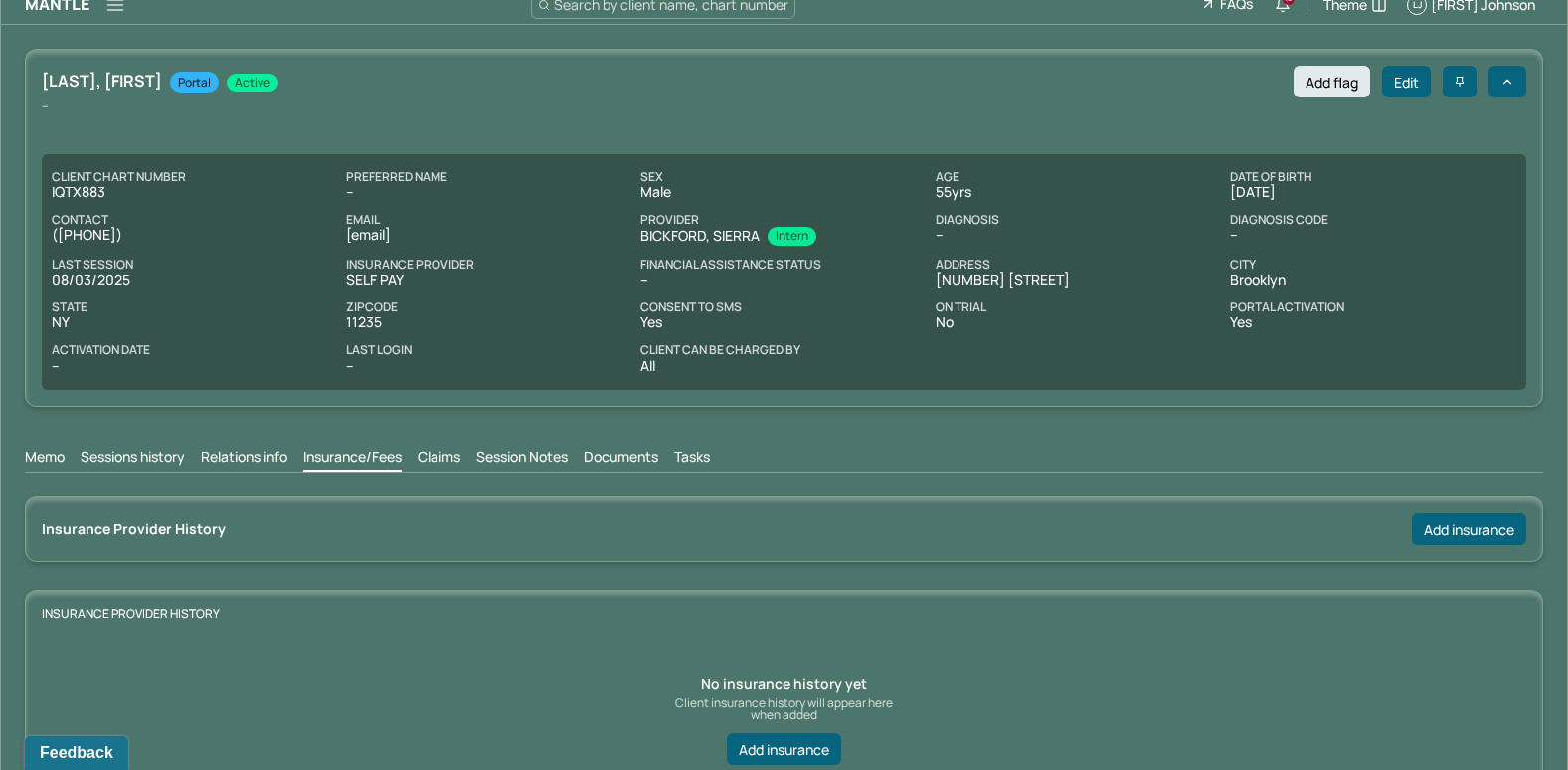scroll, scrollTop: 0, scrollLeft: 0, axis: both 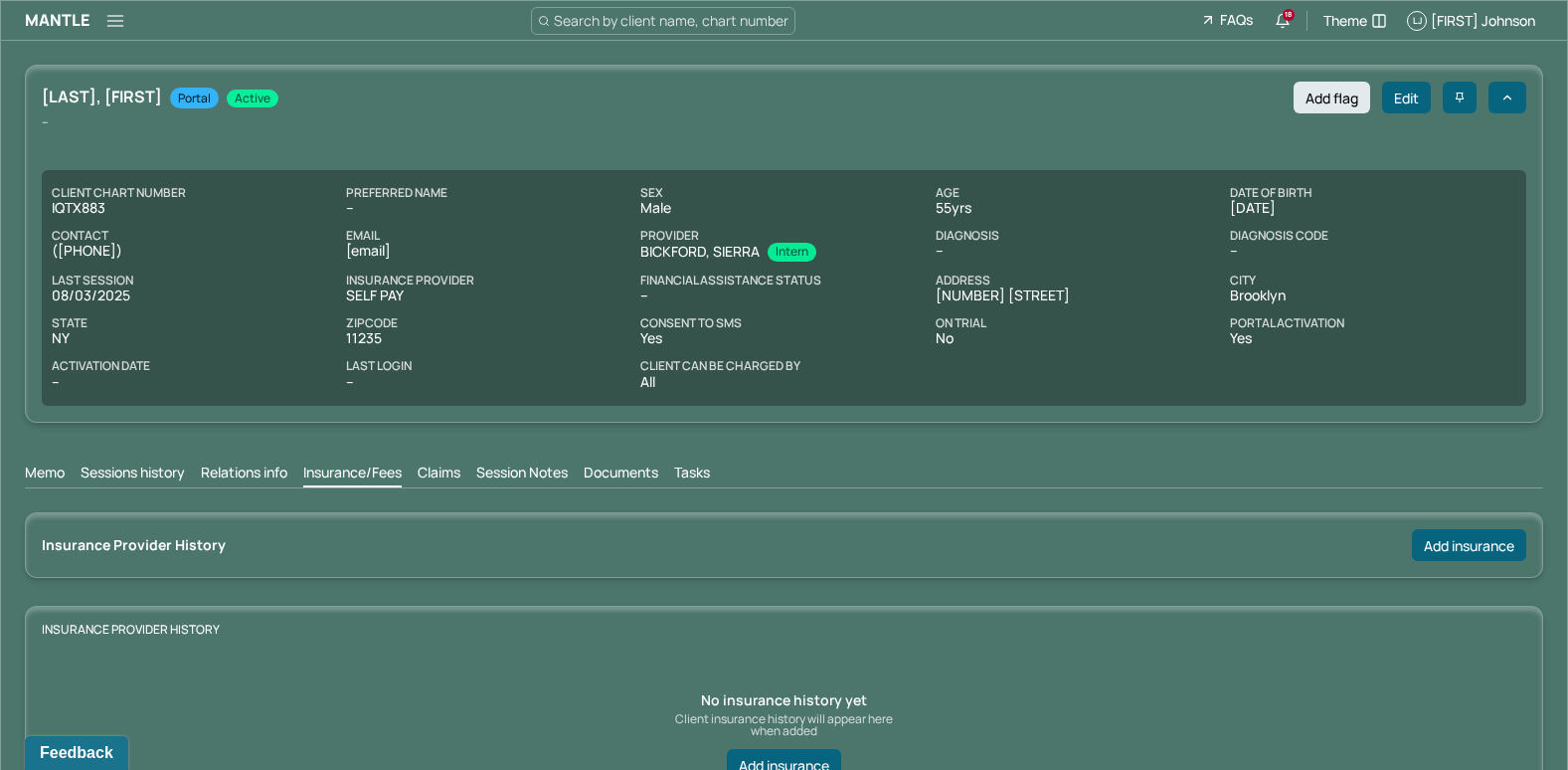 click on "Claims" at bounding box center [438, 475] 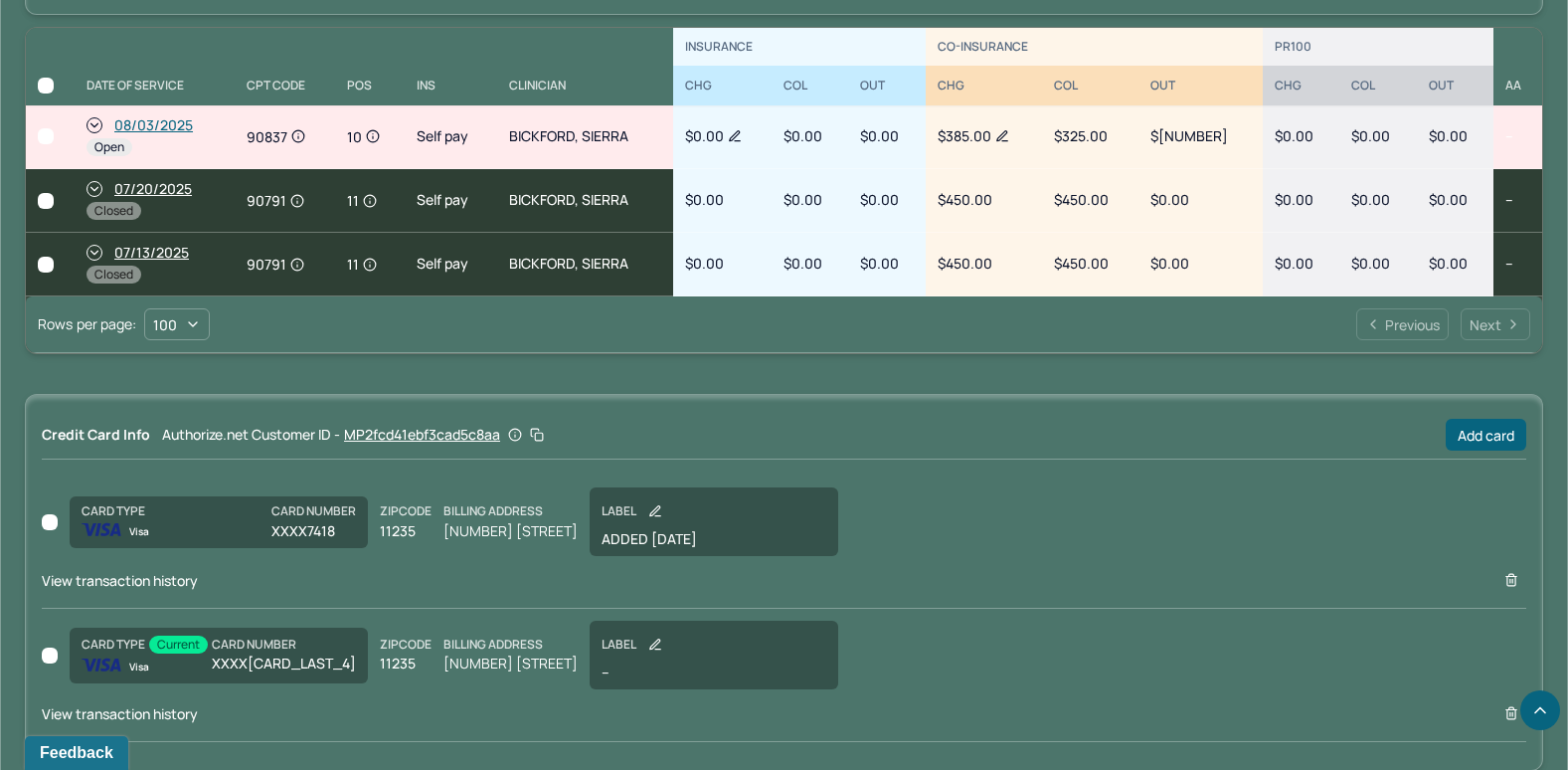 scroll, scrollTop: 968, scrollLeft: 0, axis: vertical 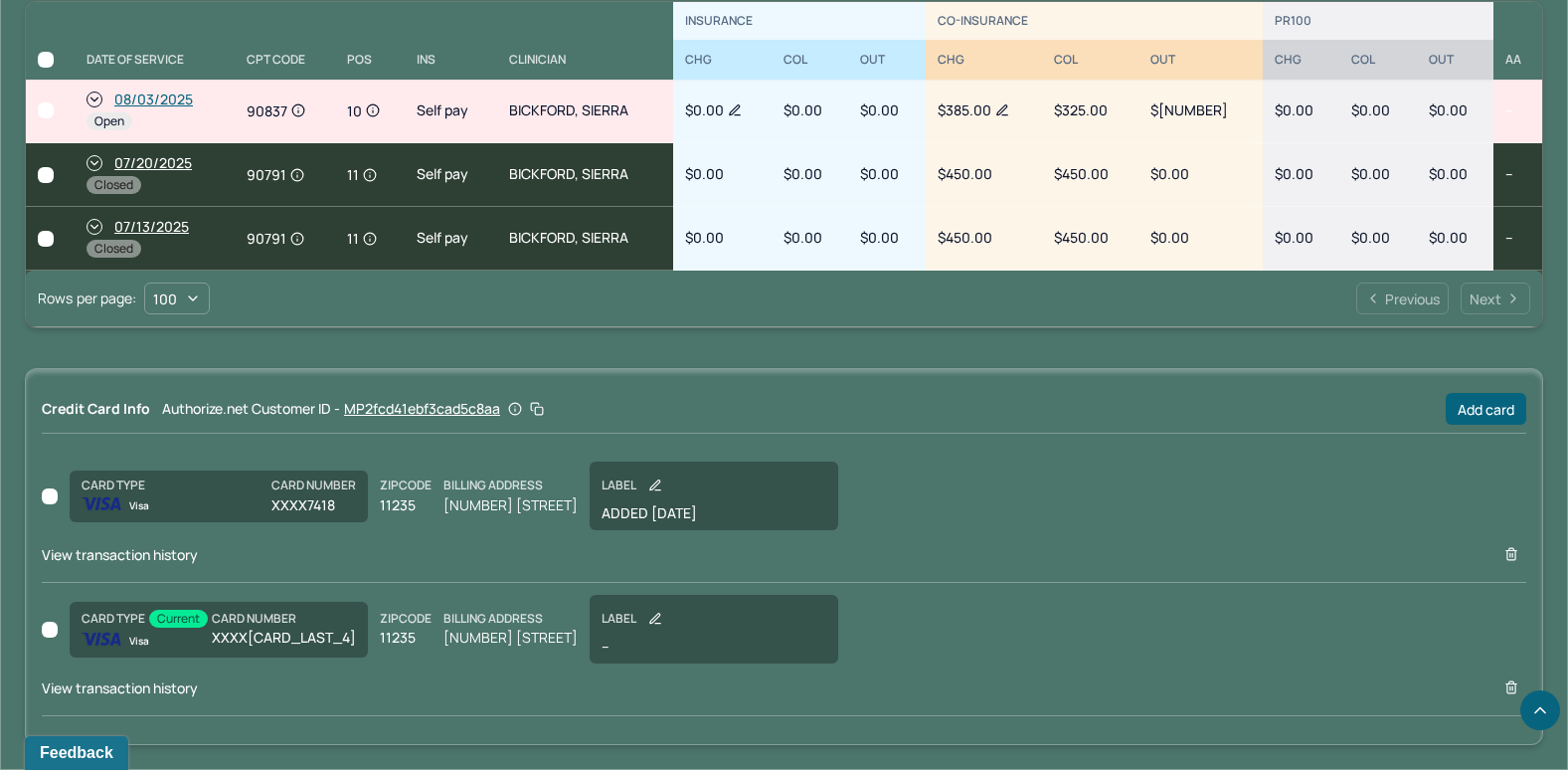 click on "View transaction history" at bounding box center [119, 687] 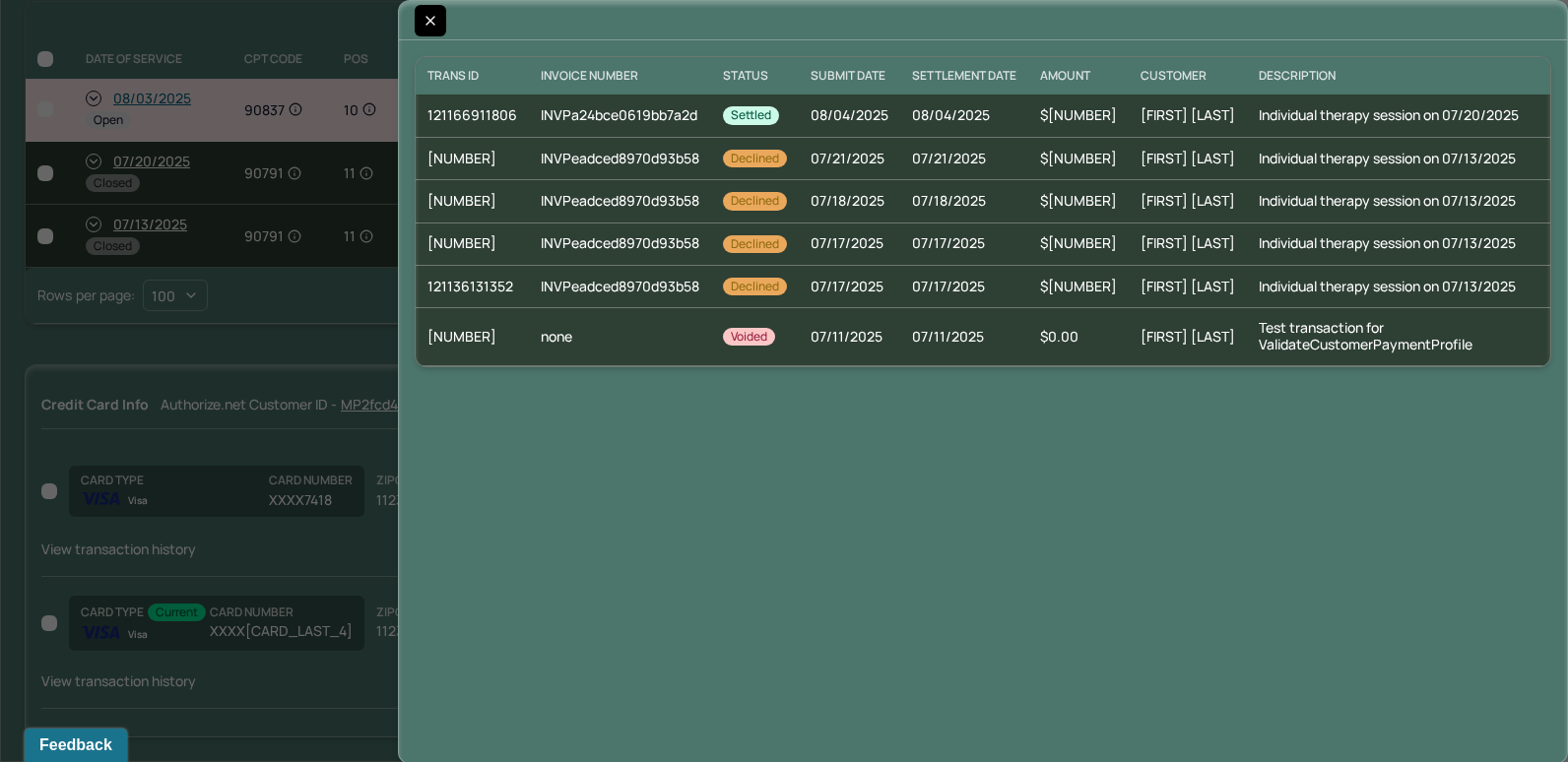 click 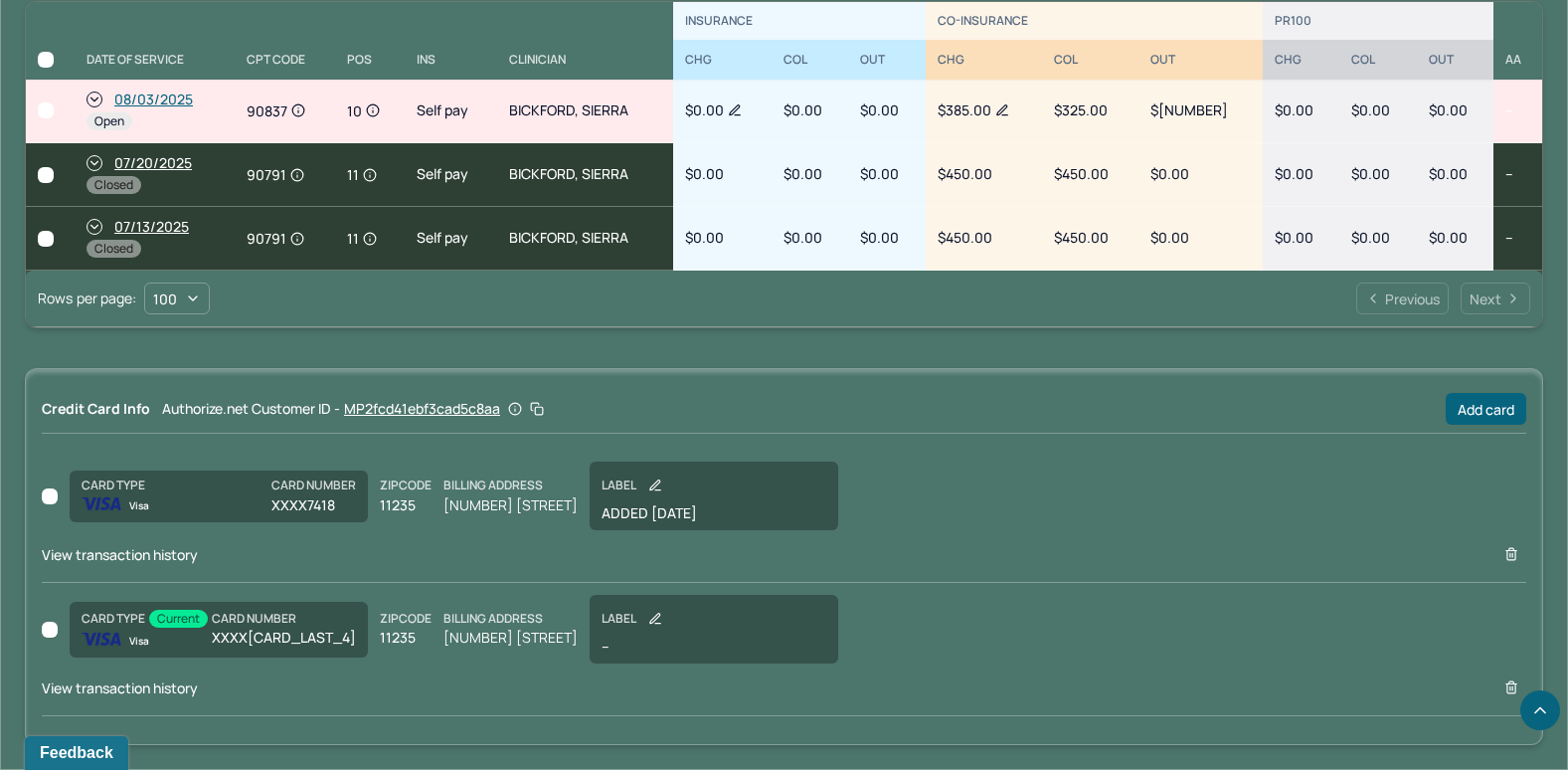click on "View transaction history" at bounding box center [119, 554] 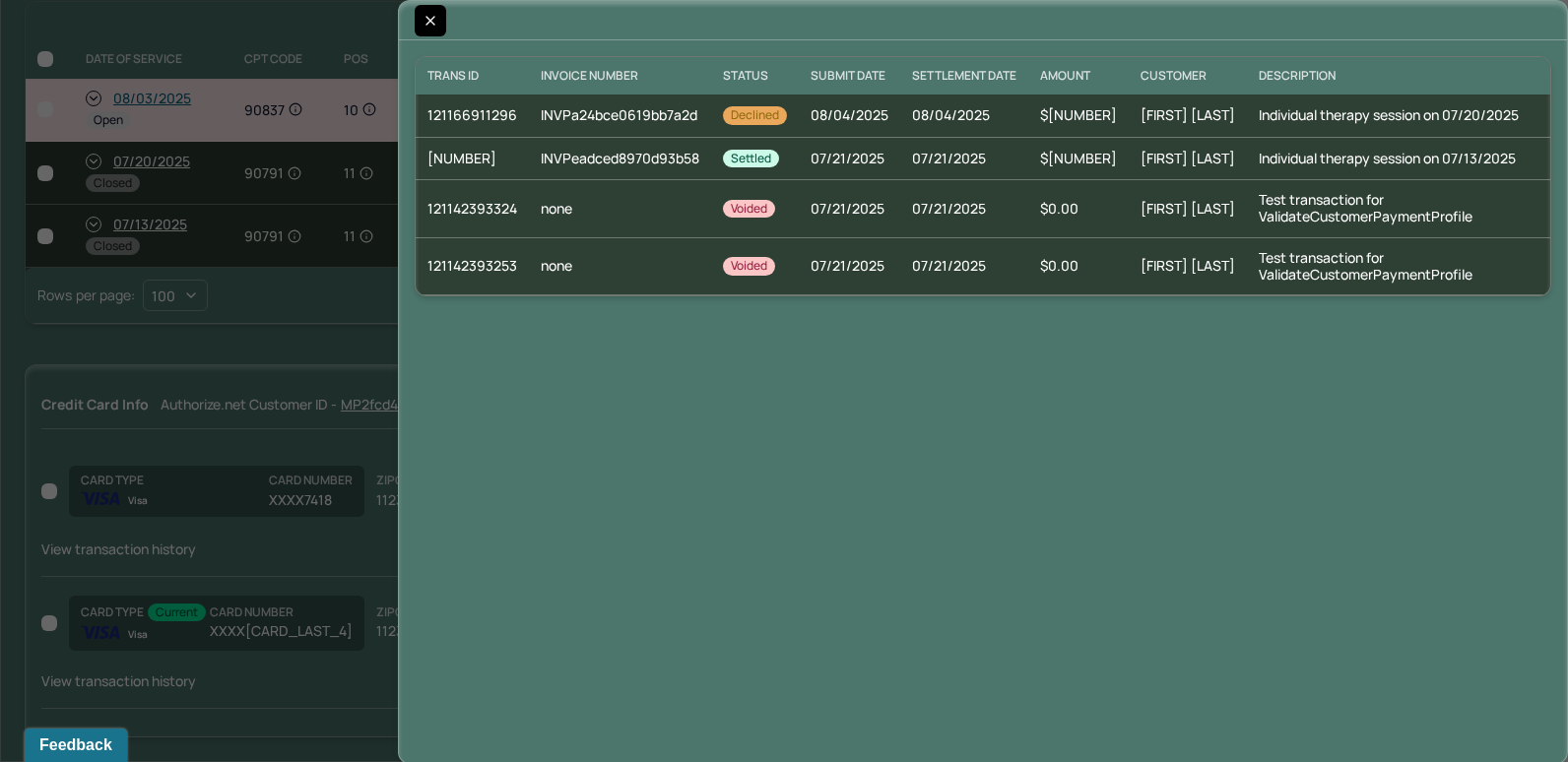 click 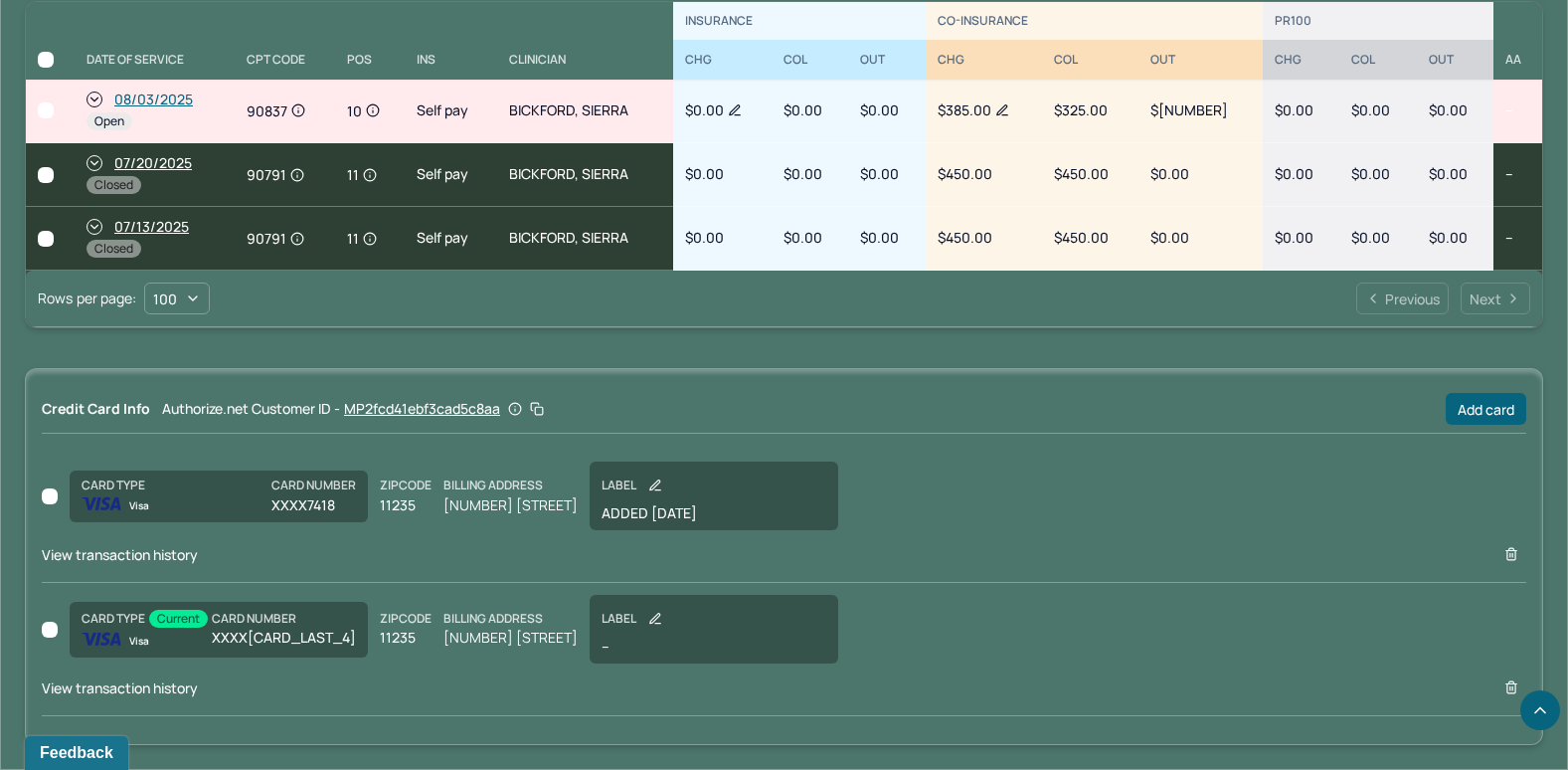 click on "08/03/2025" at bounding box center [153, 99] 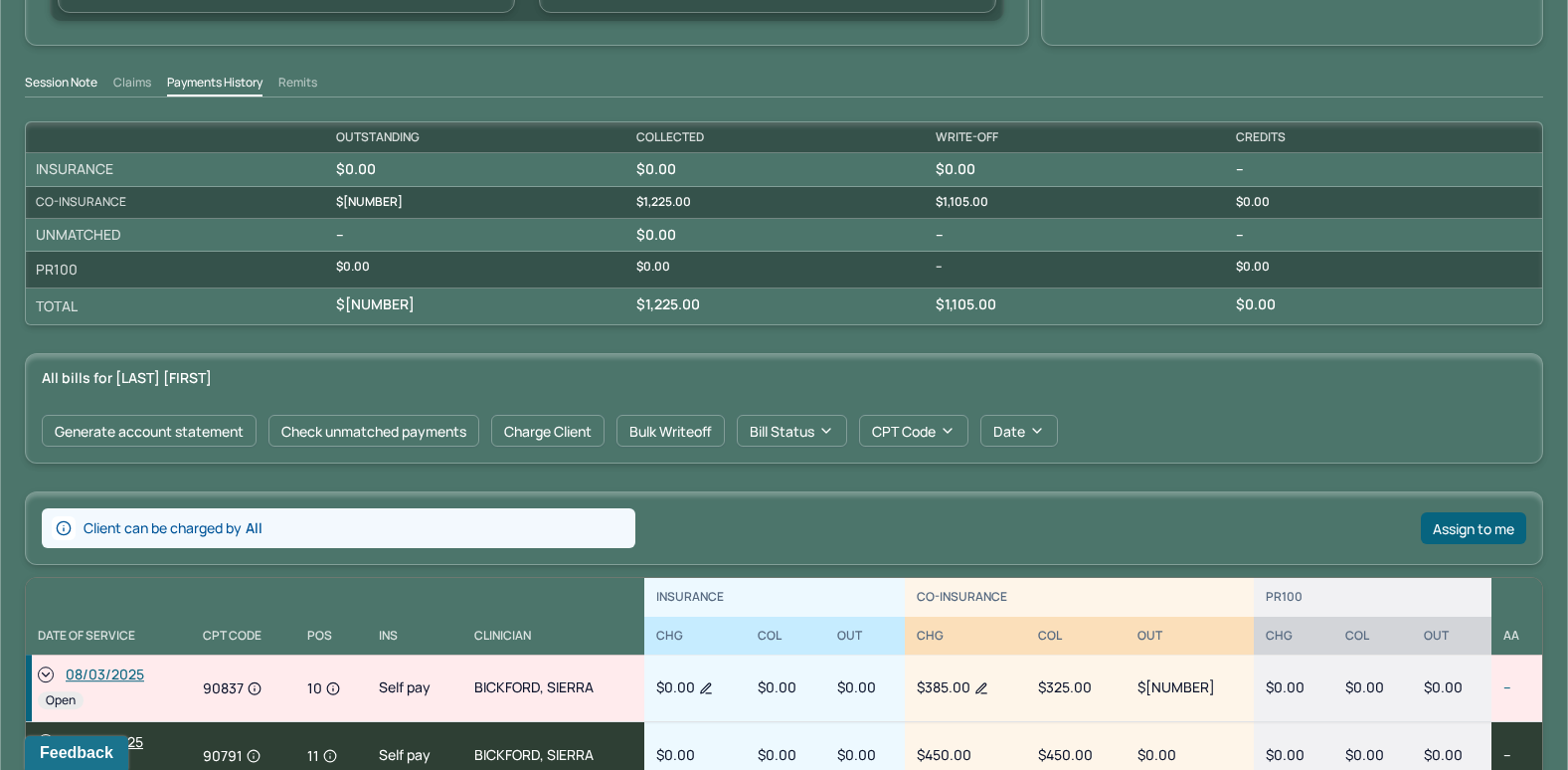 scroll, scrollTop: 693, scrollLeft: 0, axis: vertical 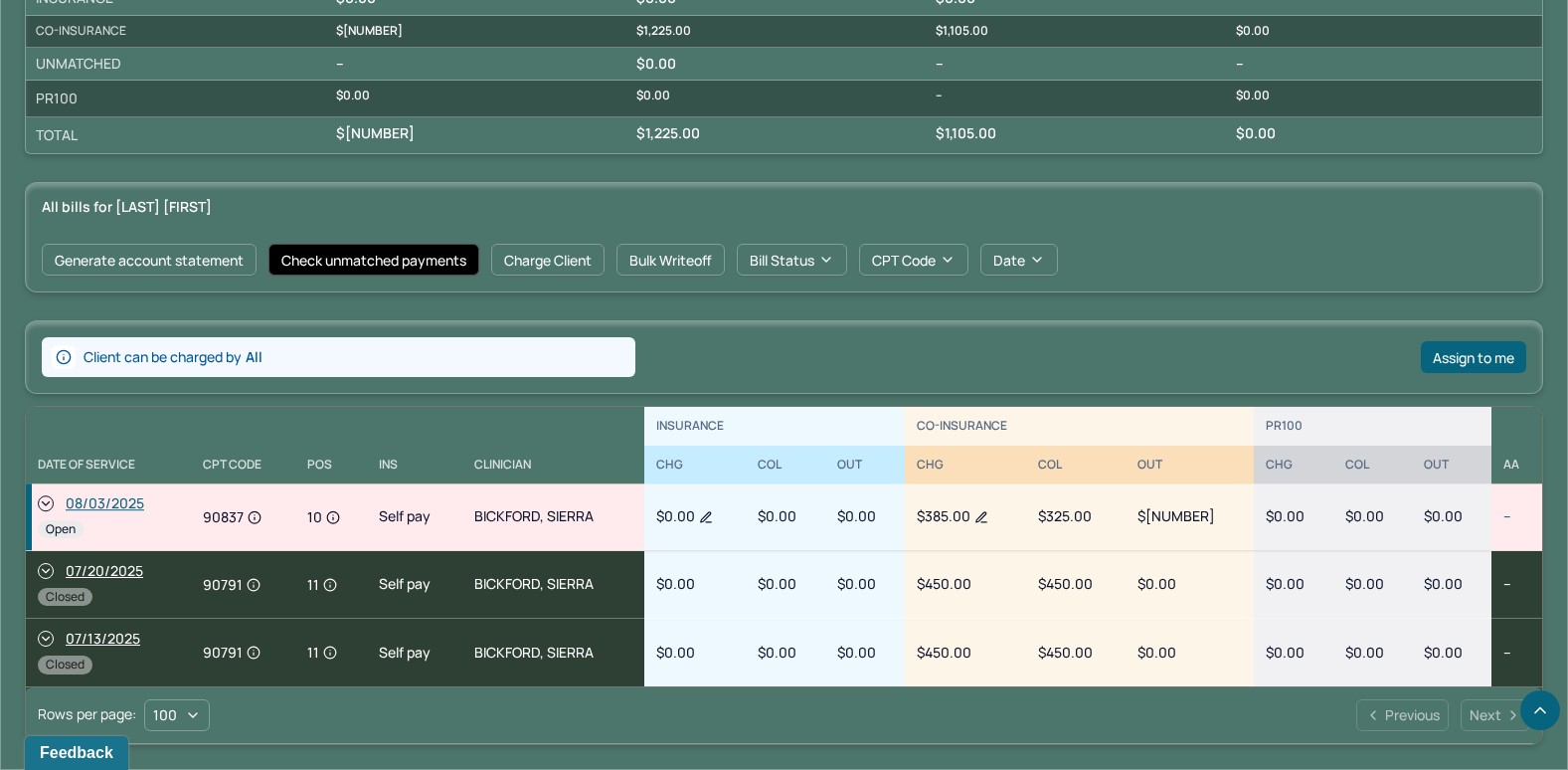 click on "Check unmatched payments" at bounding box center [374, 260] 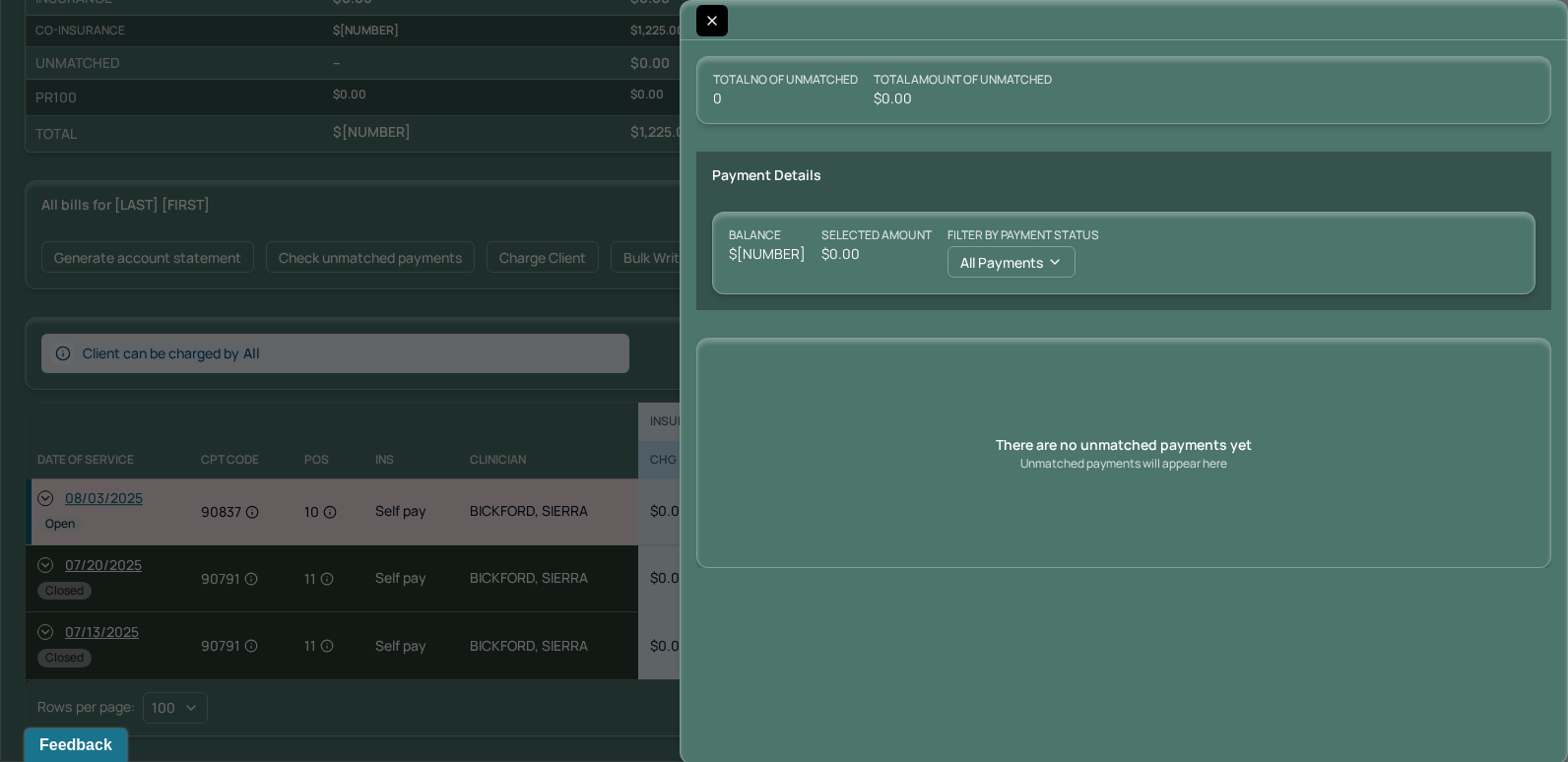 click 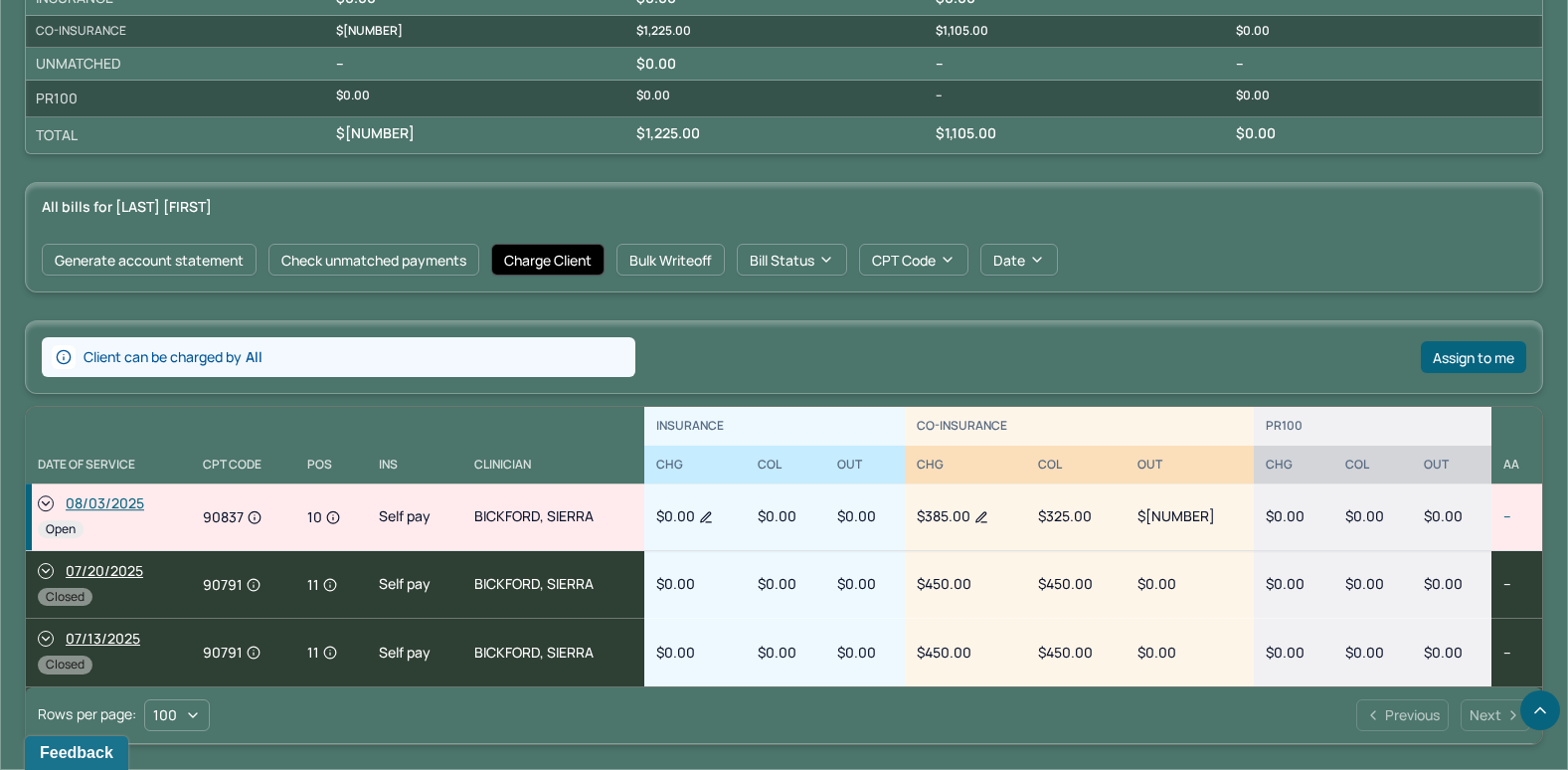 click on "Charge Client" at bounding box center (548, 260) 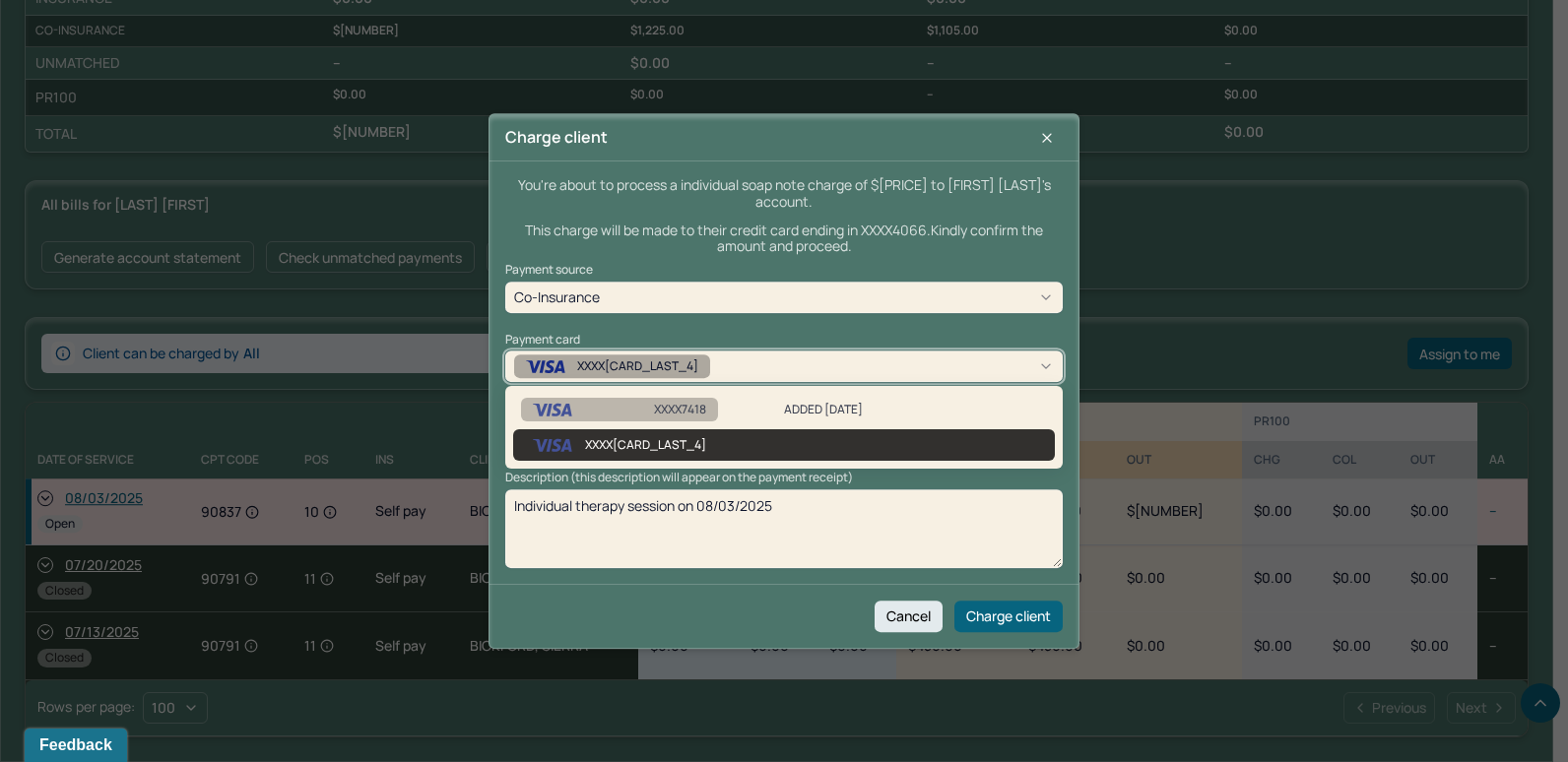 click on "XXXX[CARD_LAST_4]" at bounding box center [784, 366] 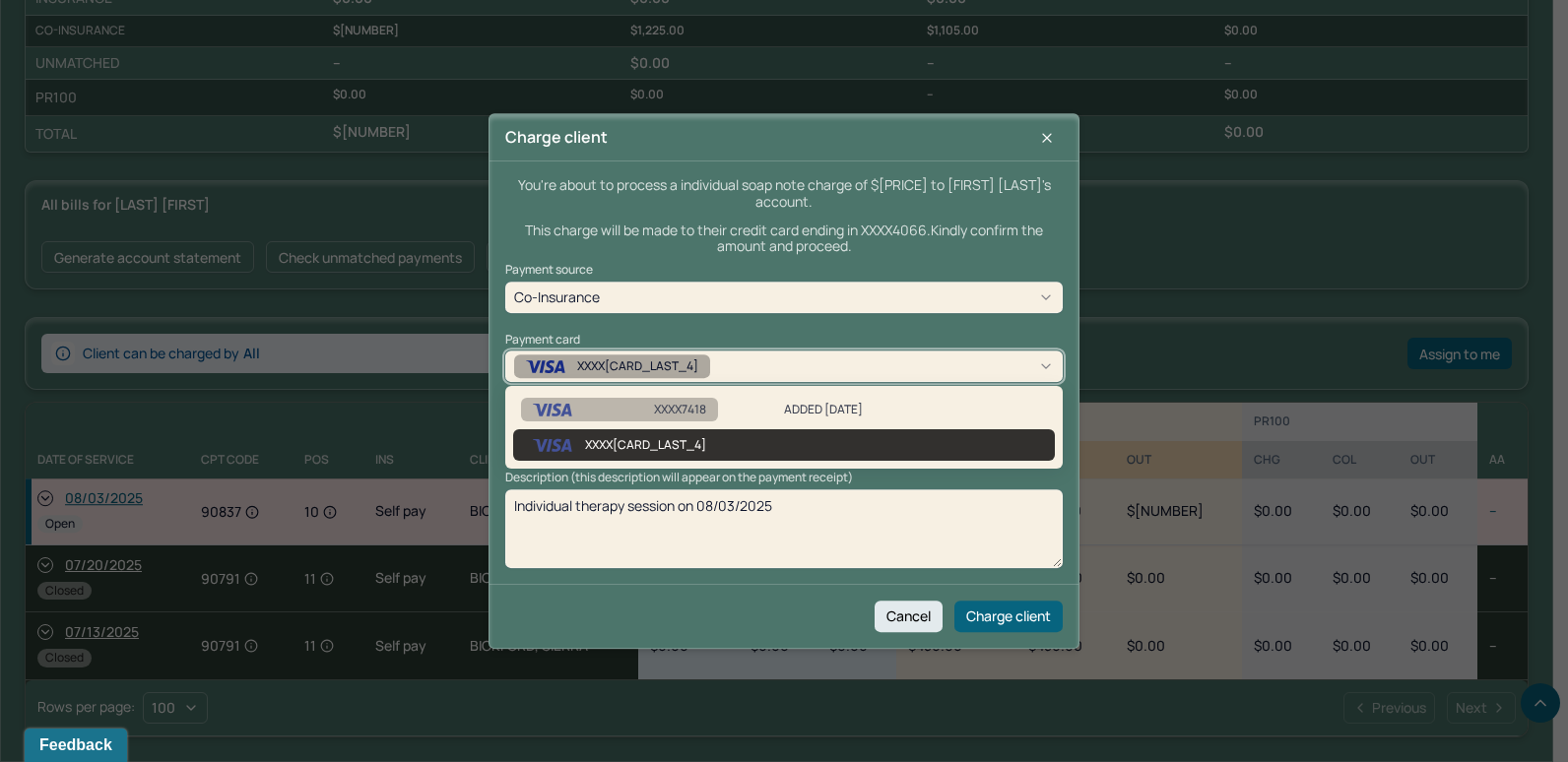 drag, startPoint x: 840, startPoint y: 441, endPoint x: 830, endPoint y: 440, distance: 10.049876 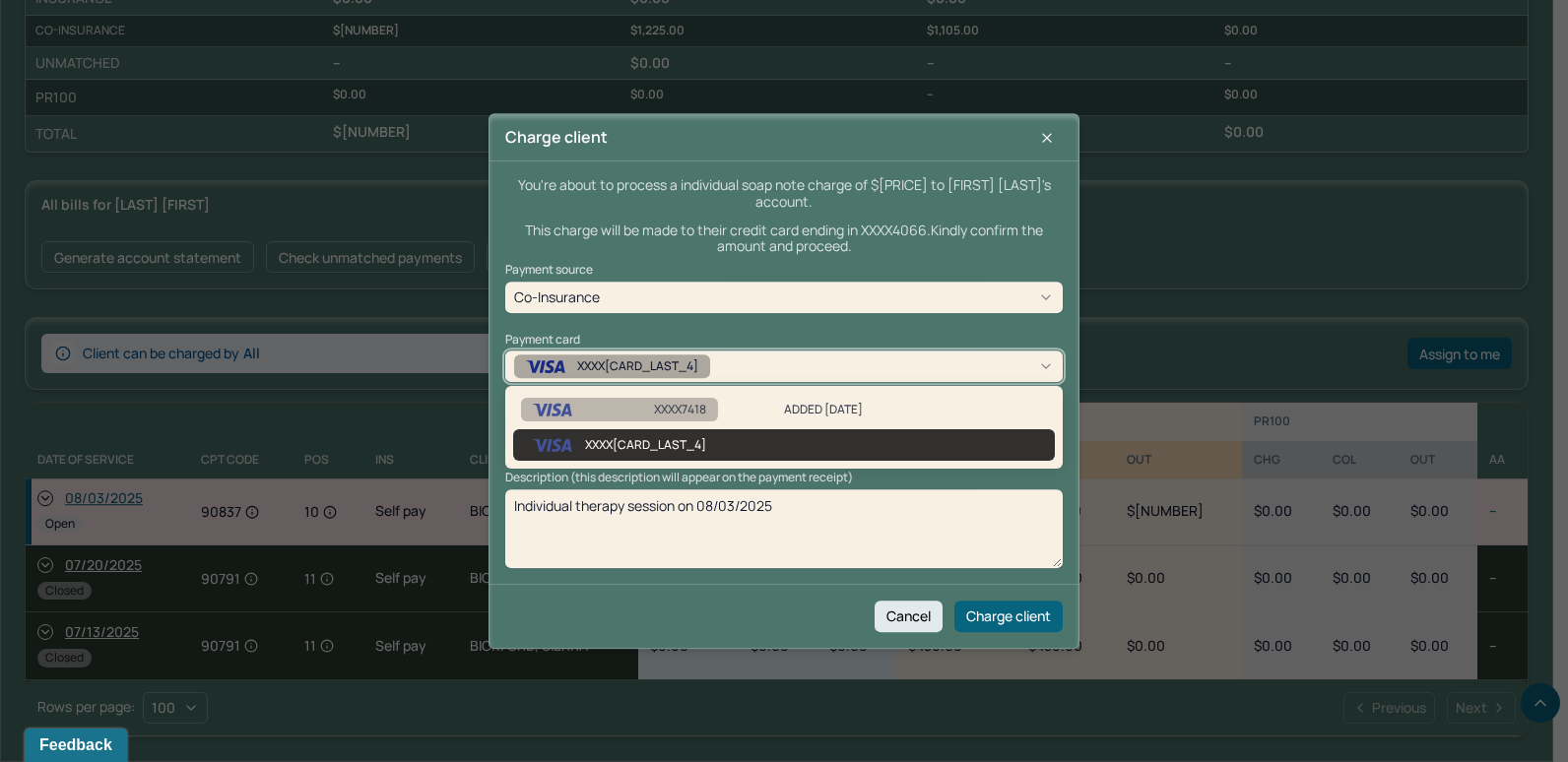 click on "XXXX[CARD_LAST_4]" at bounding box center (784, 445) 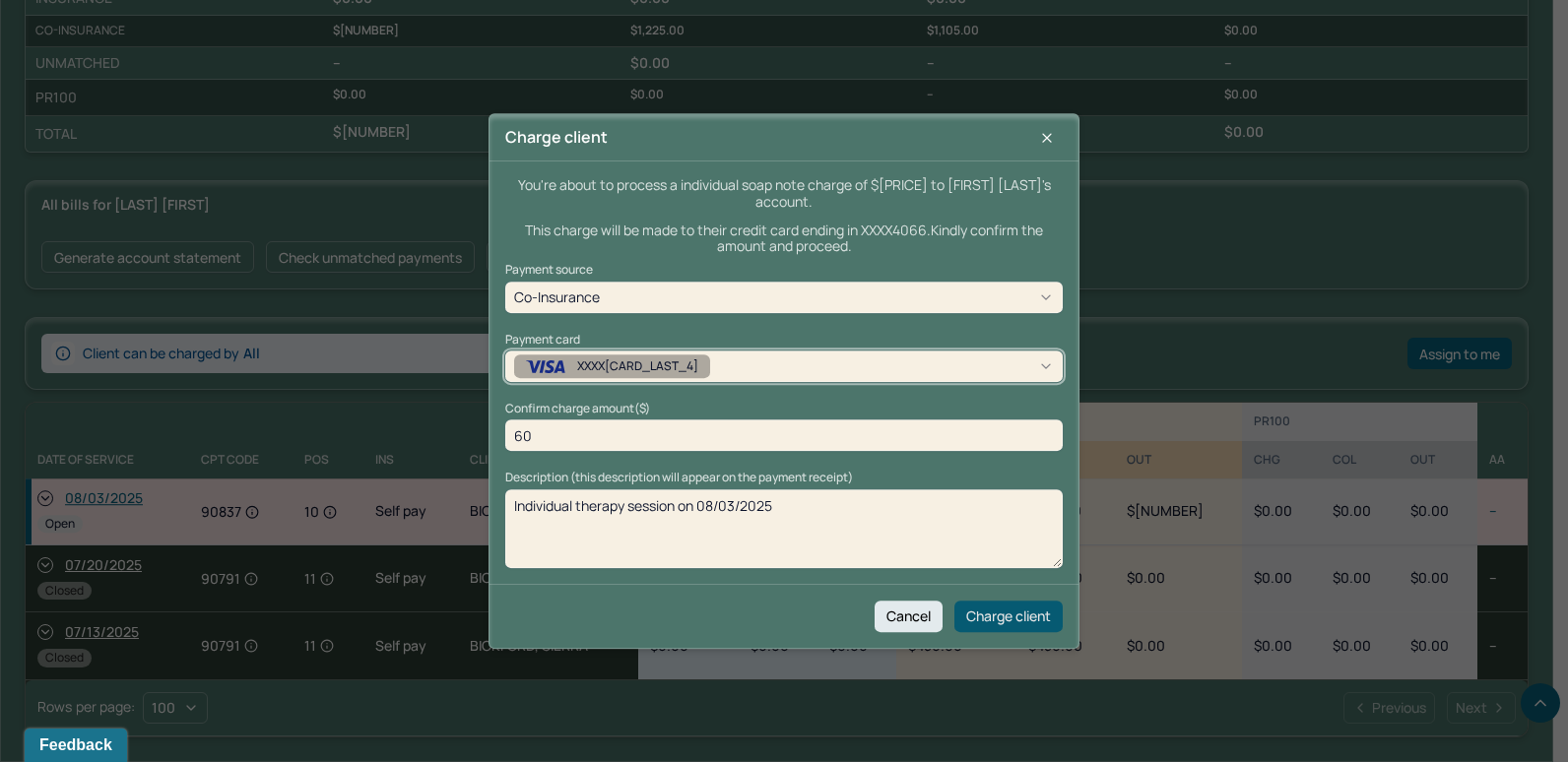 click on "Charge client" at bounding box center [1009, 616] 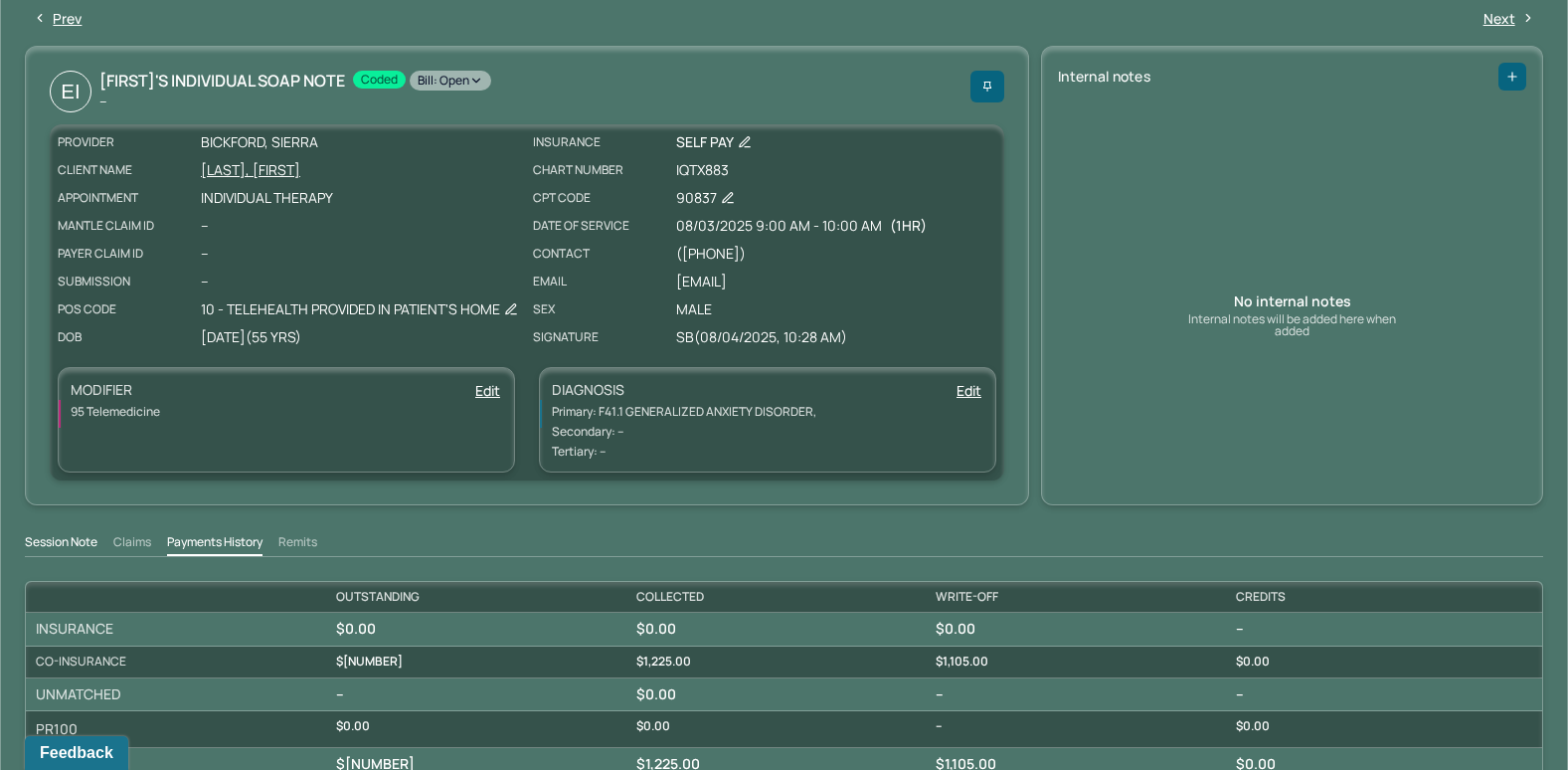 scroll, scrollTop: 0, scrollLeft: 0, axis: both 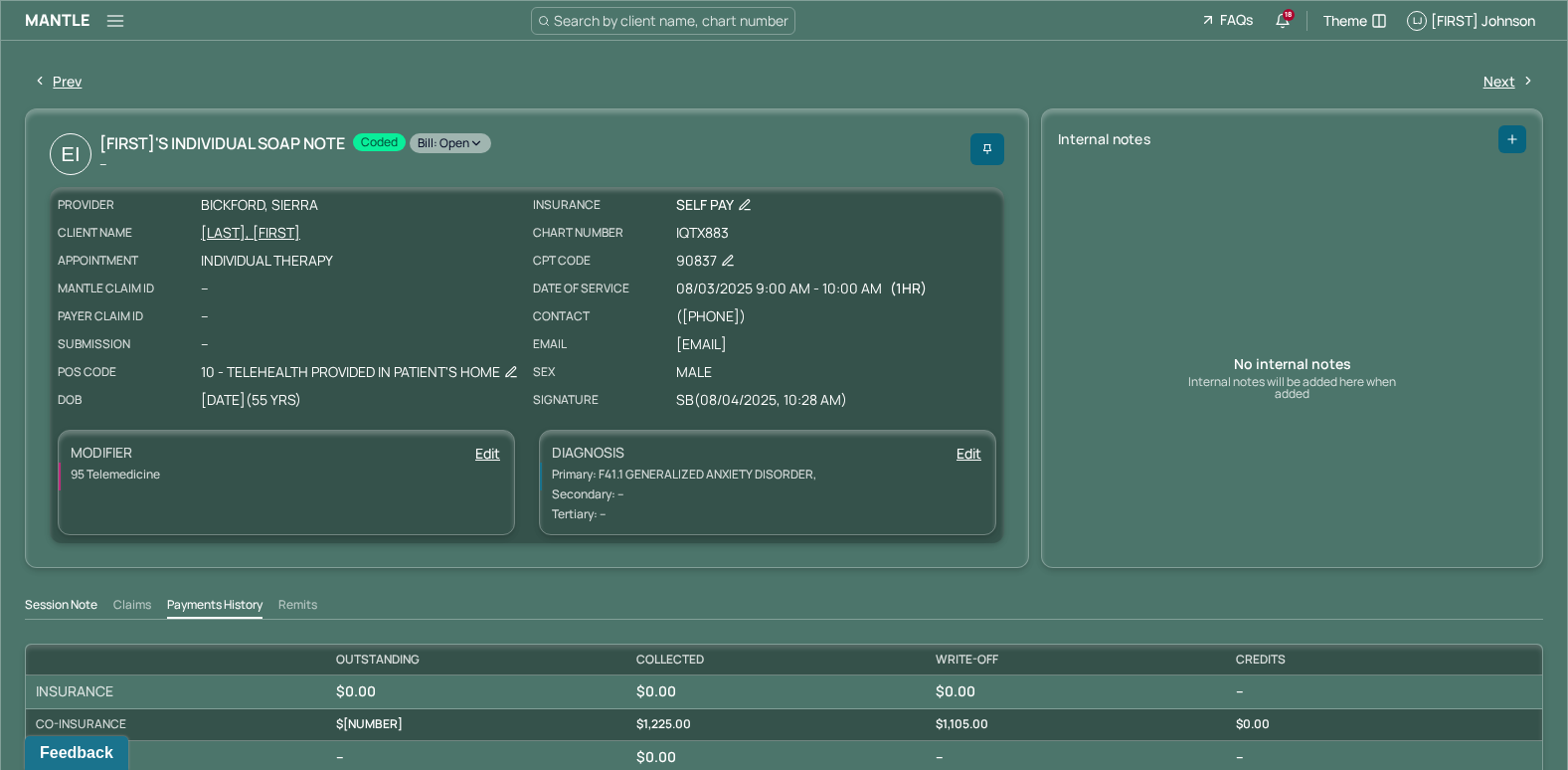 click on "Bill: Open" at bounding box center (450, 143) 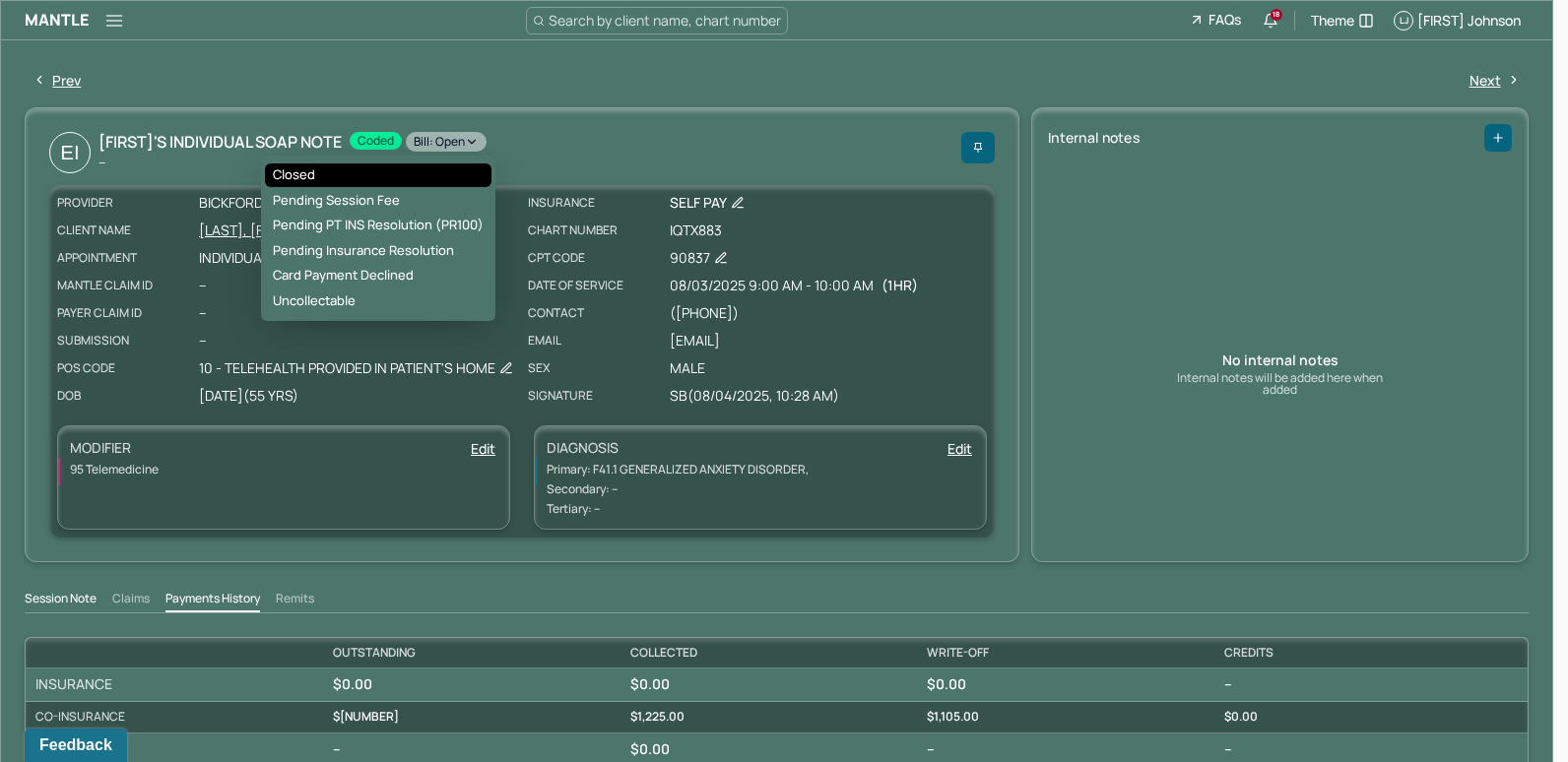 click on "Closed" at bounding box center (378, 175) 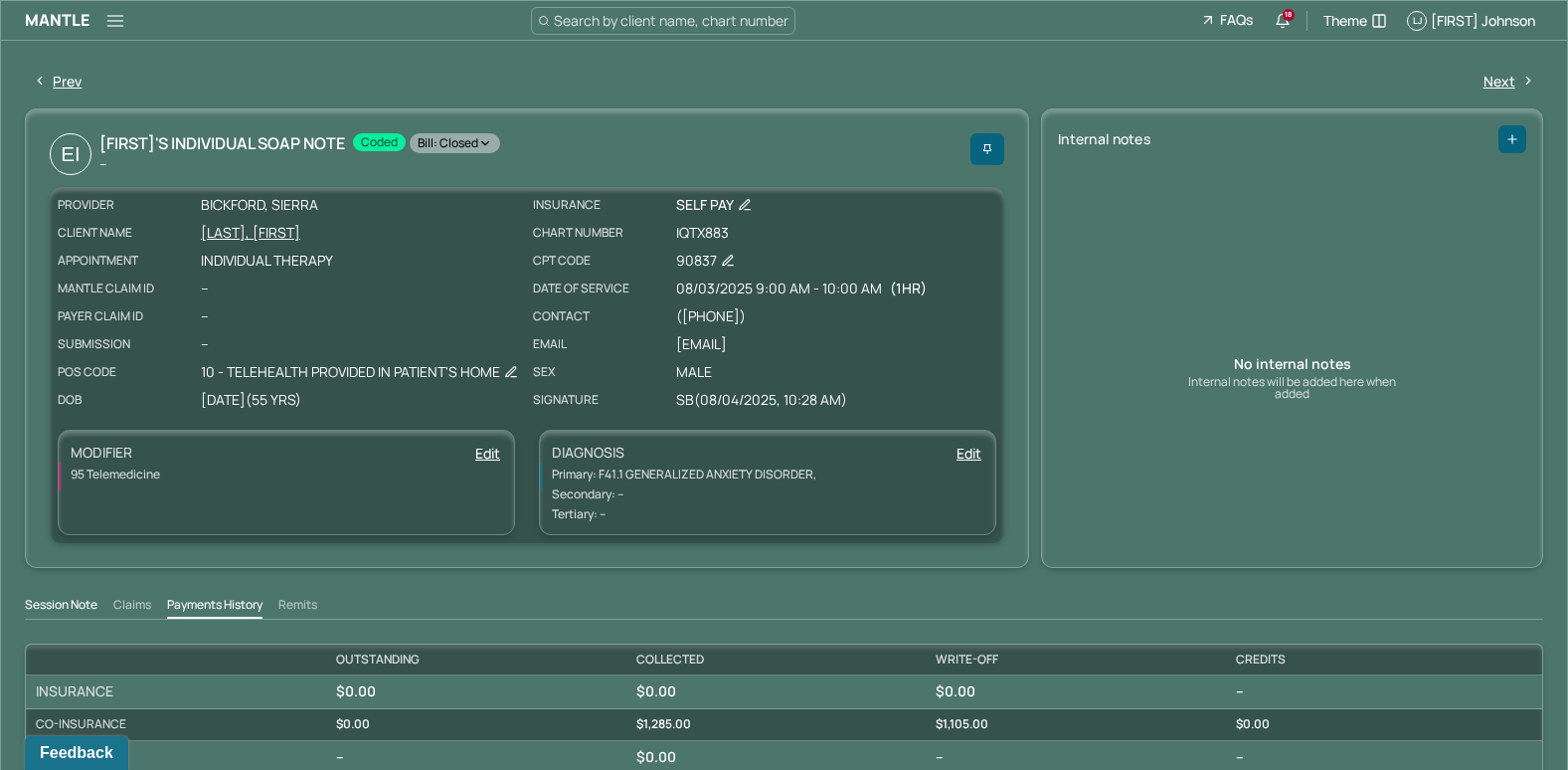 click on "Search by client name, chart number" at bounding box center [671, 20] 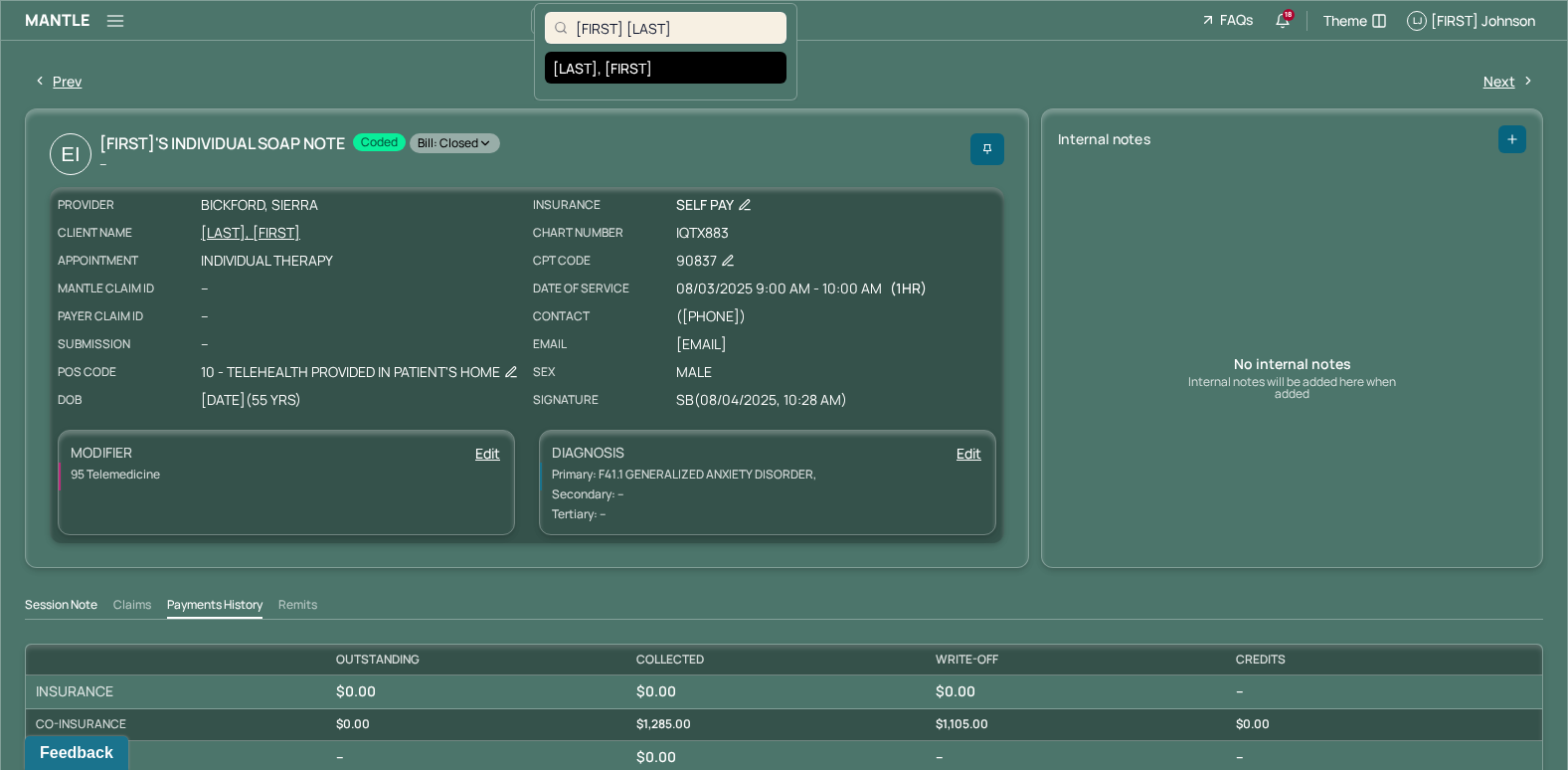 type on "[FIRST] [LAST]" 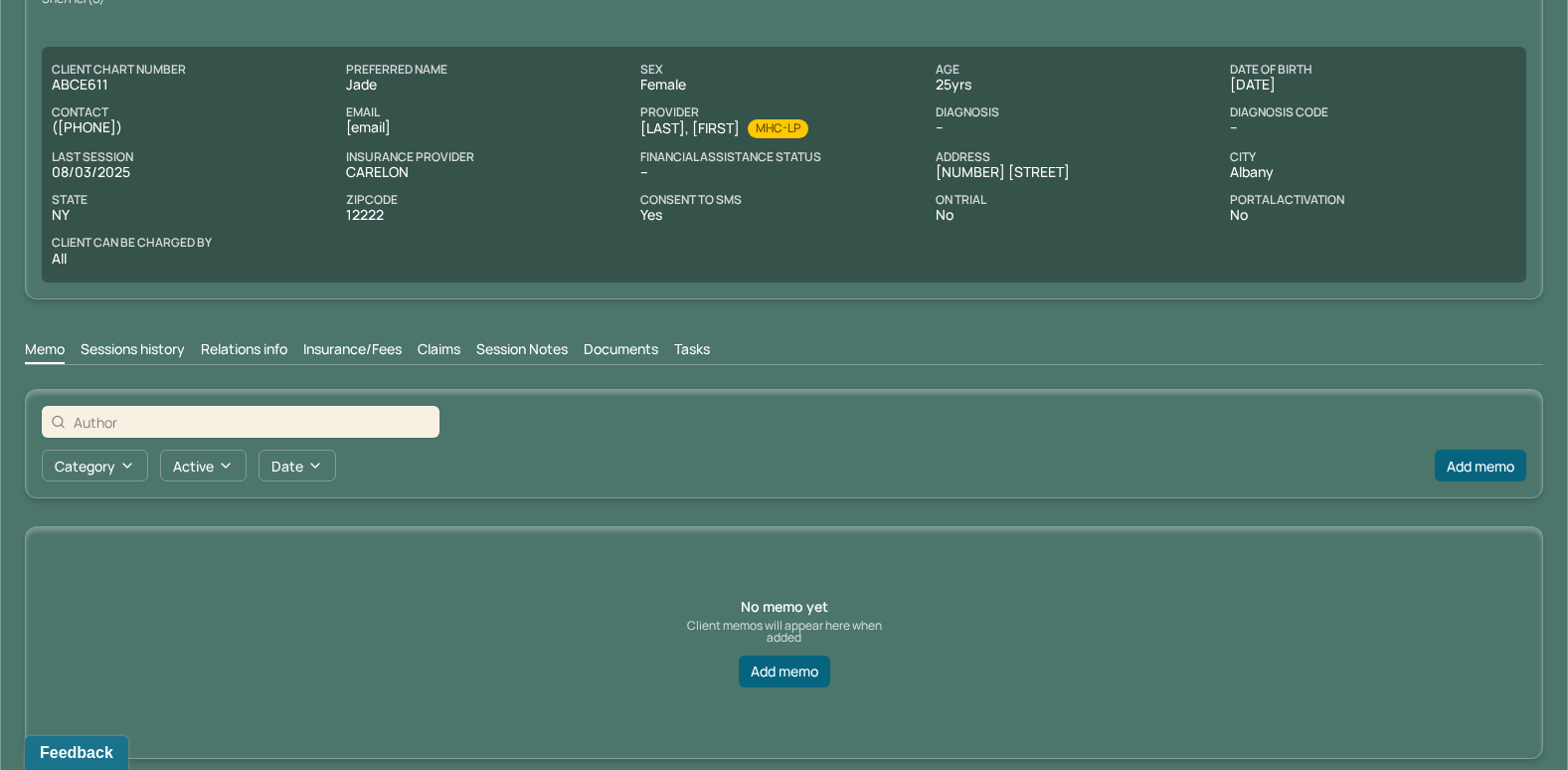 scroll, scrollTop: 137, scrollLeft: 0, axis: vertical 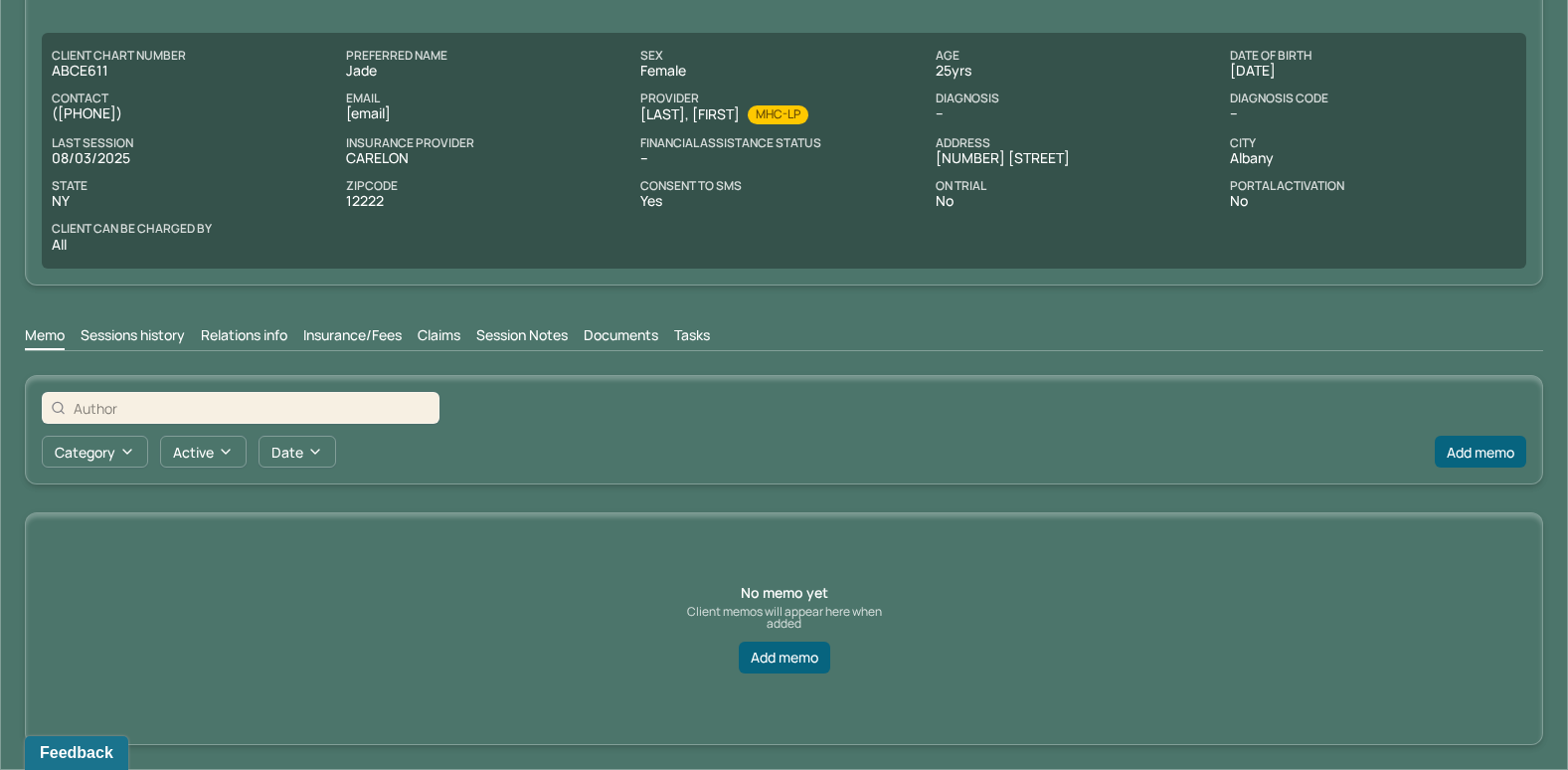 click on "Insurance/Fees" at bounding box center (352, 337) 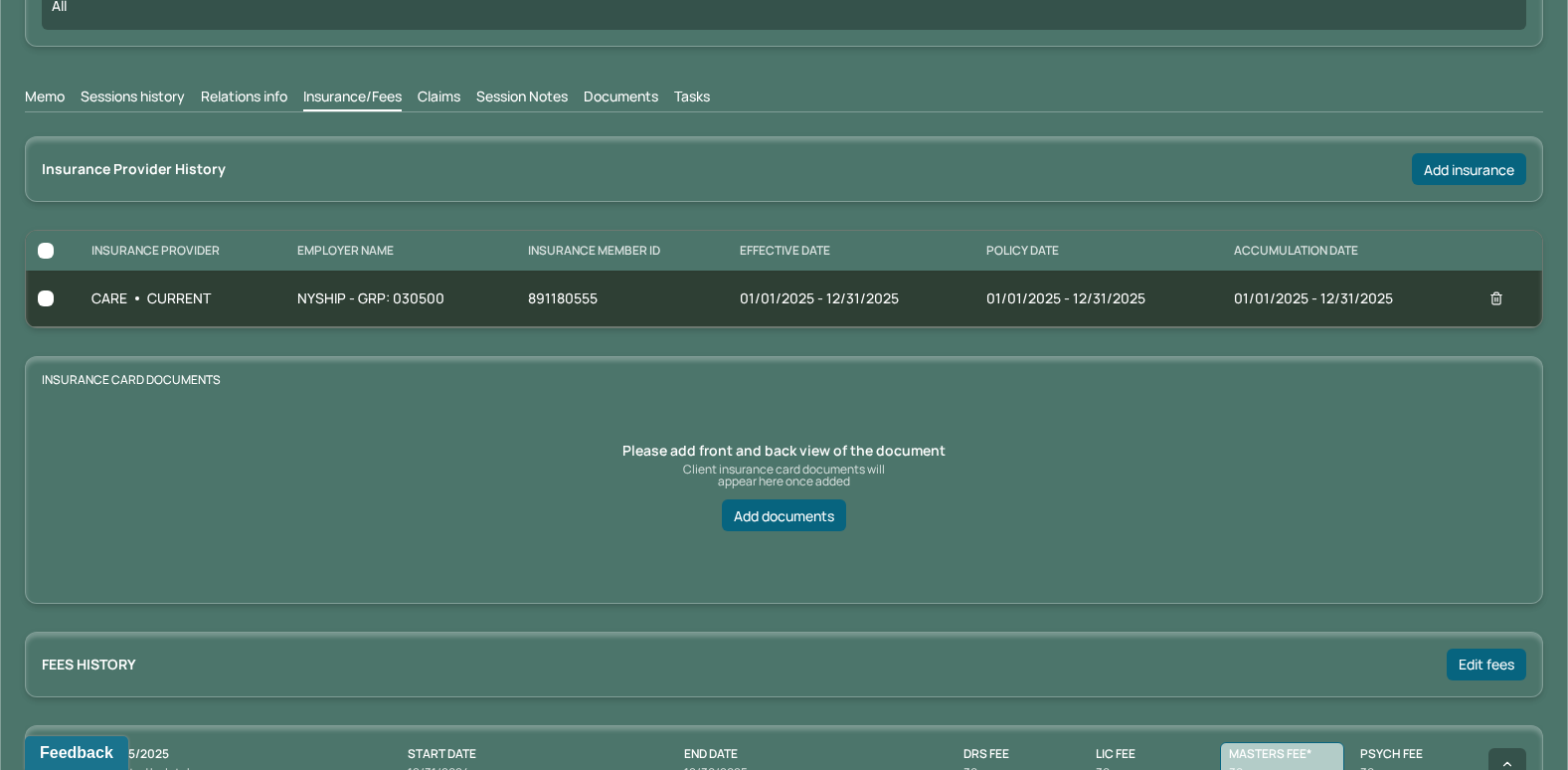 scroll, scrollTop: 137, scrollLeft: 0, axis: vertical 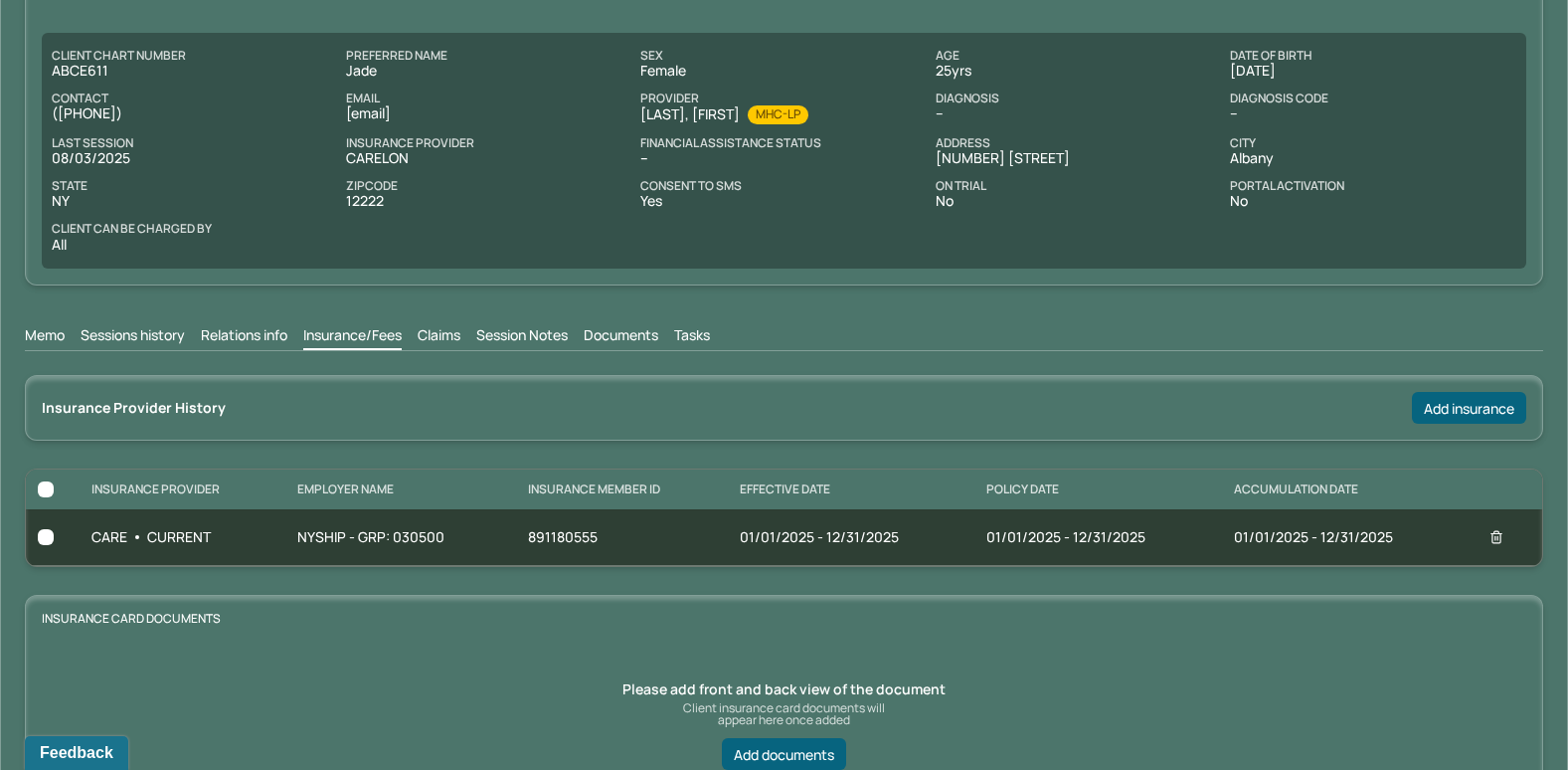 click on "Claims" at bounding box center (438, 337) 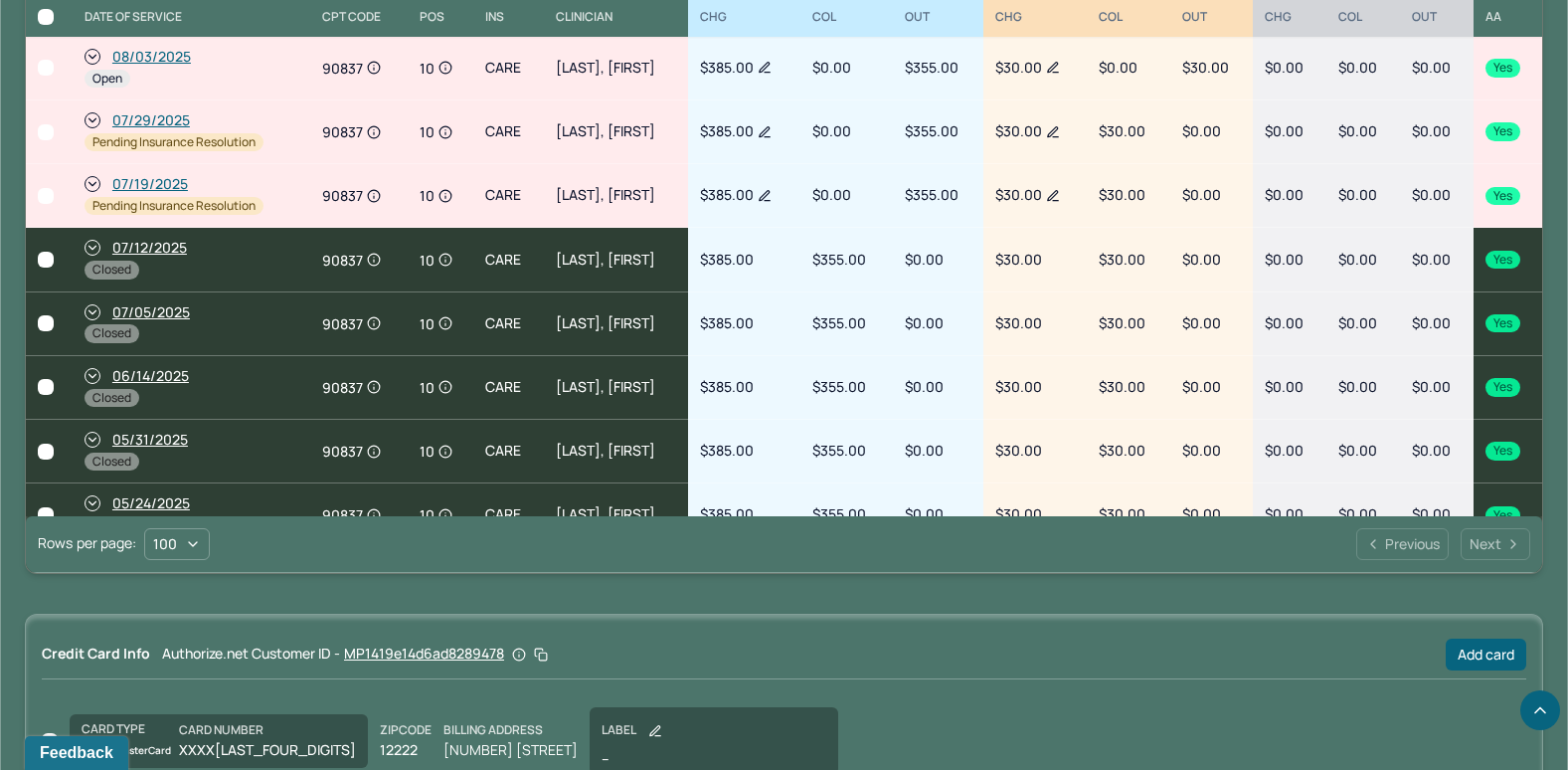 scroll, scrollTop: 891, scrollLeft: 0, axis: vertical 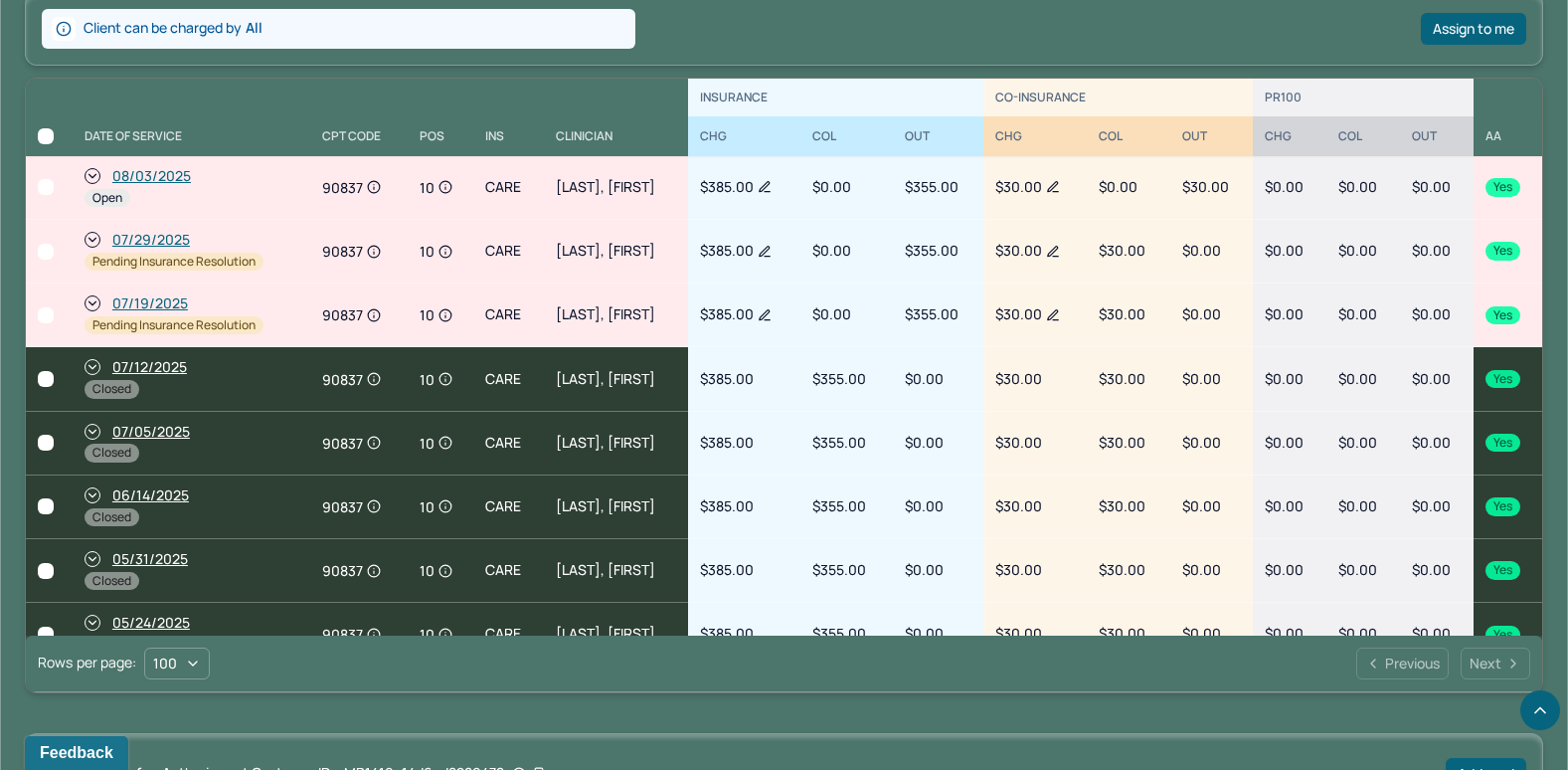 click on "08/03/2025" at bounding box center (151, 176) 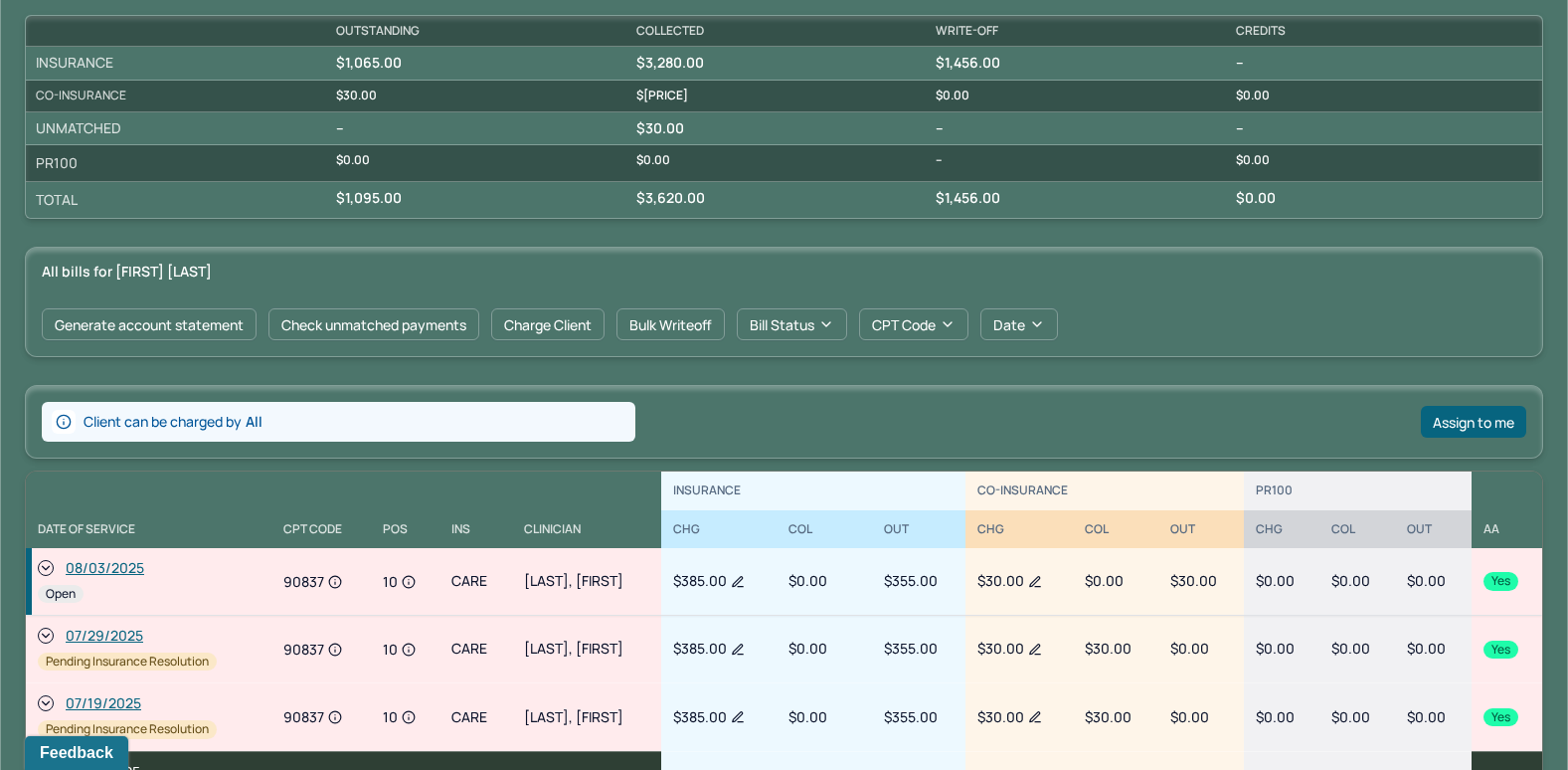 scroll, scrollTop: 696, scrollLeft: 0, axis: vertical 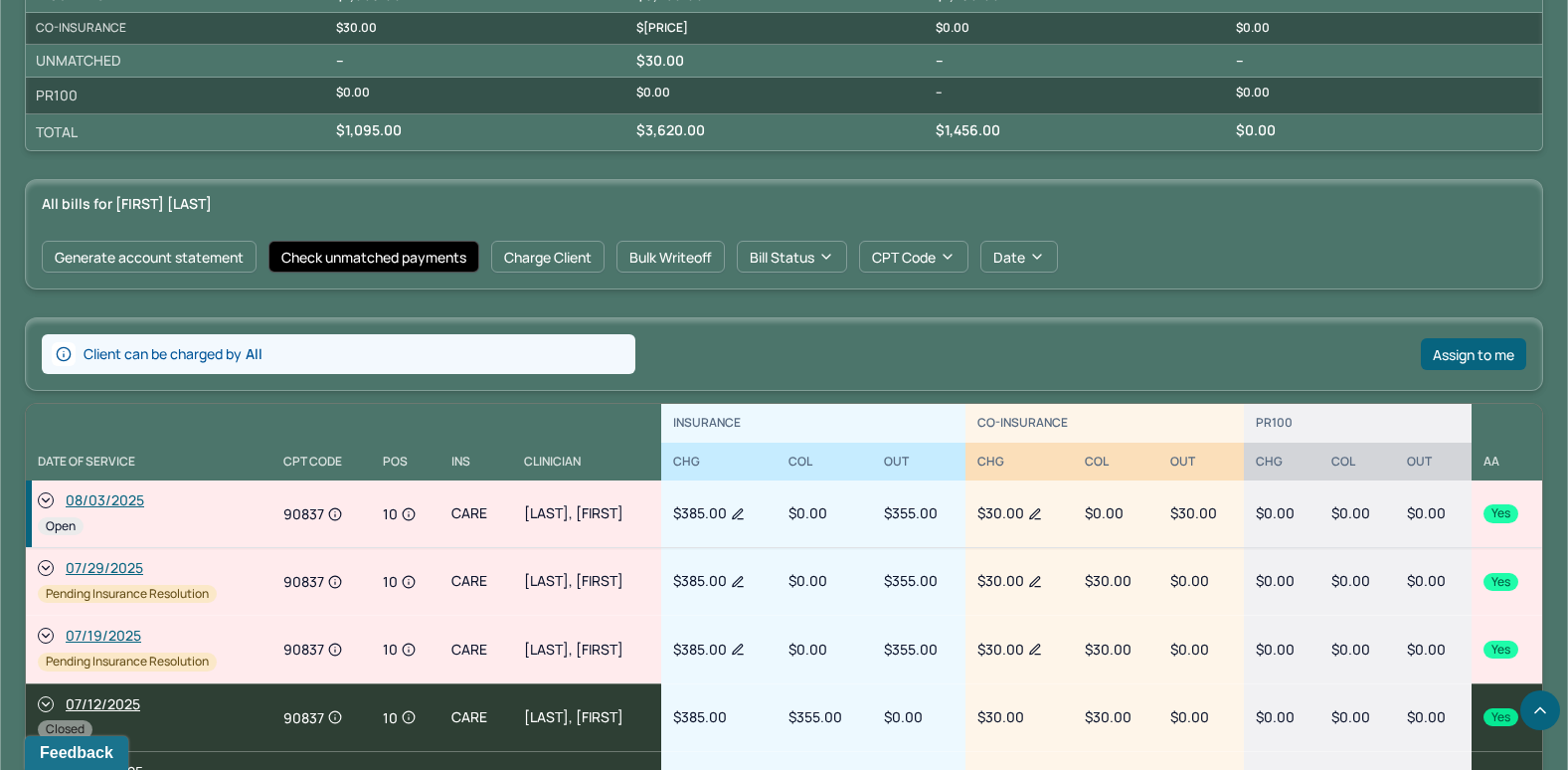 click on "Check unmatched payments" at bounding box center (374, 257) 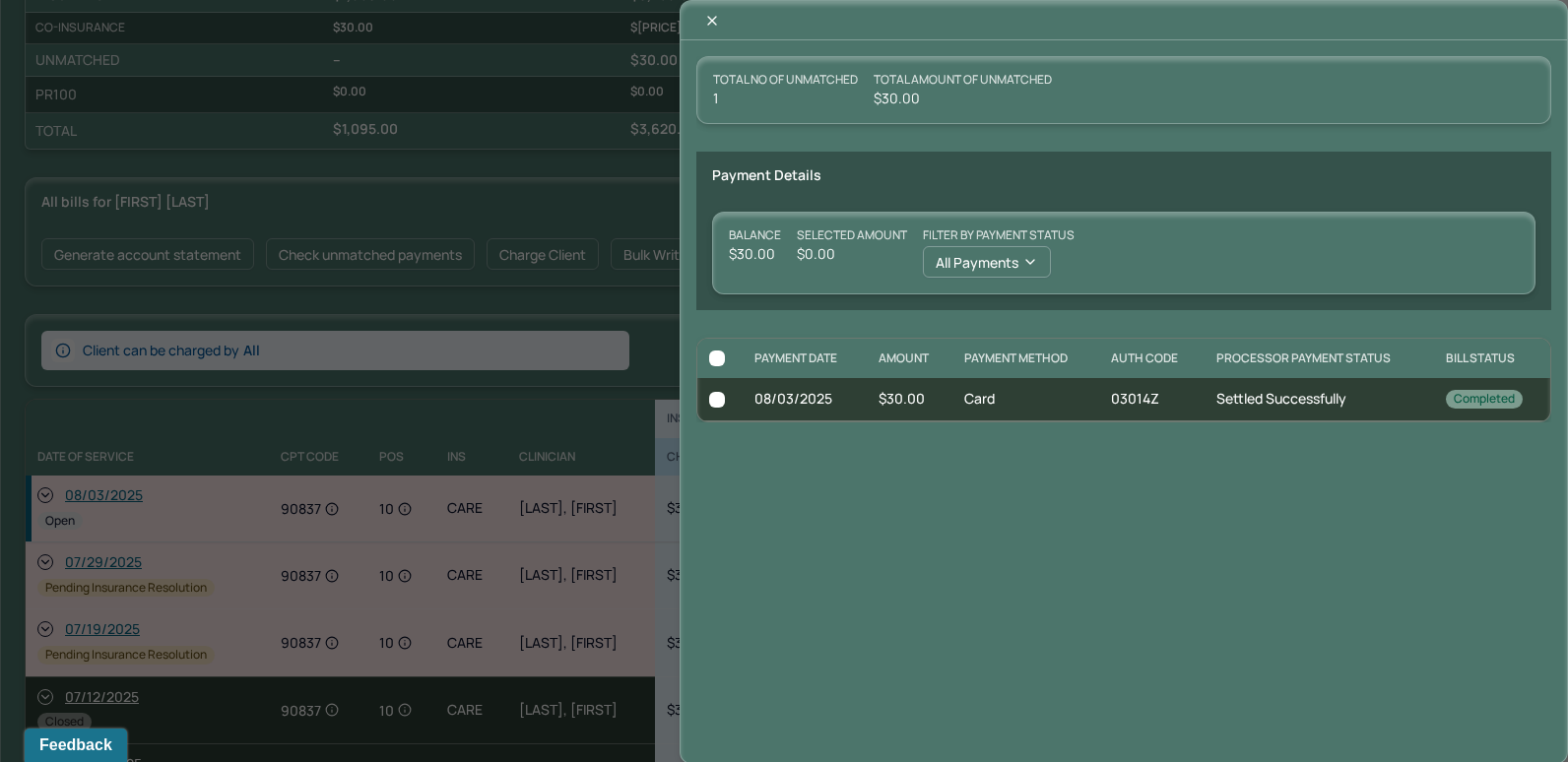 click at bounding box center [717, 400] 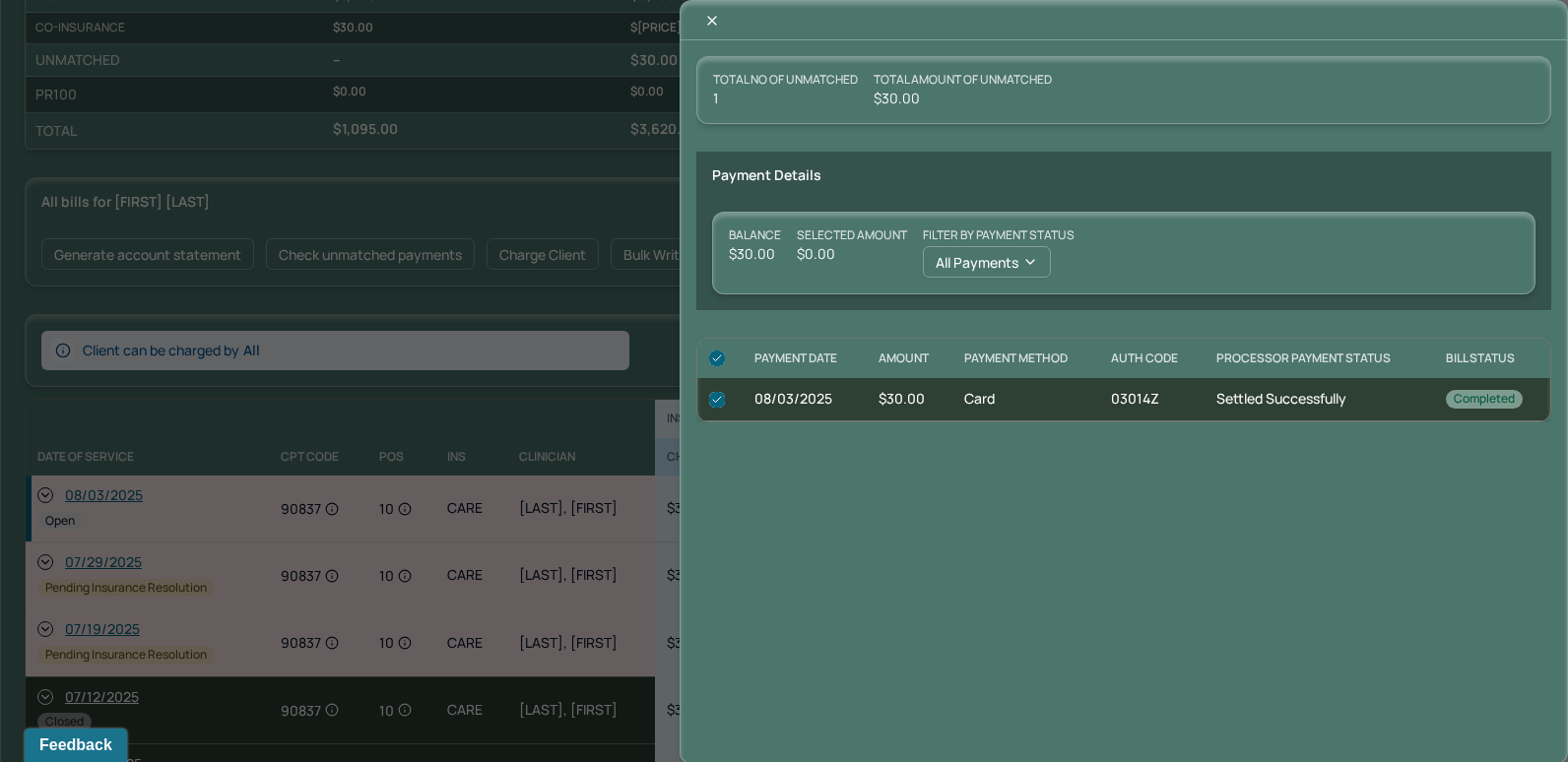 checkbox on "true" 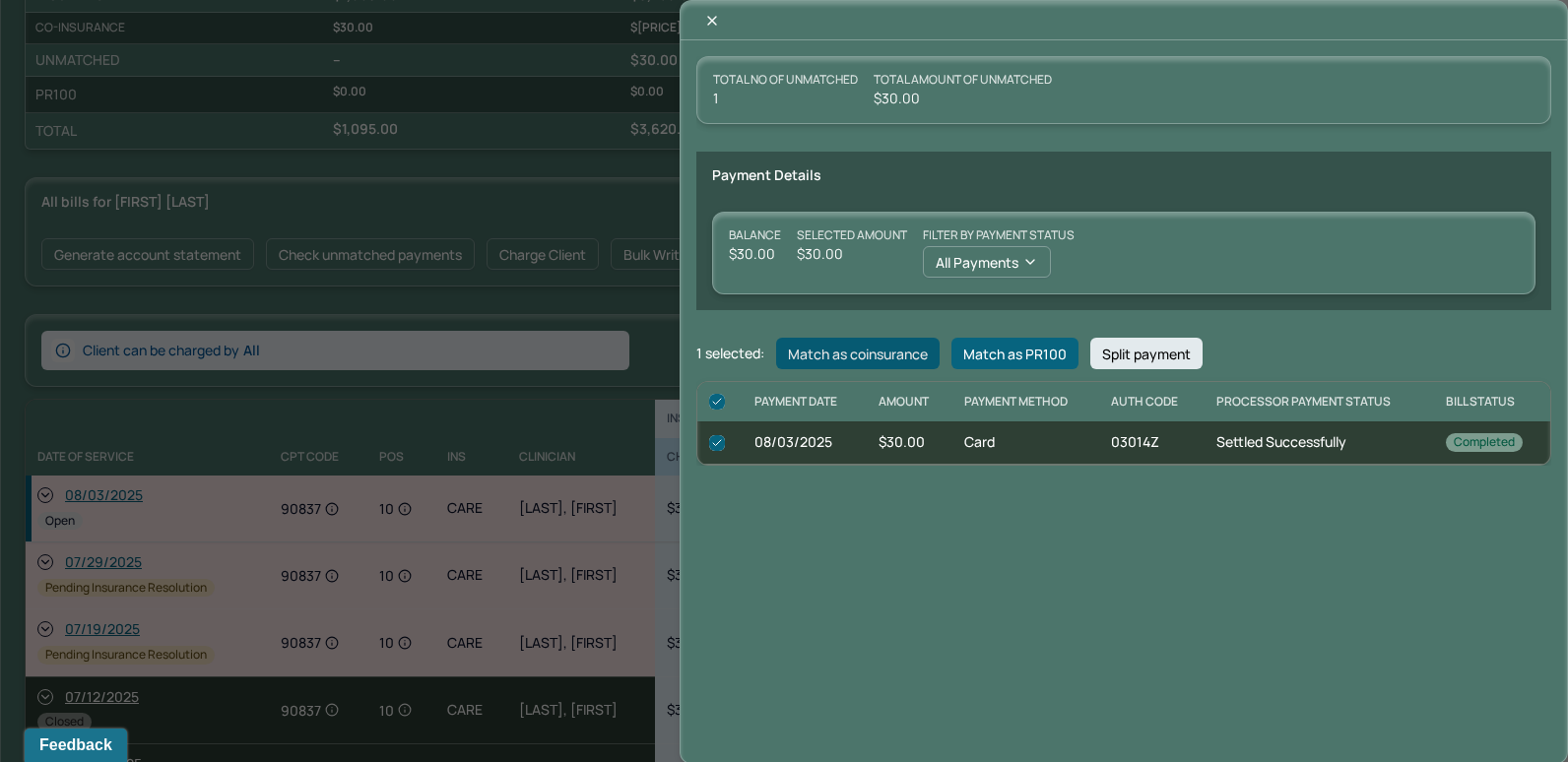 click on "Match as coinsurance" at bounding box center [858, 353] 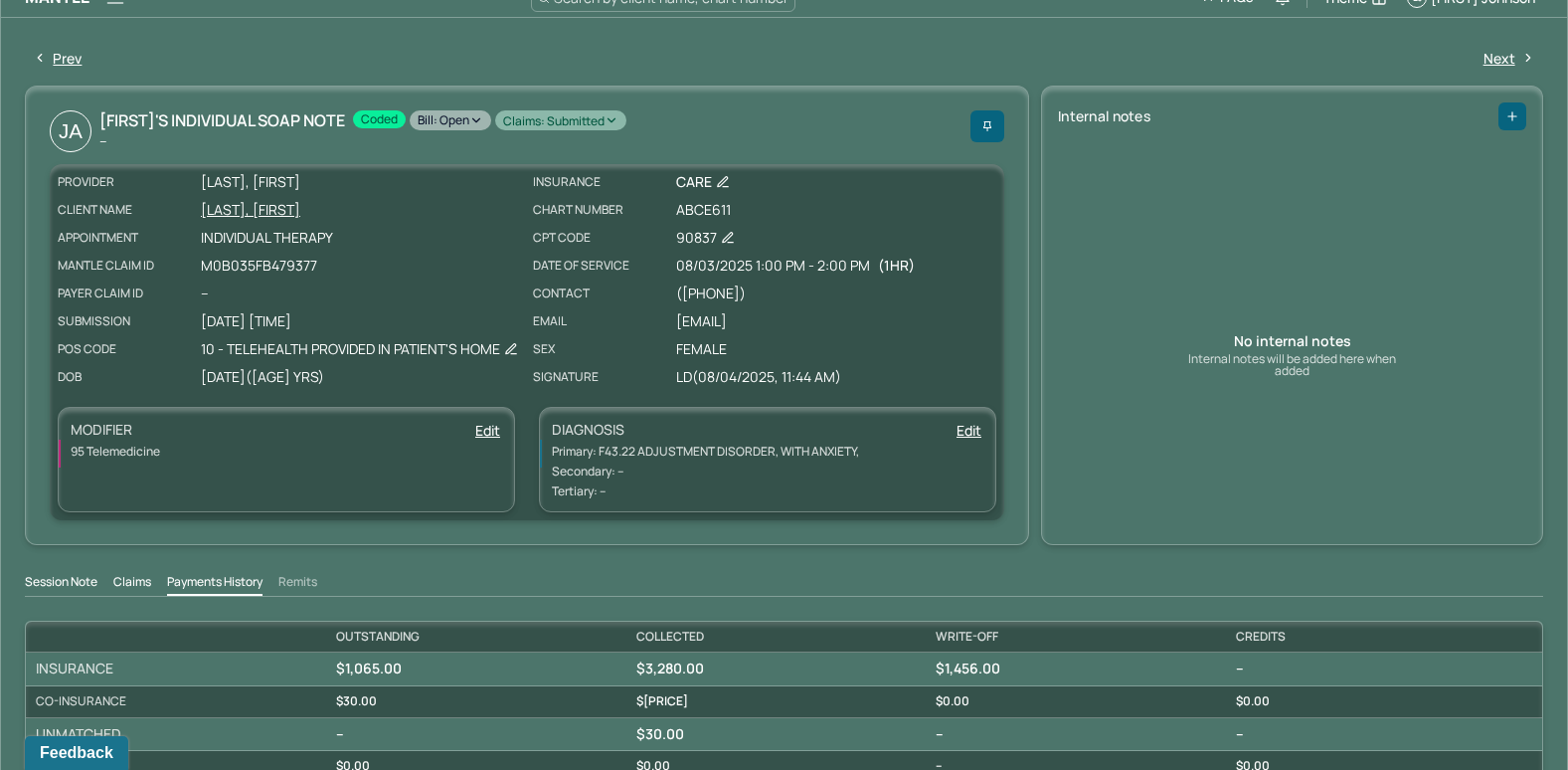 scroll, scrollTop: 0, scrollLeft: 0, axis: both 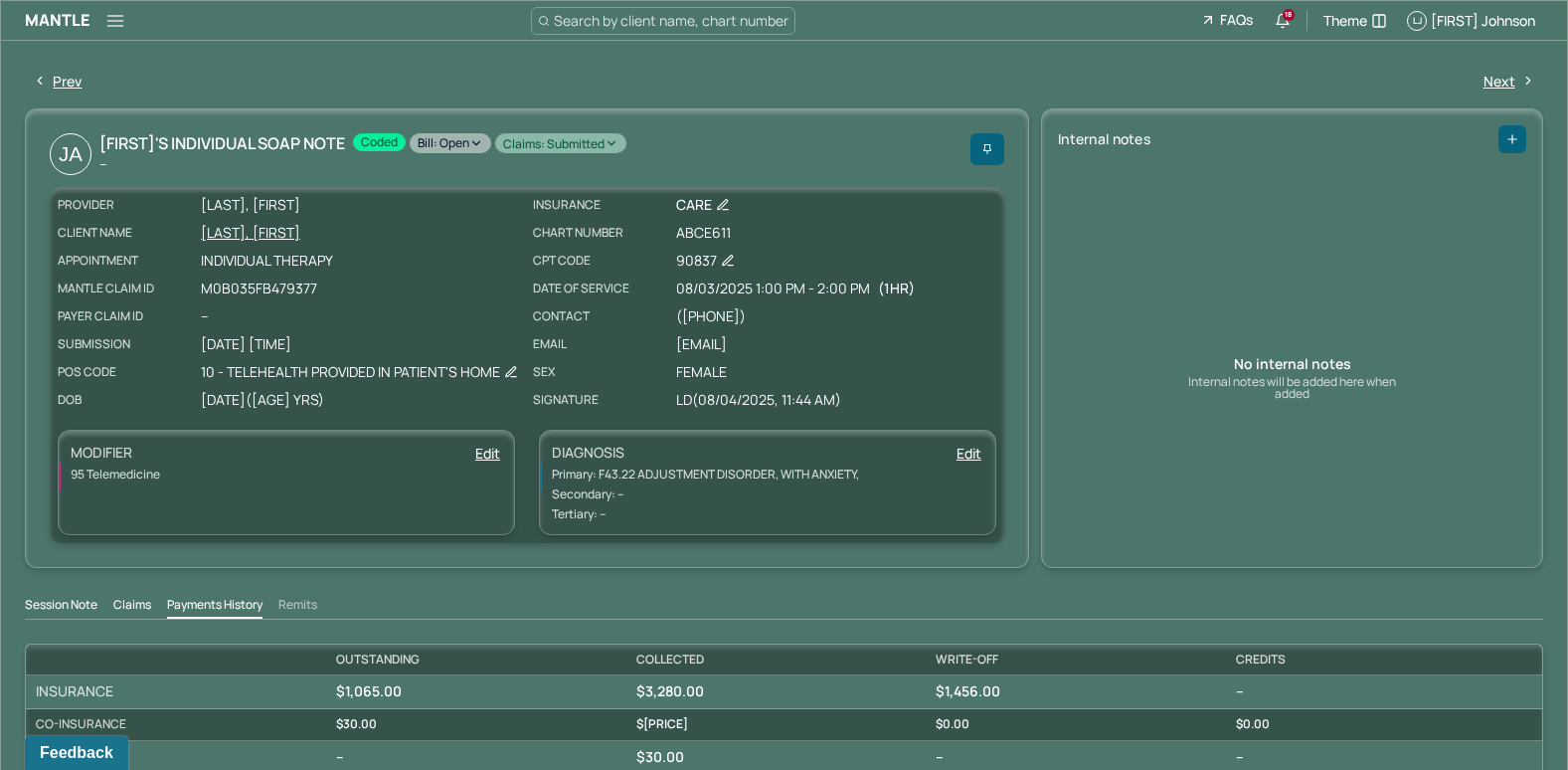 click on "Bill: Open" at bounding box center (450, 143) 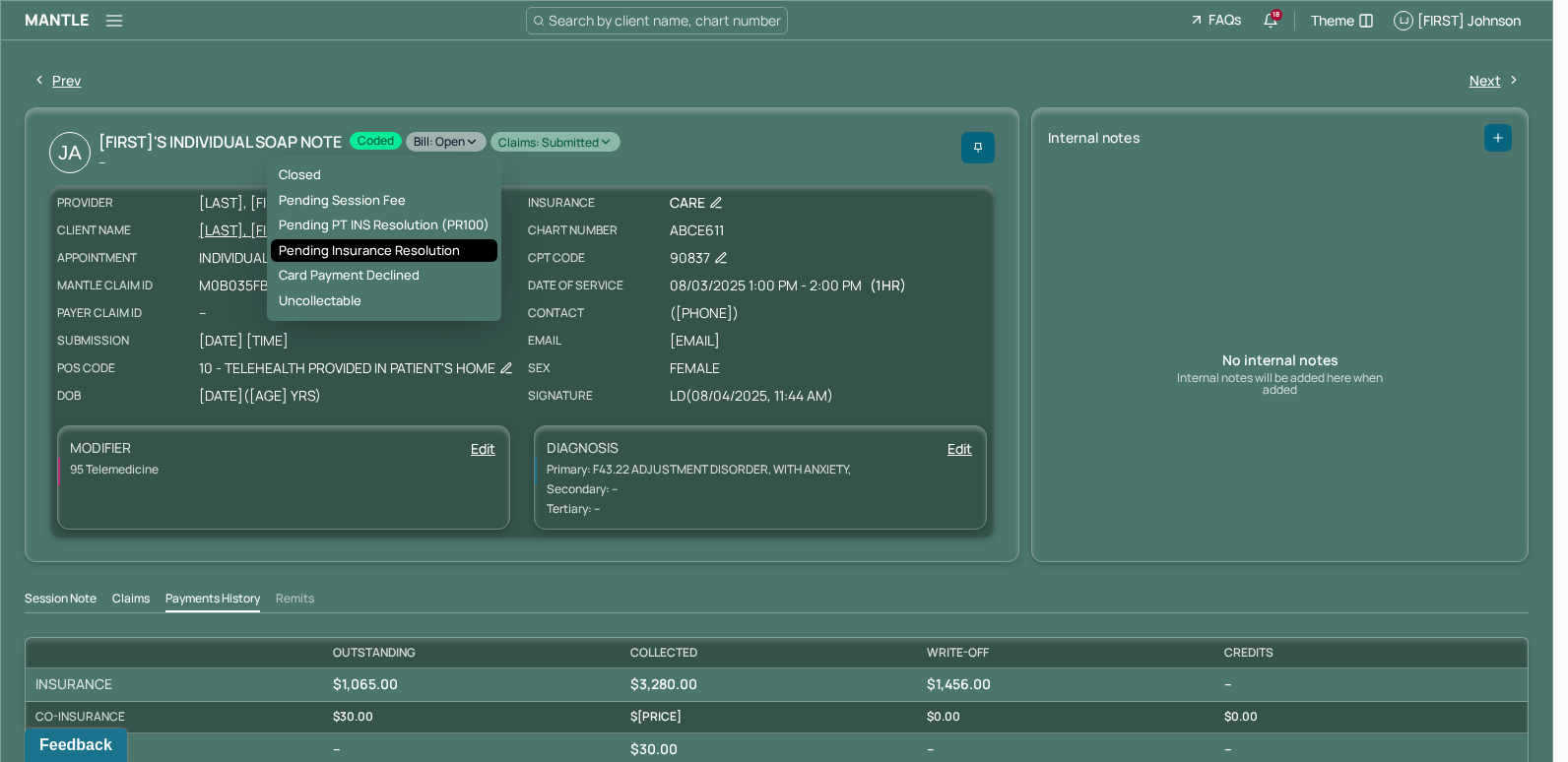 click on "Pending Insurance Resolution" at bounding box center [384, 251] 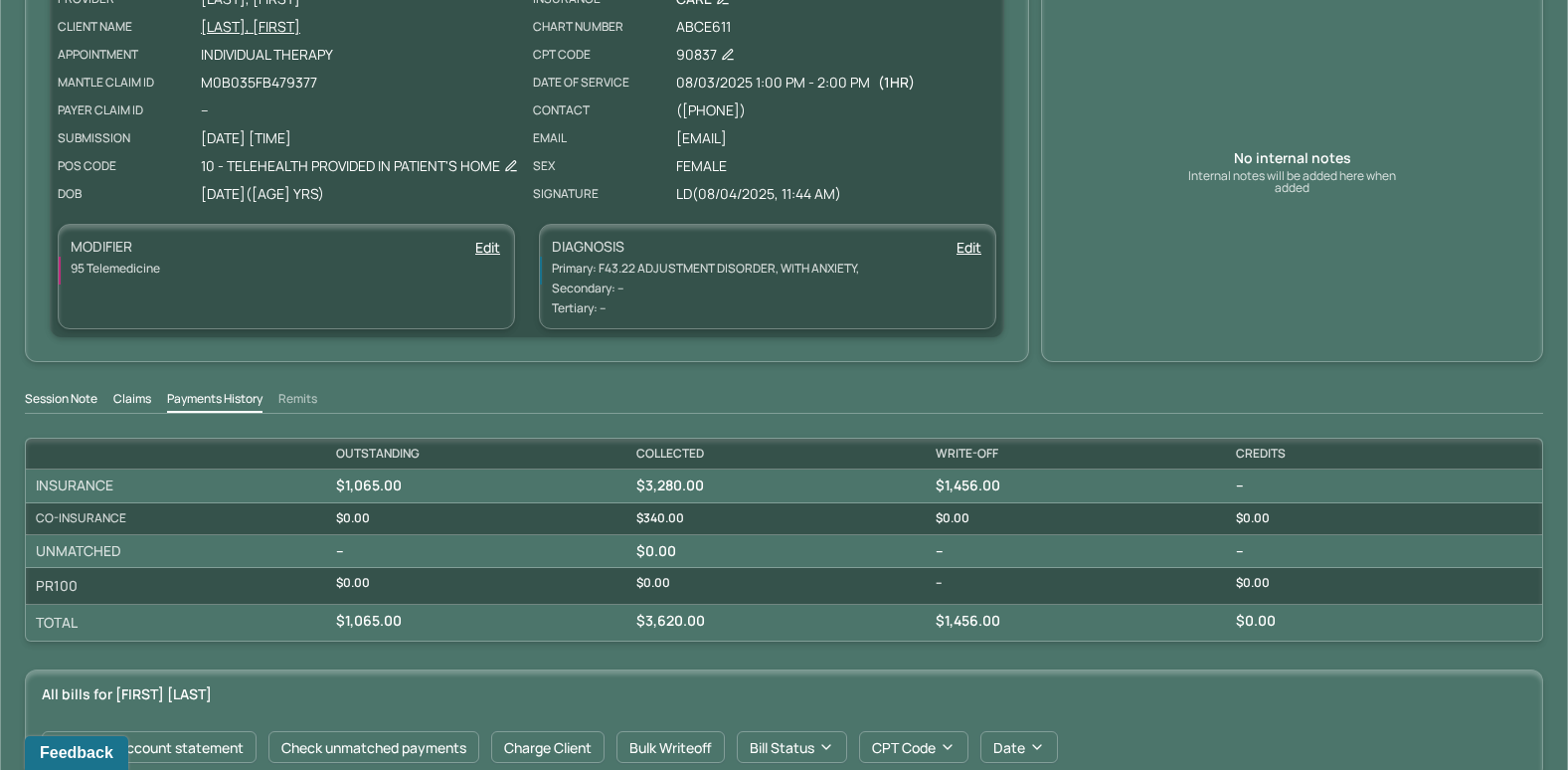 scroll, scrollTop: 0, scrollLeft: 0, axis: both 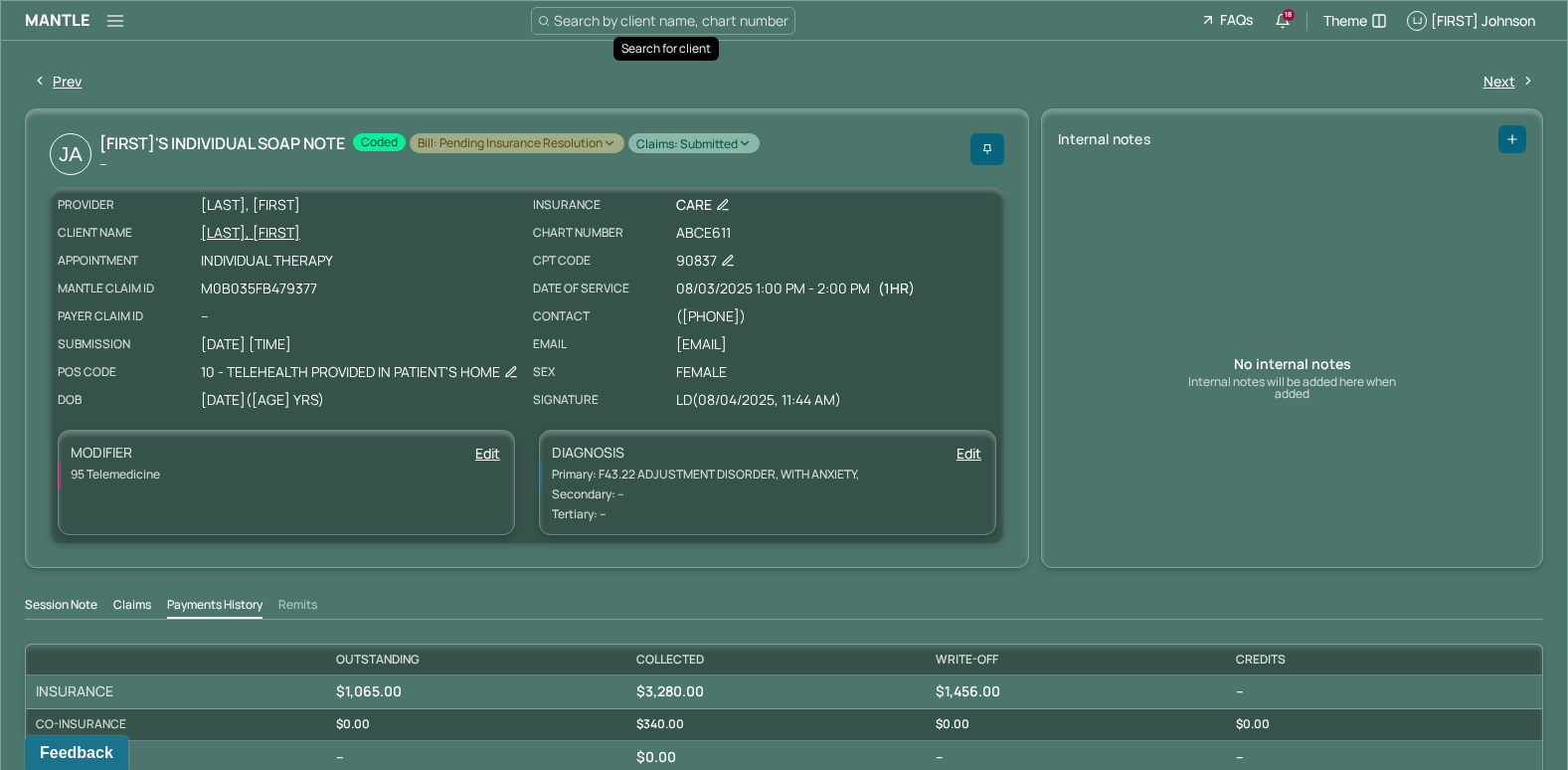 click on "Search by client name, chart number" at bounding box center [671, 20] 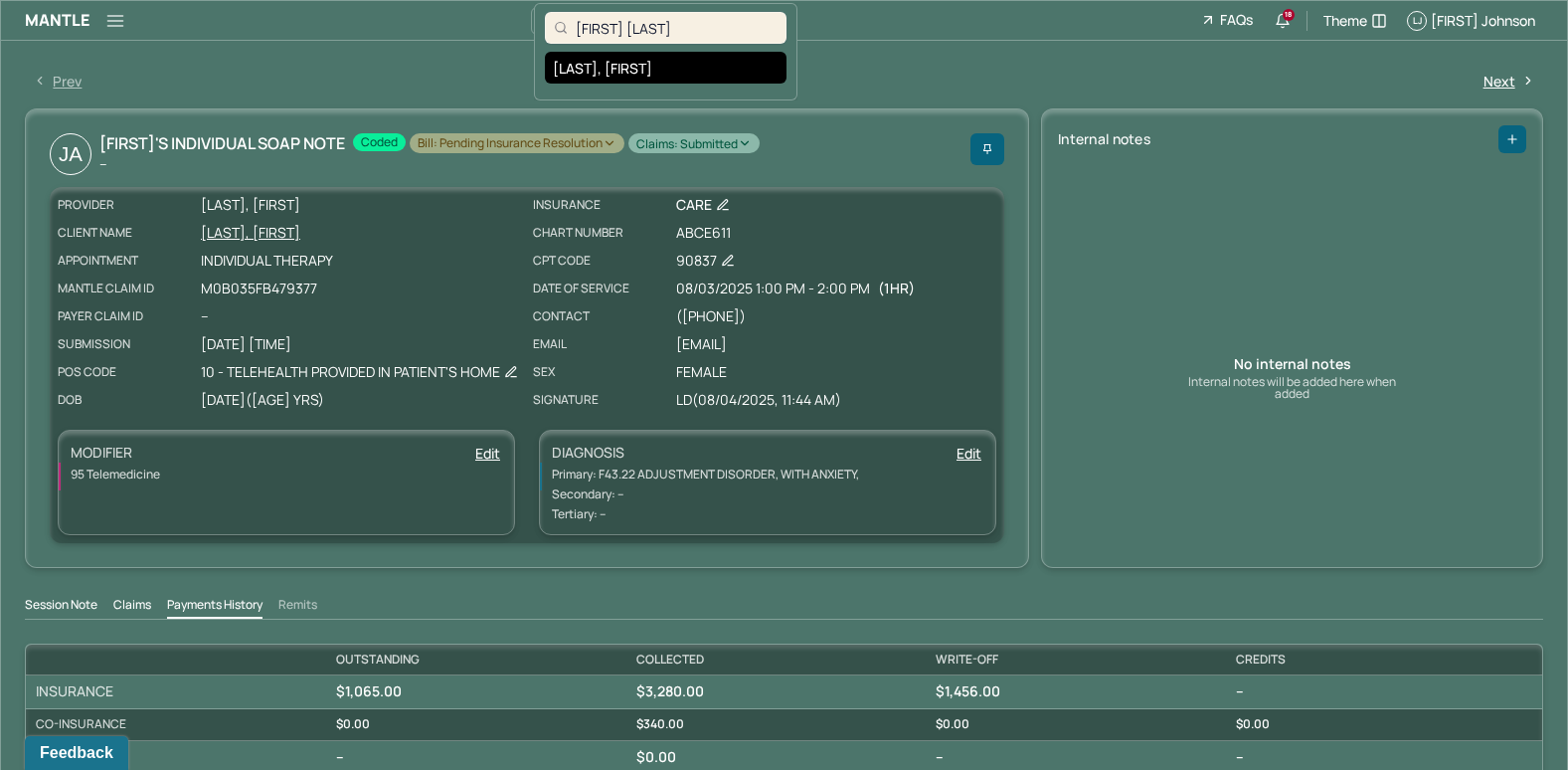 type on "[FIRST] [LAST]" 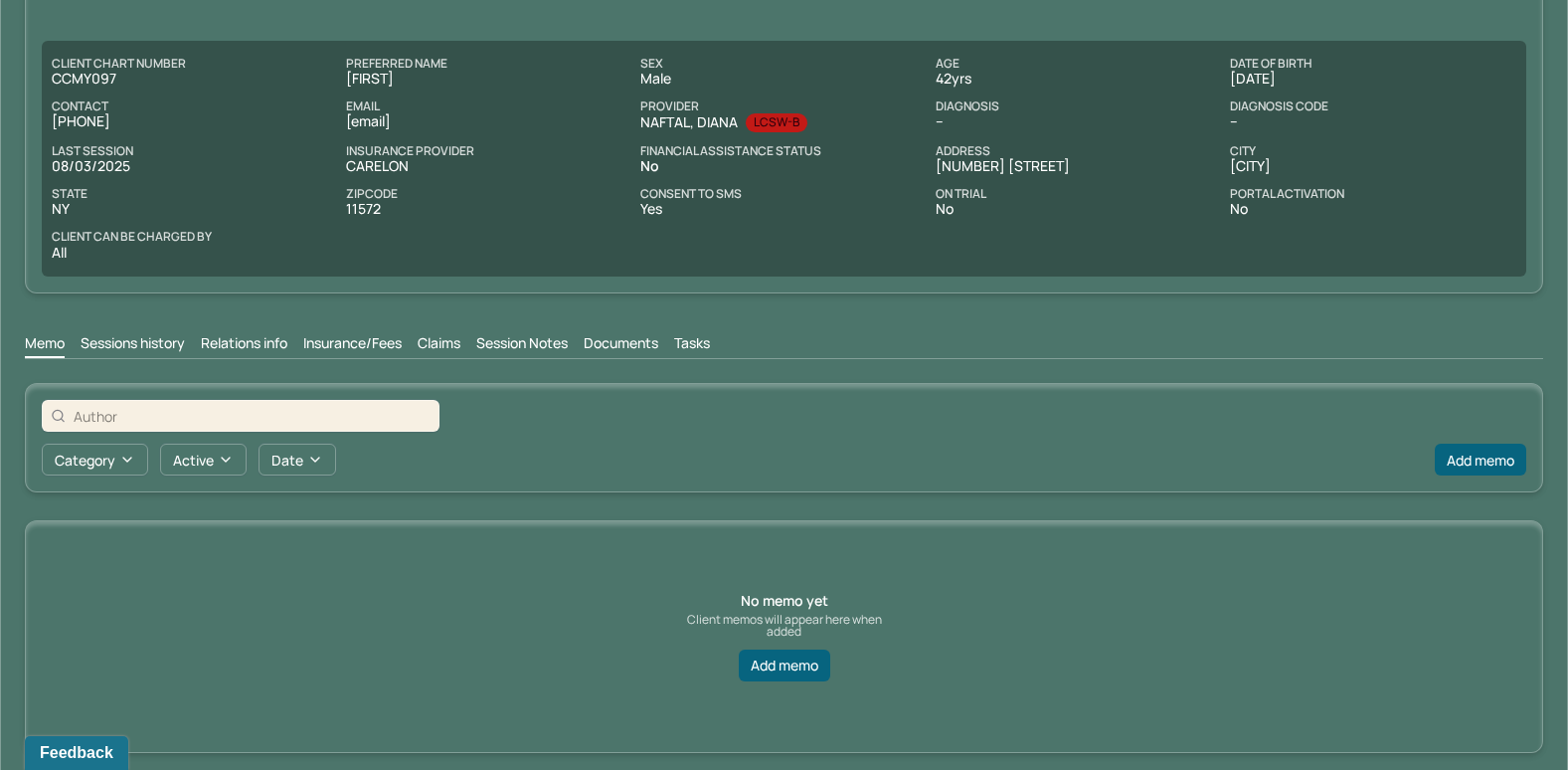 scroll, scrollTop: 137, scrollLeft: 0, axis: vertical 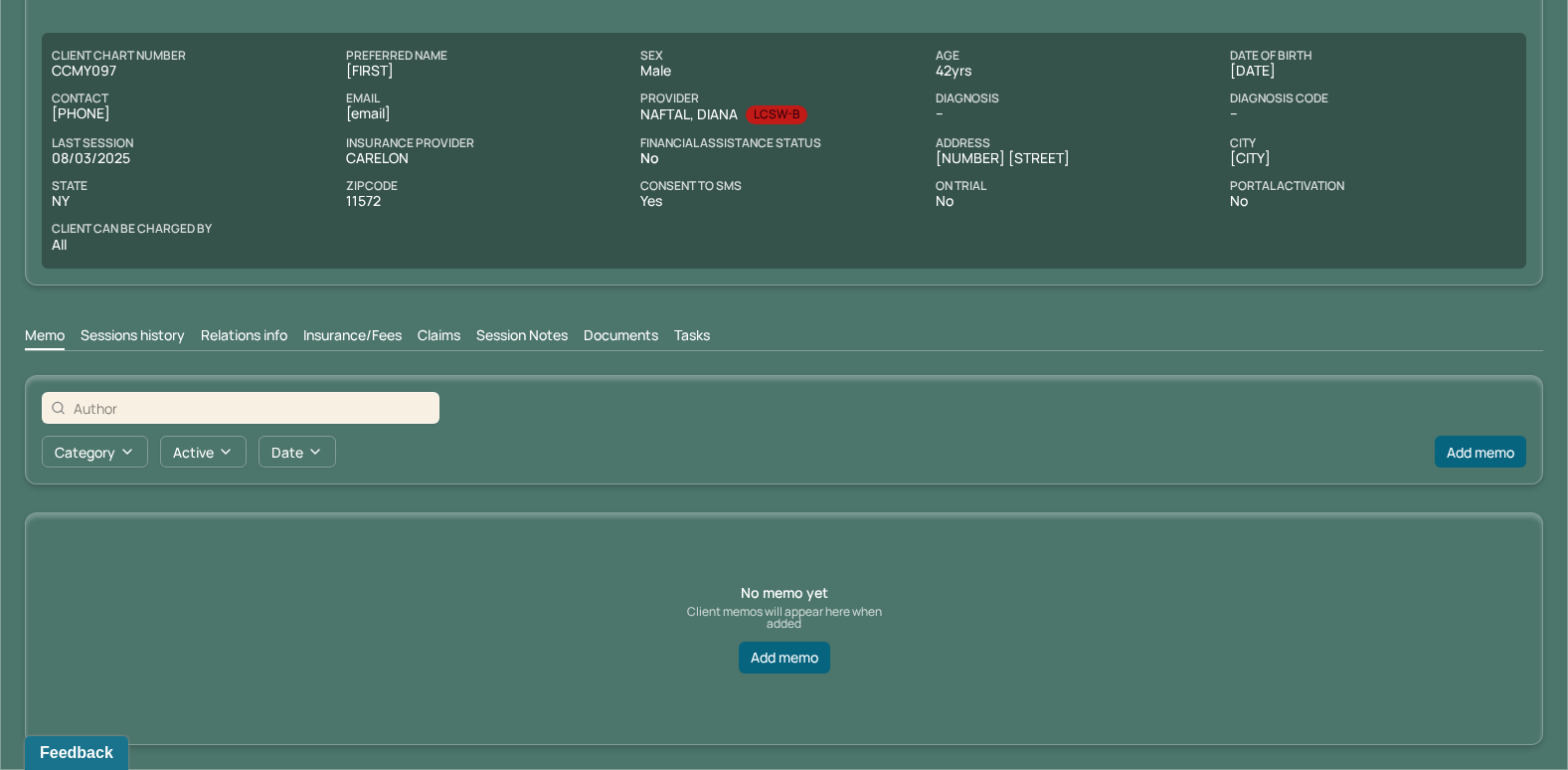 click on "Insurance/Fees" at bounding box center [352, 337] 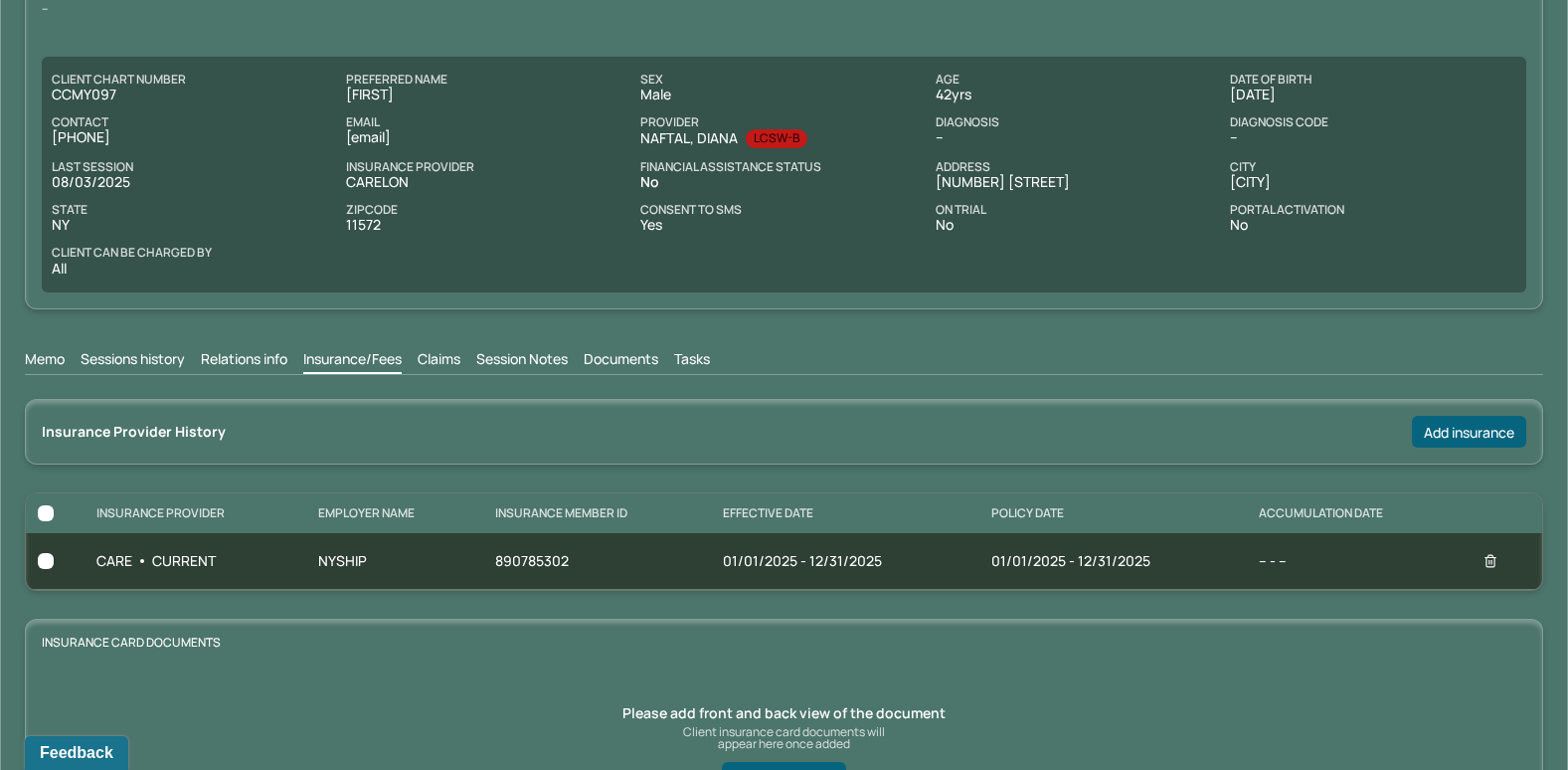scroll, scrollTop: 21, scrollLeft: 0, axis: vertical 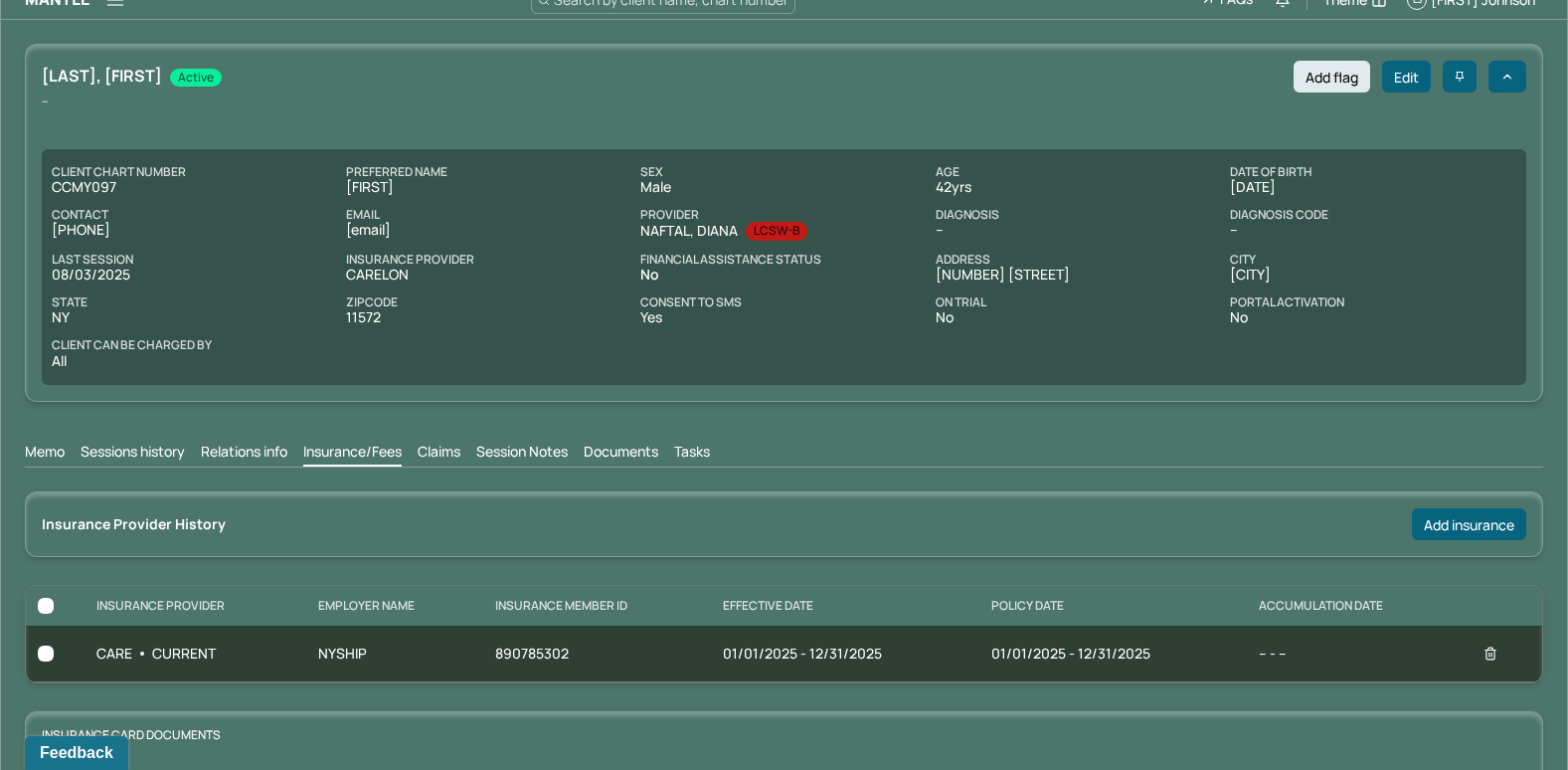 click on "Claims" at bounding box center (438, 454) 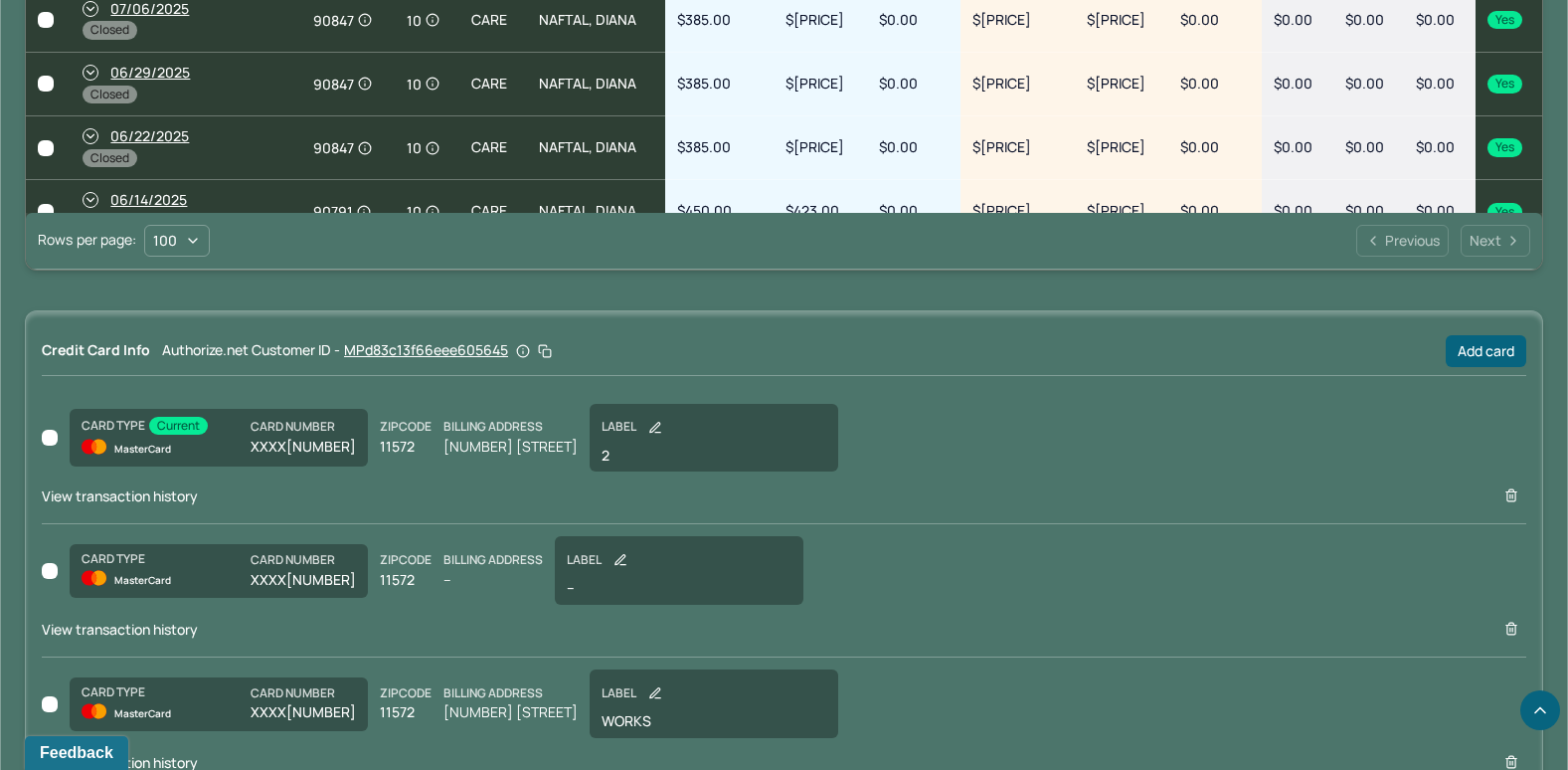 scroll, scrollTop: 1389, scrollLeft: 0, axis: vertical 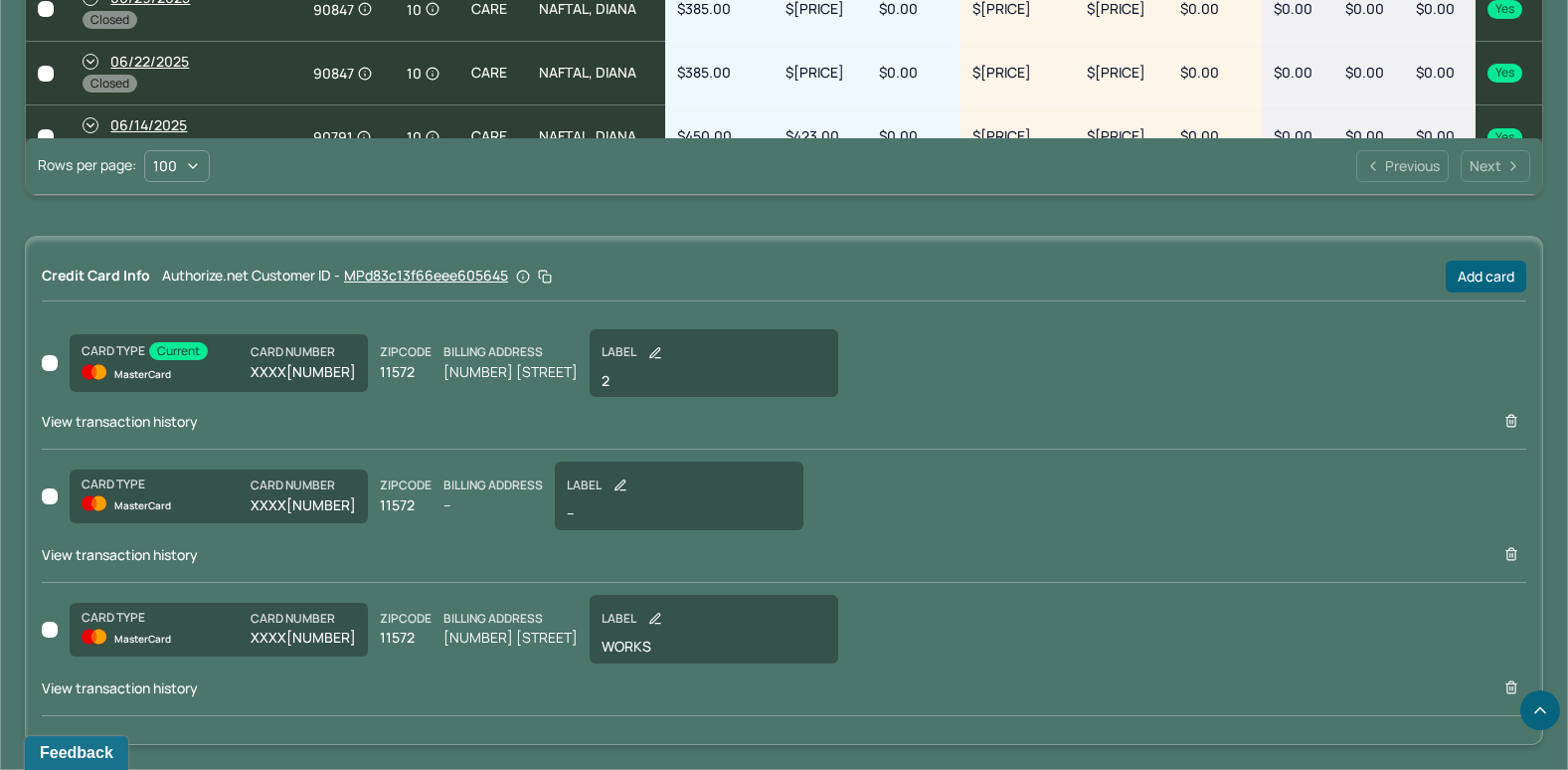 click on "View transaction history" at bounding box center [119, 687] 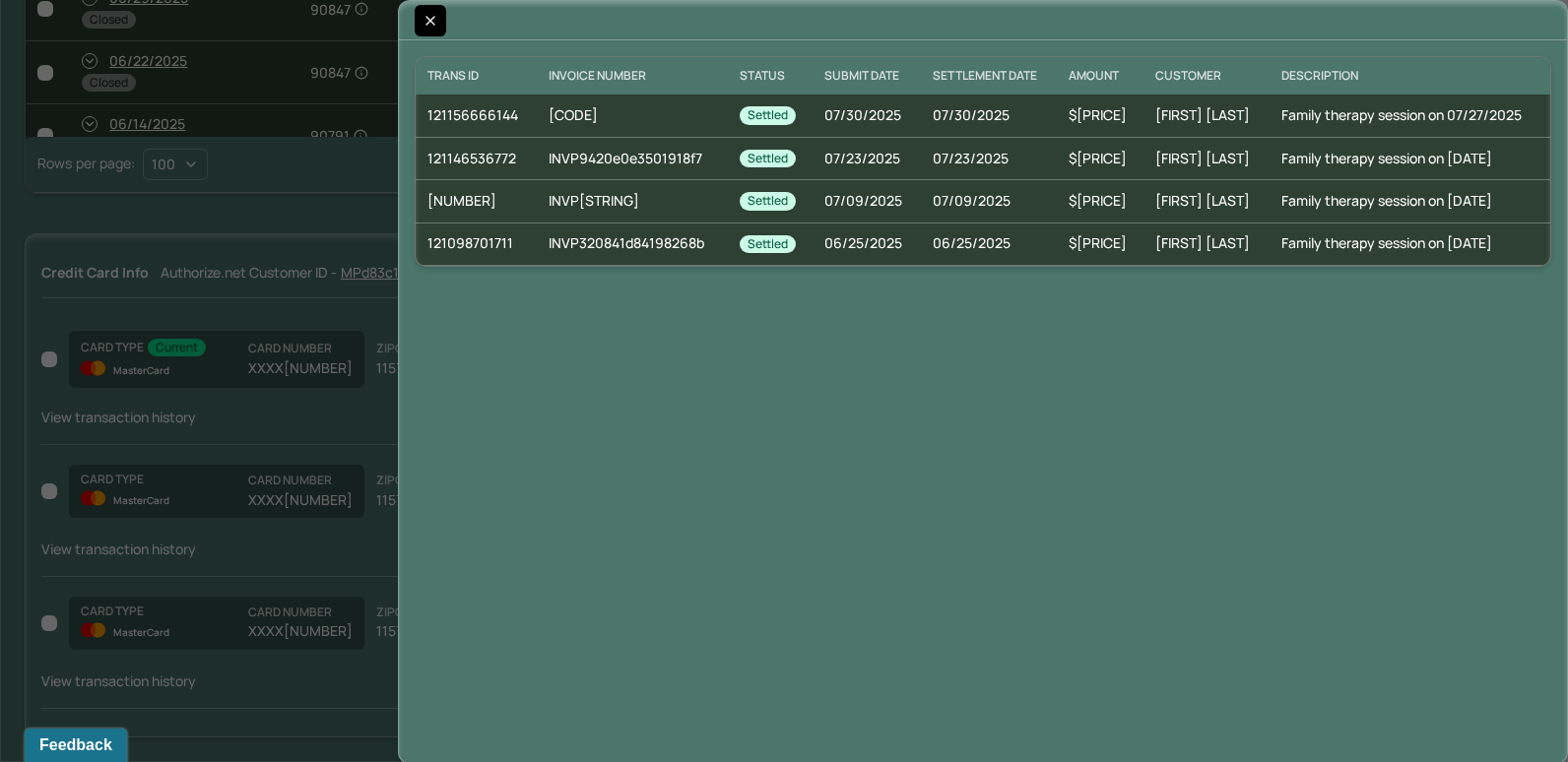 click 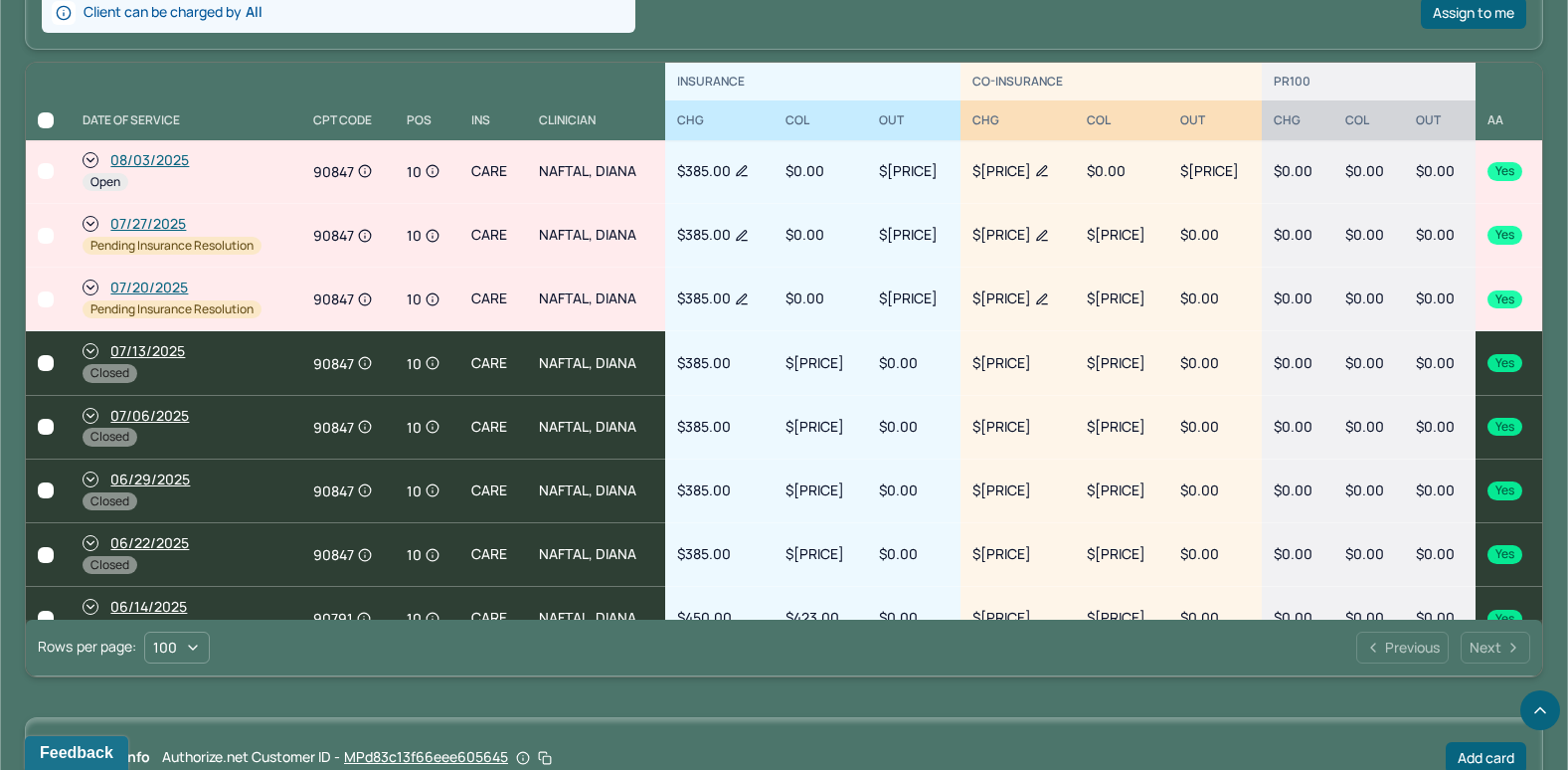 scroll, scrollTop: 891, scrollLeft: 0, axis: vertical 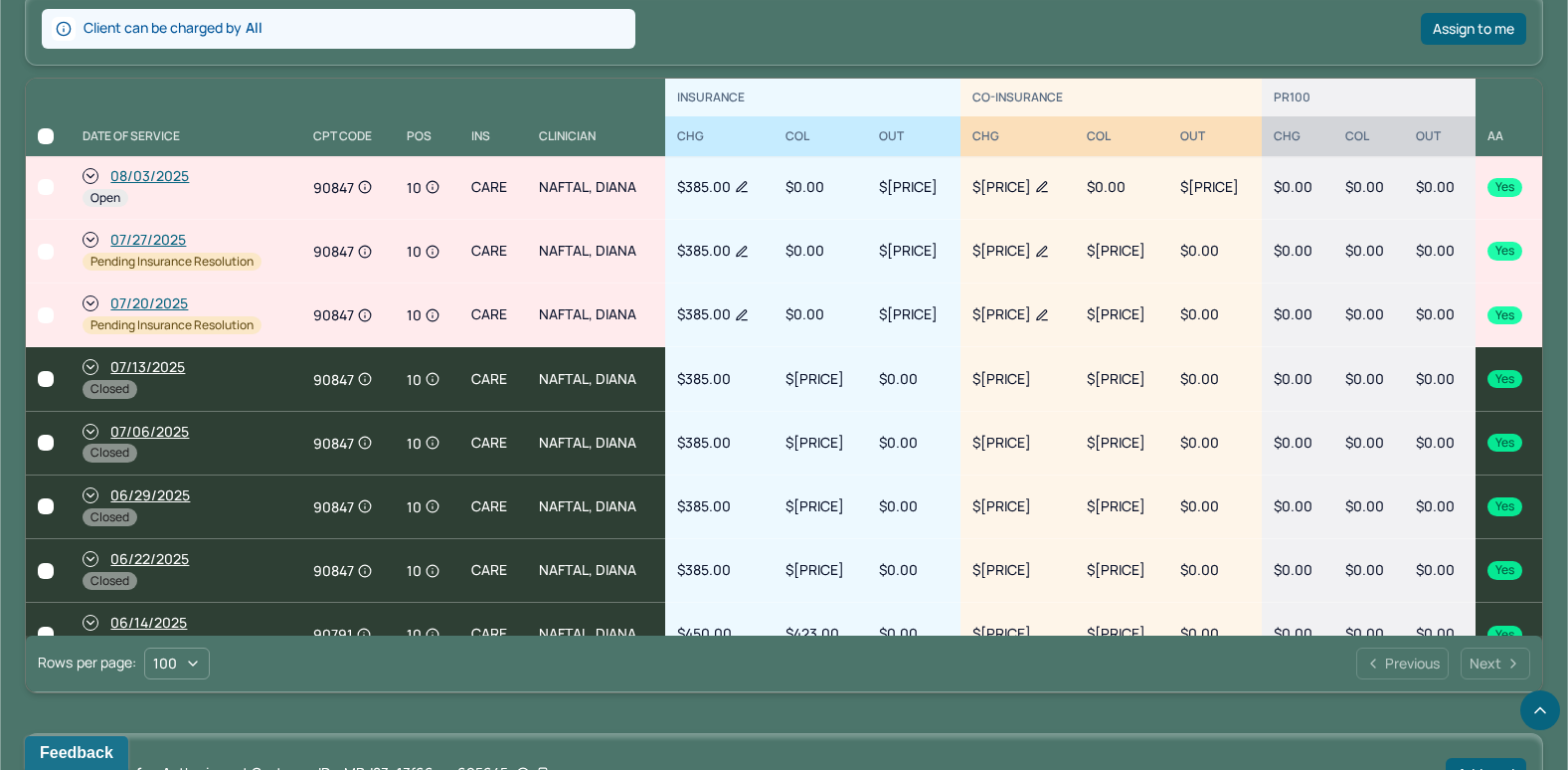 click on "08/03/2025" at bounding box center [149, 176] 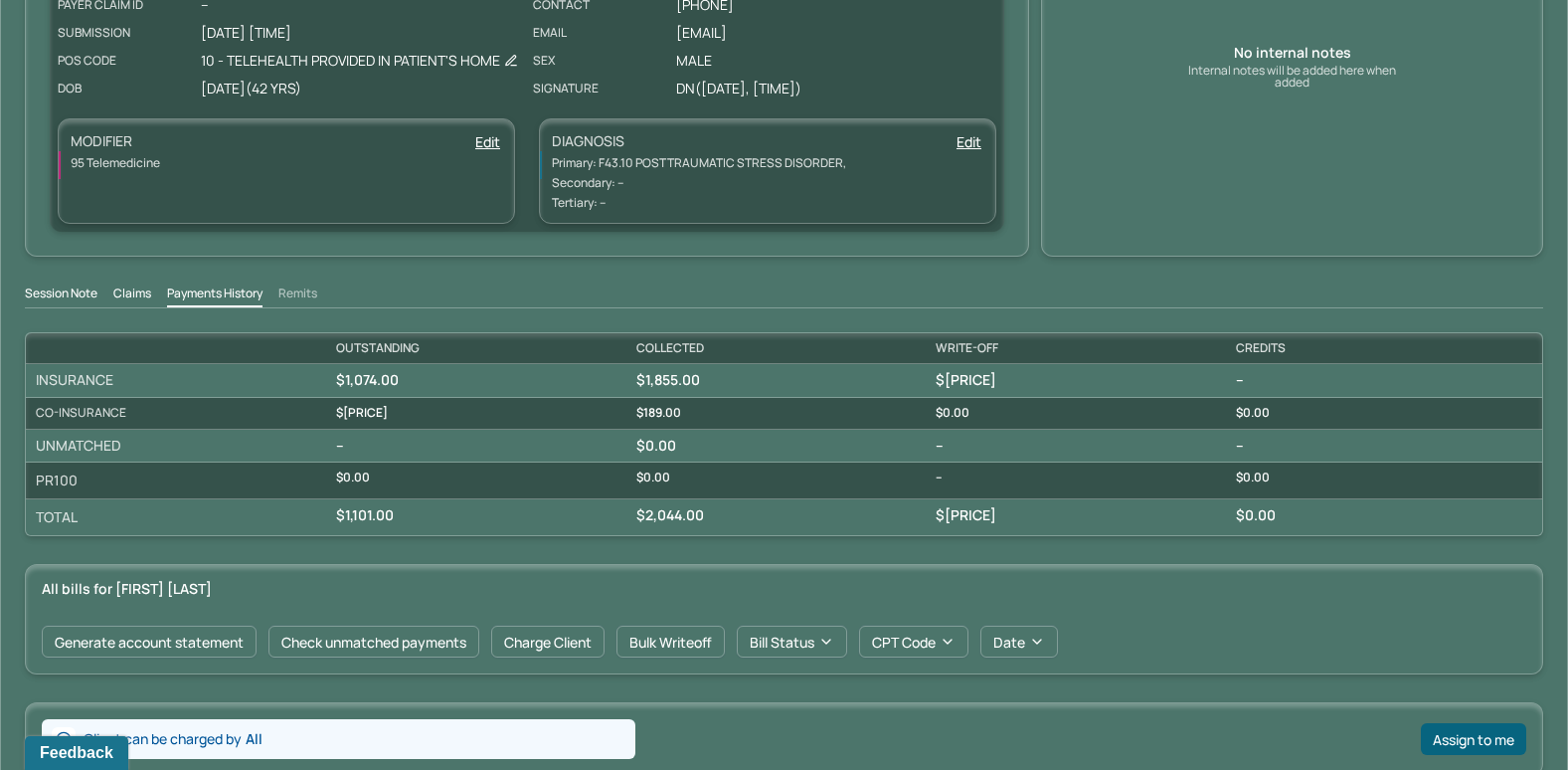 scroll, scrollTop: 497, scrollLeft: 0, axis: vertical 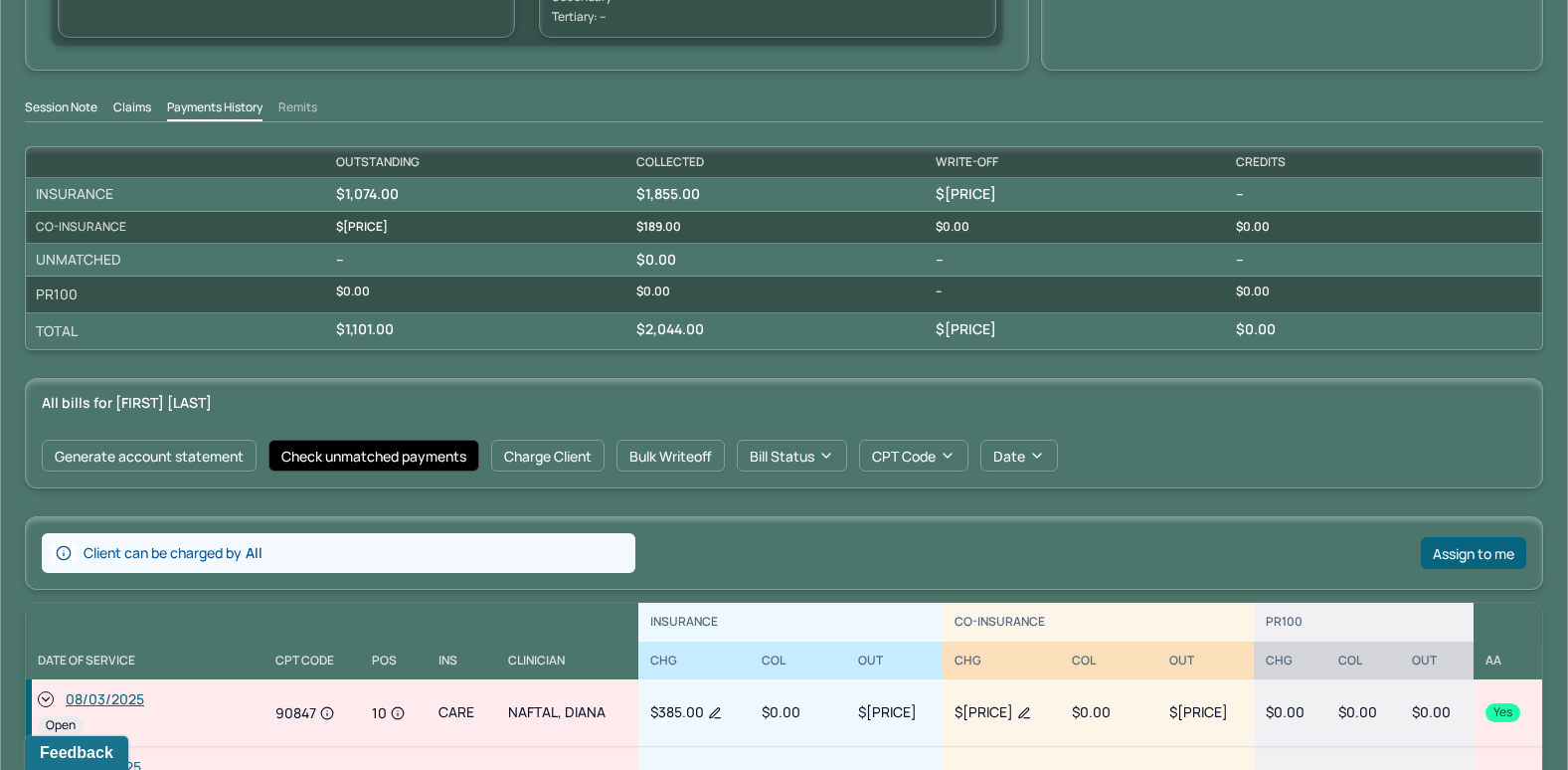 click on "Check unmatched payments" at bounding box center (374, 456) 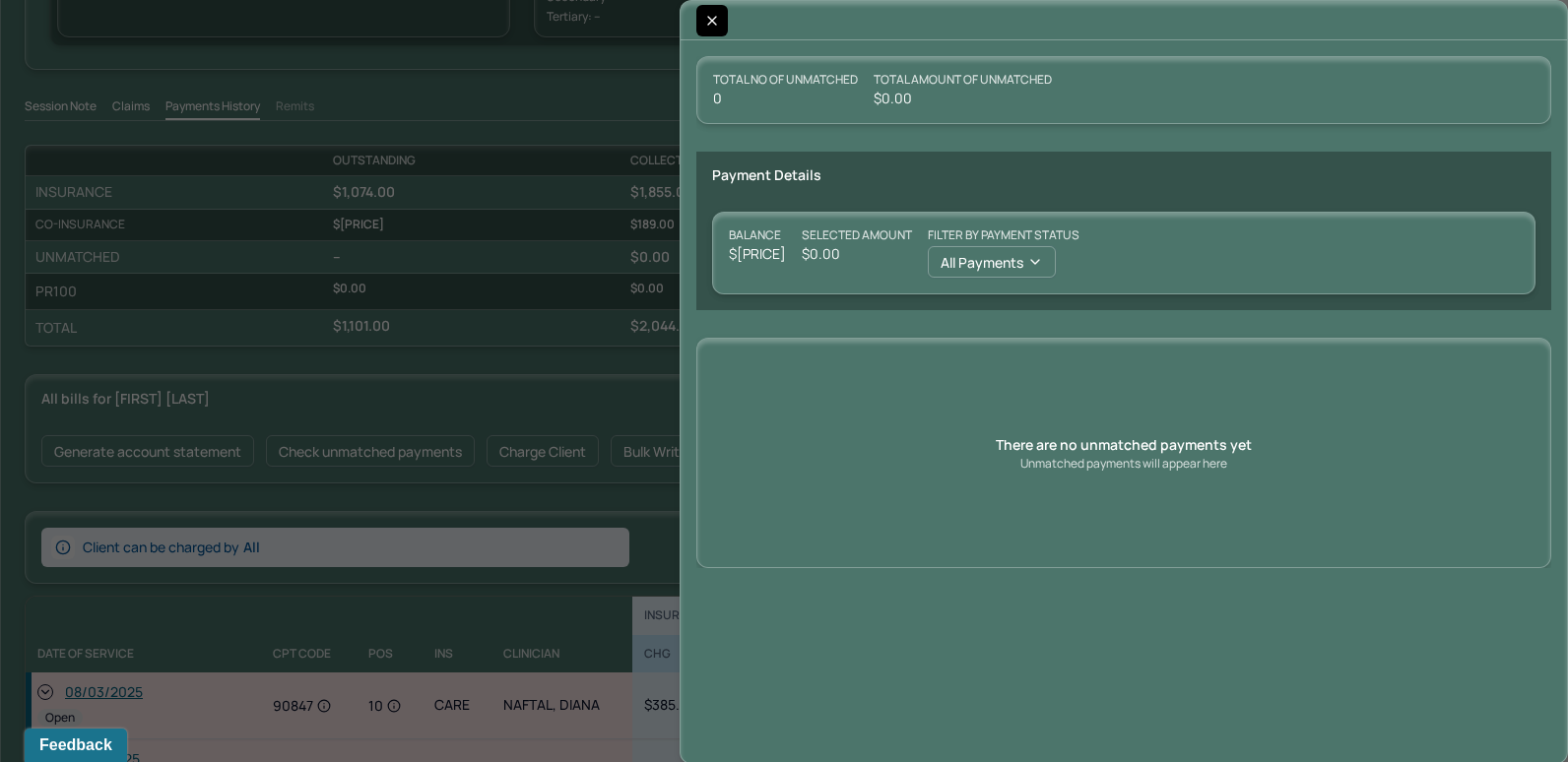 click 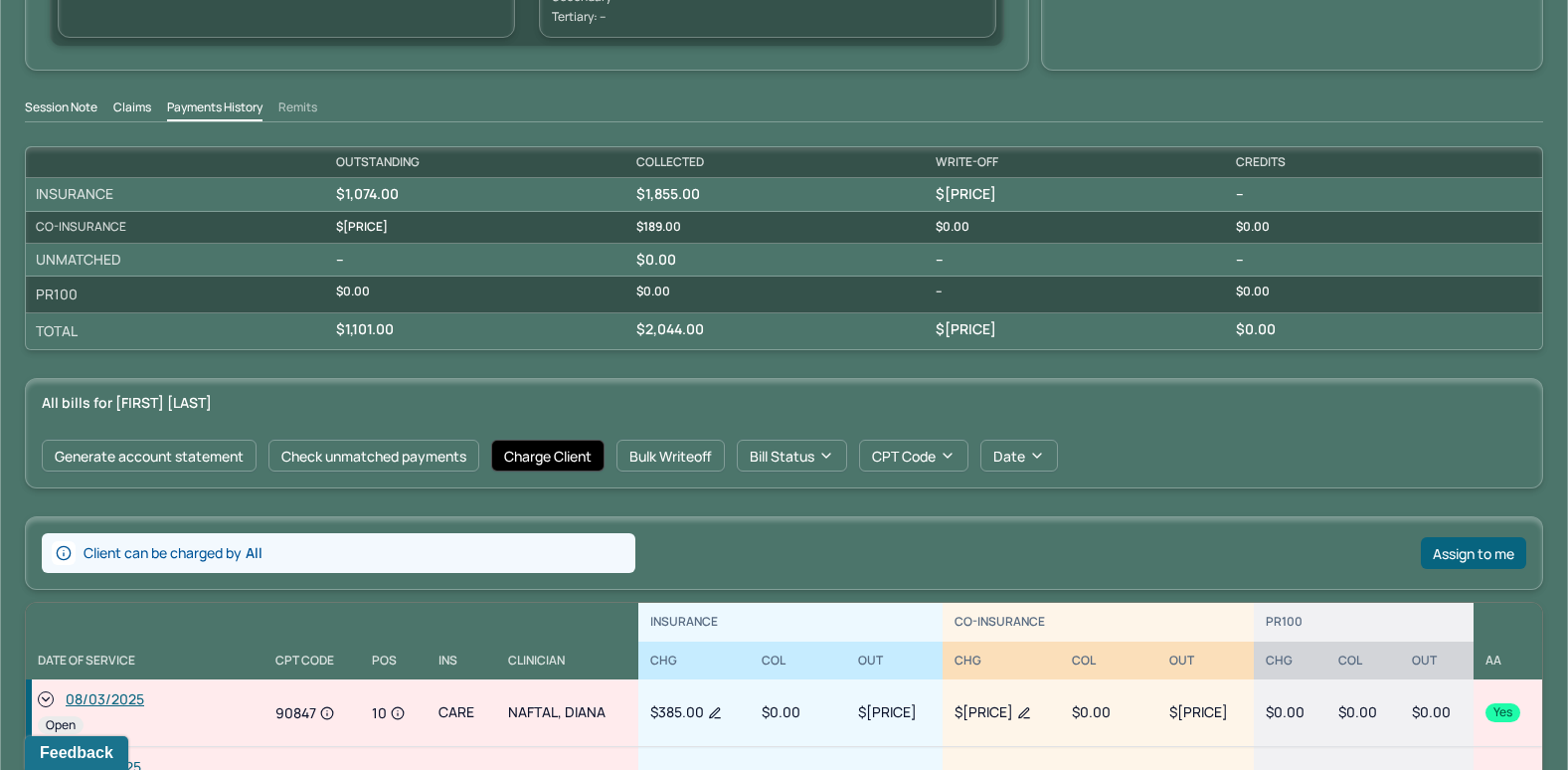 click on "Charge Client" at bounding box center (548, 456) 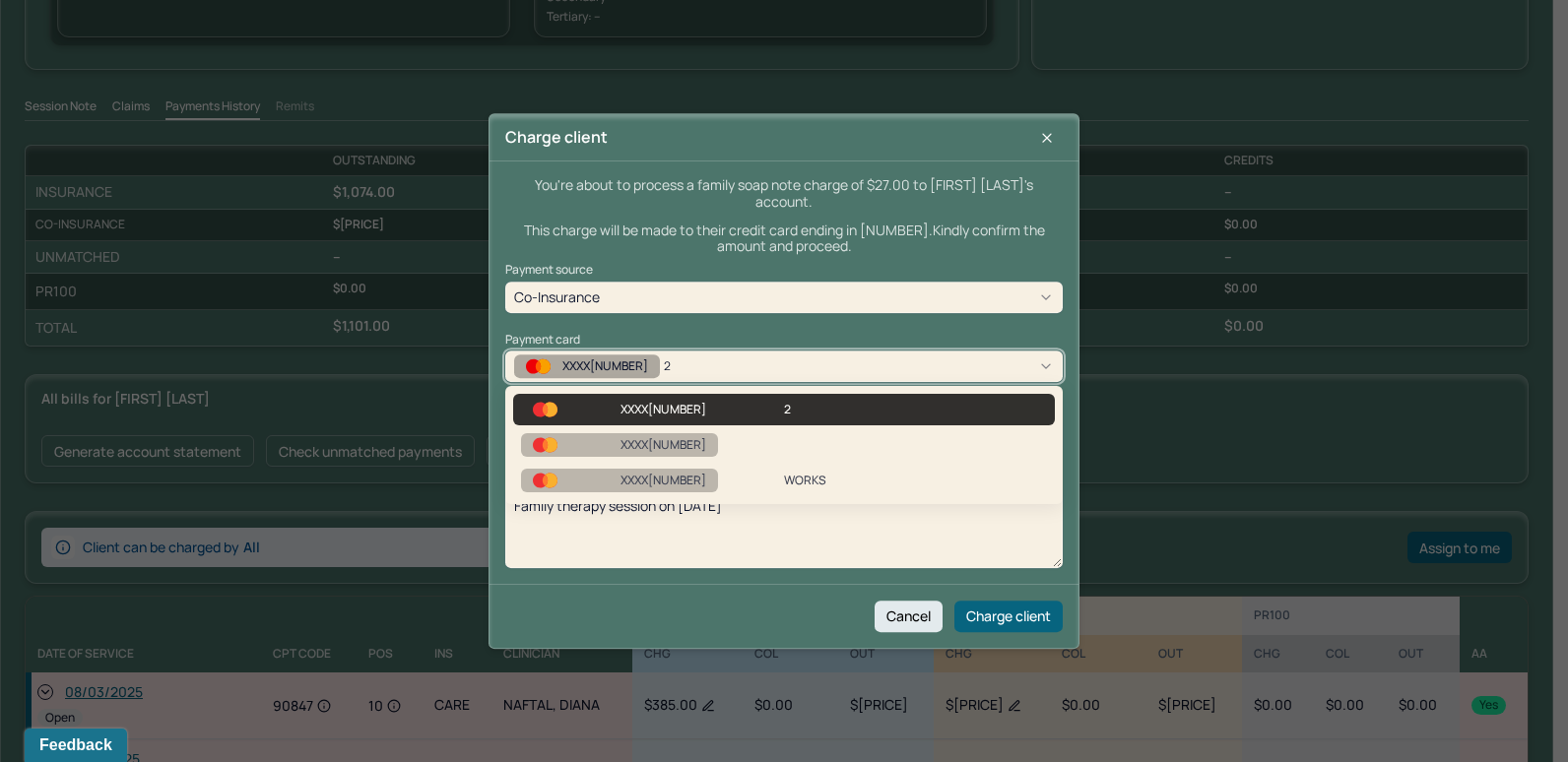 click on "XXXX8868 2" at bounding box center (784, 366) 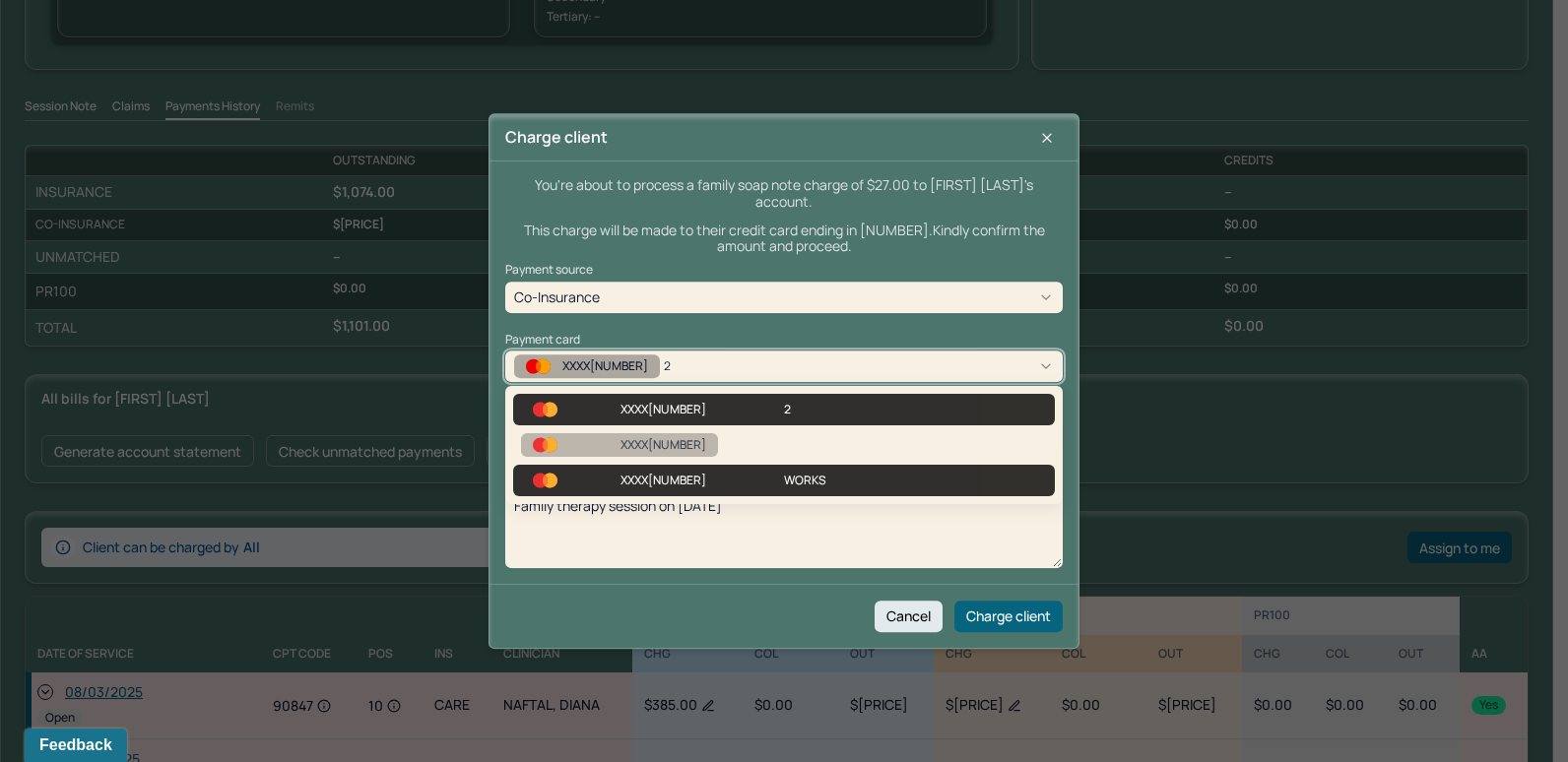 click on "WORKS" at bounding box center [915, 480] 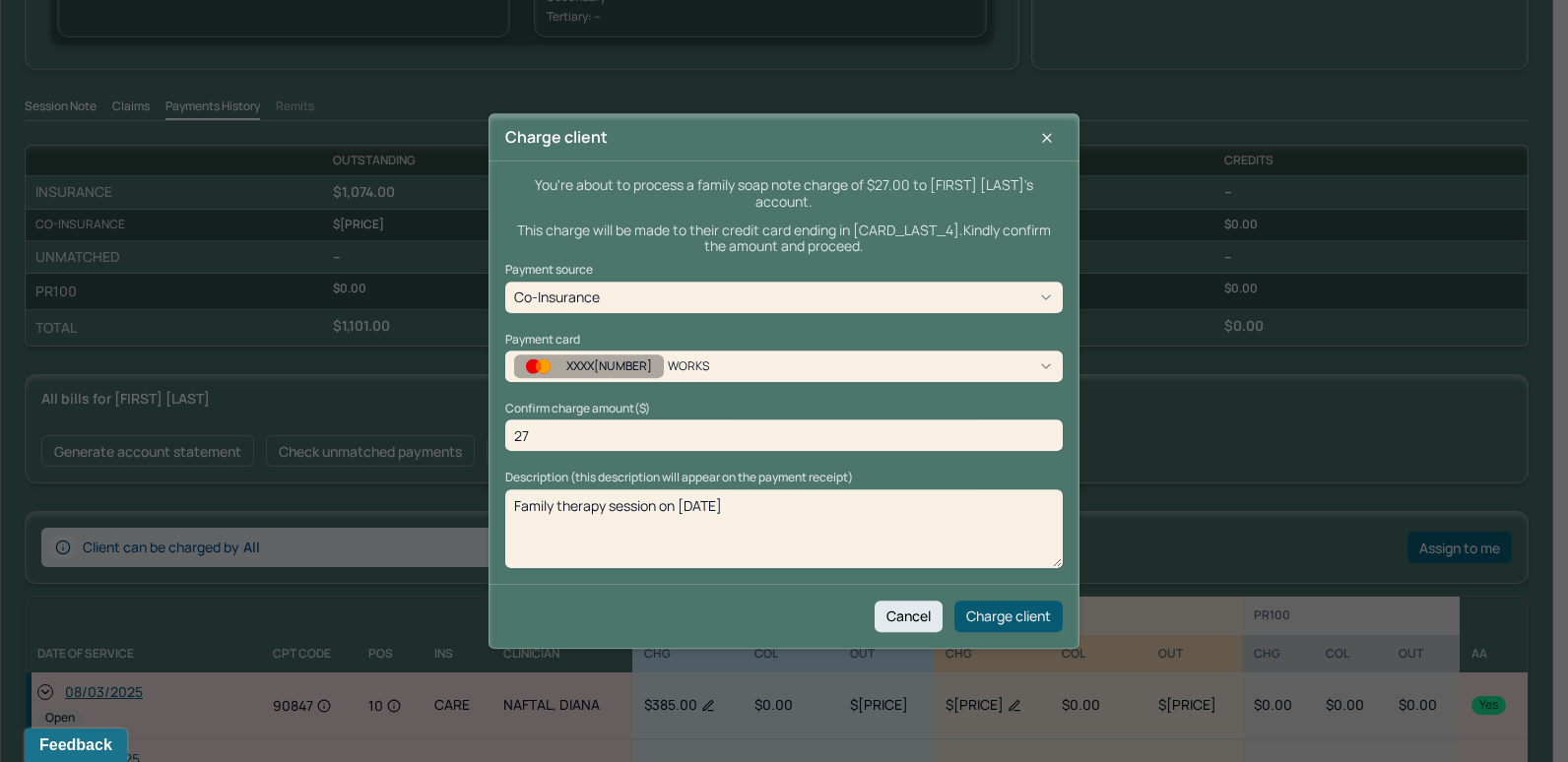 click on "Charge client" at bounding box center (1009, 616) 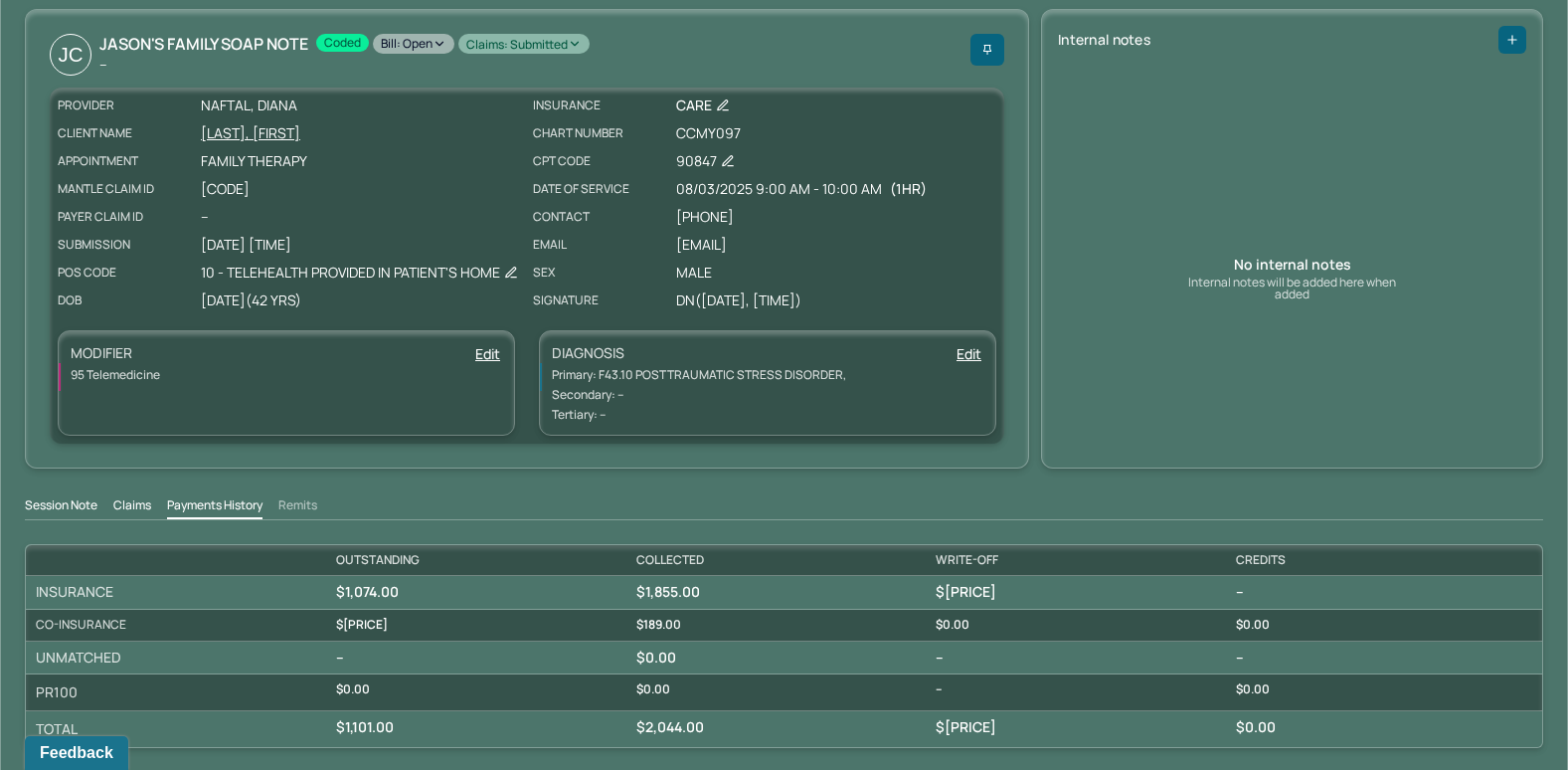 scroll, scrollTop: 0, scrollLeft: 0, axis: both 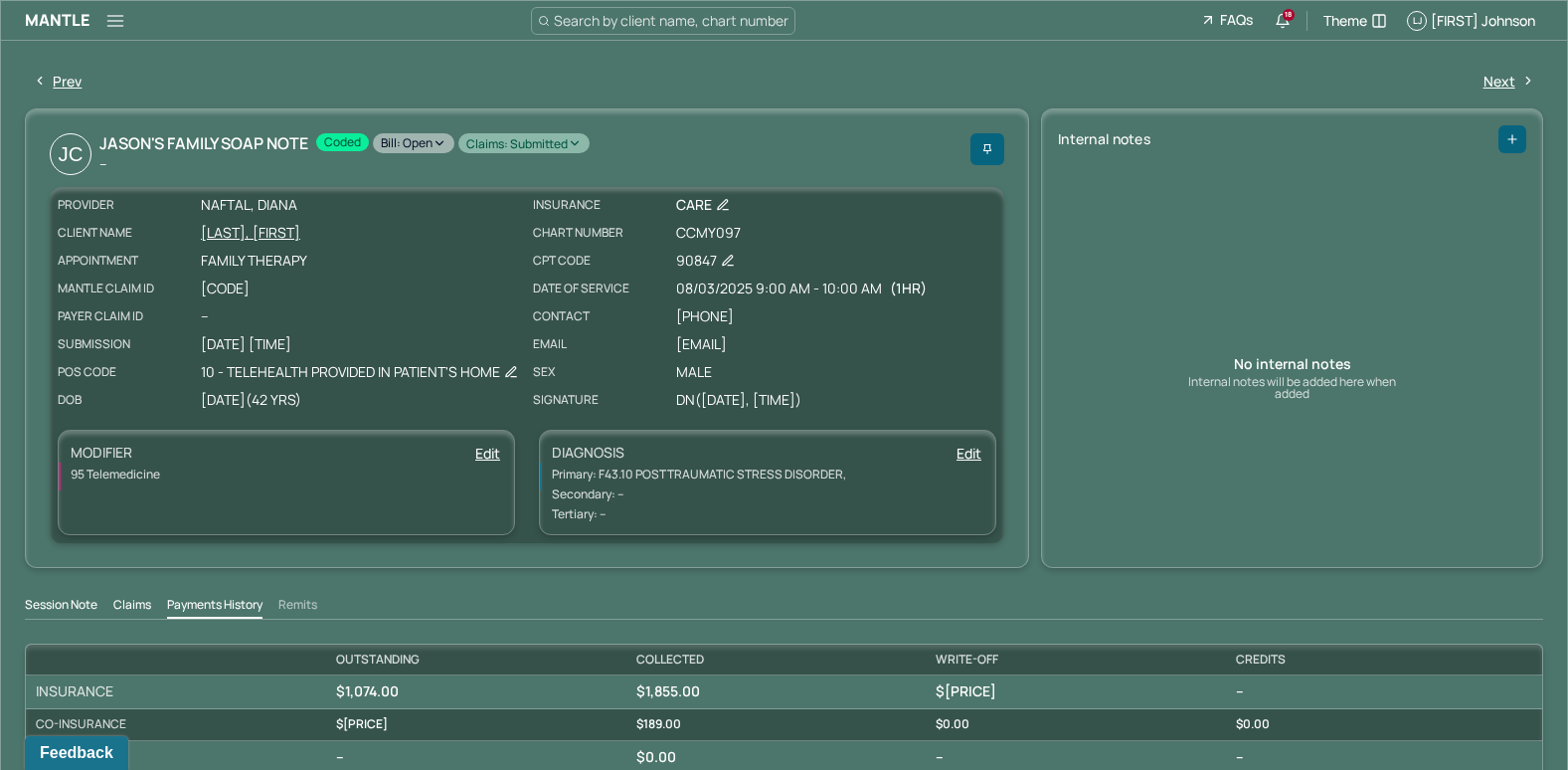 click on "Bill: Open" at bounding box center [414, 143] 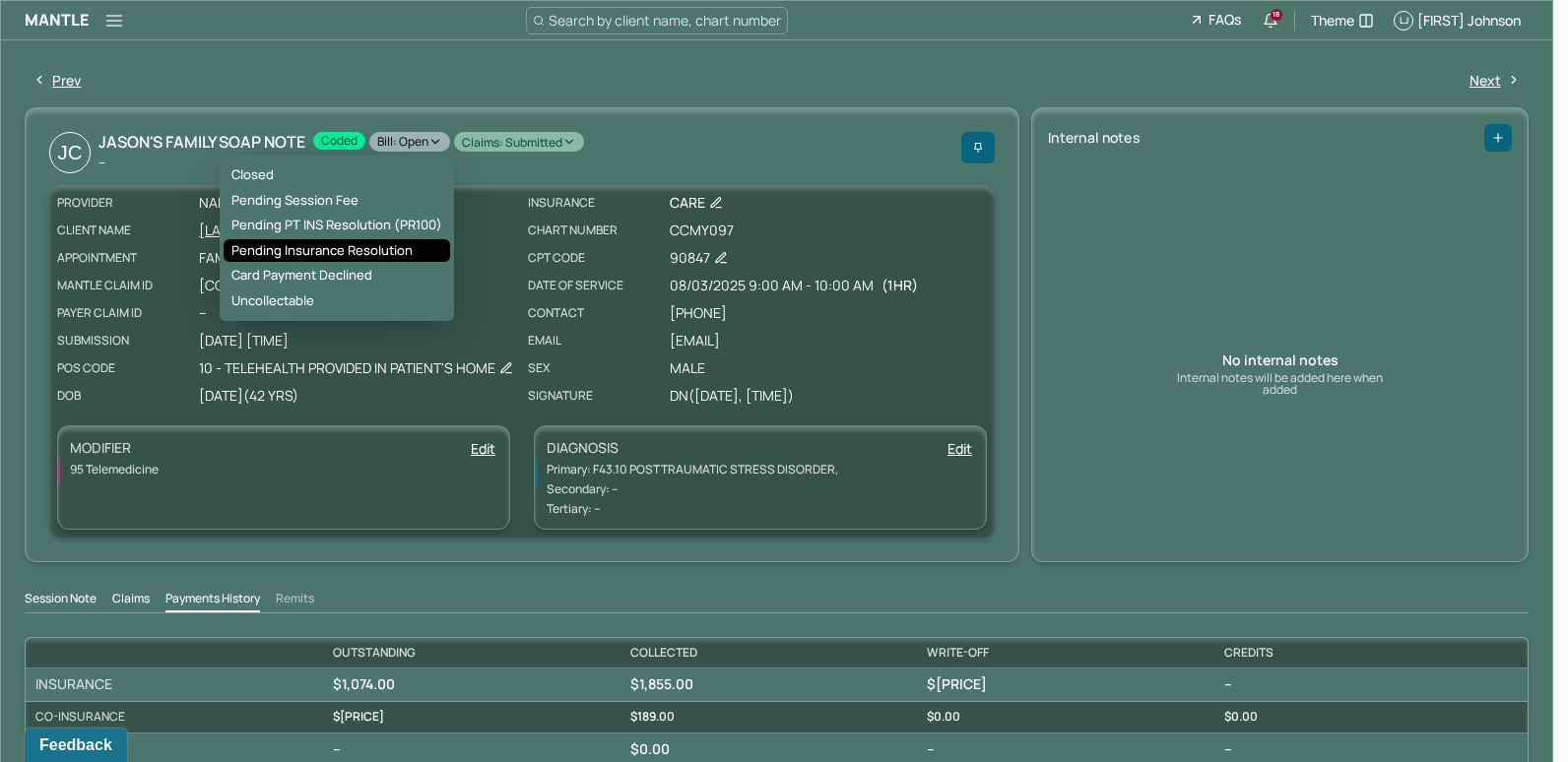 click on "Pending Insurance Resolution" at bounding box center [337, 251] 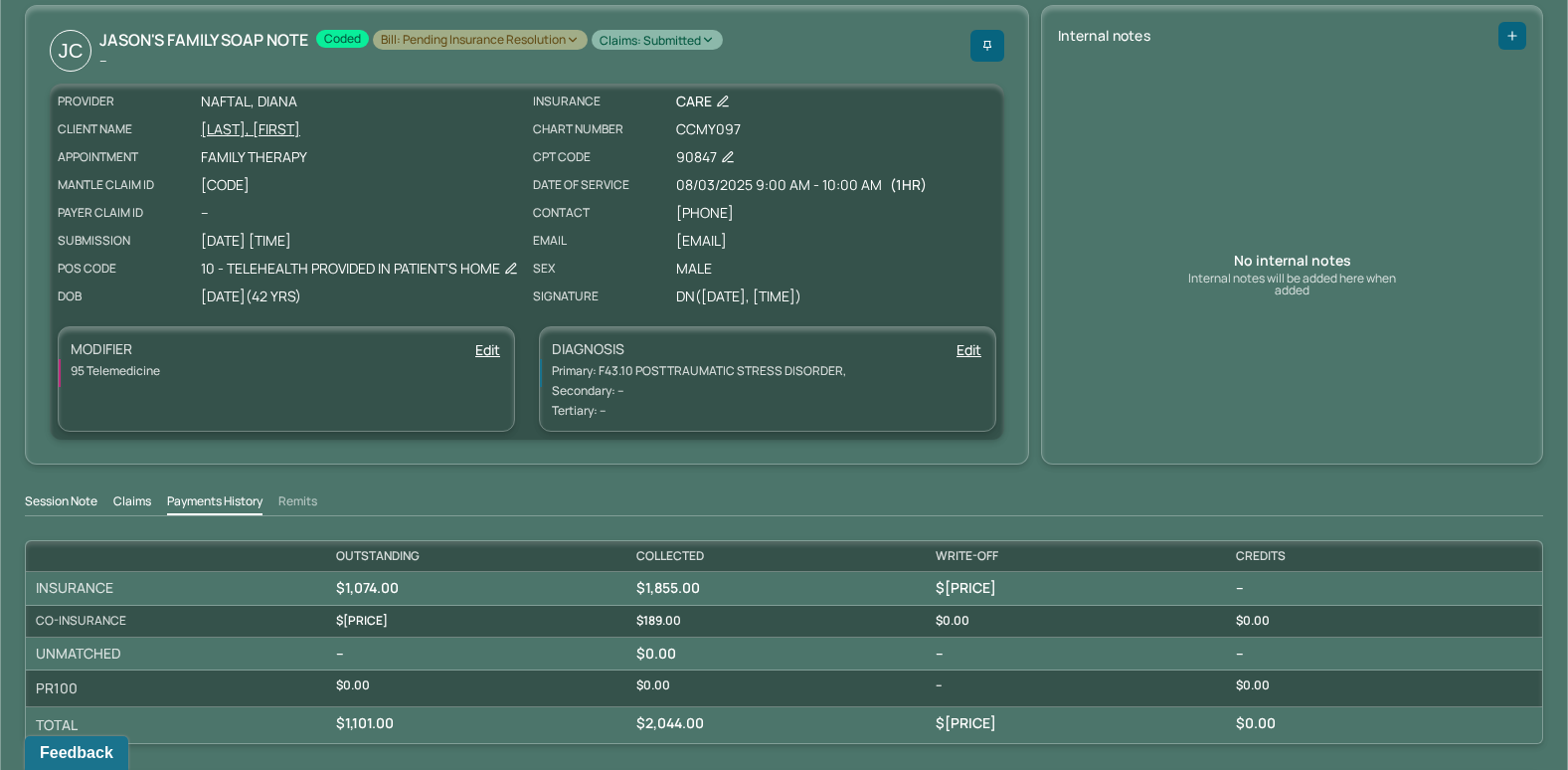 scroll, scrollTop: 0, scrollLeft: 0, axis: both 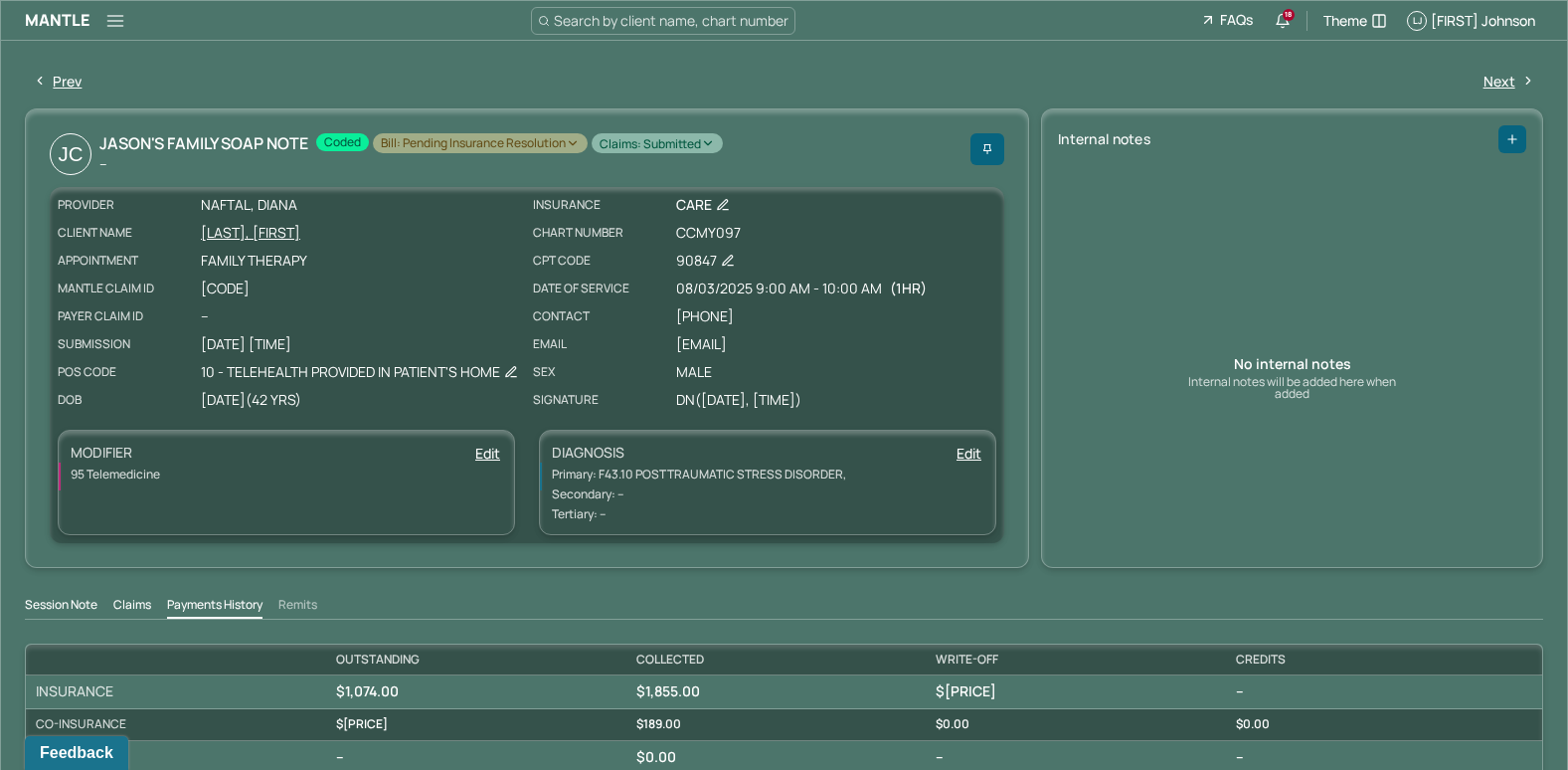 click on "Search by client name, chart number" at bounding box center (671, 20) 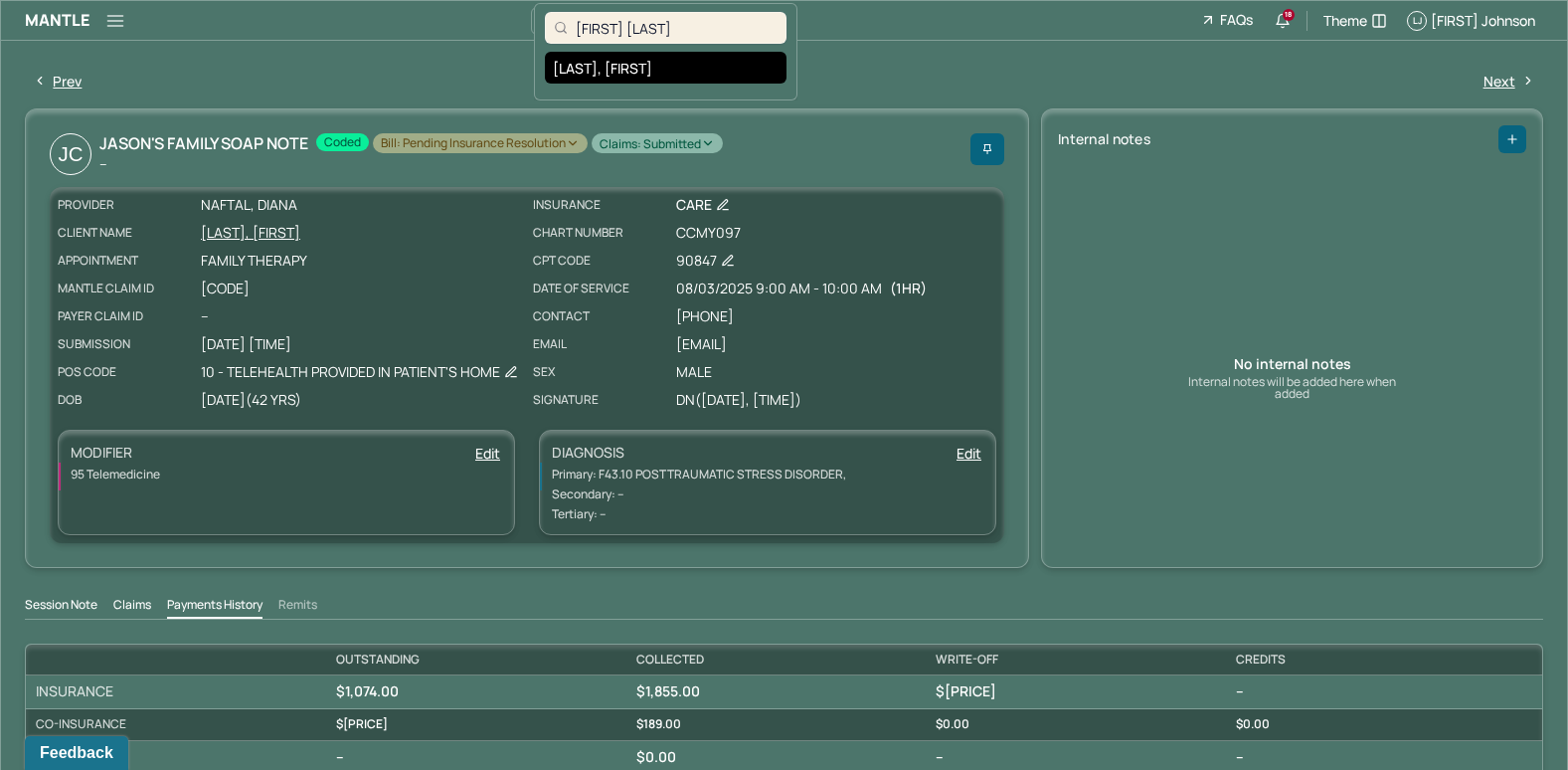 type on "[FIRST] [LAST]" 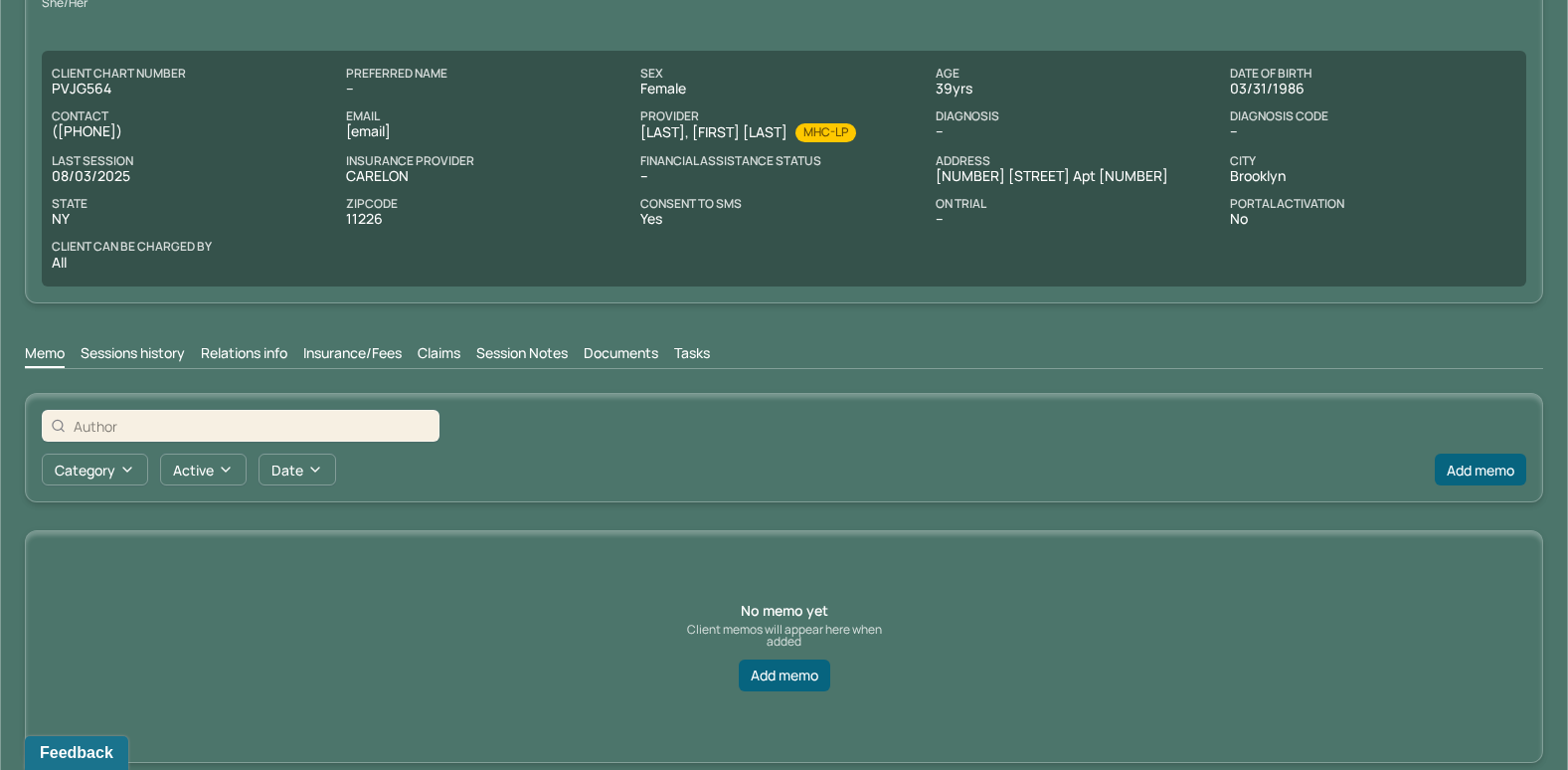 scroll, scrollTop: 137, scrollLeft: 0, axis: vertical 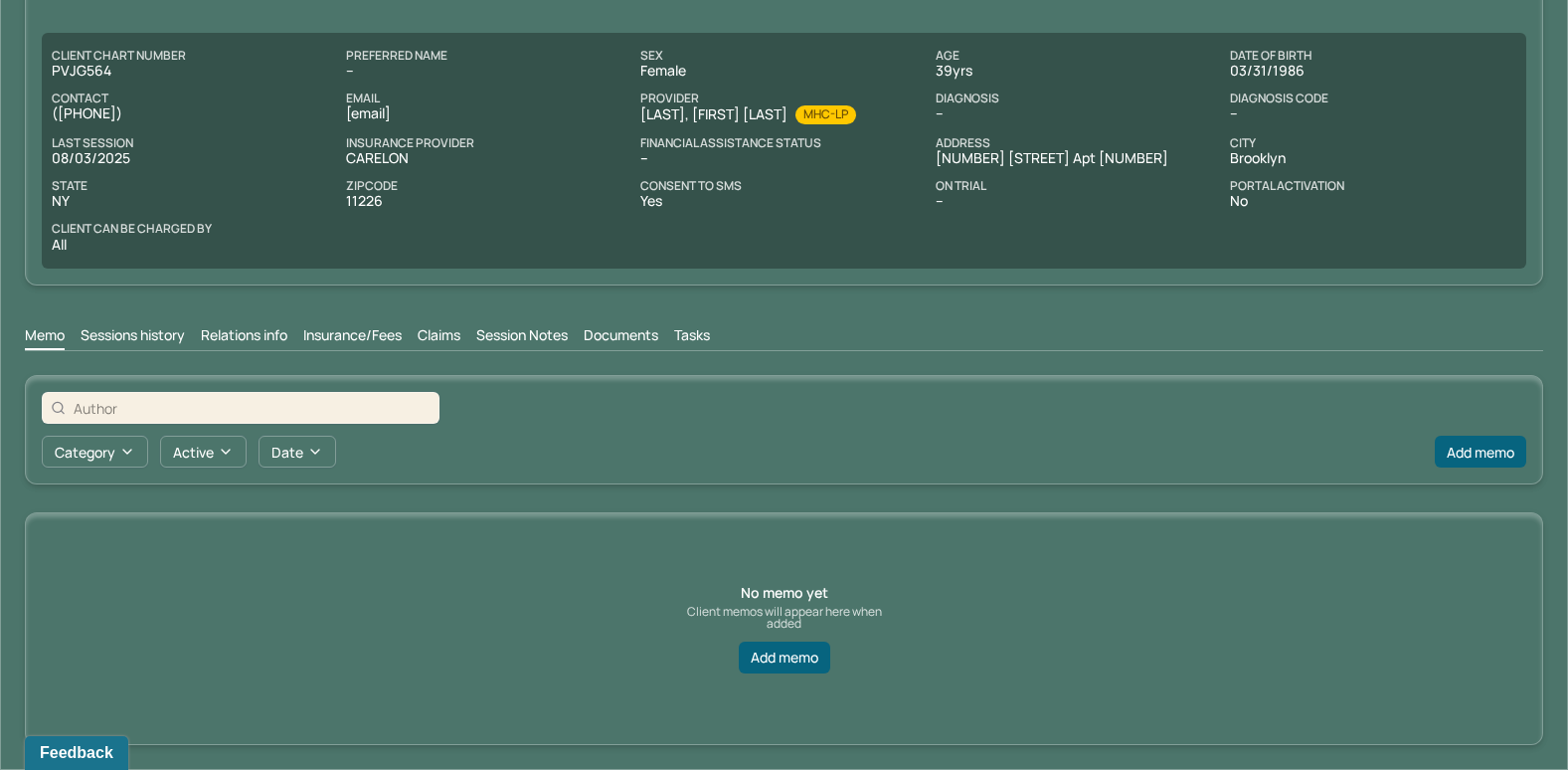 click on "Insurance/Fees" at bounding box center [352, 337] 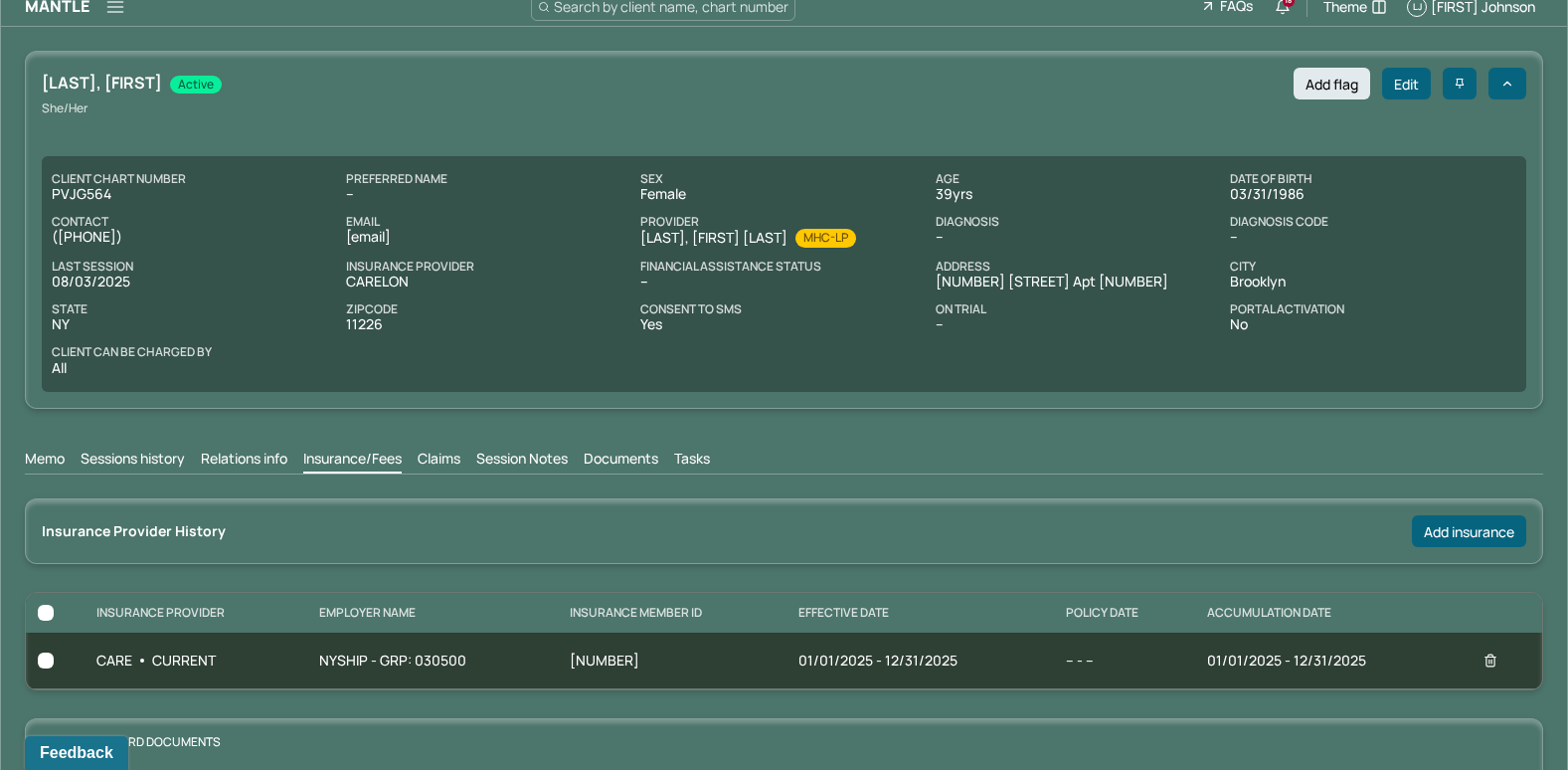 scroll, scrollTop: 0, scrollLeft: 0, axis: both 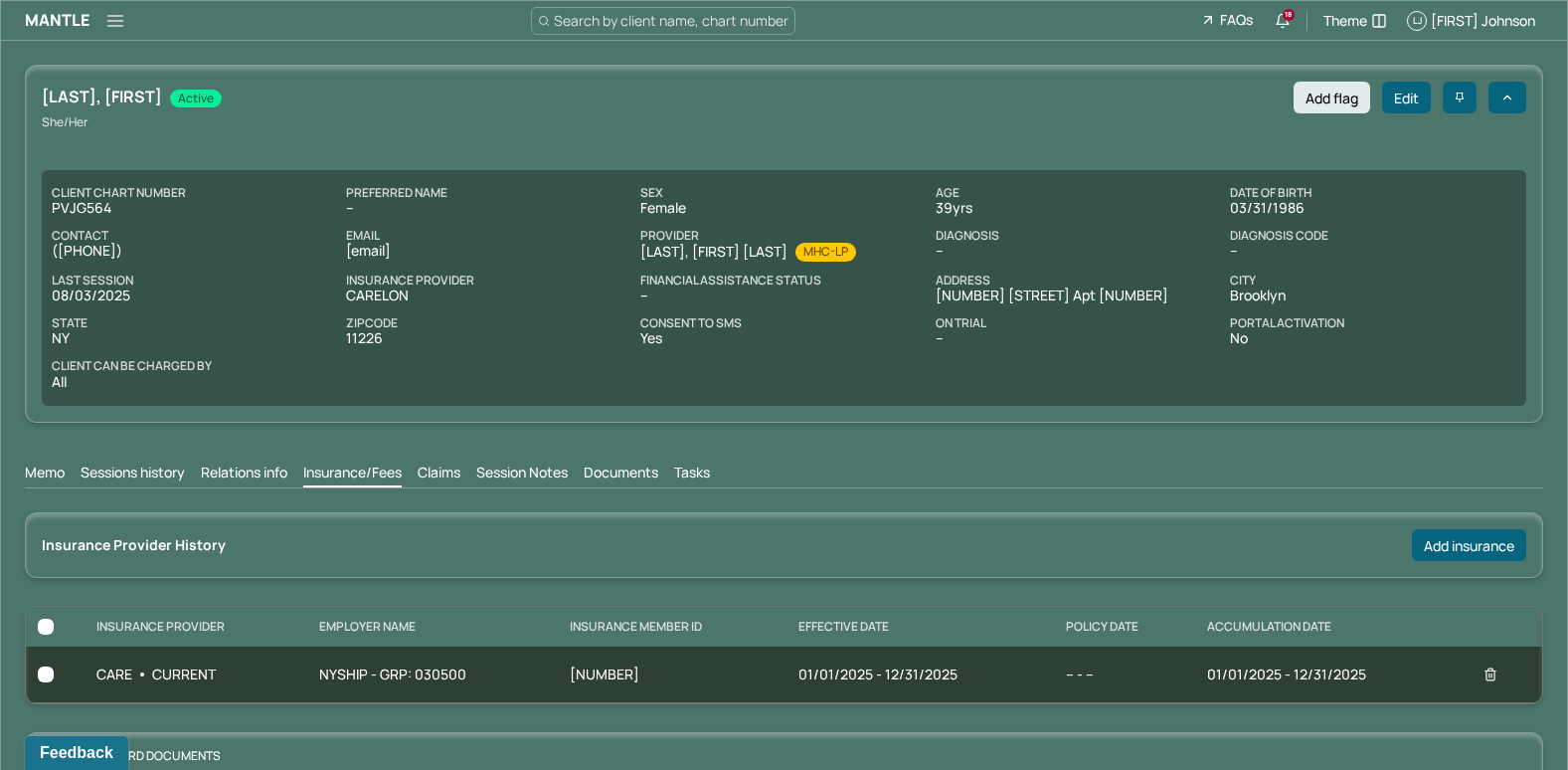 click on "Memo" at bounding box center [45, 475] 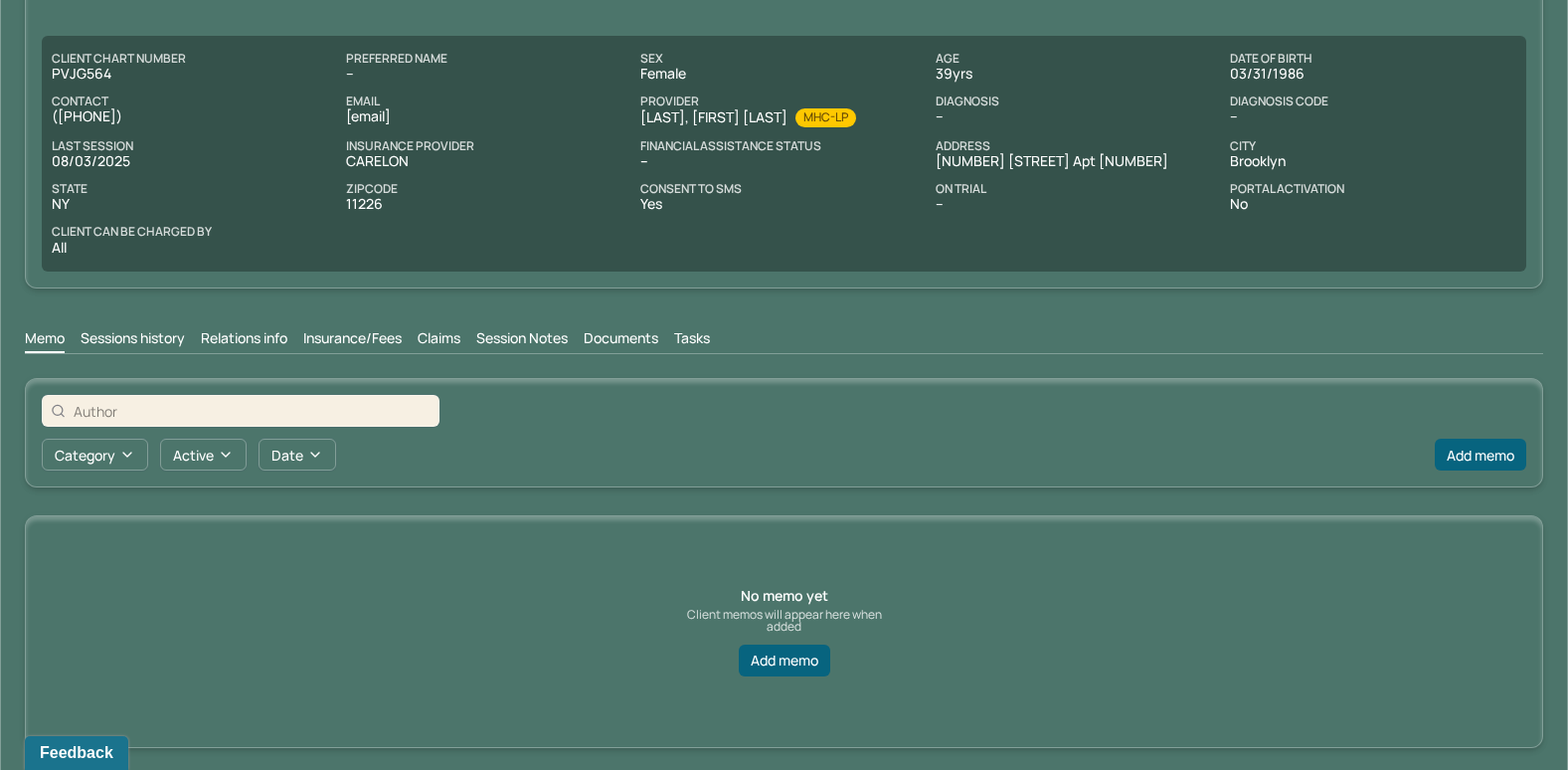 scroll, scrollTop: 137, scrollLeft: 0, axis: vertical 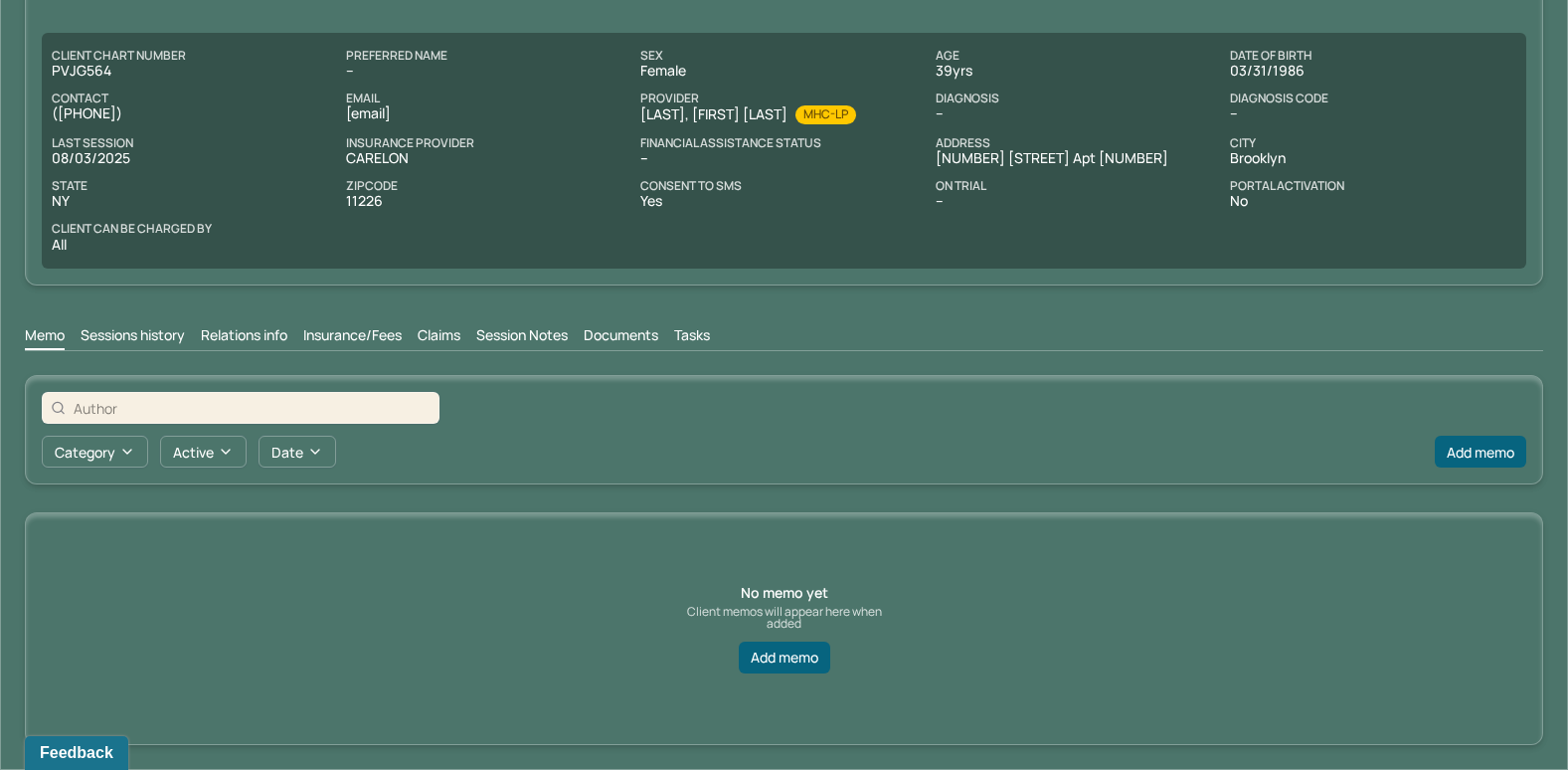 click on "Insurance/Fees" at bounding box center [352, 337] 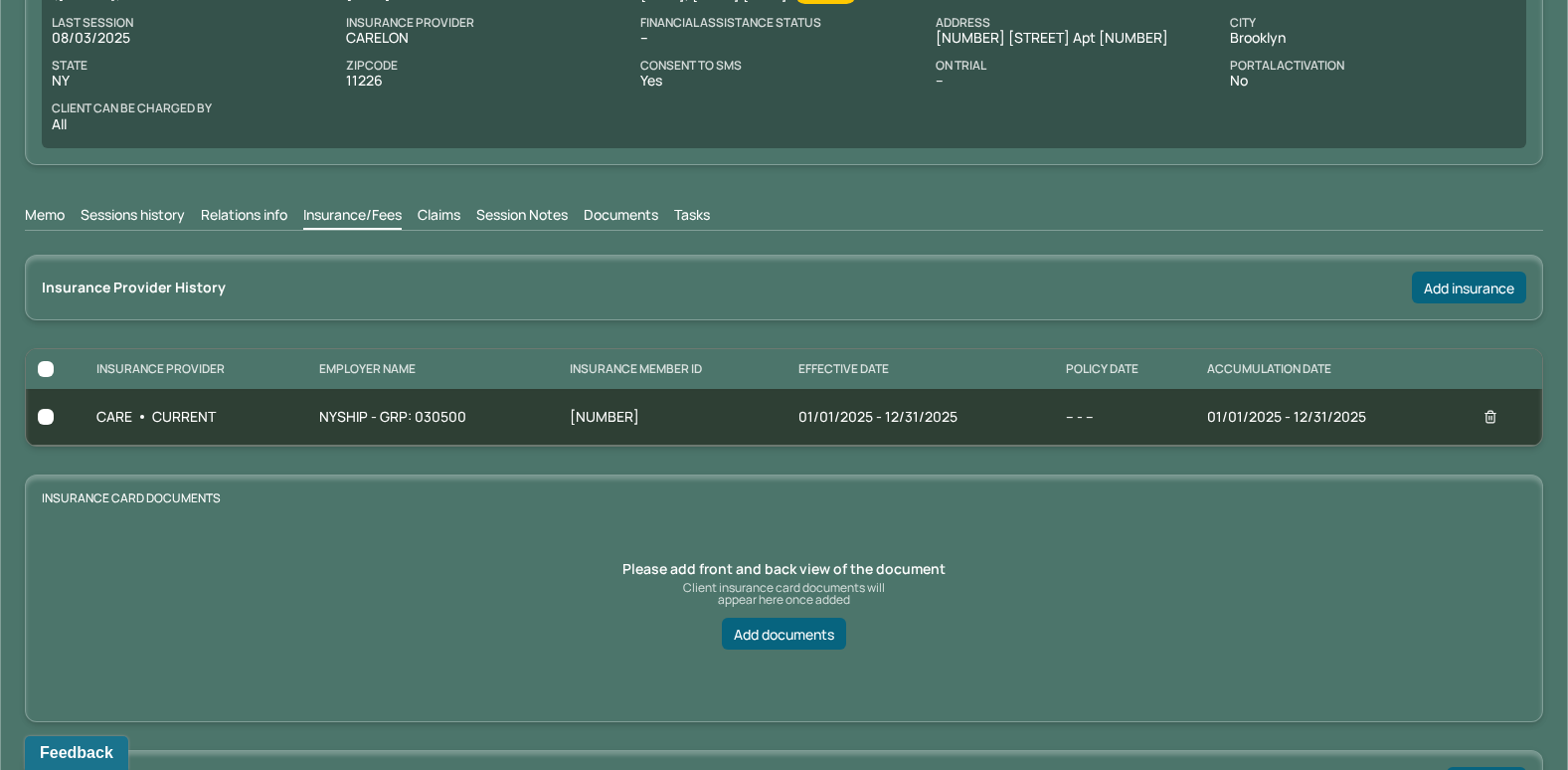 scroll, scrollTop: 253, scrollLeft: 0, axis: vertical 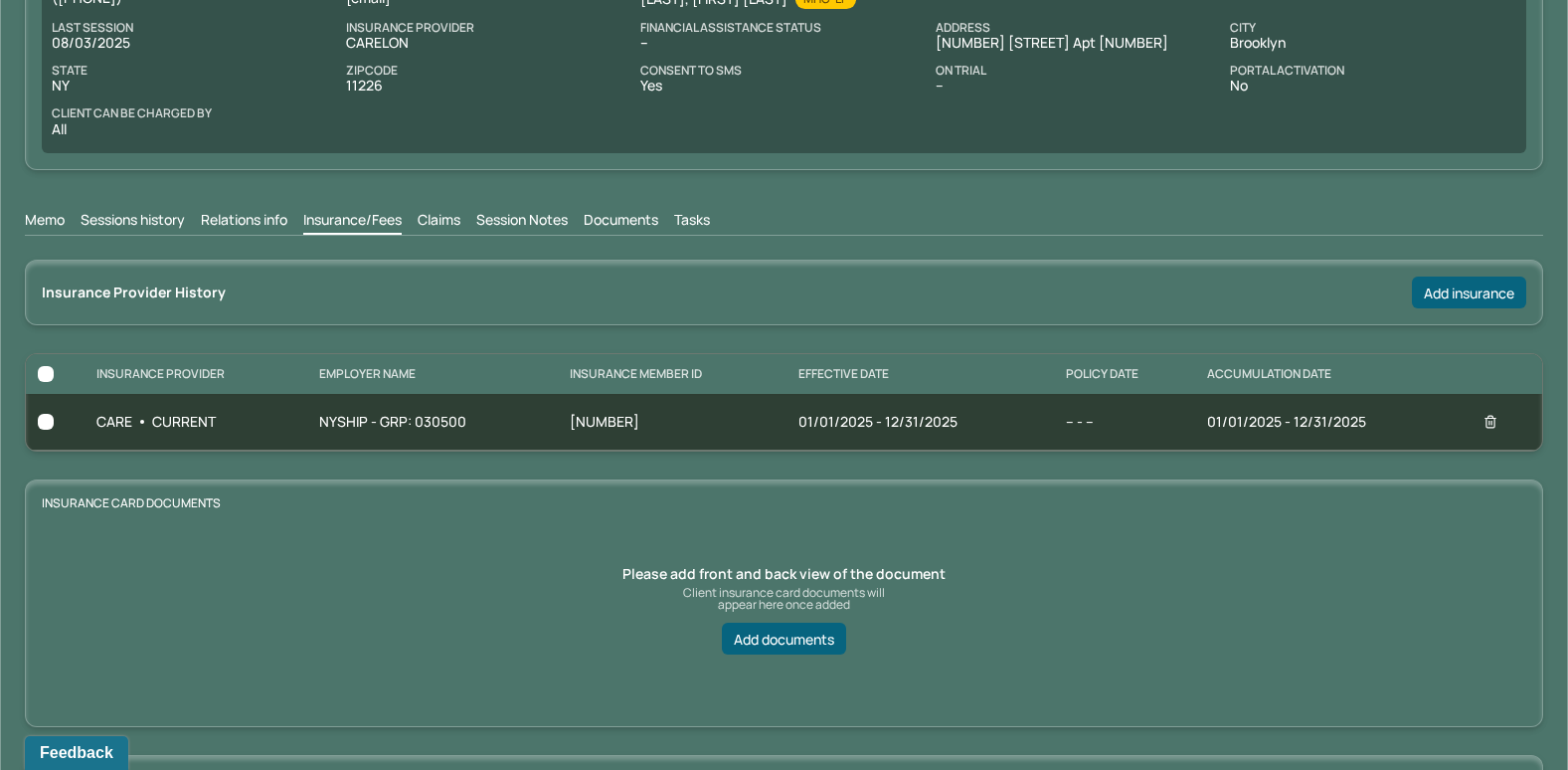 click on "Claims" at bounding box center (438, 222) 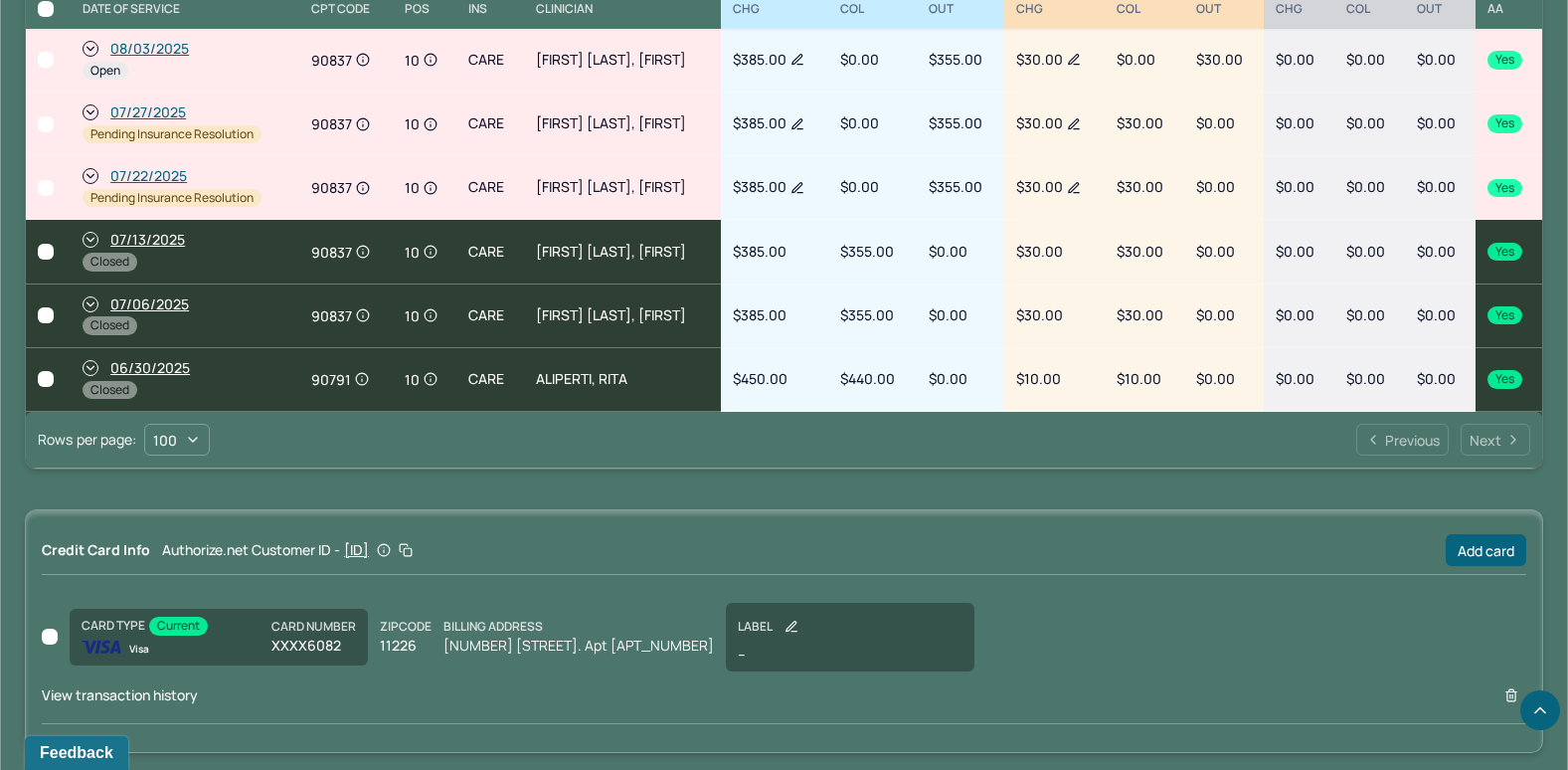scroll, scrollTop: 1027, scrollLeft: 0, axis: vertical 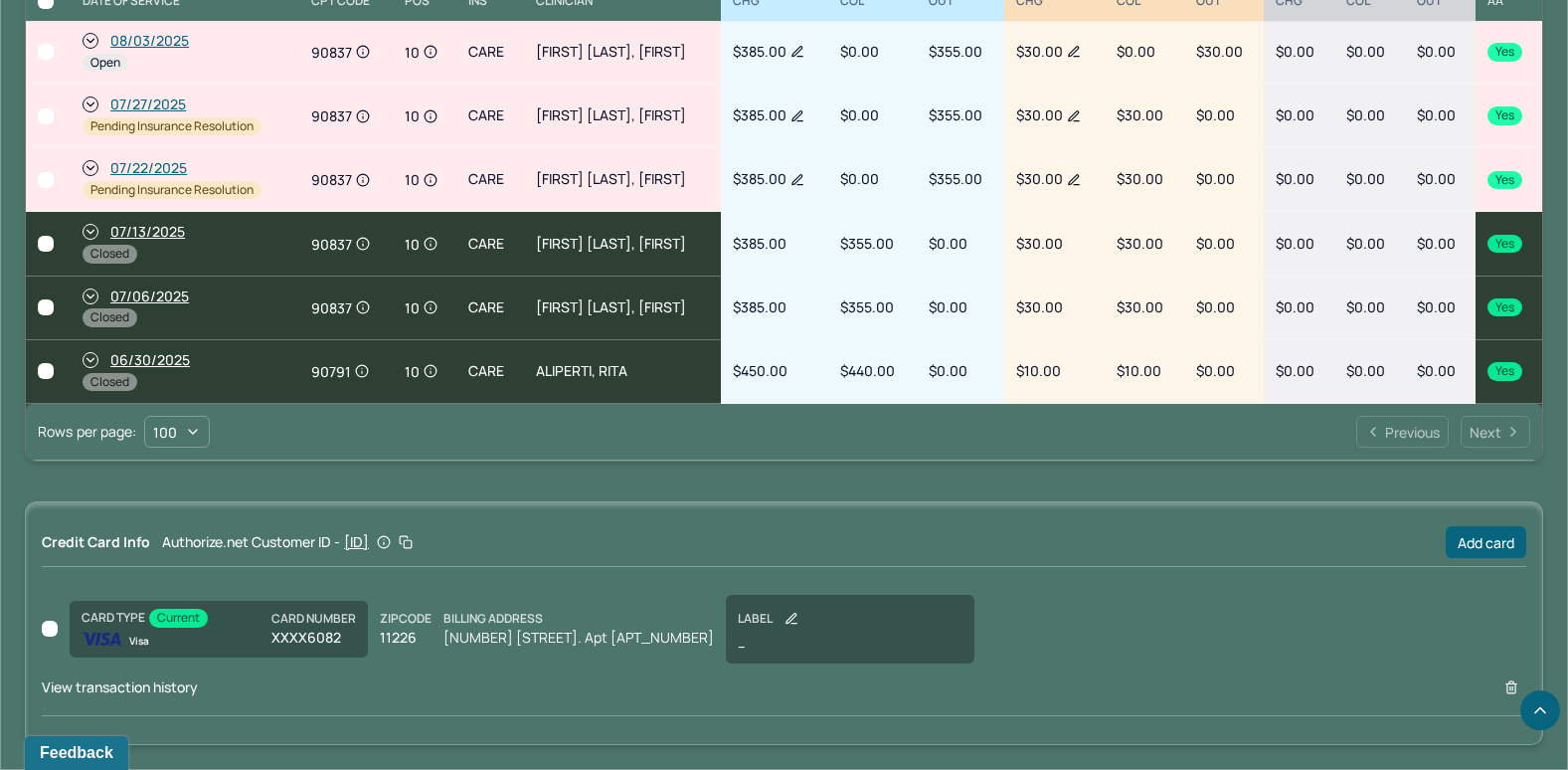 click on "View transaction history" at bounding box center [119, 686] 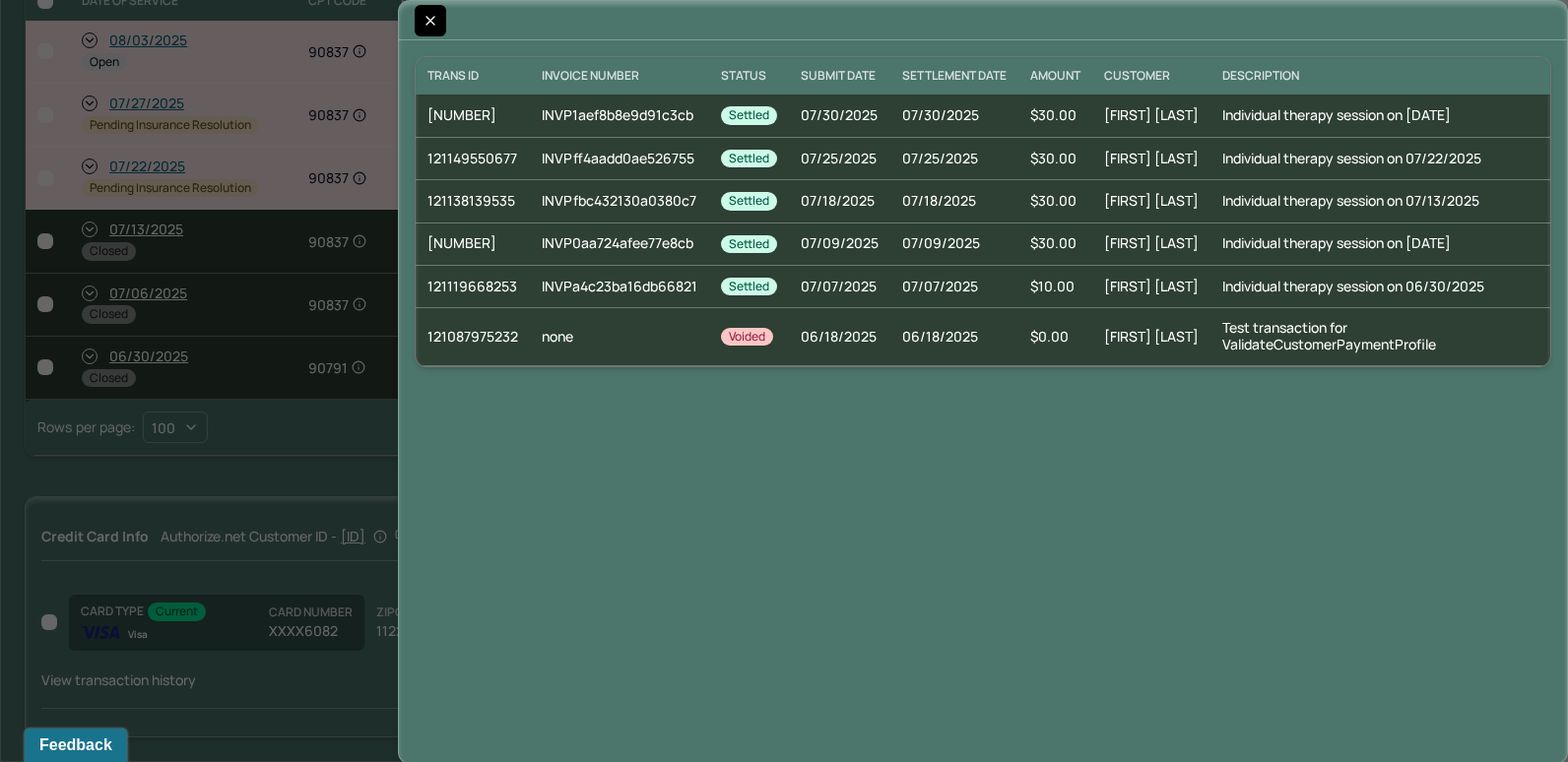 click 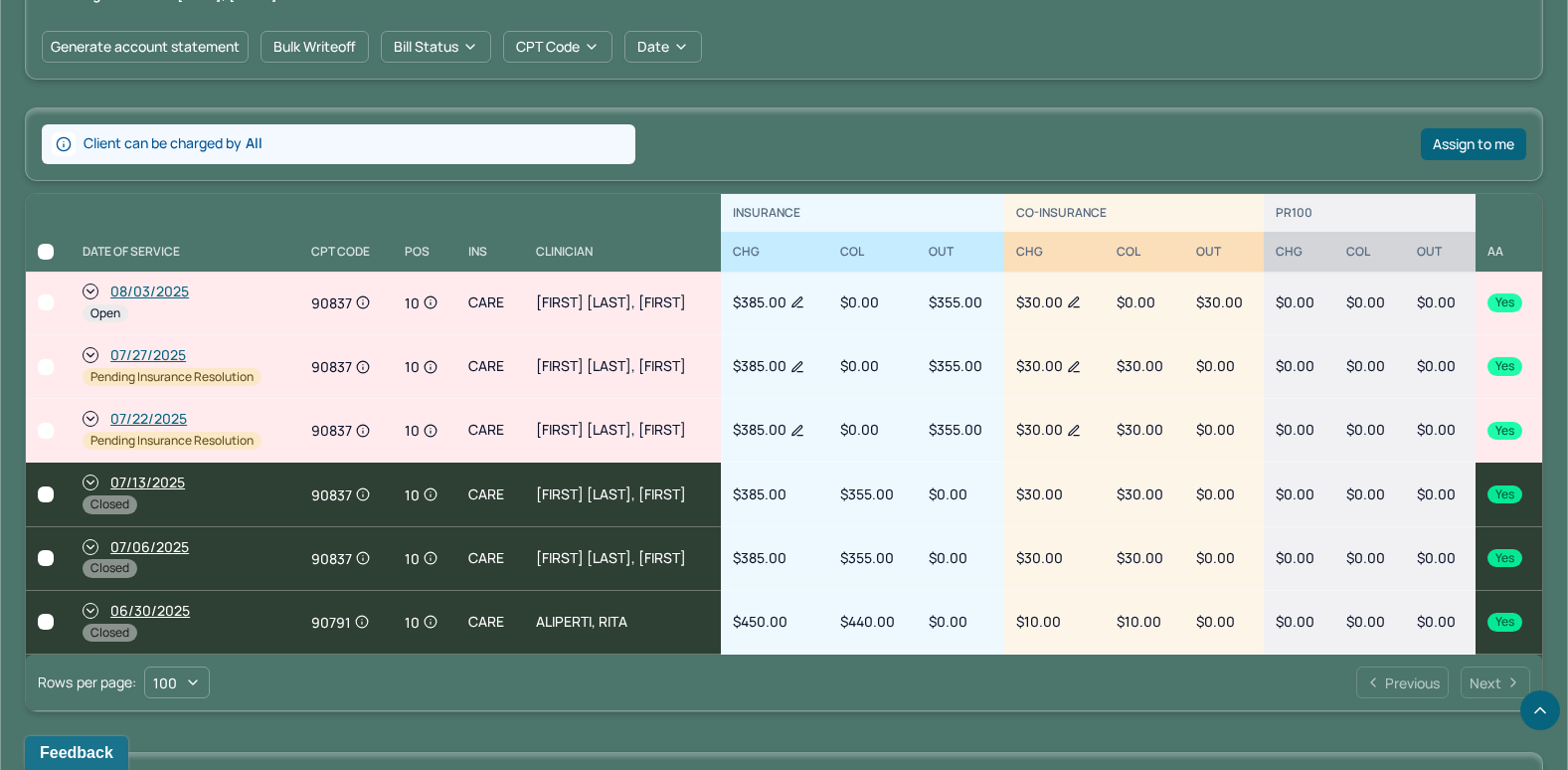 scroll, scrollTop: 728, scrollLeft: 0, axis: vertical 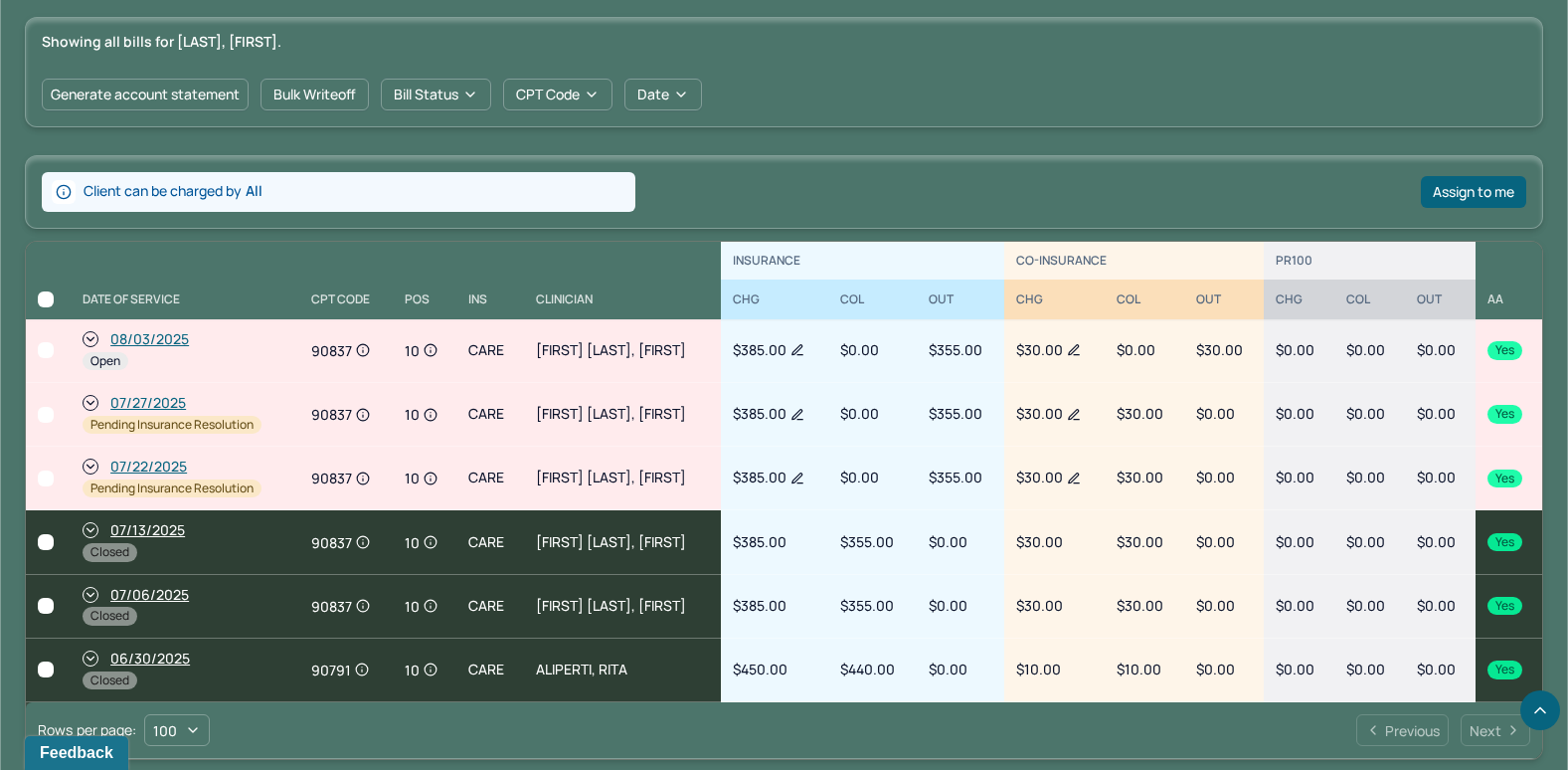 click on "08/03/2025" at bounding box center [149, 339] 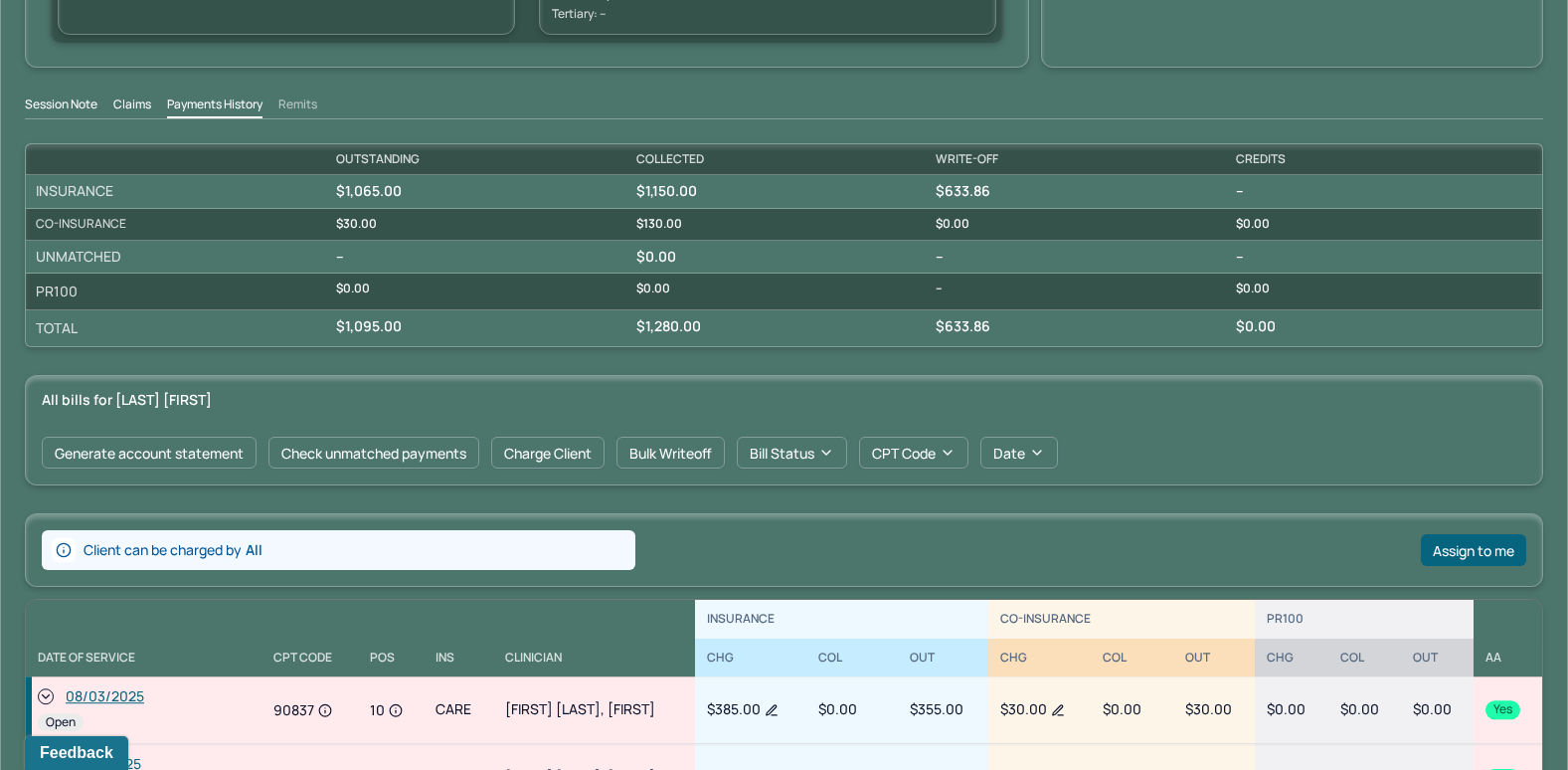 scroll, scrollTop: 597, scrollLeft: 0, axis: vertical 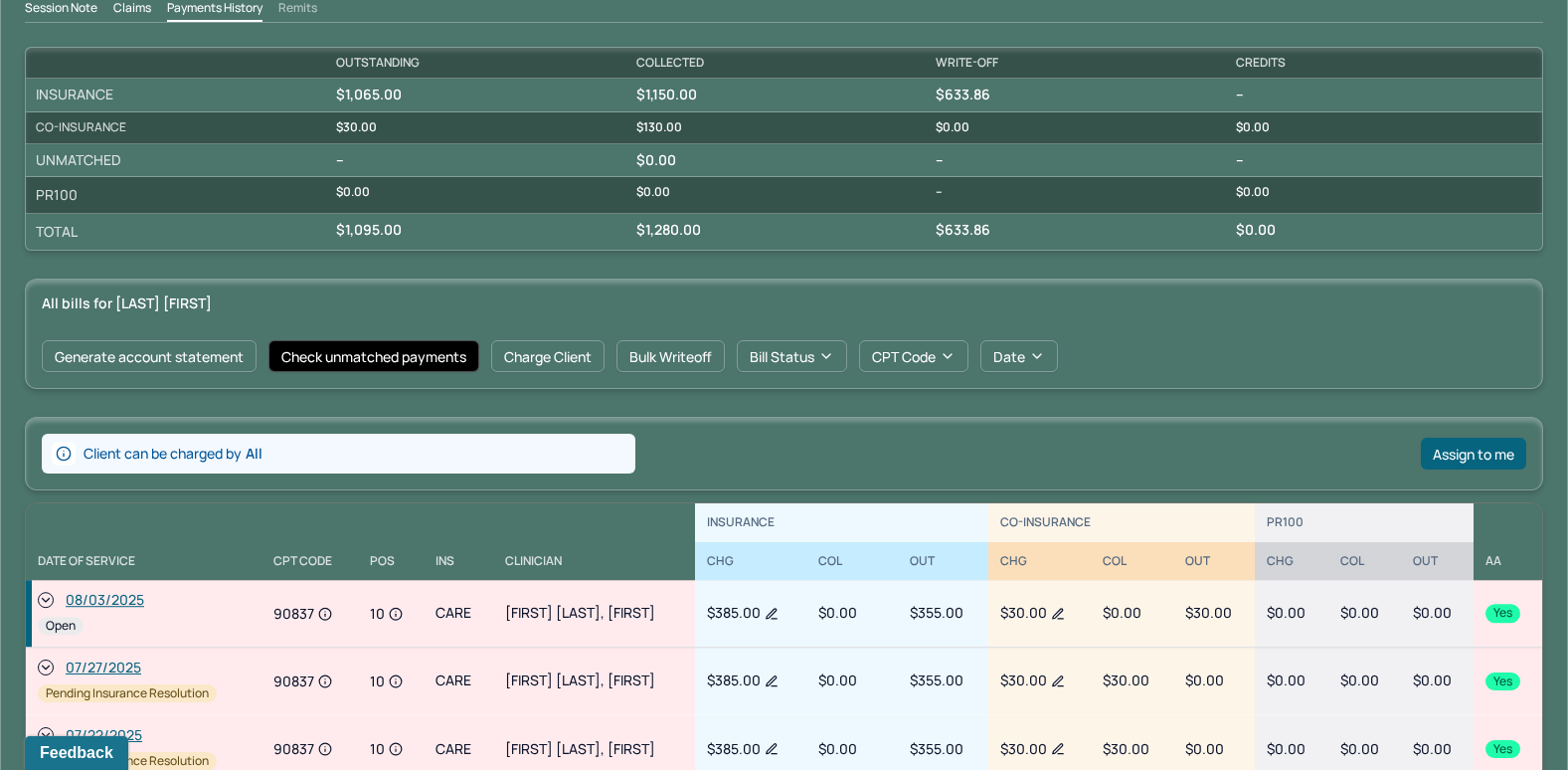 click on "Check unmatched payments" at bounding box center (374, 356) 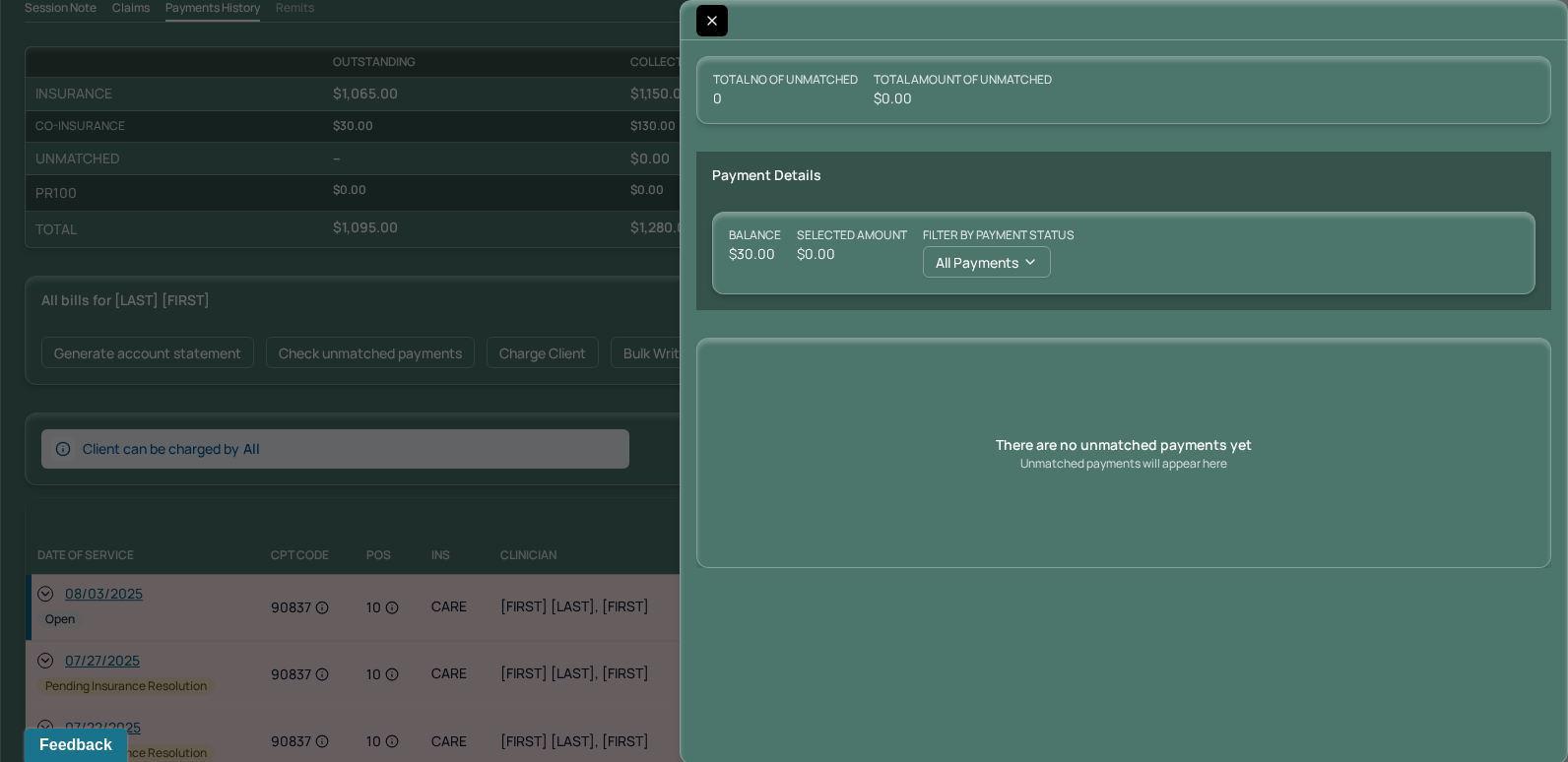 click 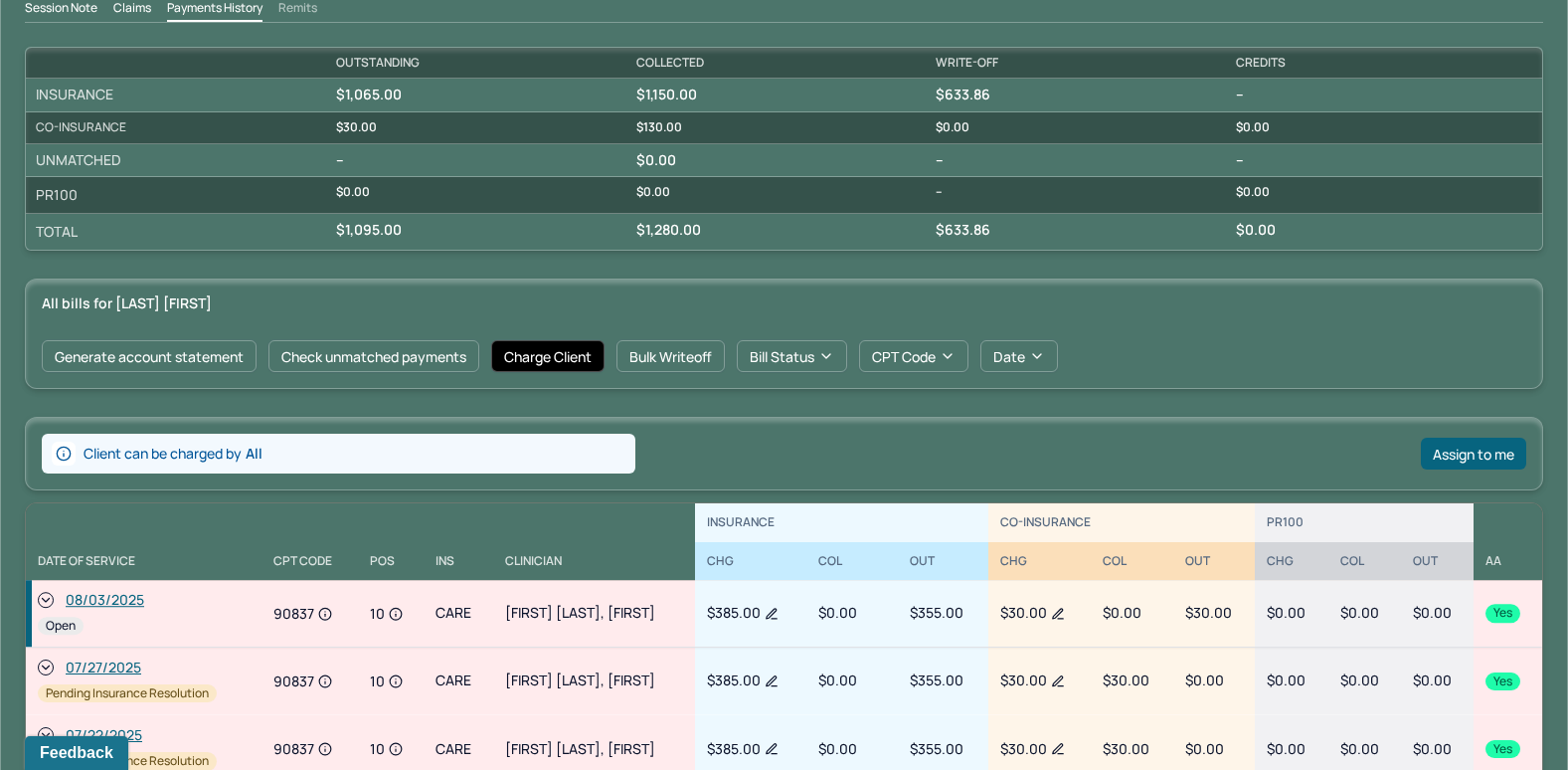 click on "Charge Client" at bounding box center [548, 356] 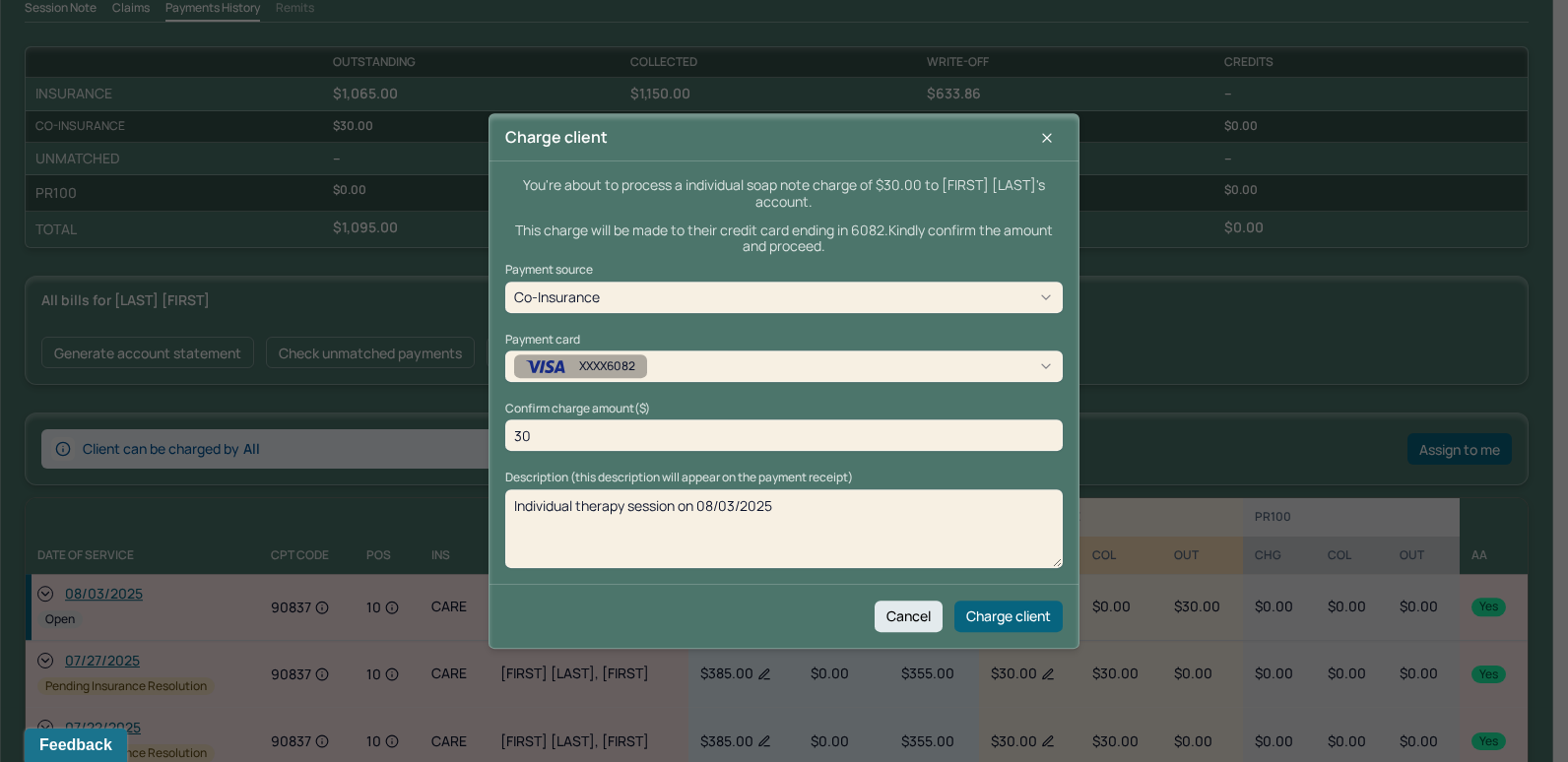 click on "XXXX6082" at bounding box center (784, 366) 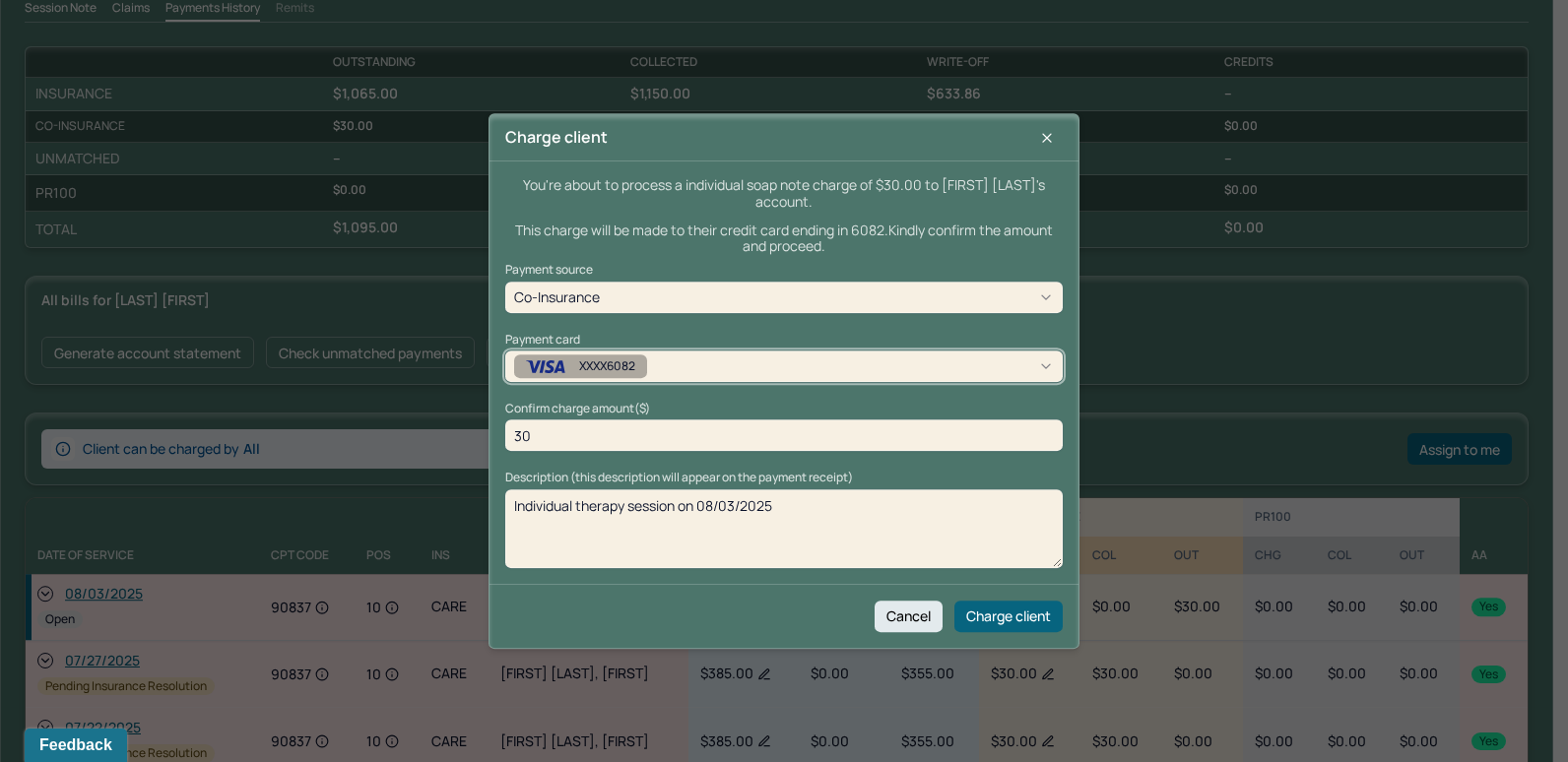 click on "XXXX6082" at bounding box center [784, 366] 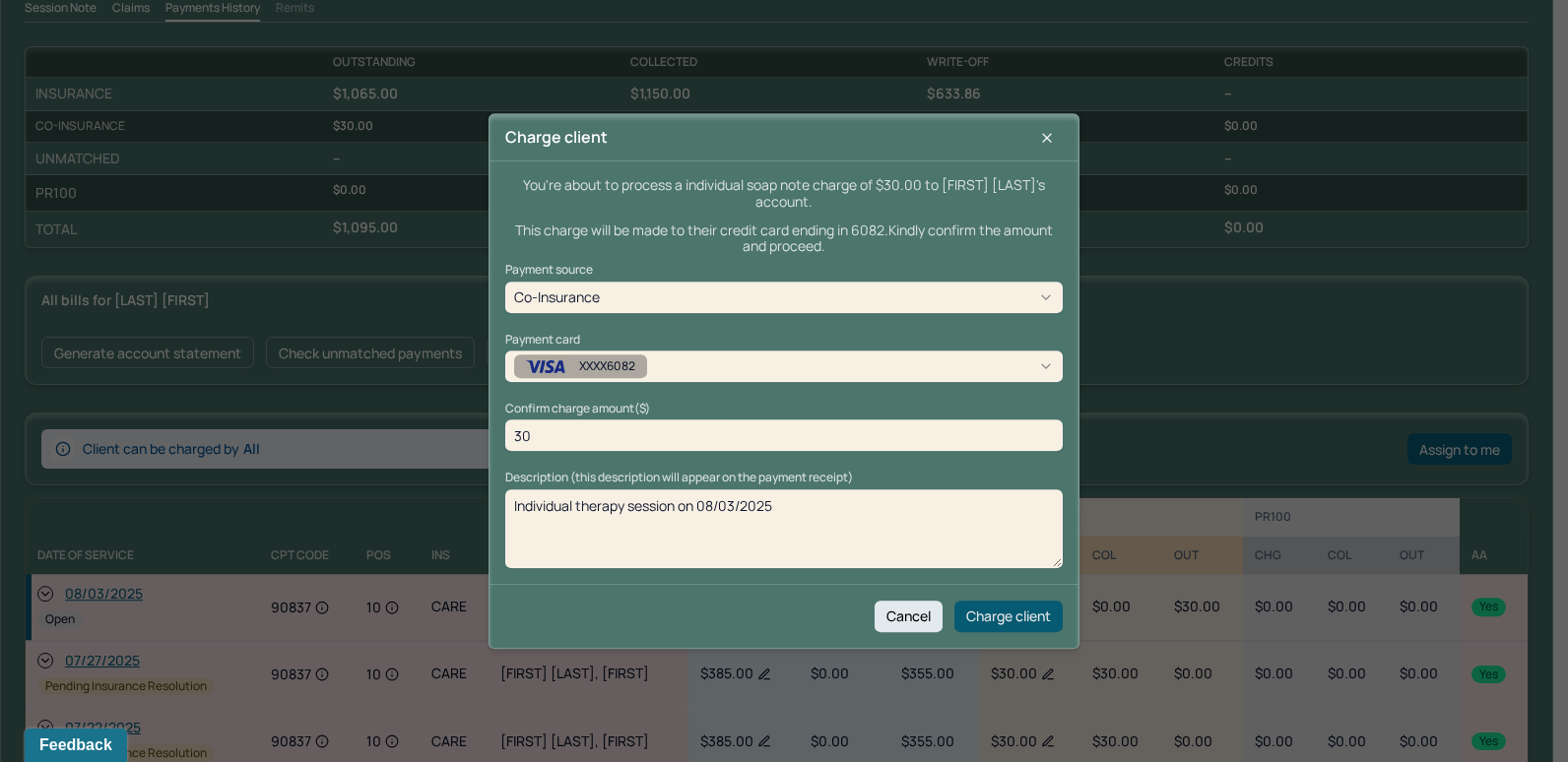 click on "Charge client" at bounding box center (1009, 616) 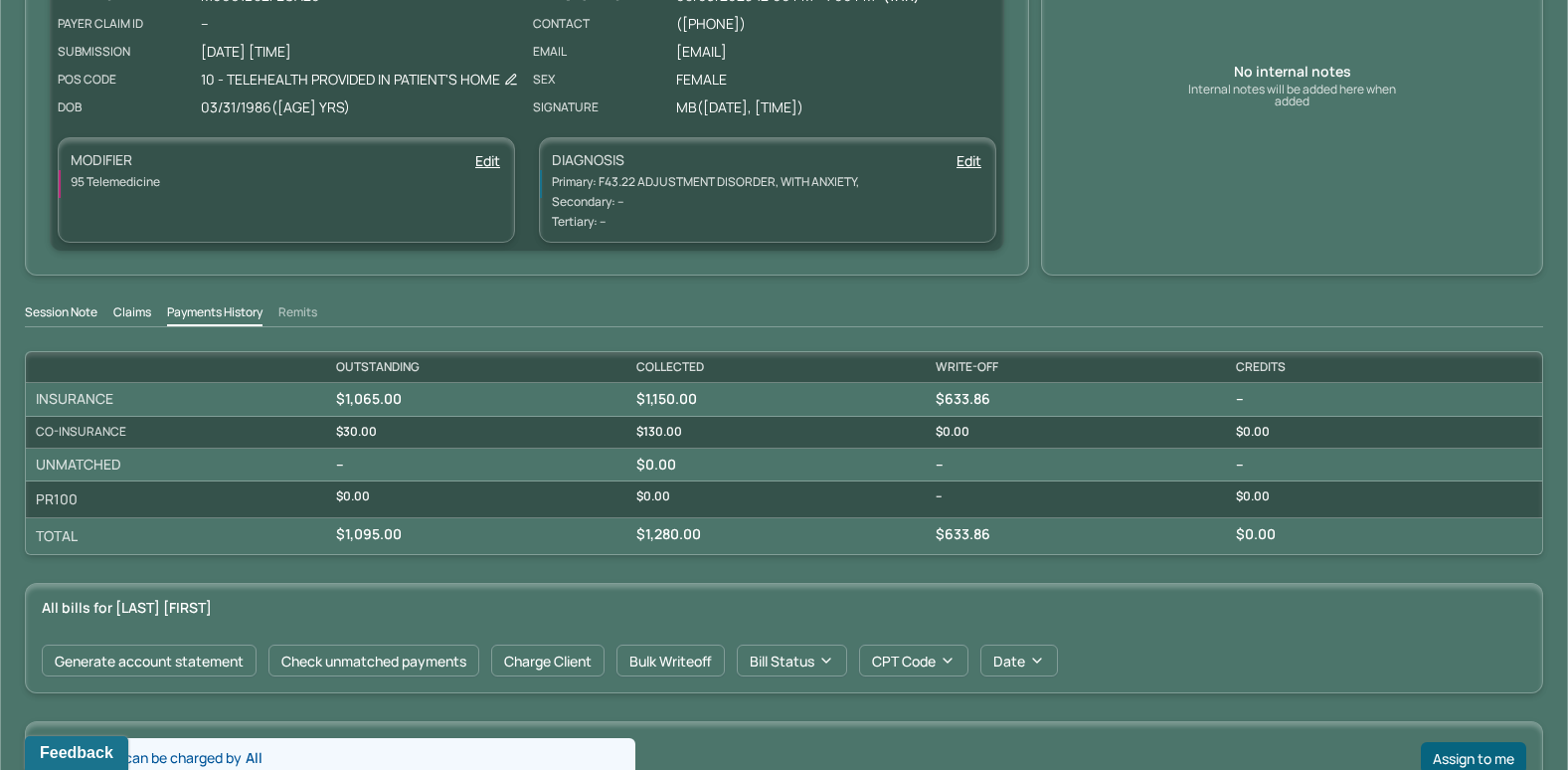 scroll, scrollTop: 0, scrollLeft: 0, axis: both 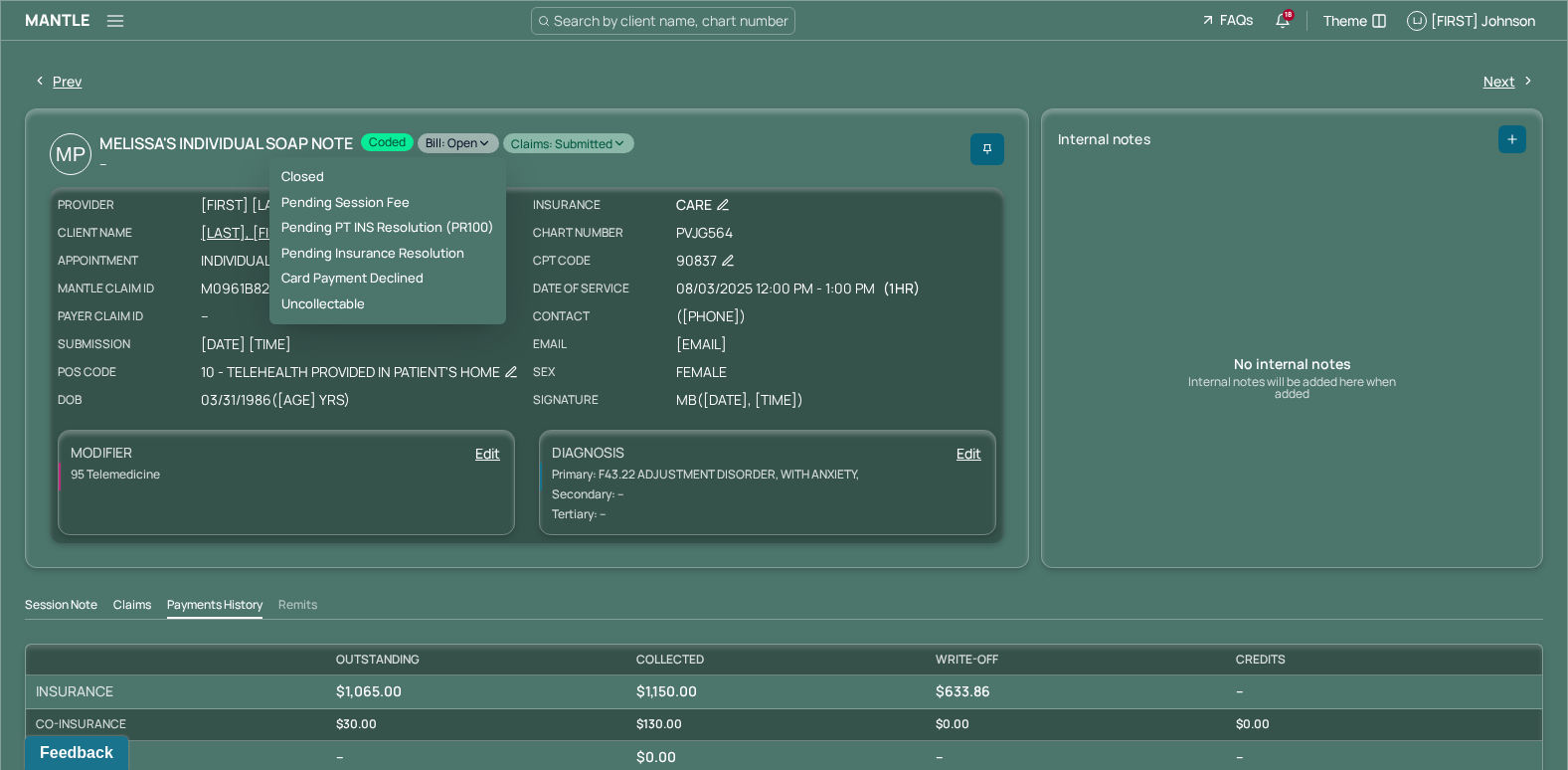 click on "Bill: Open" at bounding box center [458, 143] 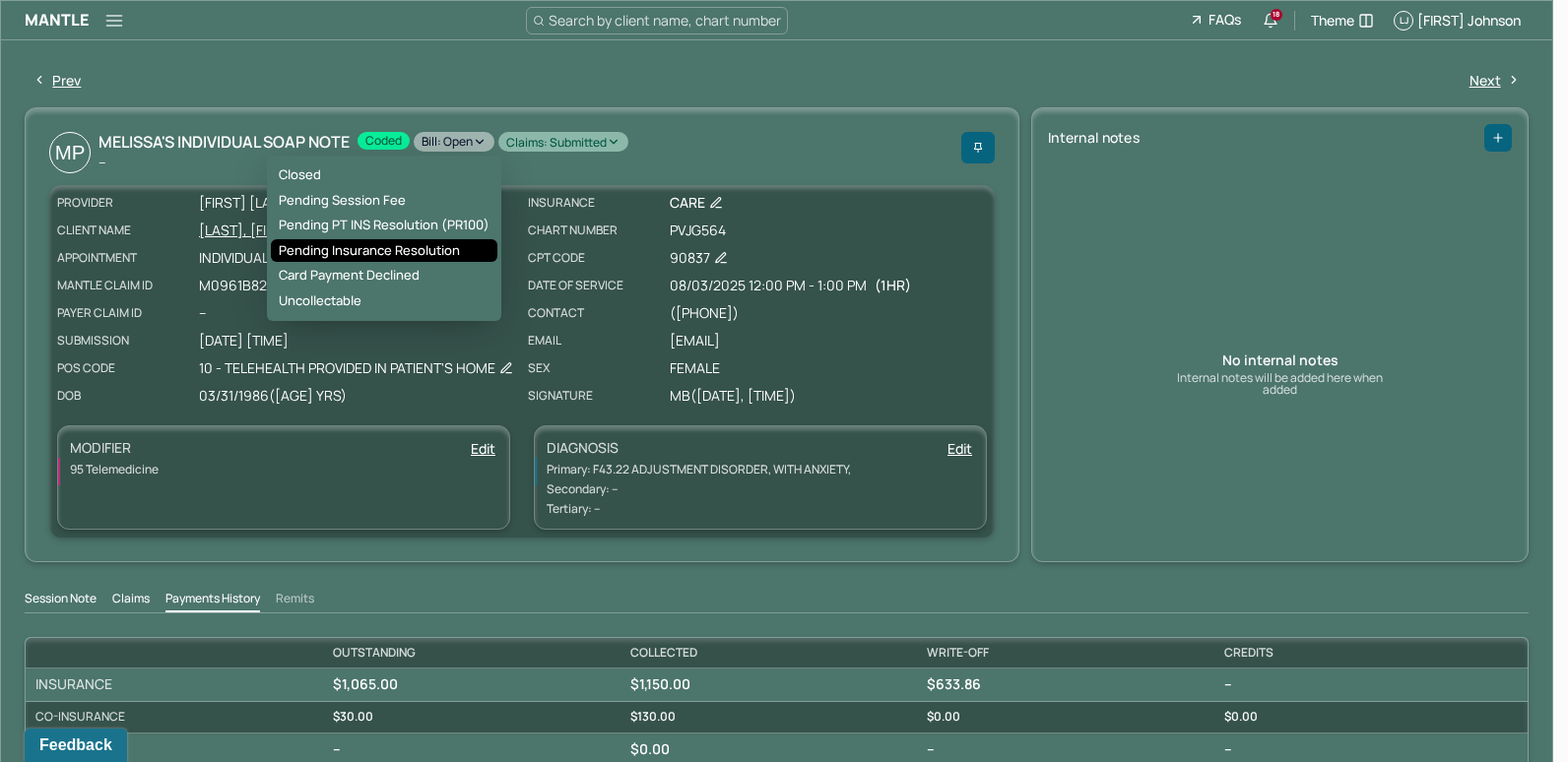 click on "Pending Insurance Resolution" at bounding box center [384, 251] 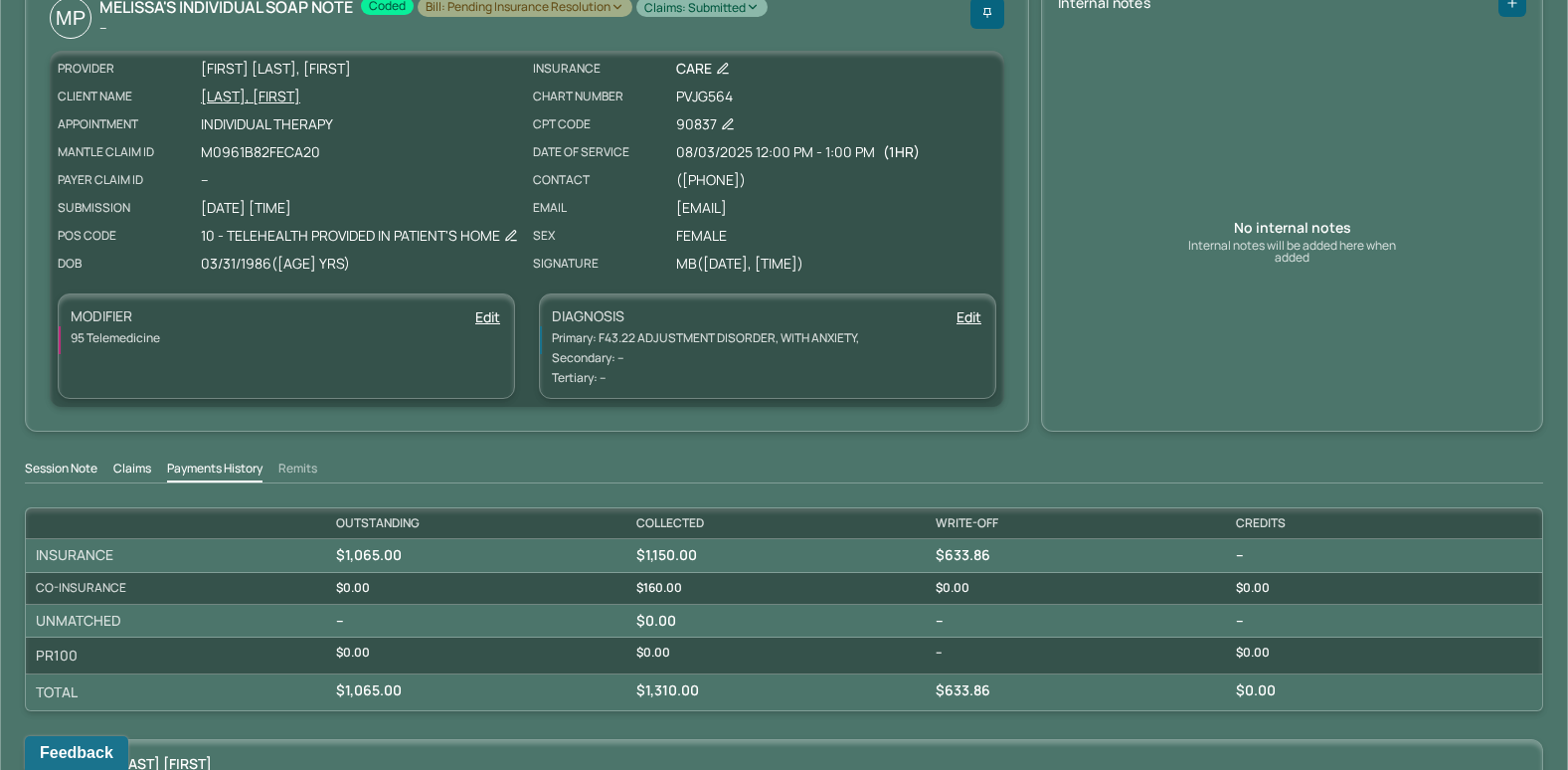 scroll, scrollTop: 0, scrollLeft: 0, axis: both 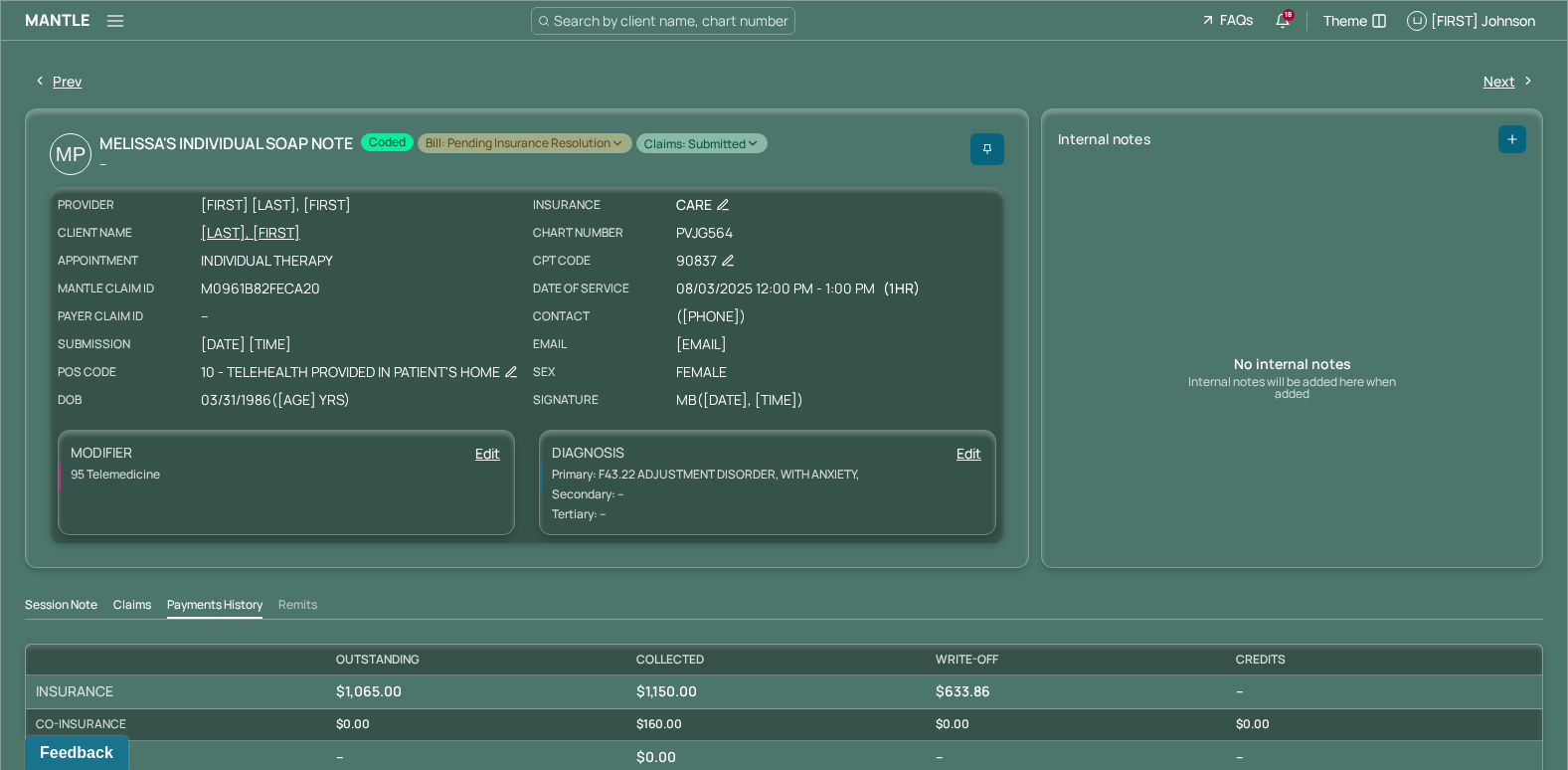 click on "Search by client name, chart number" at bounding box center (671, 20) 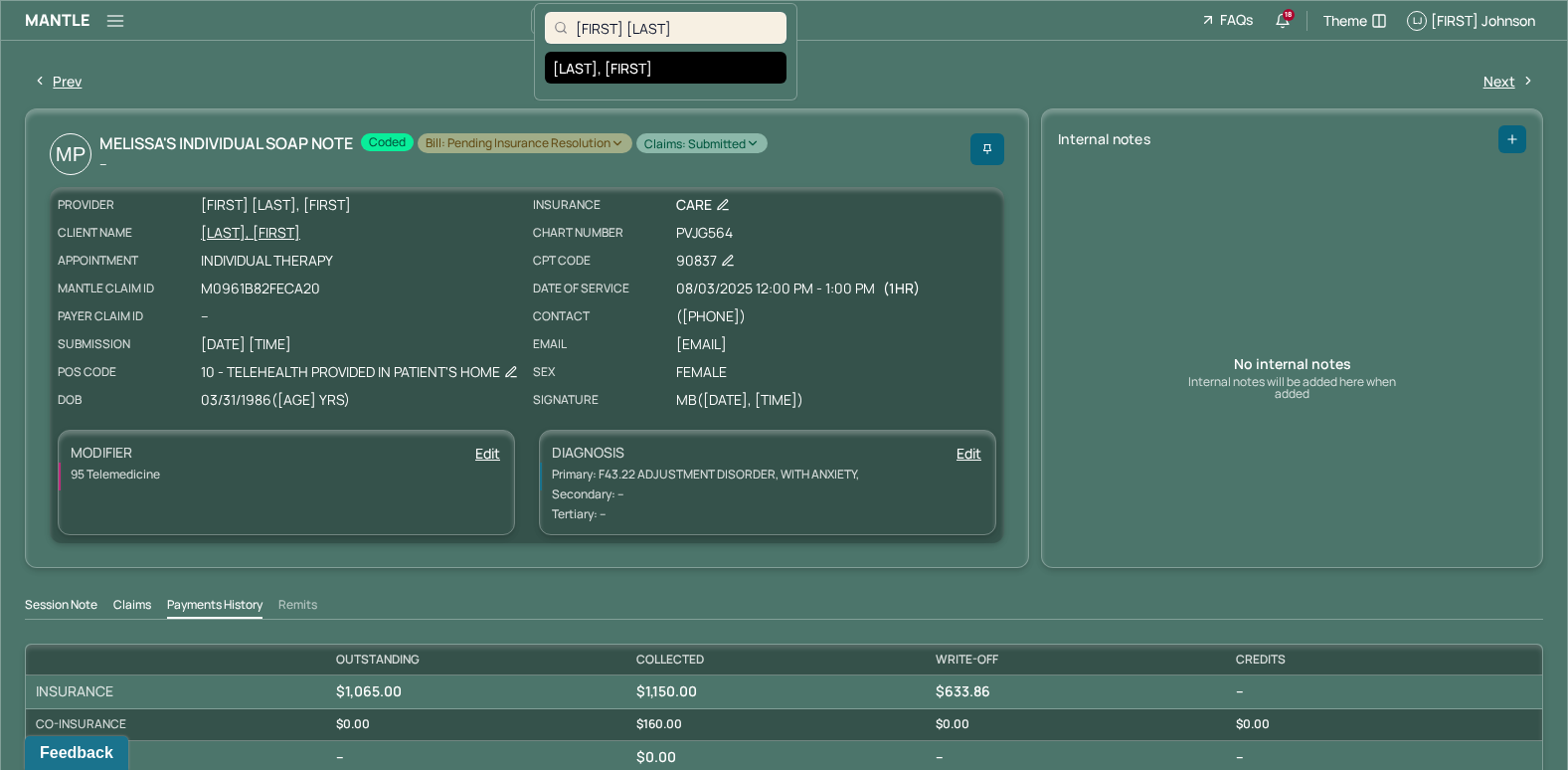 type on "[FIRST] [LAST]" 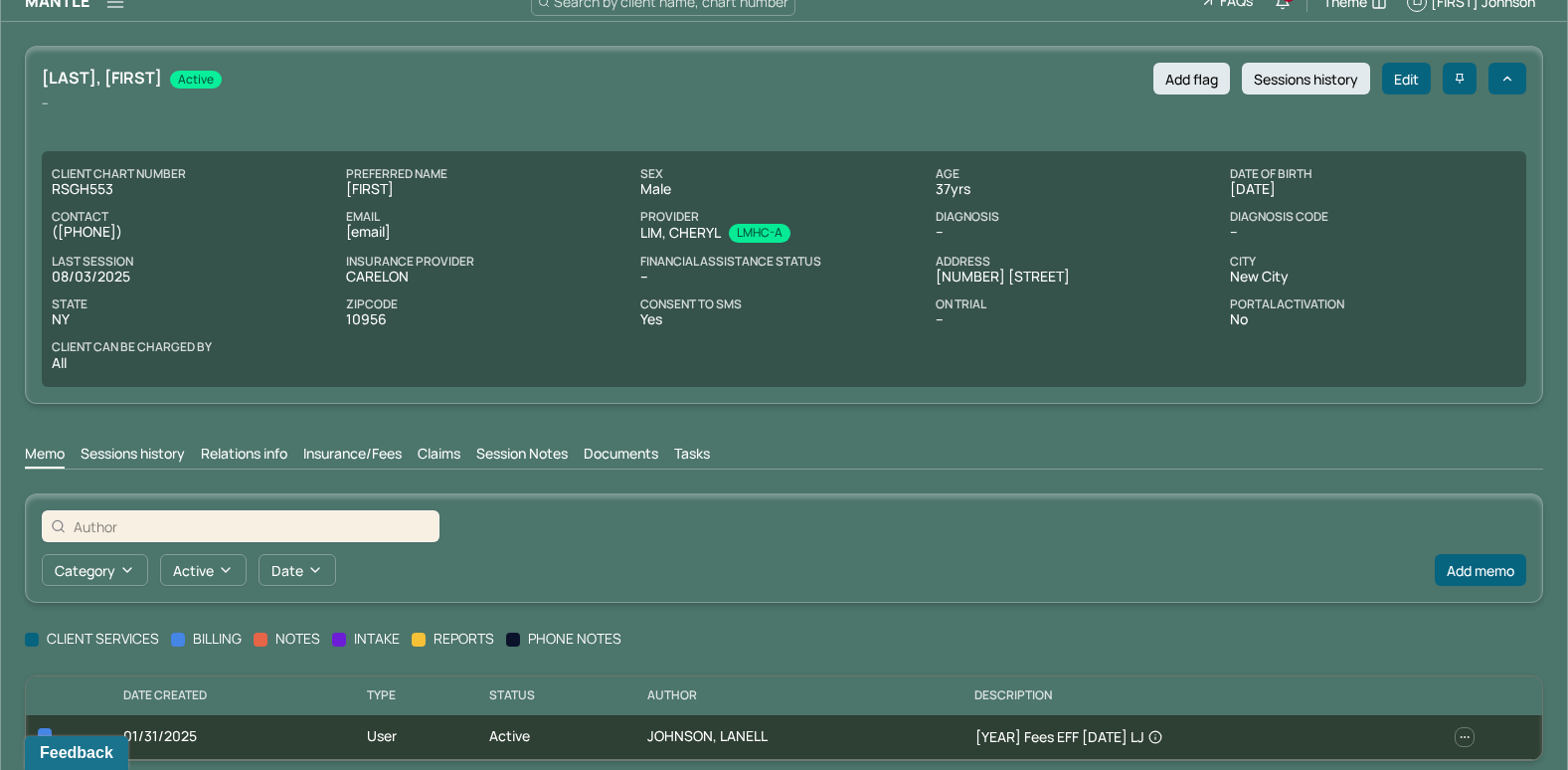 scroll, scrollTop: 35, scrollLeft: 0, axis: vertical 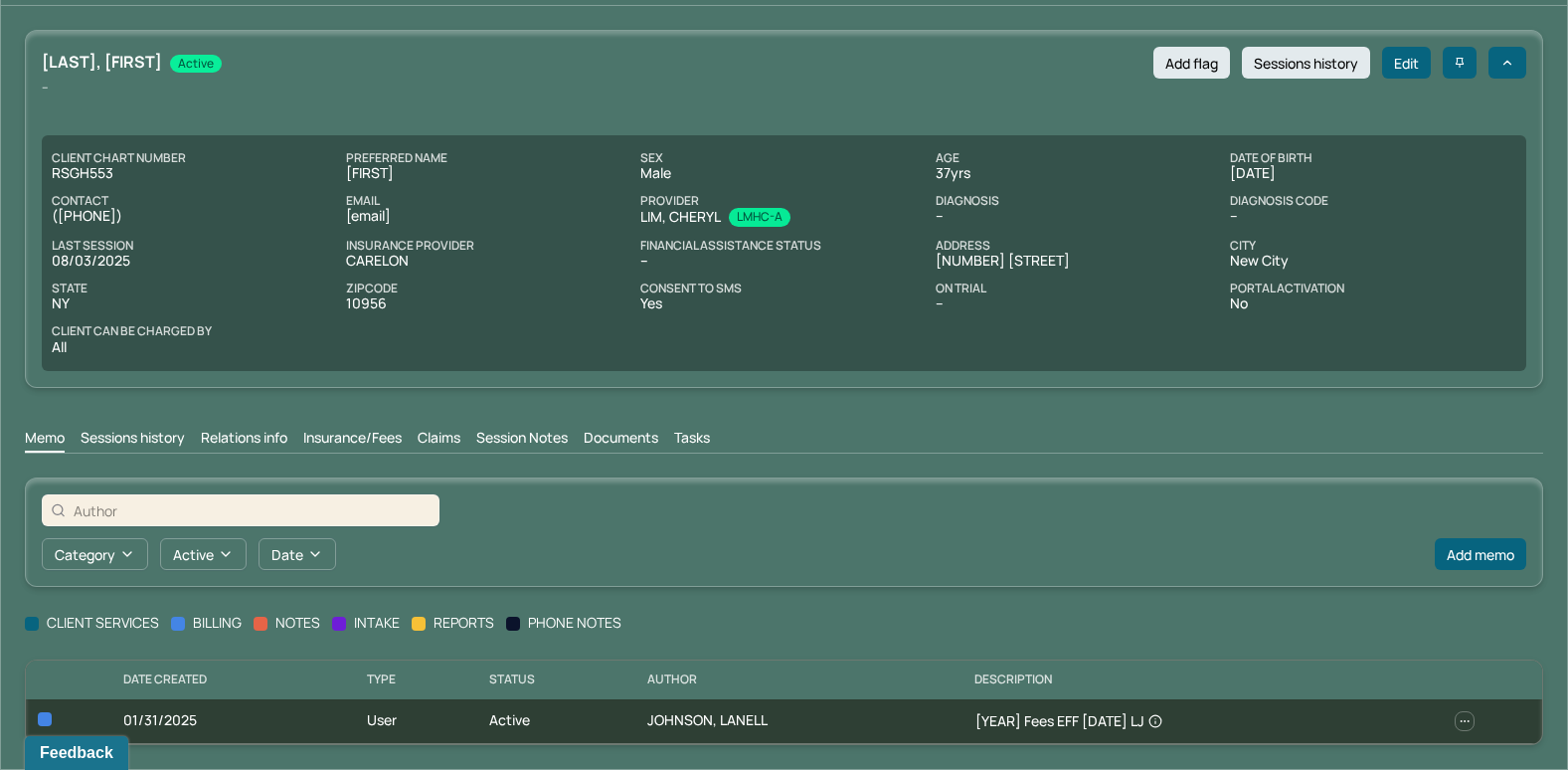 click on "Insurance/Fees" at bounding box center (352, 440) 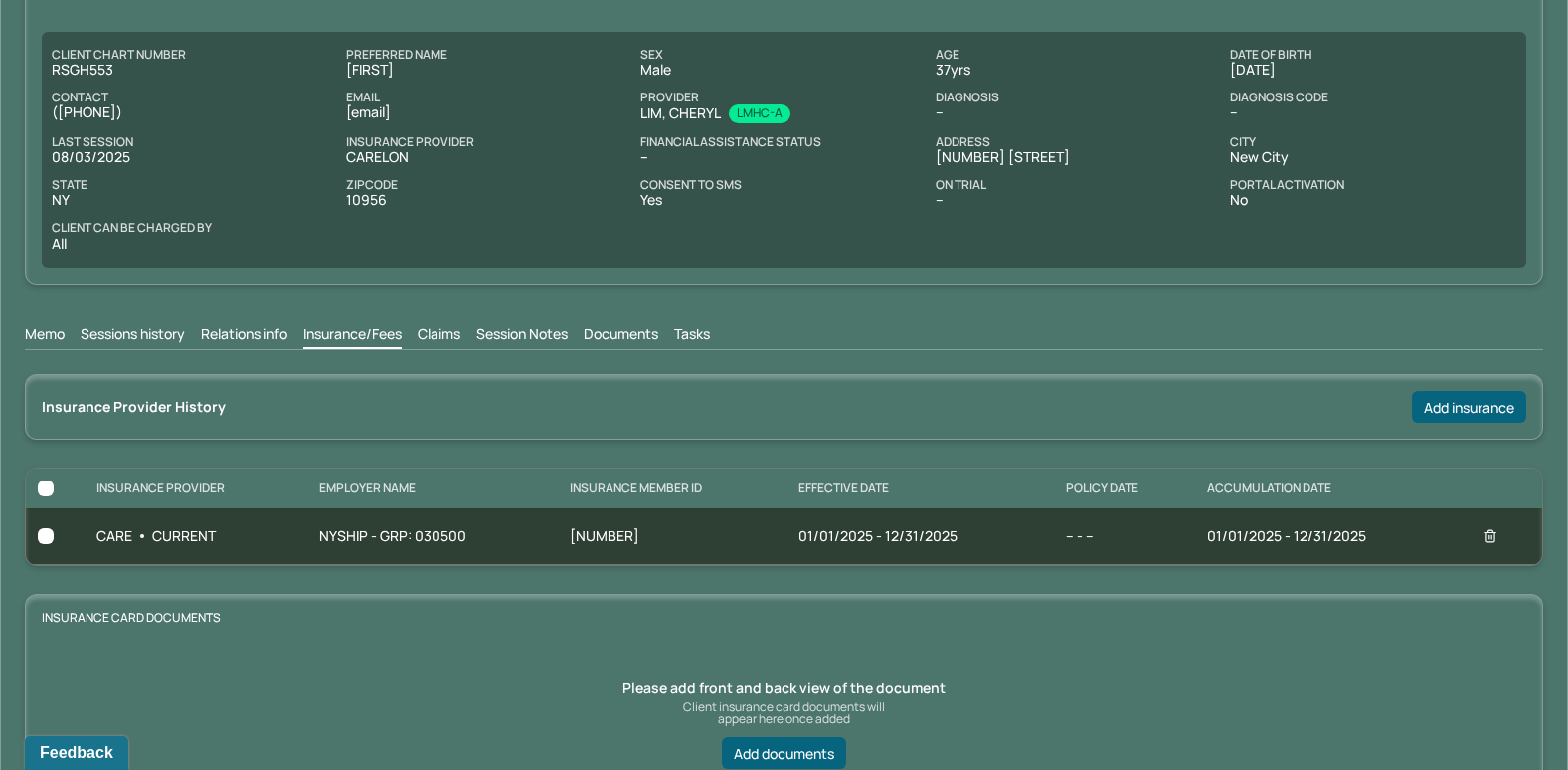 scroll, scrollTop: 134, scrollLeft: 0, axis: vertical 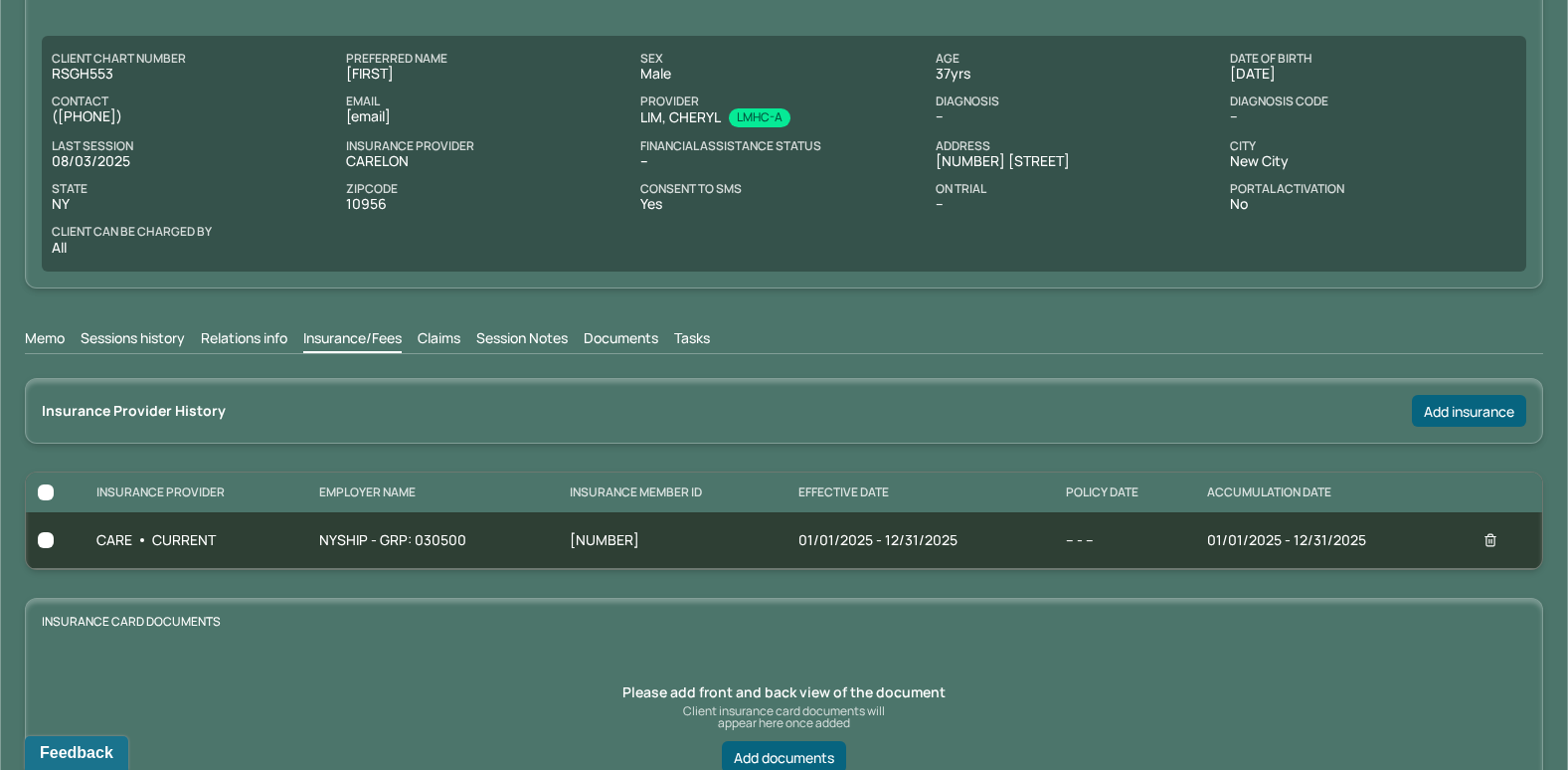 click on "Claims" at bounding box center [438, 340] 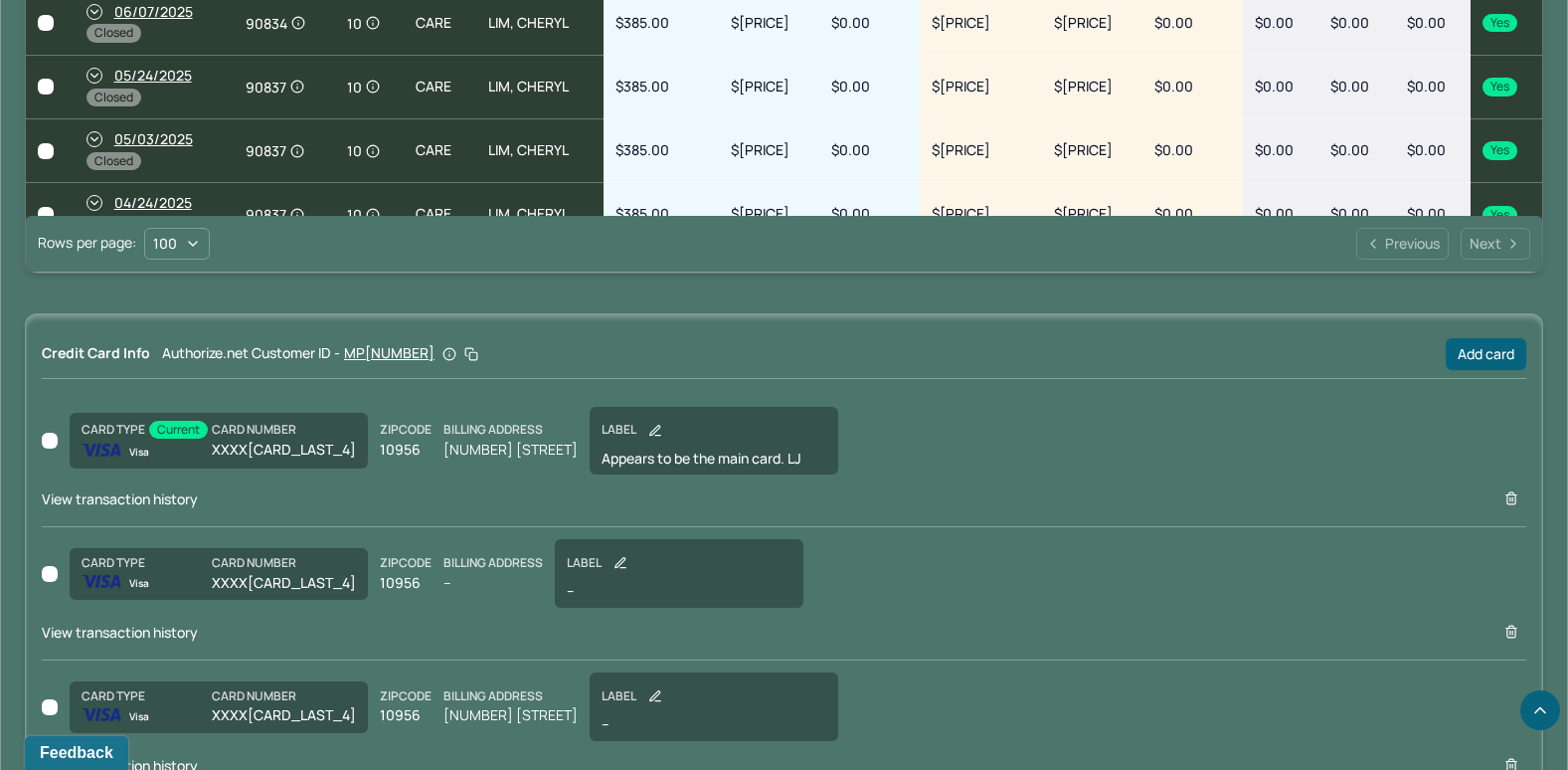 scroll, scrollTop: 1389, scrollLeft: 0, axis: vertical 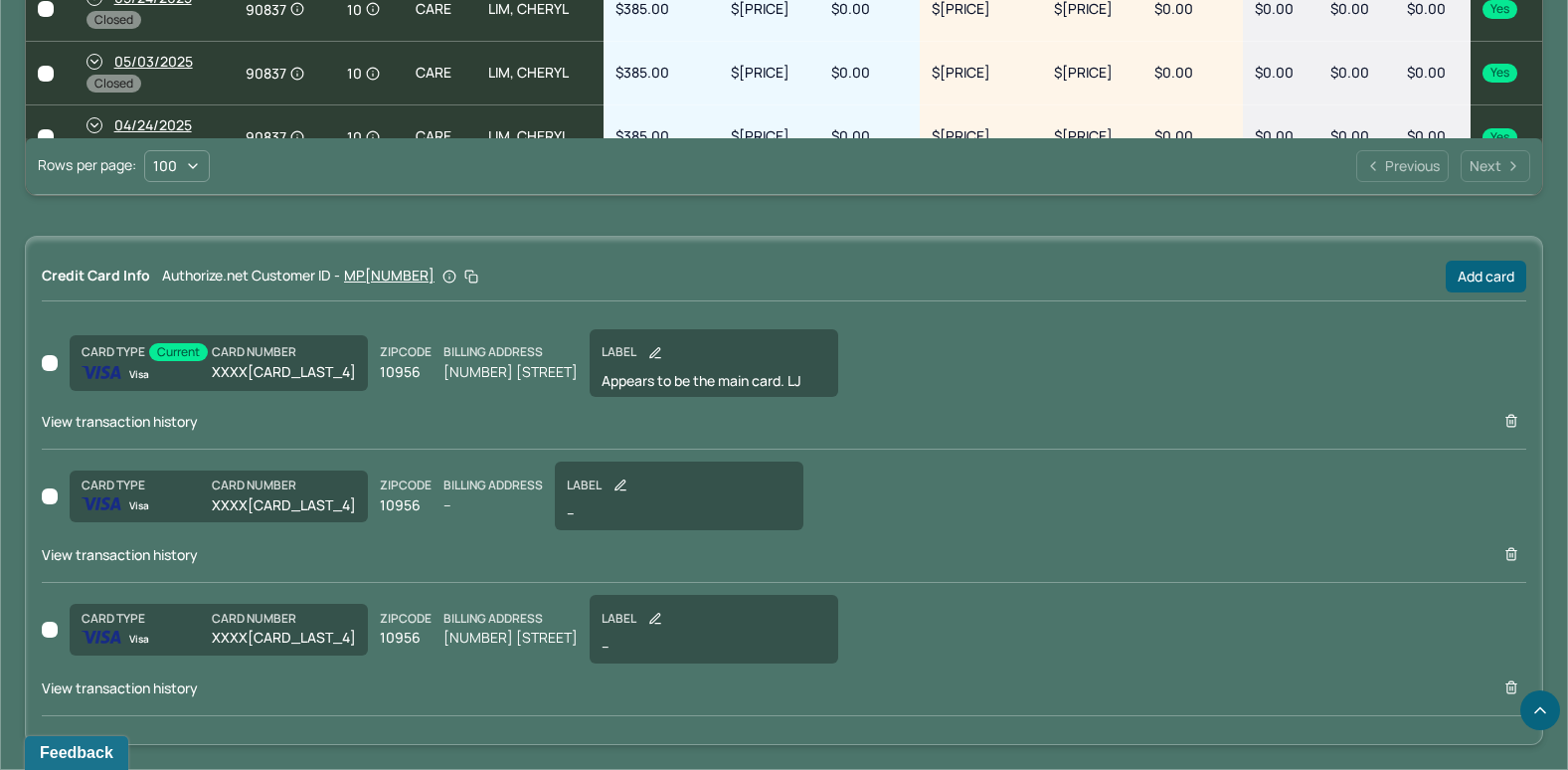 click on "View transaction history" at bounding box center [119, 421] 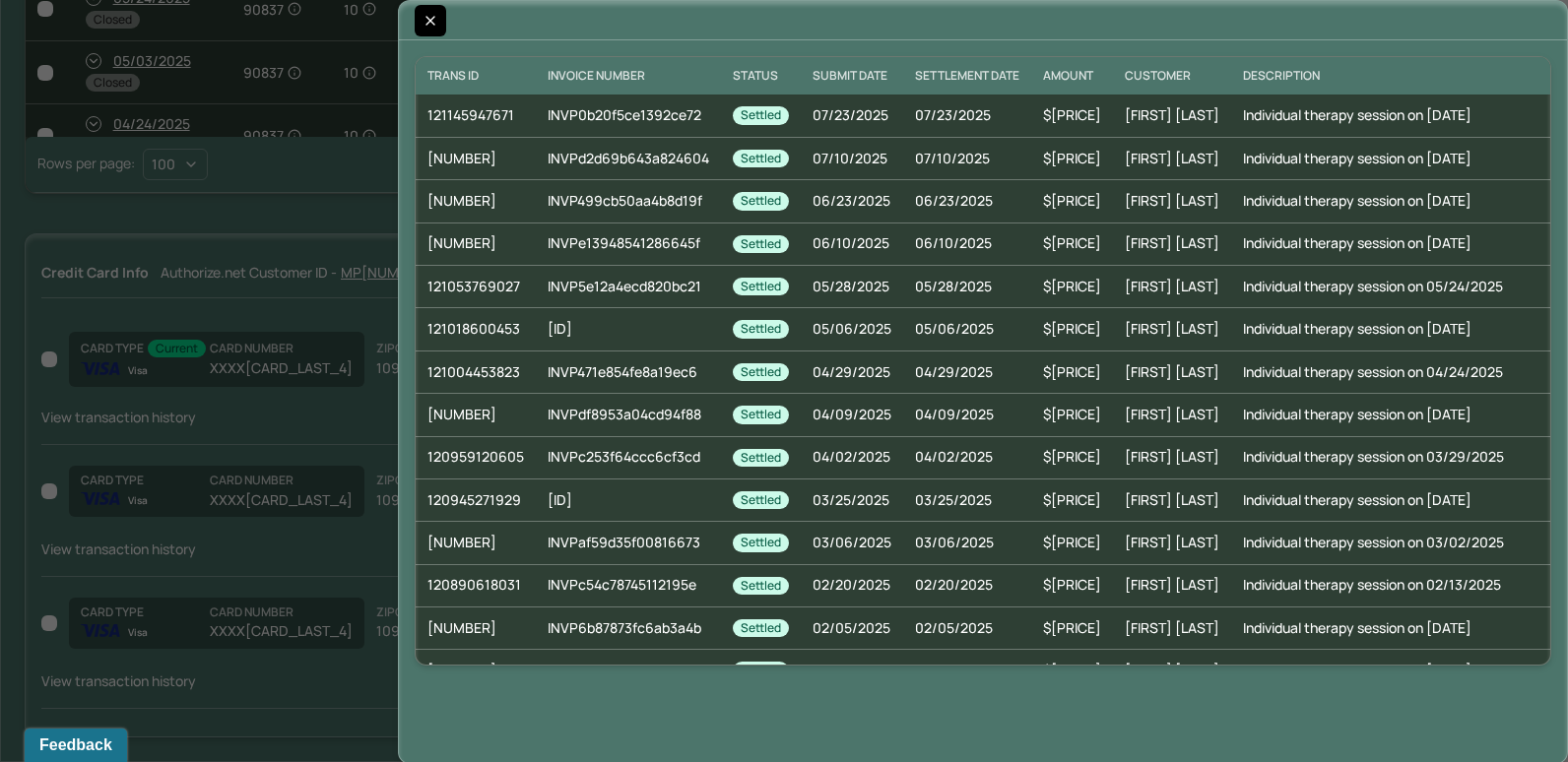 click 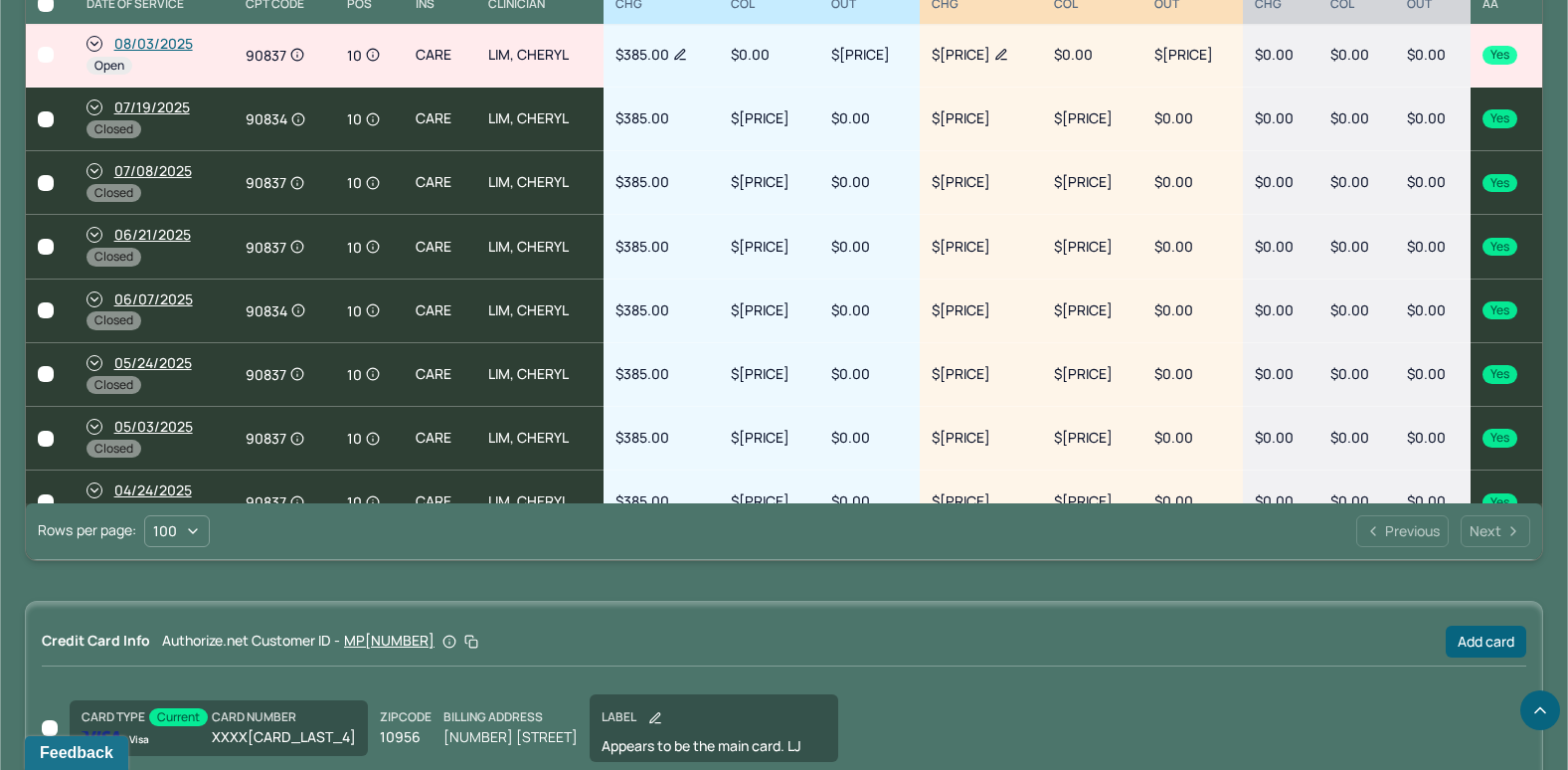 scroll, scrollTop: 891, scrollLeft: 0, axis: vertical 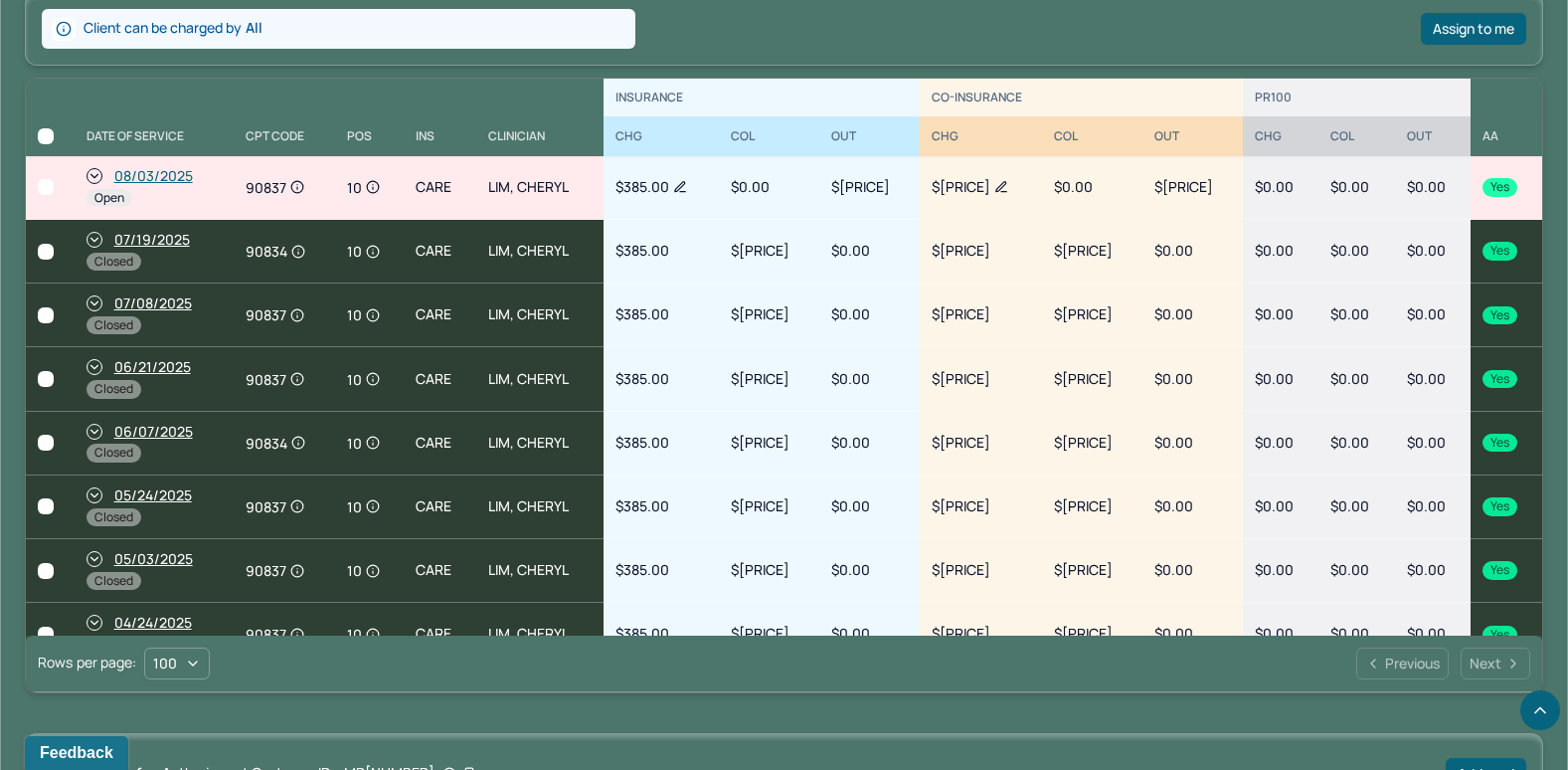 click on "08/03/2025" at bounding box center [153, 176] 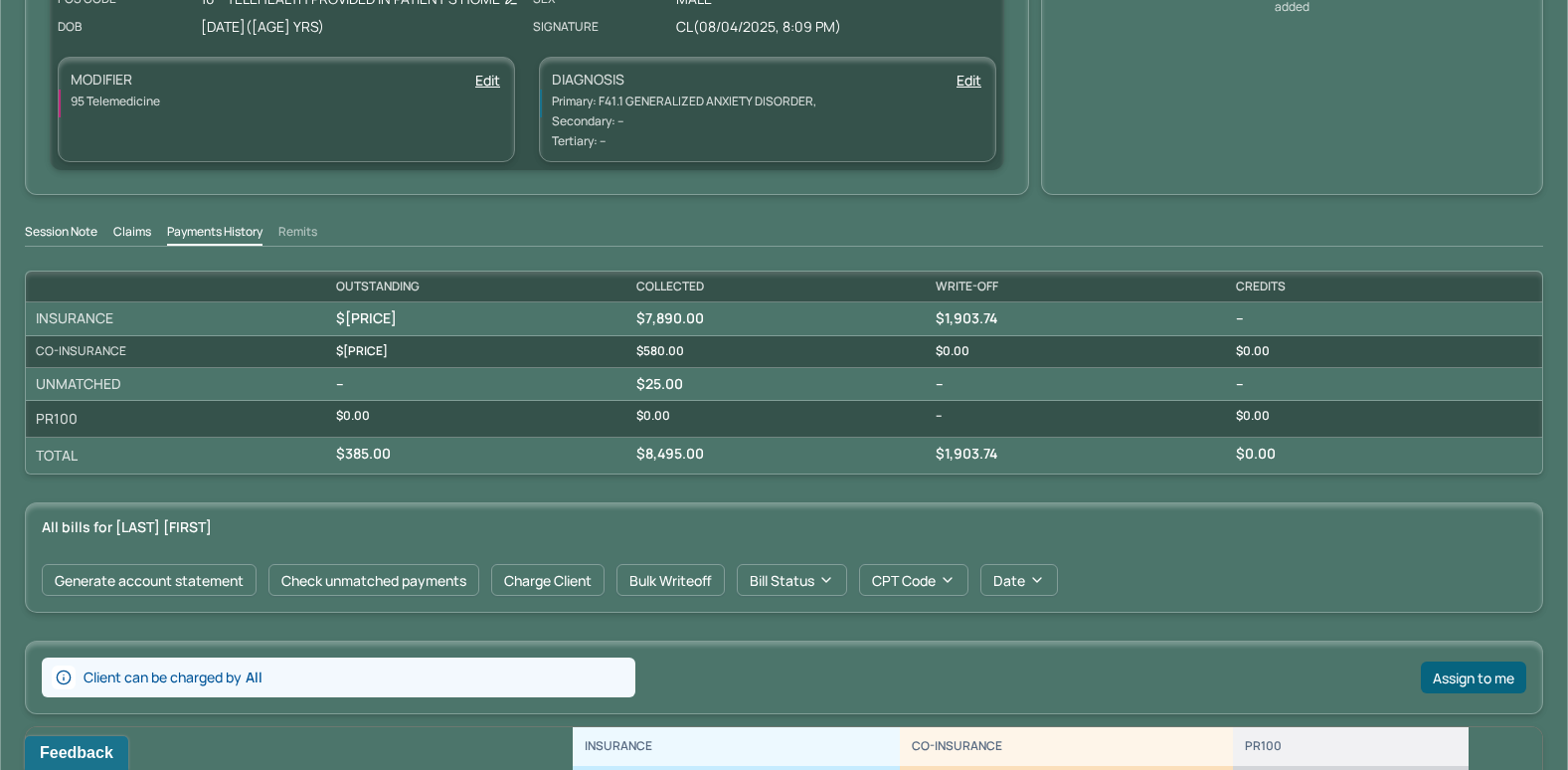 scroll, scrollTop: 497, scrollLeft: 0, axis: vertical 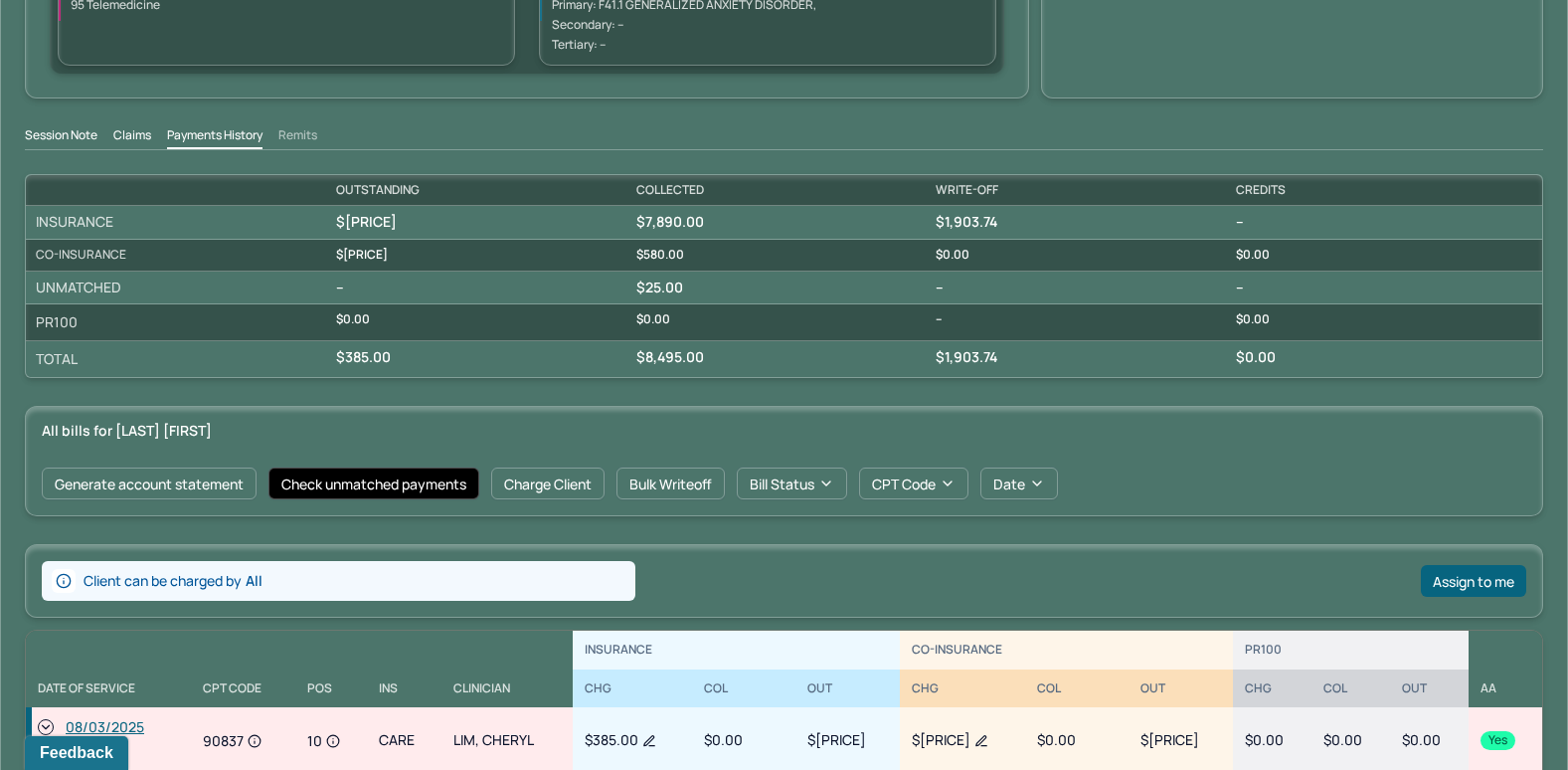 click on "Check unmatched payments" at bounding box center (374, 483) 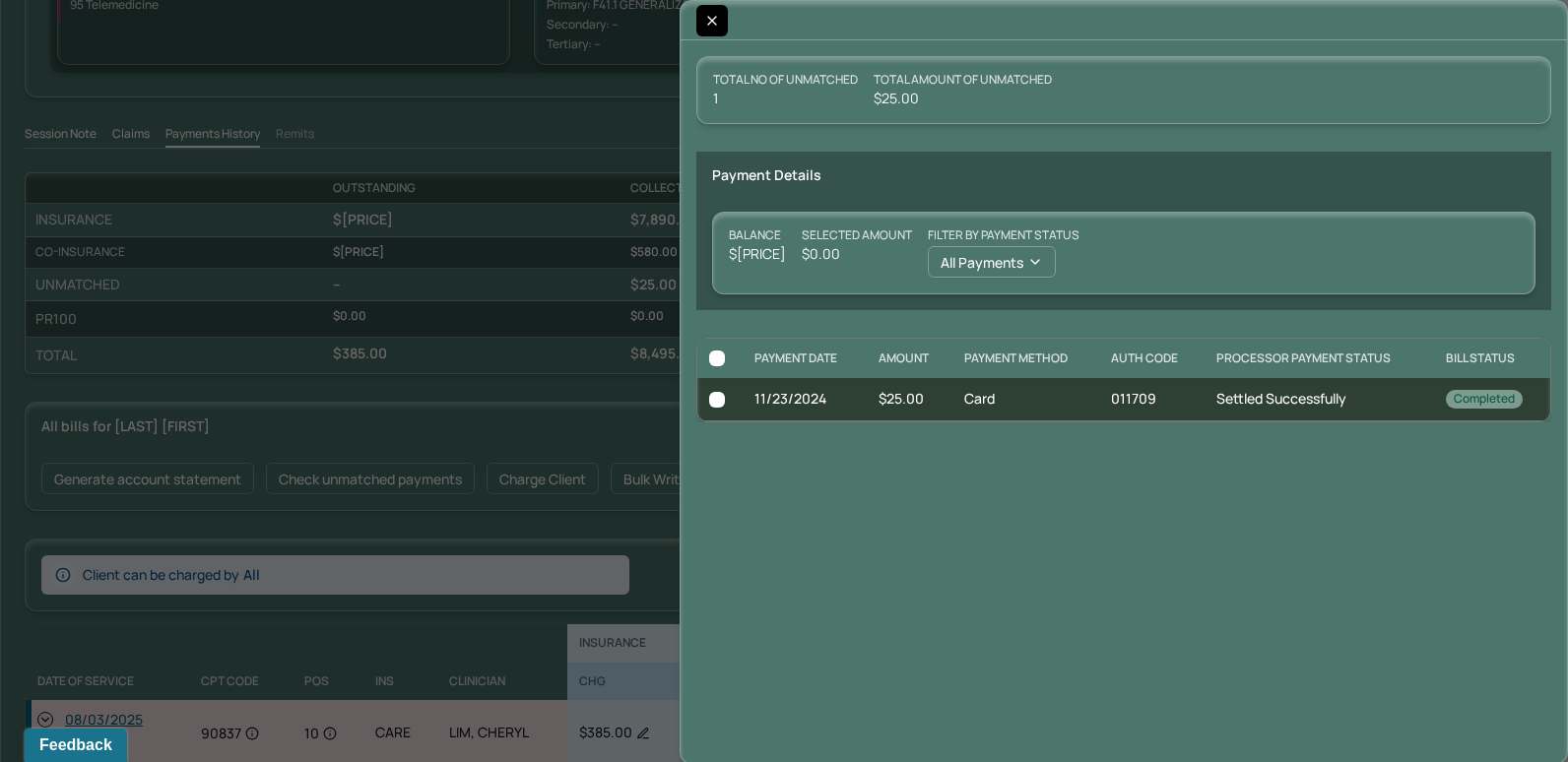 click 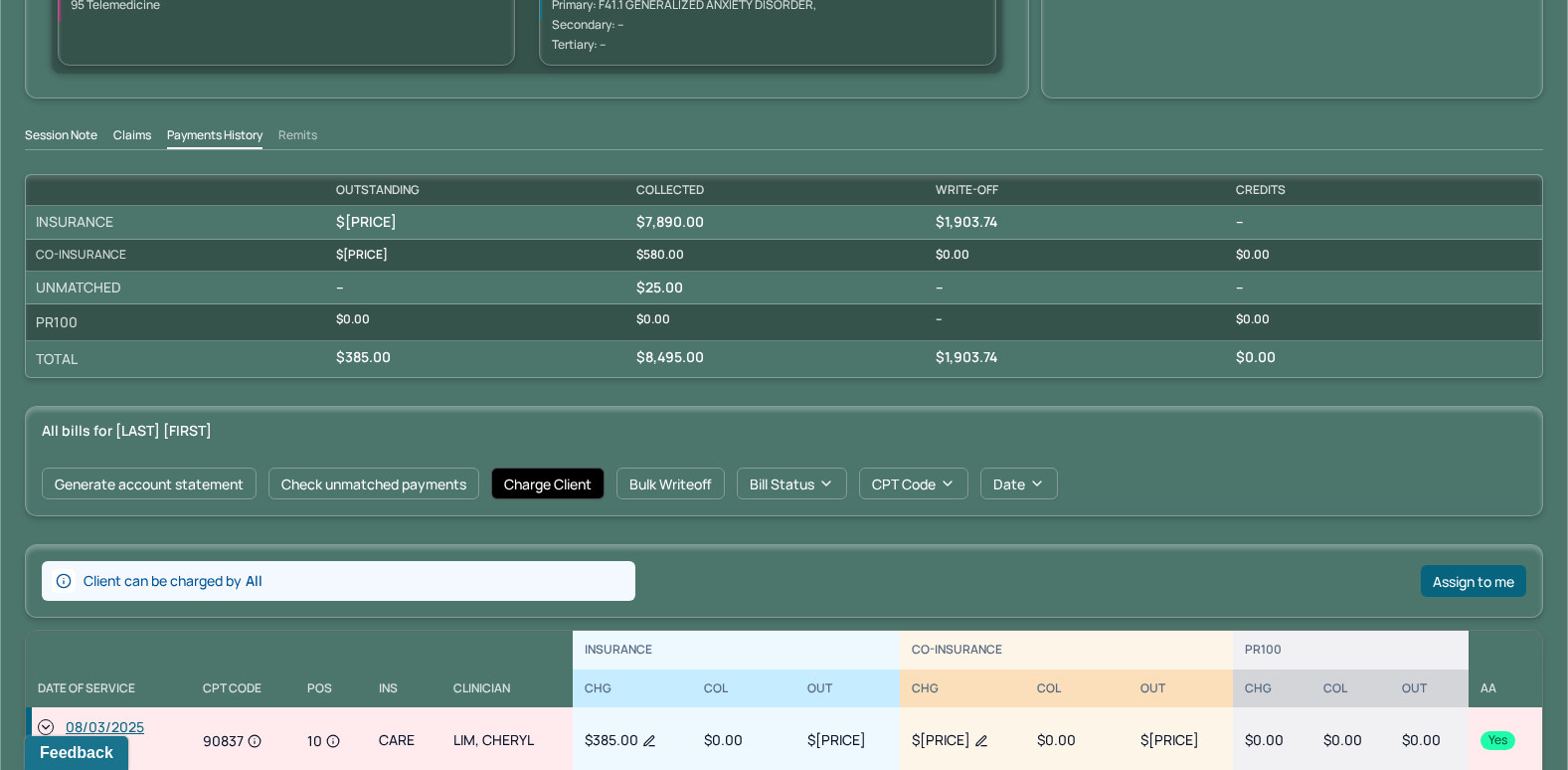 click on "Charge Client" at bounding box center (548, 483) 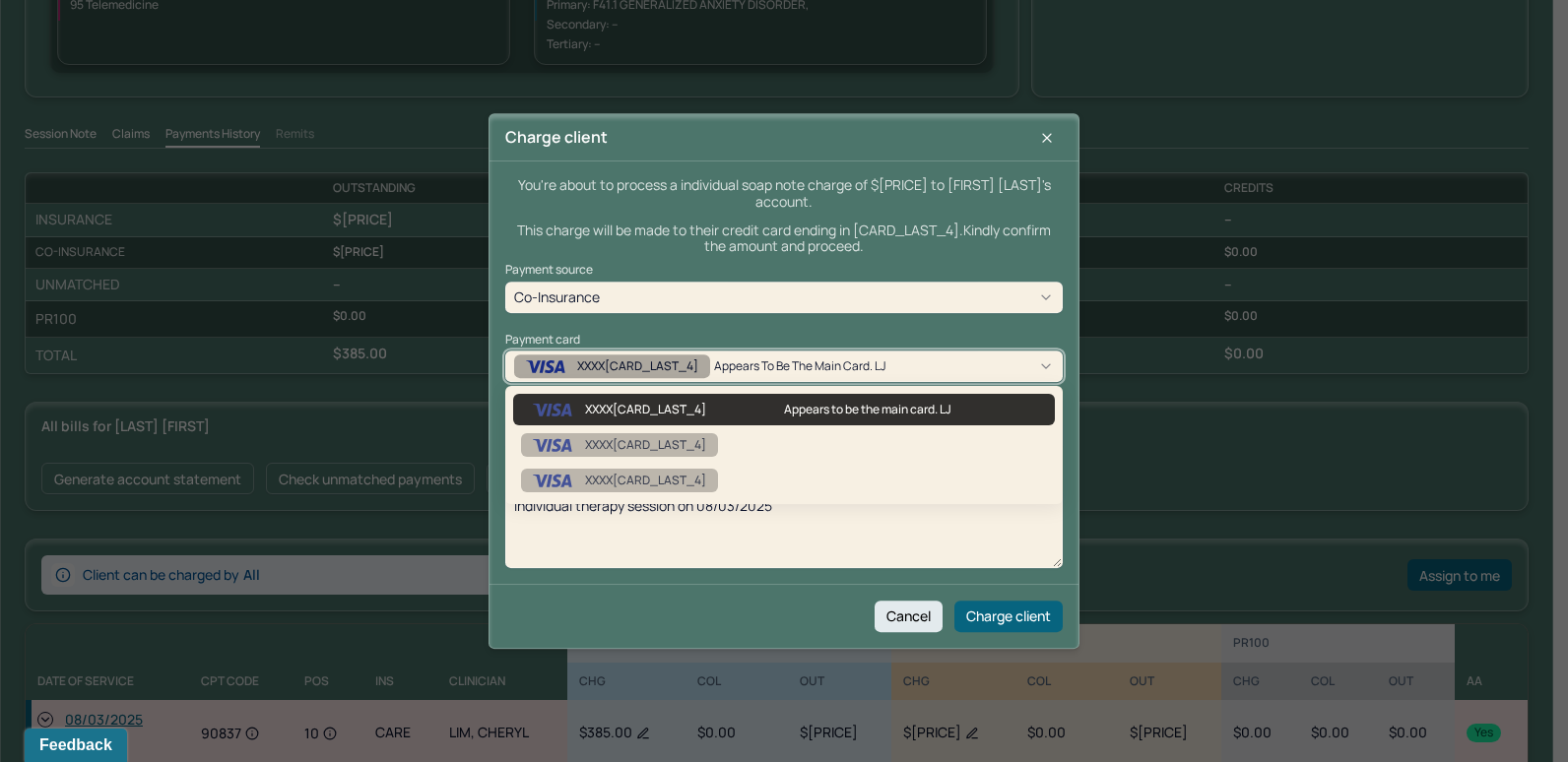 click on "XXXX[CARD_LAST_4] Appears to be the main card. LJ" at bounding box center (784, 366) 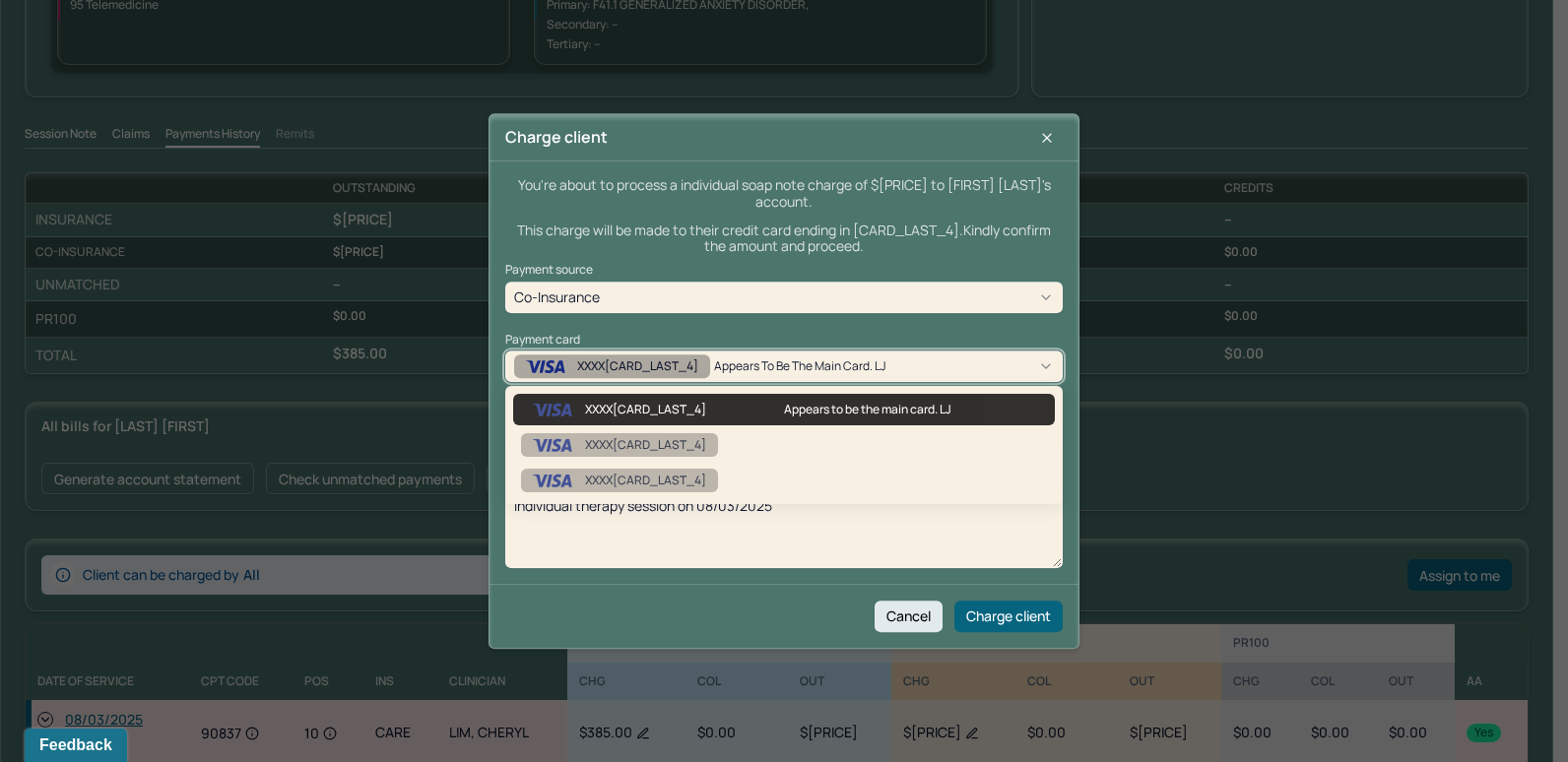 click on "Appears to be the main card. LJ" at bounding box center (915, 410) 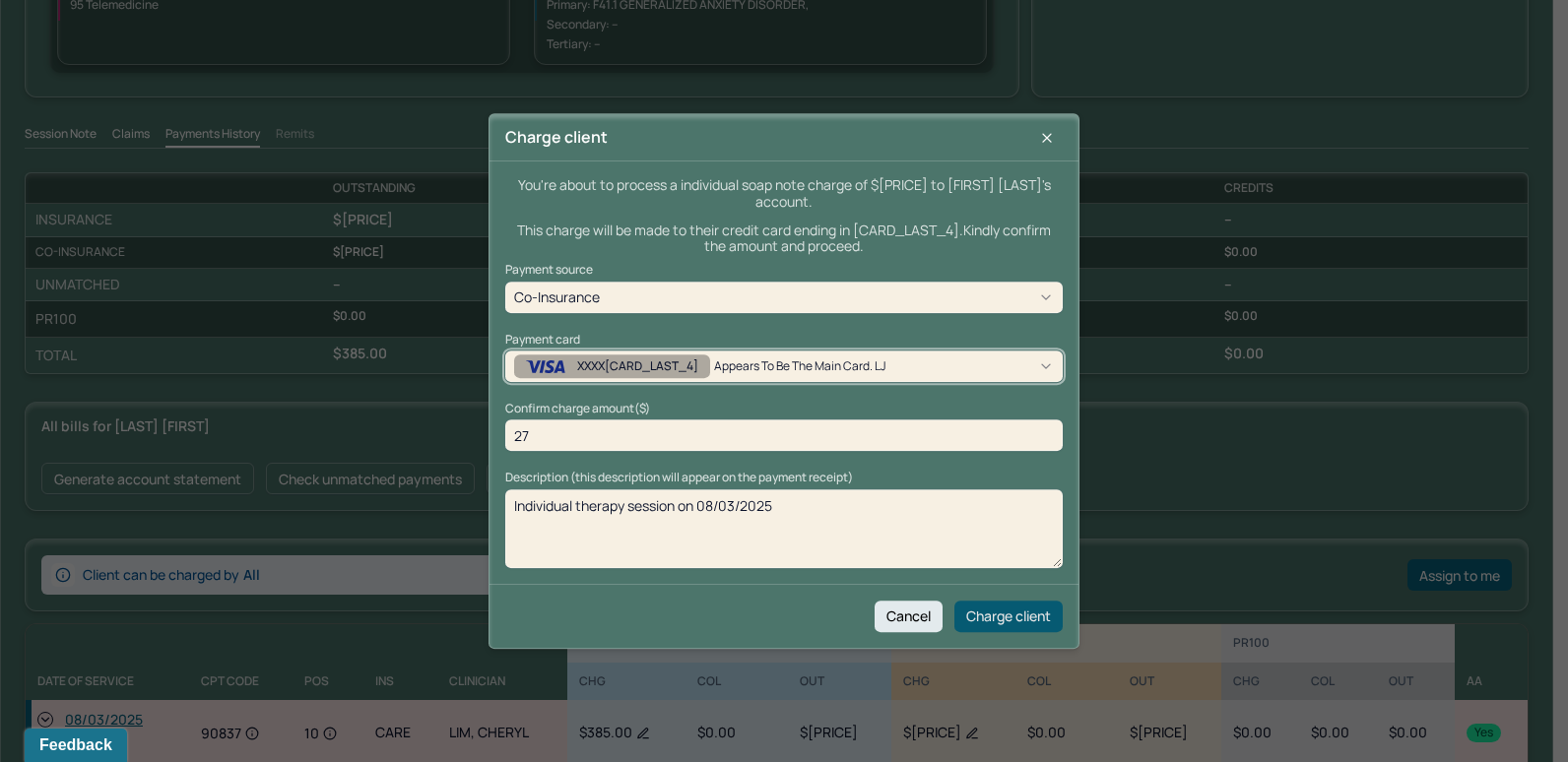 click on "Charge client" at bounding box center [1009, 616] 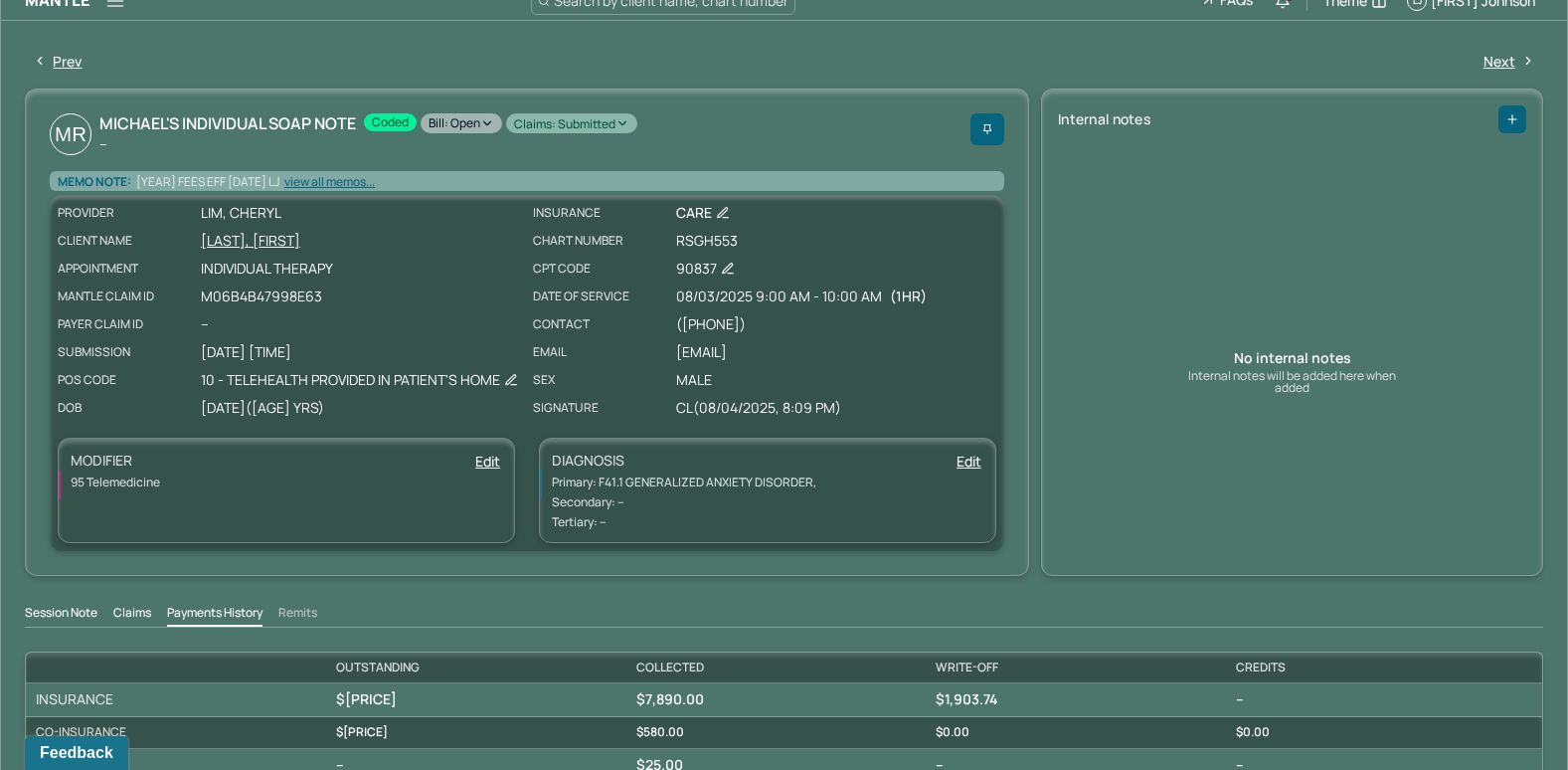 scroll, scrollTop: 0, scrollLeft: 0, axis: both 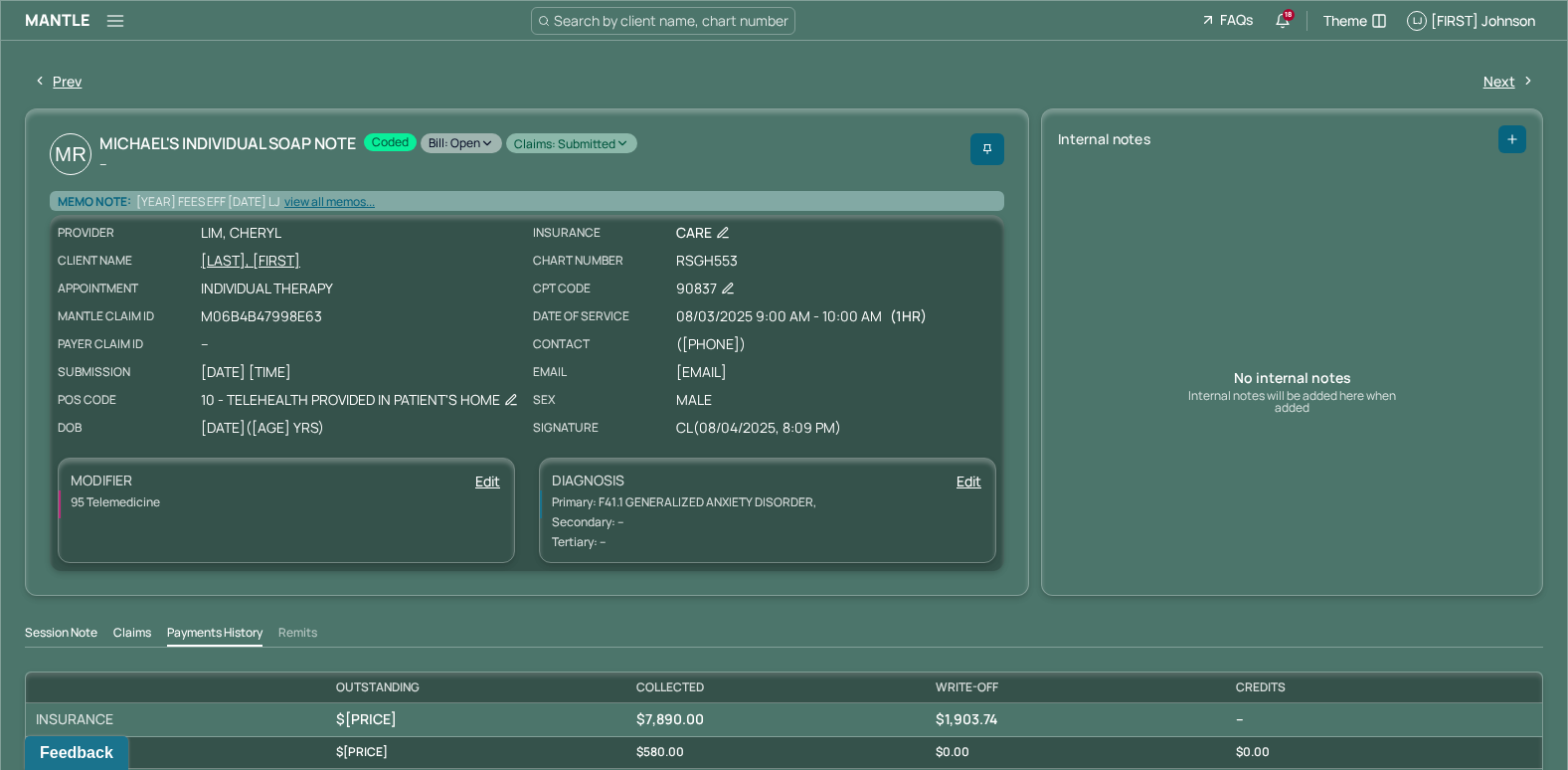 click on "Bill: Open" at bounding box center [461, 143] 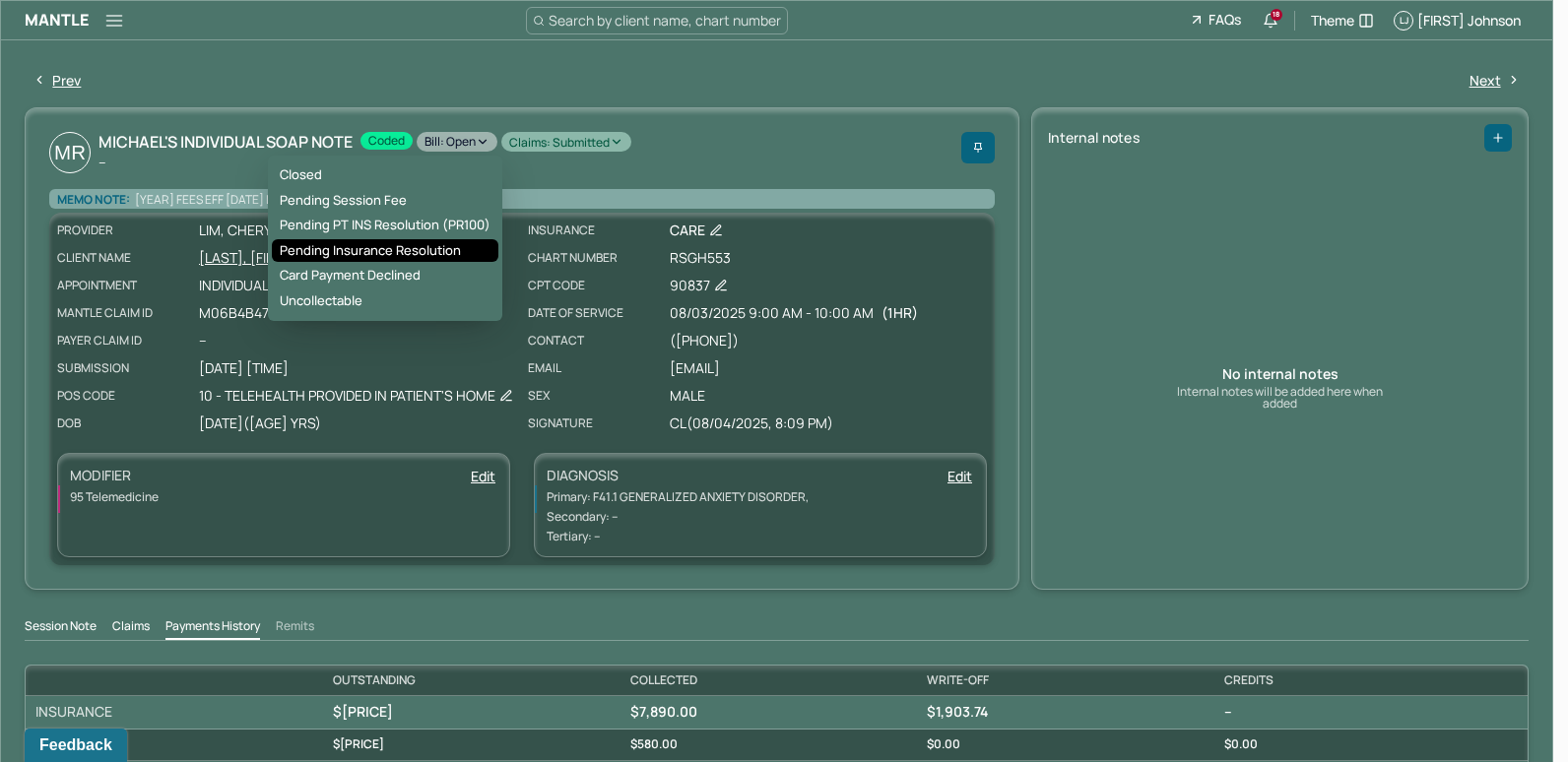 click on "Pending Insurance Resolution" at bounding box center (385, 251) 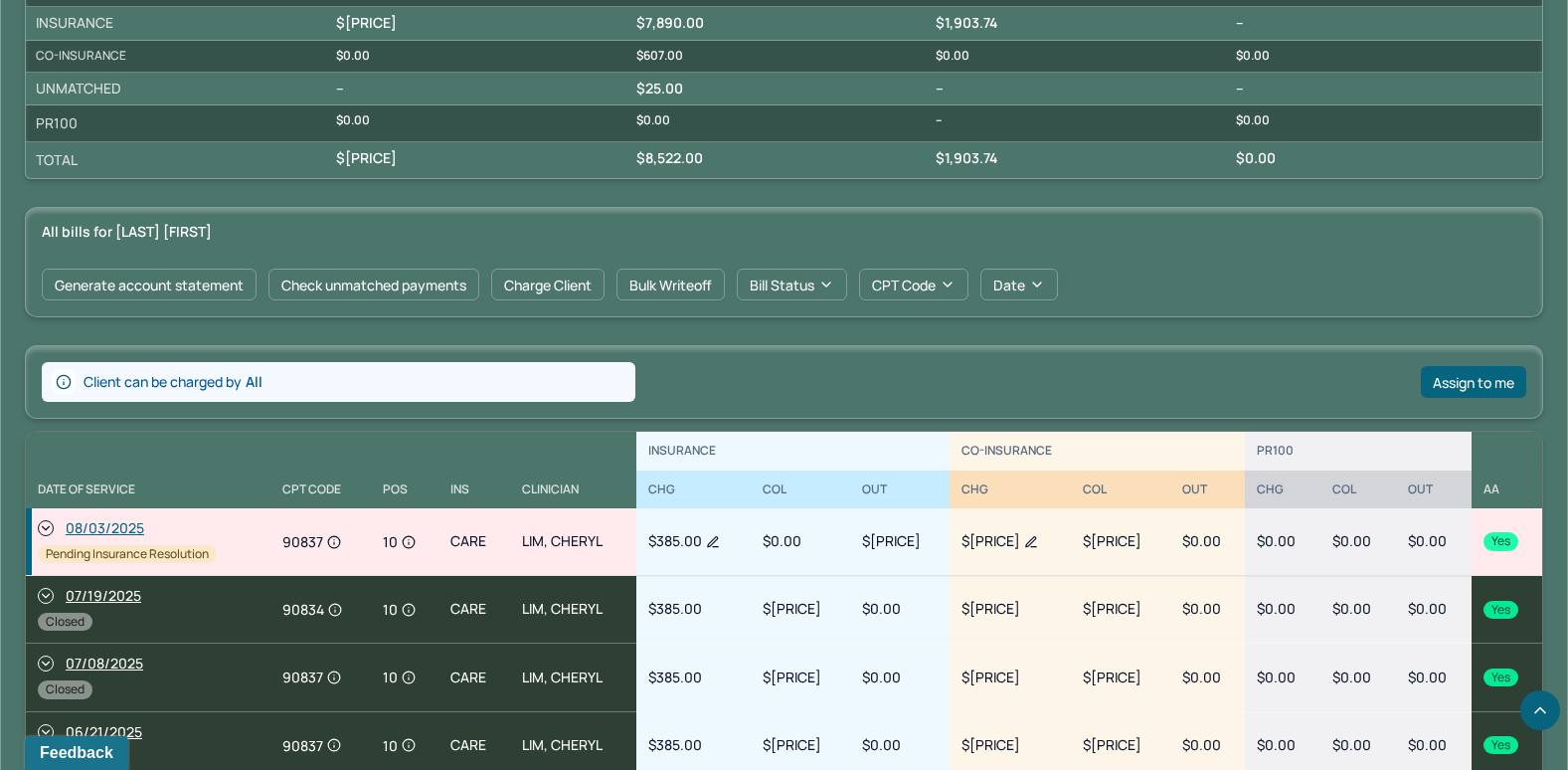 scroll, scrollTop: 895, scrollLeft: 0, axis: vertical 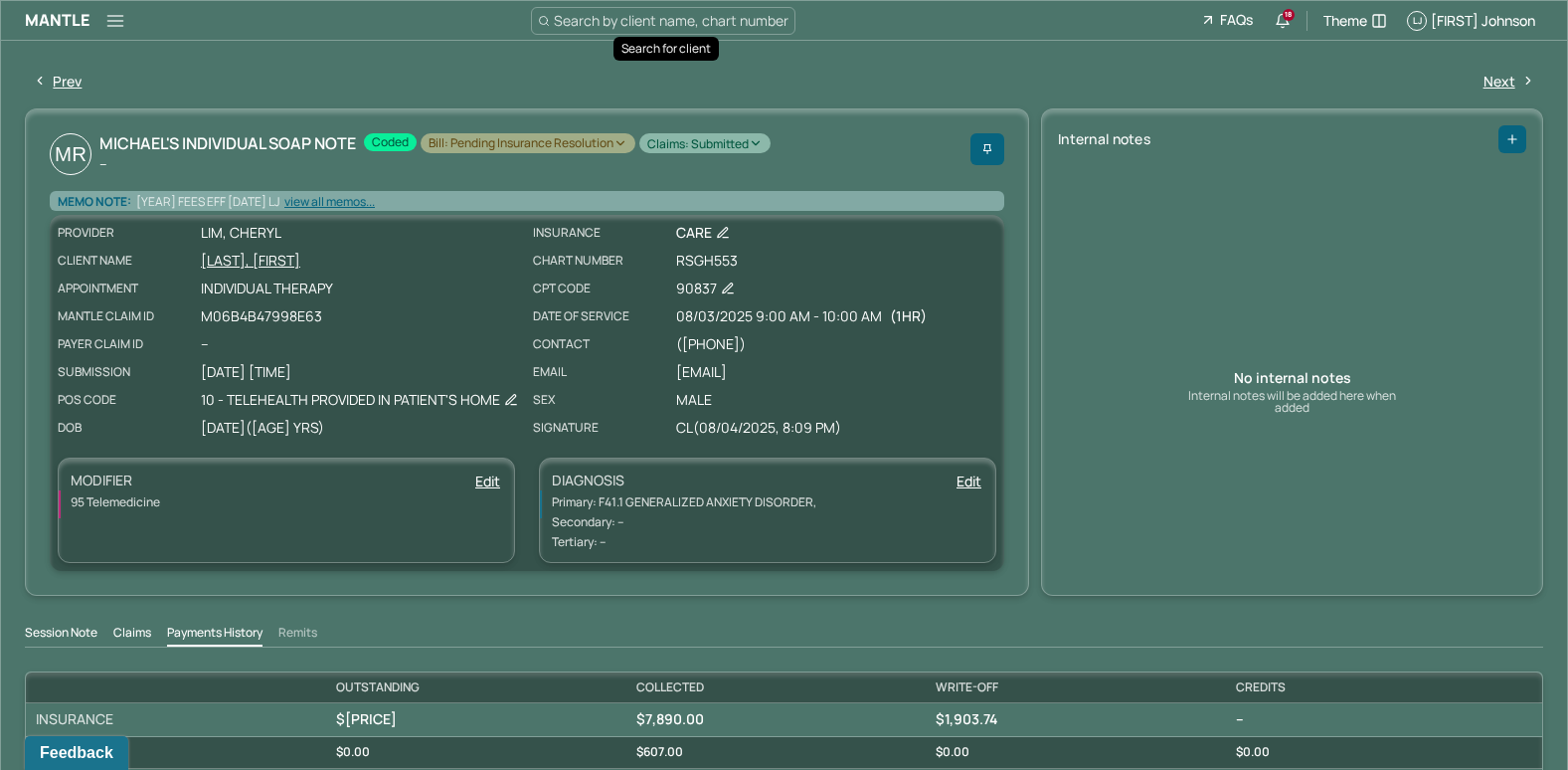 click on "Search by client name, chart number" at bounding box center (671, 20) 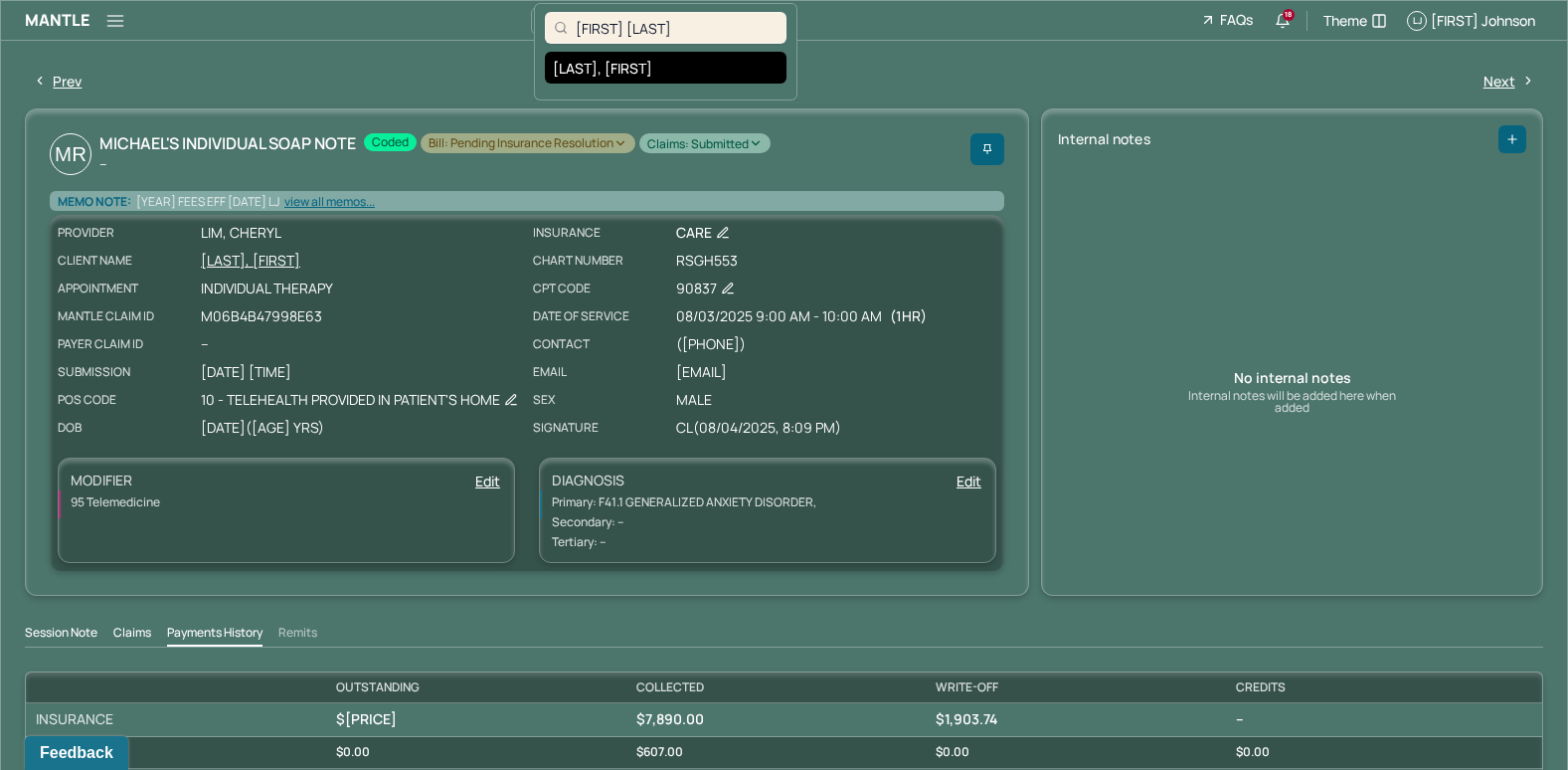 type on "[FIRST] [LAST]" 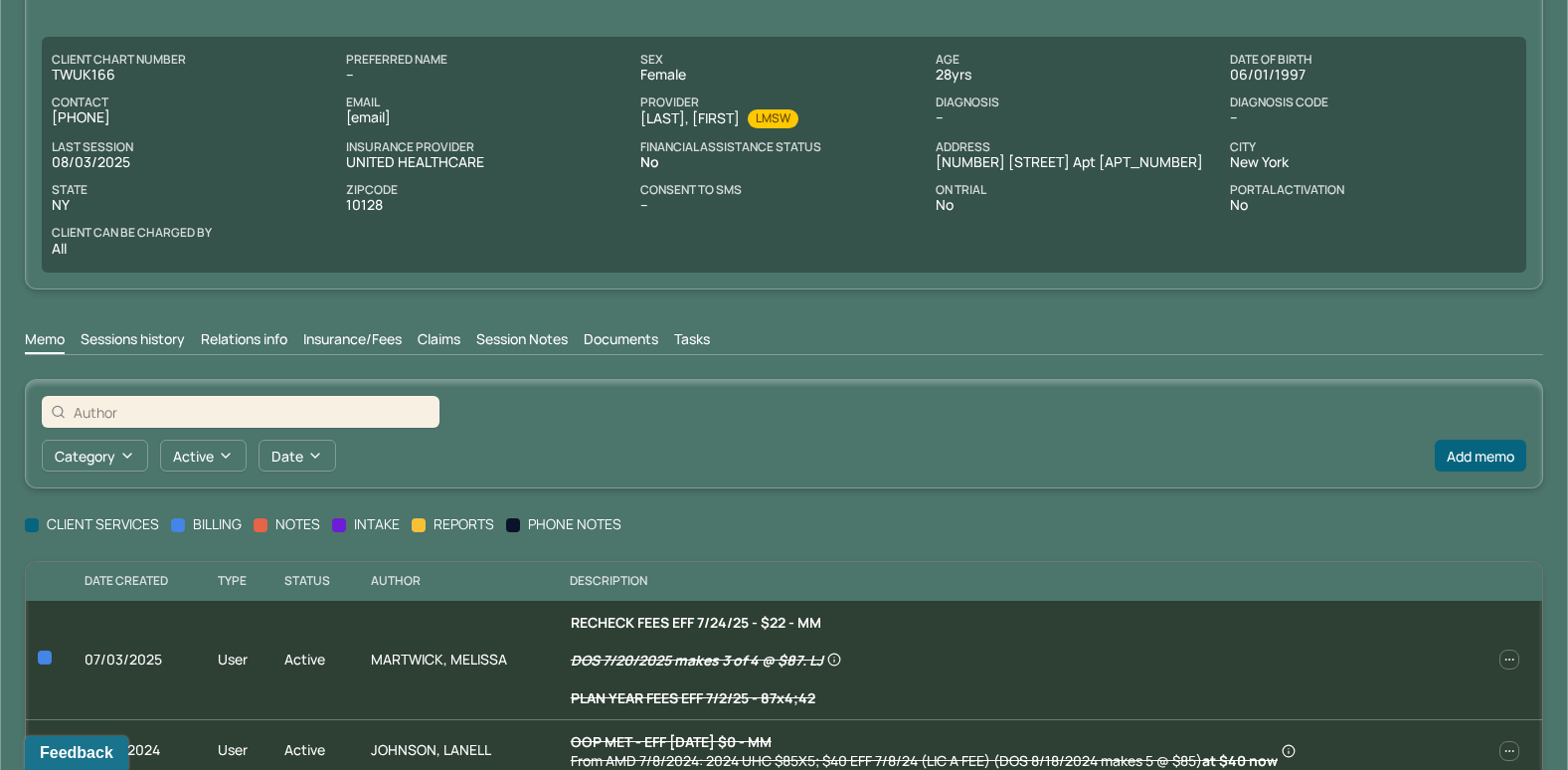 scroll, scrollTop: 172, scrollLeft: 0, axis: vertical 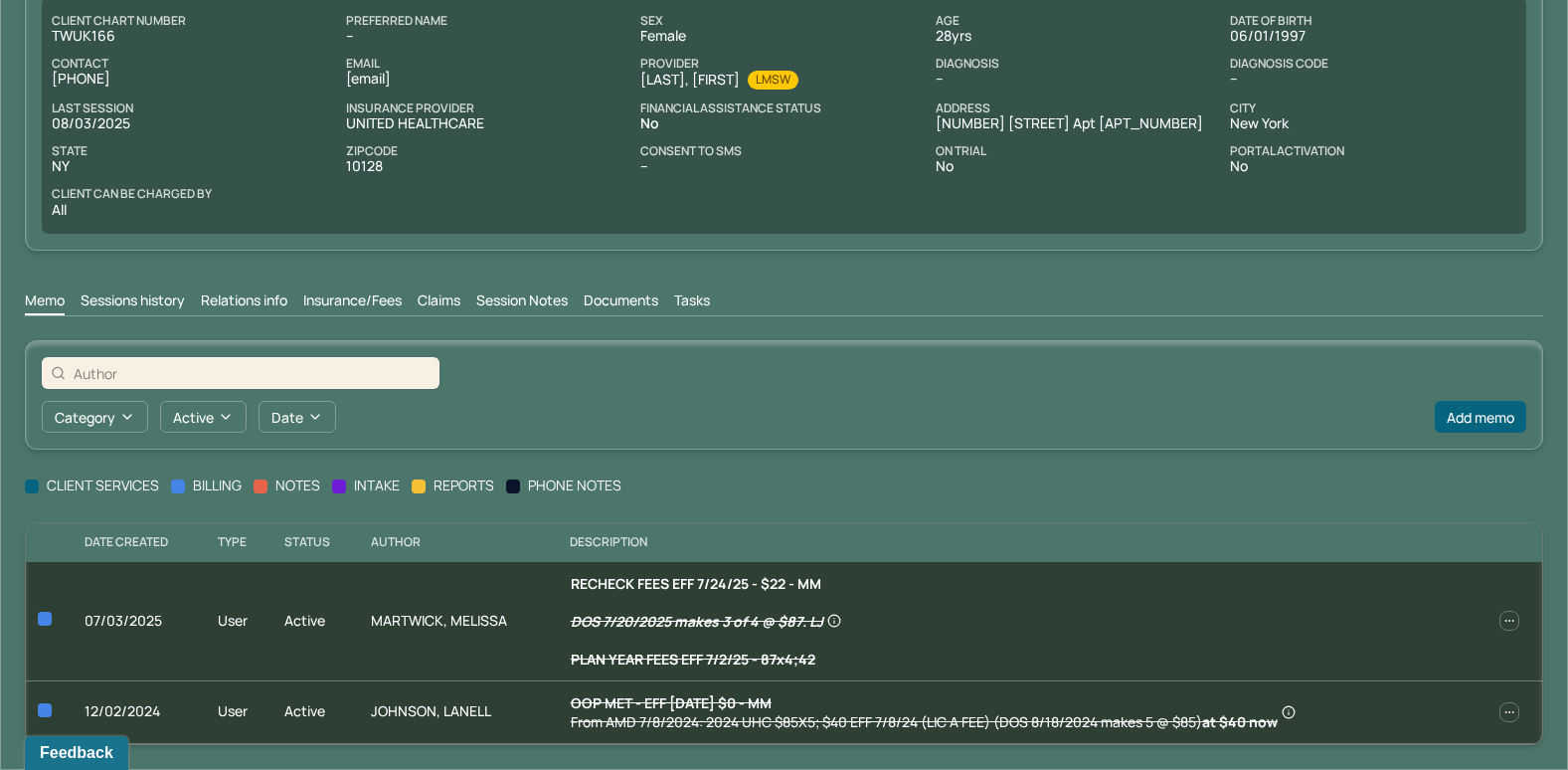 click on "Insurance/Fees" at bounding box center (352, 302) 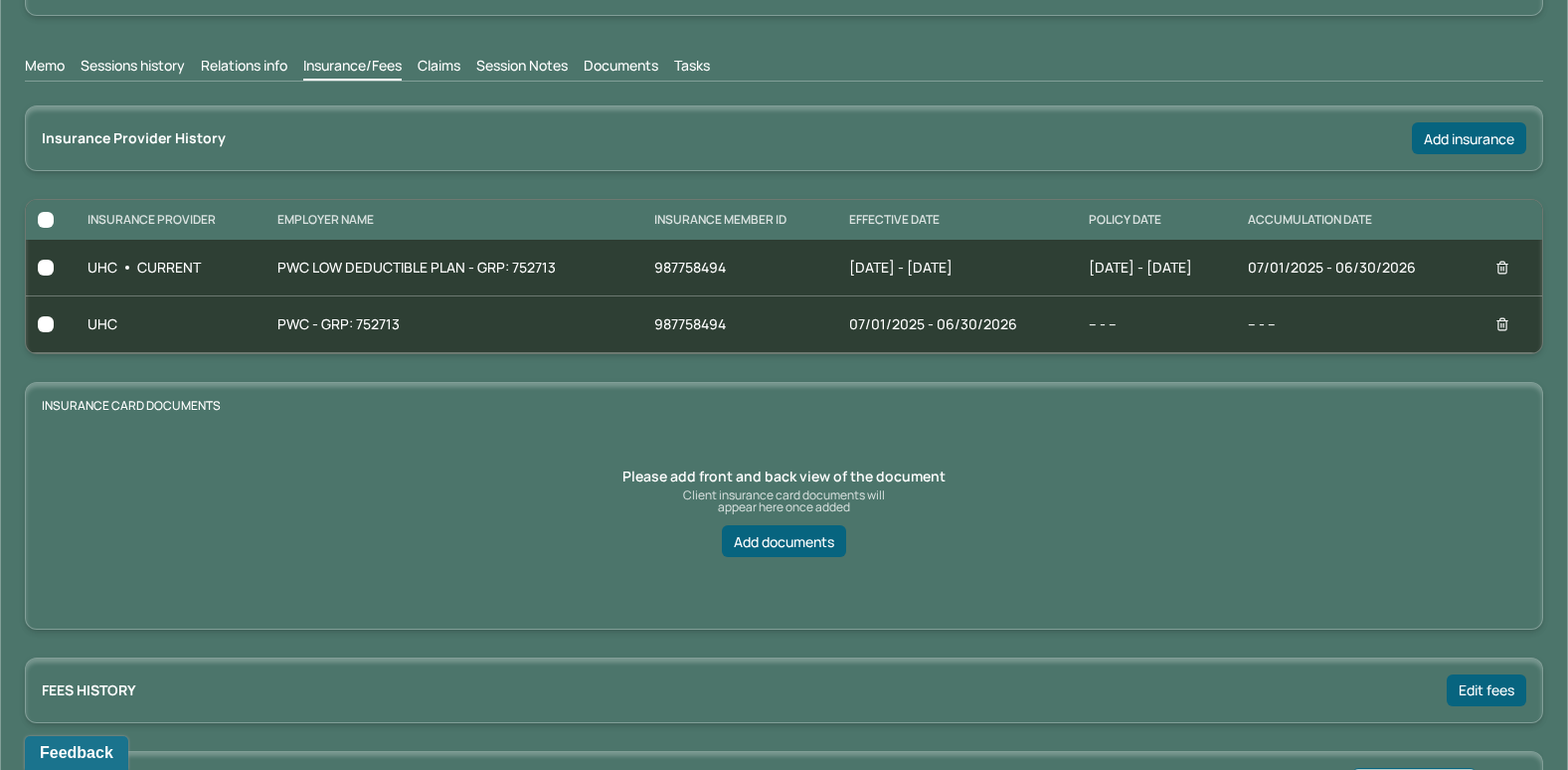 scroll, scrollTop: 371, scrollLeft: 0, axis: vertical 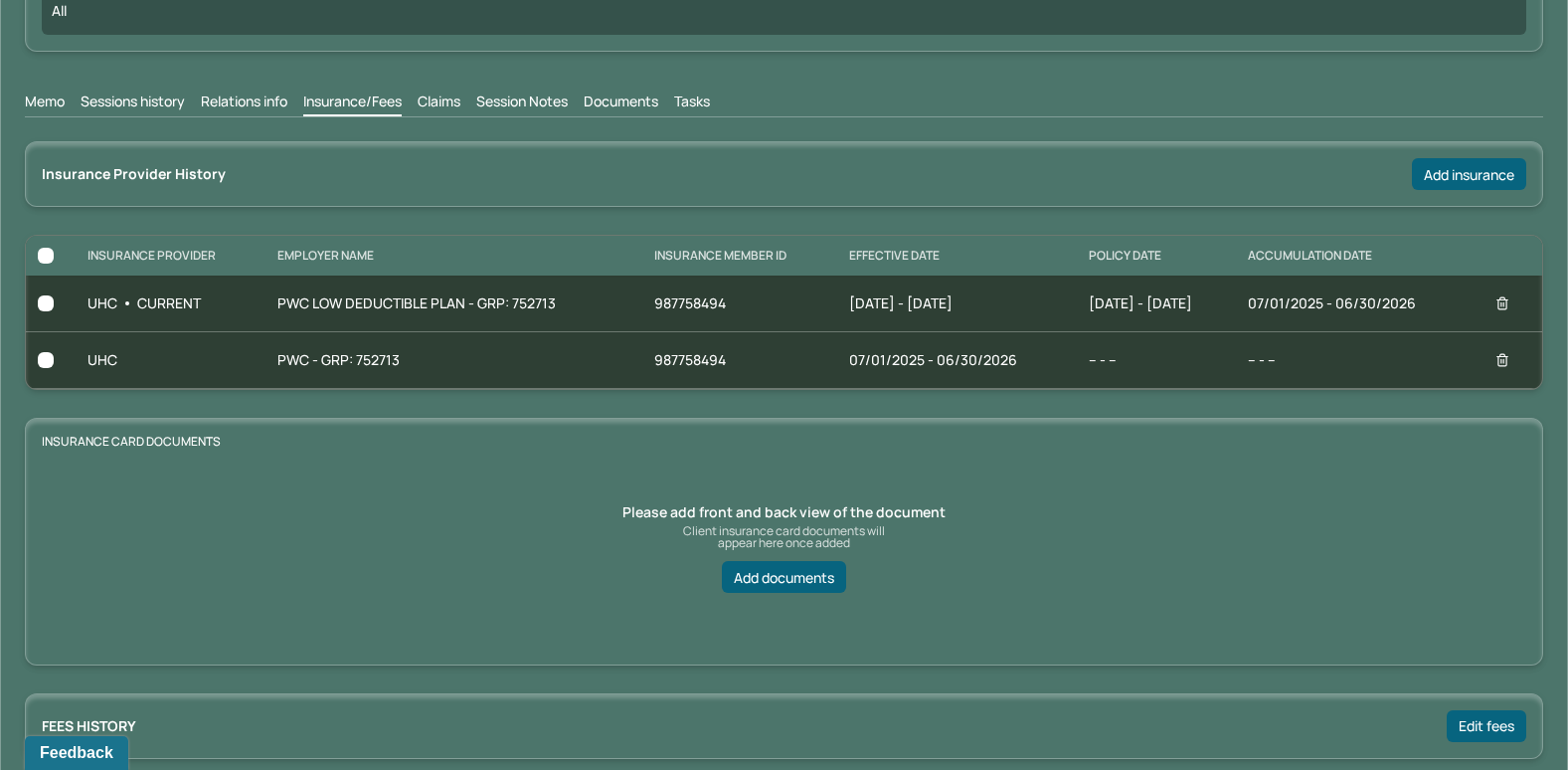 click on "Claims" at bounding box center [438, 103] 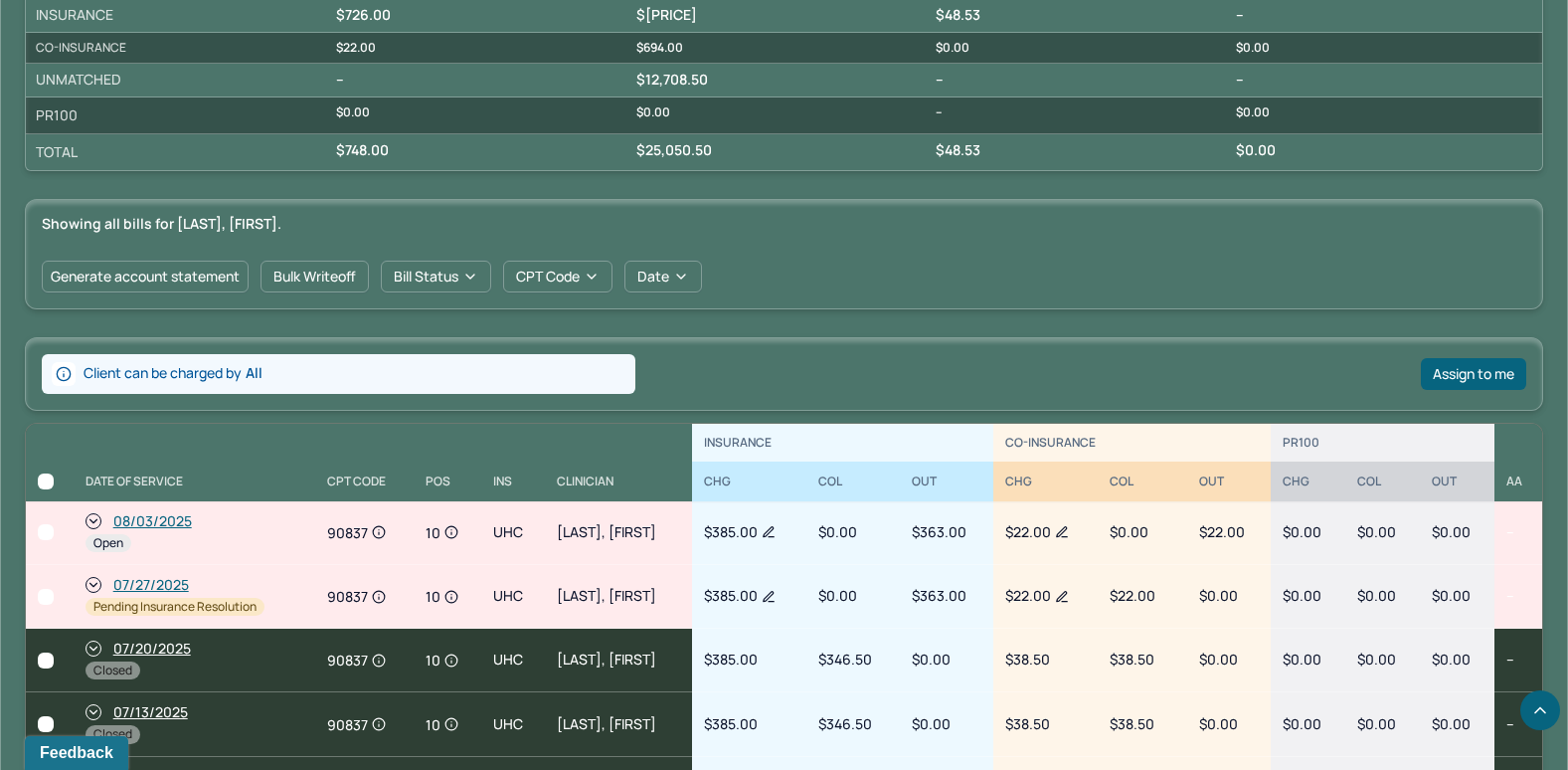 scroll, scrollTop: 769, scrollLeft: 0, axis: vertical 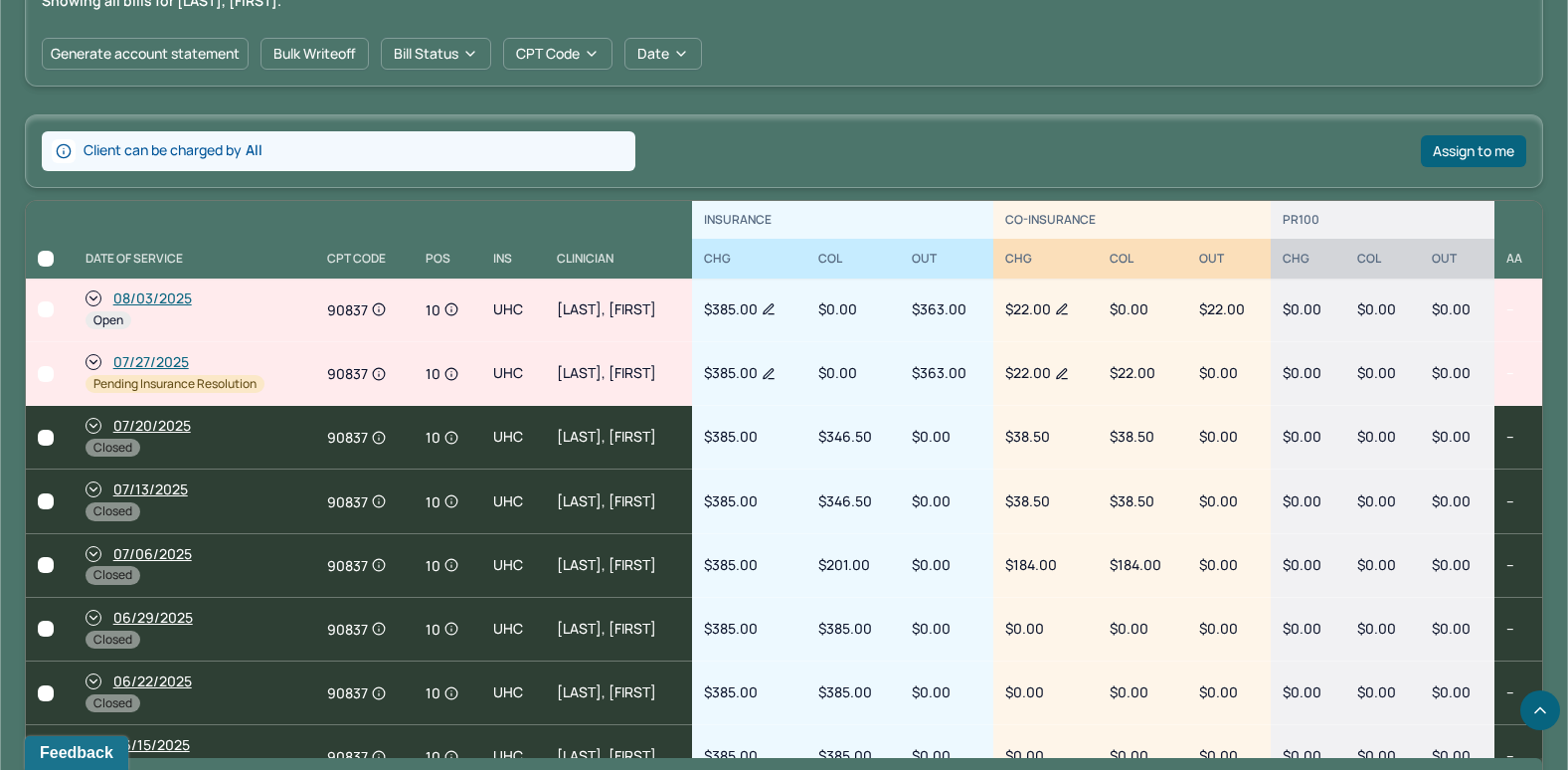 click on "08/03/2025" at bounding box center (152, 298) 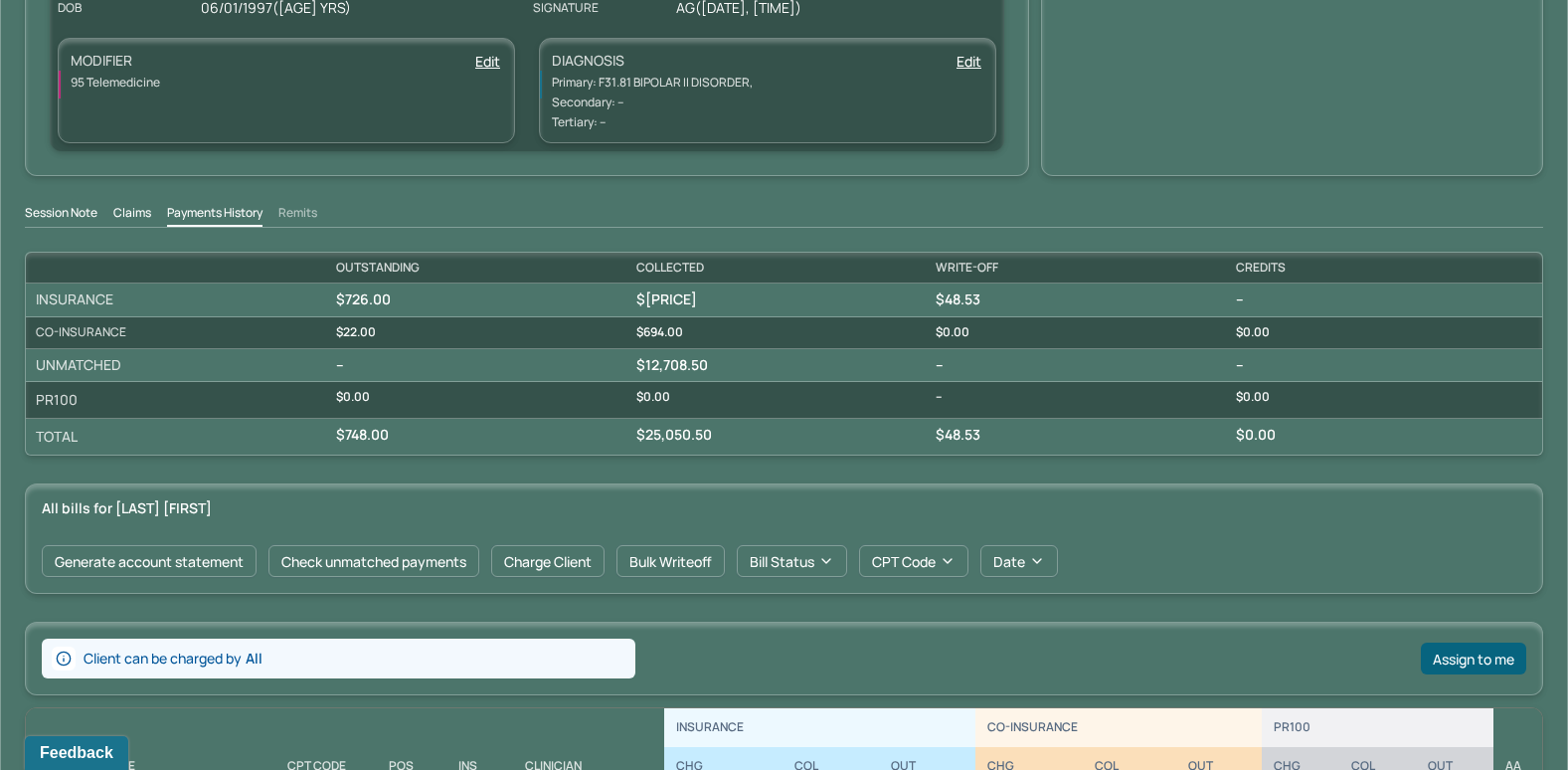 scroll, scrollTop: 597, scrollLeft: 0, axis: vertical 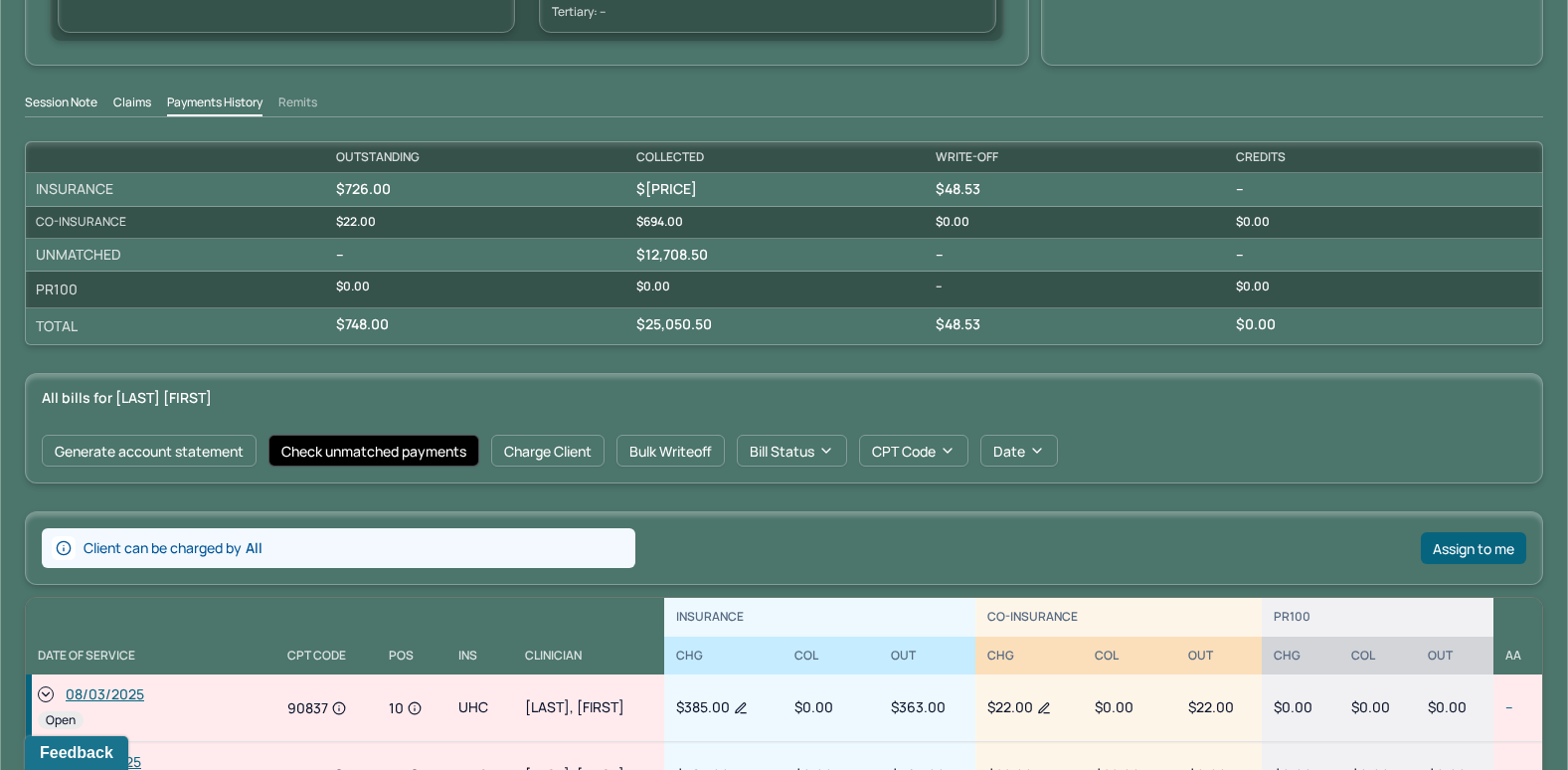 click on "Check unmatched payments" at bounding box center (374, 451) 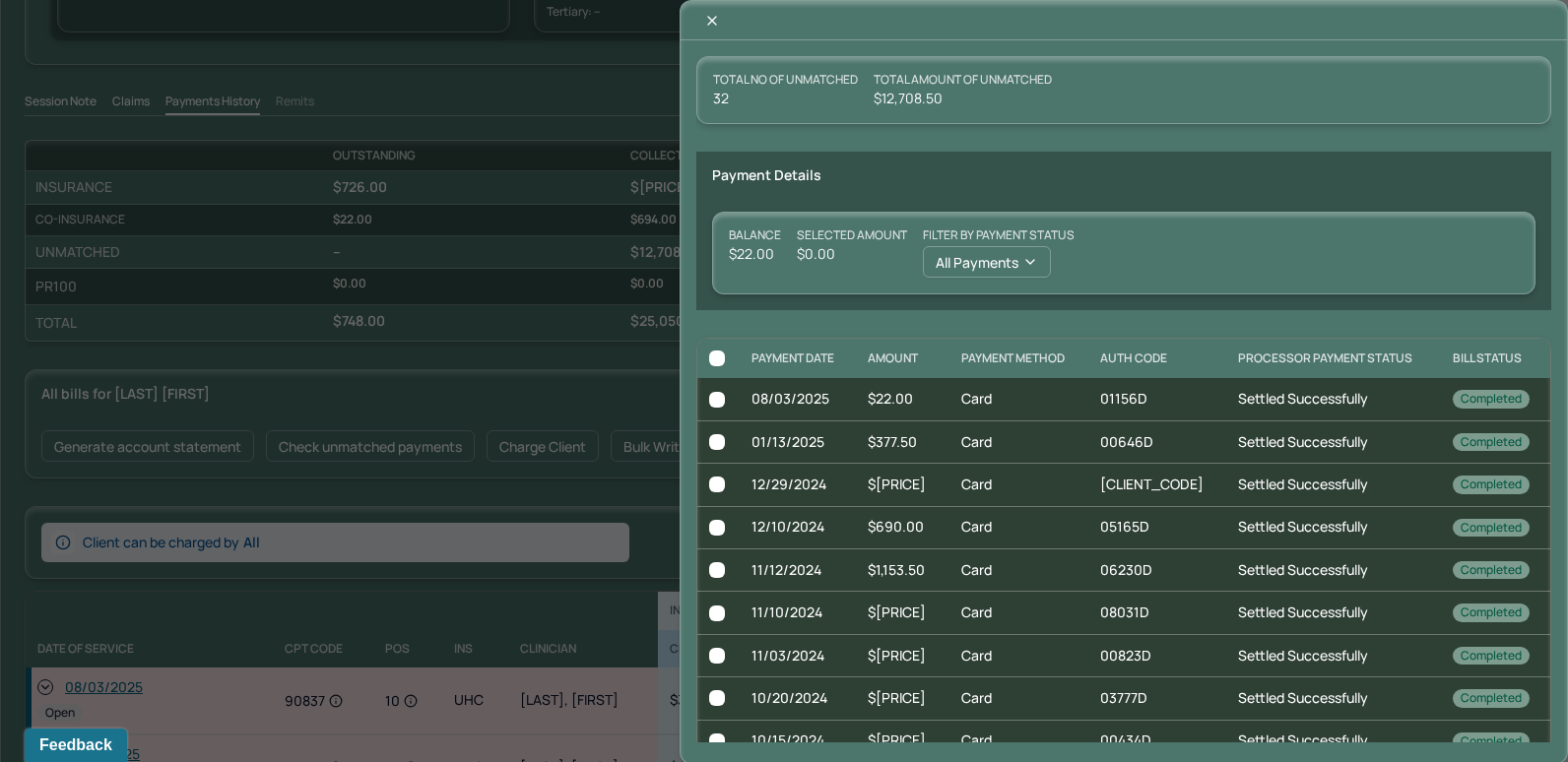 click at bounding box center [717, 400] 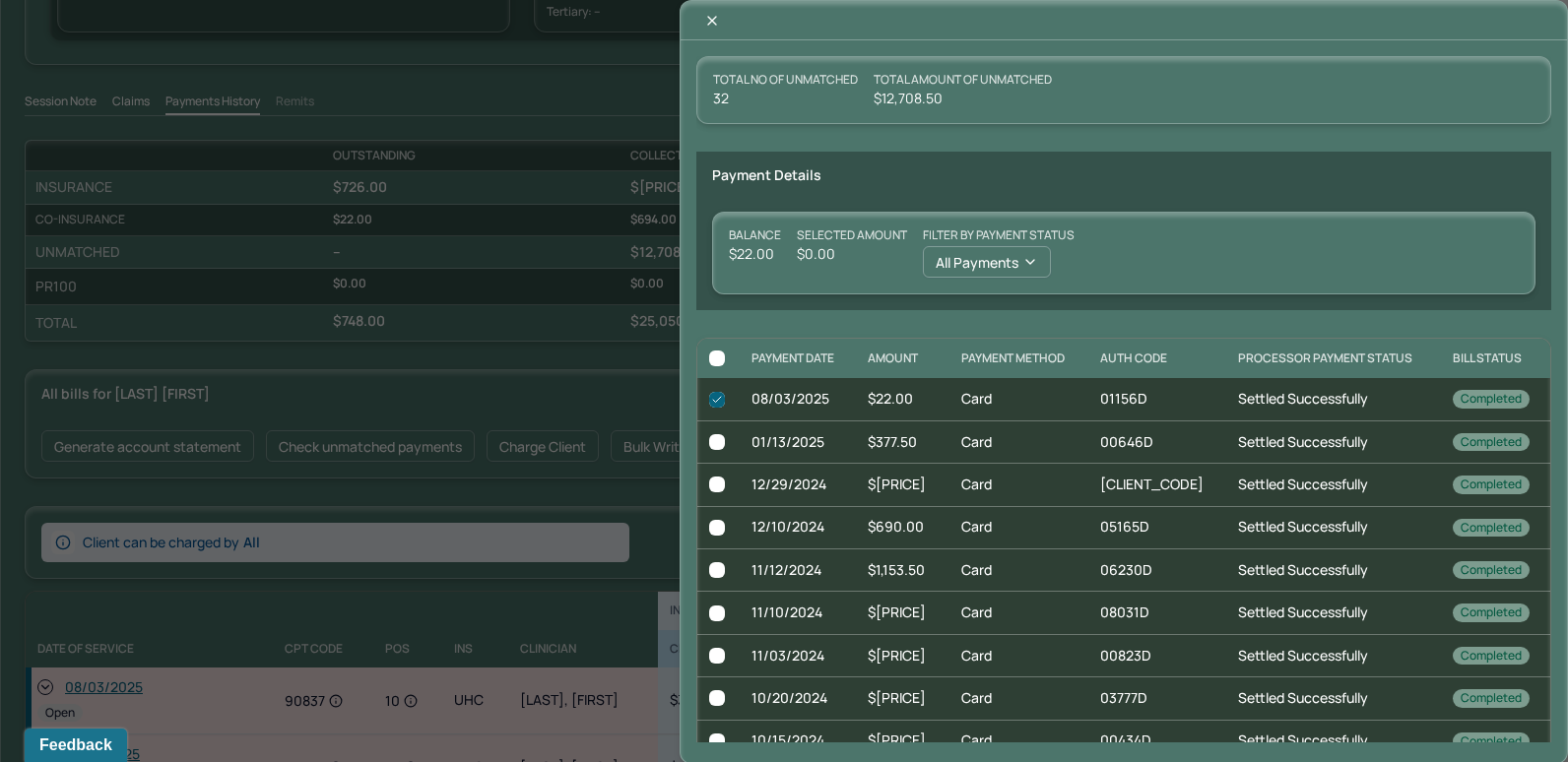 checkbox on "true" 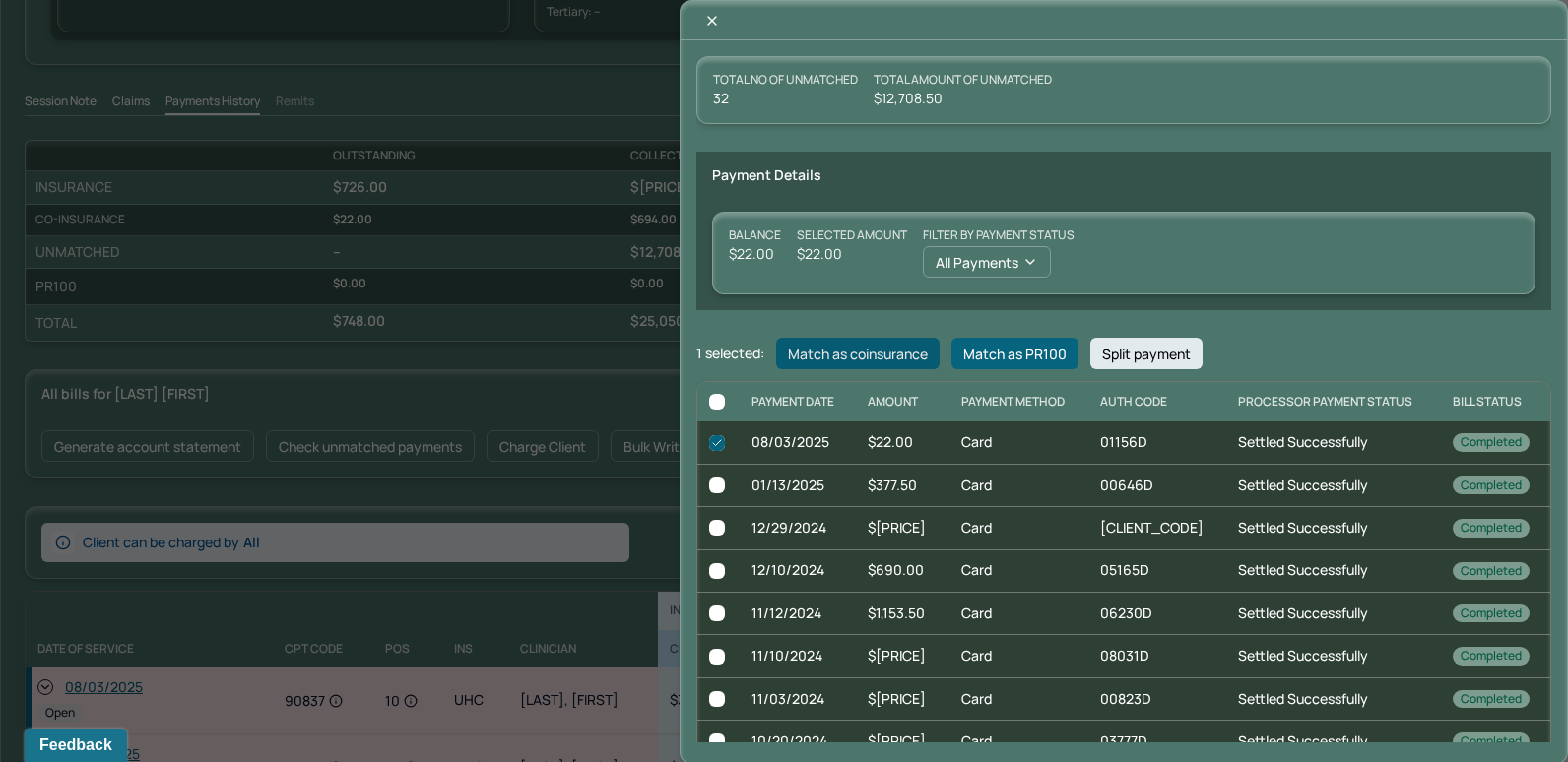 click on "Match as coinsurance" at bounding box center [858, 353] 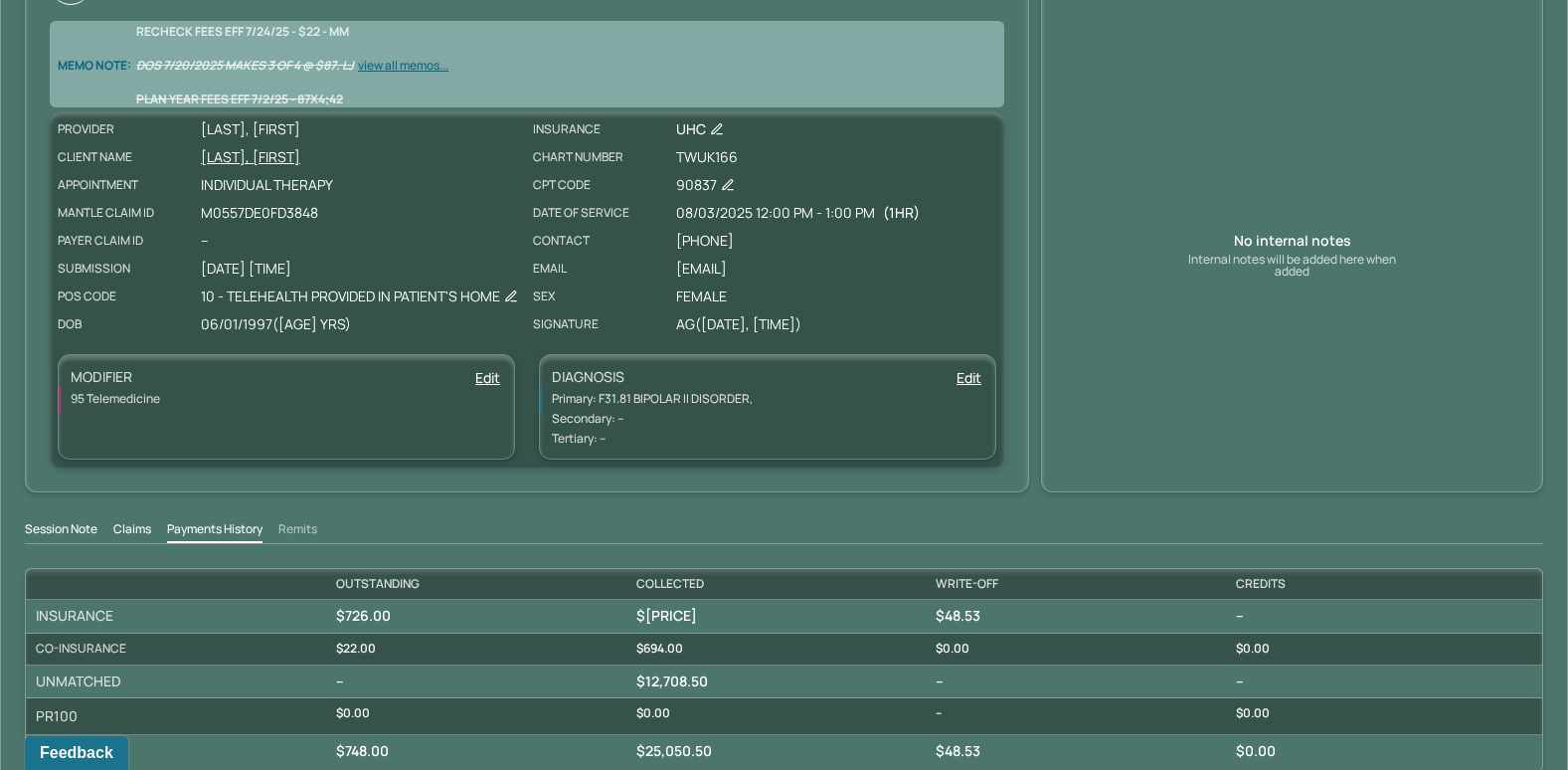 scroll, scrollTop: 0, scrollLeft: 0, axis: both 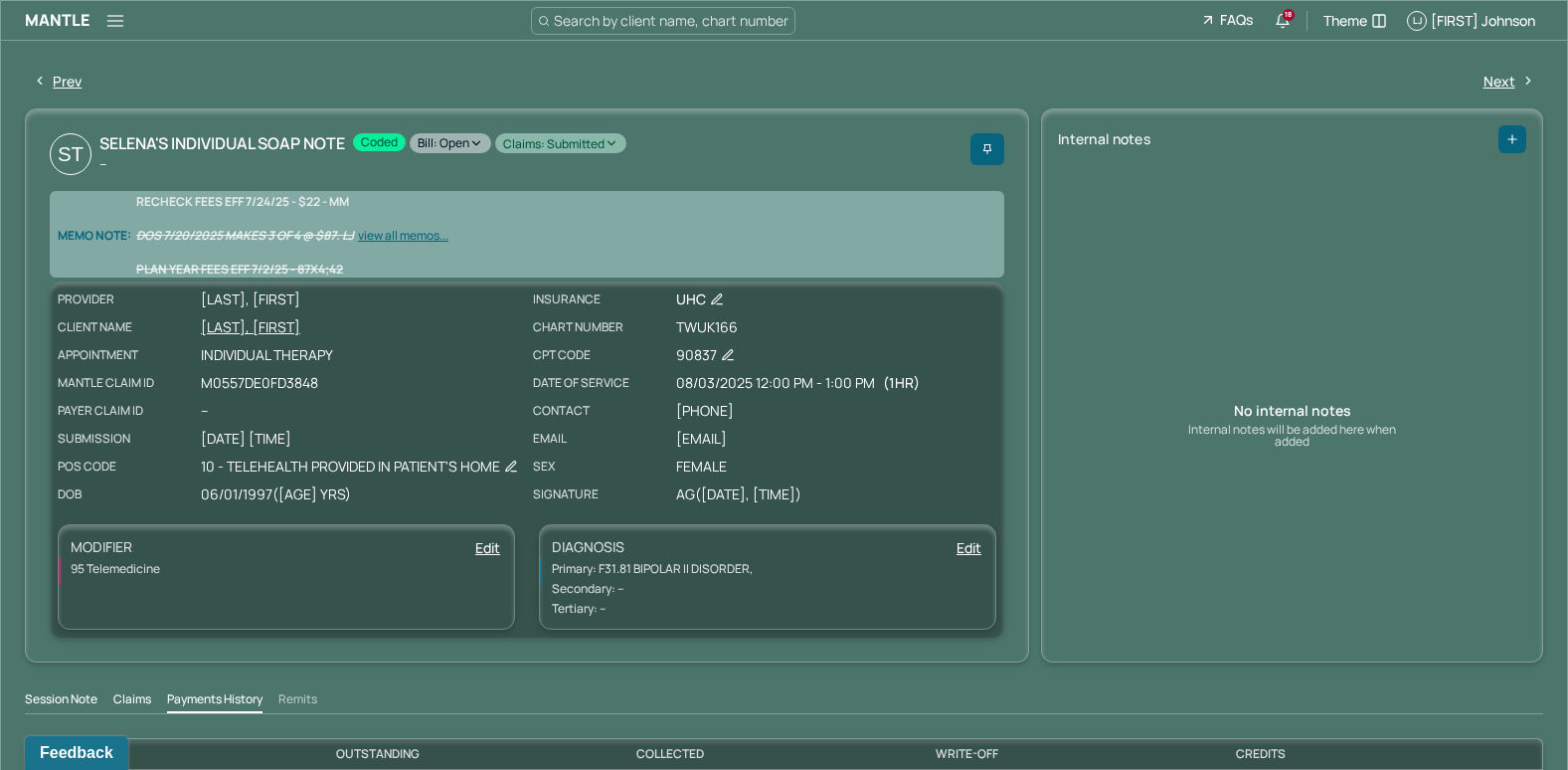 click on "ST [LAST]'s   Individual soap note -- Coded Bill: Open Claims: submitted Memo note: RECHECK FEES EFF [DATE] - $[PRICE] - MM DOS [DATE] makes [NUMBER] of [NUMBER] @ $[PRICE]. LJ PLAN YEAR FEES EFF [DATE] - $[PRICE]x[NUMBER];[NUMBER] view all memos... PROVIDER [LAST], [FIRST] CLIENT NAME [LAST], [FIRST] APPOINTMENT Individual therapy   MANTLE CLAIM ID [INV_ID] PAYER CLAIM ID -- SUBMISSION [DATE] [TIME] POS CODE [NUMBER] - Telehealth Provided in Patient's Home DOB [DATE]  ([AGE] Yrs) INSURANCE UHC CHART NUMBER [NUMBER] CPT CODE [NUMBER] DATE OF SERVICE [DATE]   [TIME]   -   [TIME] ( [NUMBER]hr ) CONTACT ([PHONE]) EMAIL [EMAIL] SEX female SIGNATURE AG  ([DATE], [TIME]) MODIFIER Edit [NUMBER] Telemedicine DIAGNOSIS Edit Primary:   [DIAGNOSIS] ,  Secondary:   -- Tertiary:   --" at bounding box center (527, 385) 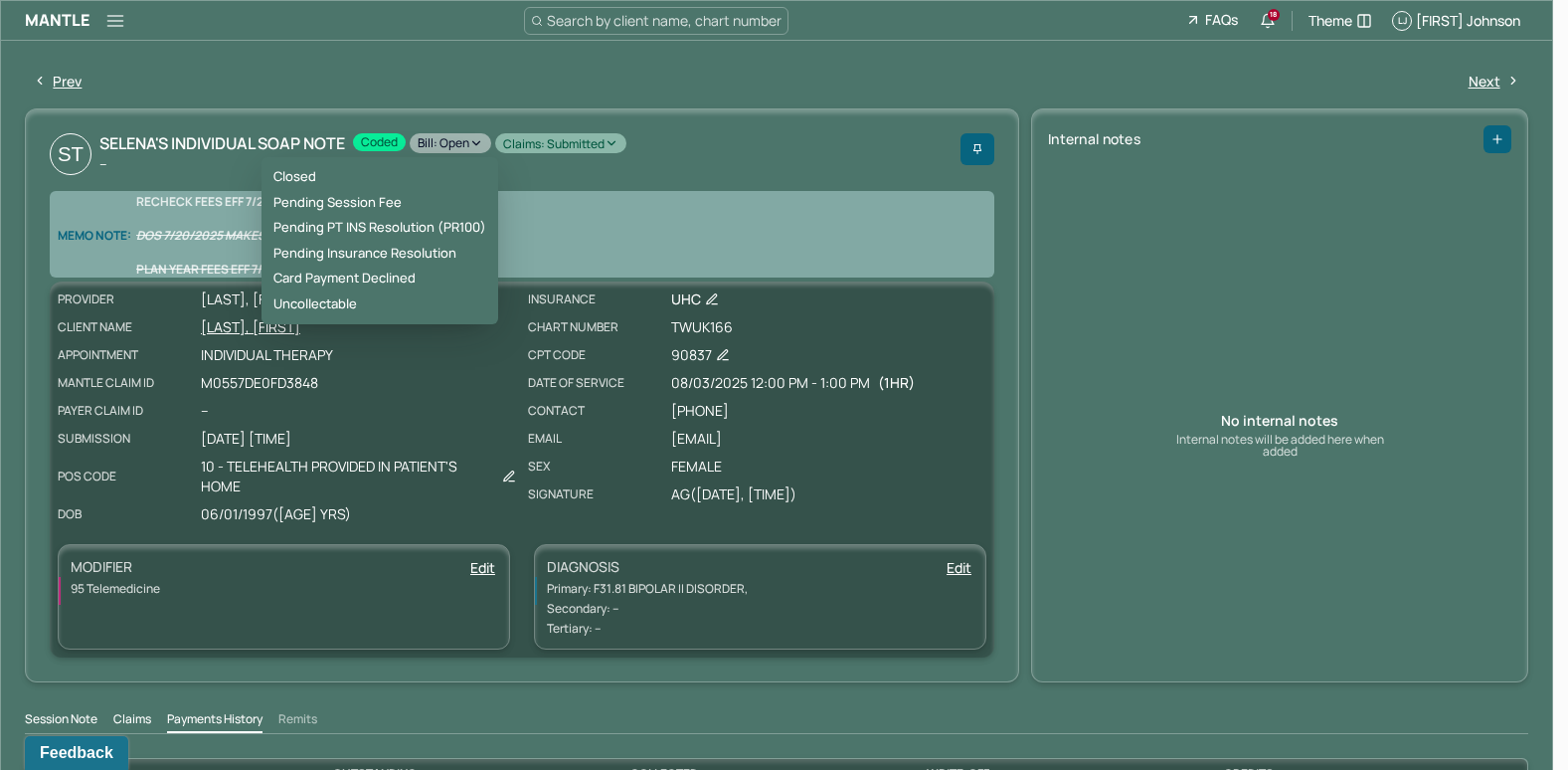 click on "Bill: Open" at bounding box center [450, 143] 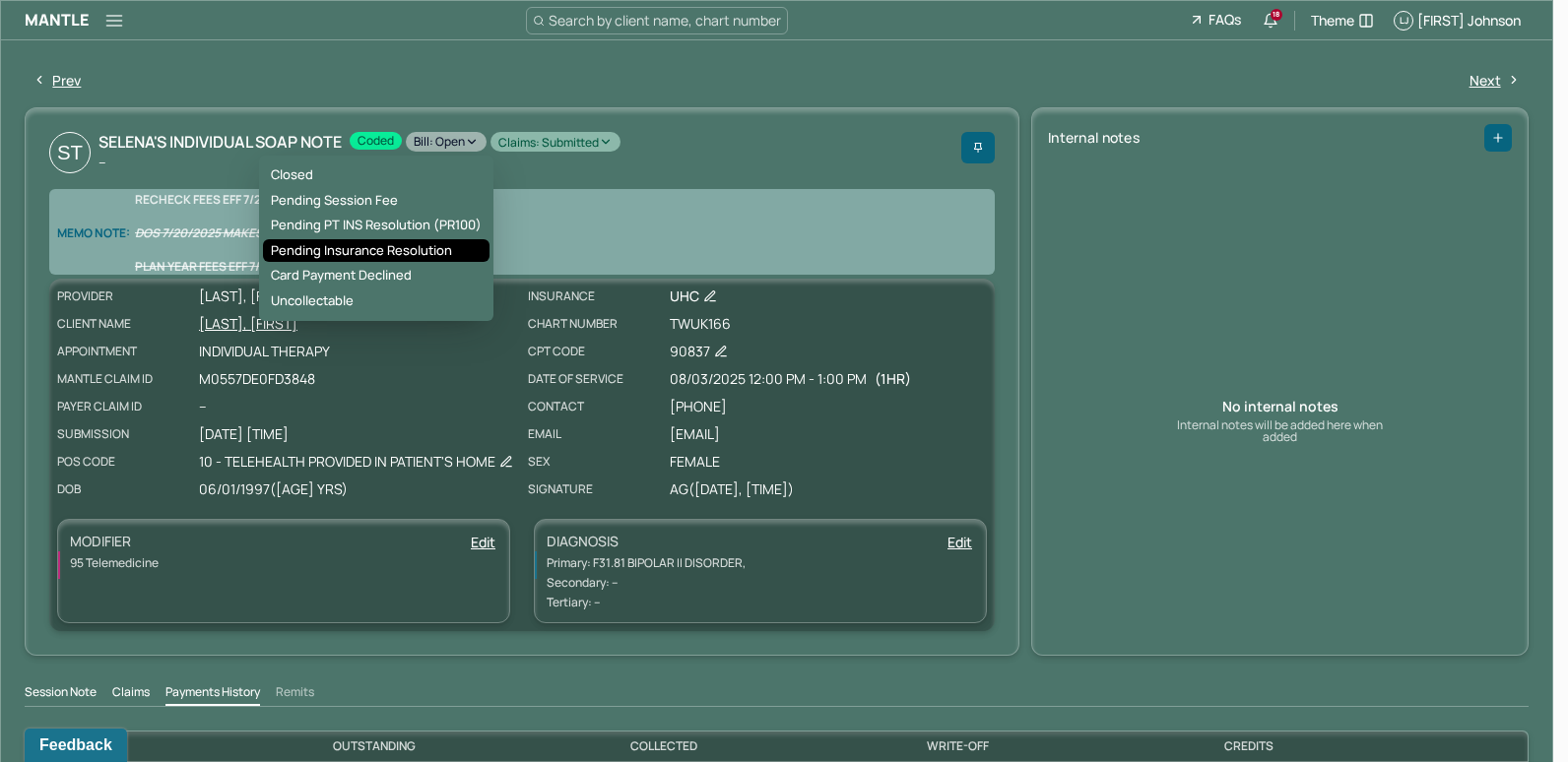 click on "Pending Insurance Resolution" at bounding box center (376, 251) 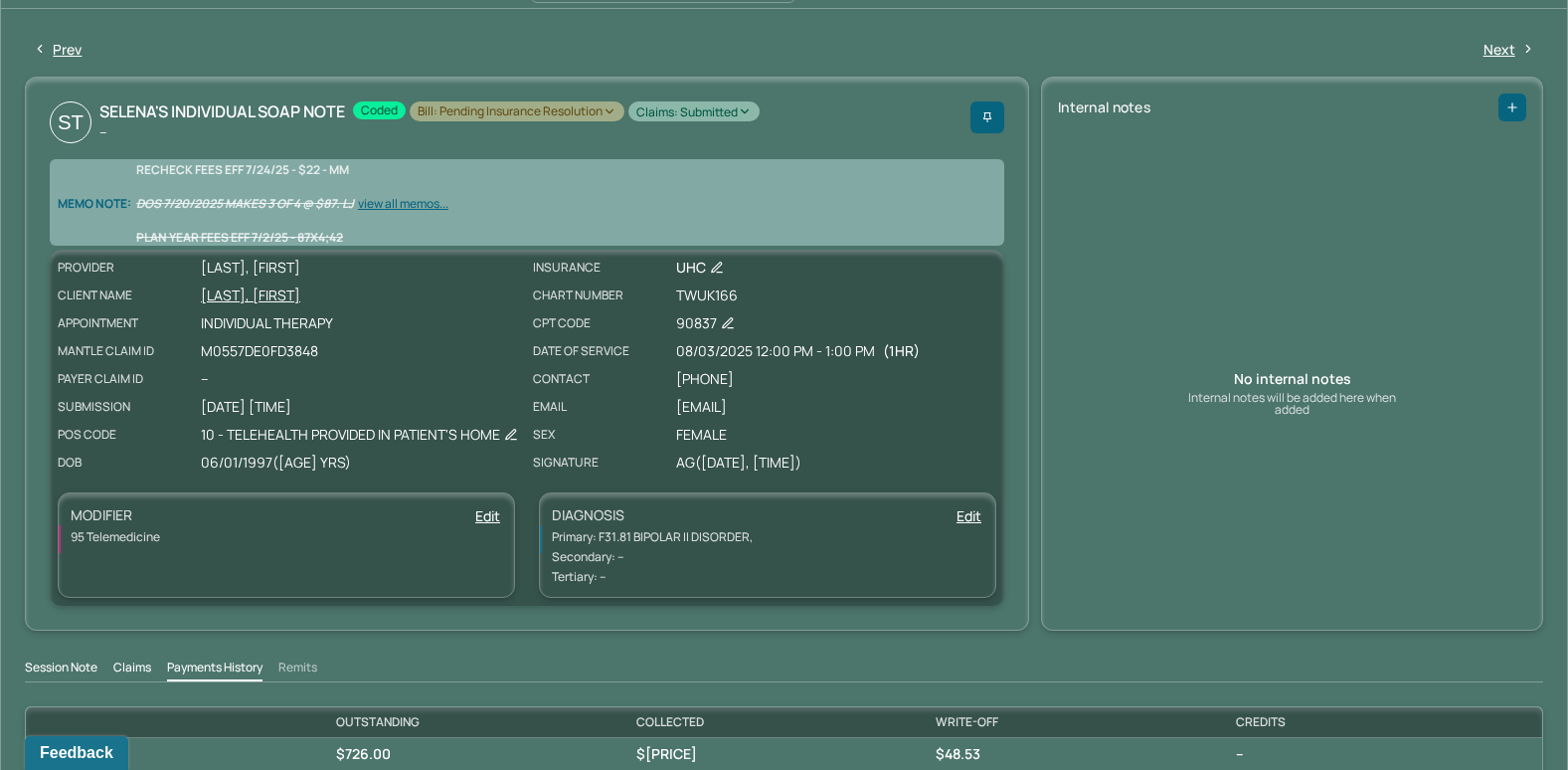 scroll, scrollTop: 0, scrollLeft: 0, axis: both 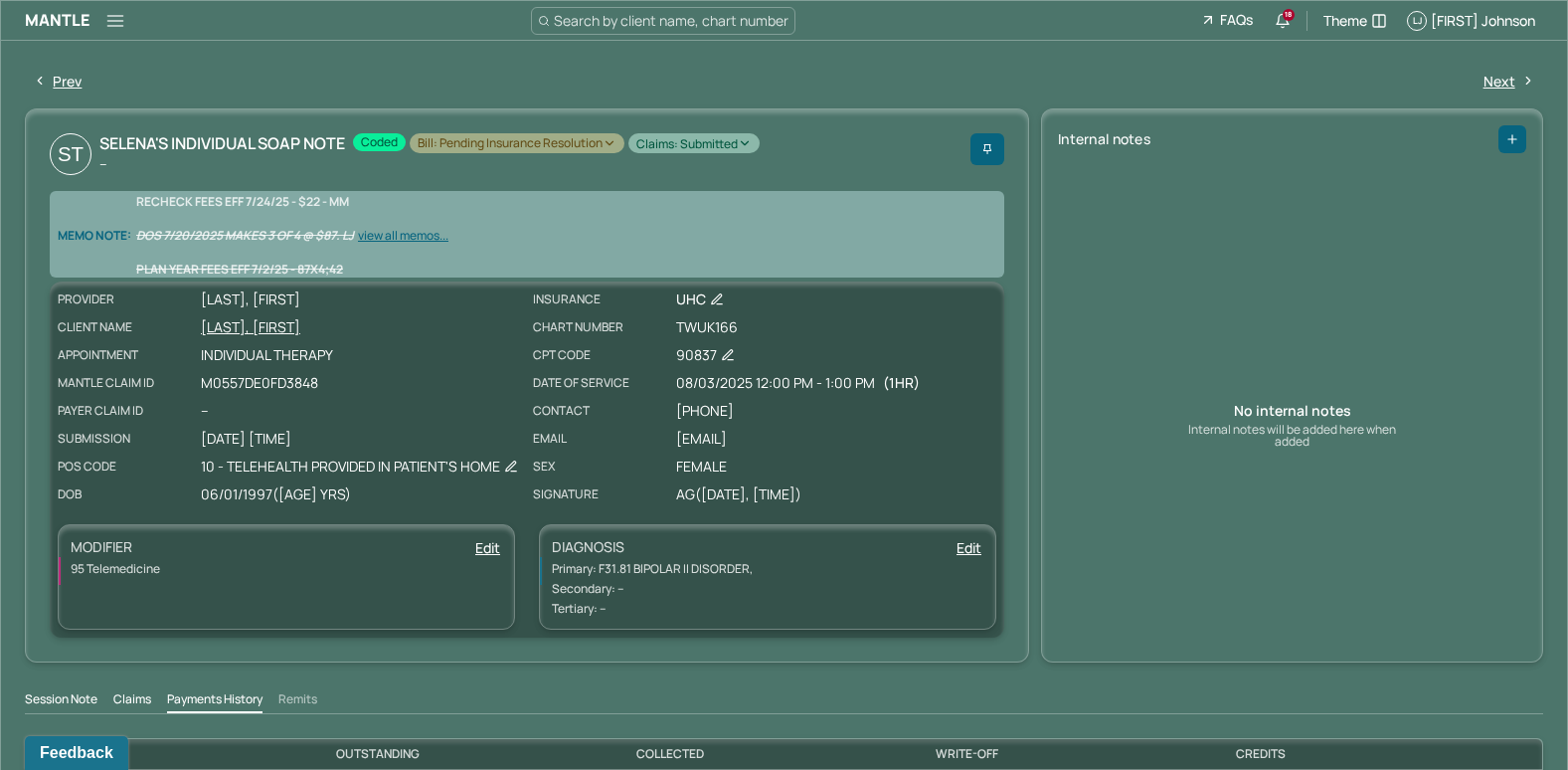 click on "Search by client name, chart number" at bounding box center [671, 20] 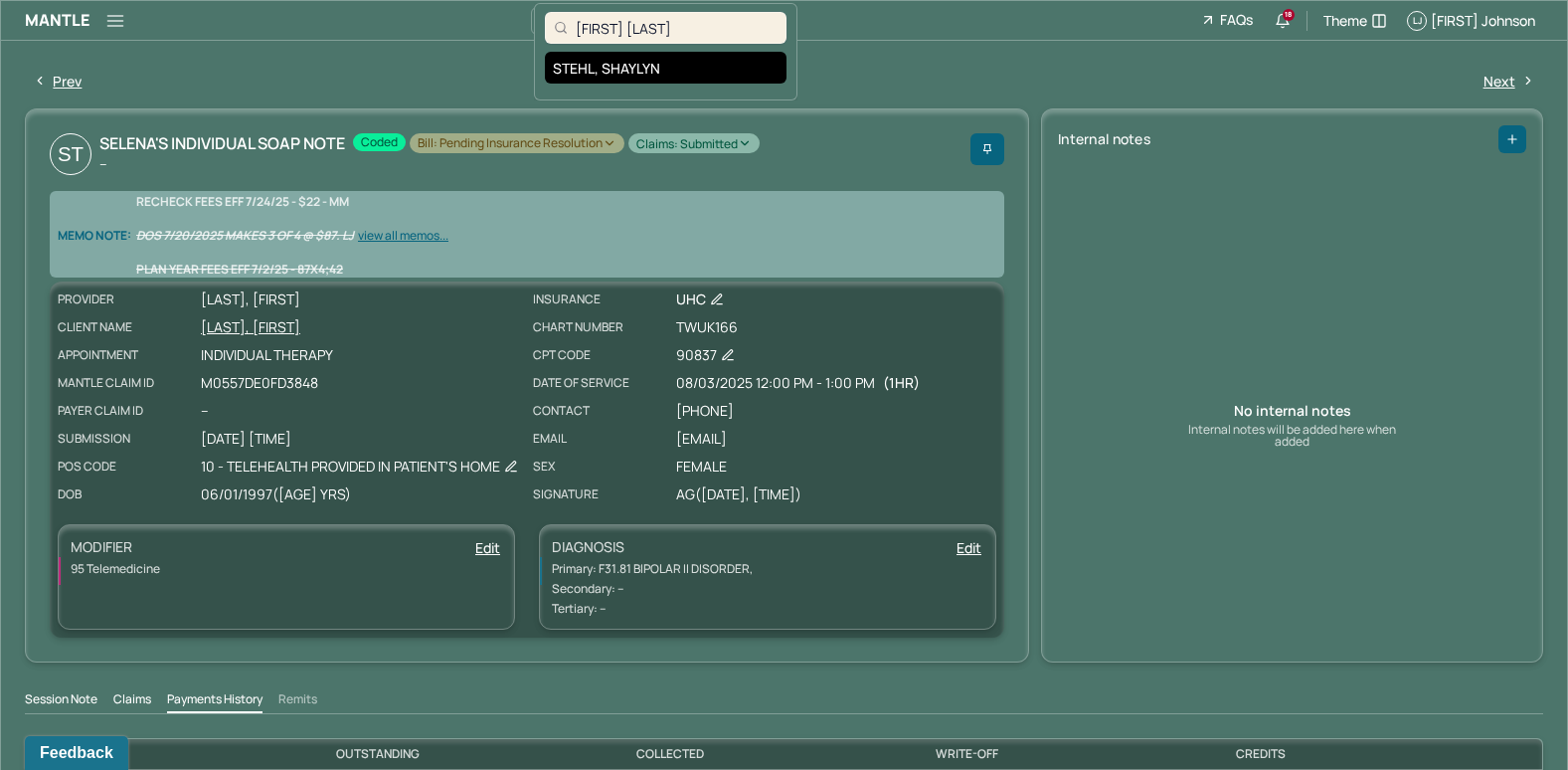 type on "[FIRST] [LAST]" 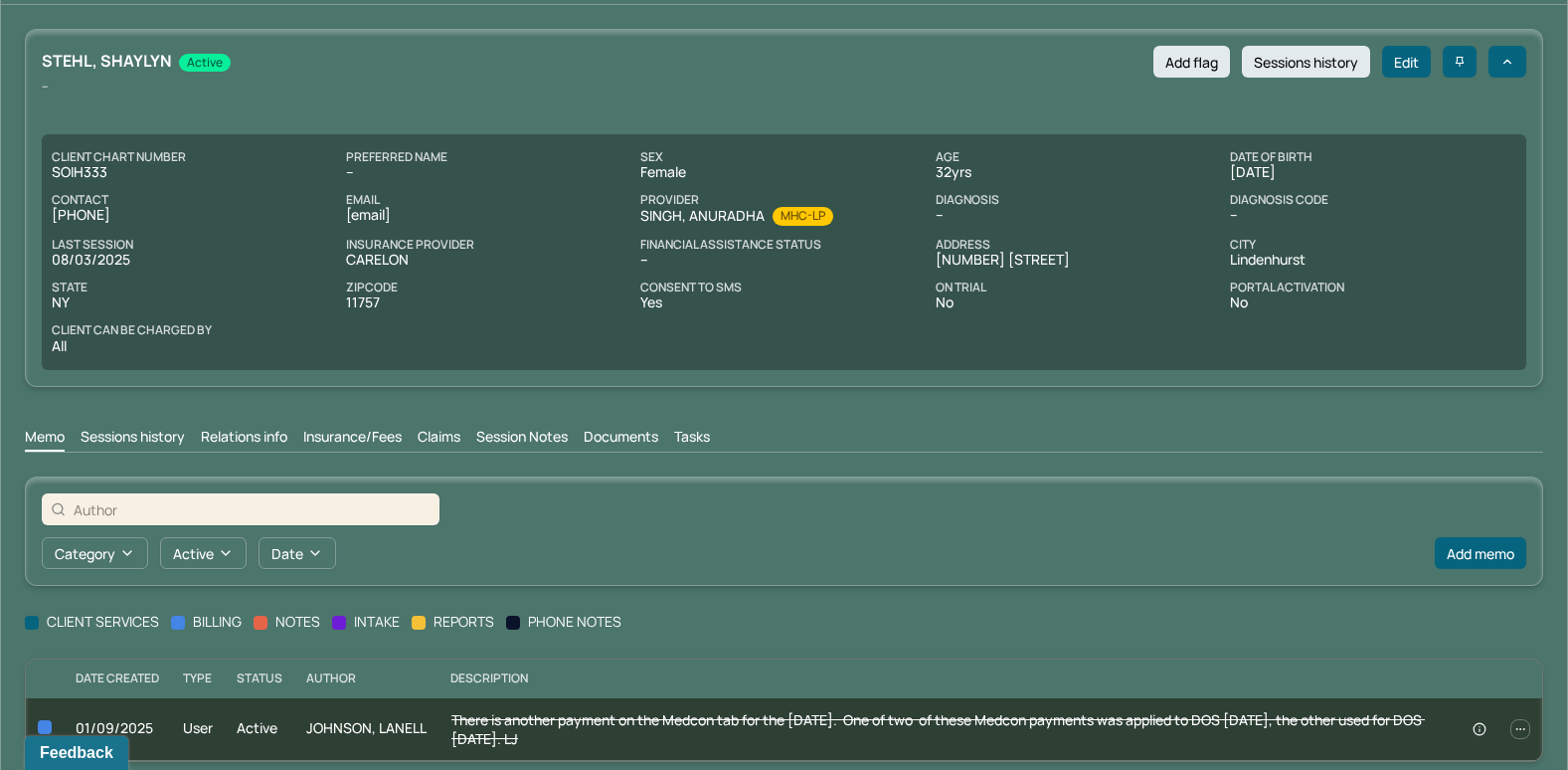 scroll, scrollTop: 53, scrollLeft: 0, axis: vertical 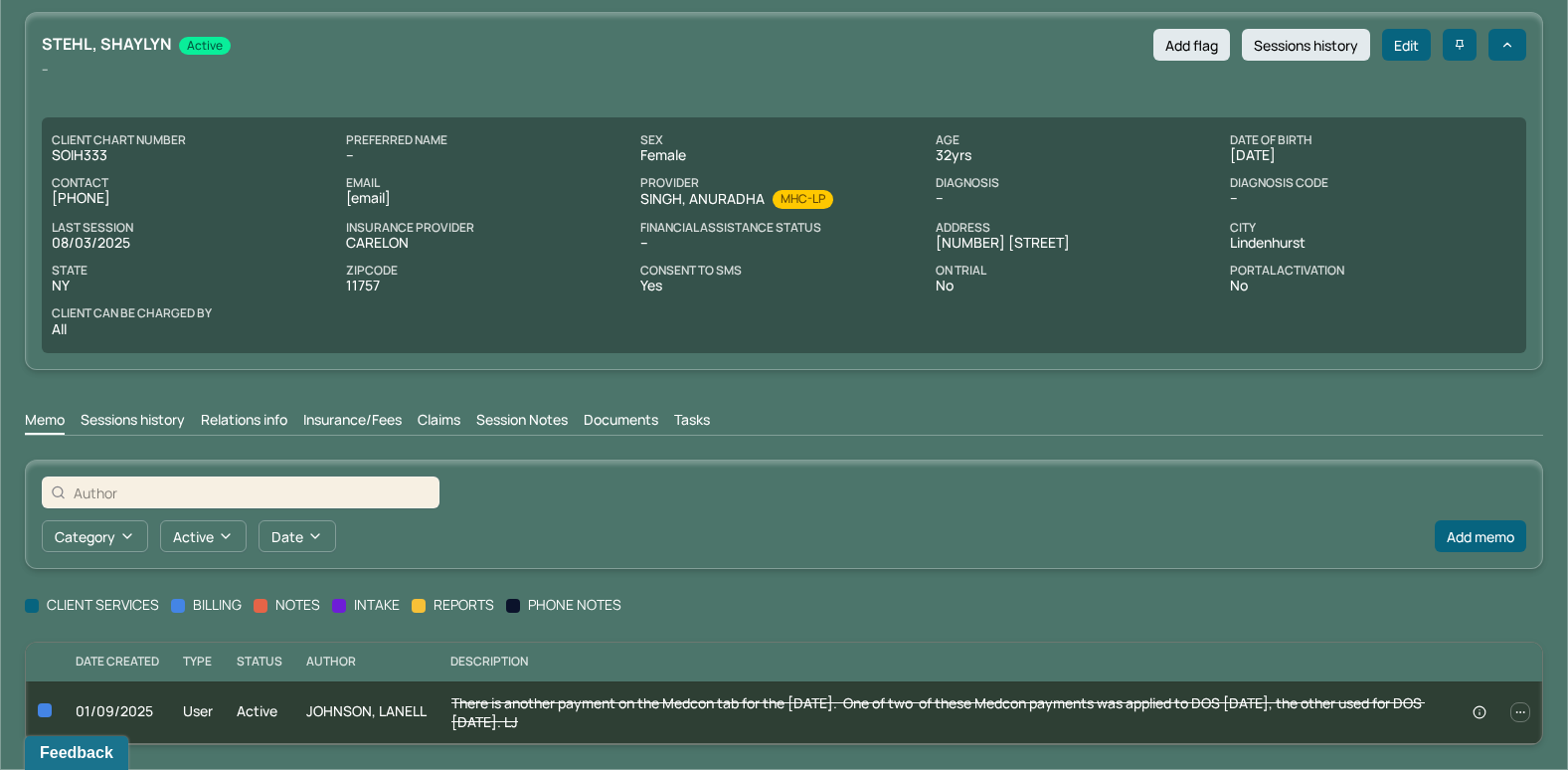click on "Insurance/Fees" at bounding box center (352, 422) 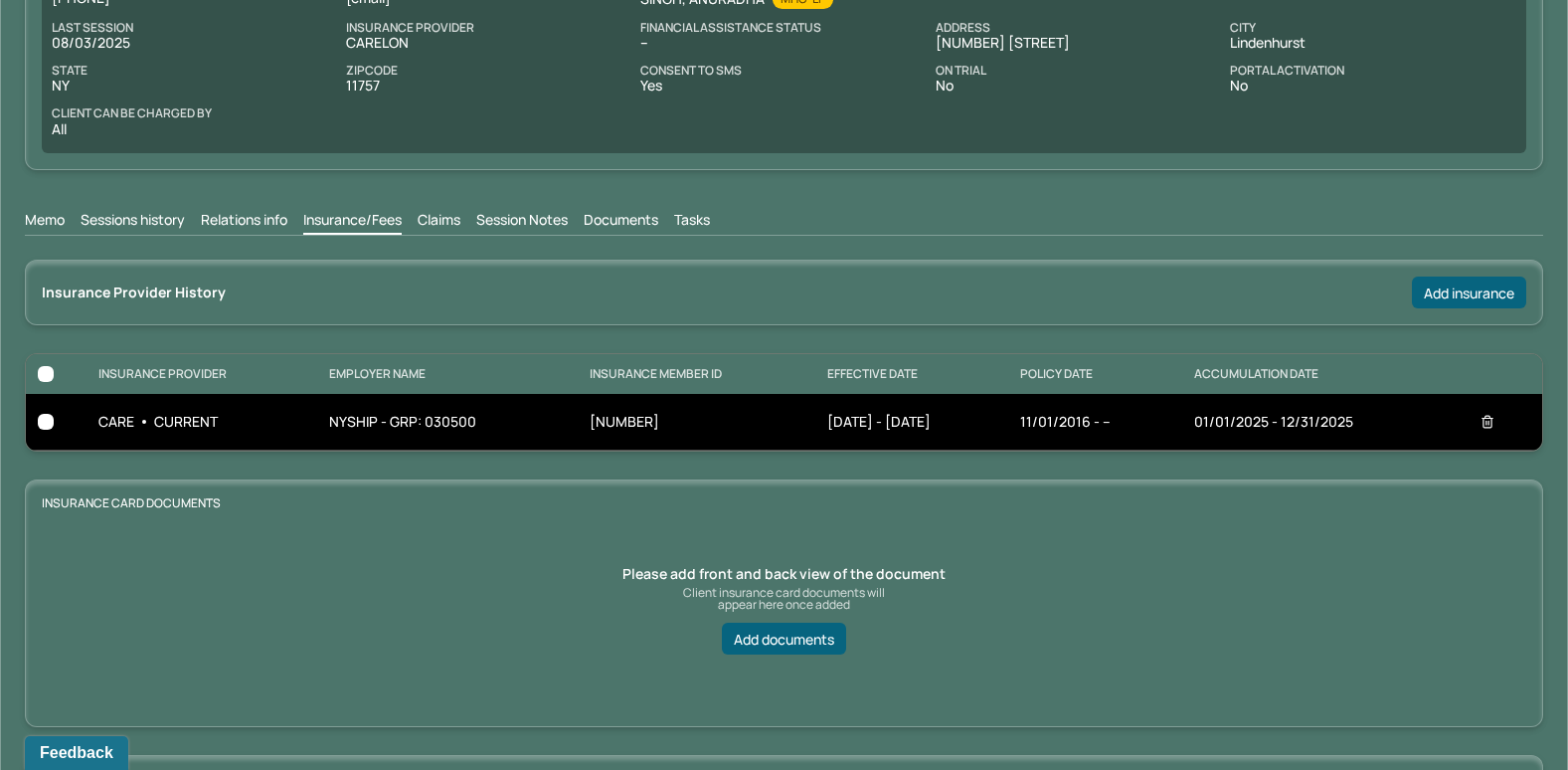 scroll, scrollTop: 252, scrollLeft: 0, axis: vertical 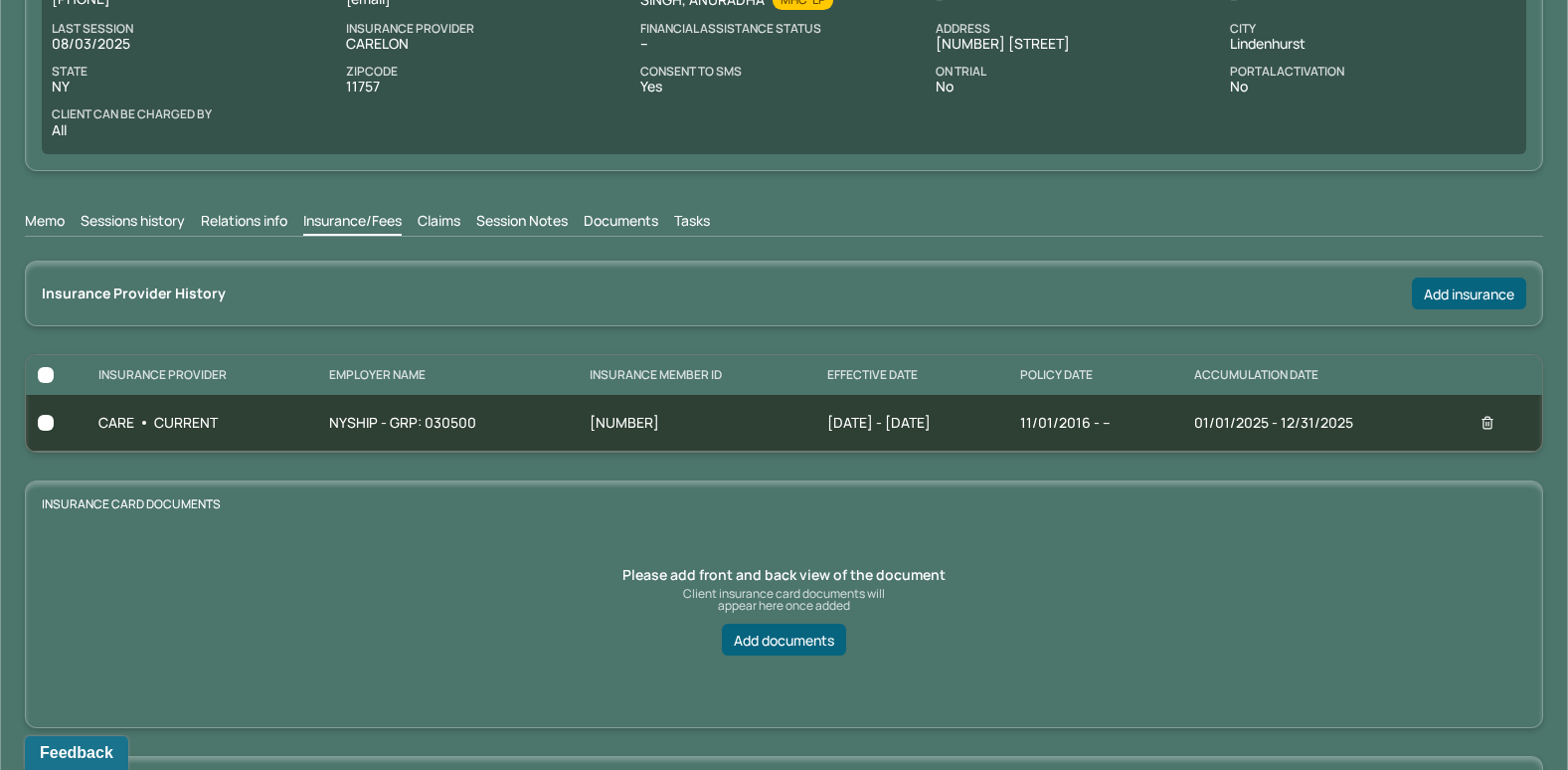 click on "Claims" at bounding box center (438, 223) 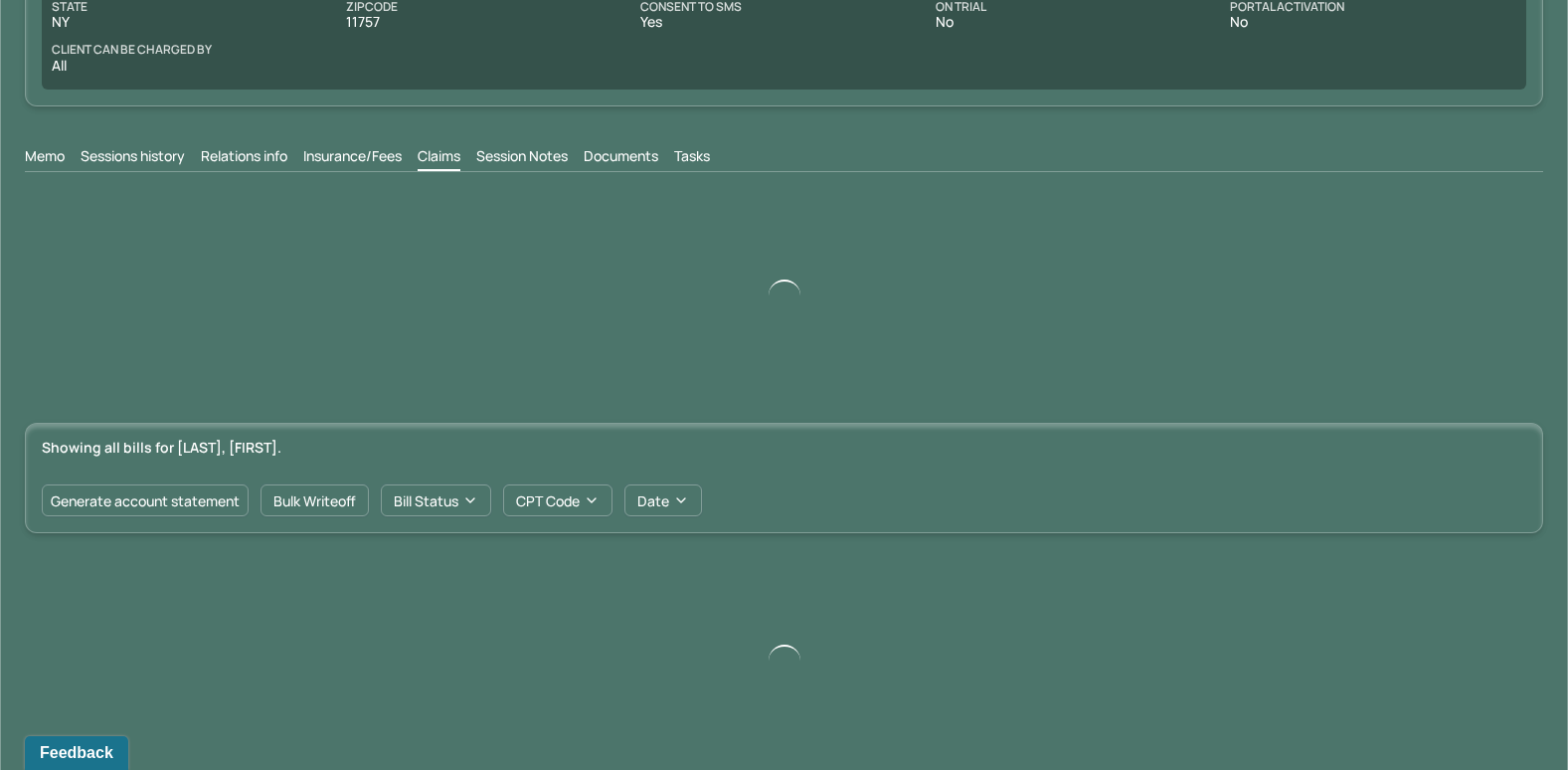 scroll, scrollTop: 351, scrollLeft: 0, axis: vertical 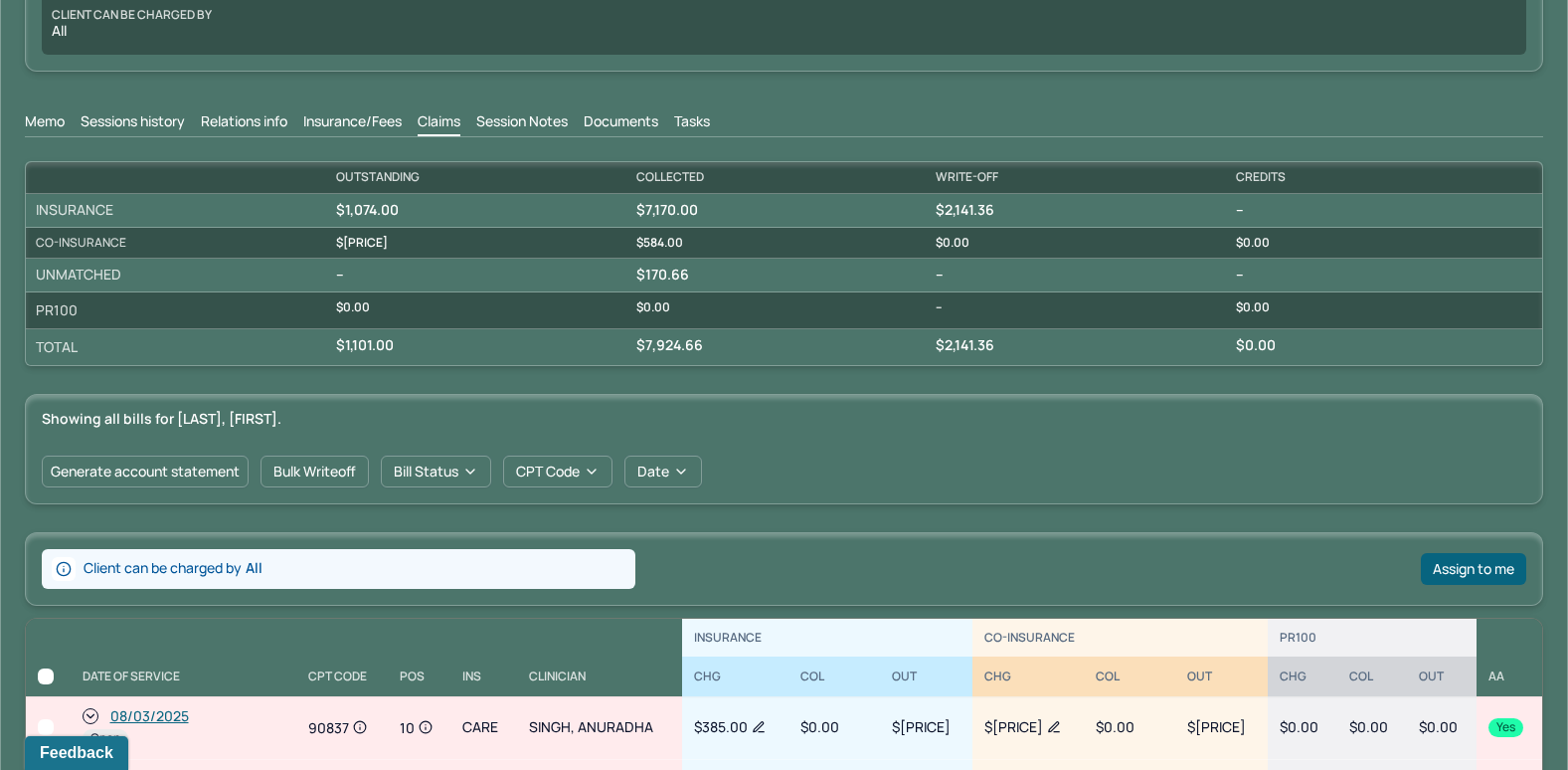 click on "Memo" at bounding box center [45, 123] 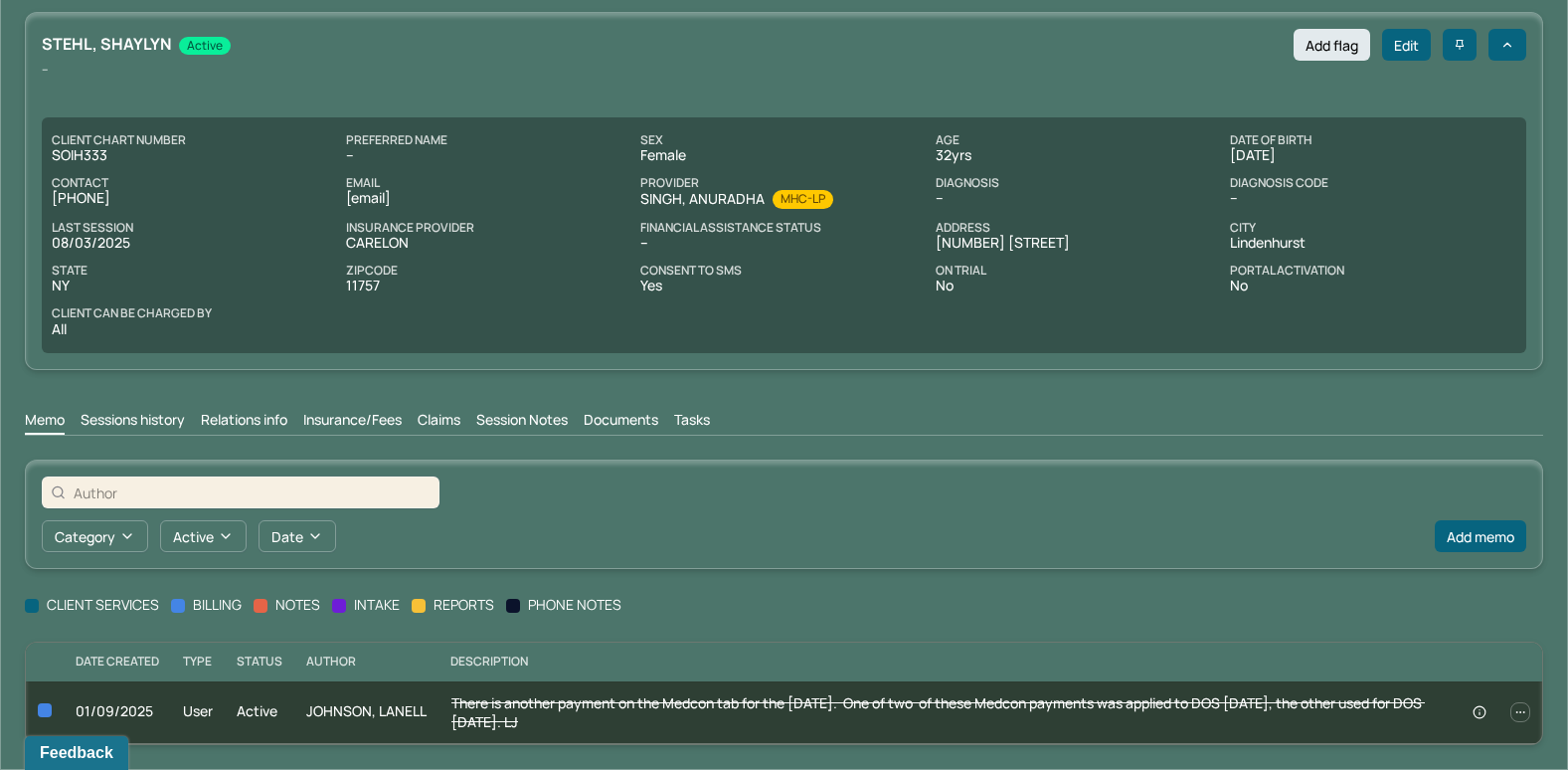 click on "Insurance/Fees" at bounding box center (352, 422) 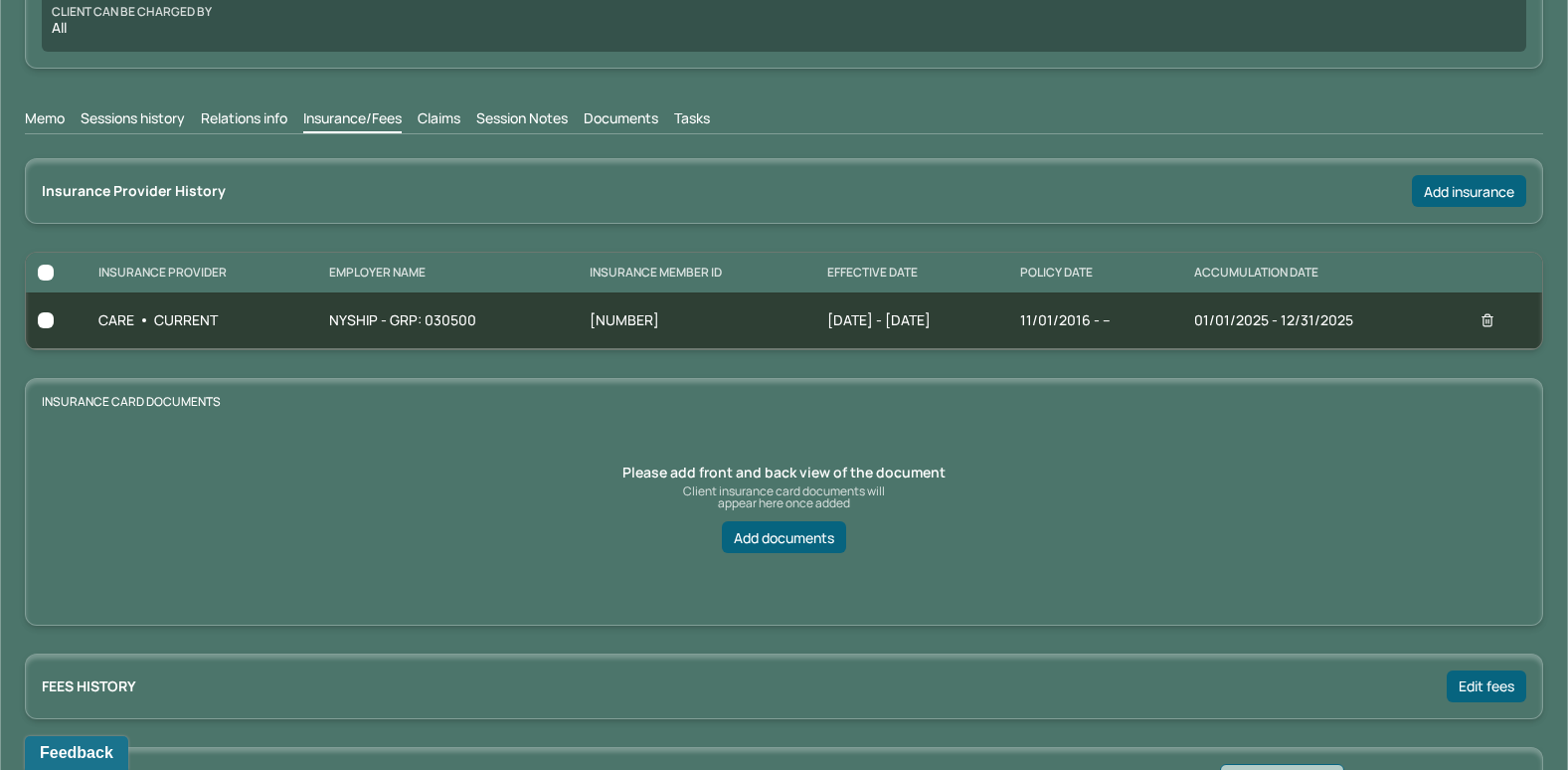 scroll, scrollTop: 351, scrollLeft: 0, axis: vertical 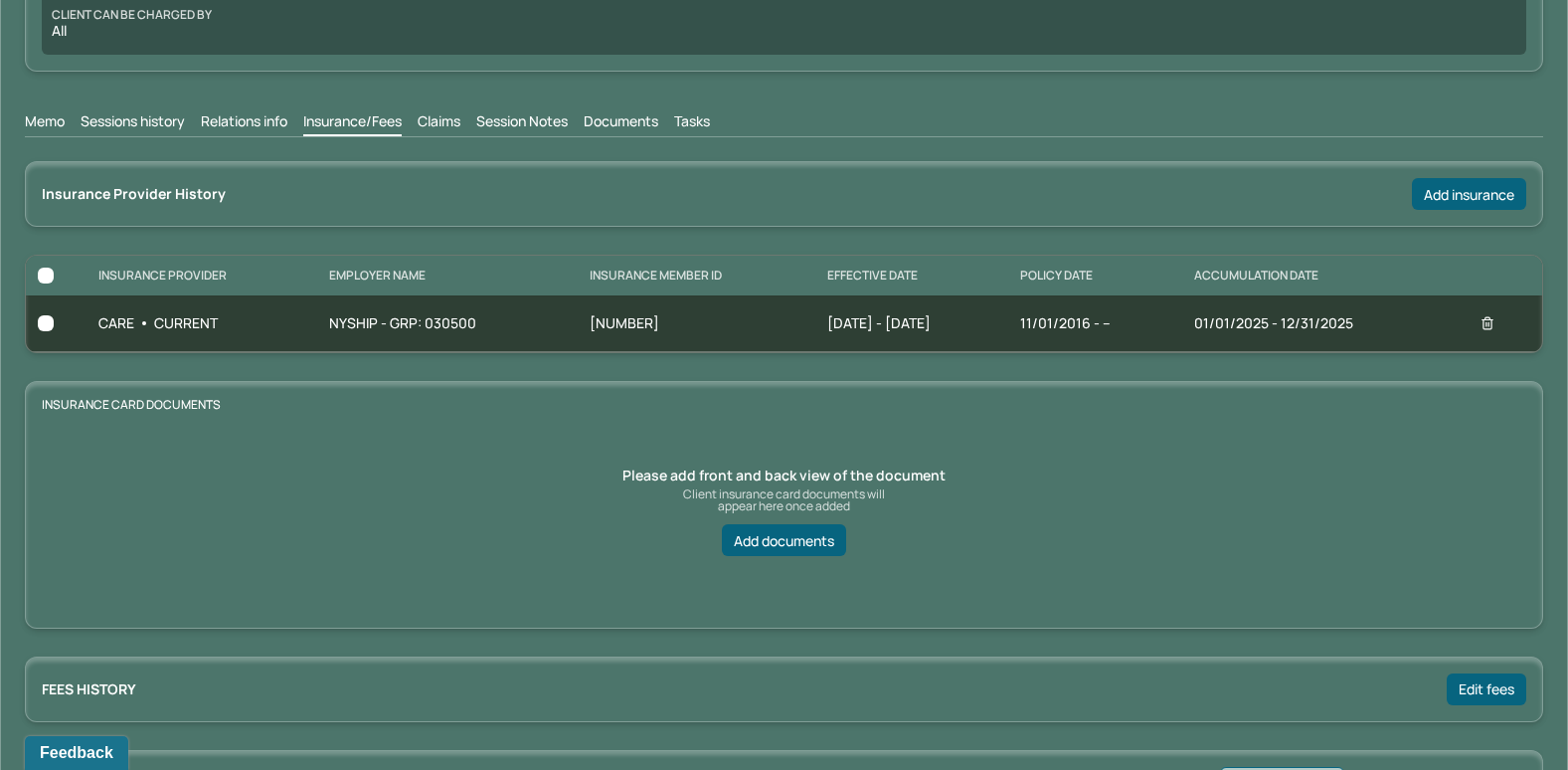 click on "Claims" at bounding box center (438, 123) 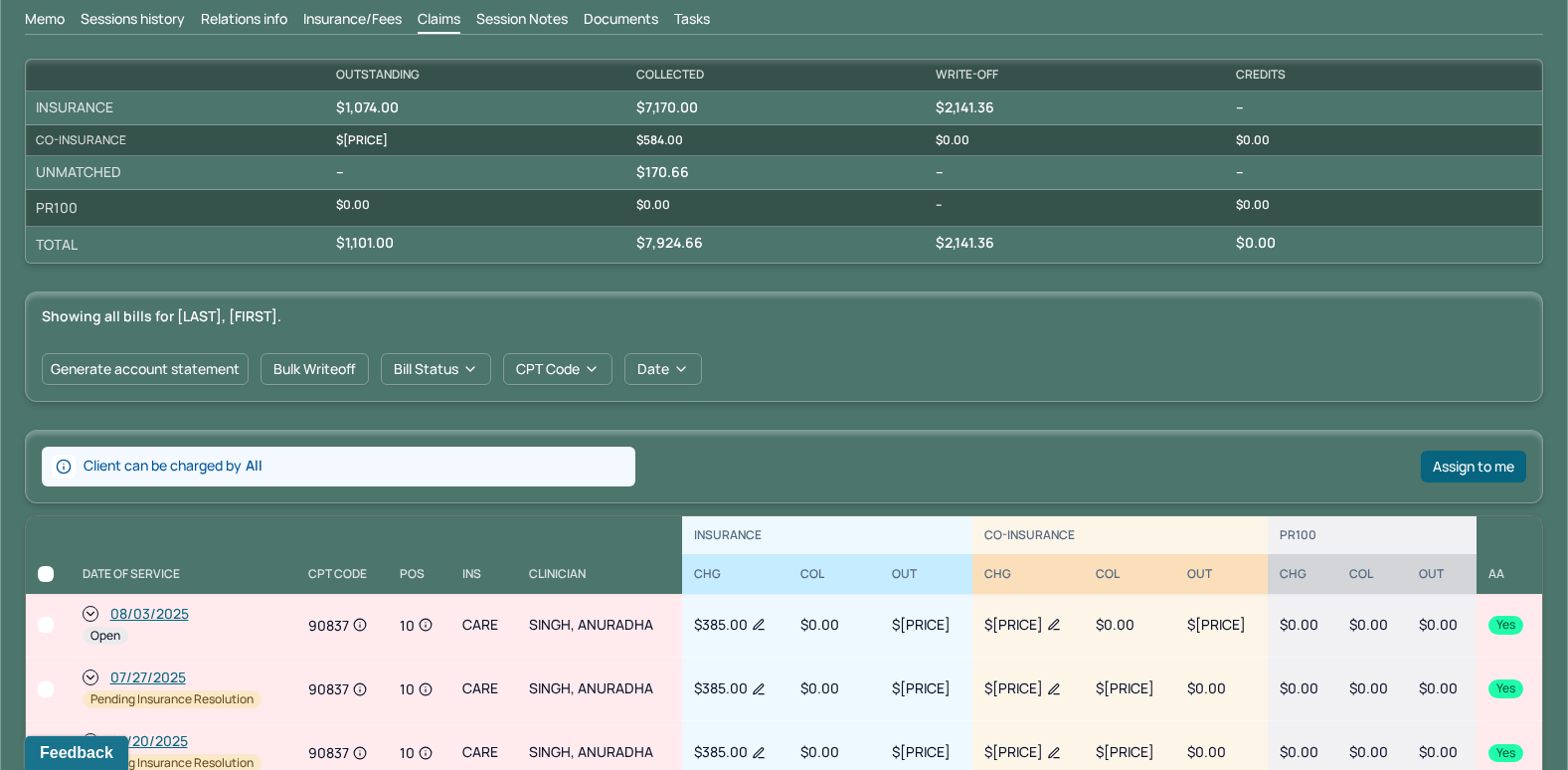 scroll, scrollTop: 550, scrollLeft: 0, axis: vertical 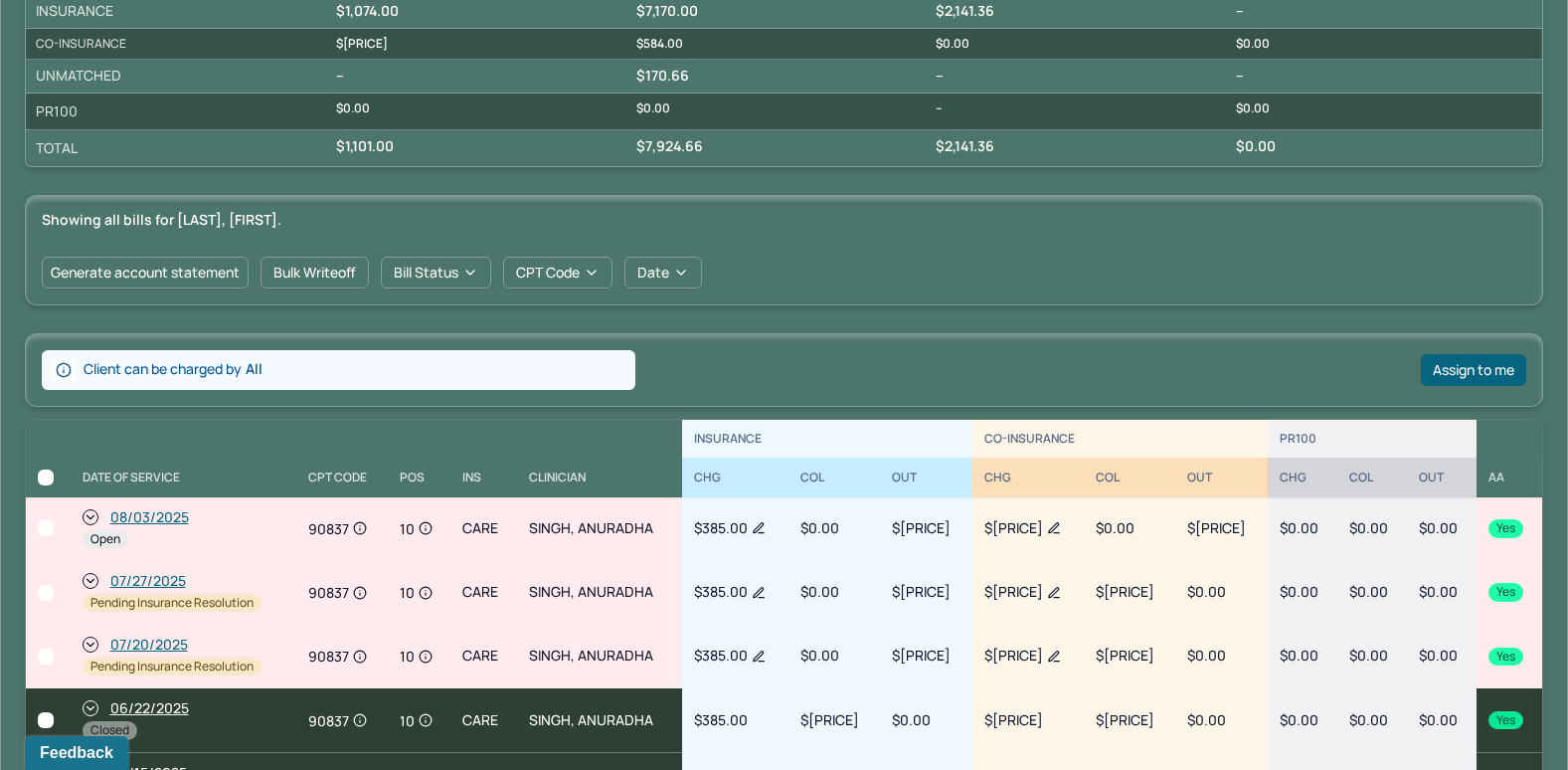 click on "08/03/2025" at bounding box center (149, 517) 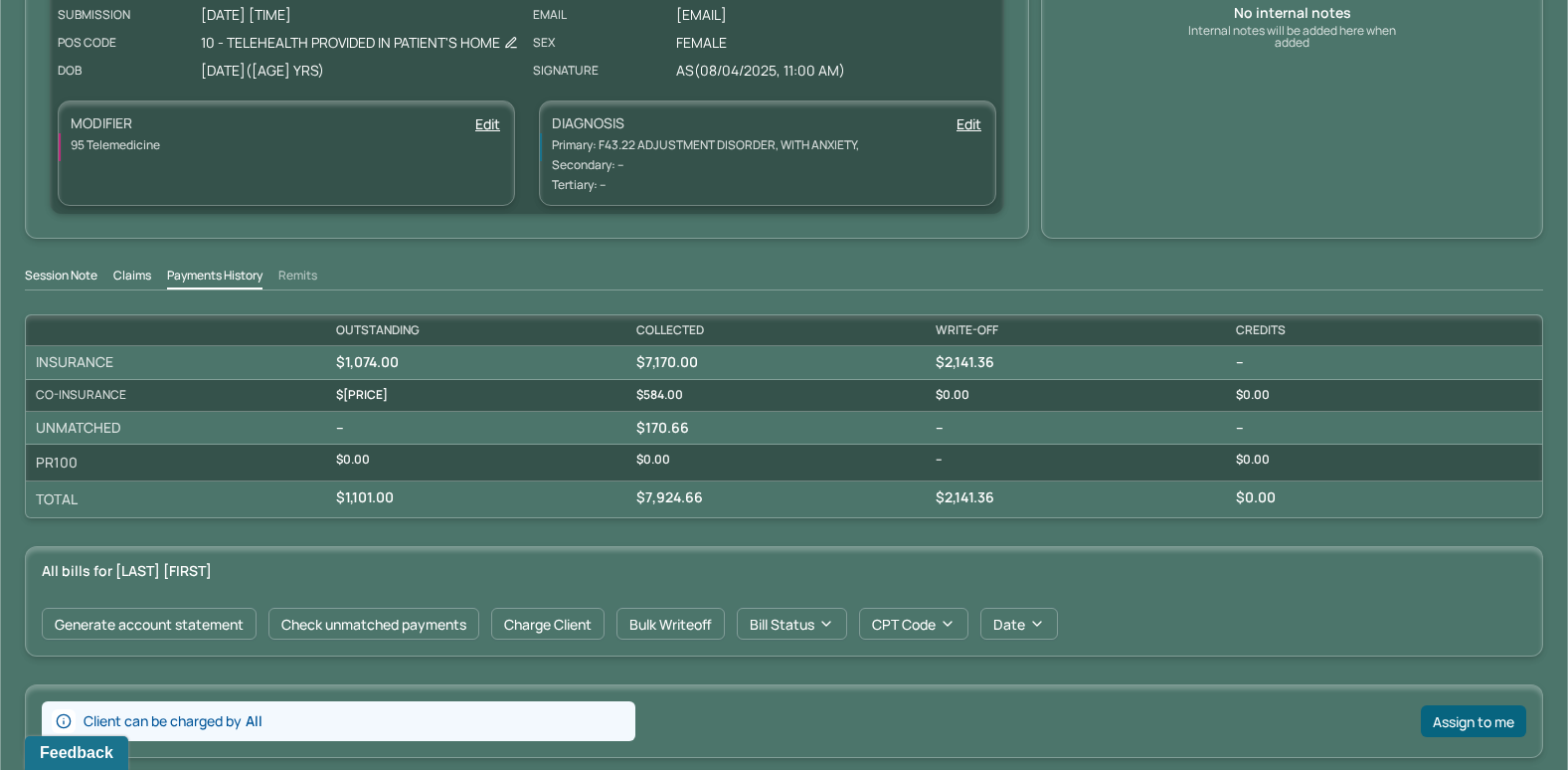scroll, scrollTop: 497, scrollLeft: 0, axis: vertical 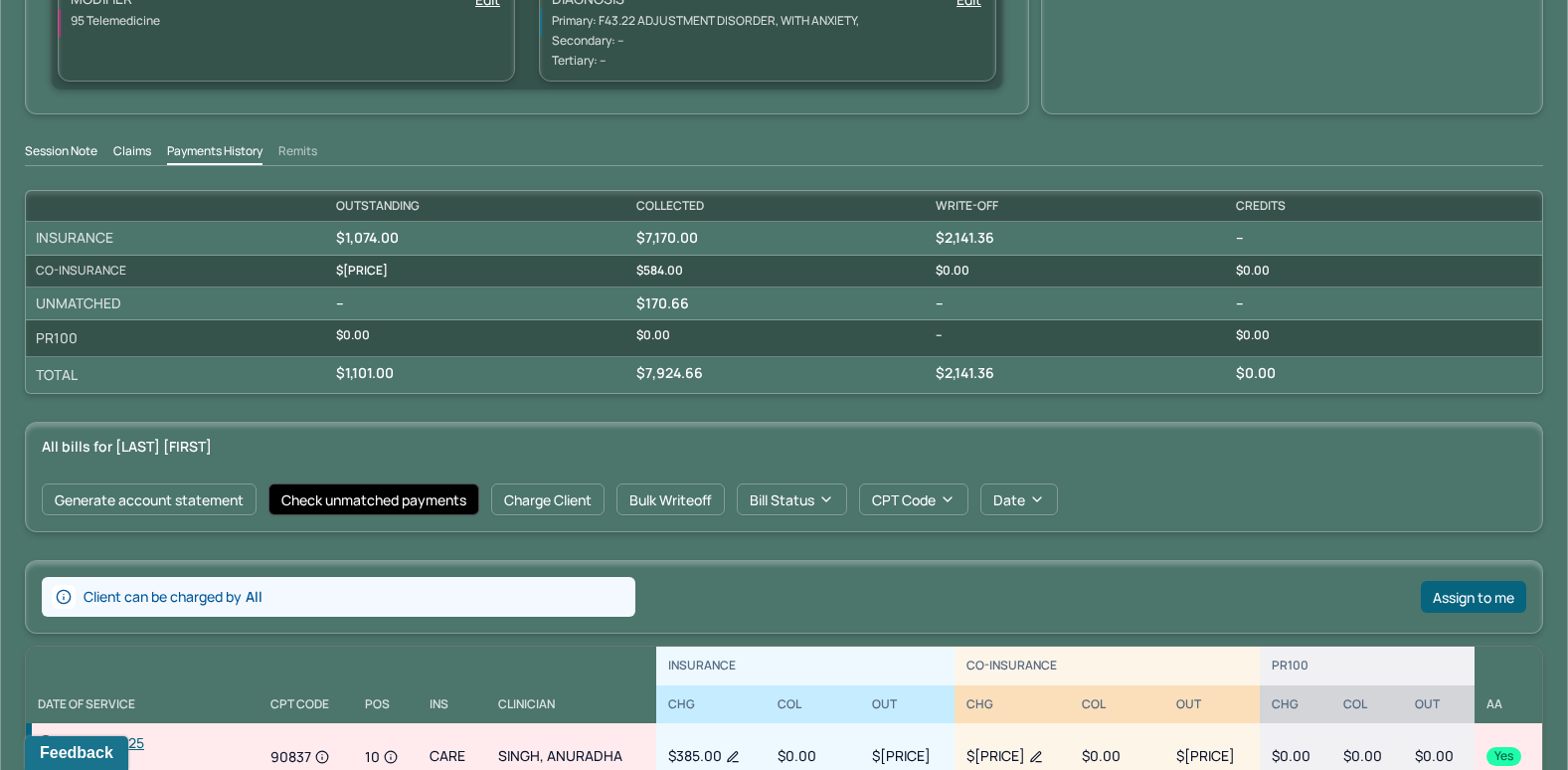 click on "Check unmatched payments" at bounding box center [374, 499] 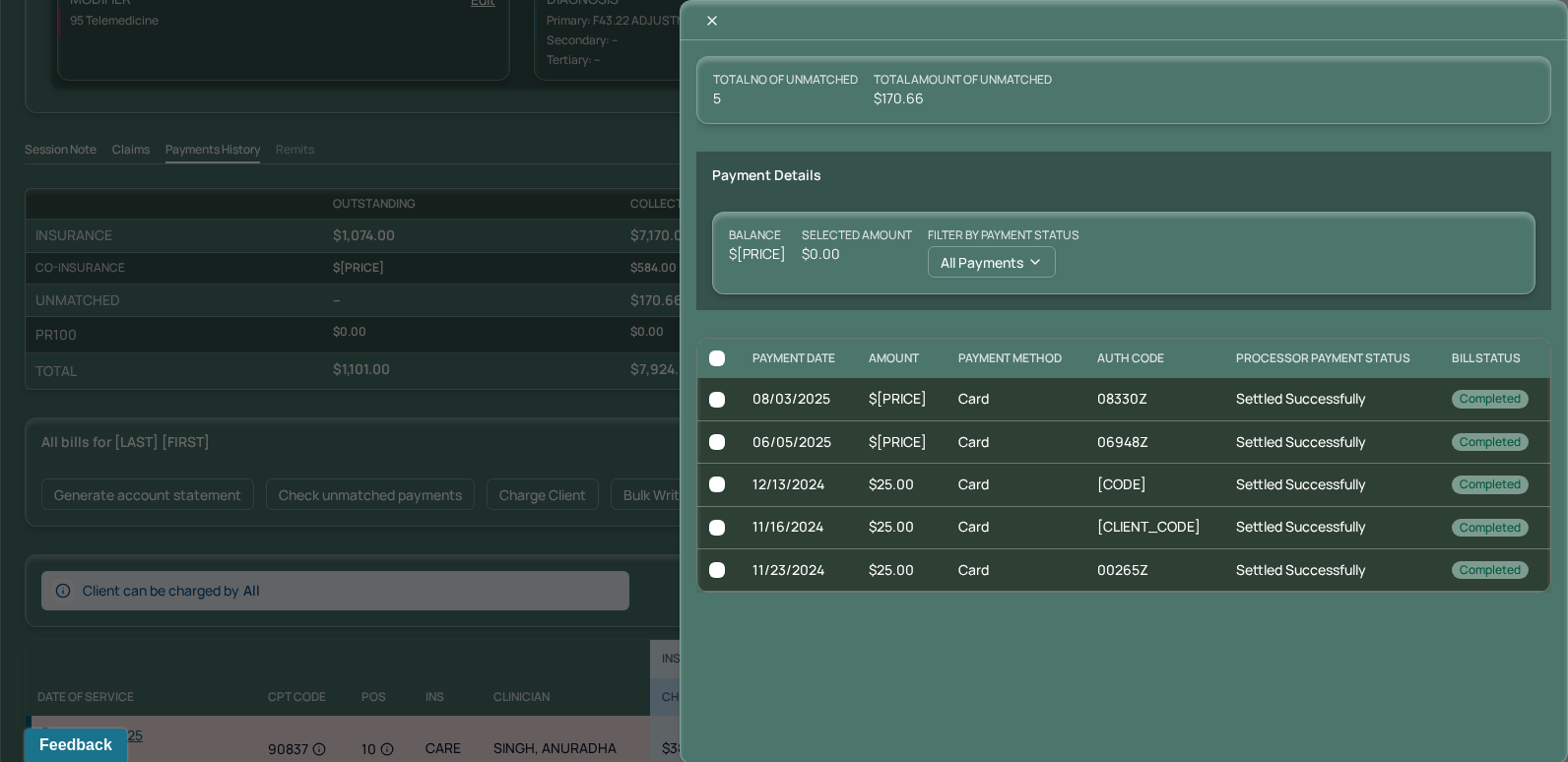 click at bounding box center (717, 400) 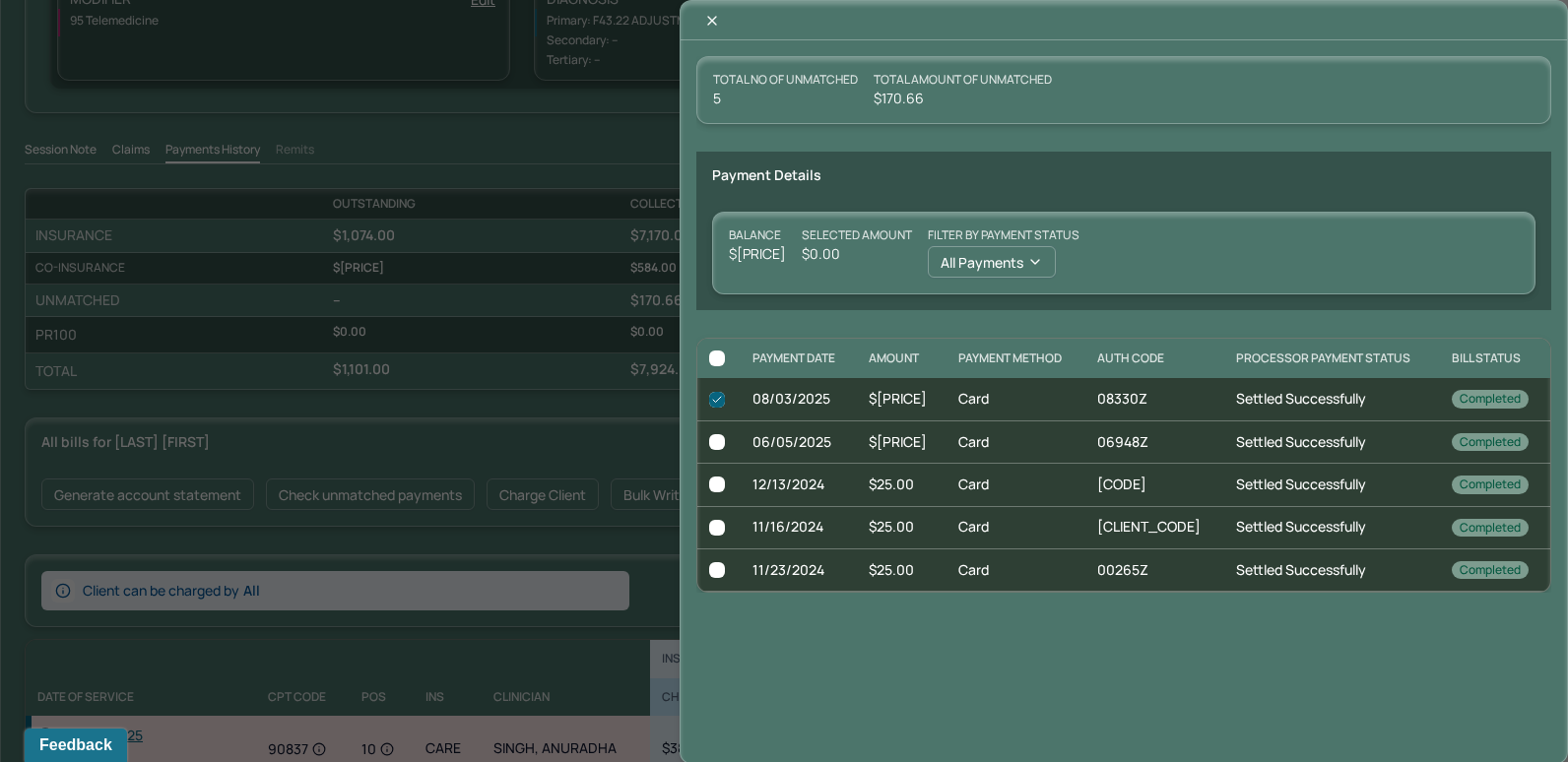 checkbox on "true" 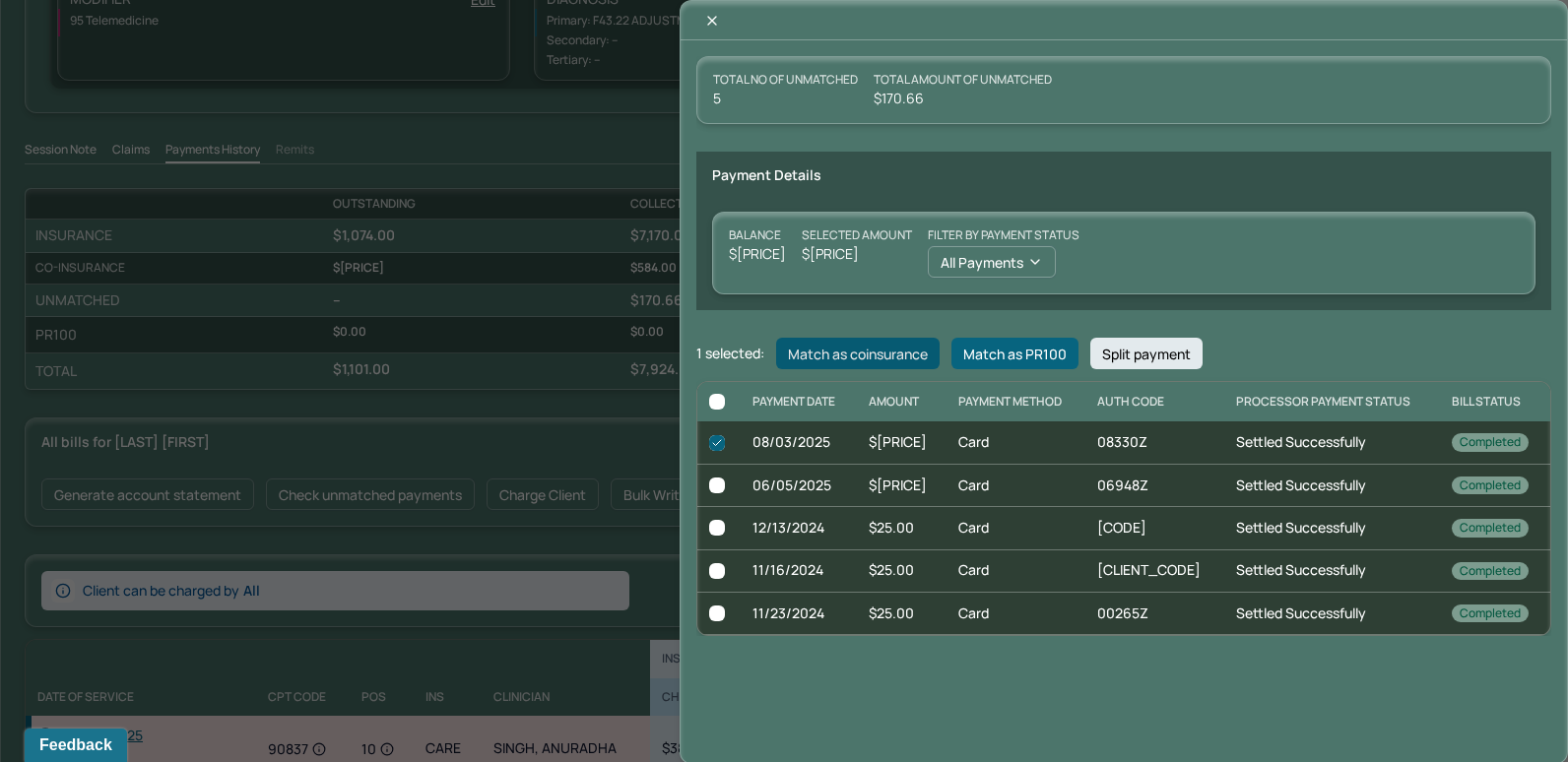 click on "Match as coinsurance" at bounding box center [858, 353] 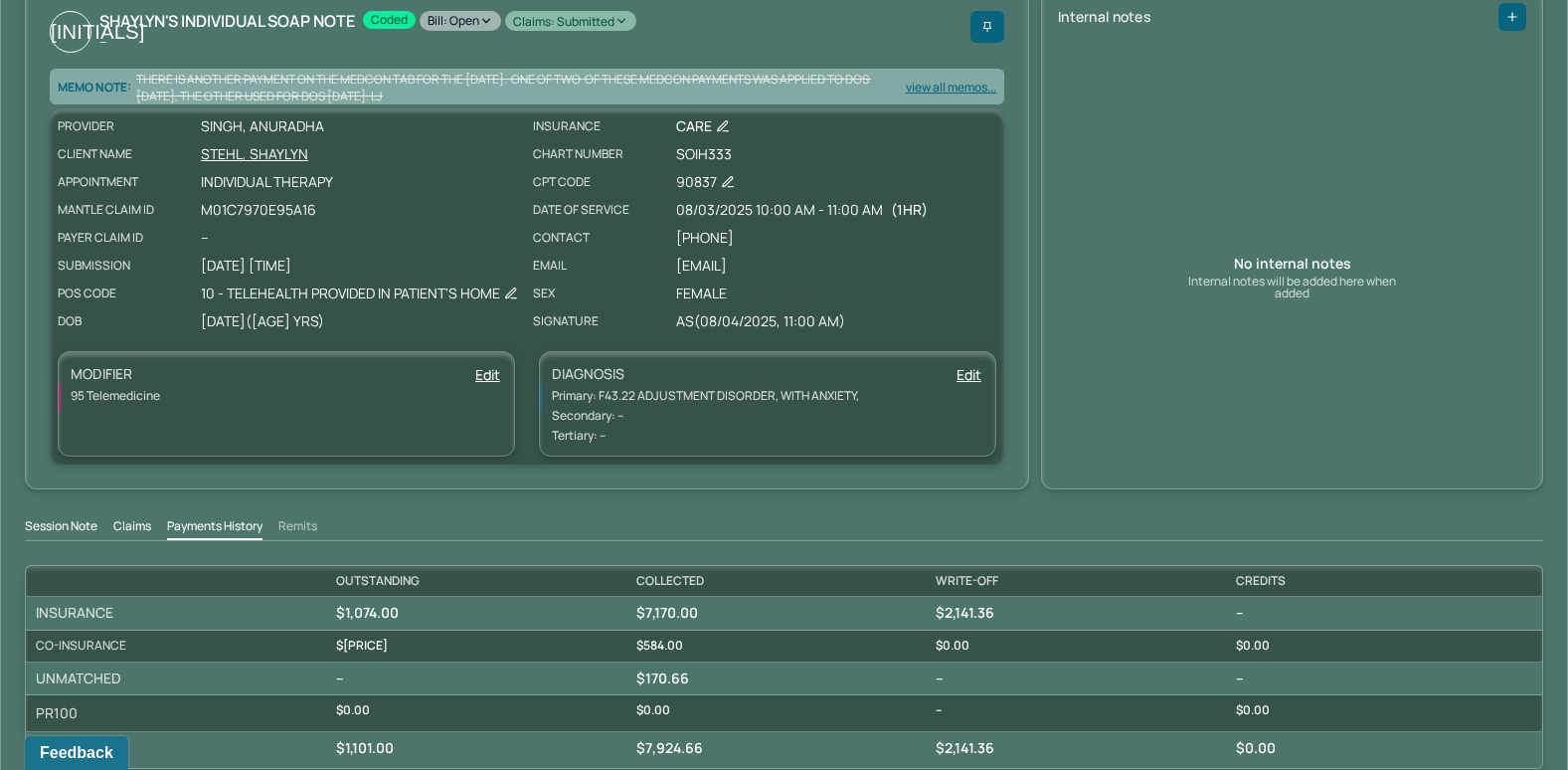 scroll, scrollTop: 99, scrollLeft: 0, axis: vertical 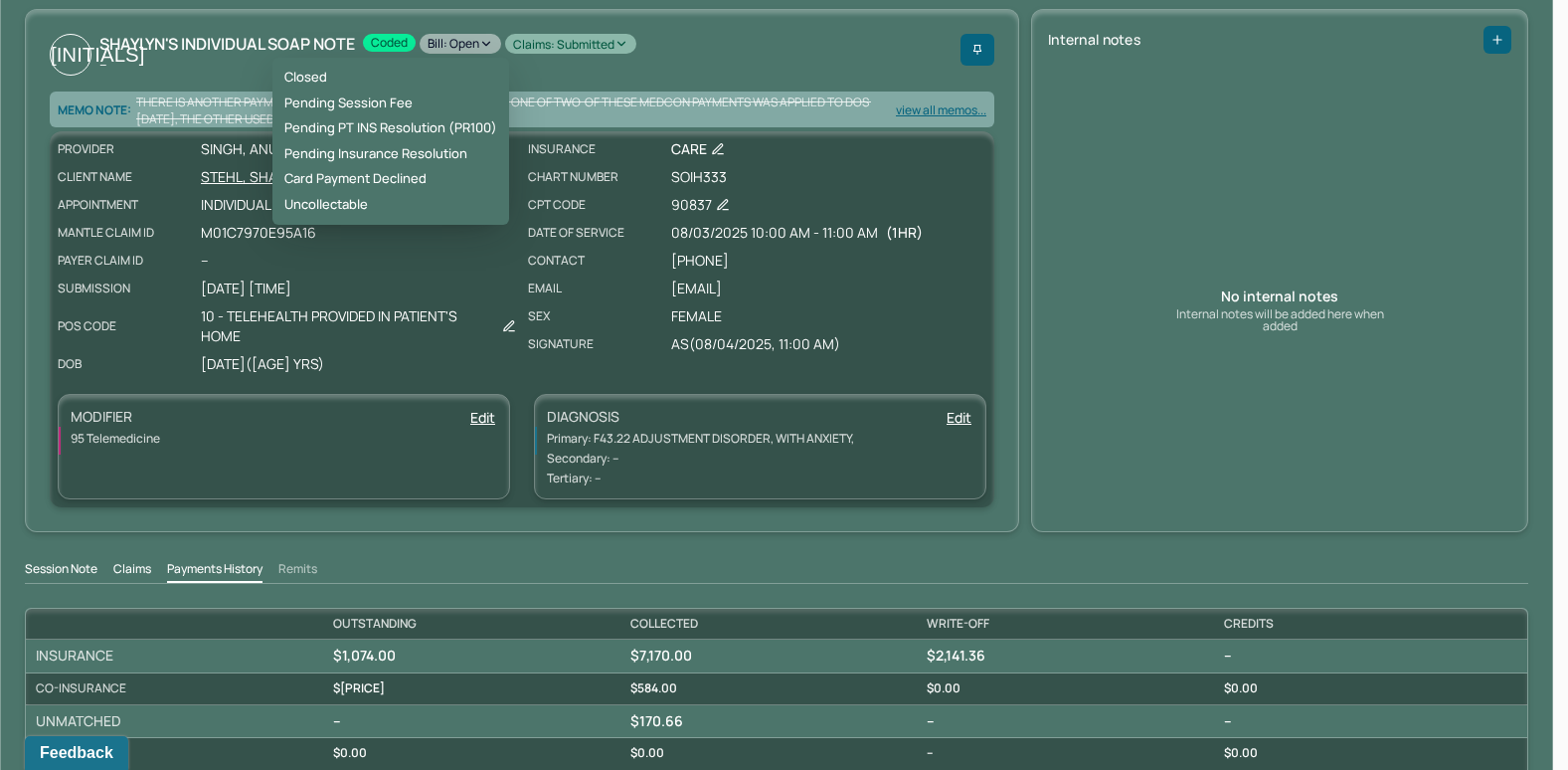 click on "Bill: Open" at bounding box center (460, 44) 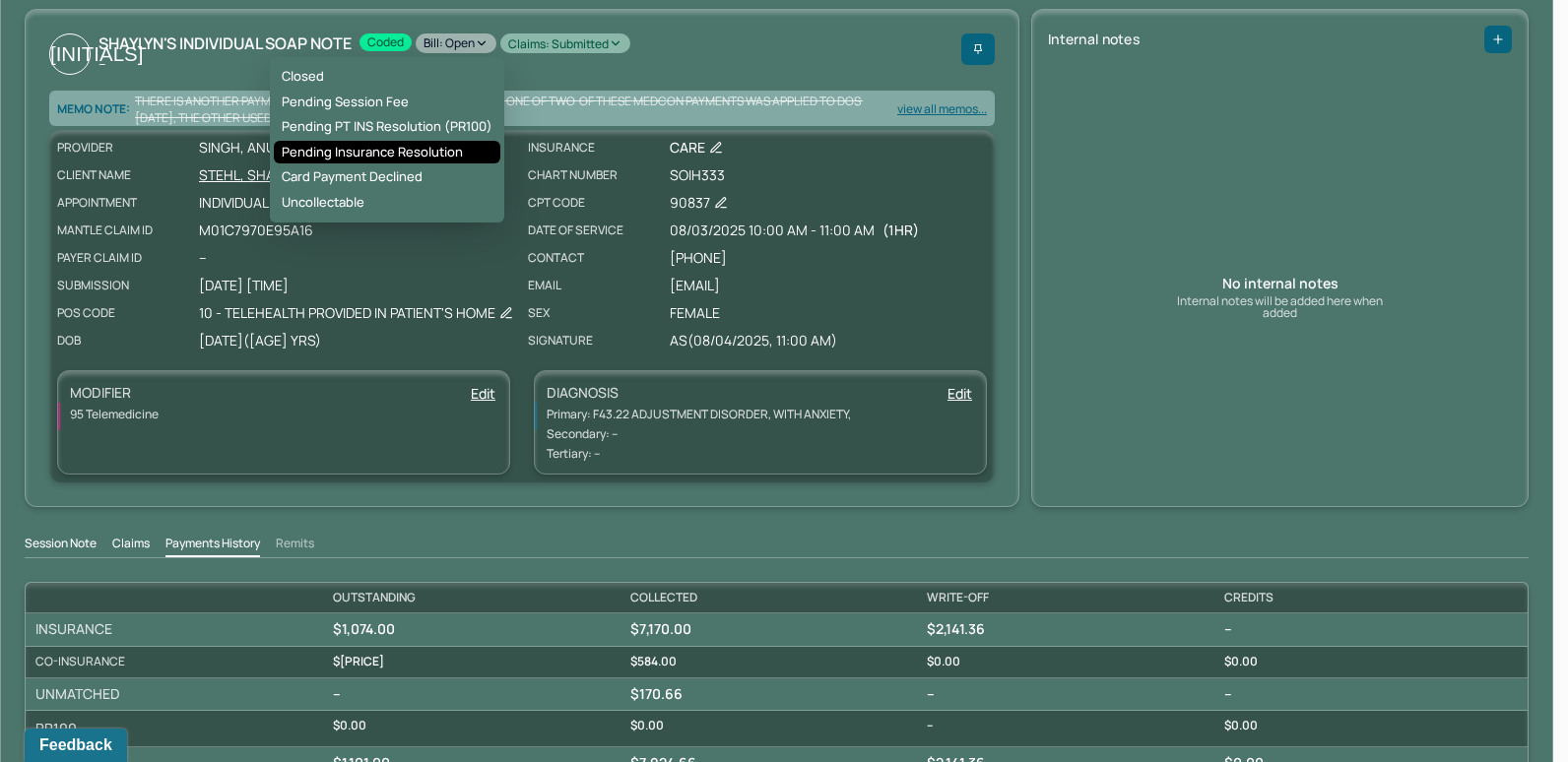 click on "Pending Insurance Resolution" at bounding box center (387, 153) 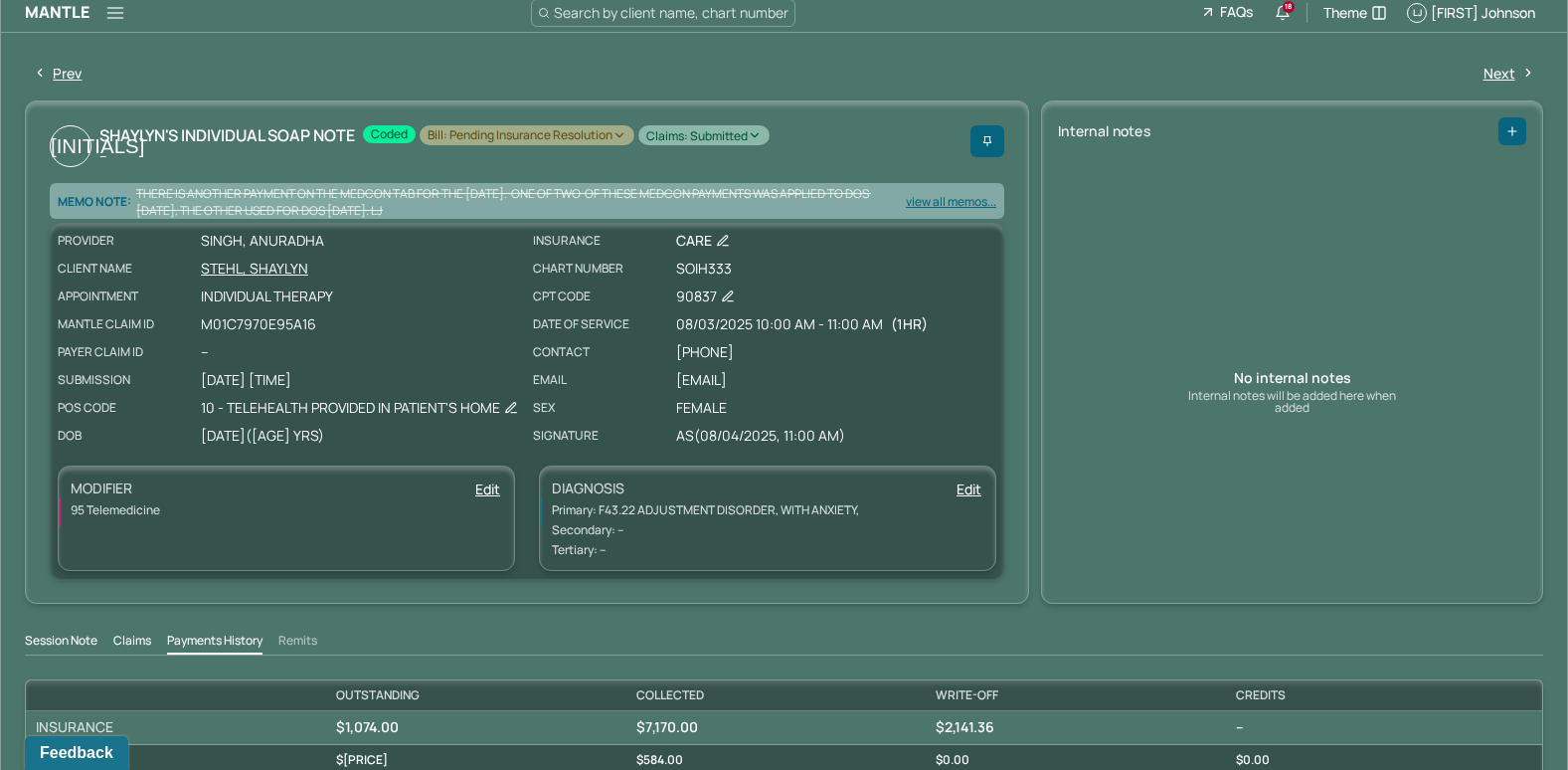 scroll, scrollTop: 0, scrollLeft: 0, axis: both 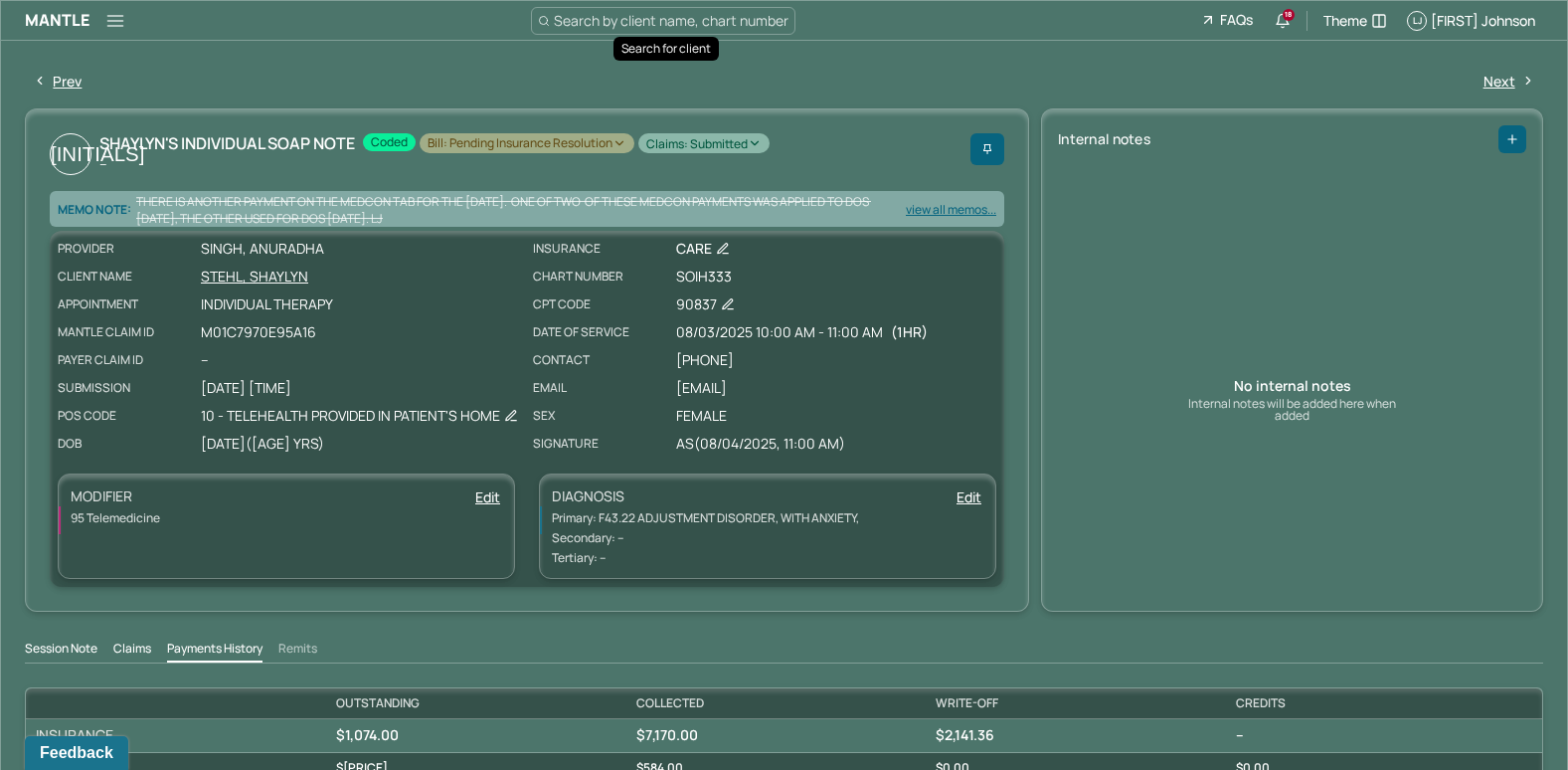 click on "Search by client name, chart number" at bounding box center [671, 20] 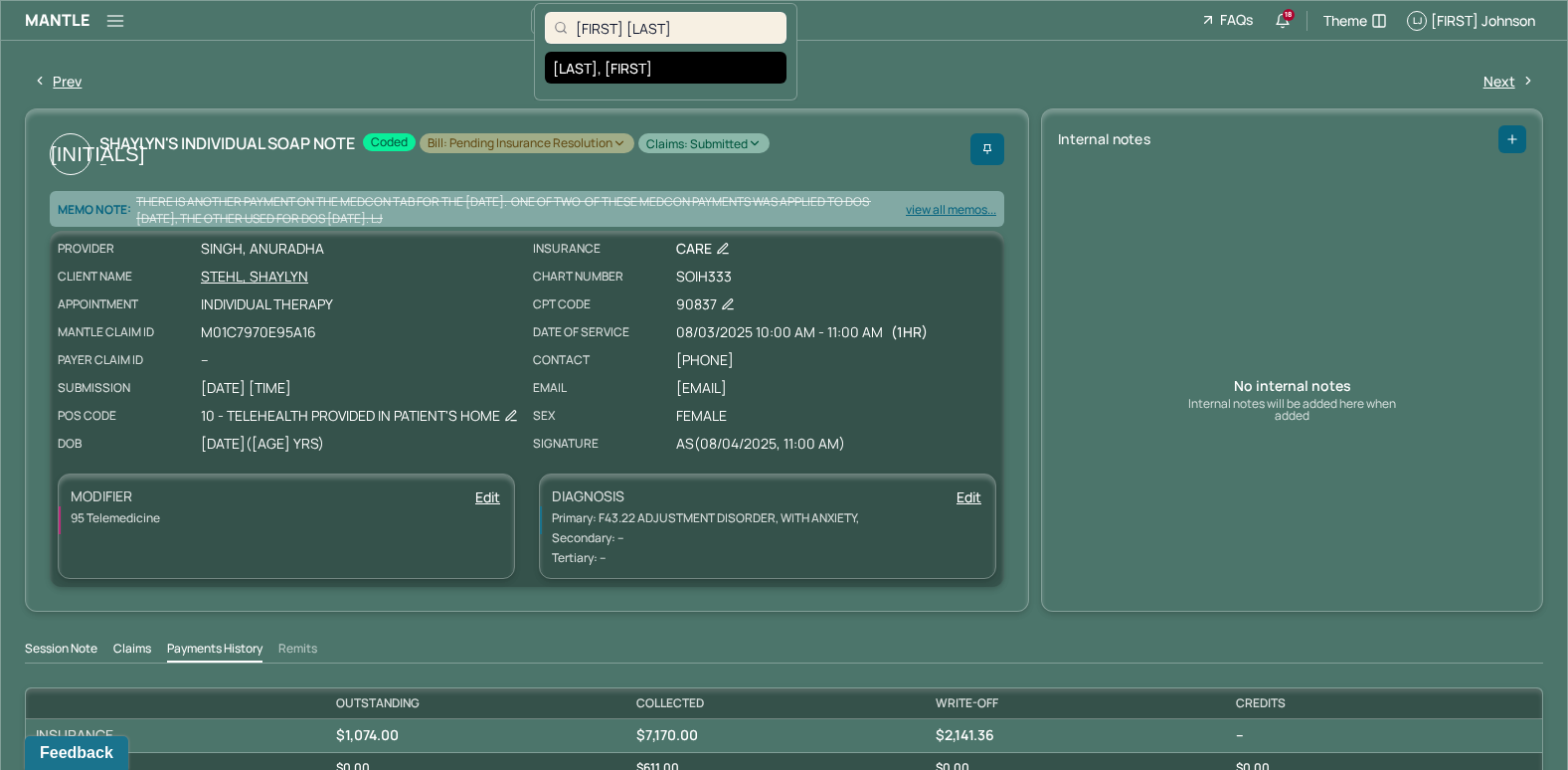 type on "[FIRST] [LAST]" 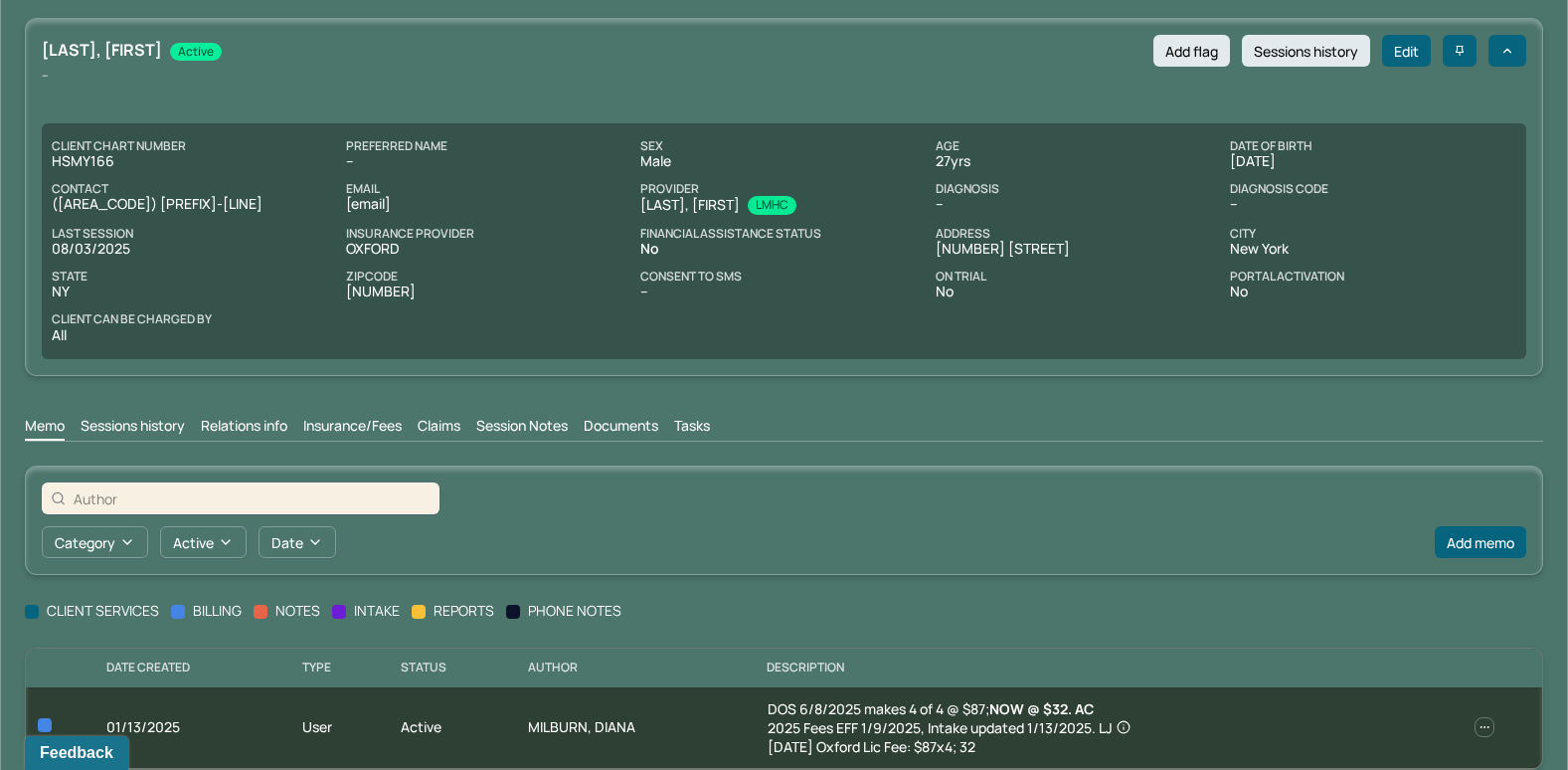 scroll, scrollTop: 72, scrollLeft: 0, axis: vertical 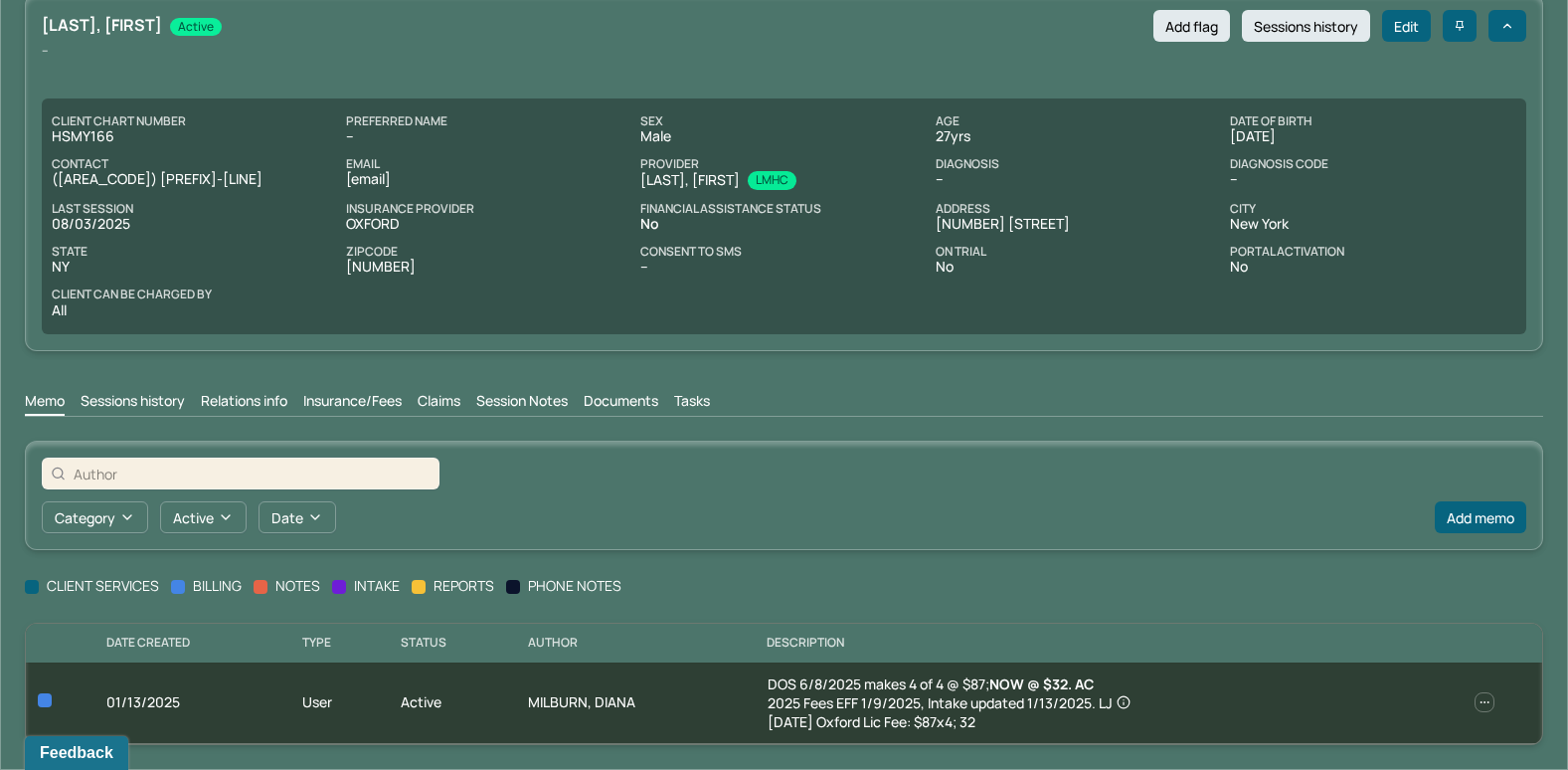 click on "Insurance/Fees" at bounding box center [352, 403] 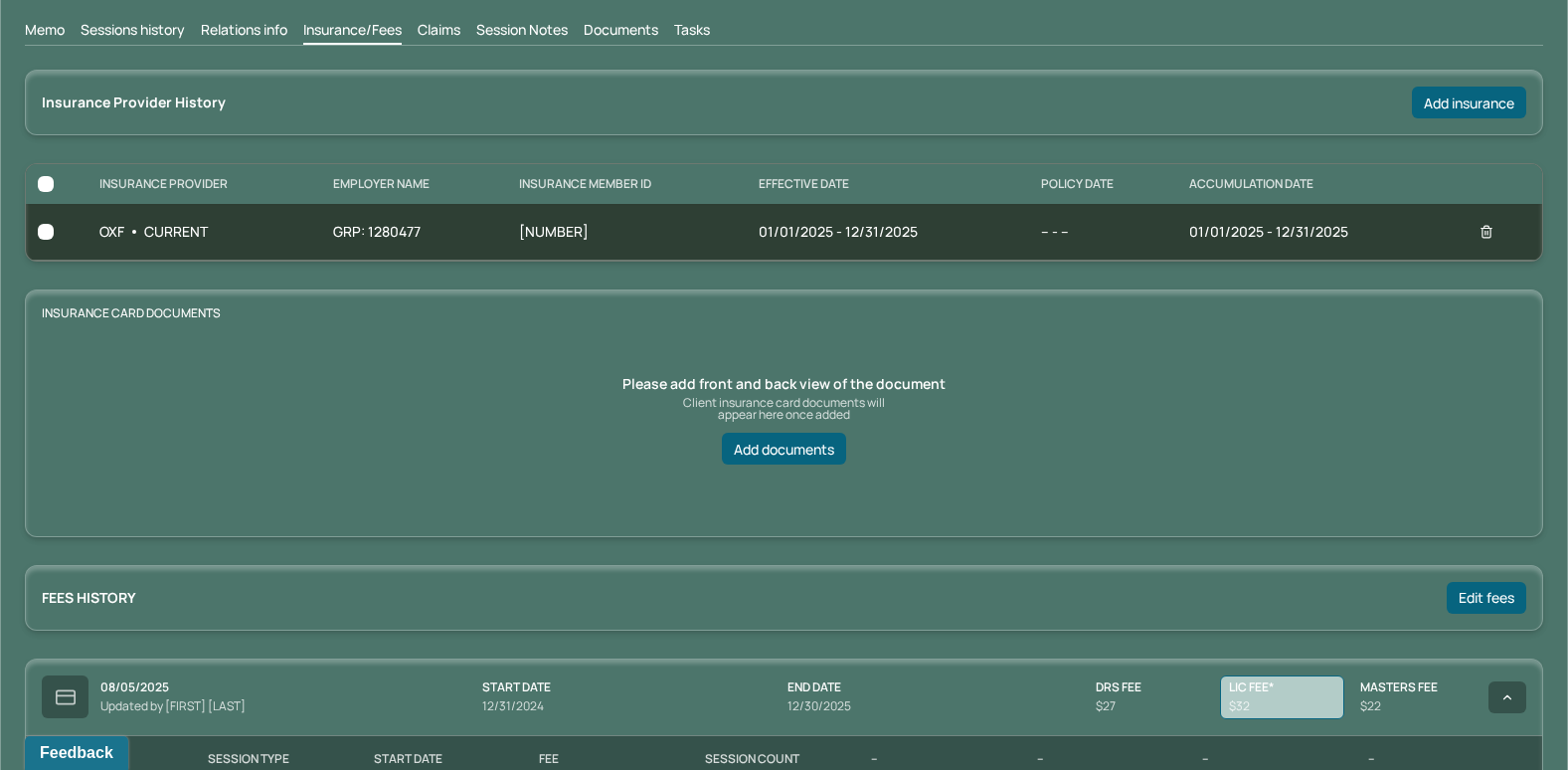scroll, scrollTop: 271, scrollLeft: 0, axis: vertical 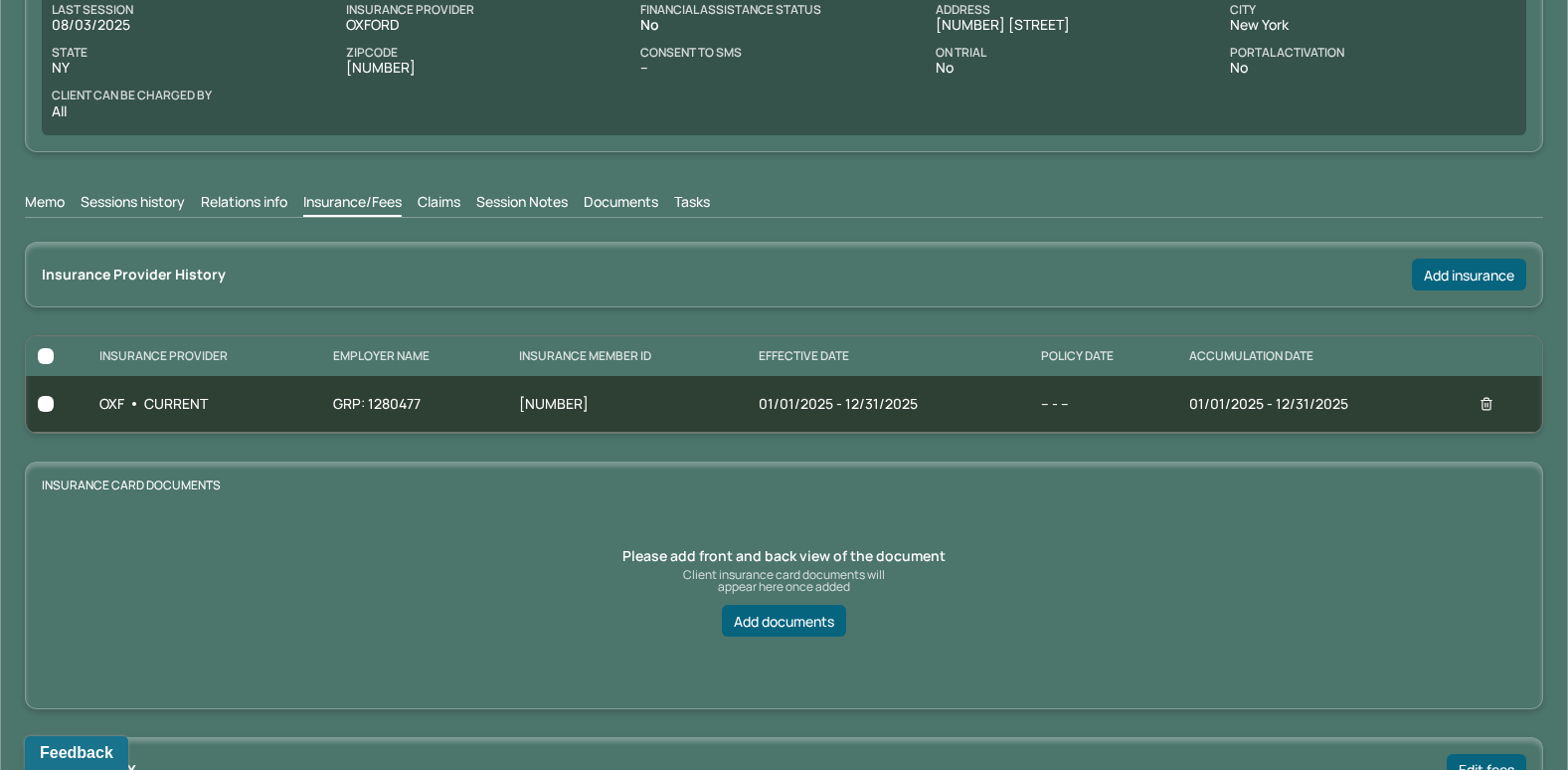click on "Memo" at bounding box center (45, 204) 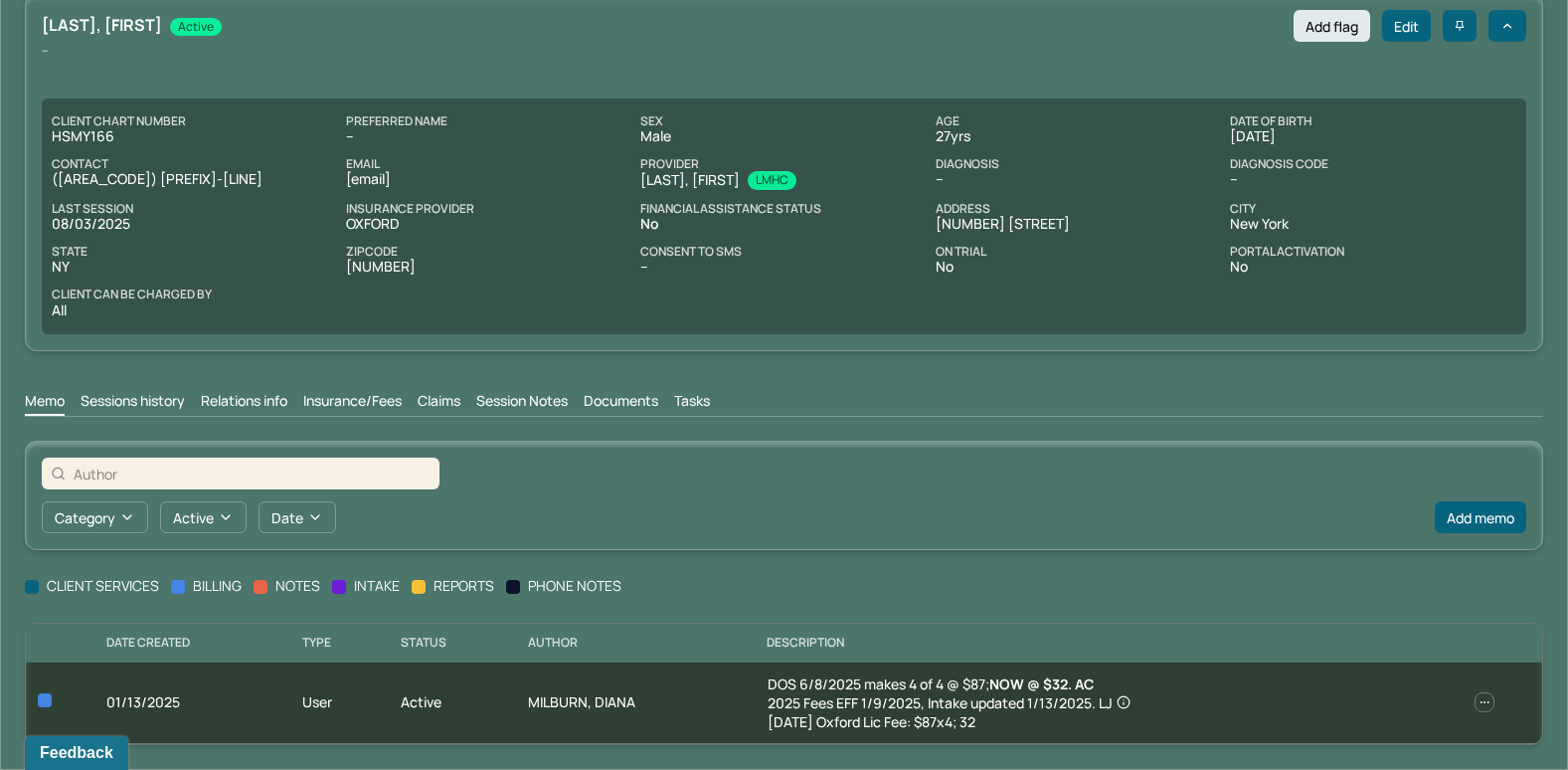 click on "Claims" at bounding box center (438, 403) 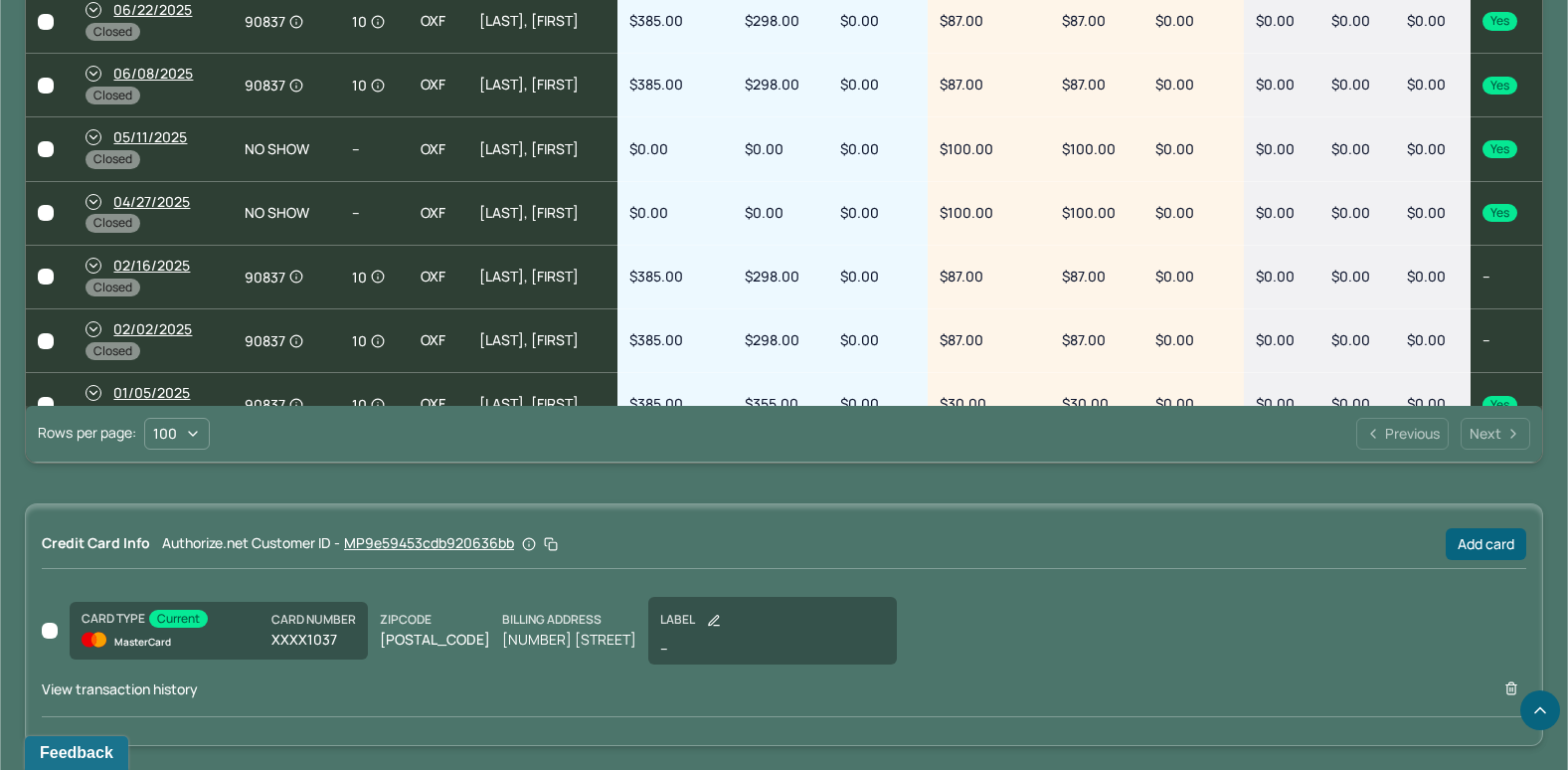 scroll, scrollTop: 1122, scrollLeft: 0, axis: vertical 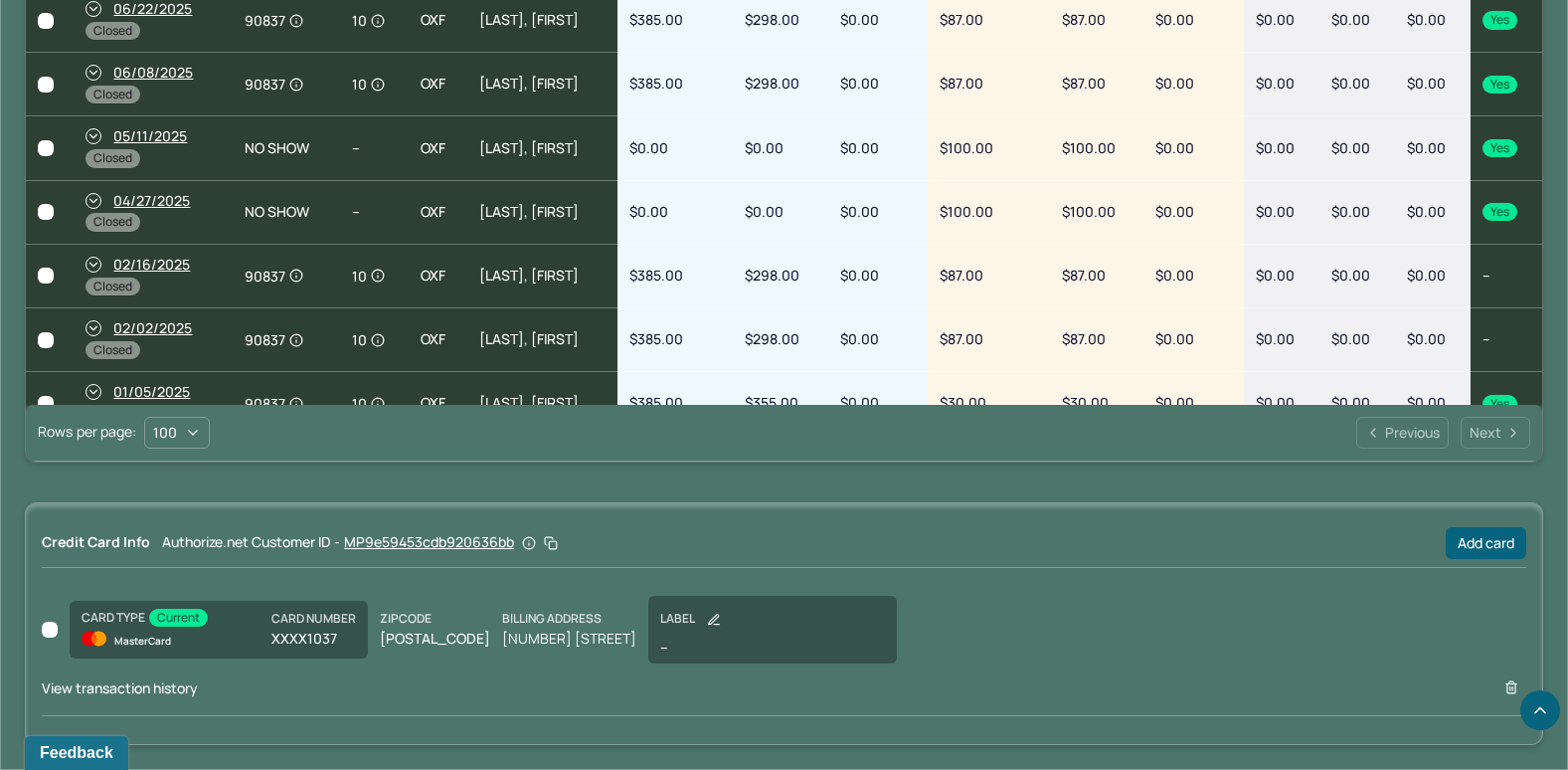 click on "View transaction history" at bounding box center [119, 687] 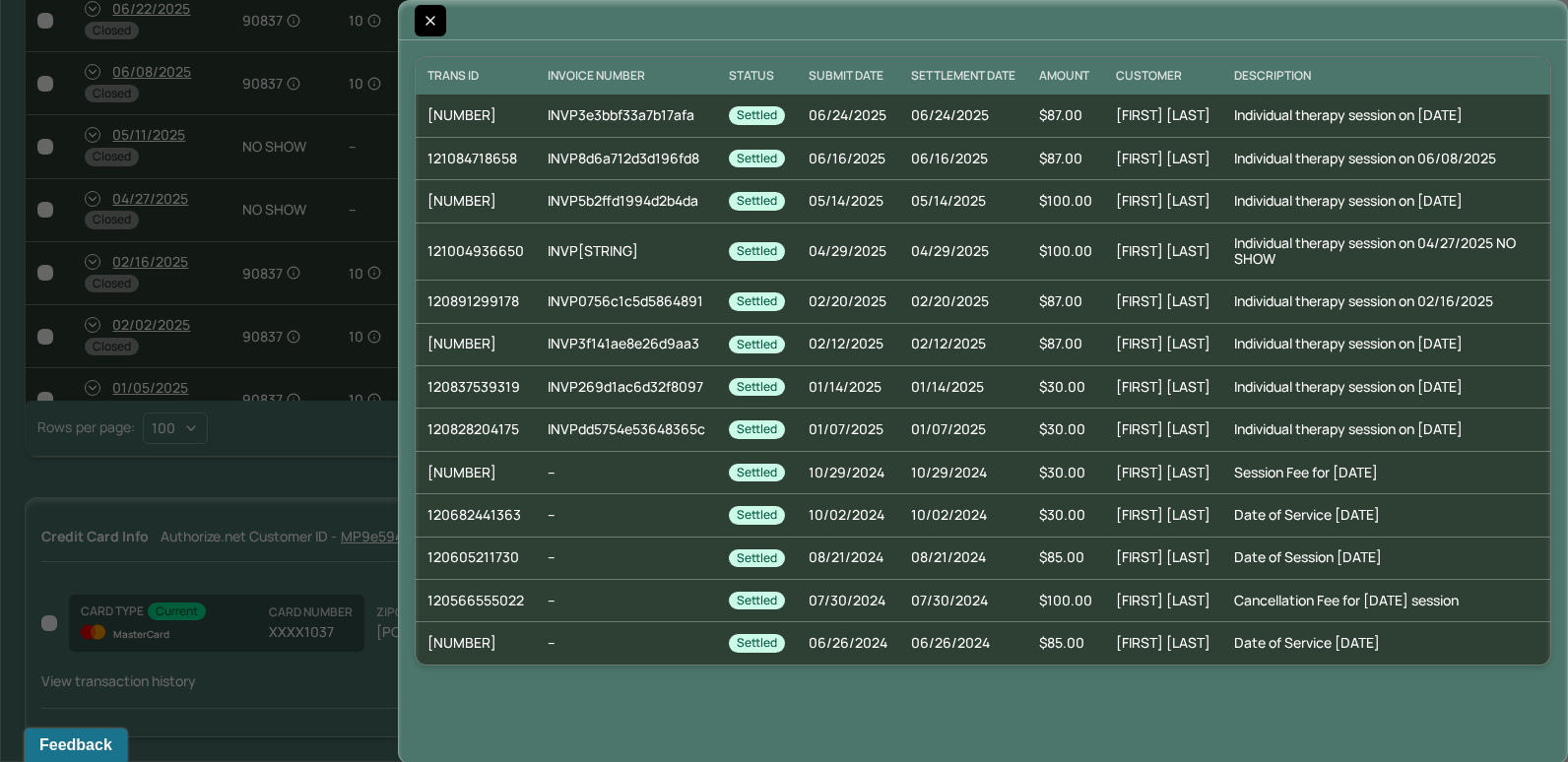 click 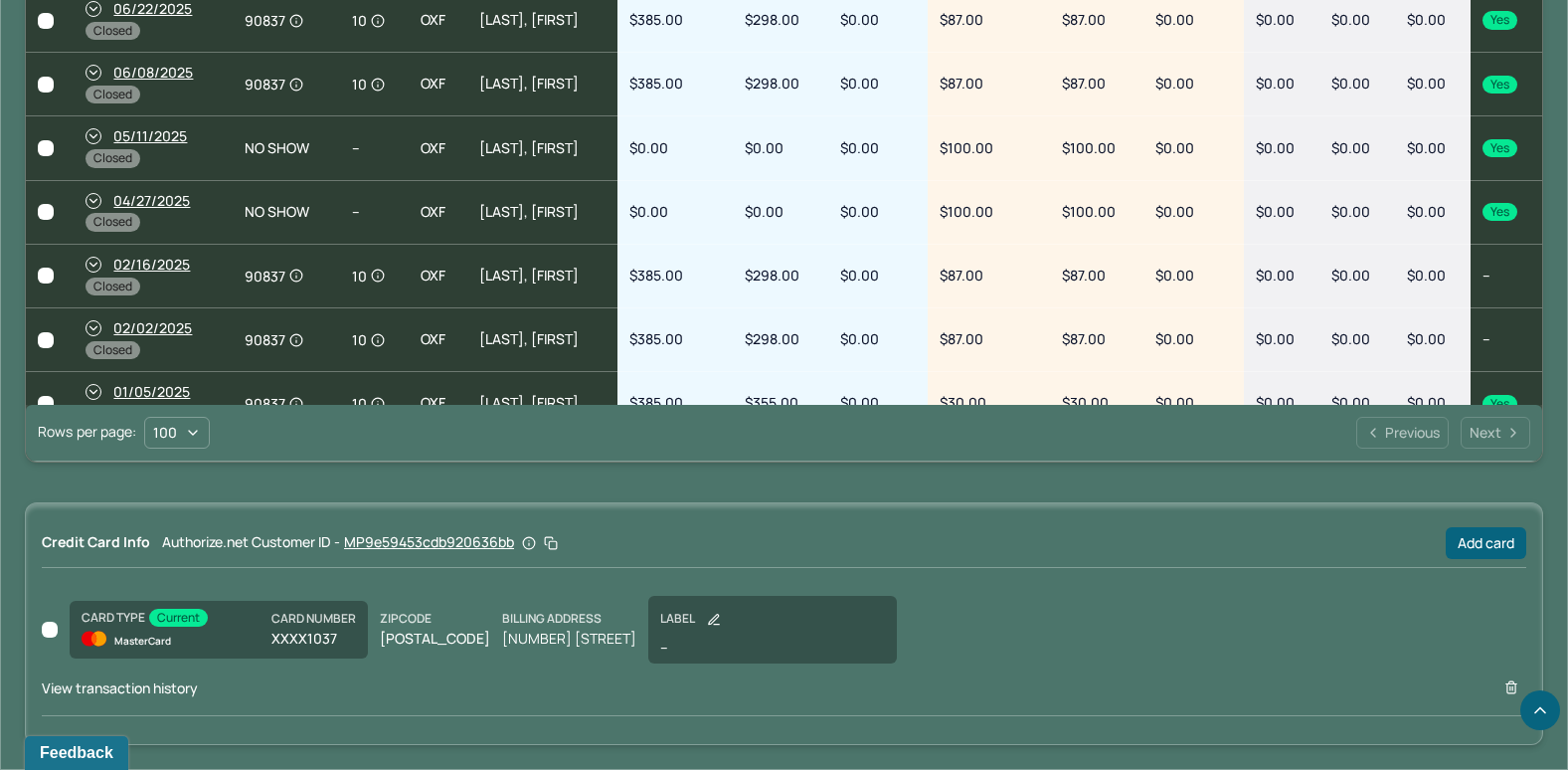 click on "View transaction history" at bounding box center (119, 687) 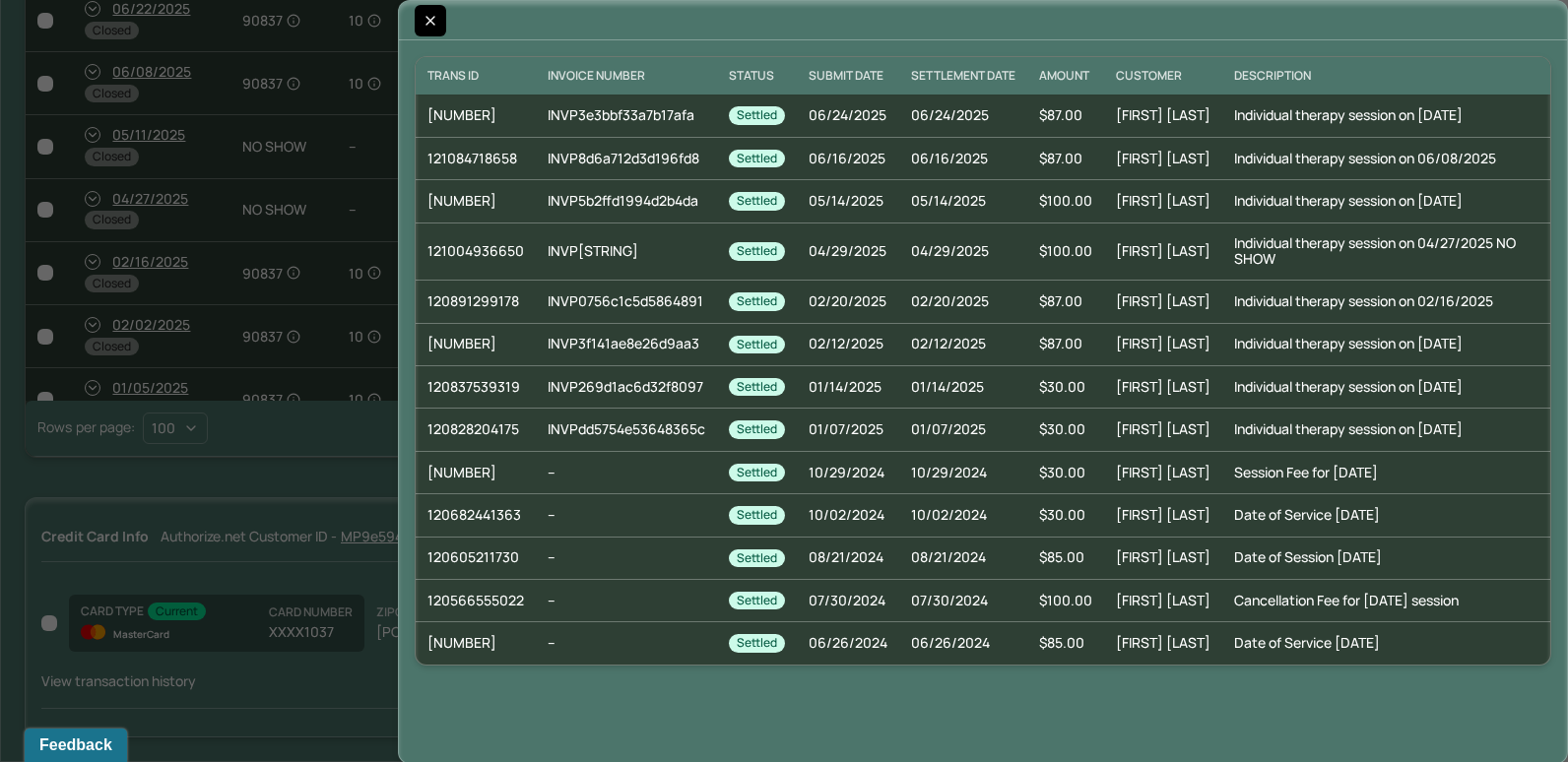 click 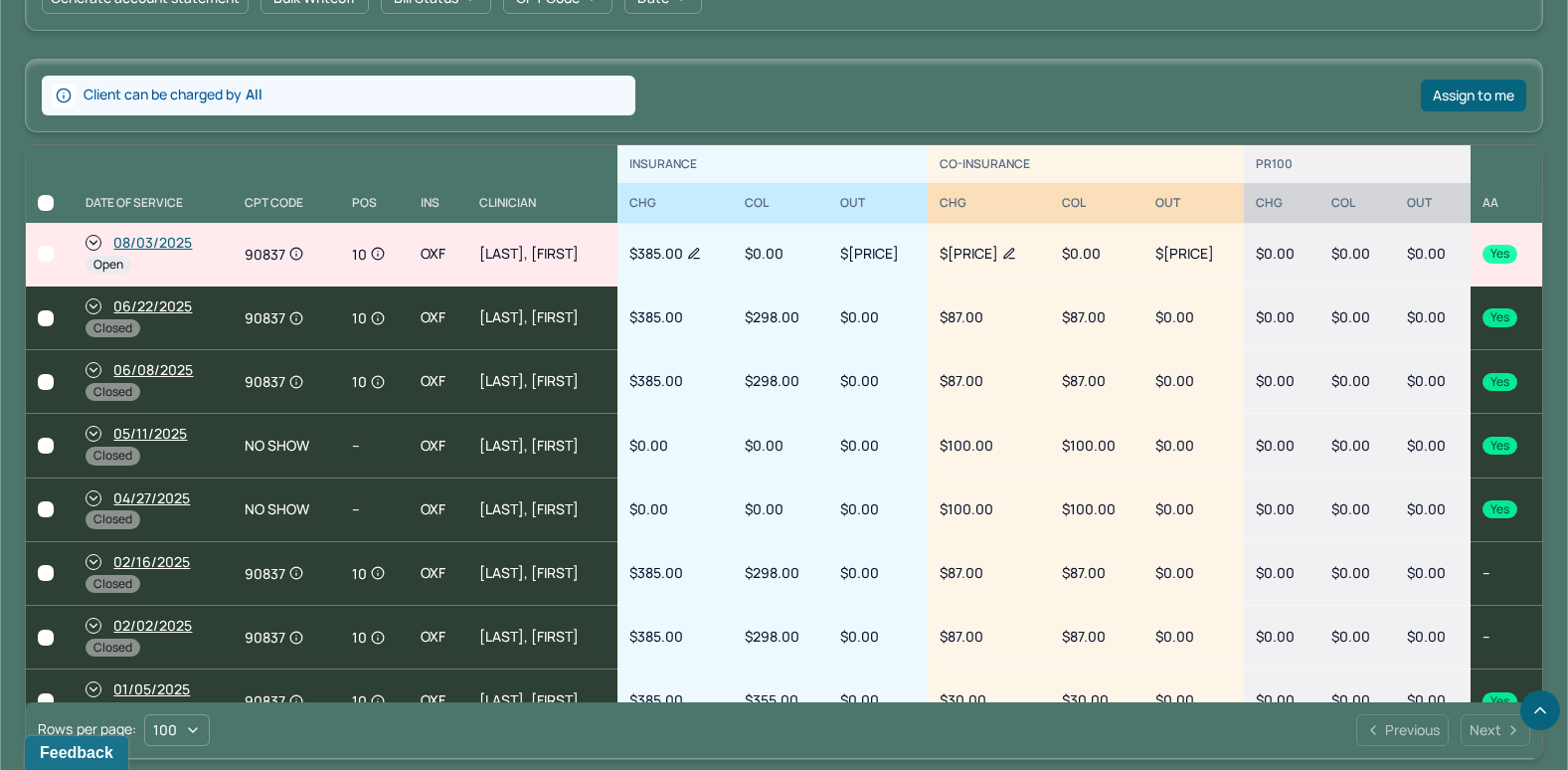 scroll, scrollTop: 824, scrollLeft: 0, axis: vertical 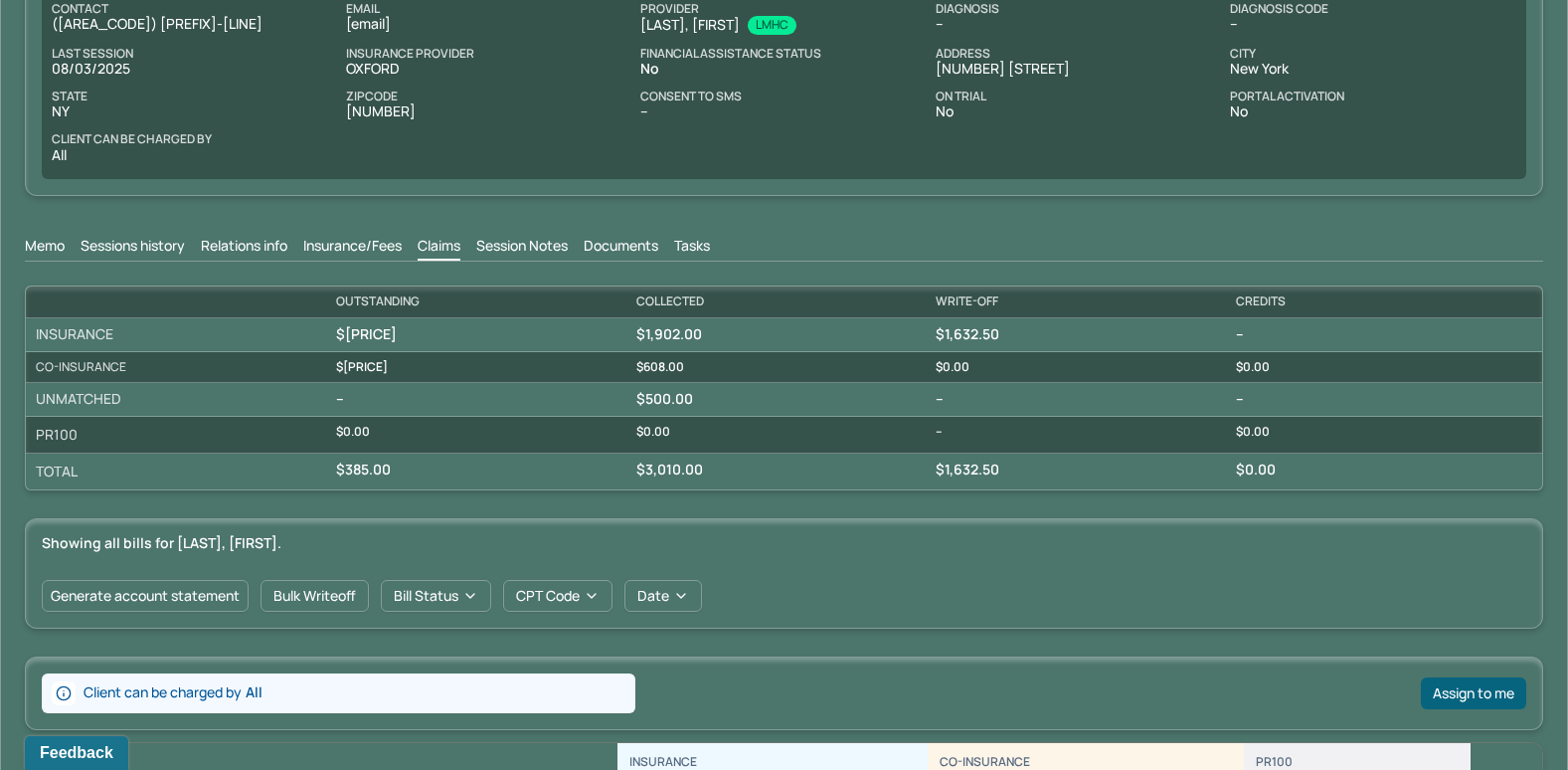 click on "Memo" at bounding box center (45, 248) 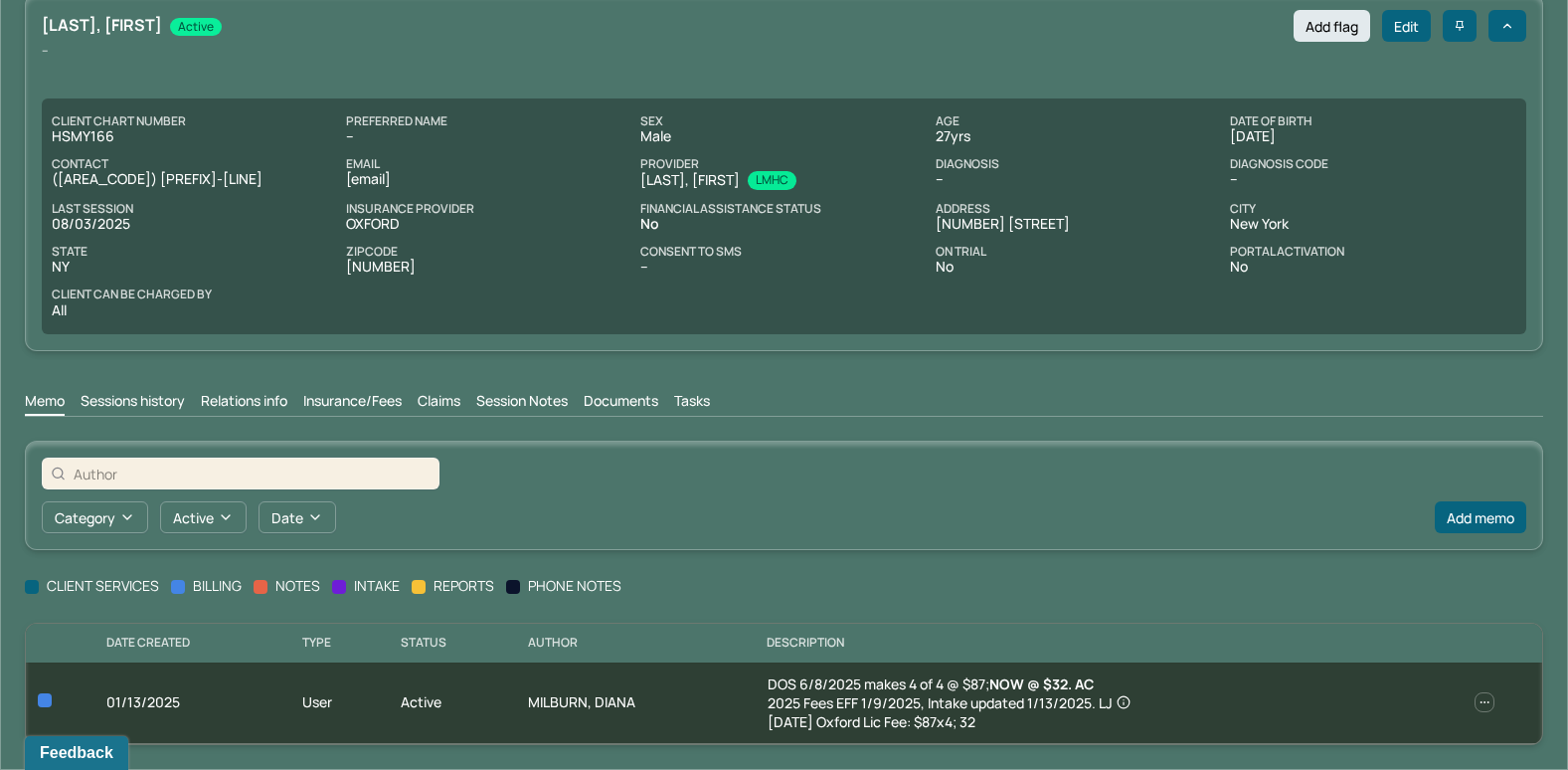 click on "Claims" at bounding box center [438, 403] 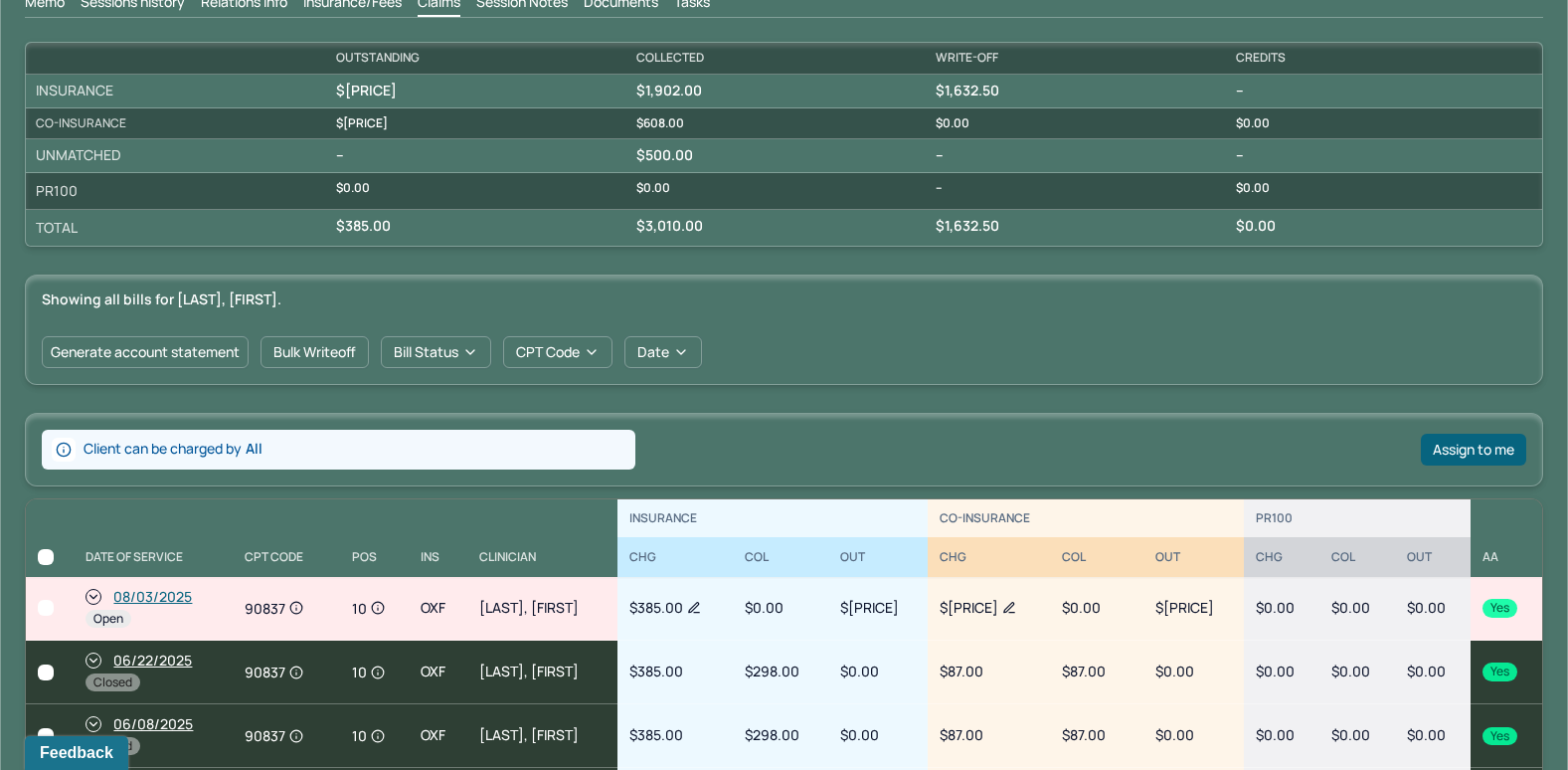scroll, scrollTop: 569, scrollLeft: 0, axis: vertical 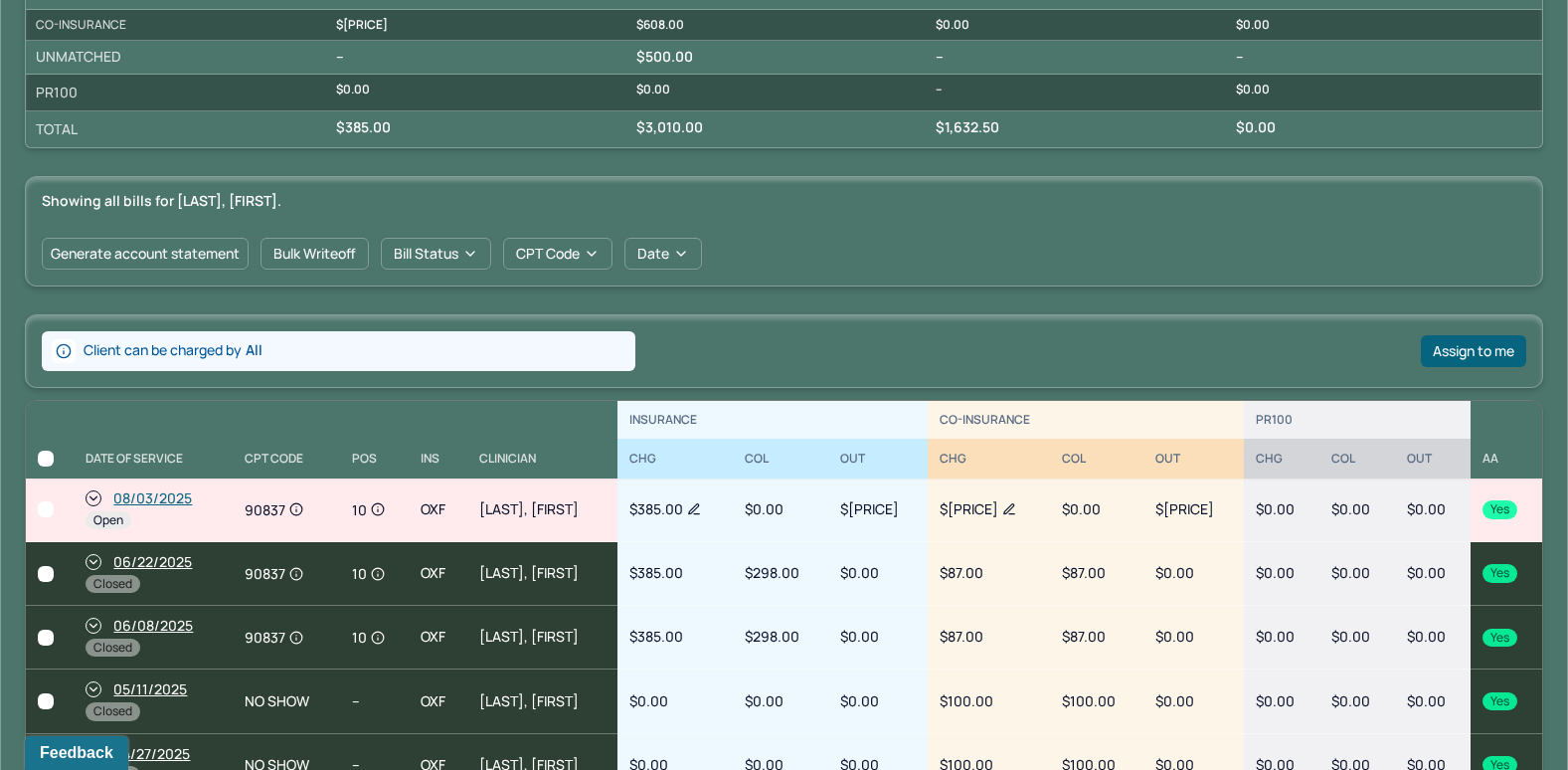 click on "08/03/2025" at bounding box center (152, 498) 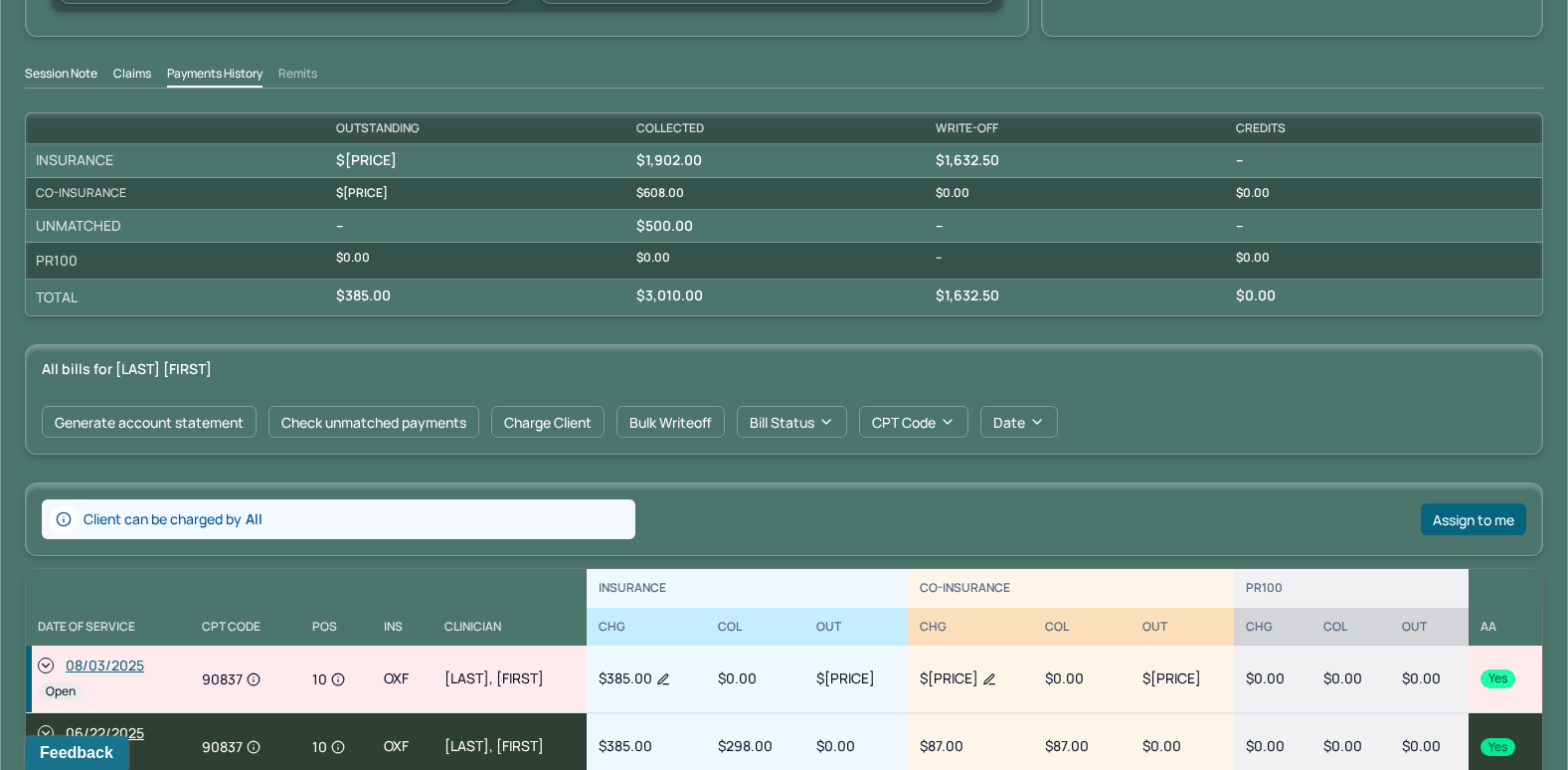scroll, scrollTop: 597, scrollLeft: 0, axis: vertical 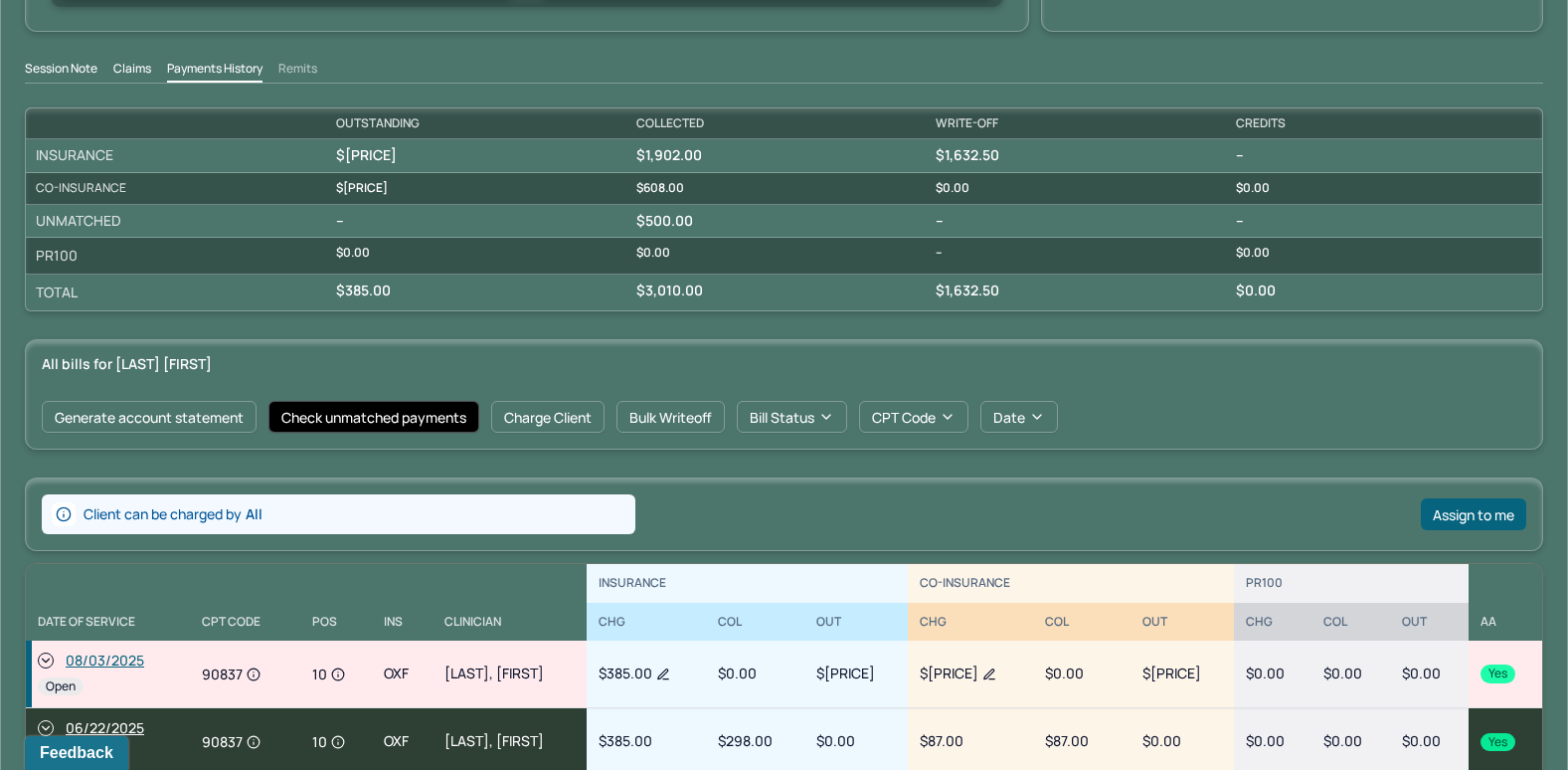 click on "Check unmatched payments" at bounding box center [374, 417] 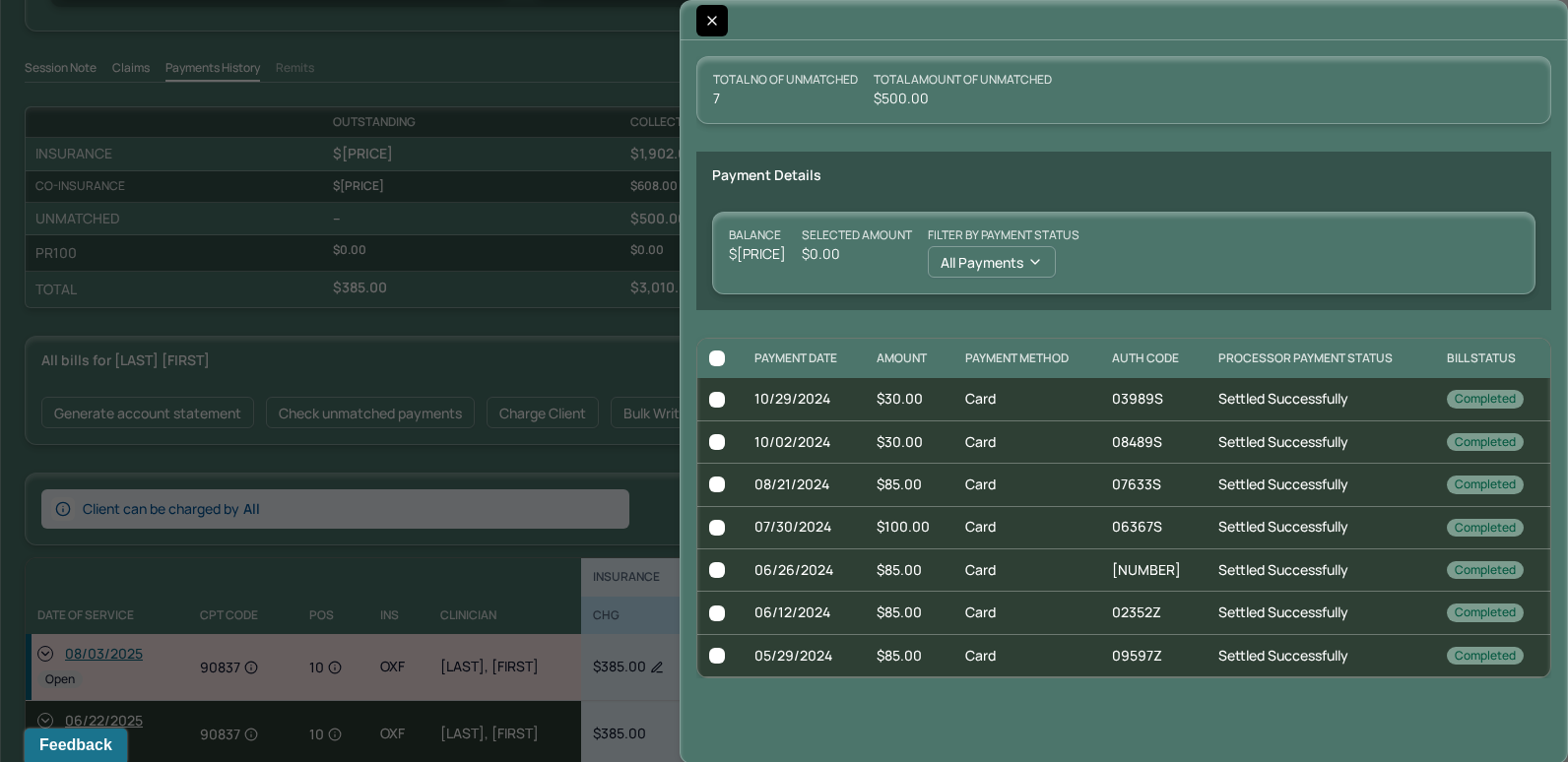 click 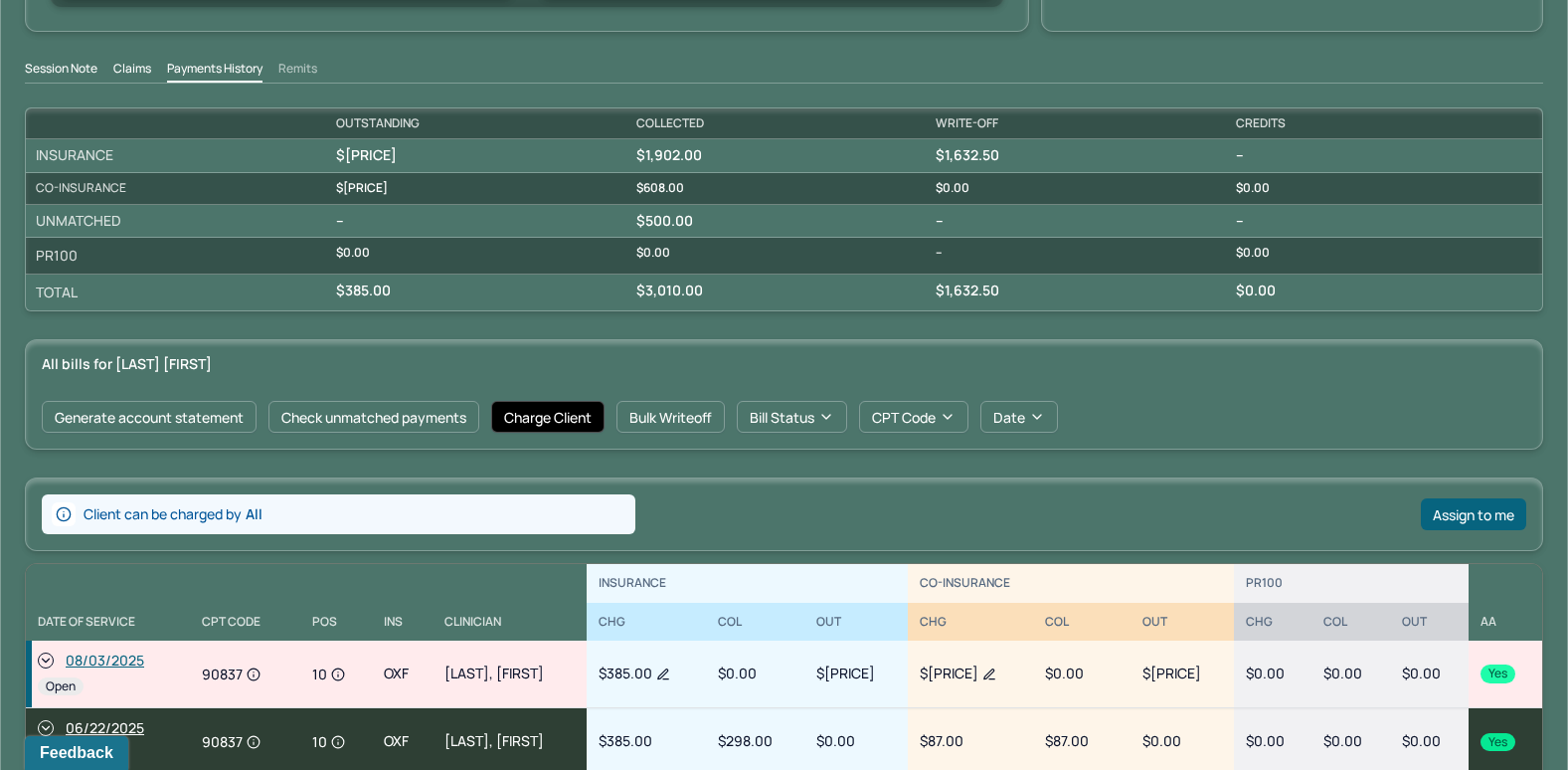 click on "Charge Client" at bounding box center (548, 417) 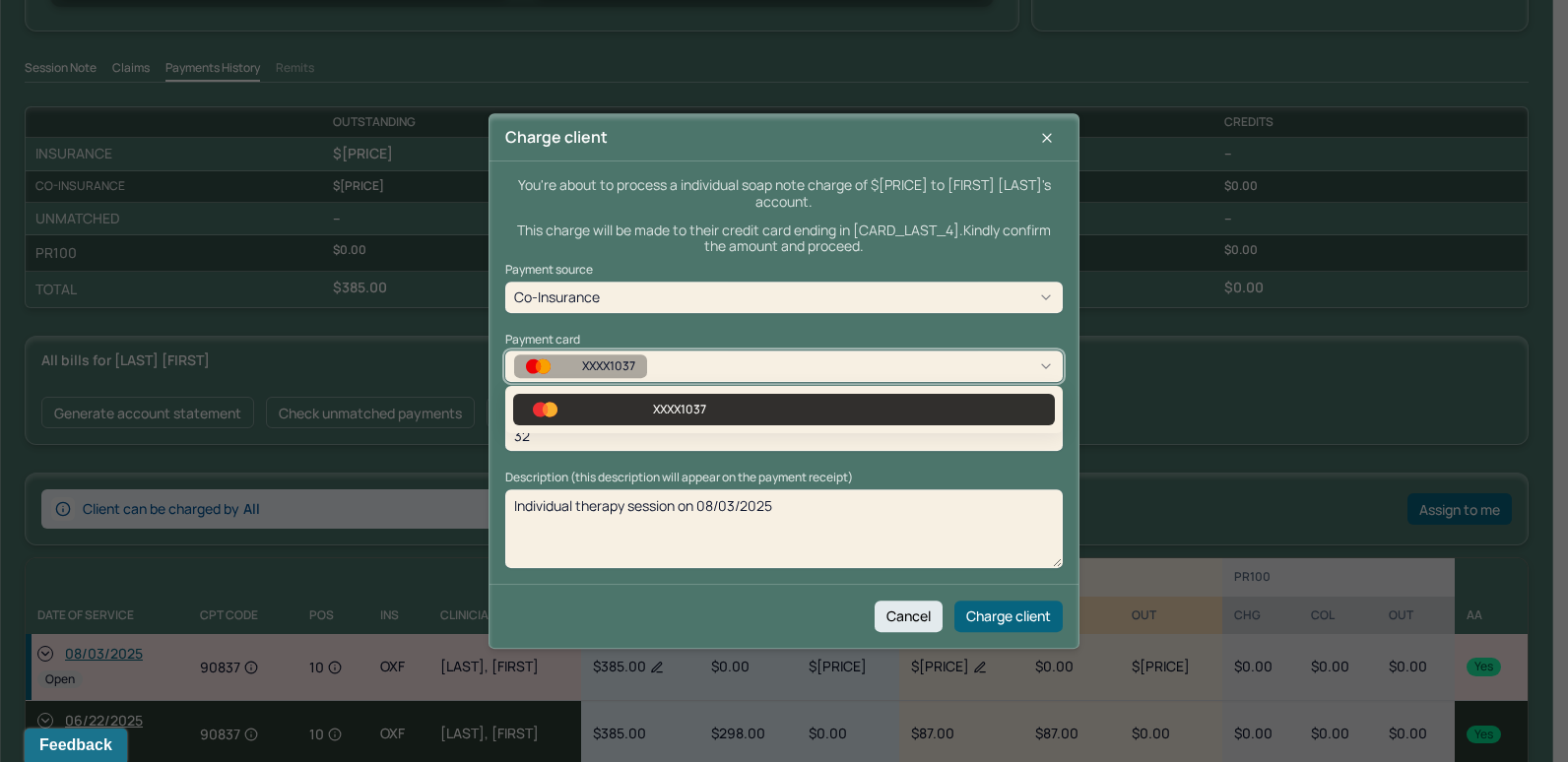 click on "XXXX1037" at bounding box center (784, 366) 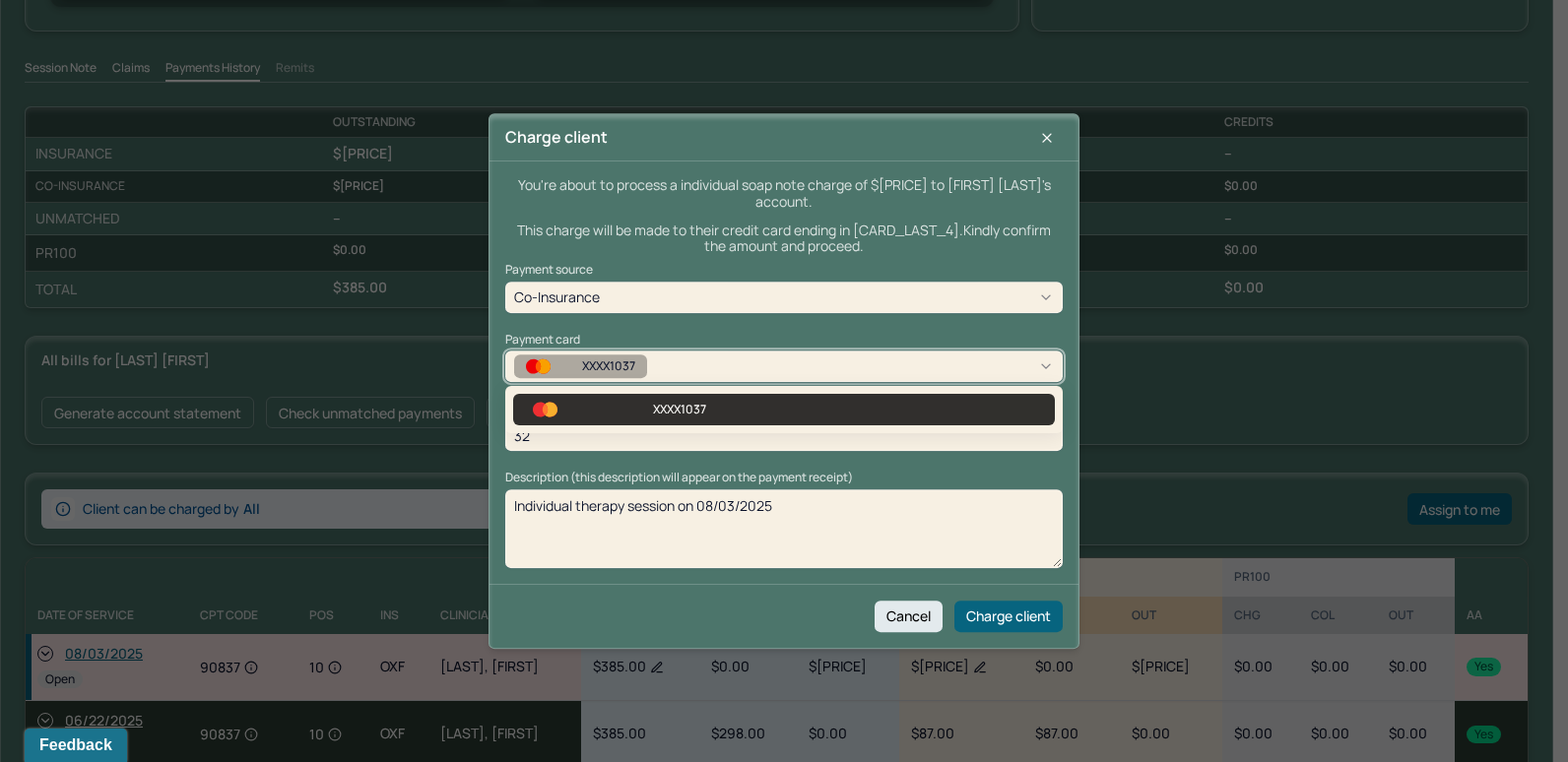 click on "XXXX1037" at bounding box center [784, 366] 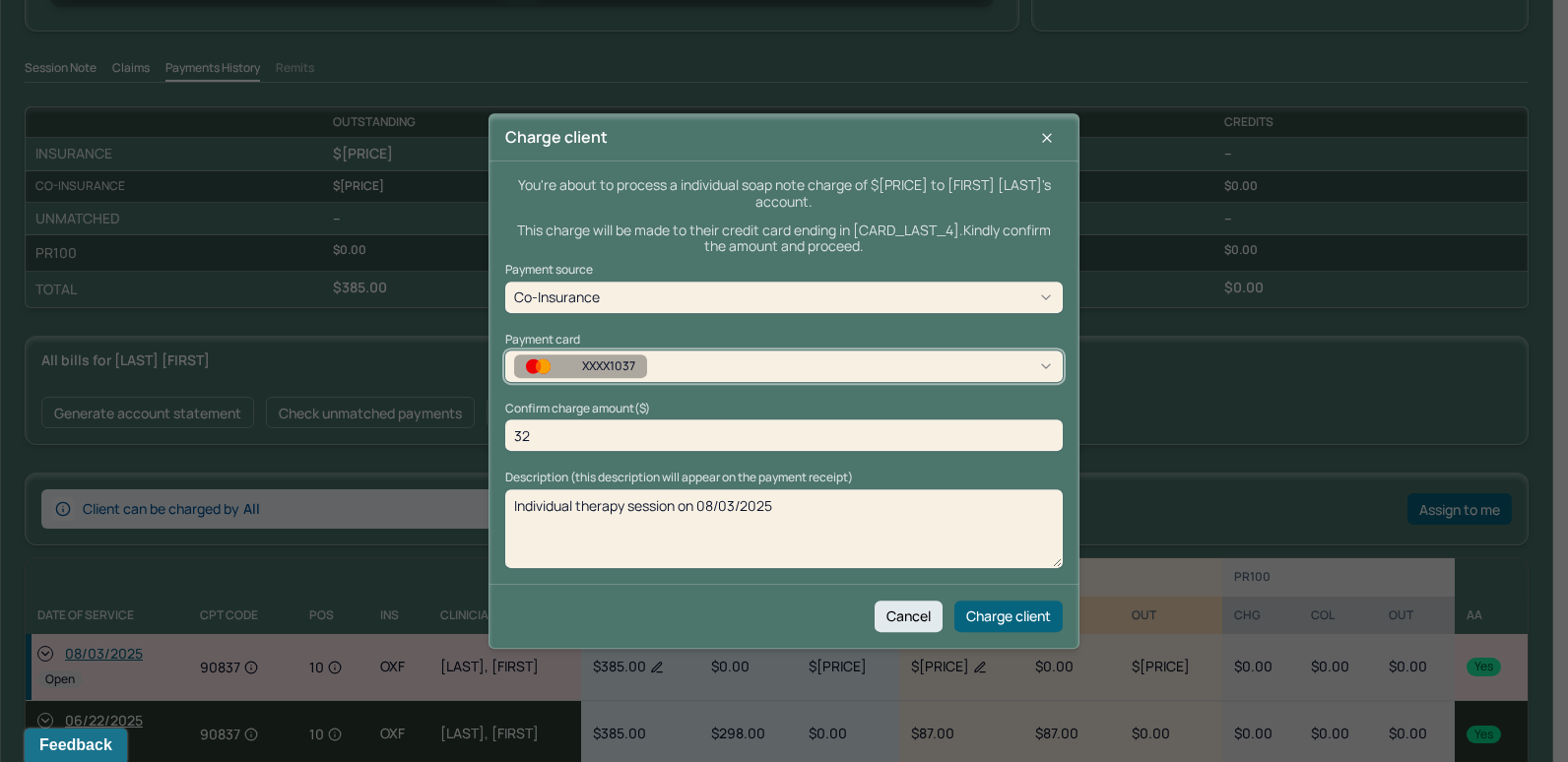click on "XXXX1037" at bounding box center [784, 366] 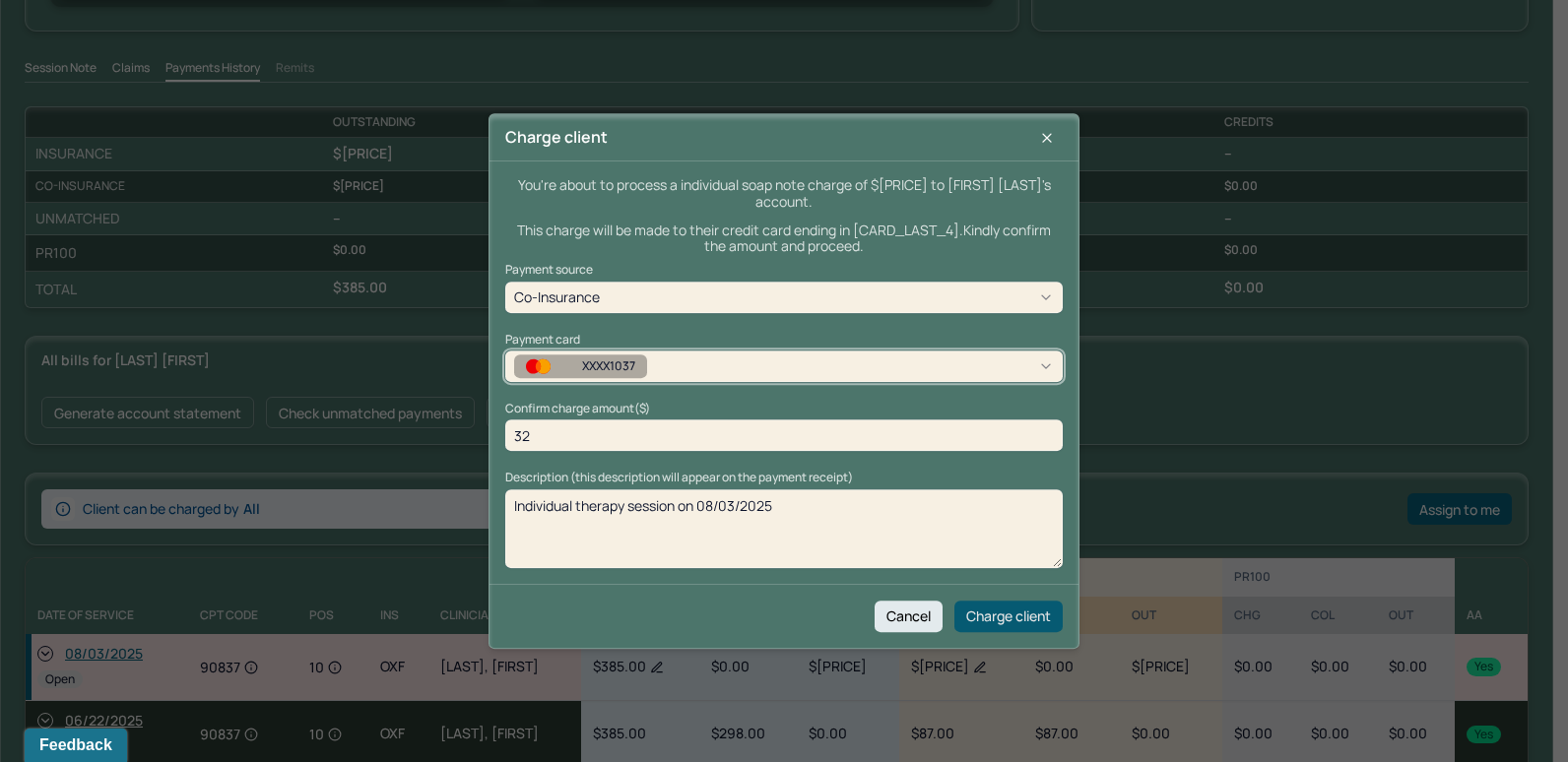 click on "Charge client" at bounding box center [1009, 616] 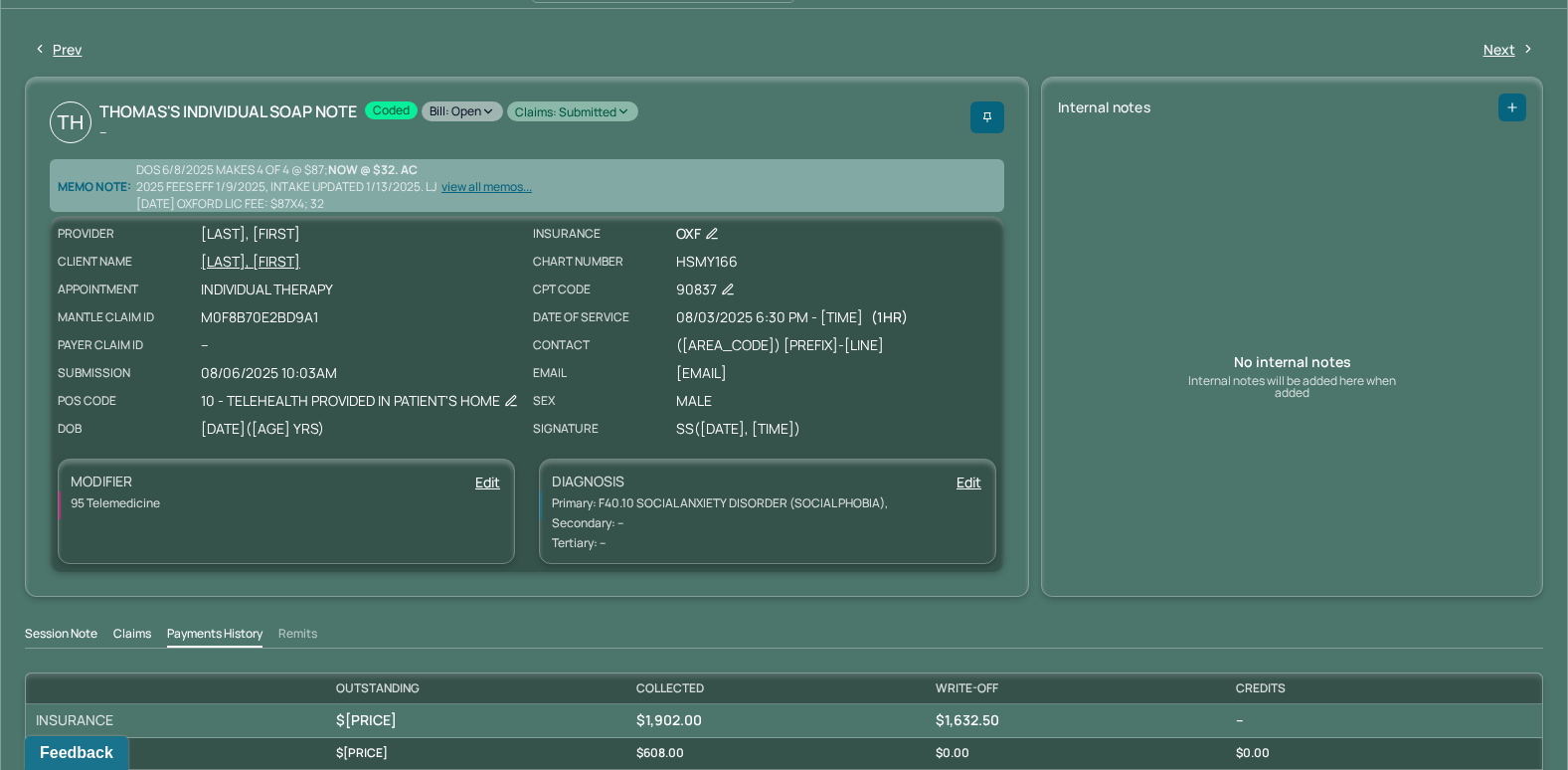 scroll, scrollTop: 0, scrollLeft: 0, axis: both 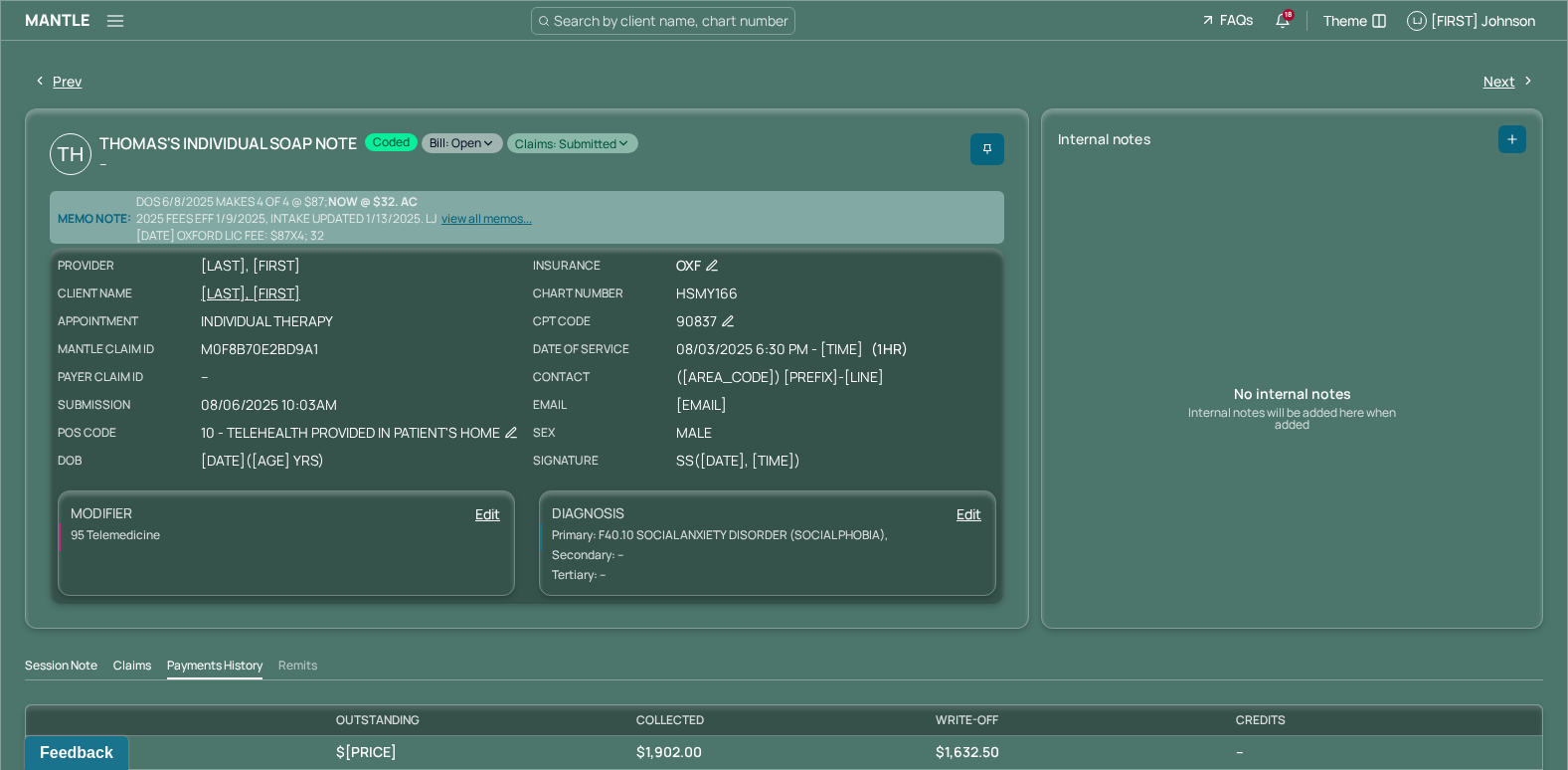 click on "Bill: Open" at bounding box center [462, 143] 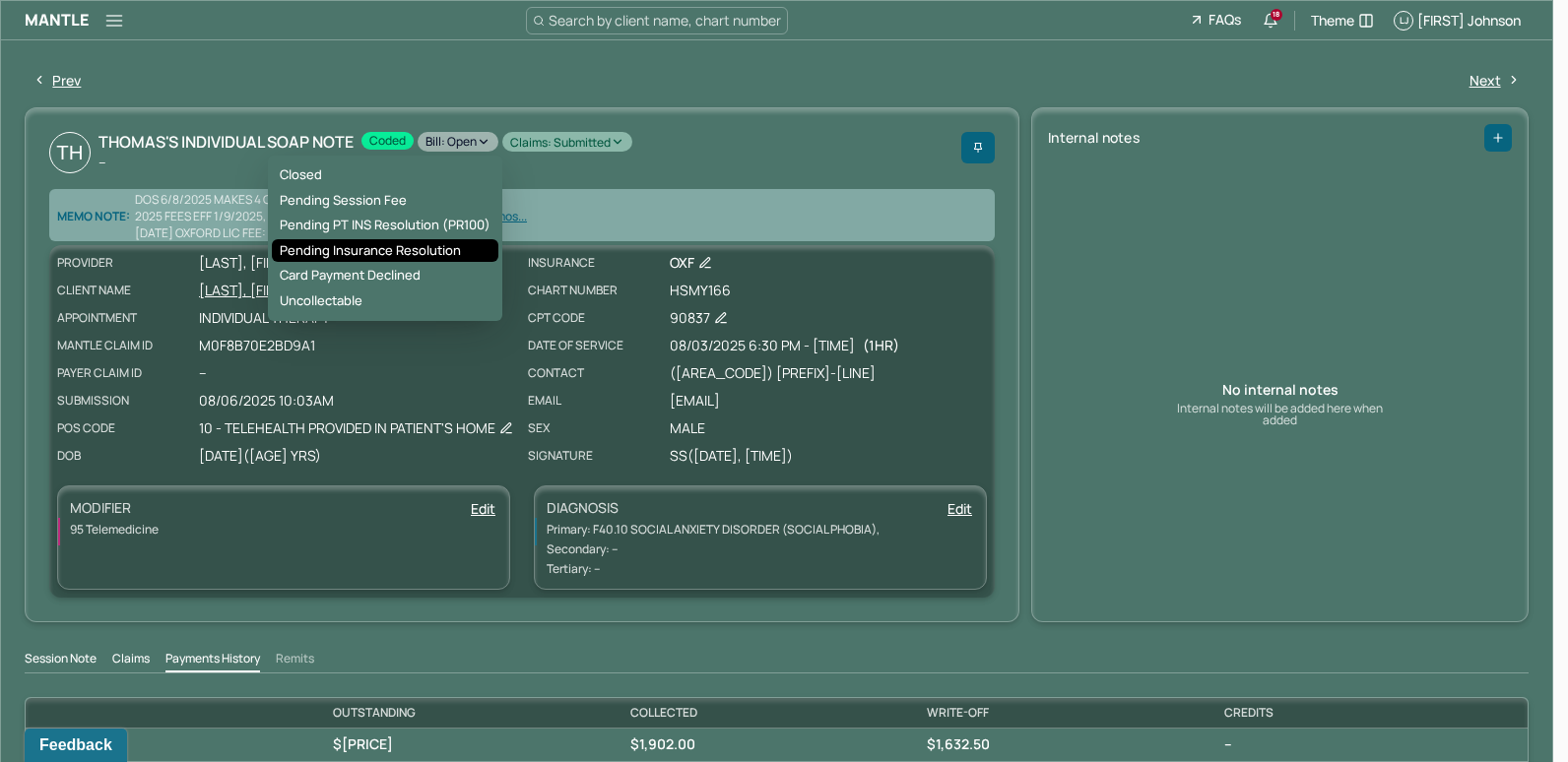 click on "Pending Insurance Resolution" at bounding box center (385, 251) 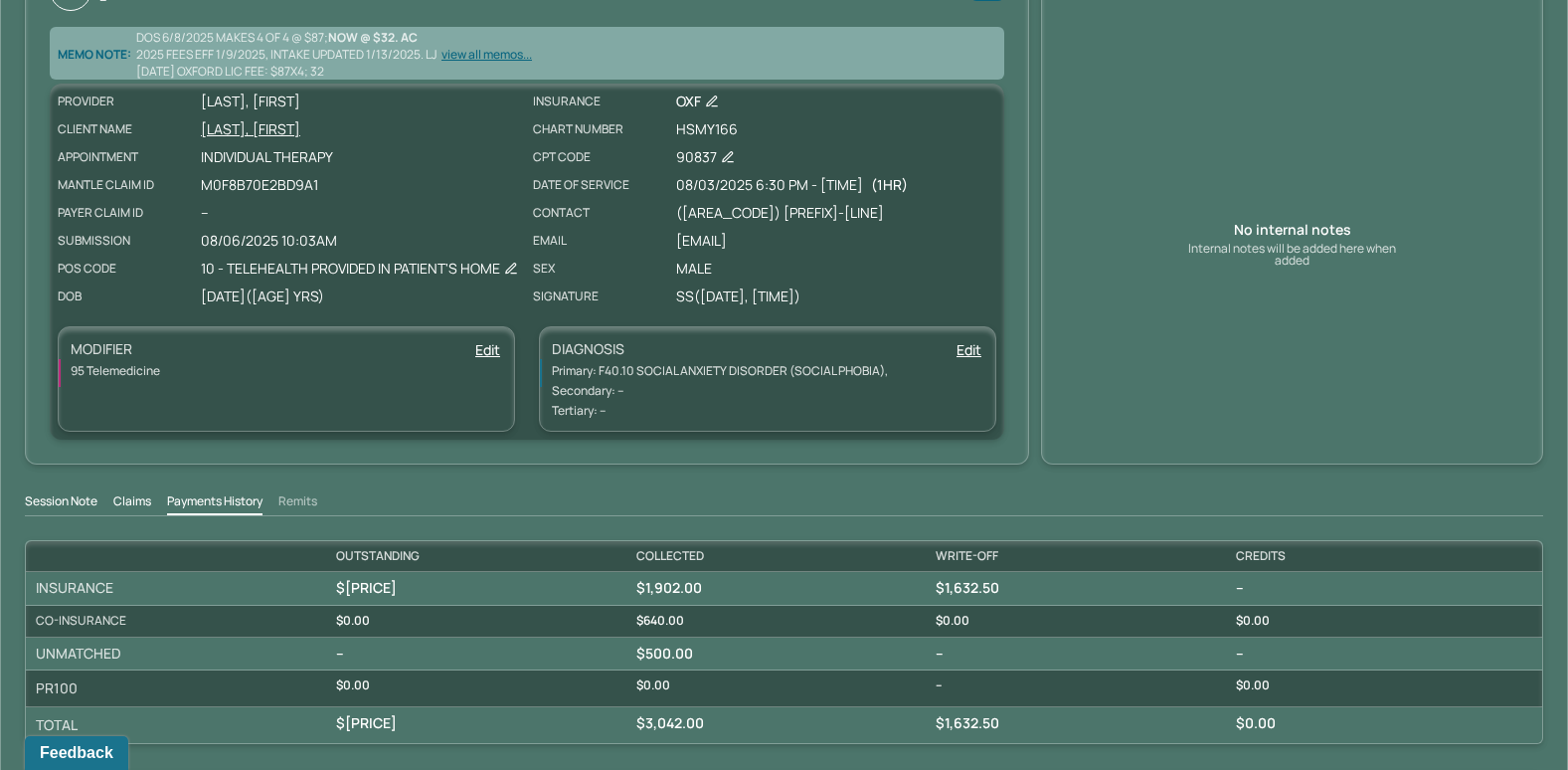 scroll, scrollTop: 0, scrollLeft: 0, axis: both 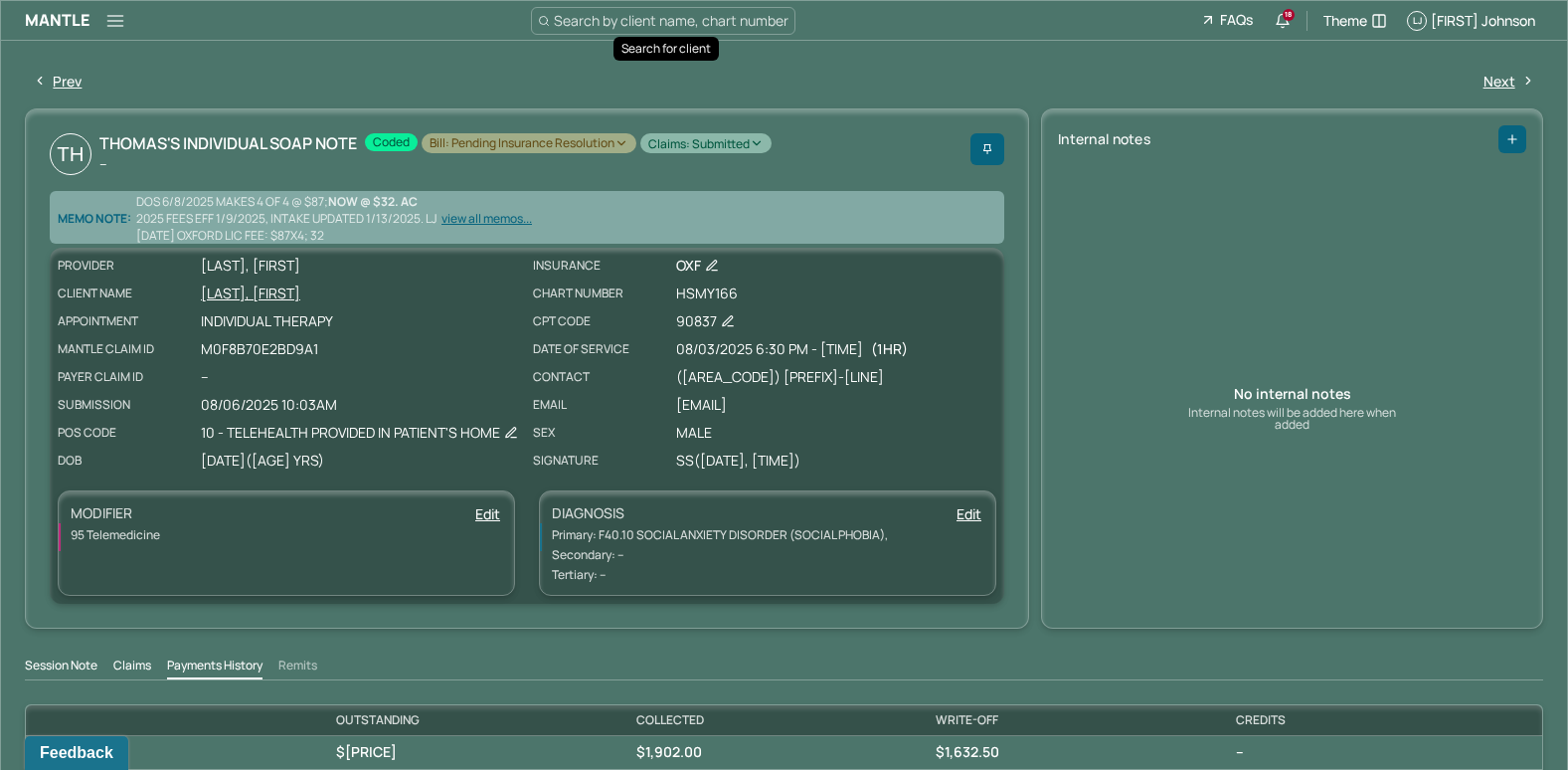 click on "Search by client name, chart number" at bounding box center [671, 20] 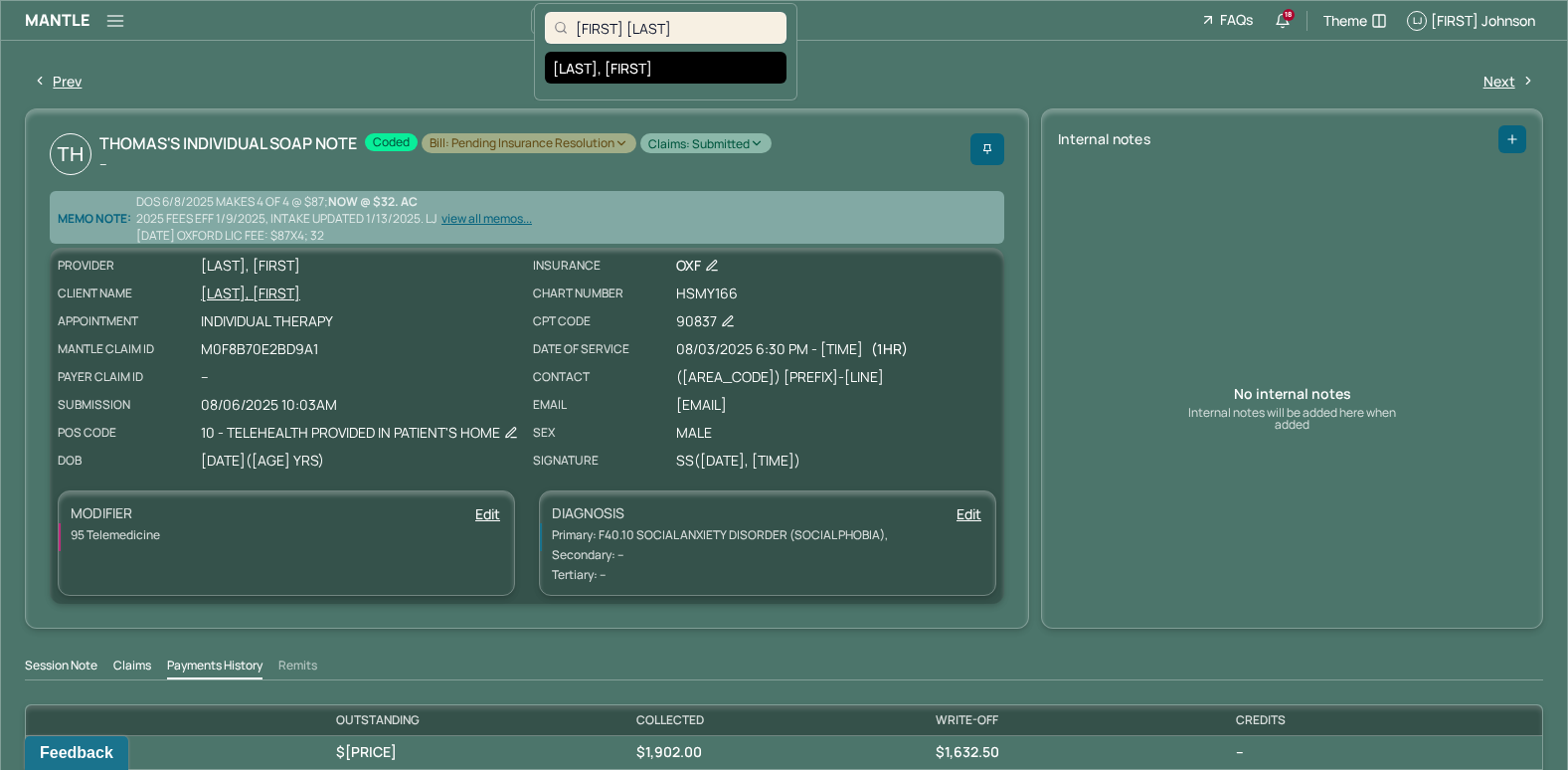 type on "[FIRST] [LAST]" 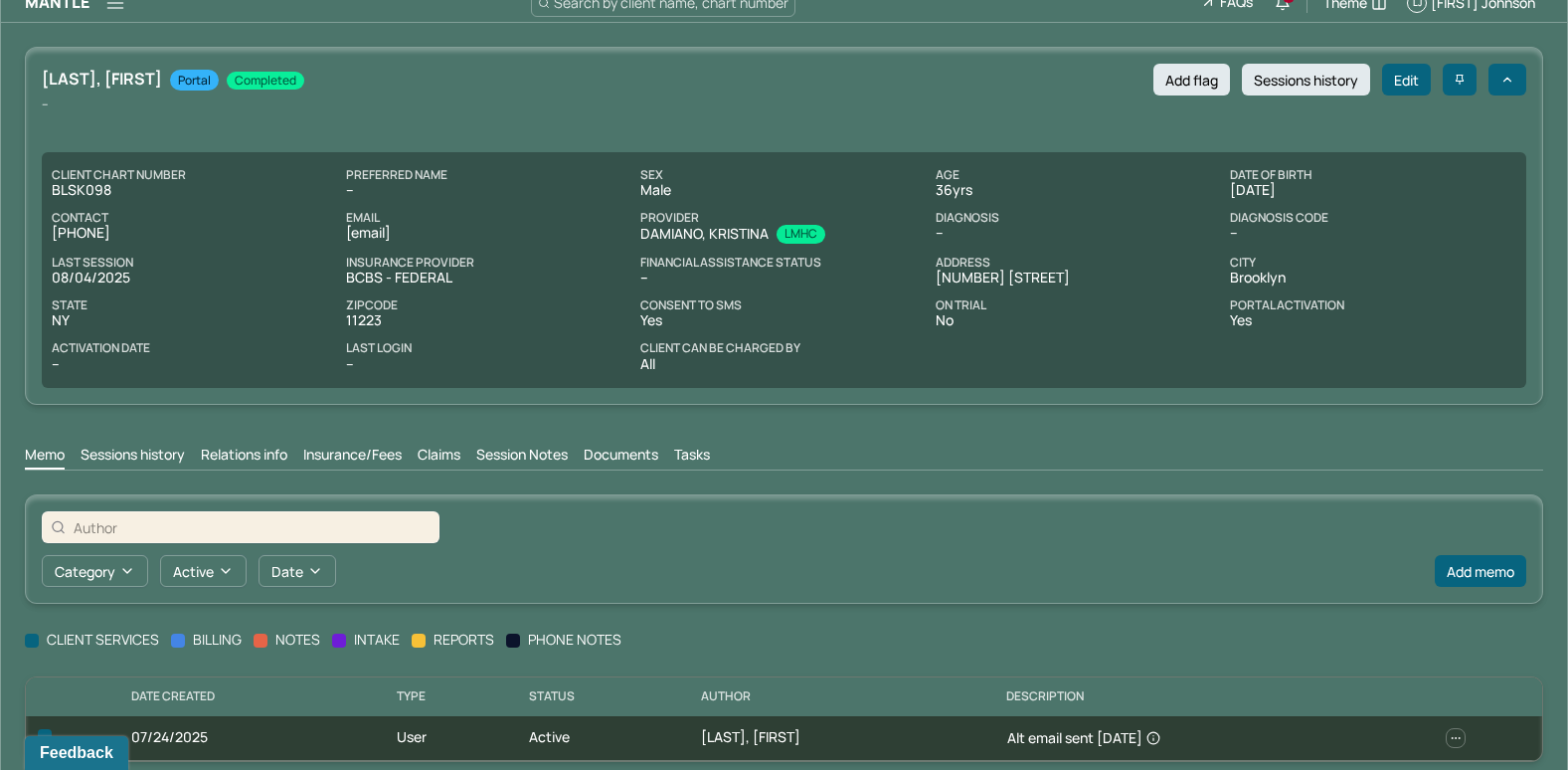 scroll, scrollTop: 35, scrollLeft: 0, axis: vertical 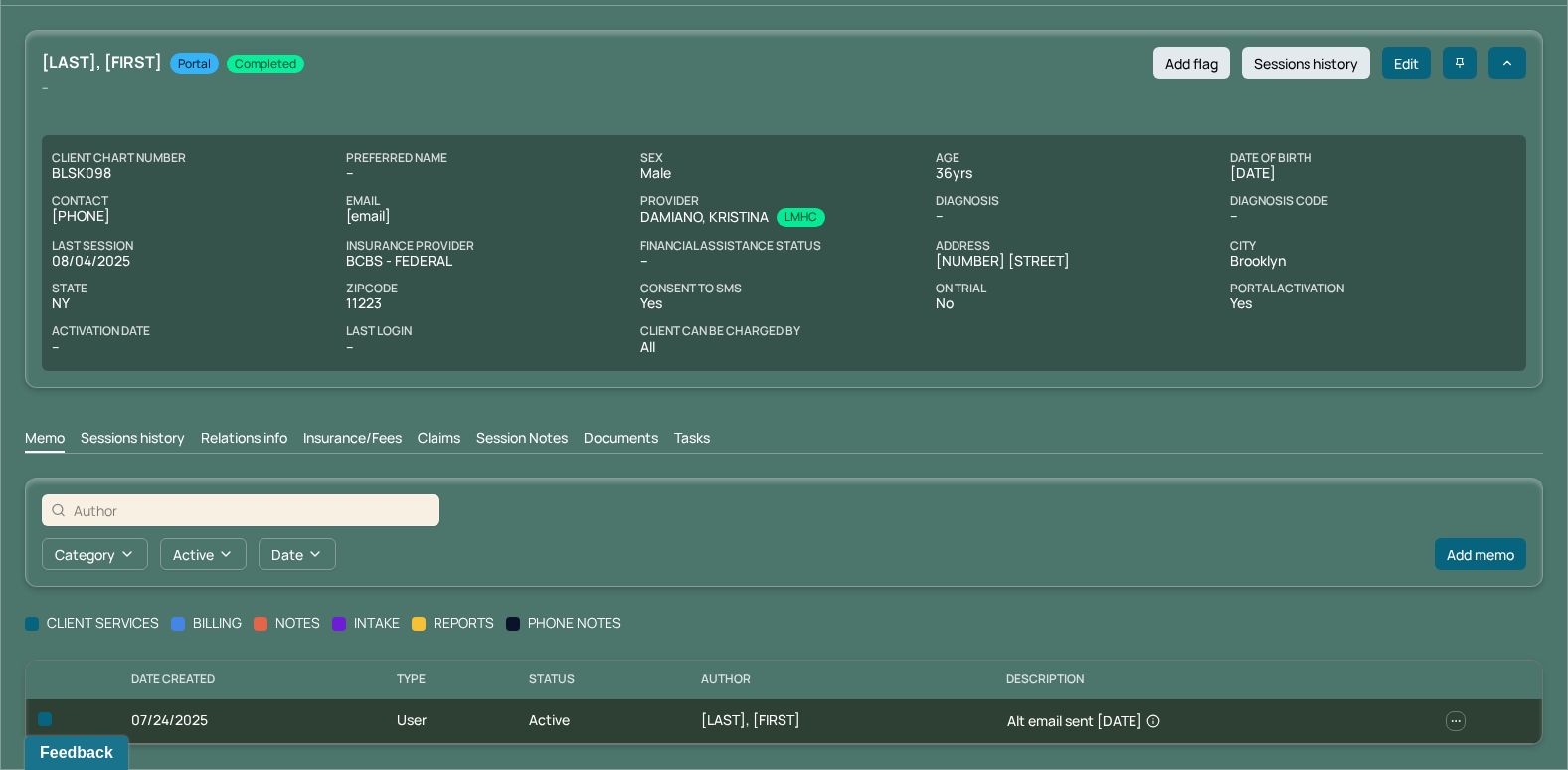 click on "Insurance/Fees" at bounding box center [352, 440] 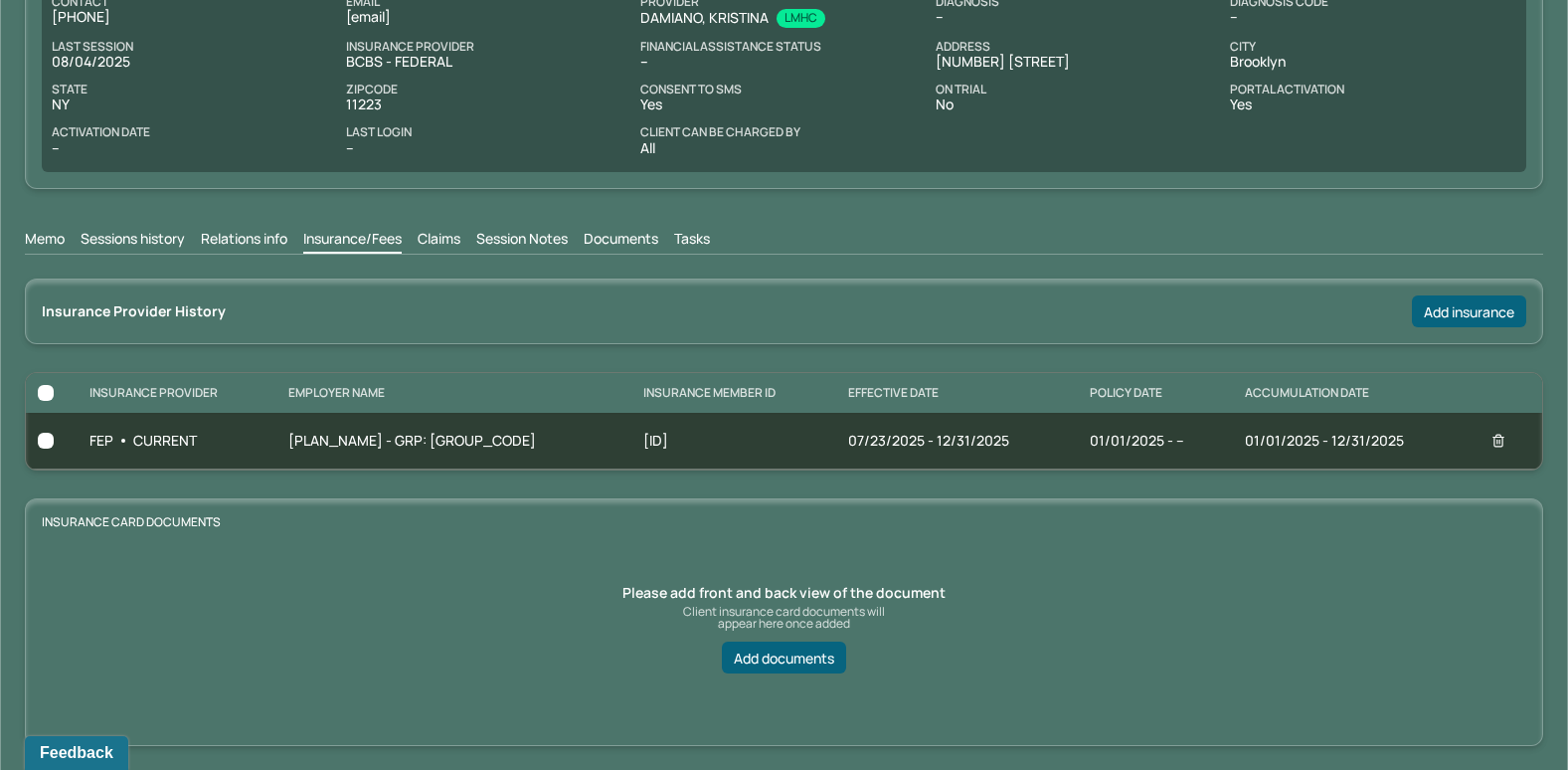 scroll, scrollTop: 0, scrollLeft: 0, axis: both 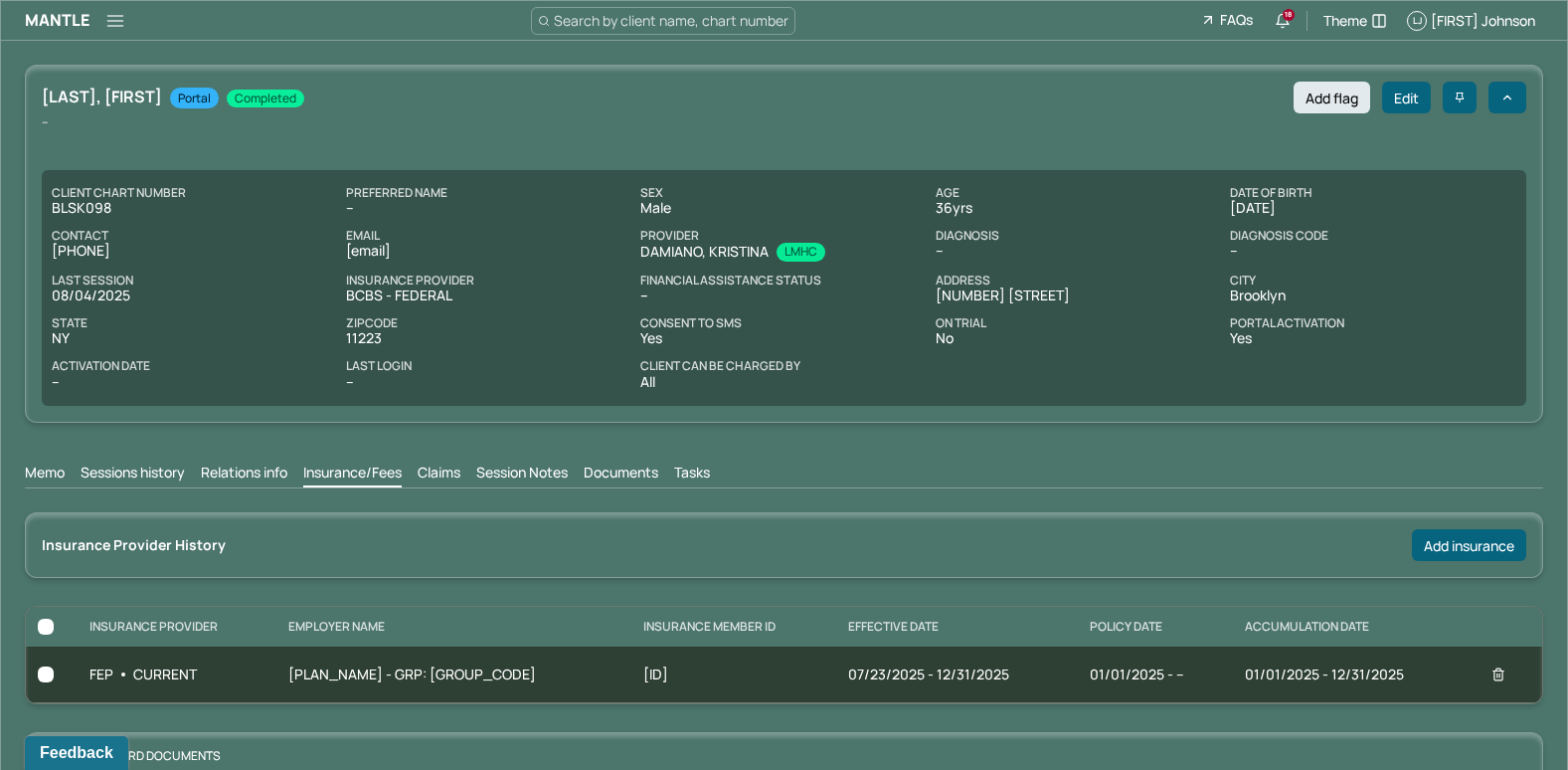 click on "Claims" at bounding box center [438, 475] 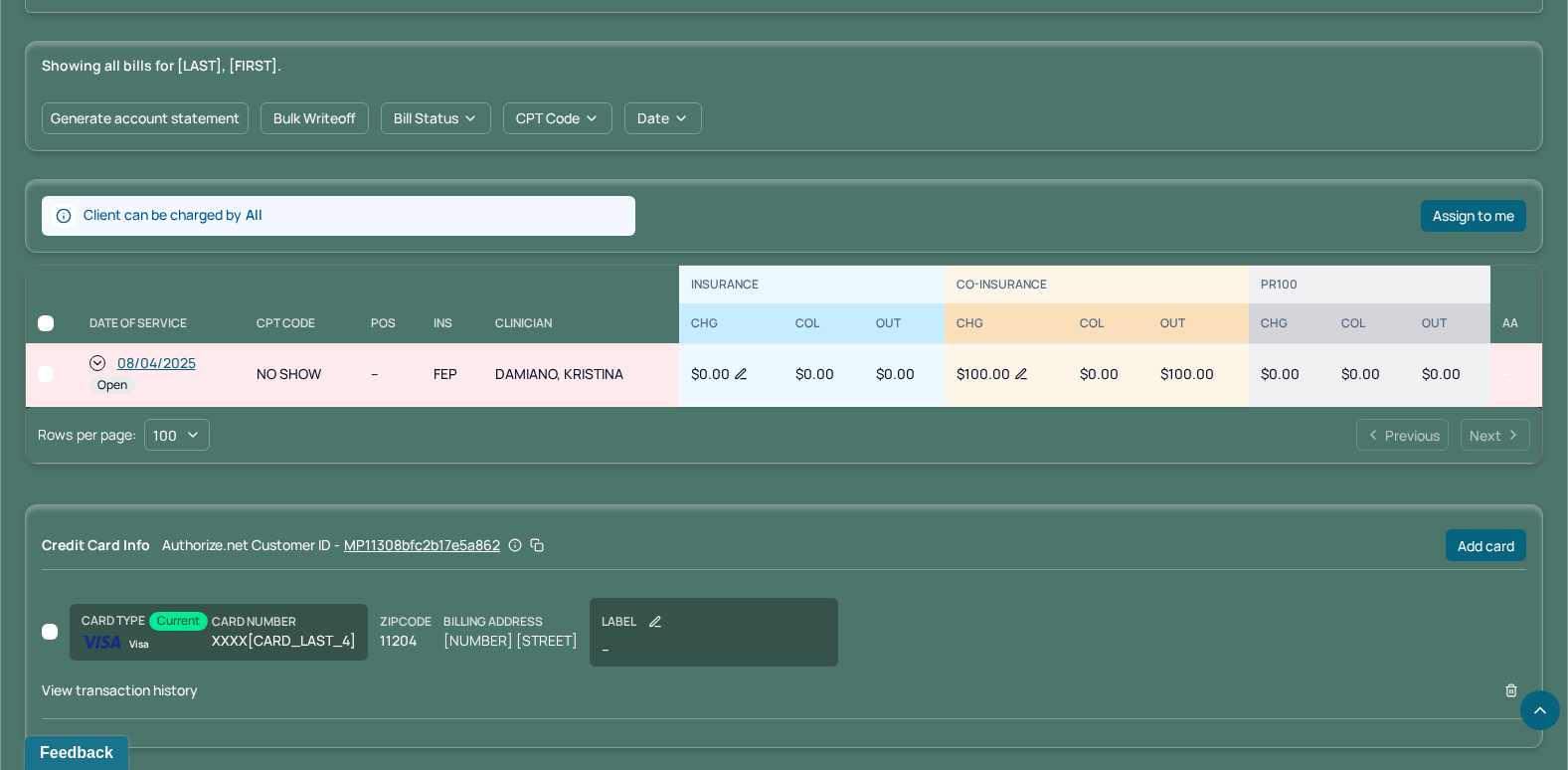 scroll, scrollTop: 707, scrollLeft: 0, axis: vertical 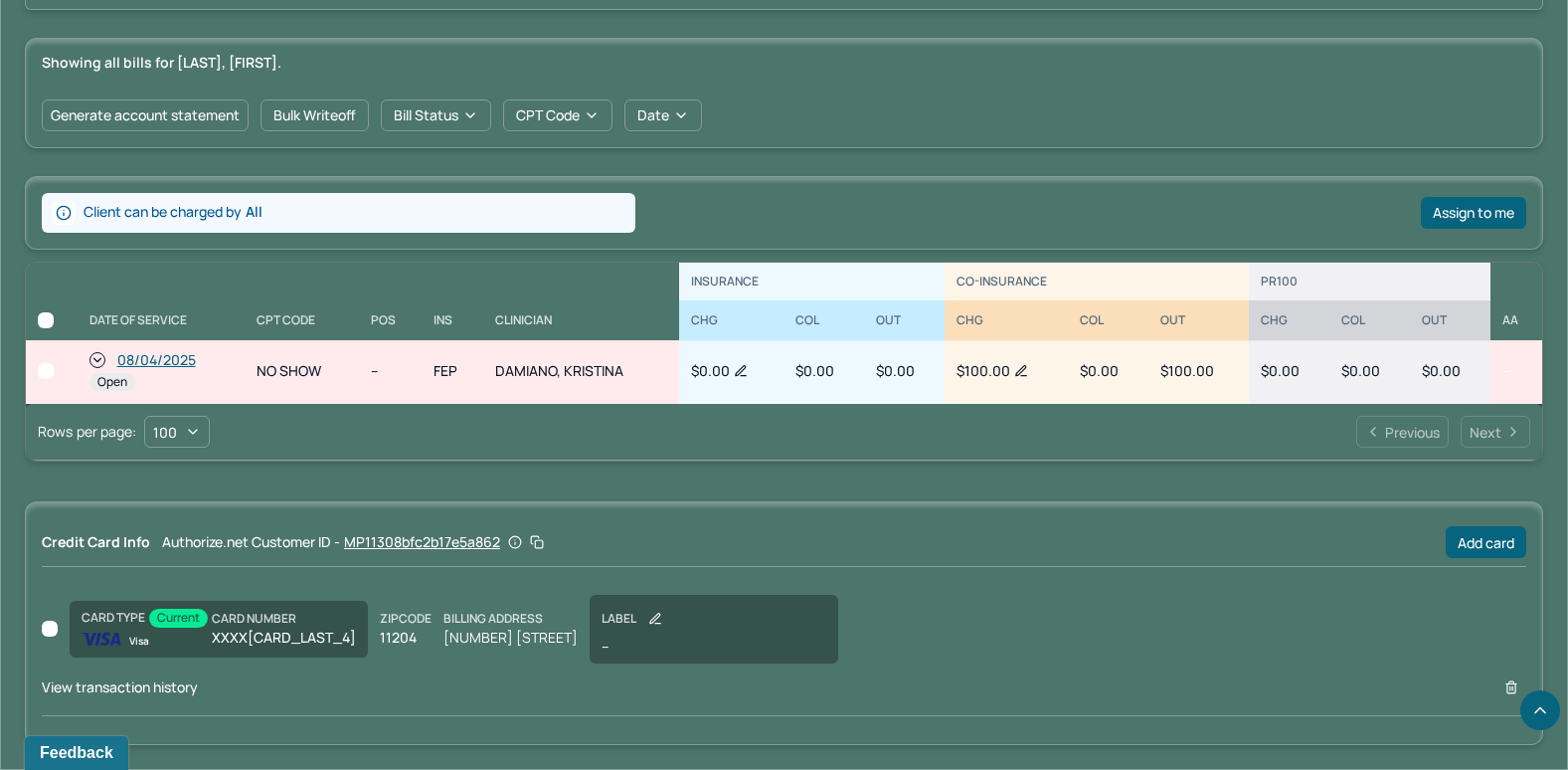 click on "View transaction history" at bounding box center (119, 686) 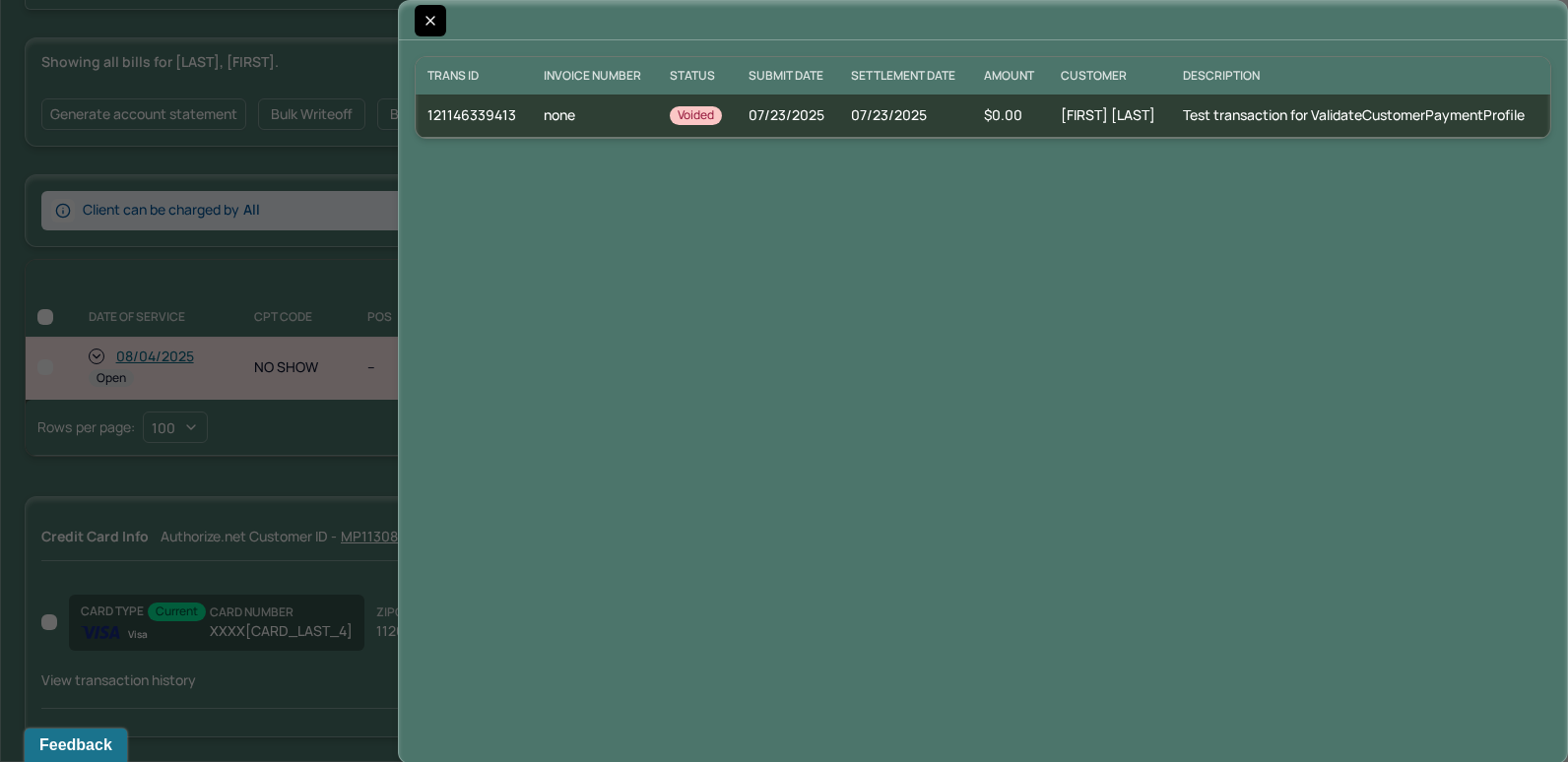 click 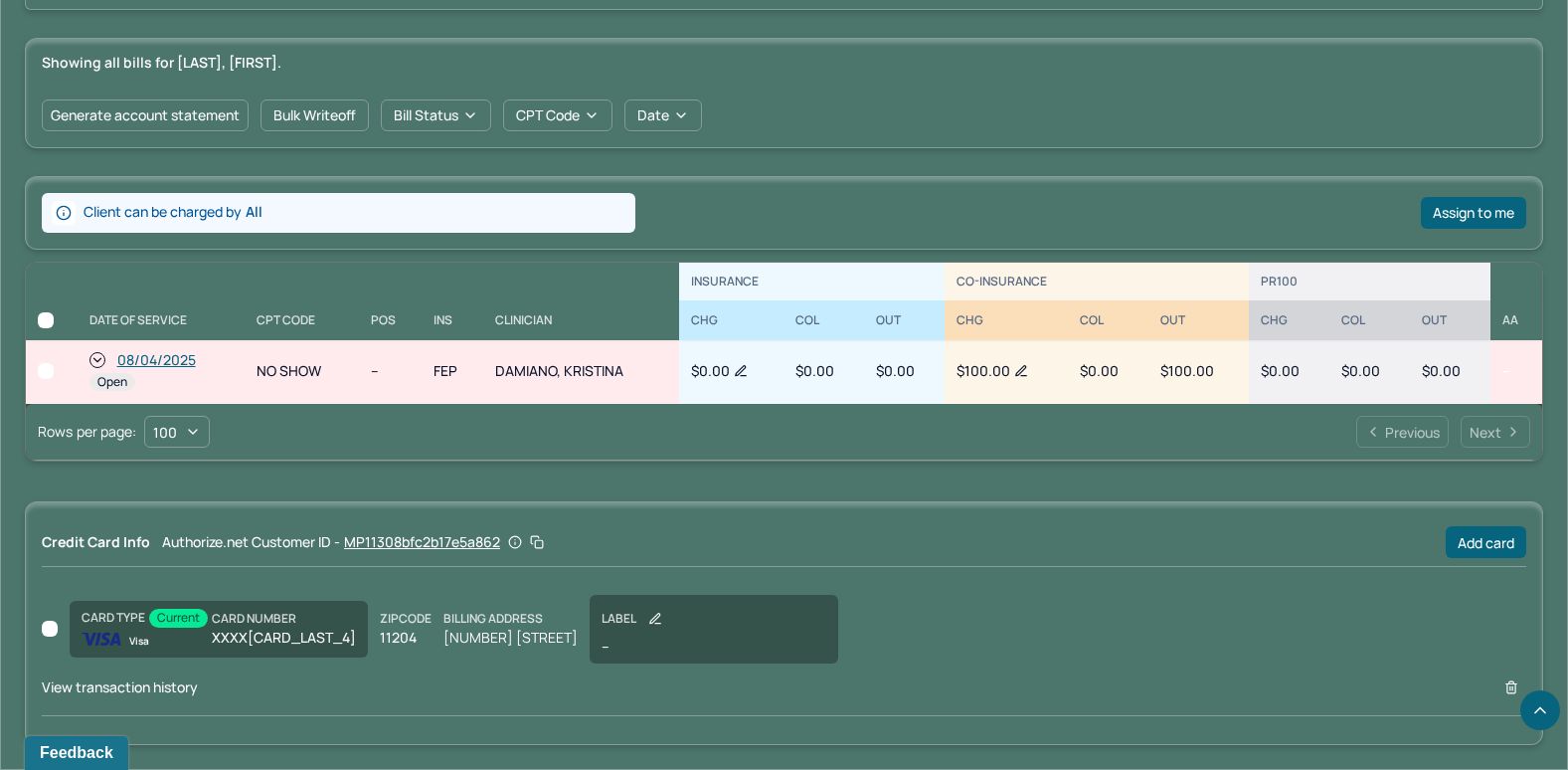 click on "08/04/2025" at bounding box center (156, 360) 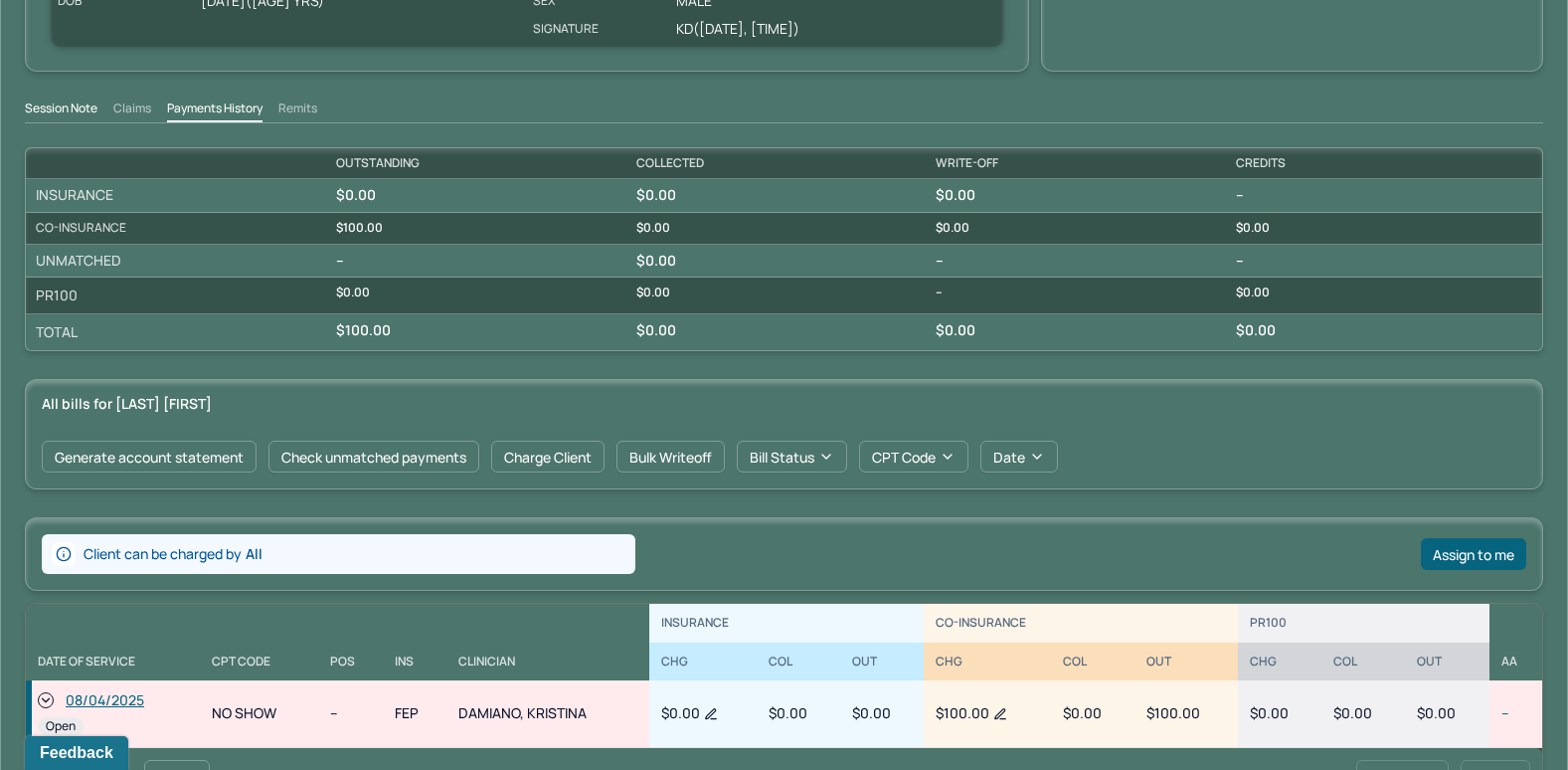 scroll, scrollTop: 460, scrollLeft: 0, axis: vertical 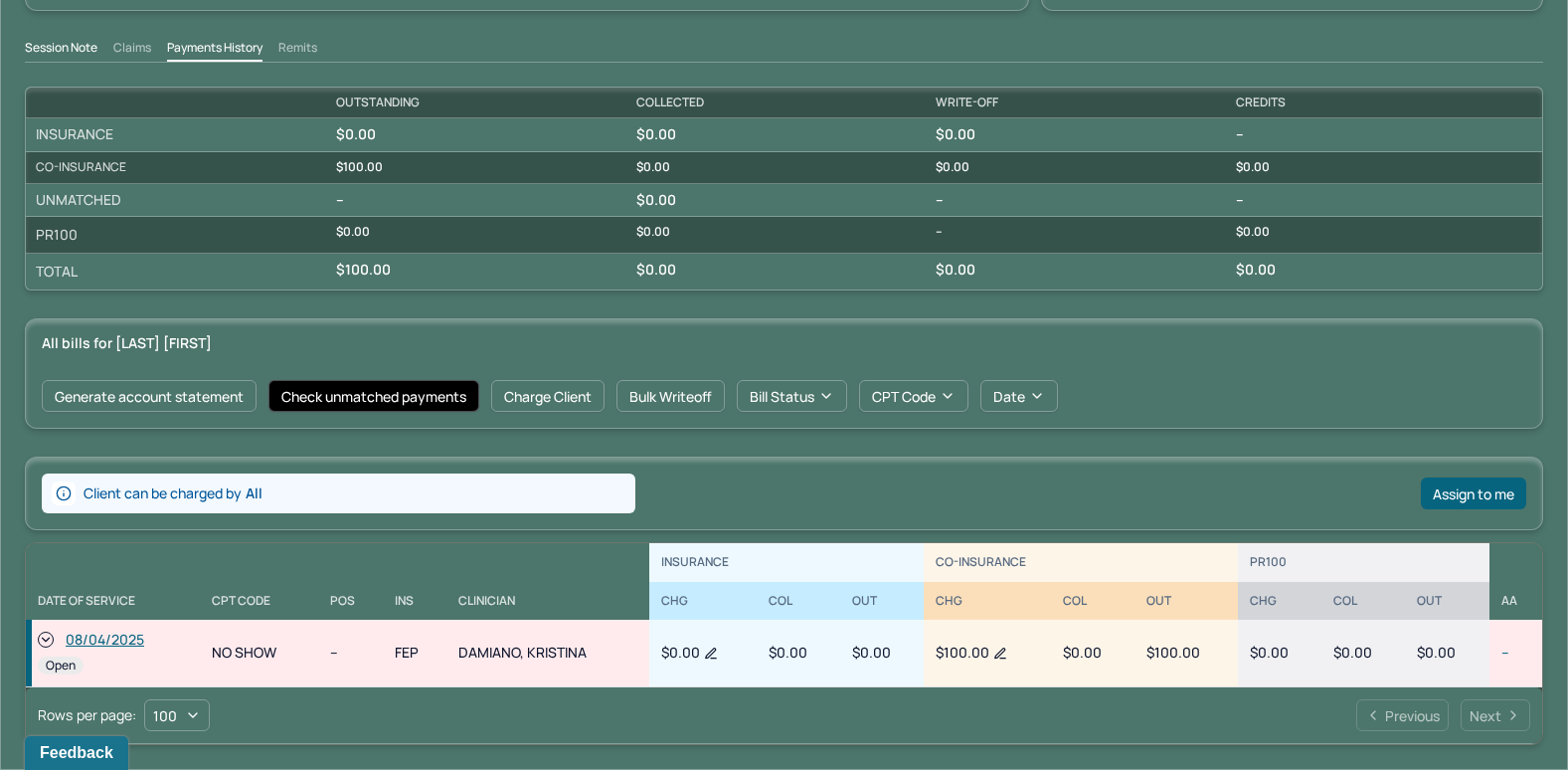 click on "Check unmatched payments" at bounding box center [374, 396] 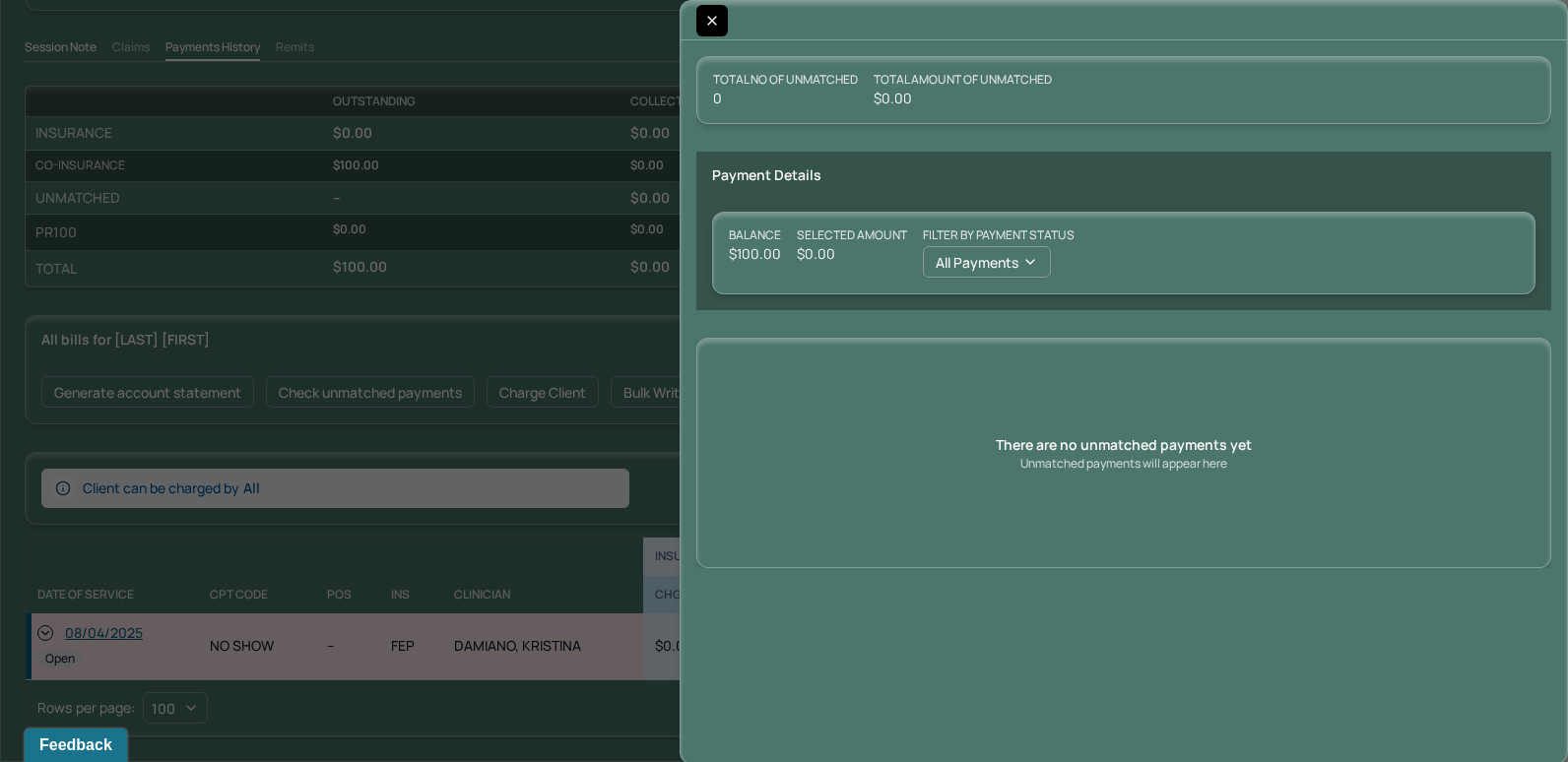 click 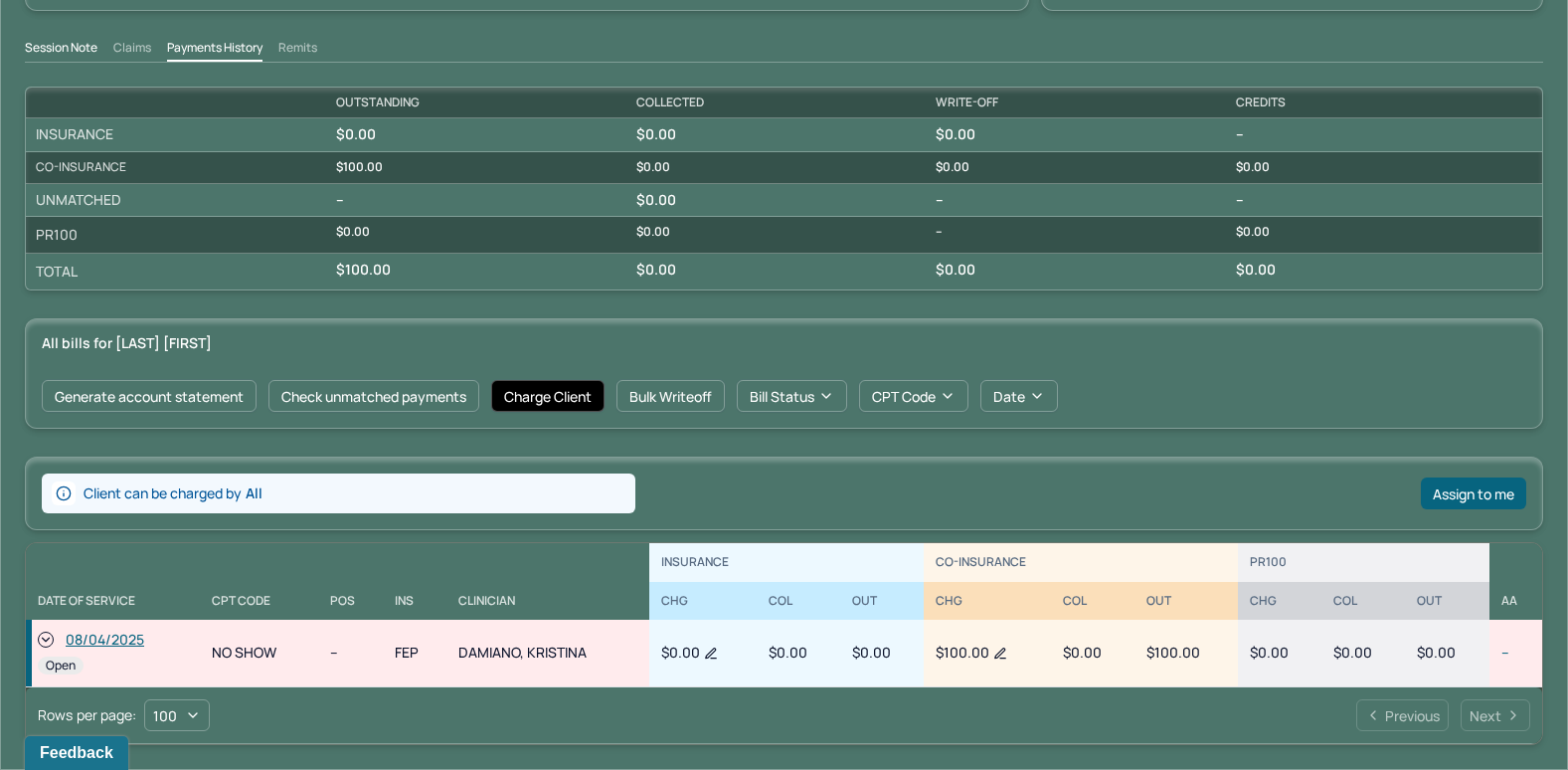 click on "Charge Client" at bounding box center [548, 396] 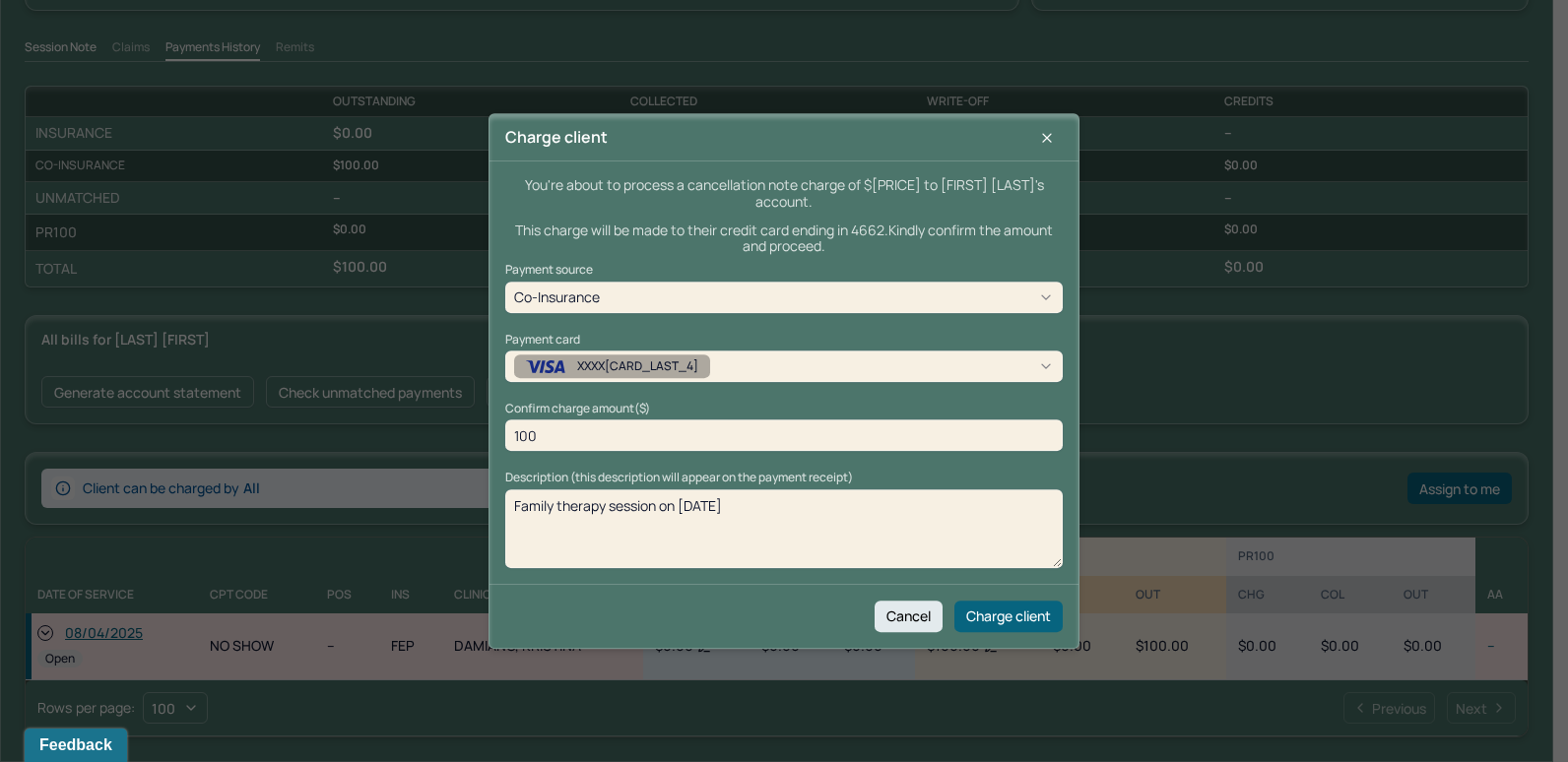 click on "XXXX[CARD_LAST_4]" at bounding box center (784, 366) 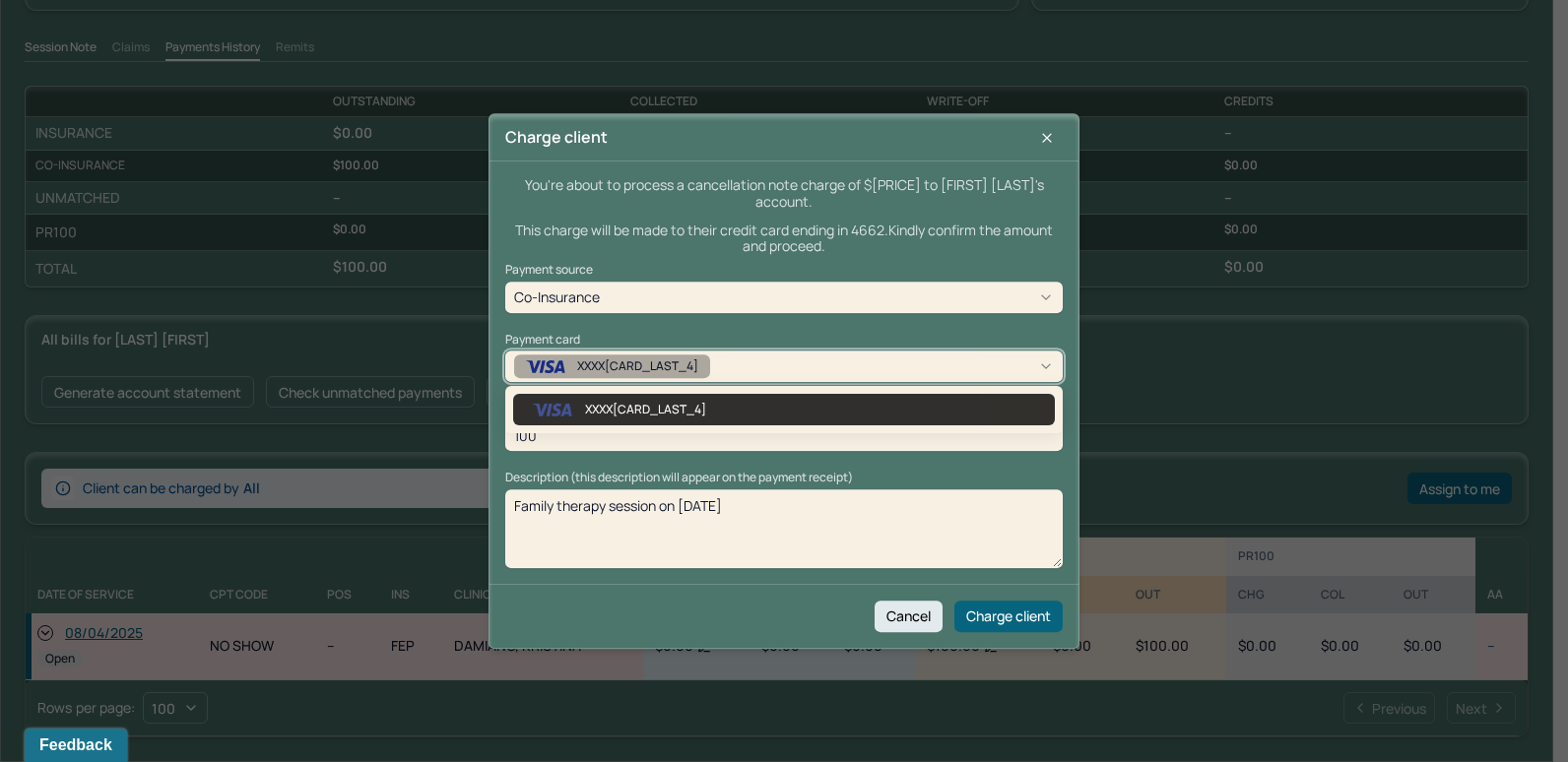 click on "XXXX[CARD_LAST_4]" at bounding box center (784, 366) 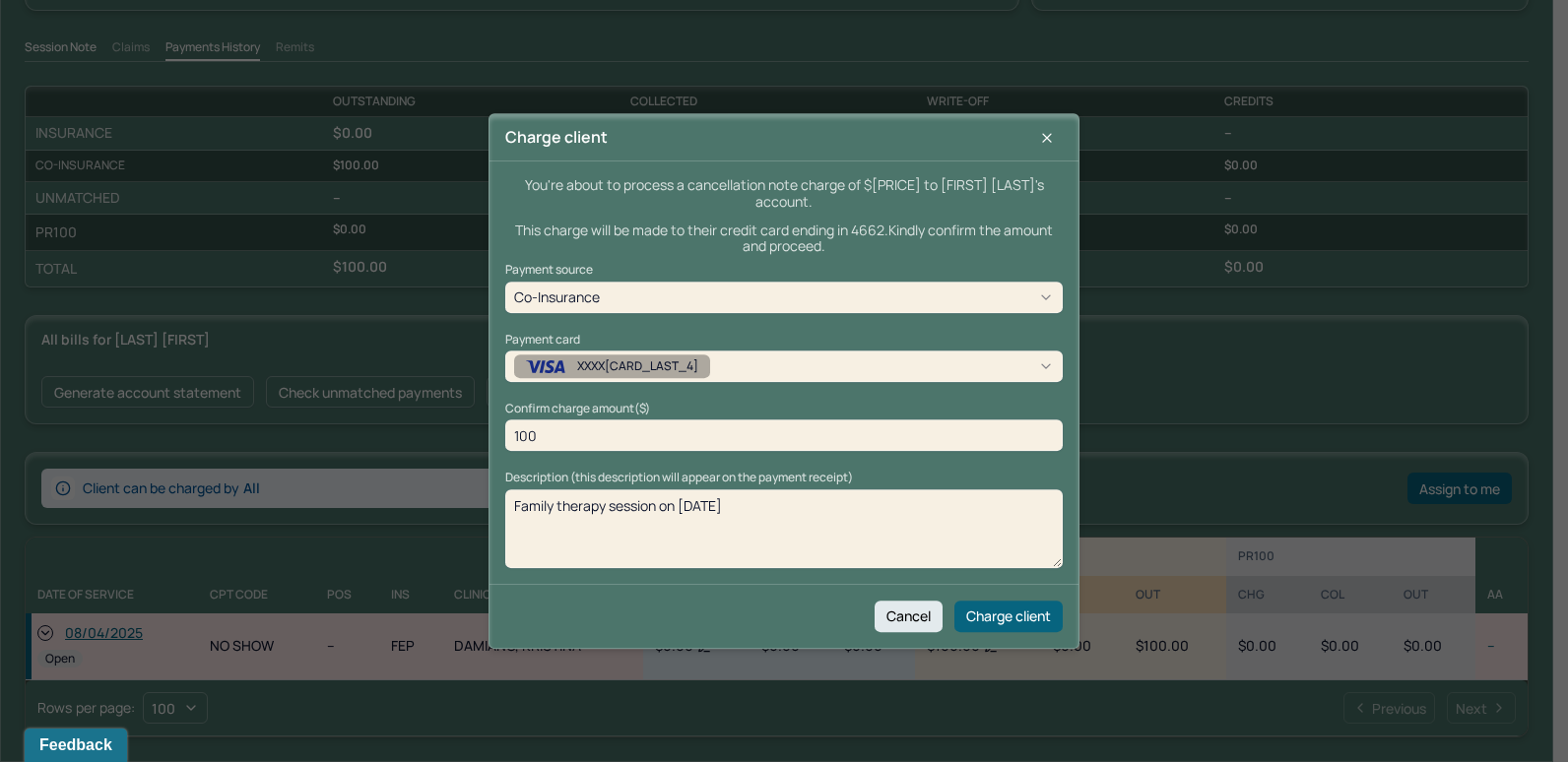 click on "Family therapy session on [DATE]" at bounding box center [784, 529] 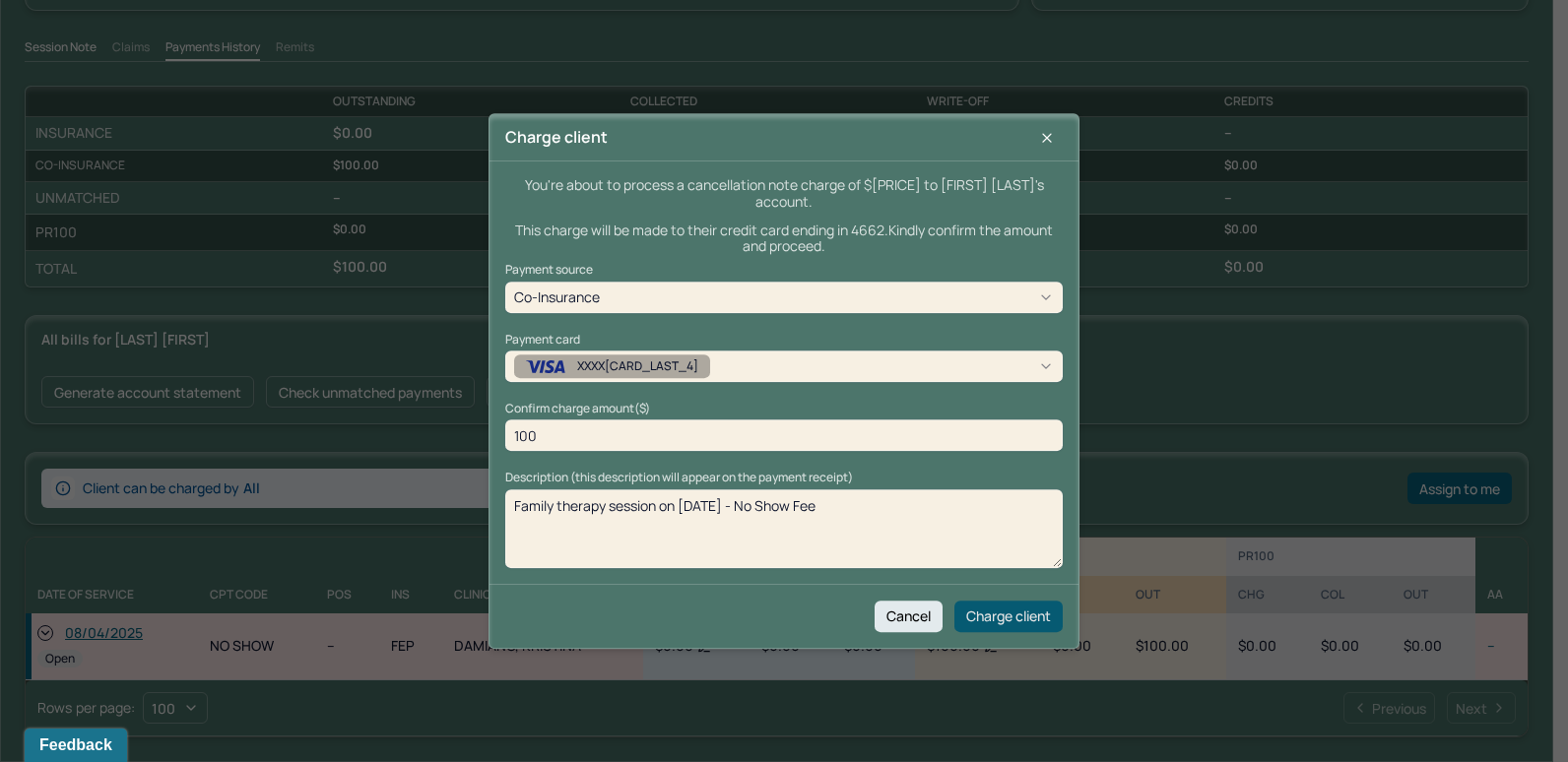 type on "Family therapy session on [DATE] - No Show Fee" 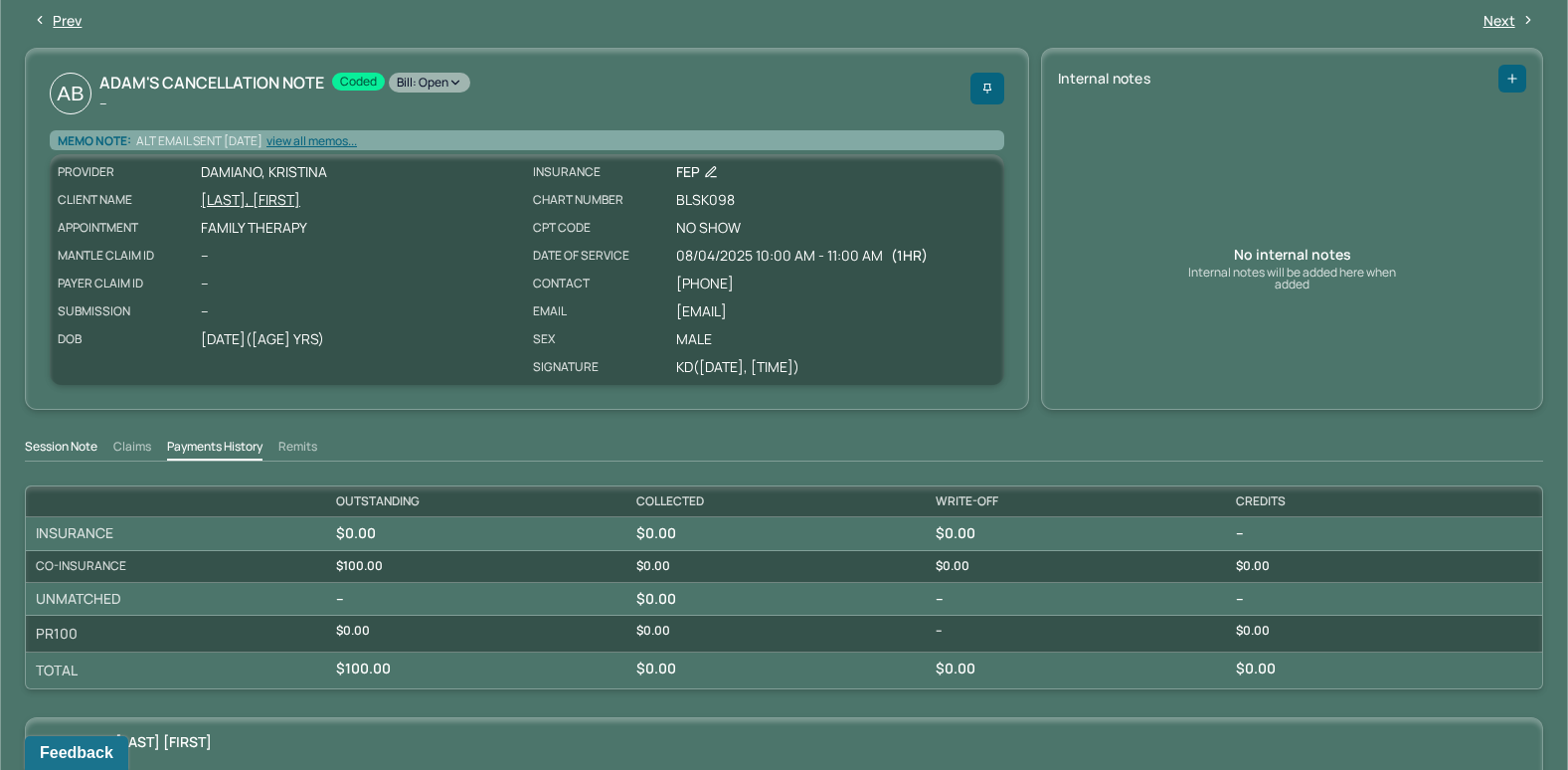 scroll, scrollTop: 0, scrollLeft: 0, axis: both 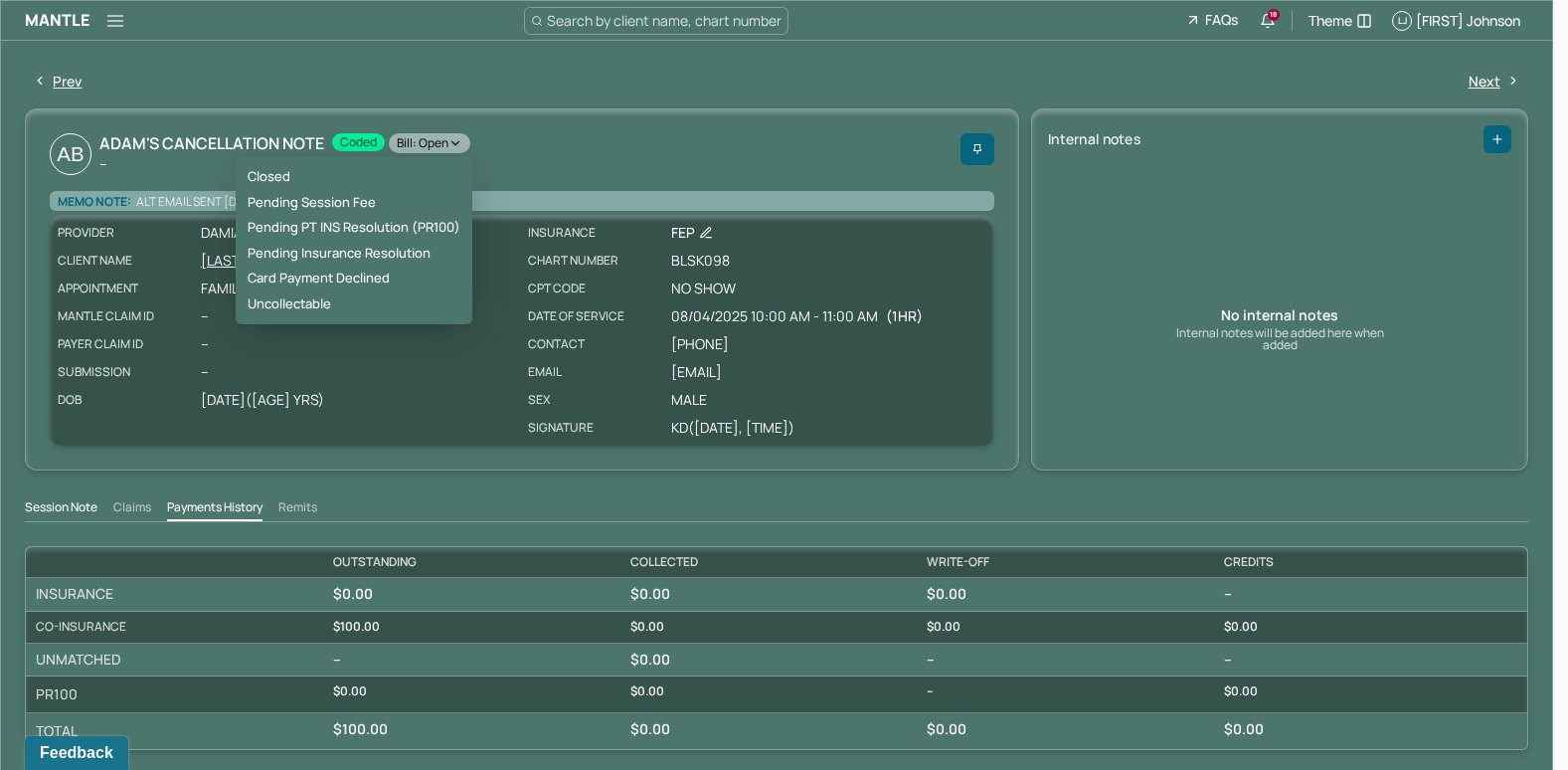 click on "Bill: Open" at bounding box center (430, 143) 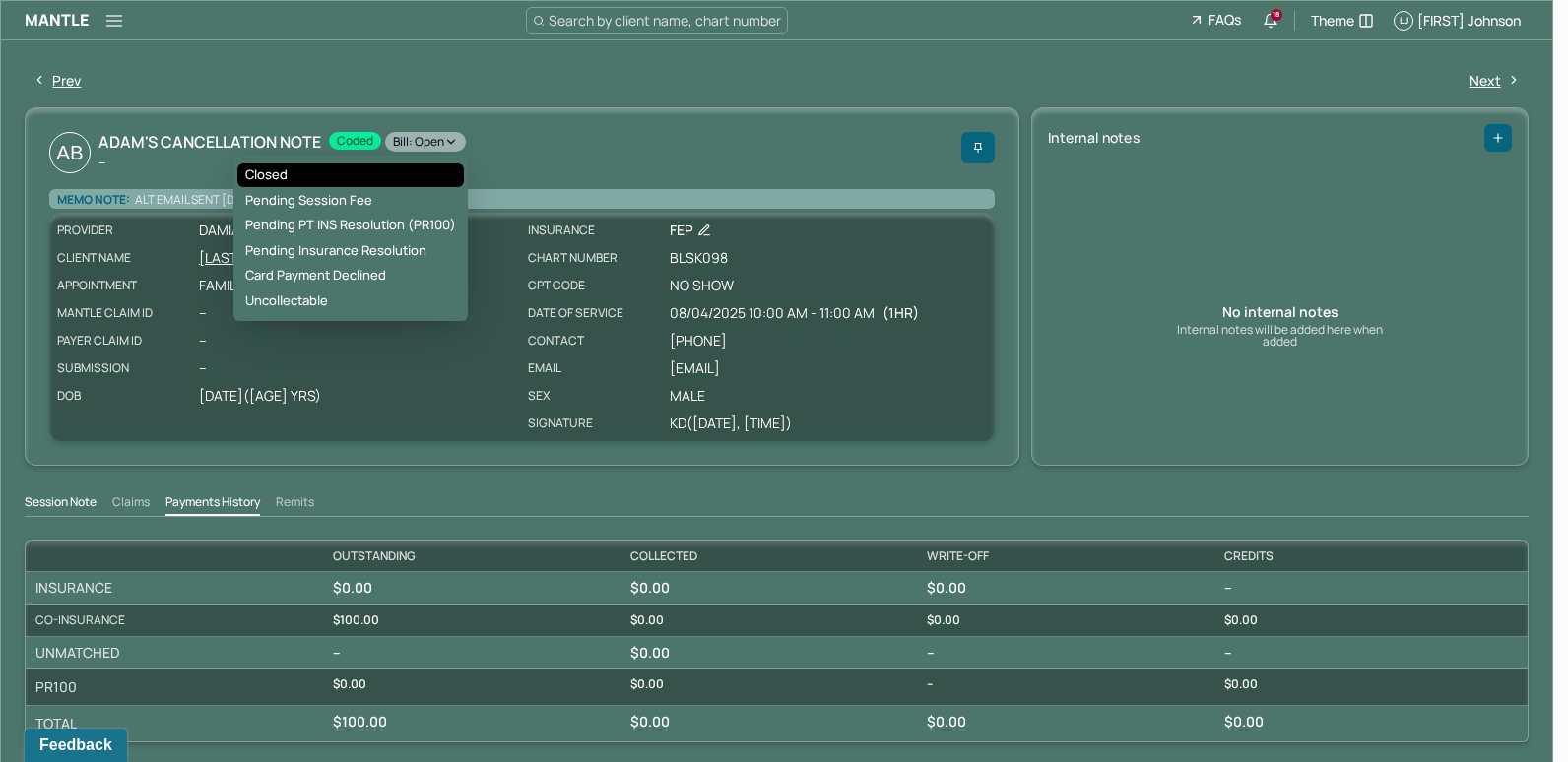 click on "Closed" at bounding box center [351, 175] 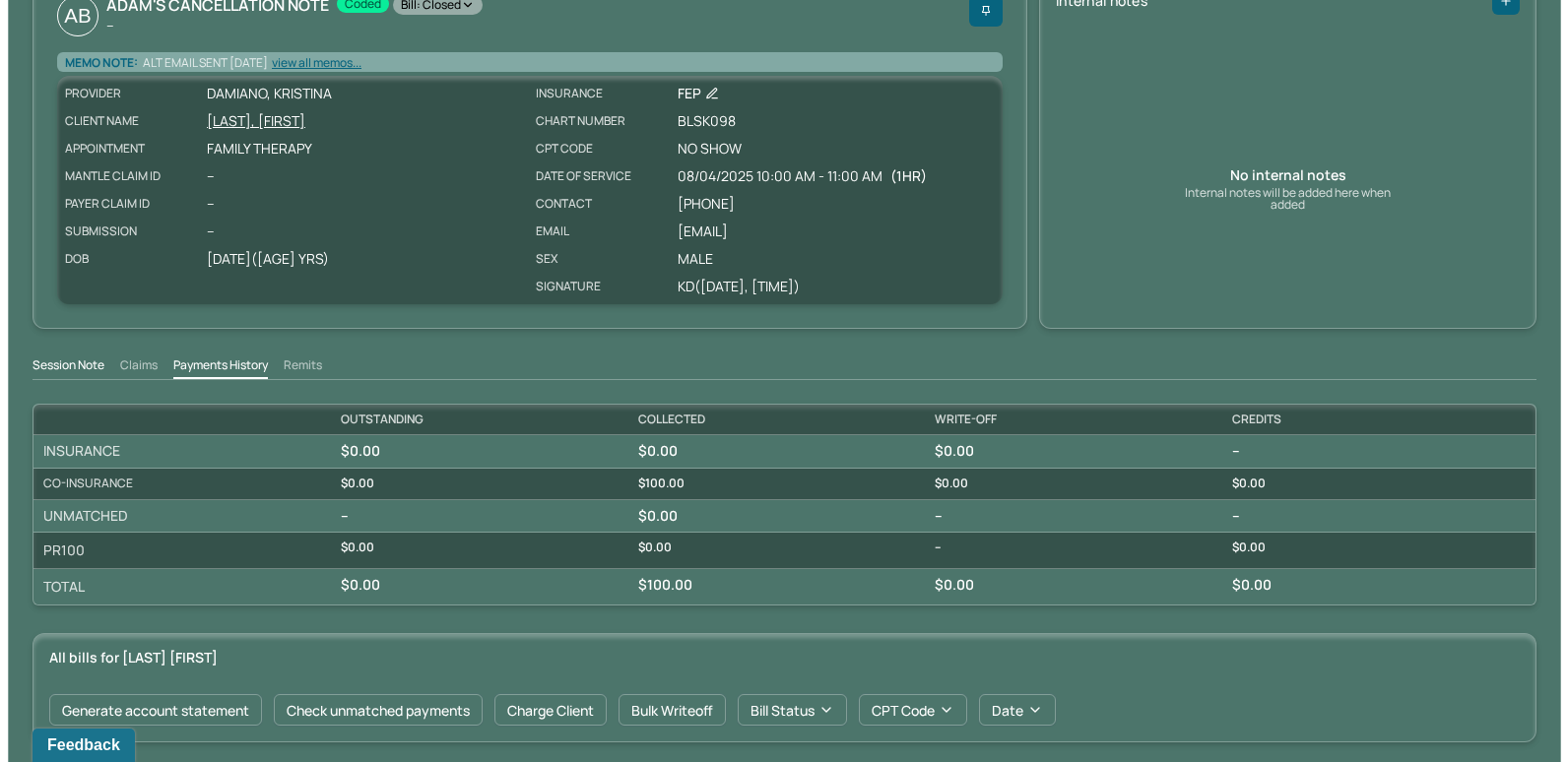 scroll, scrollTop: 0, scrollLeft: 0, axis: both 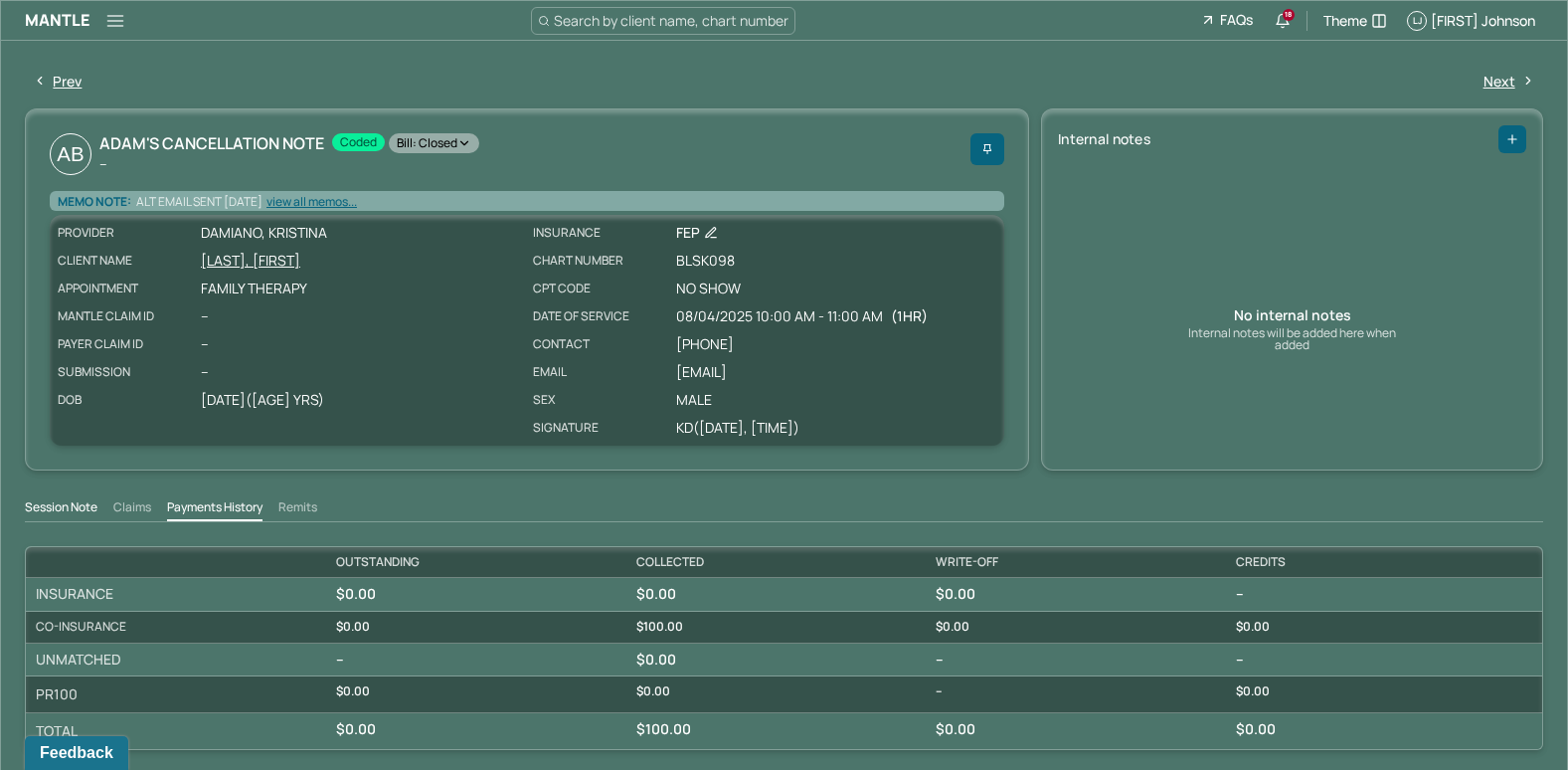 click on "[LAST], [FIRST]" at bounding box center [361, 261] 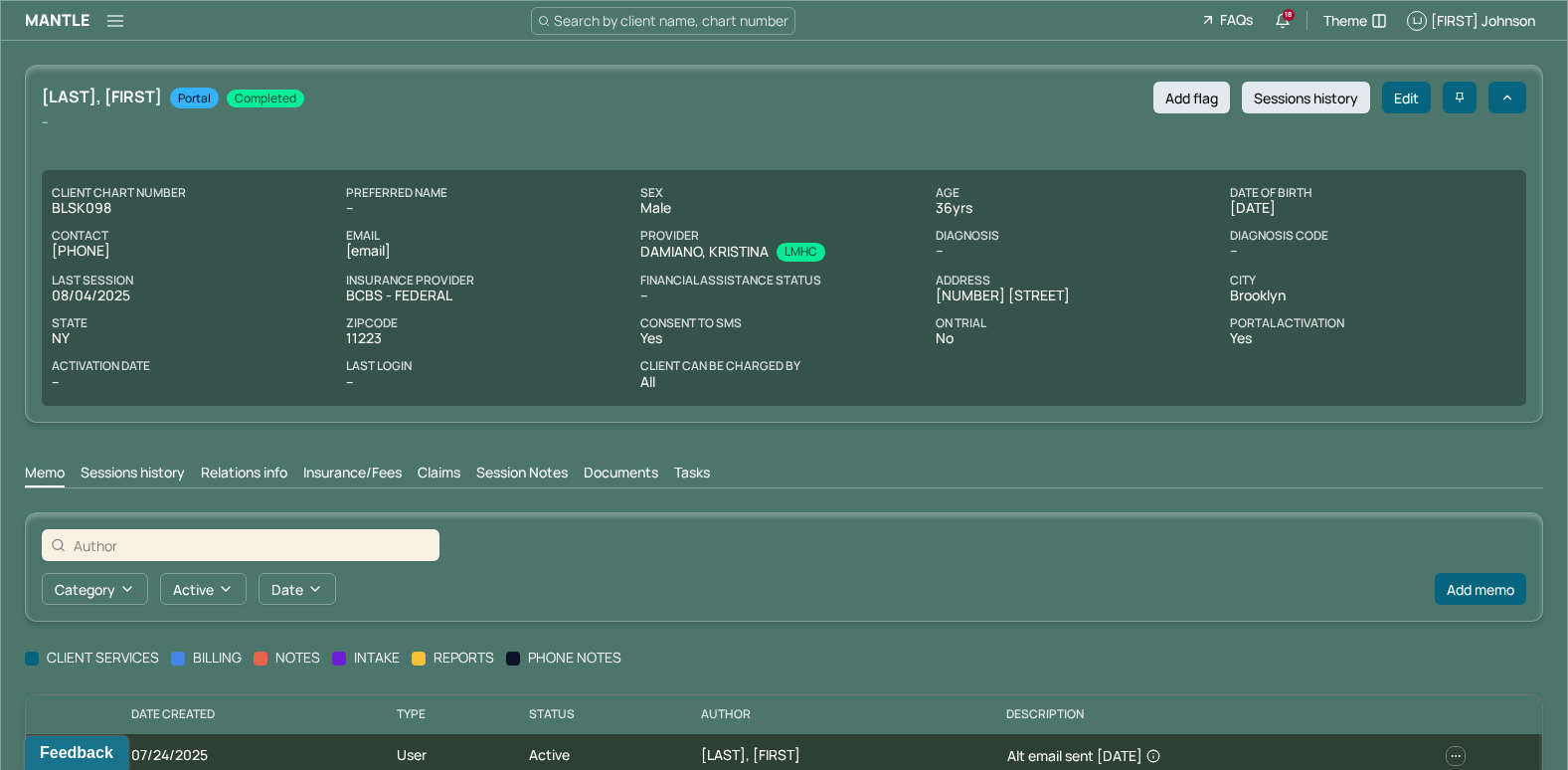 click on "Session Notes" at bounding box center [522, 475] 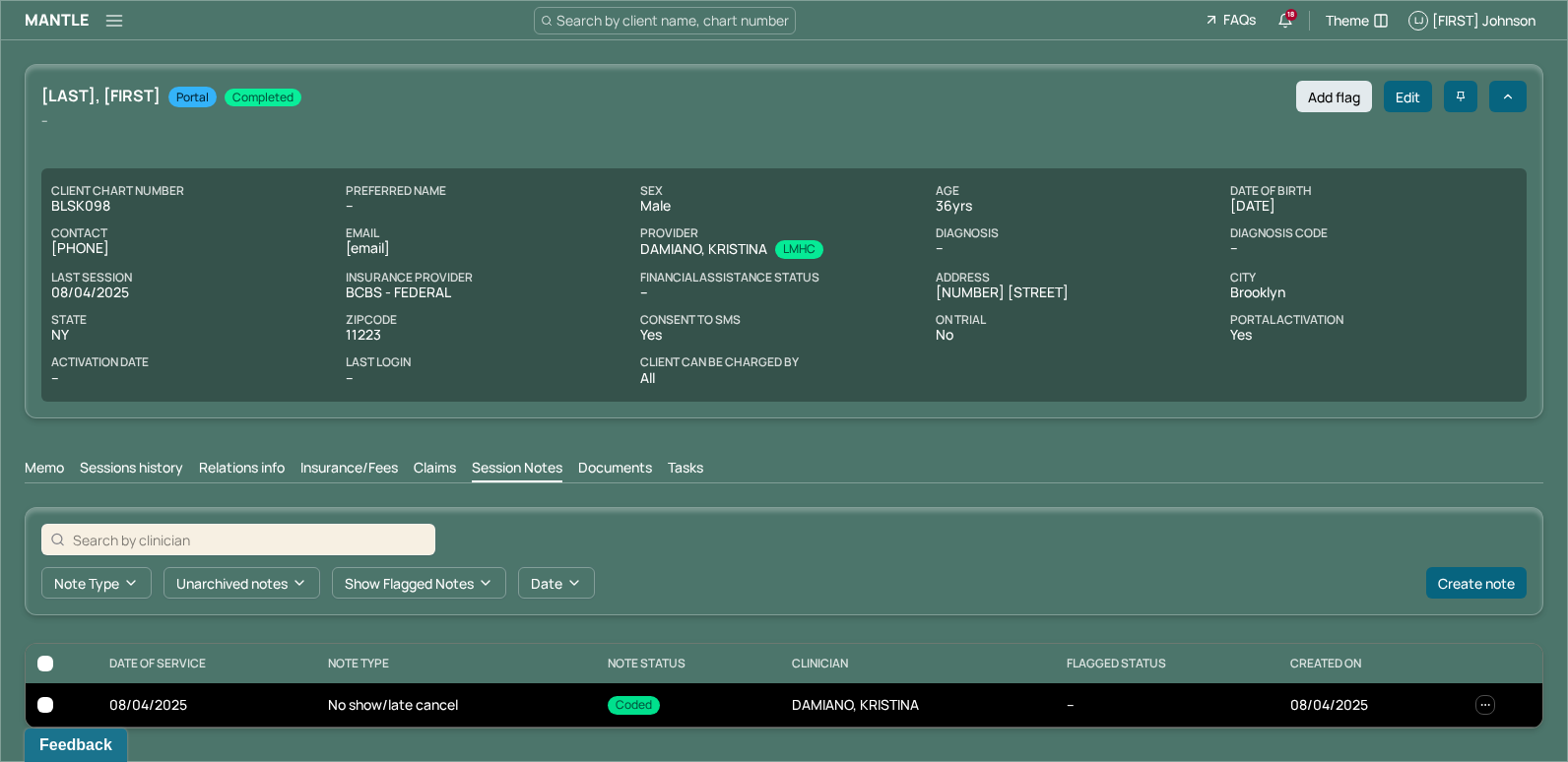 click on "No show/late cancel" at bounding box center (456, 705) 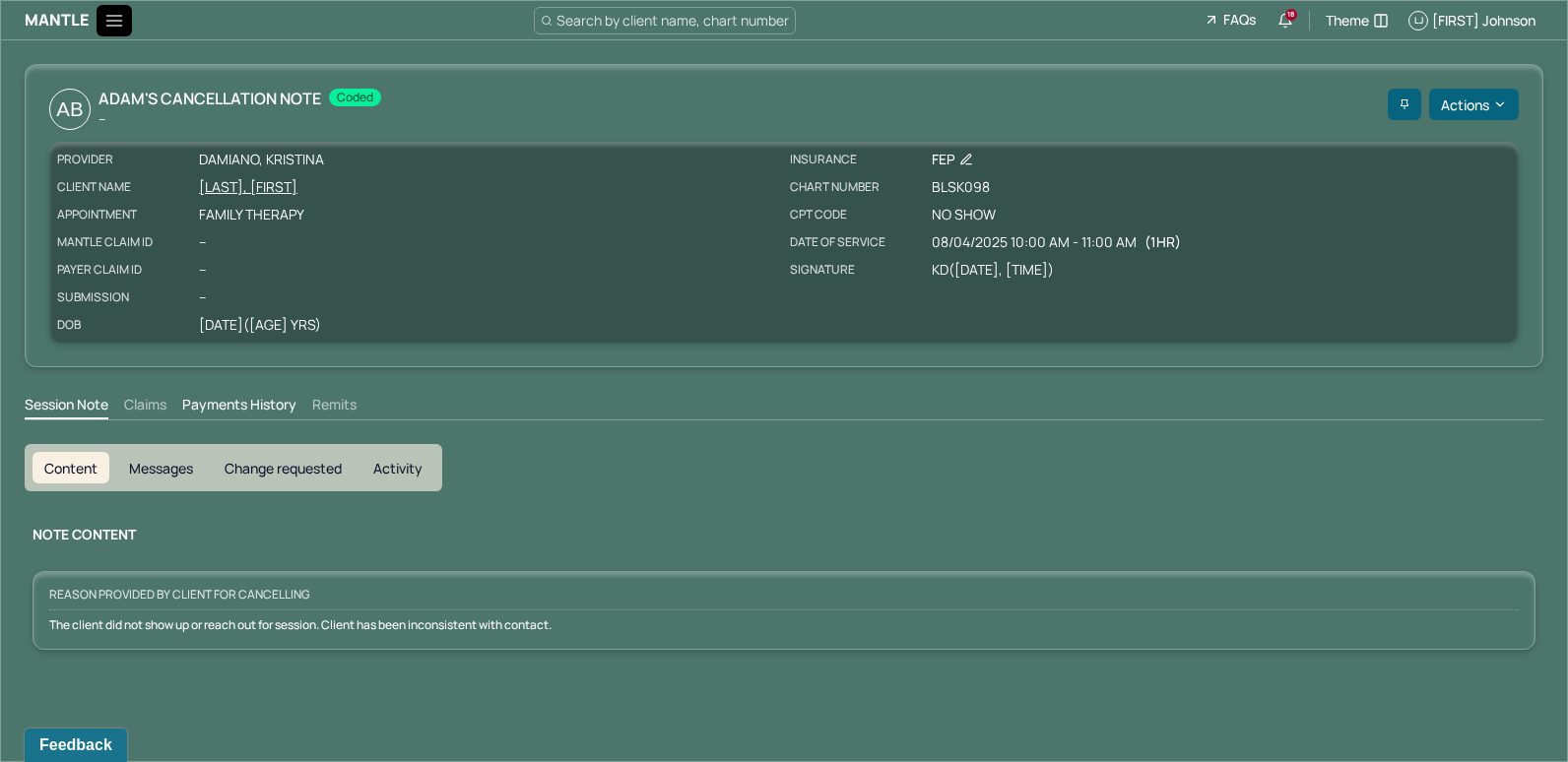 click 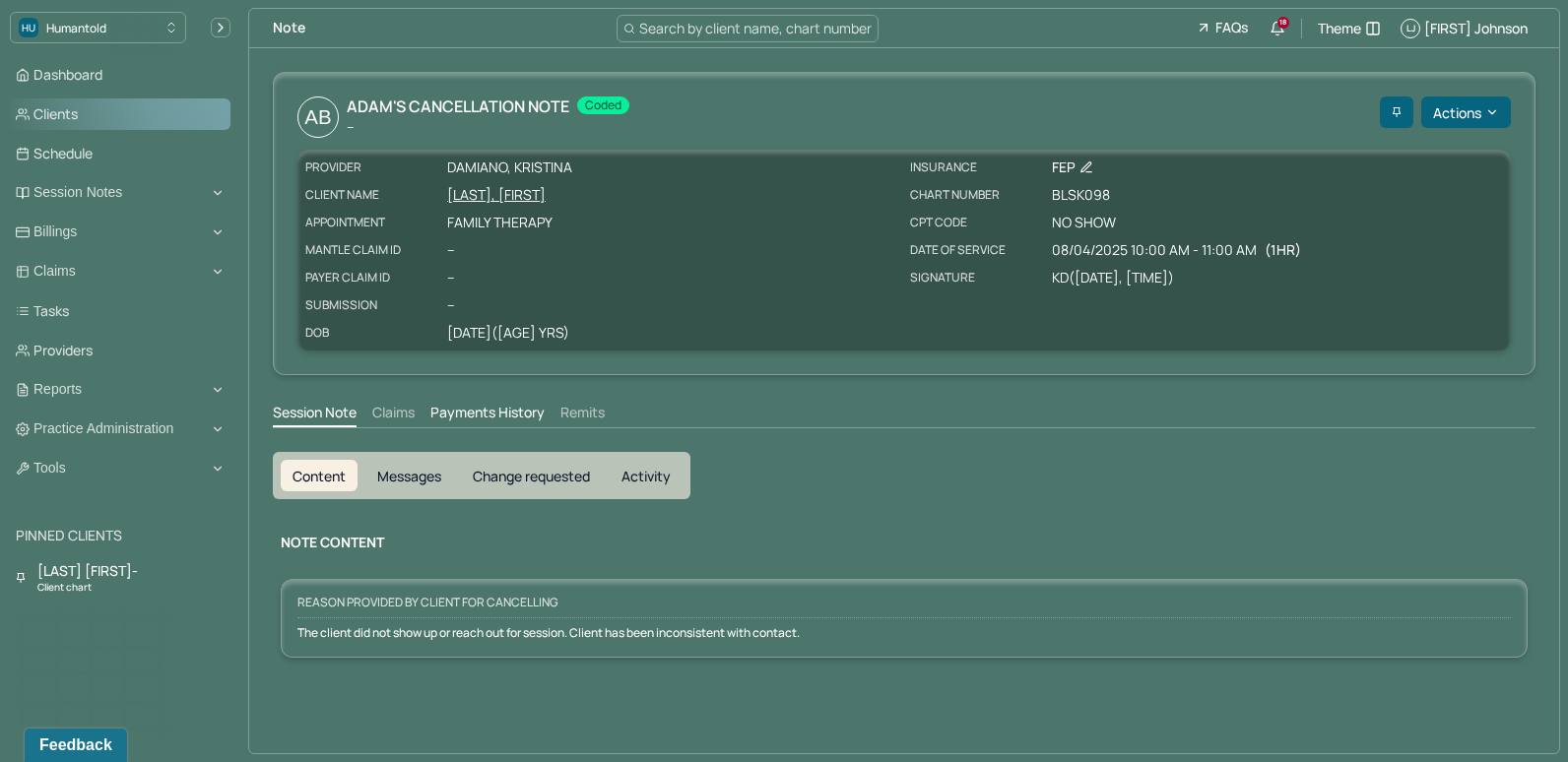 click on "Clients" at bounding box center [120, 114] 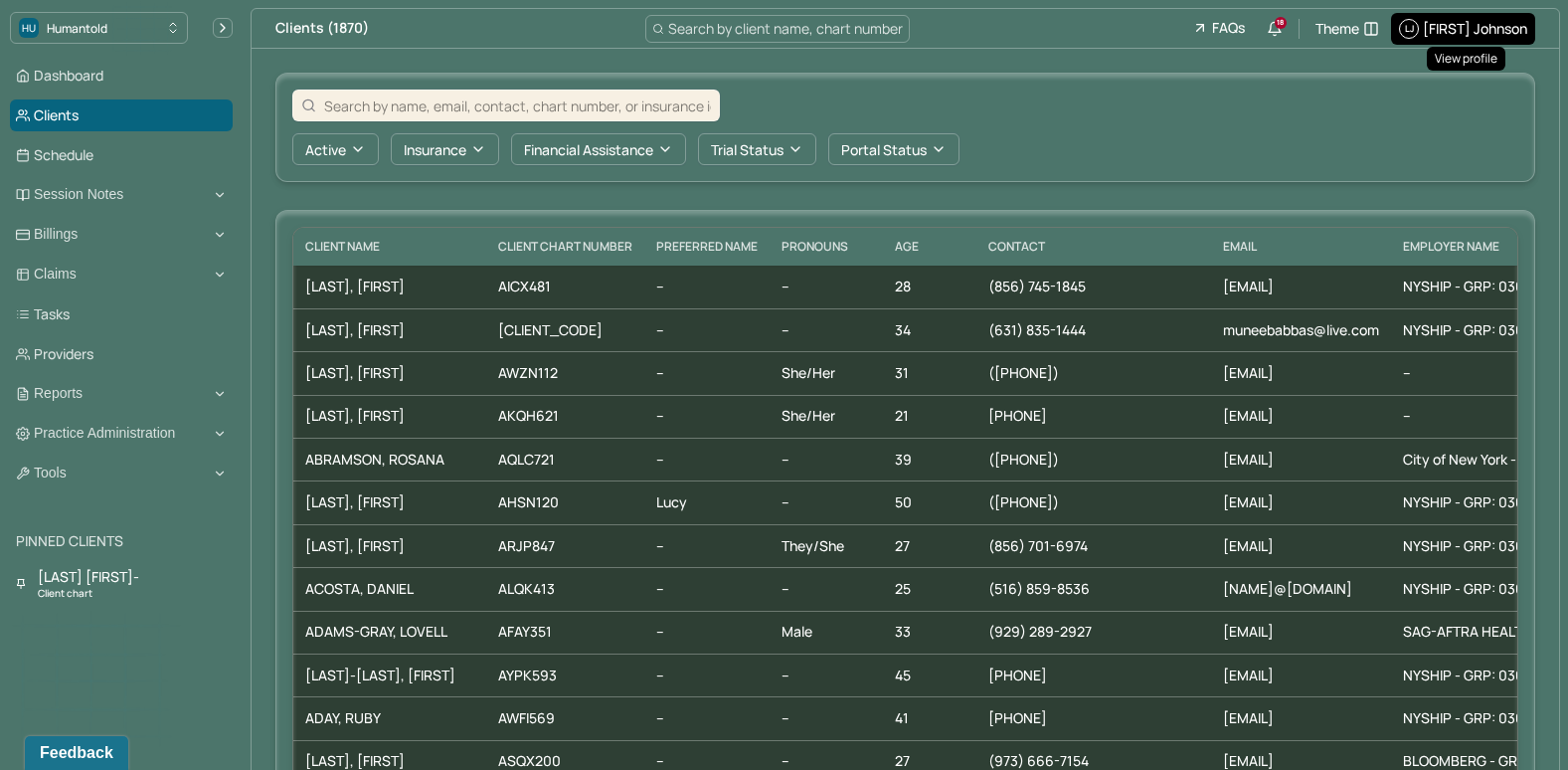 click on "[FIRST] [LAST]" at bounding box center (1475, 28) 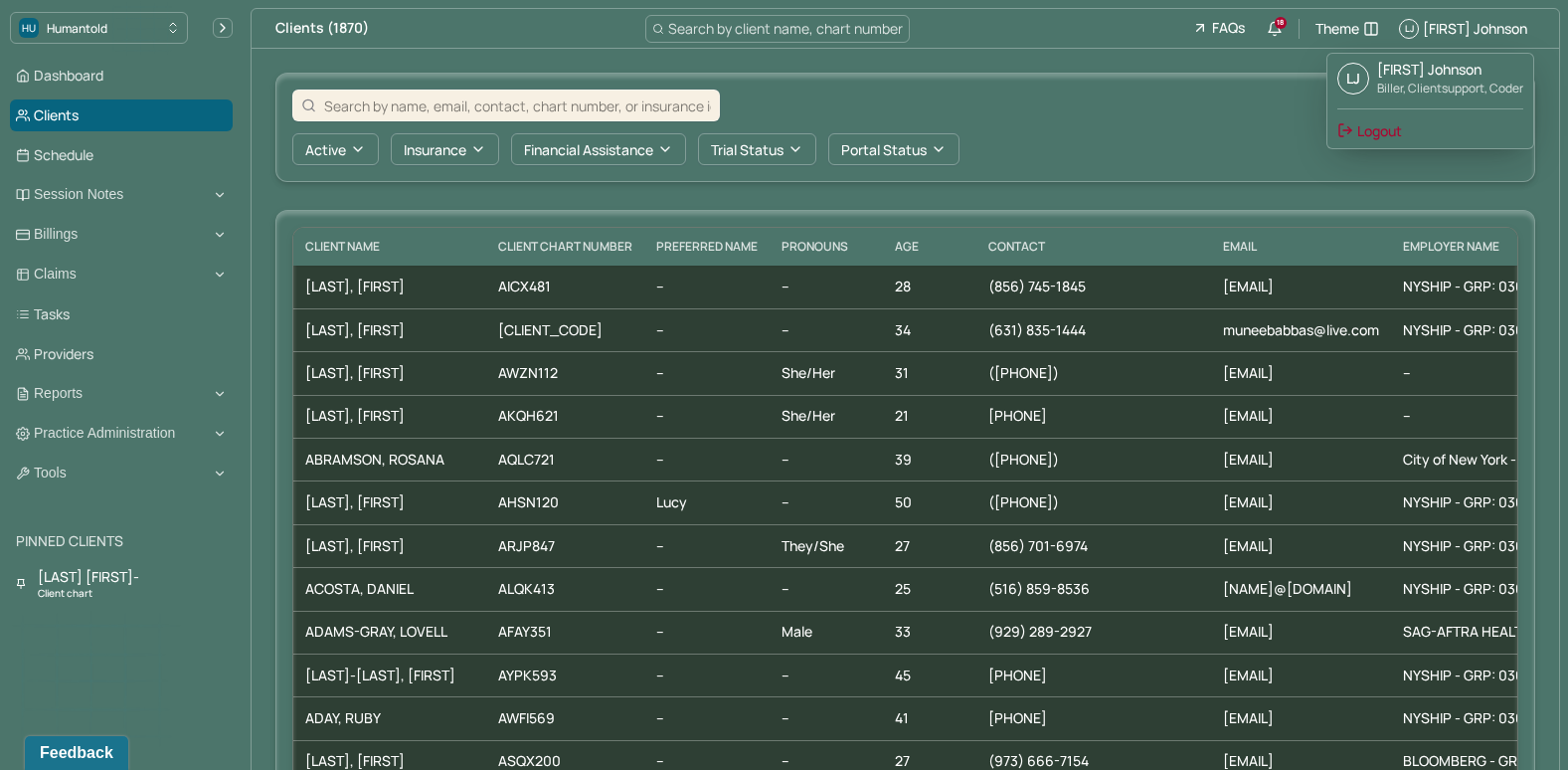 click on "Logout" at bounding box center (1369, 130) 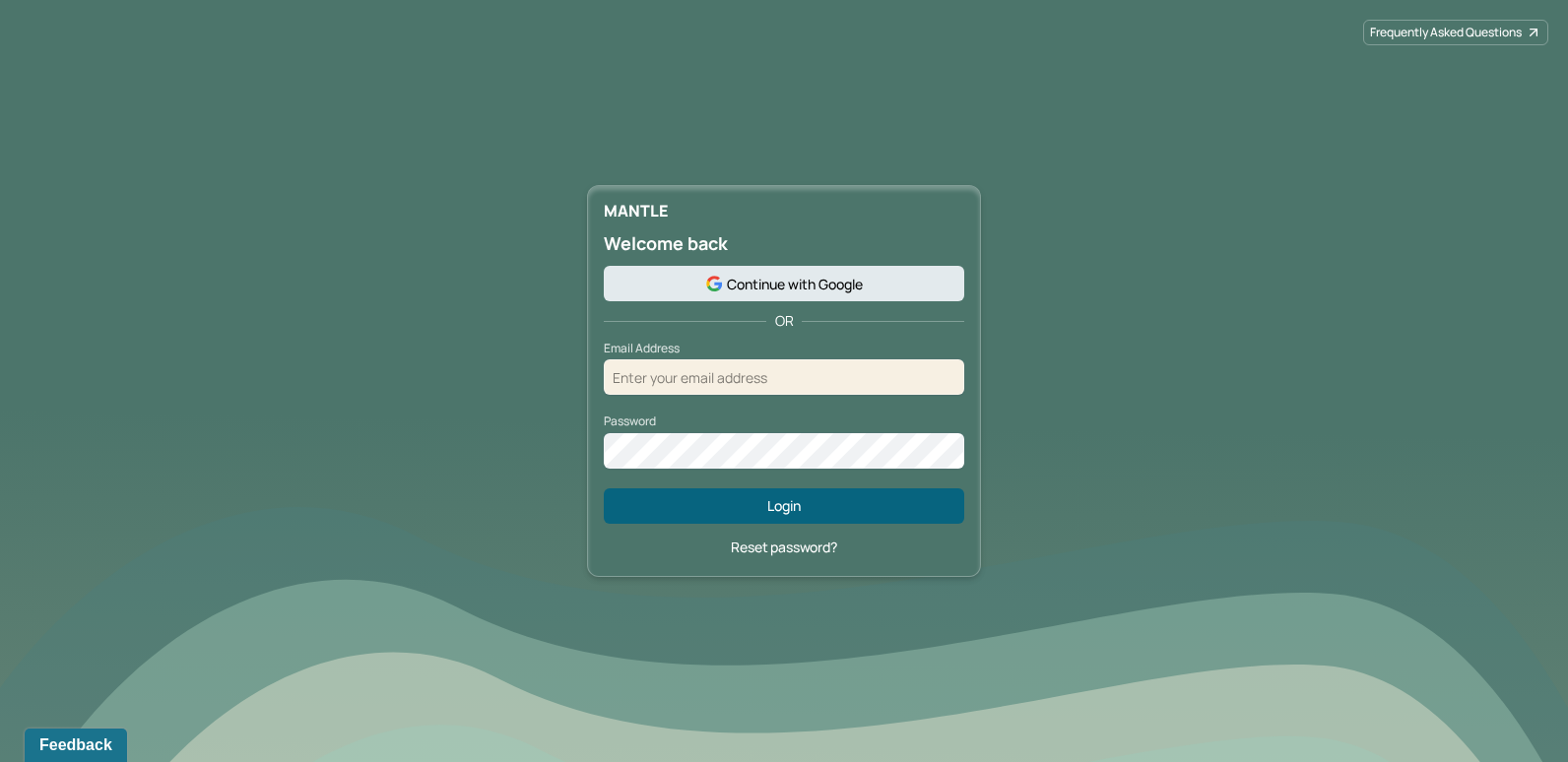 type on "[EMAIL]" 